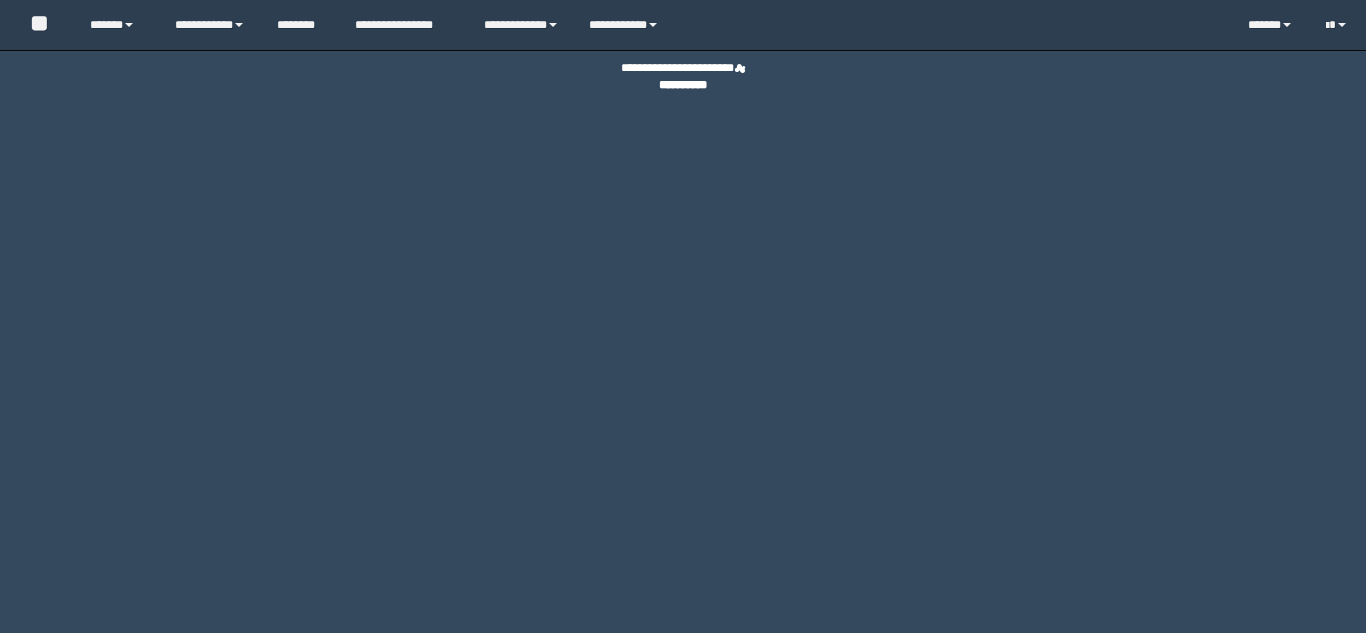 scroll, scrollTop: 0, scrollLeft: 0, axis: both 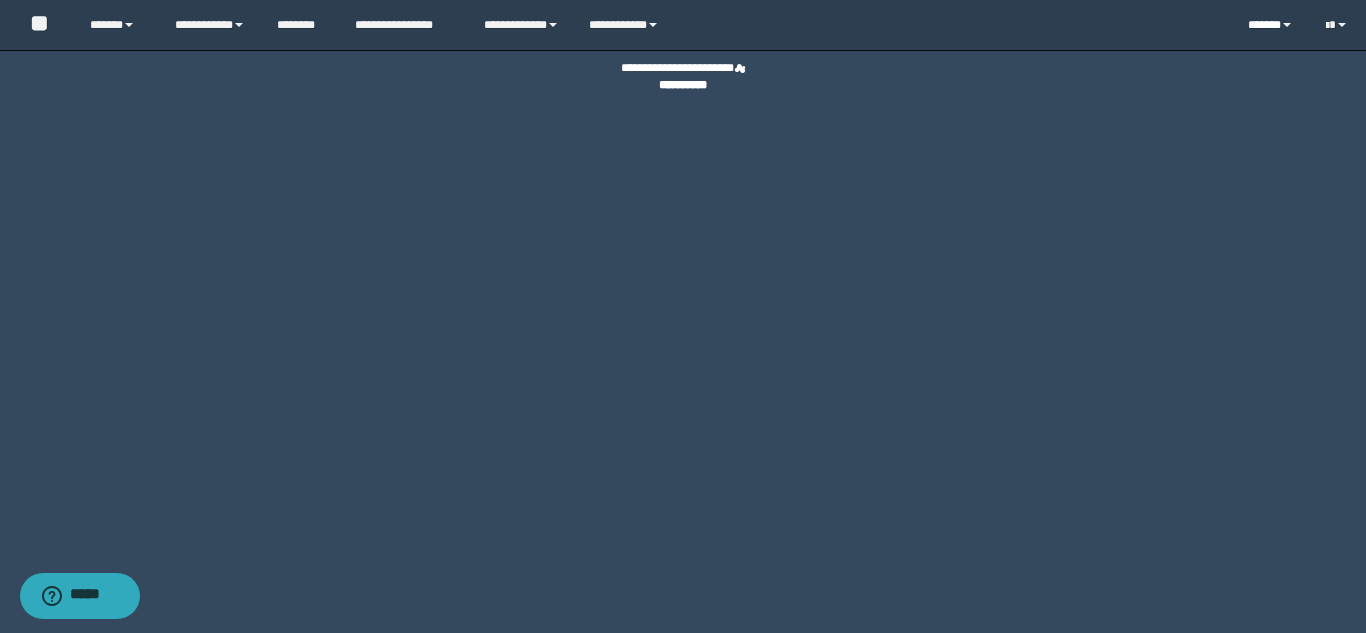 click on "******" at bounding box center [1271, 25] 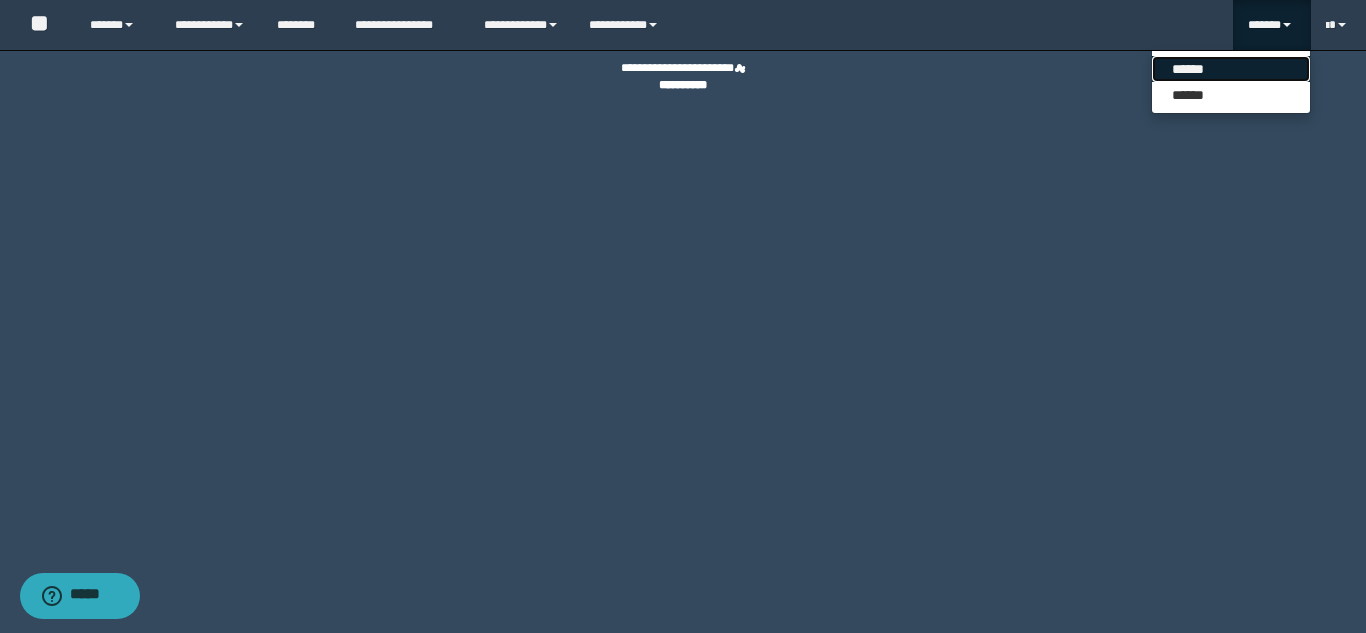 click on "******" at bounding box center [1231, 69] 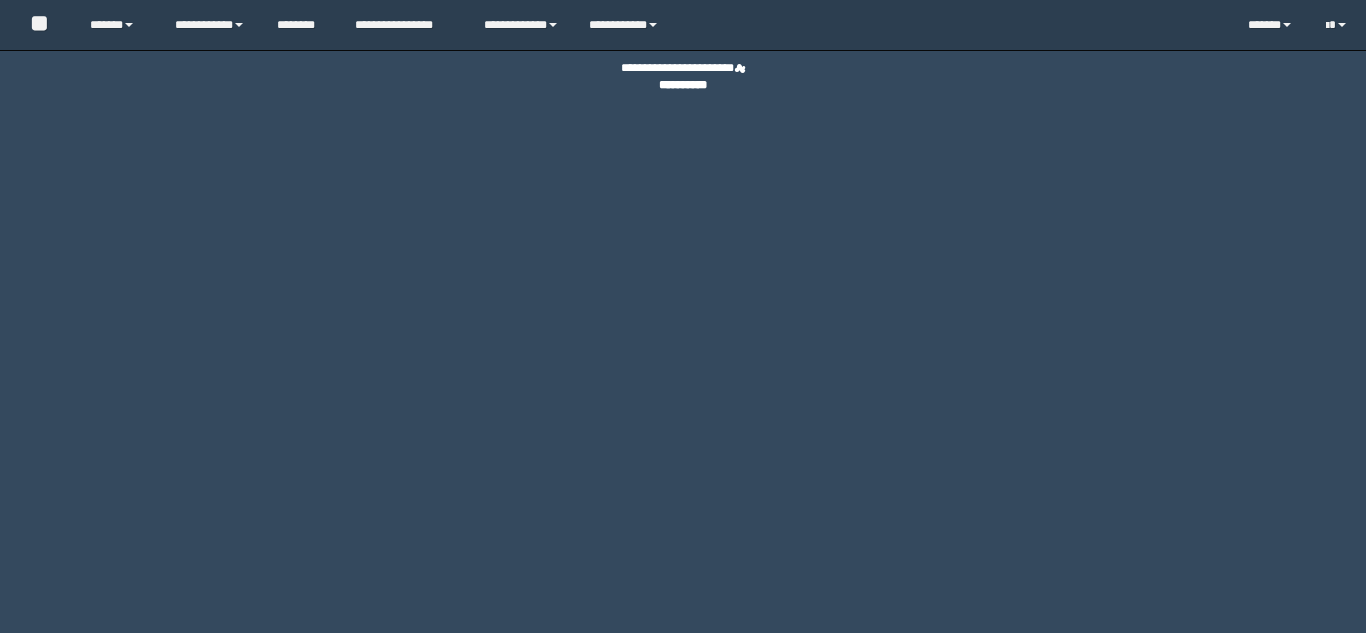 scroll, scrollTop: 0, scrollLeft: 0, axis: both 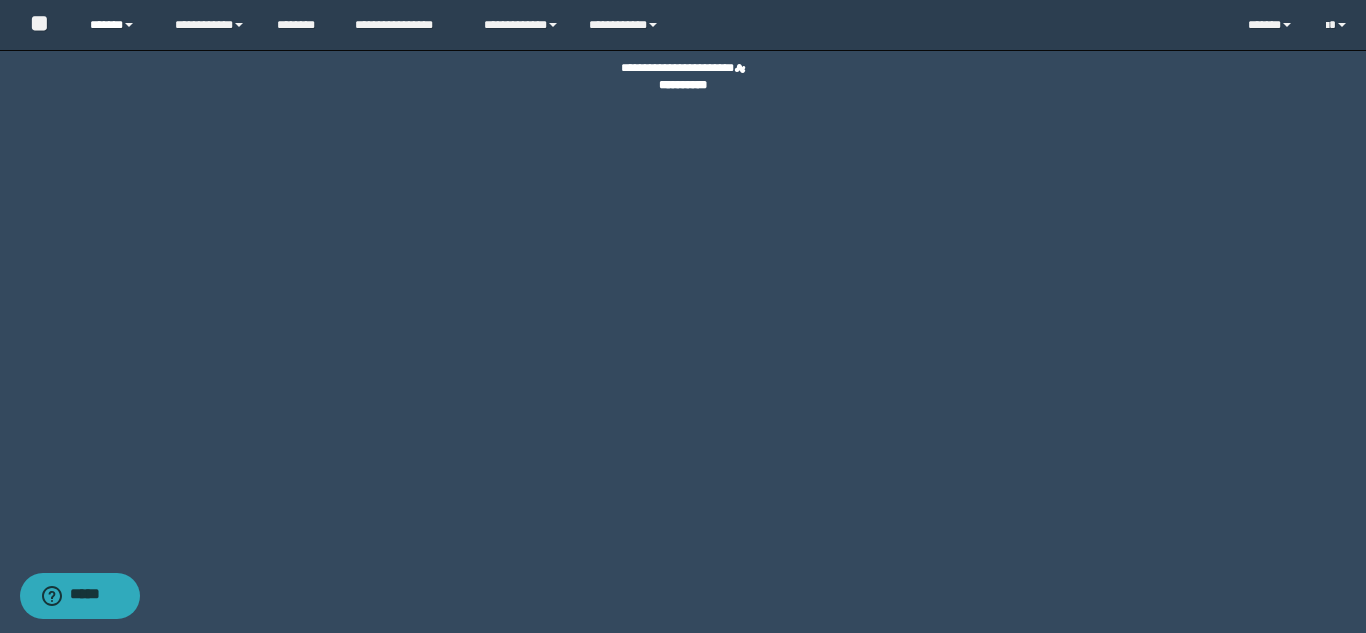 click on "******" at bounding box center [117, 25] 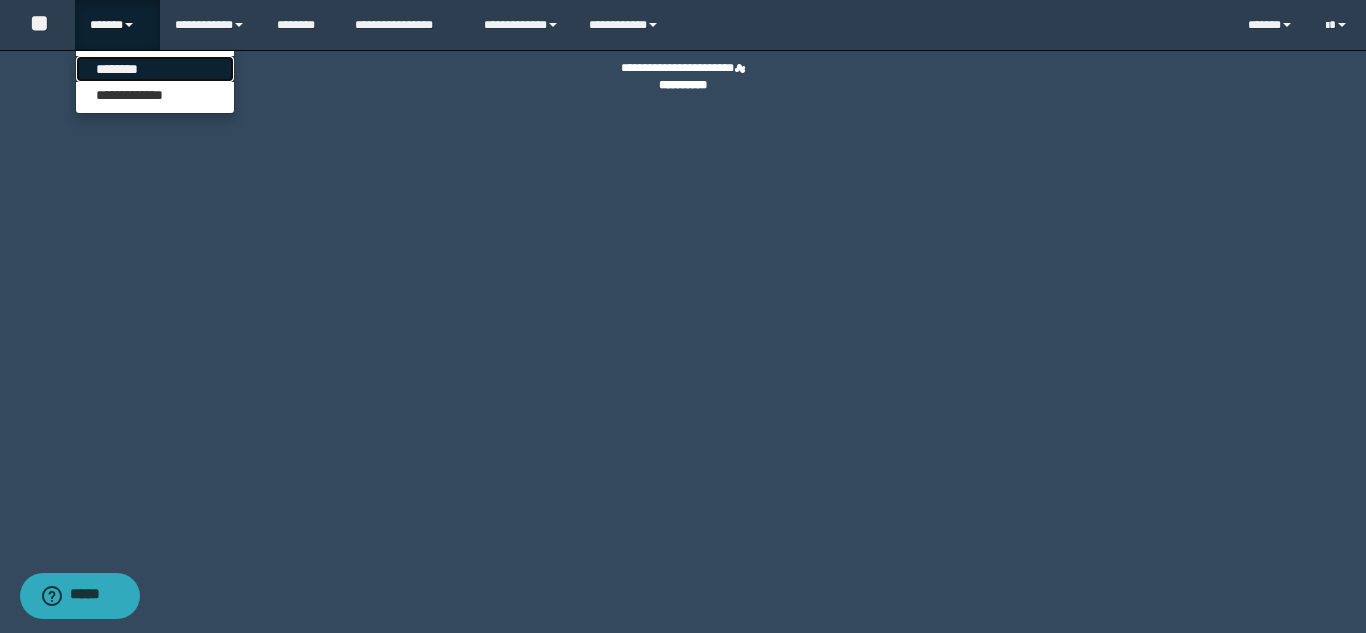 click on "********" at bounding box center (155, 69) 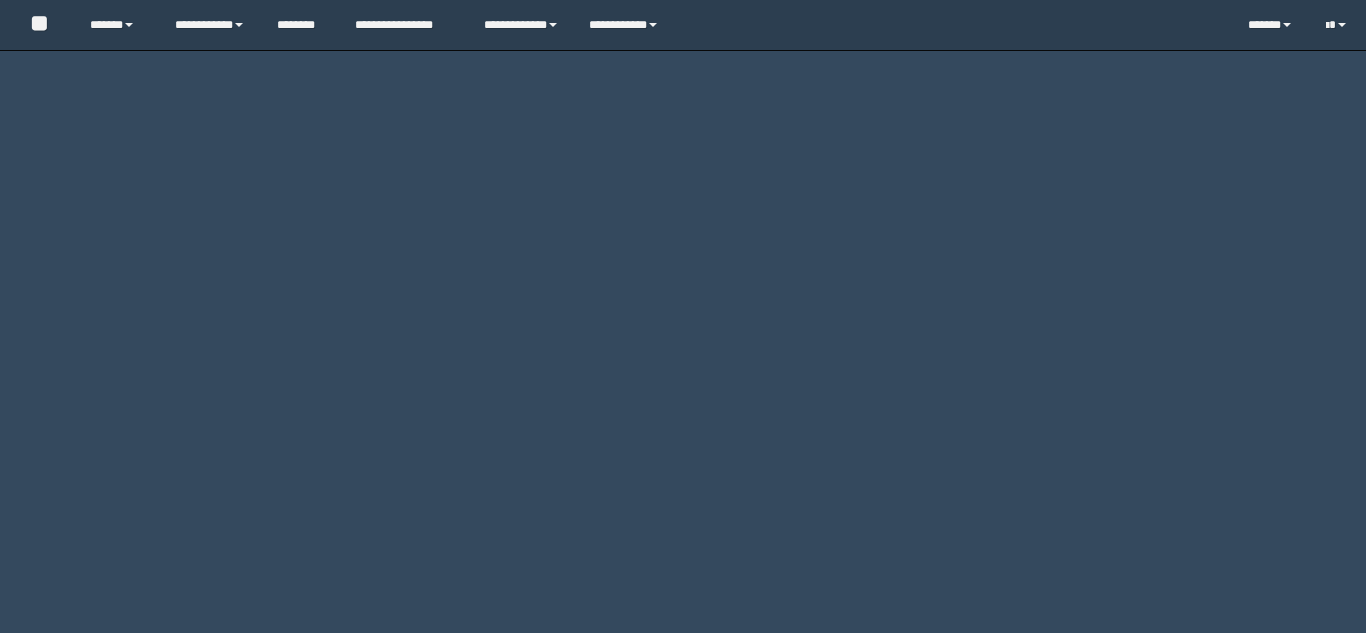 scroll, scrollTop: 0, scrollLeft: 0, axis: both 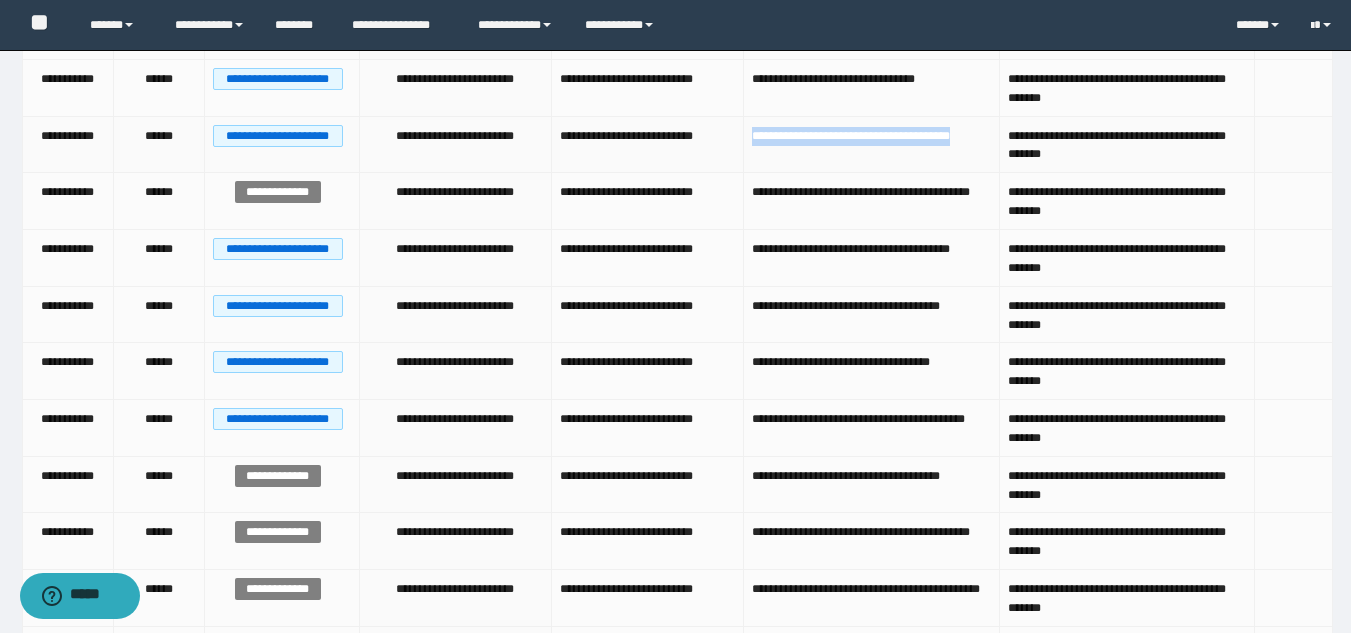 drag, startPoint x: 752, startPoint y: 134, endPoint x: 988, endPoint y: 136, distance: 236.00847 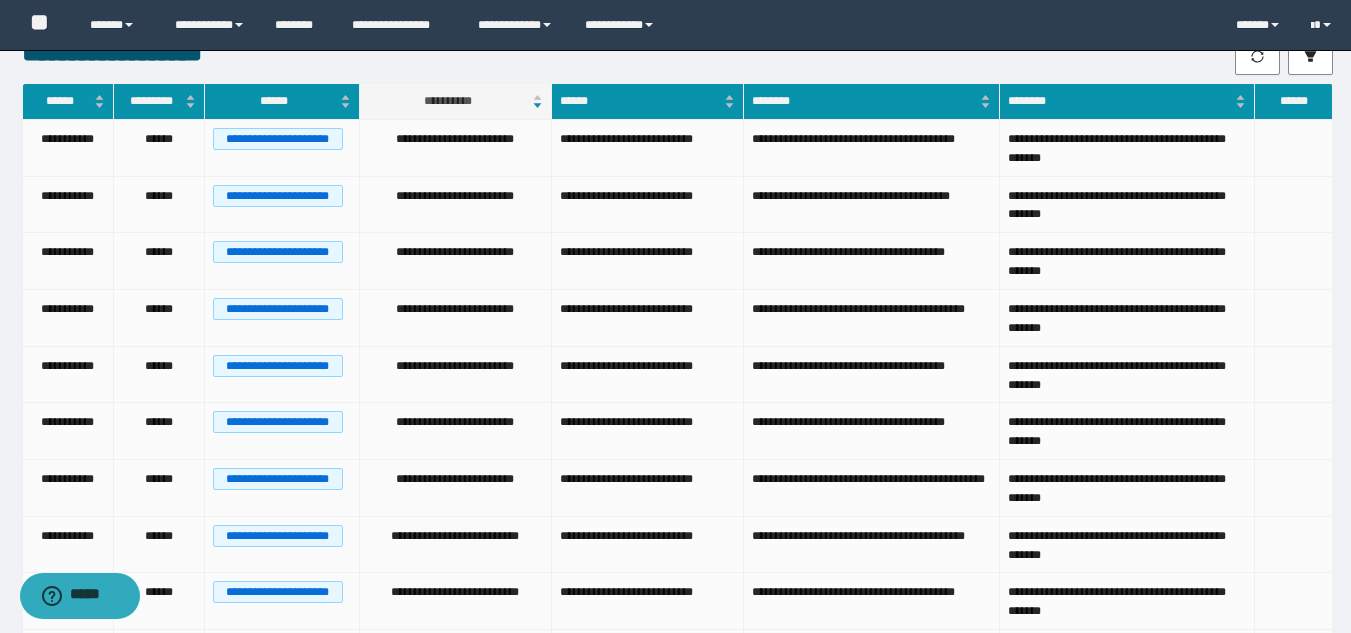 scroll, scrollTop: 0, scrollLeft: 0, axis: both 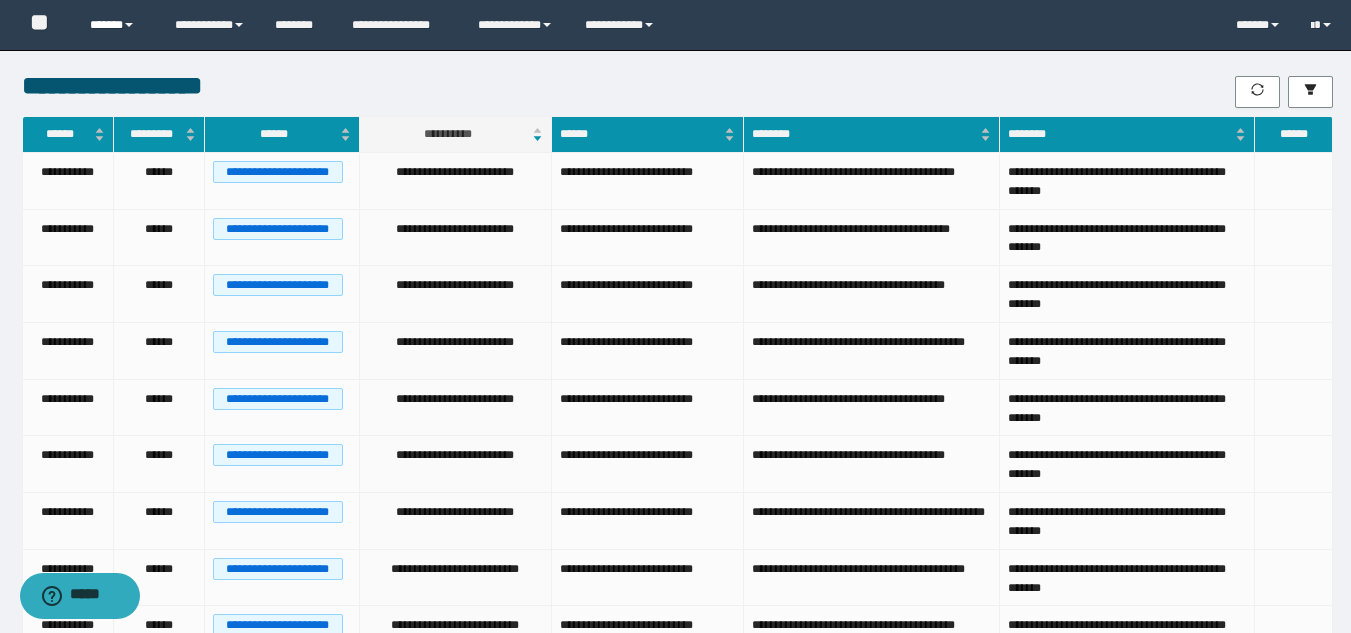 click on "******" at bounding box center (117, 25) 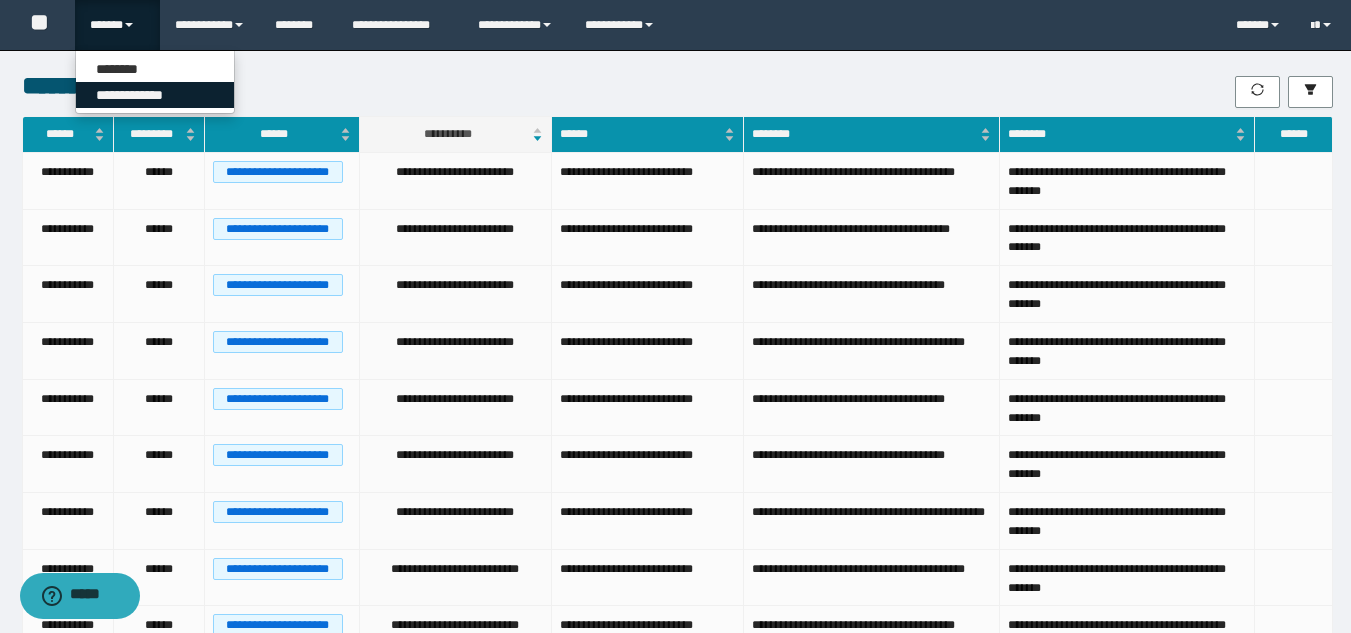 click on "**********" at bounding box center [155, 95] 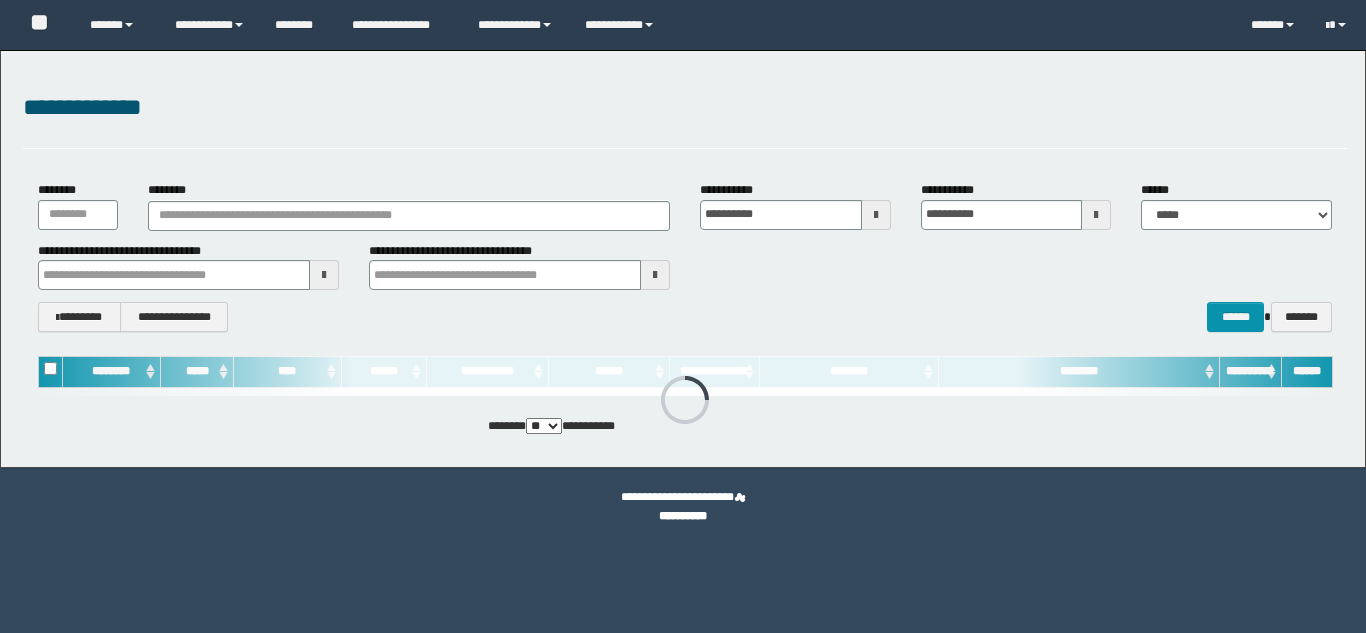 scroll, scrollTop: 0, scrollLeft: 0, axis: both 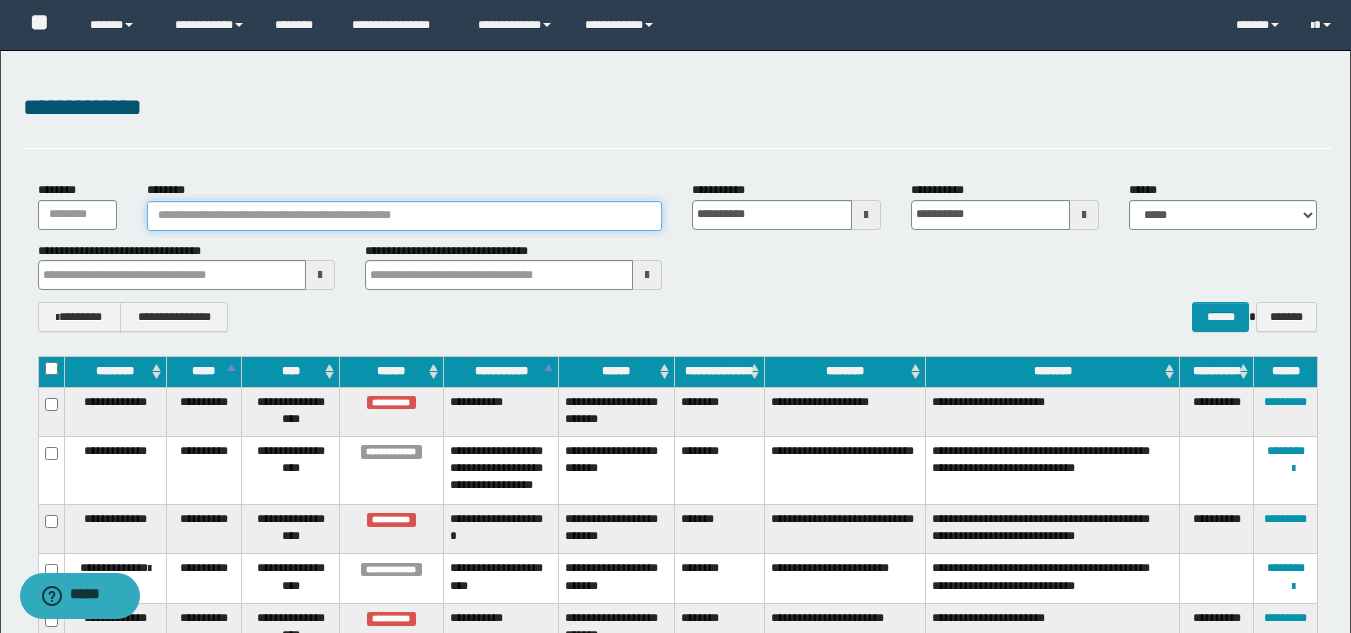 click on "********" at bounding box center [405, 216] 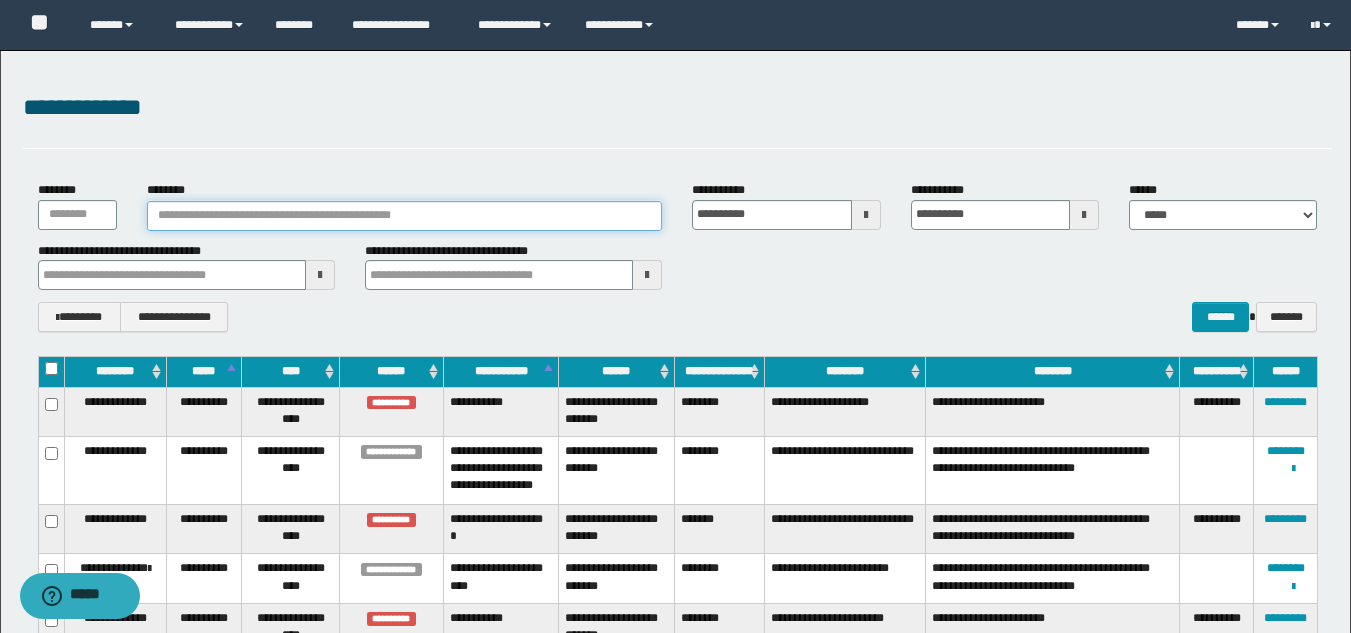 paste on "********" 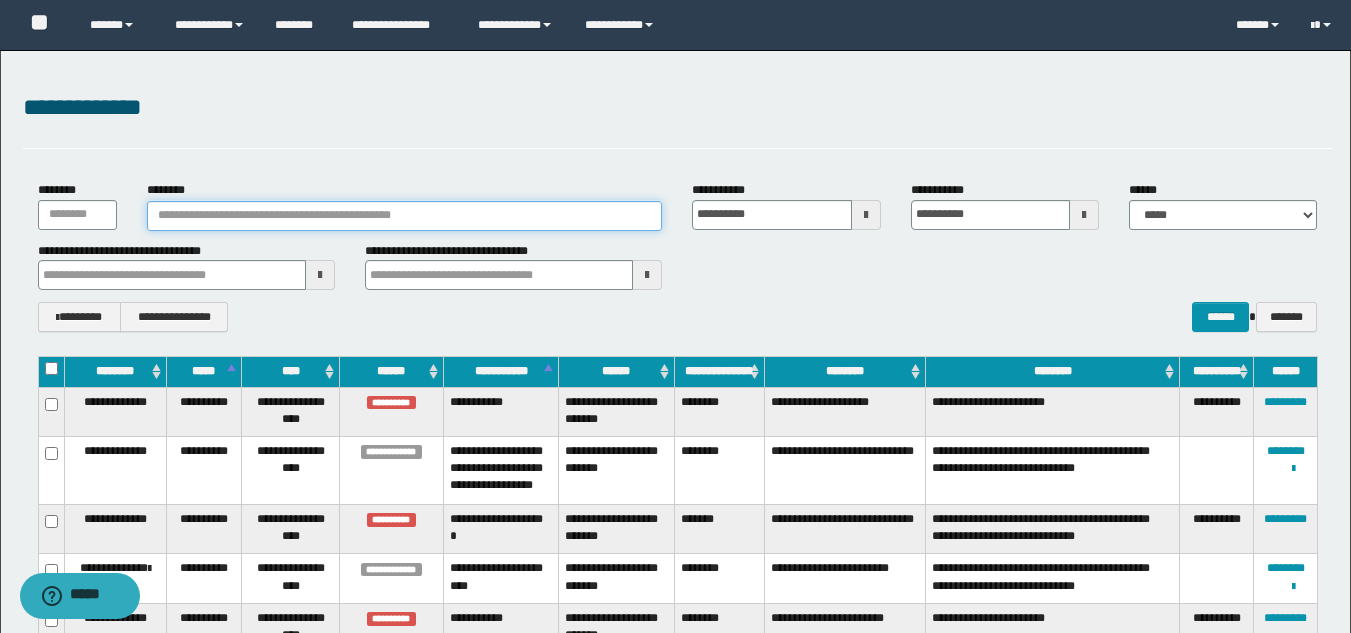 type on "********" 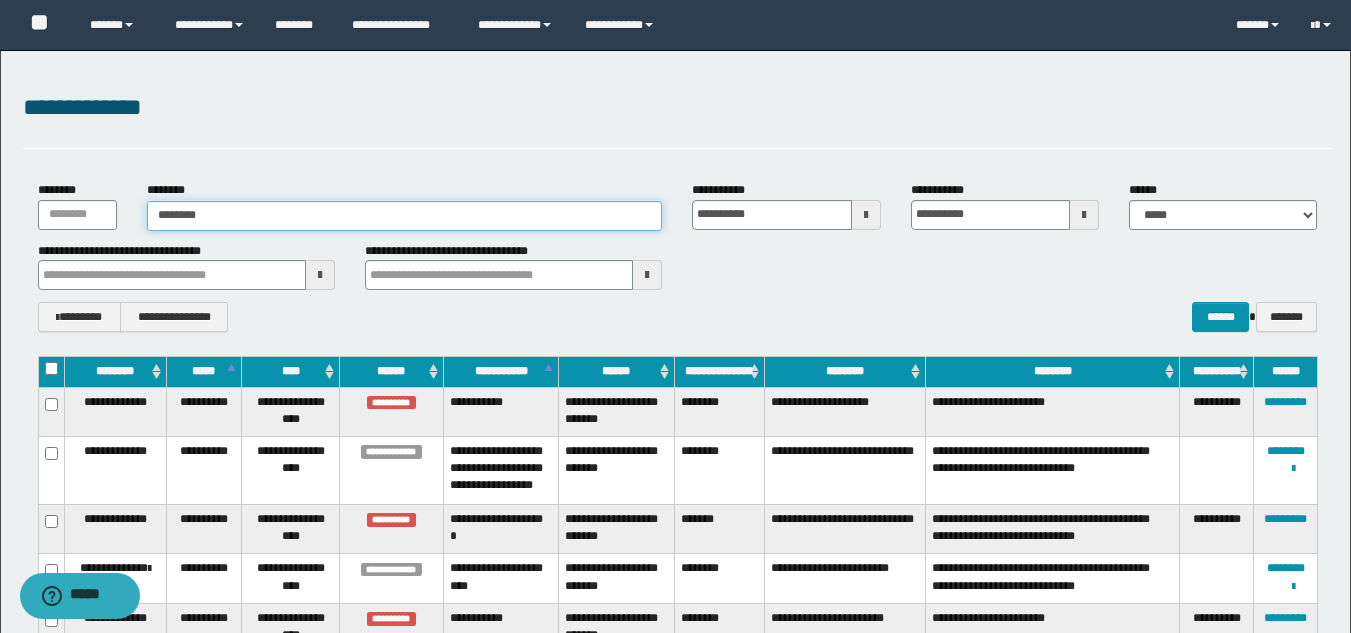 type on "********" 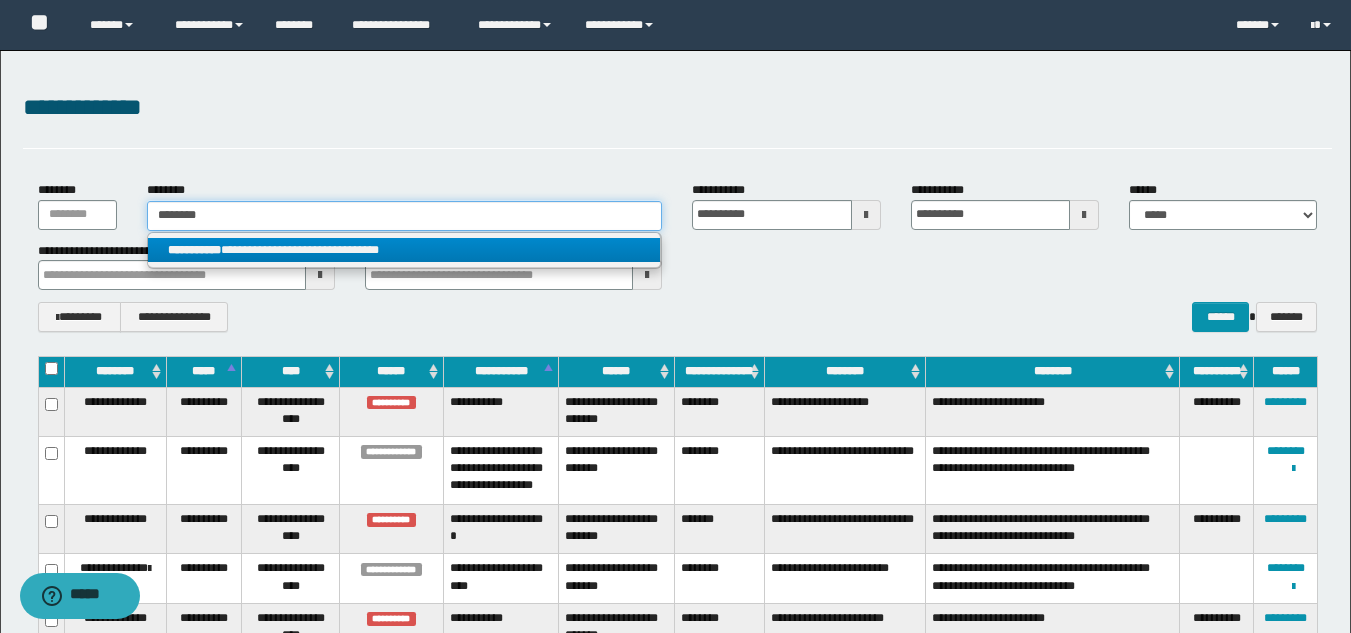 type on "********" 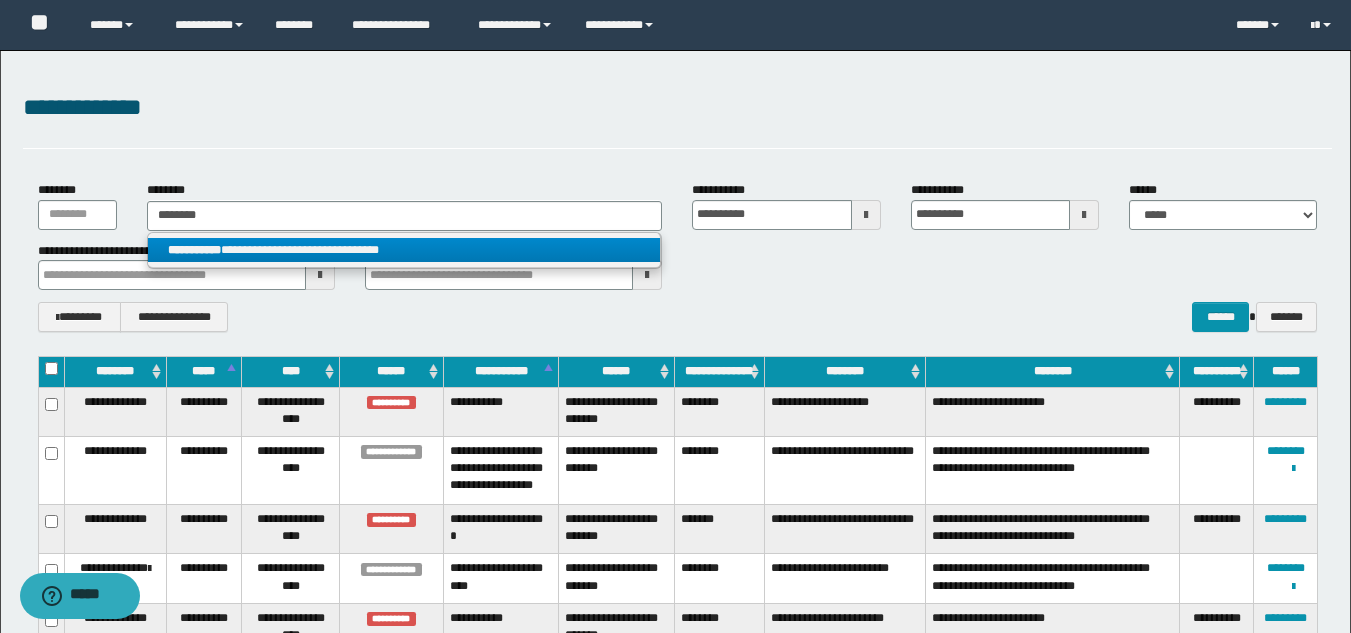 click on "**********" at bounding box center (404, 250) 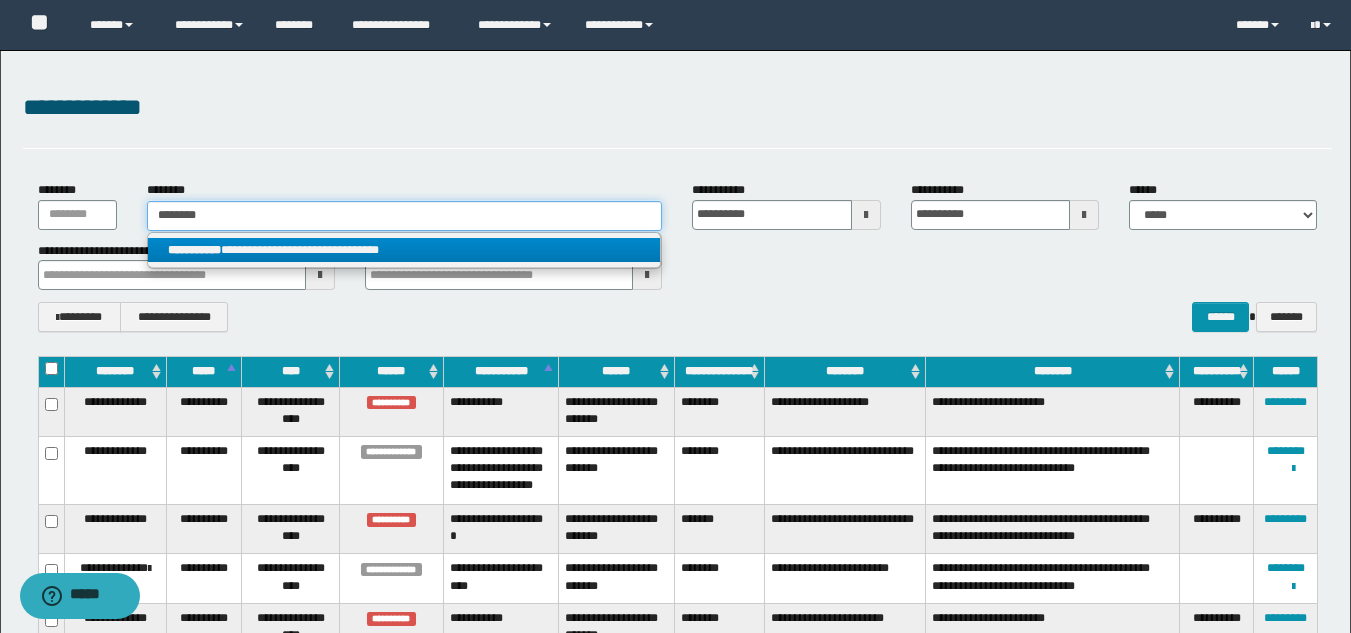 type 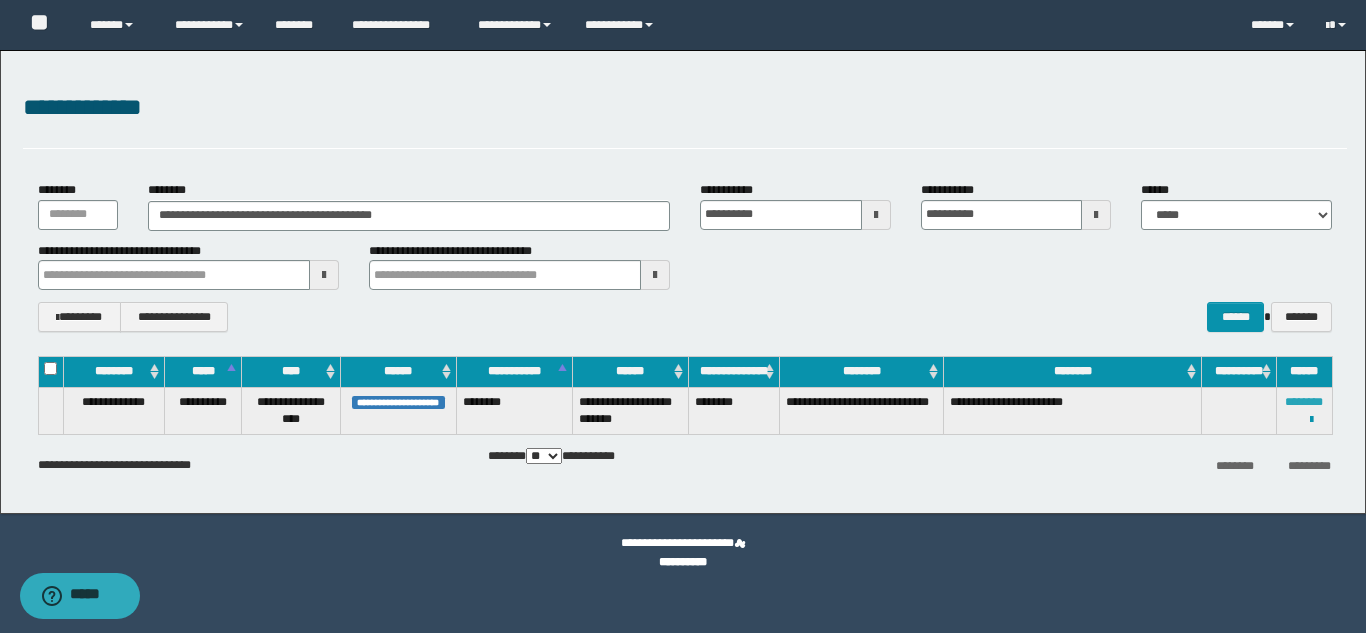 click on "********" at bounding box center (1304, 402) 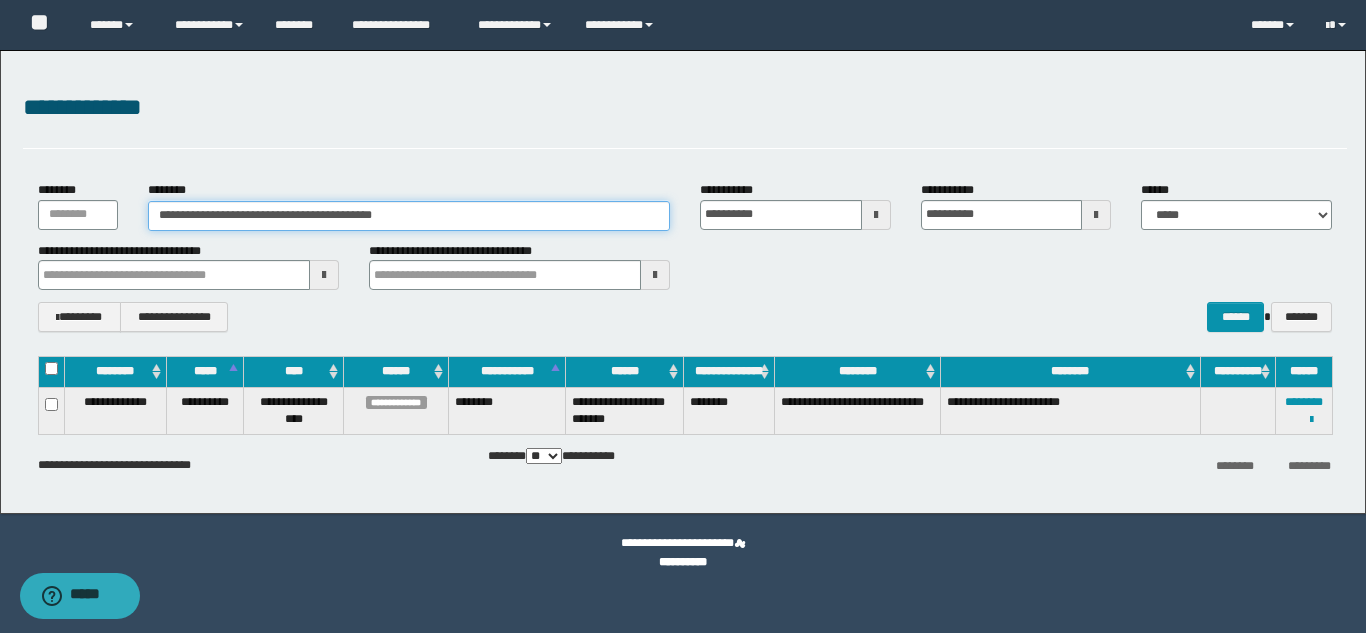 drag, startPoint x: 452, startPoint y: 219, endPoint x: 146, endPoint y: 225, distance: 306.0588 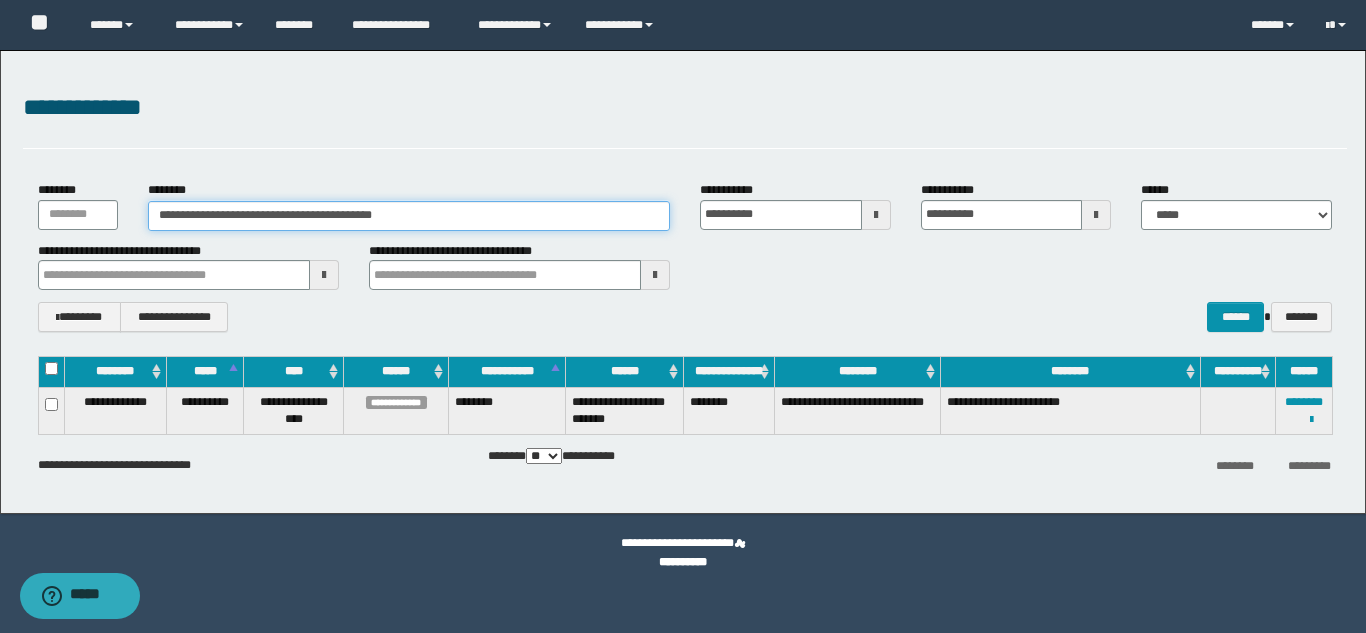 paste 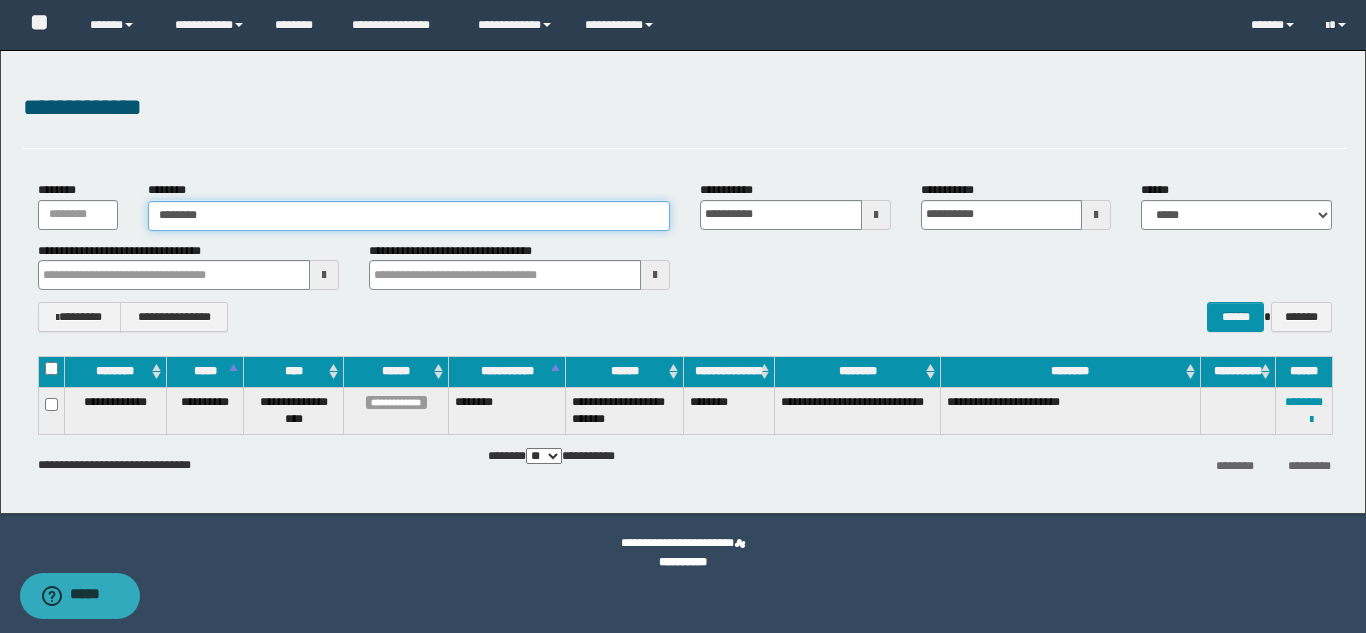 type on "********" 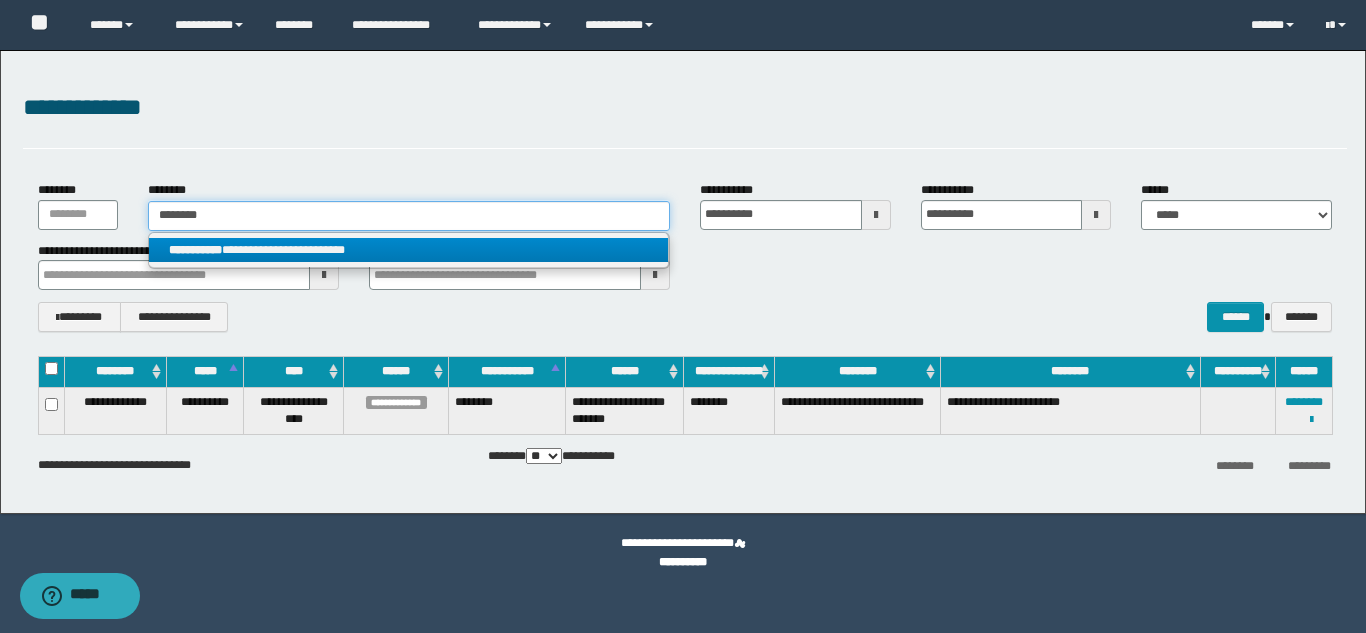 type on "********" 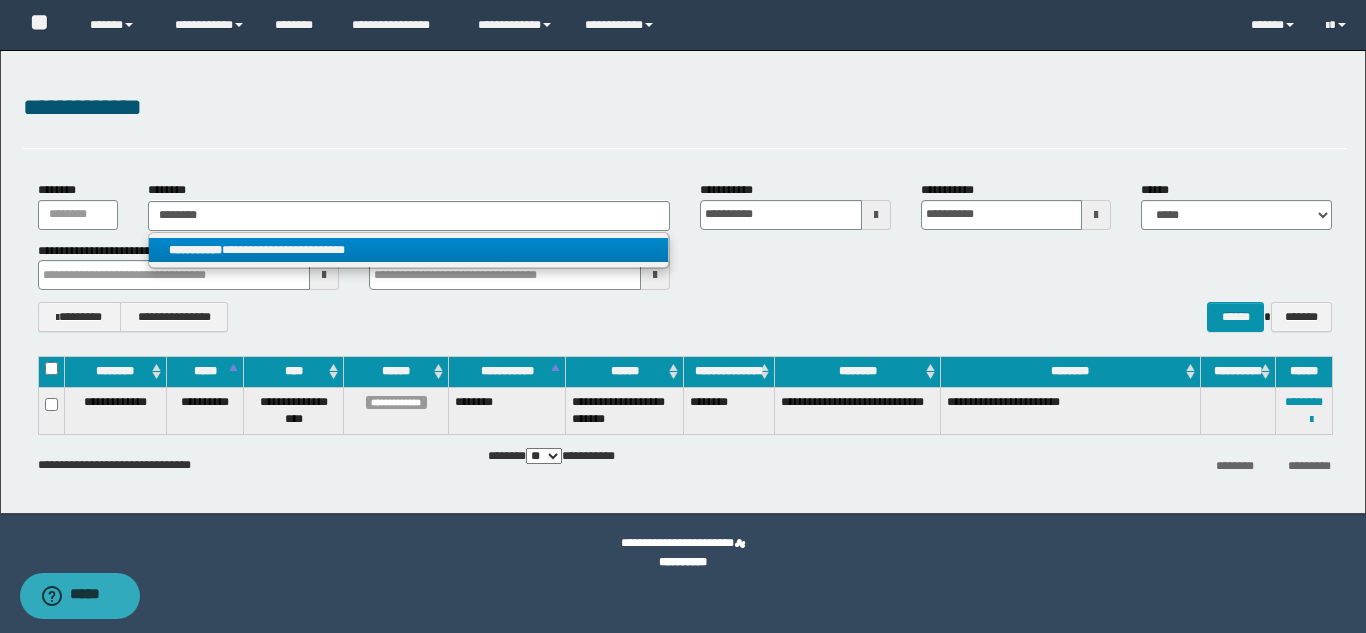 click on "**********" at bounding box center (408, 250) 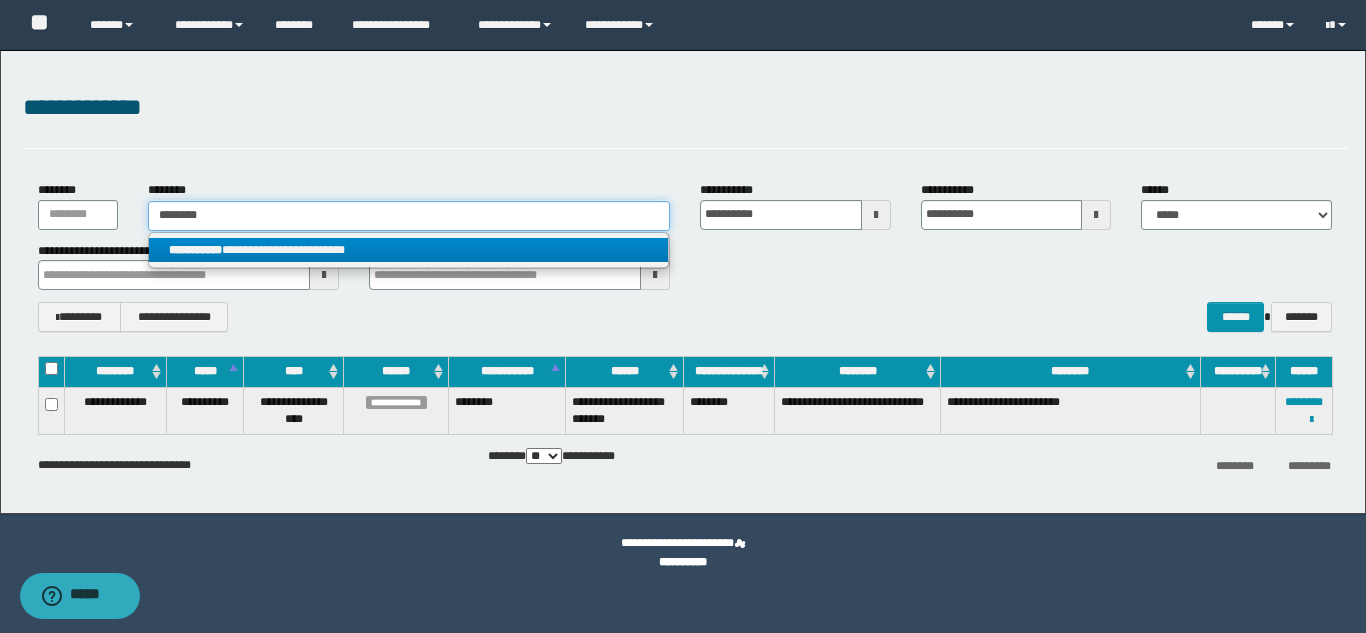 type 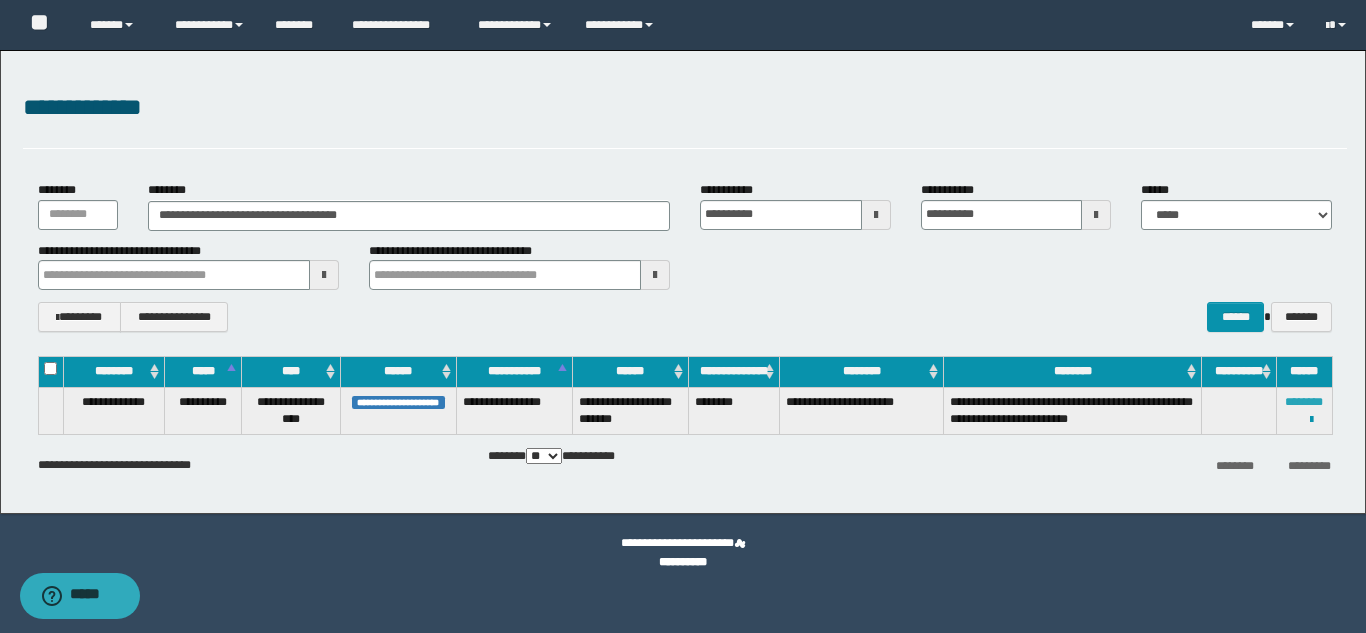 click on "********" at bounding box center (1304, 402) 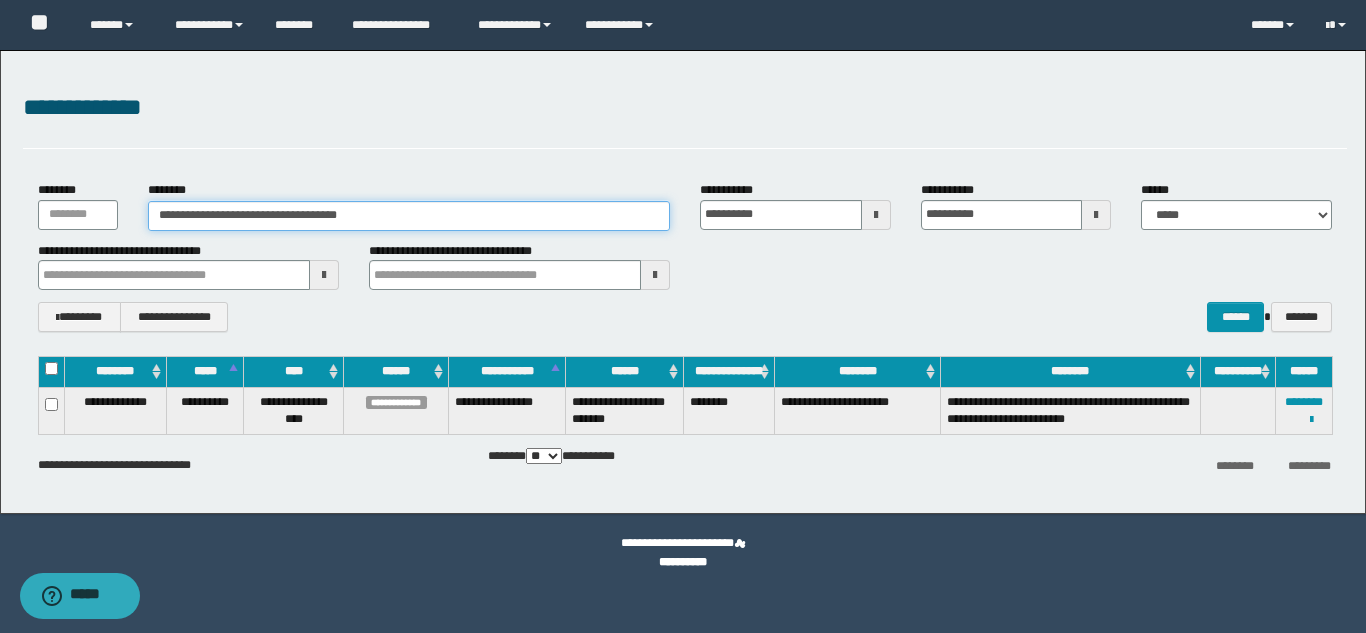 drag, startPoint x: 386, startPoint y: 210, endPoint x: 154, endPoint y: 212, distance: 232.00862 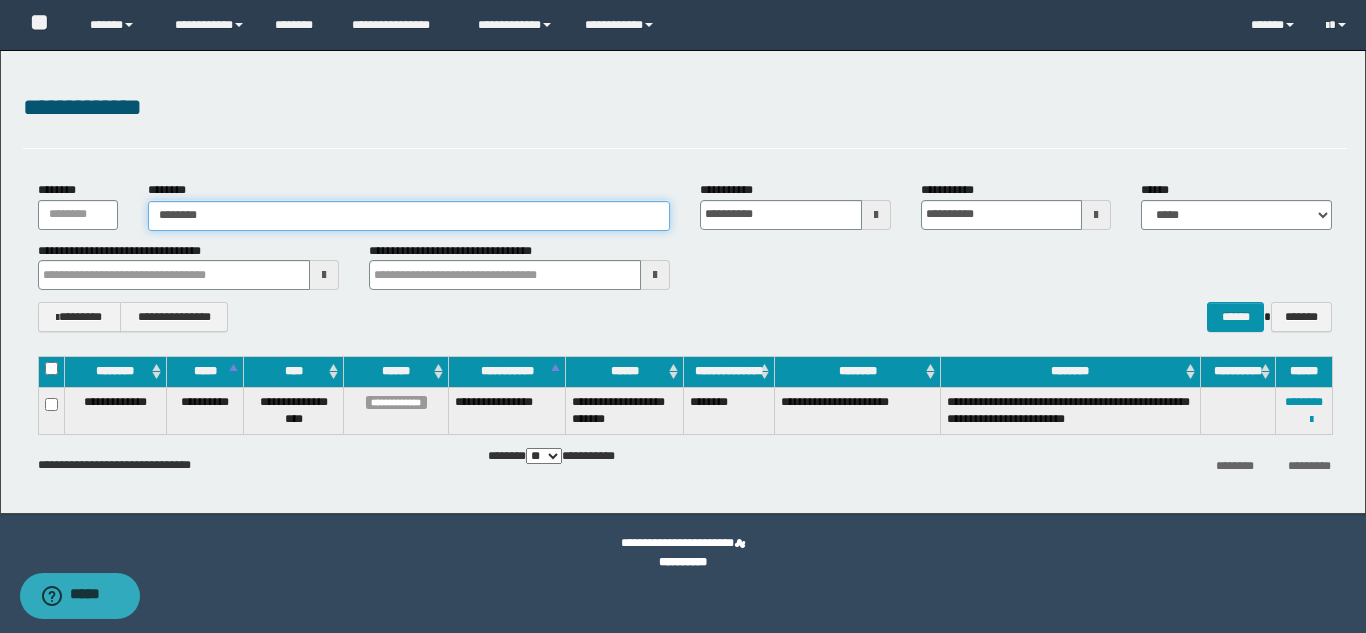 type on "********" 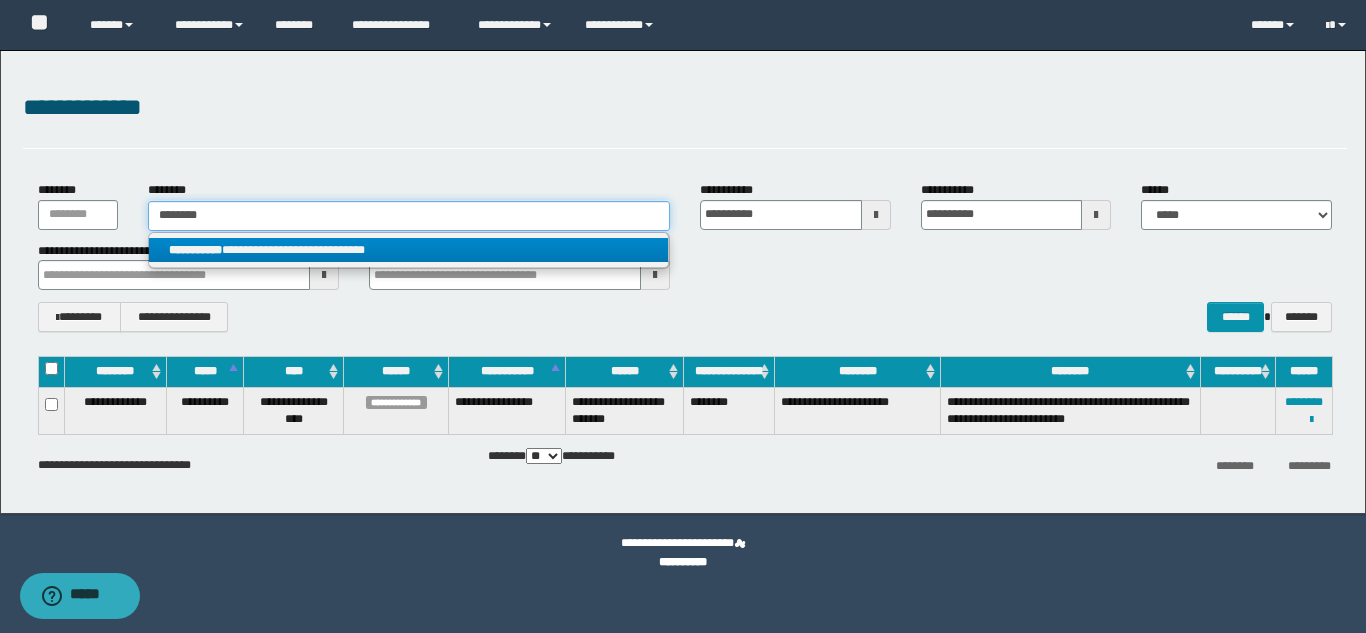 type on "********" 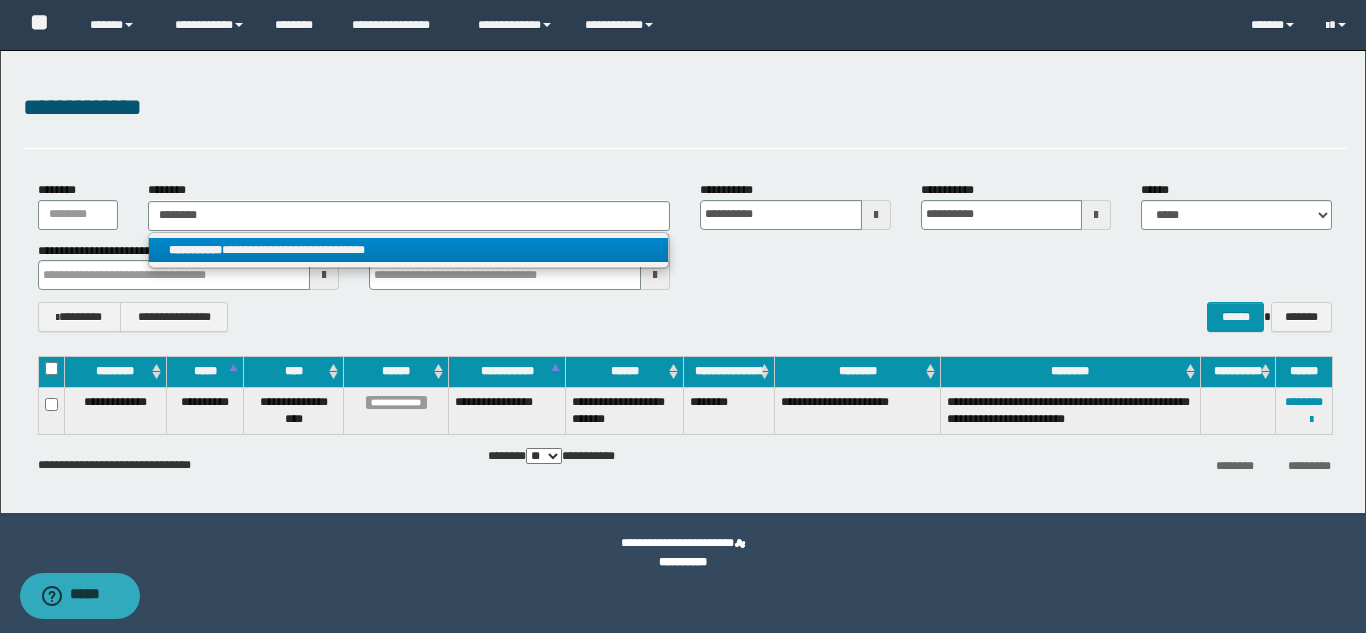 click on "**********" at bounding box center [408, 250] 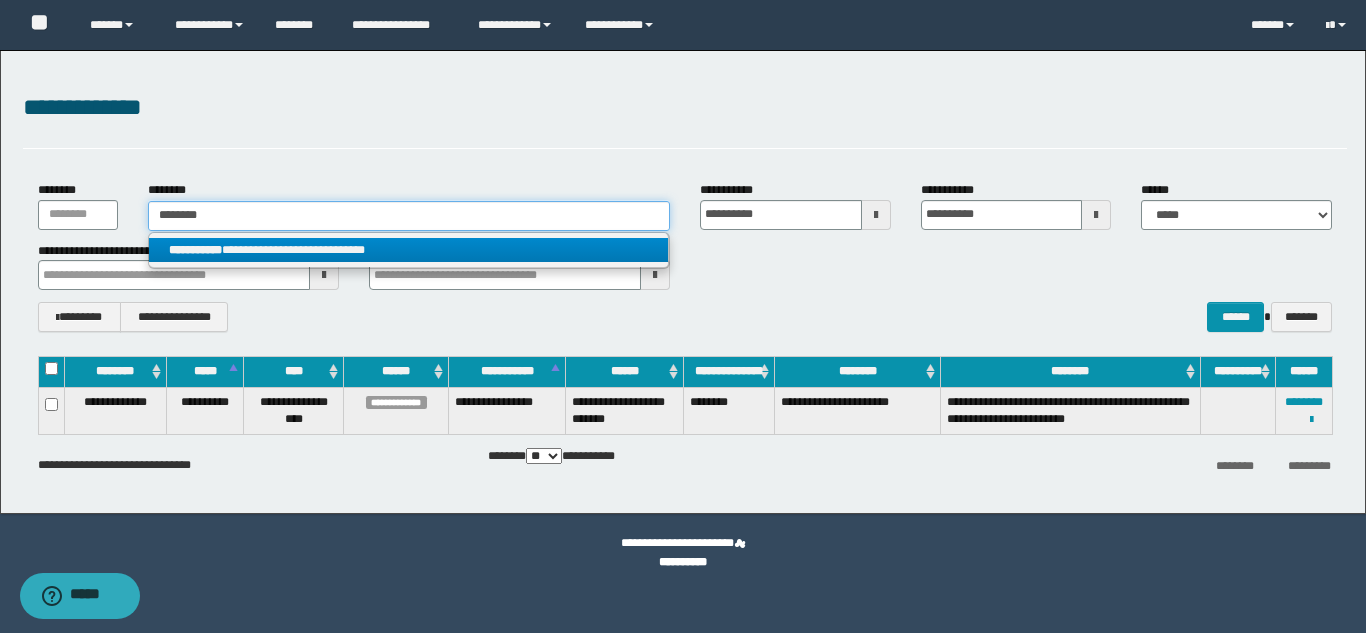 type 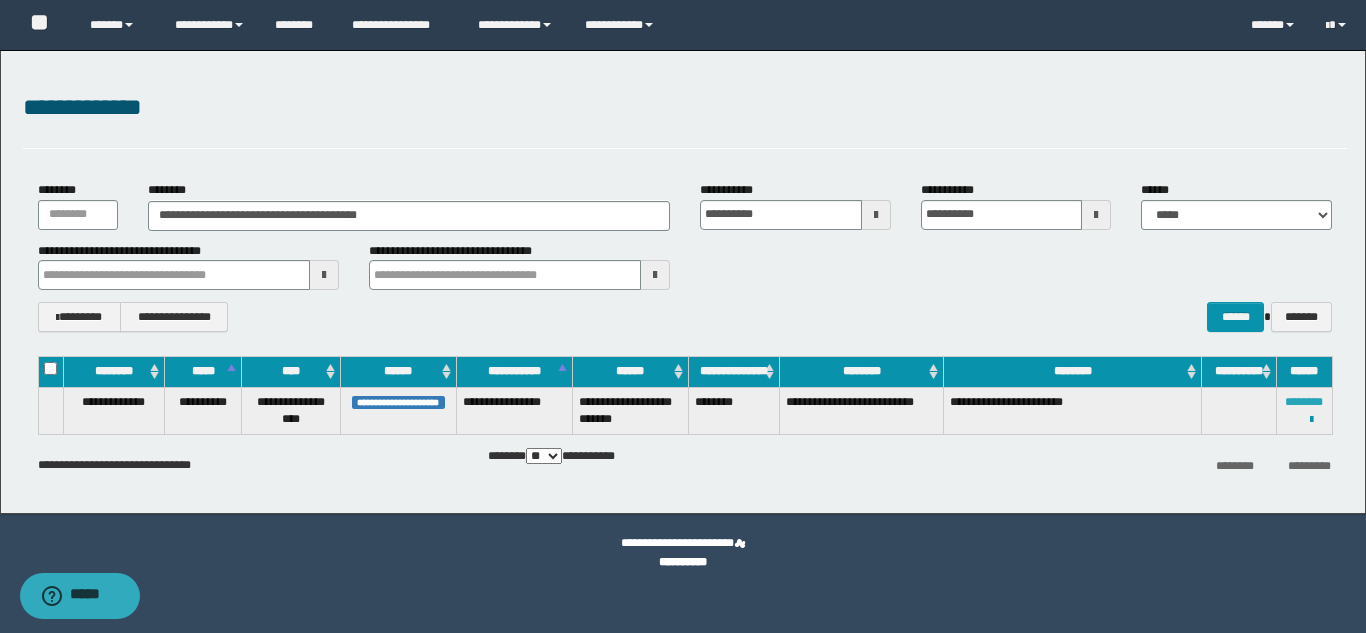 click on "********" at bounding box center [1304, 402] 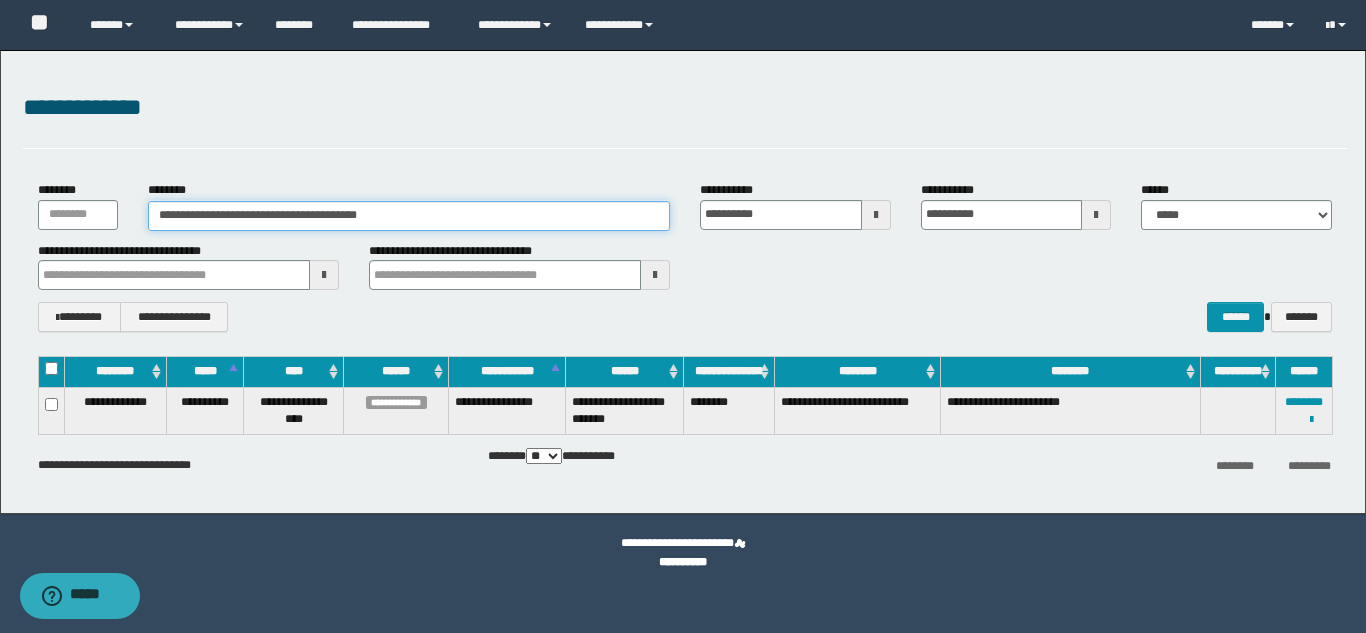 drag, startPoint x: 442, startPoint y: 222, endPoint x: 152, endPoint y: 221, distance: 290.0017 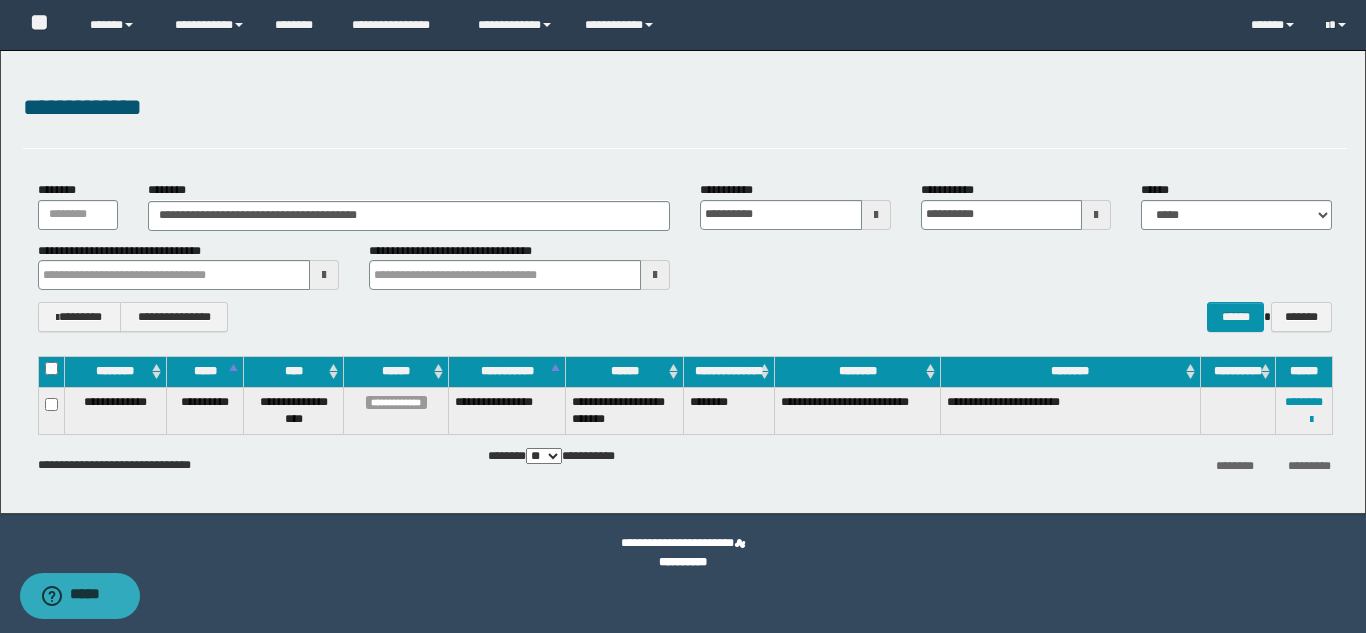 click on "**********" at bounding box center [685, 257] 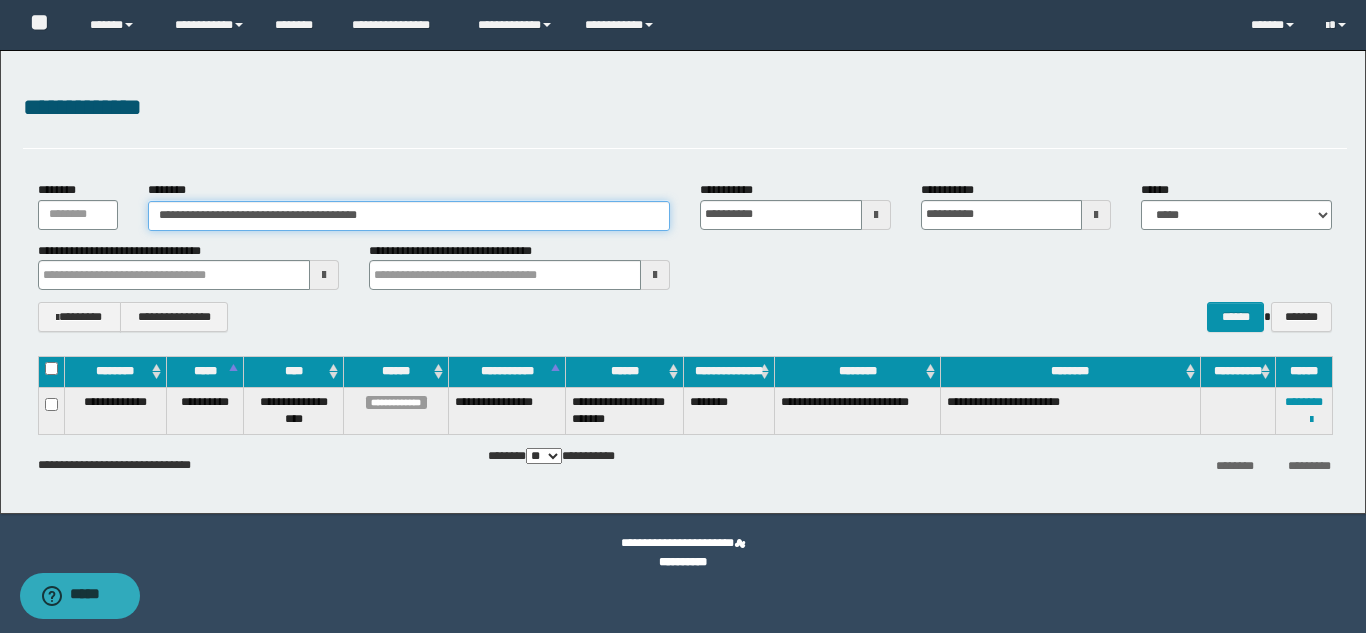 drag, startPoint x: 407, startPoint y: 219, endPoint x: 146, endPoint y: 221, distance: 261.00766 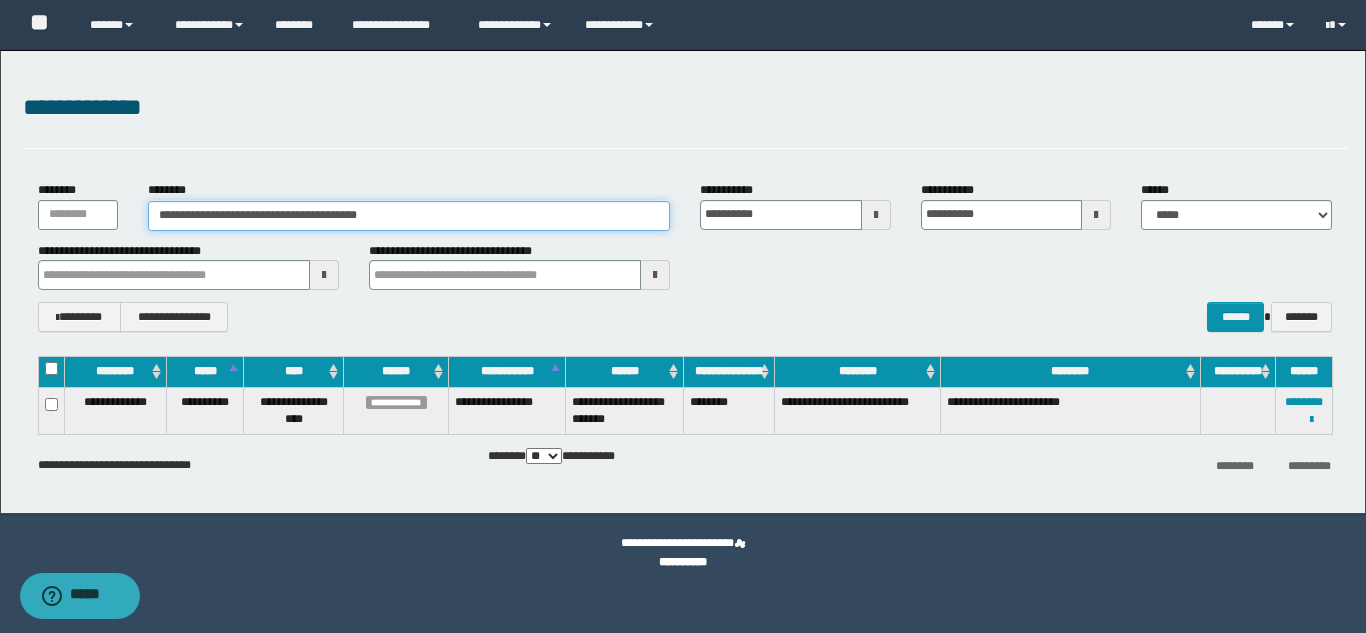 click on "**********" at bounding box center [409, 205] 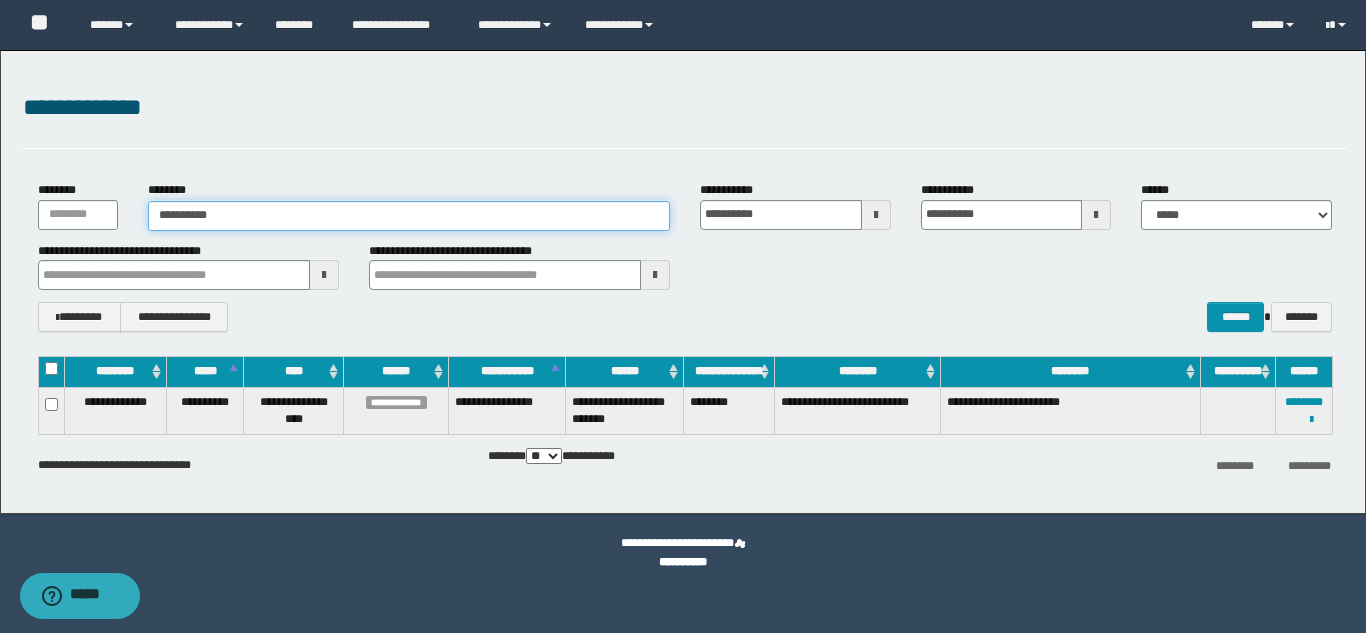 type on "**********" 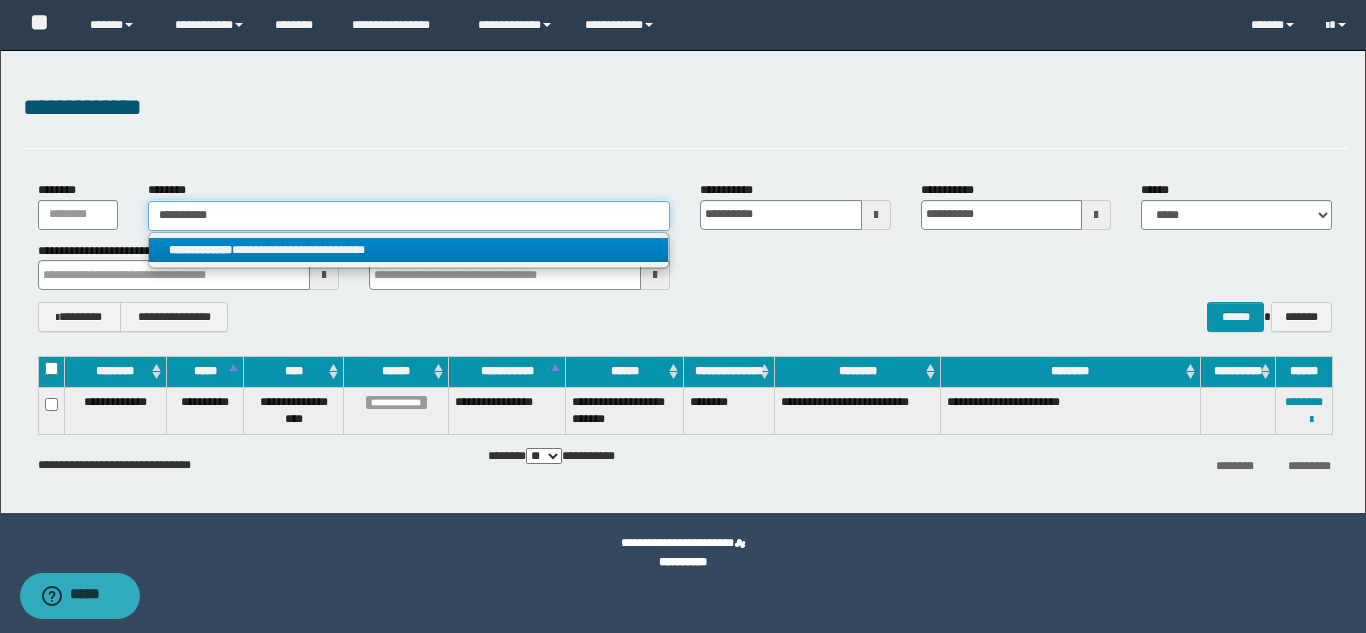 type on "**********" 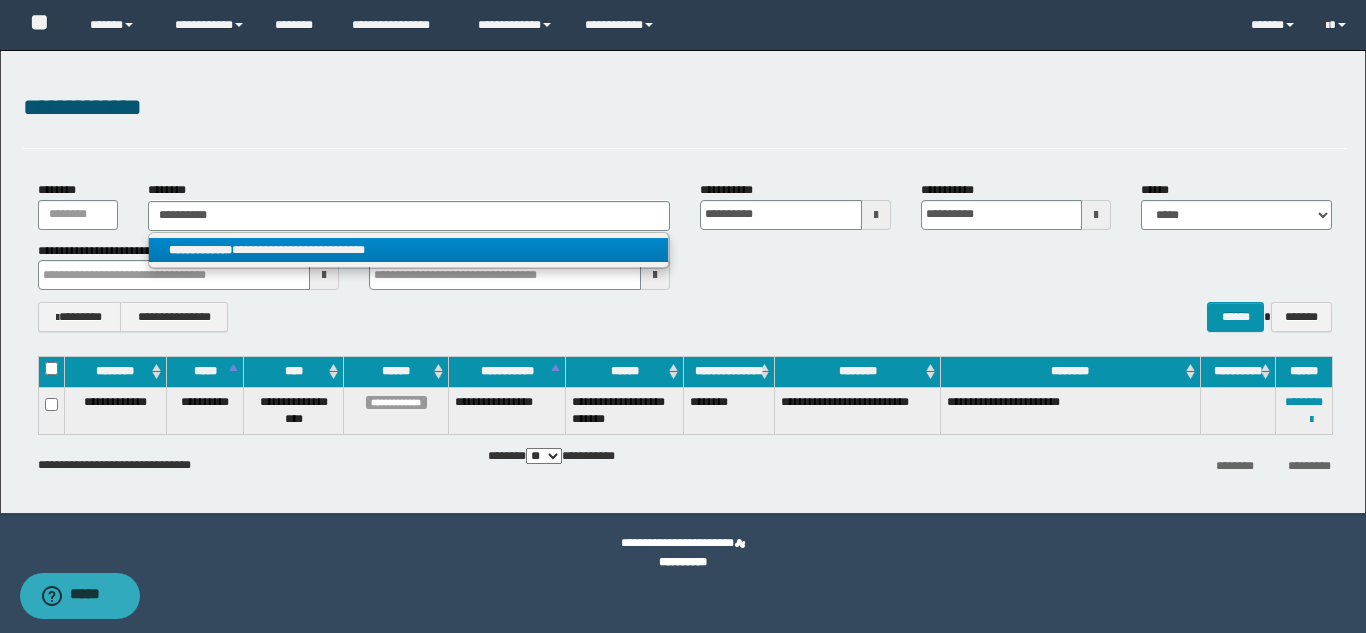 click on "**********" at bounding box center (408, 250) 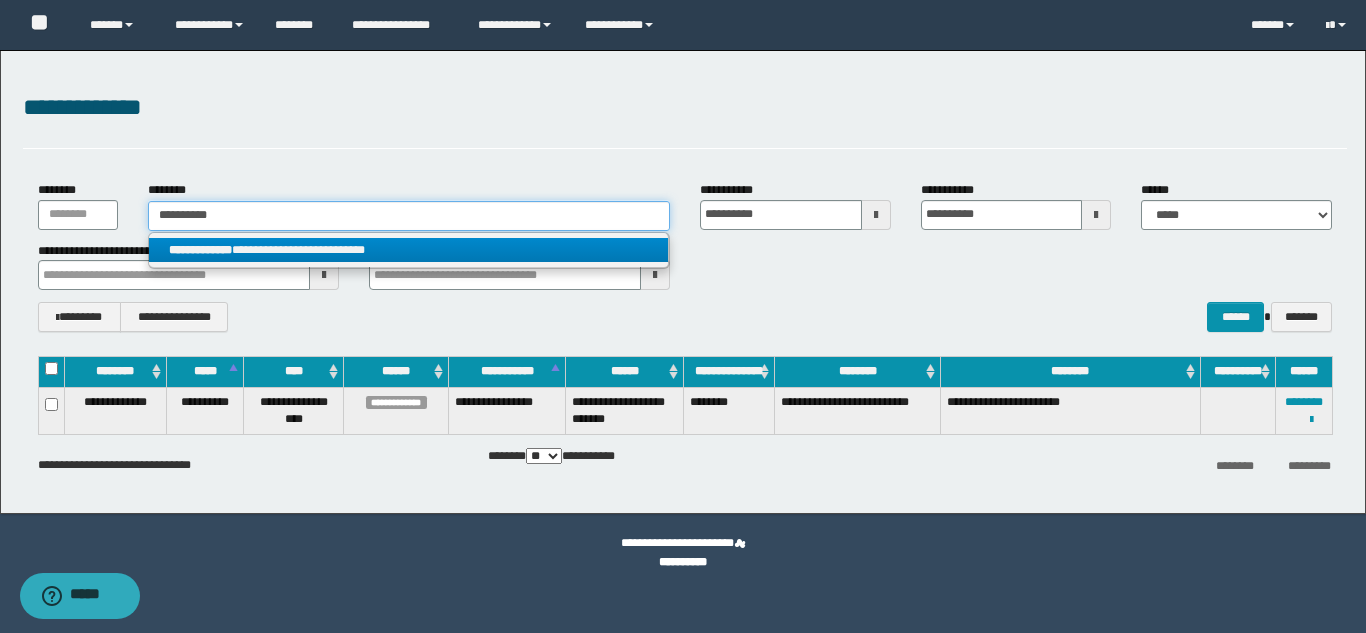 type 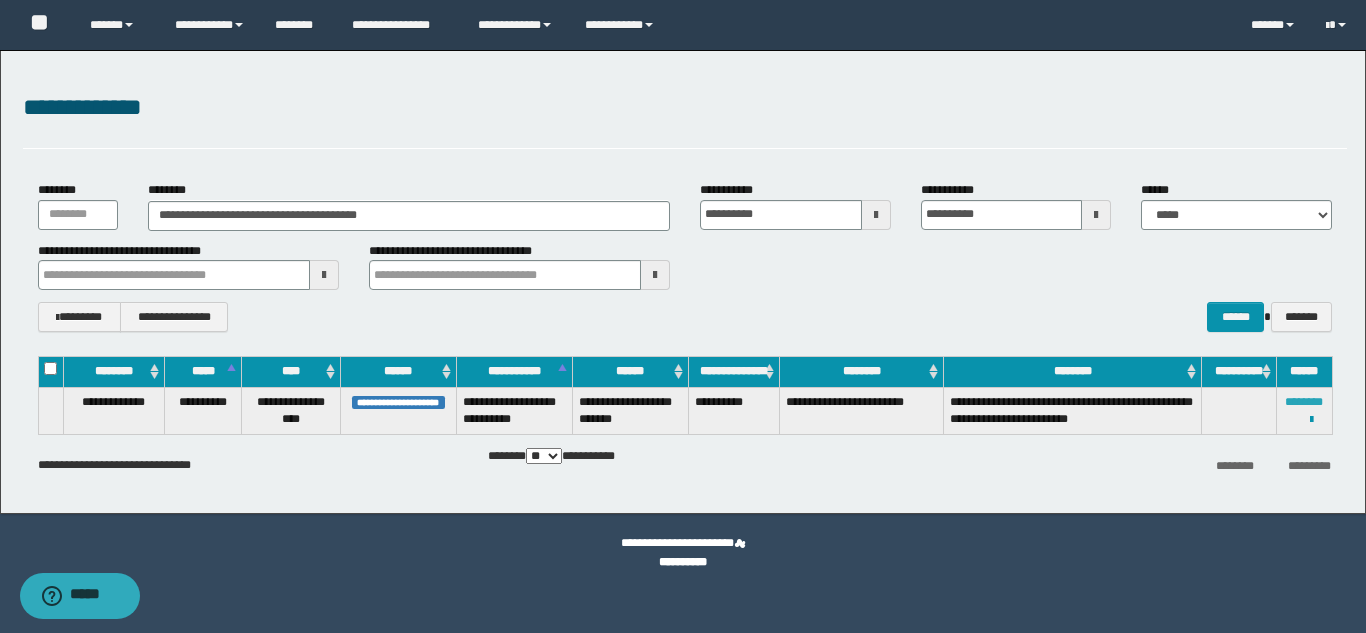 click on "********" at bounding box center [1304, 402] 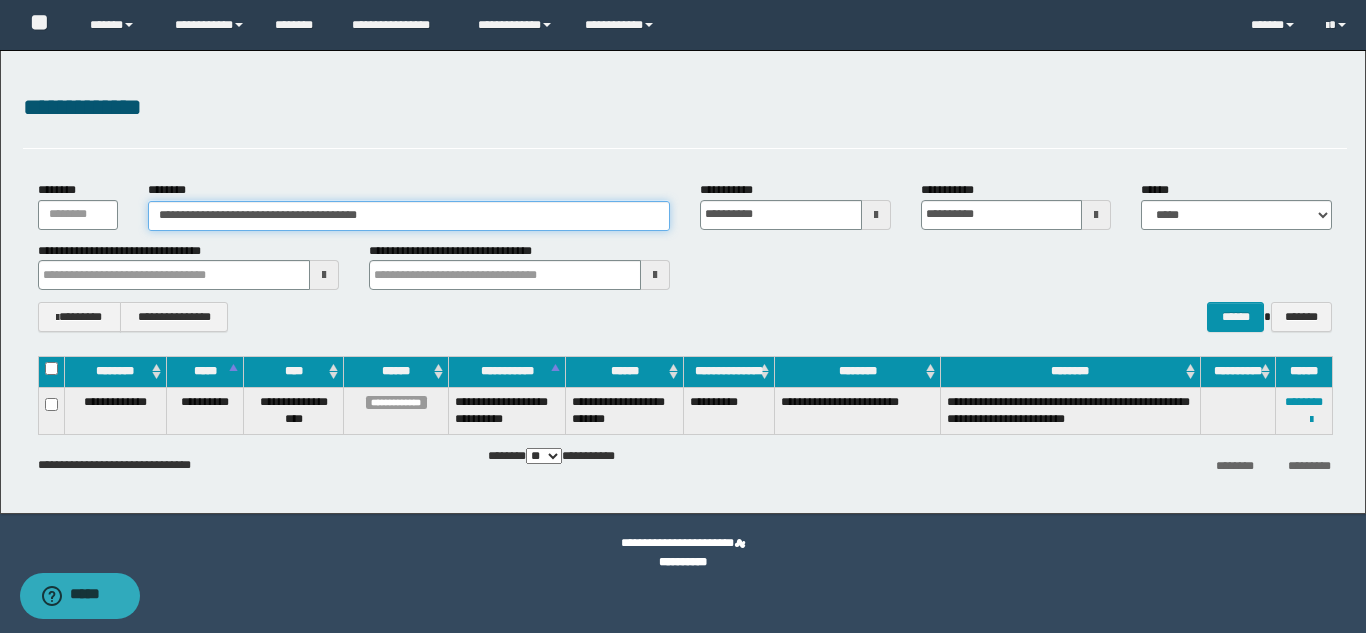 drag, startPoint x: 398, startPoint y: 213, endPoint x: 151, endPoint y: 227, distance: 247.39644 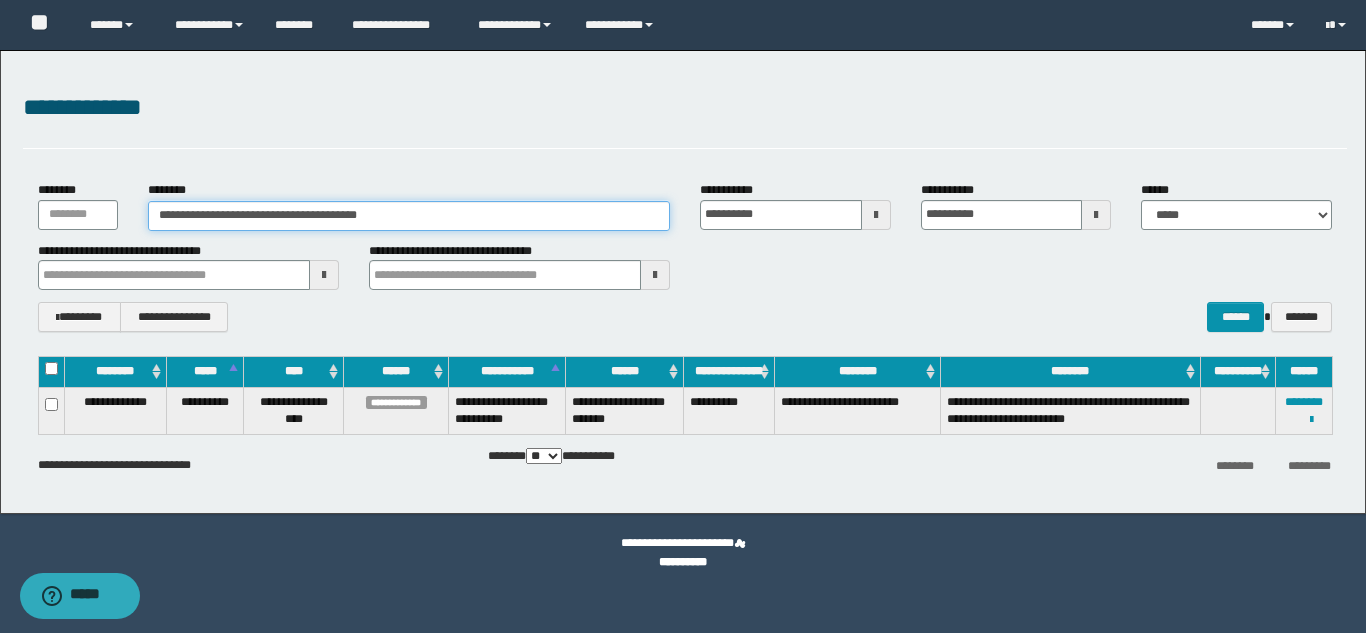 click on "**********" at bounding box center (409, 216) 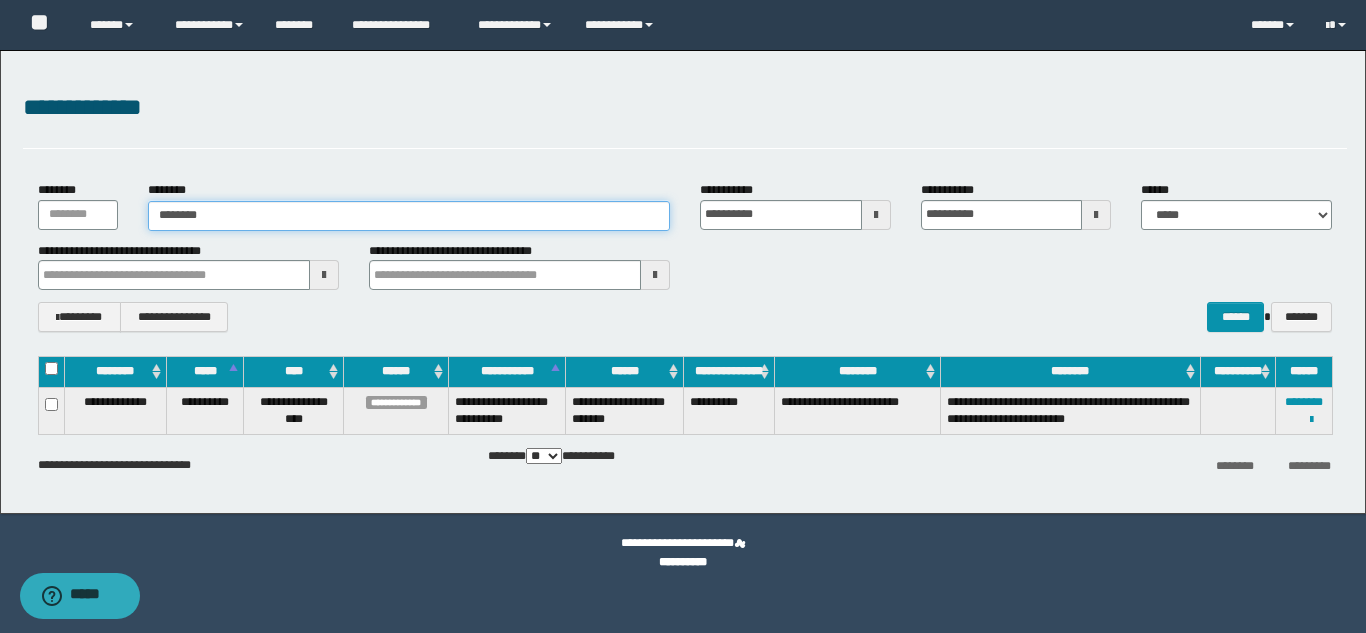 type on "********" 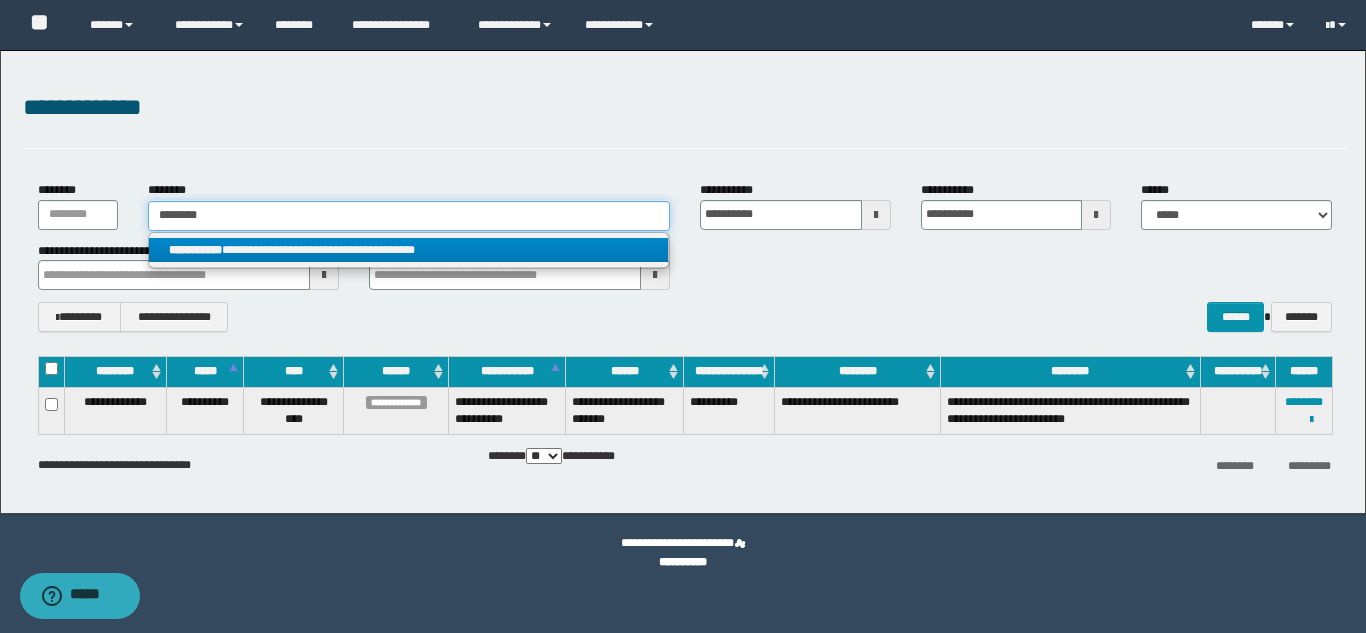 type on "********" 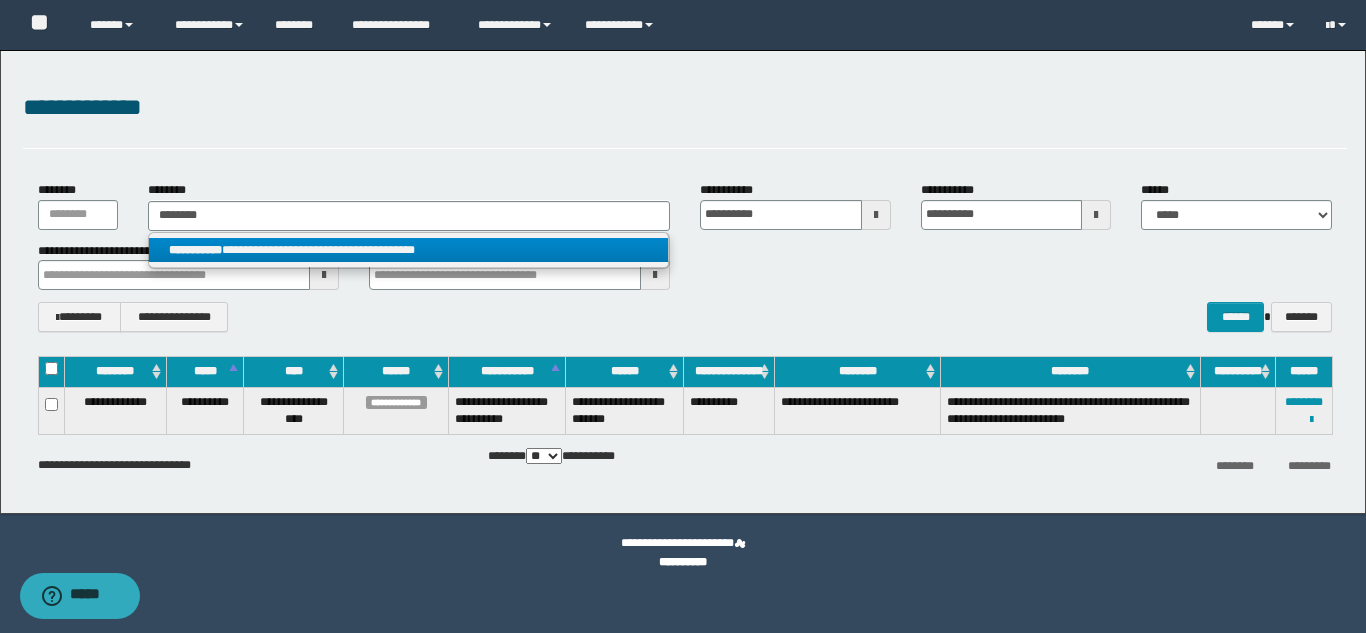 click on "**********" at bounding box center (408, 250) 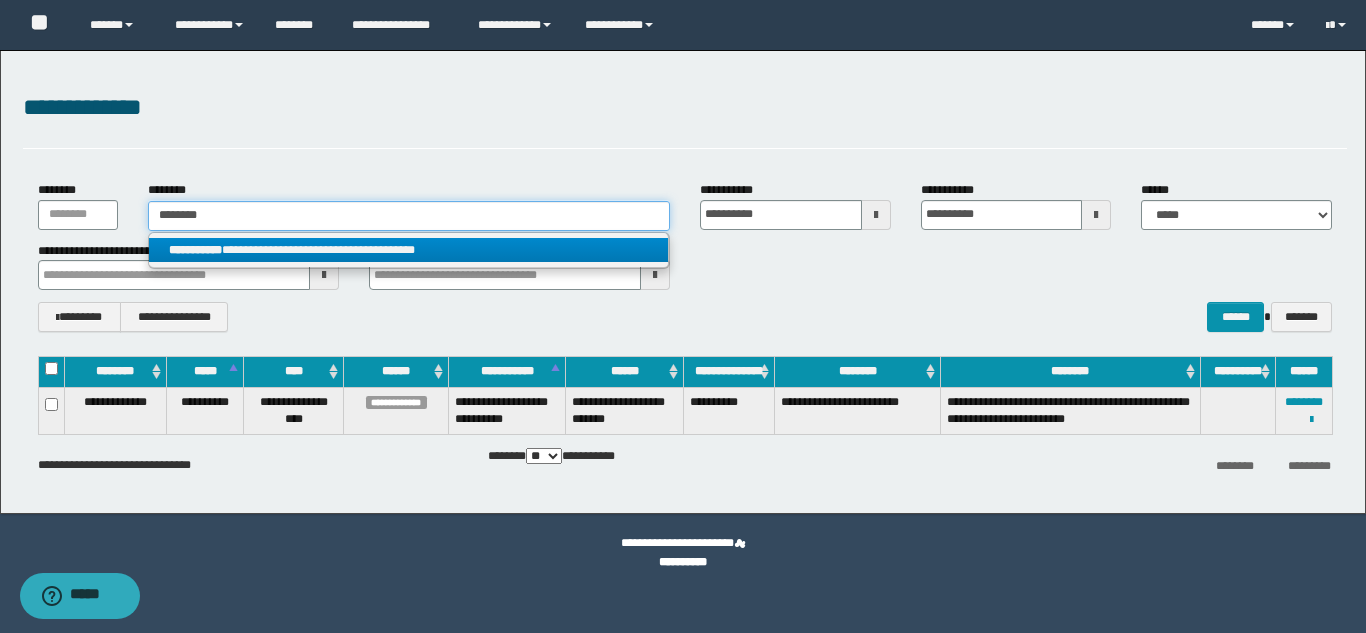 type 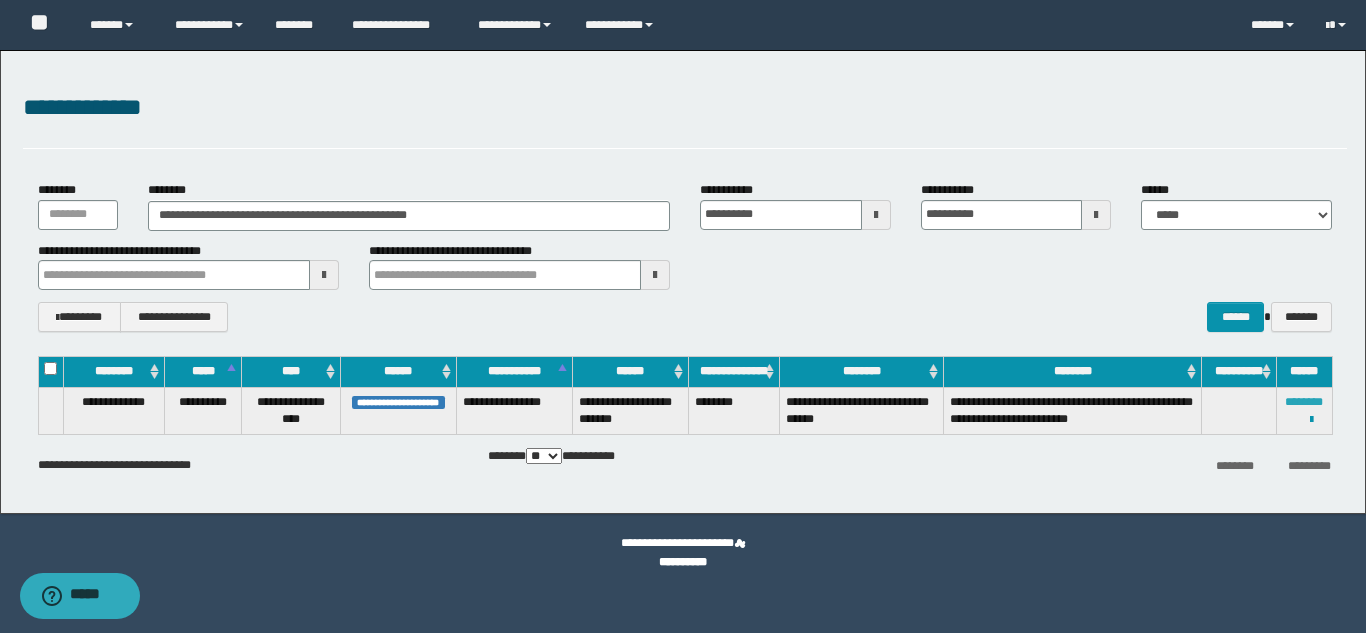 click on "********" at bounding box center [1304, 402] 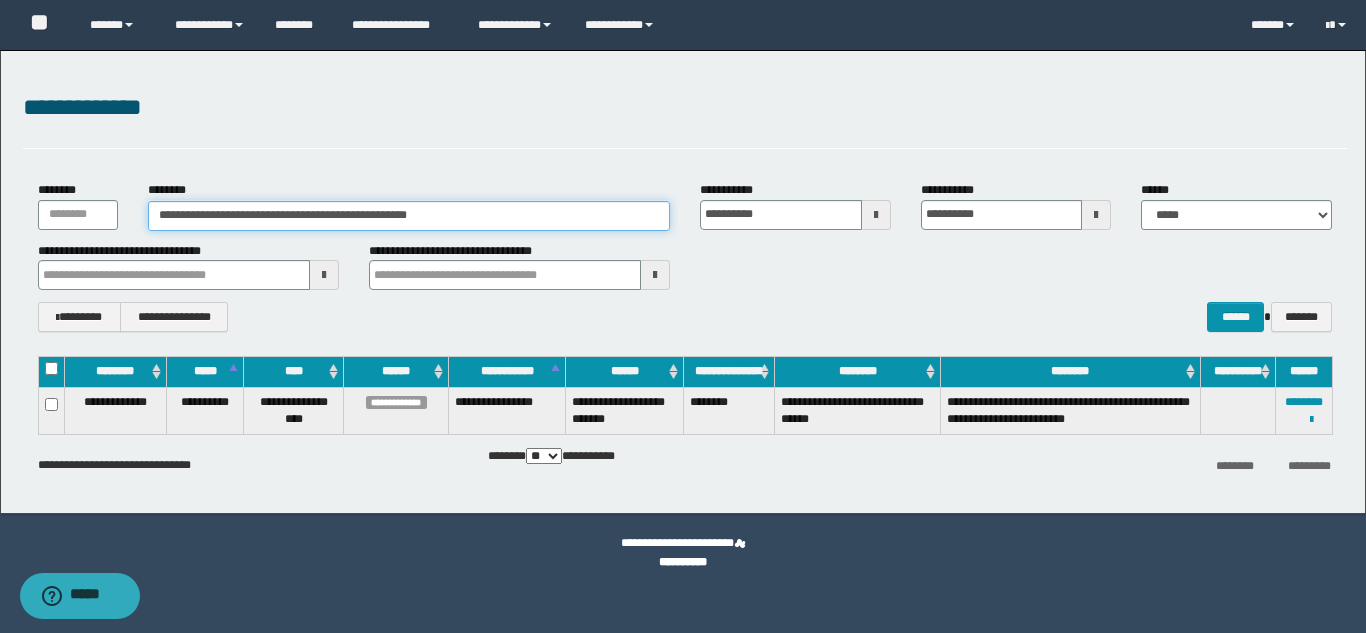 drag, startPoint x: 478, startPoint y: 216, endPoint x: 160, endPoint y: 222, distance: 318.0566 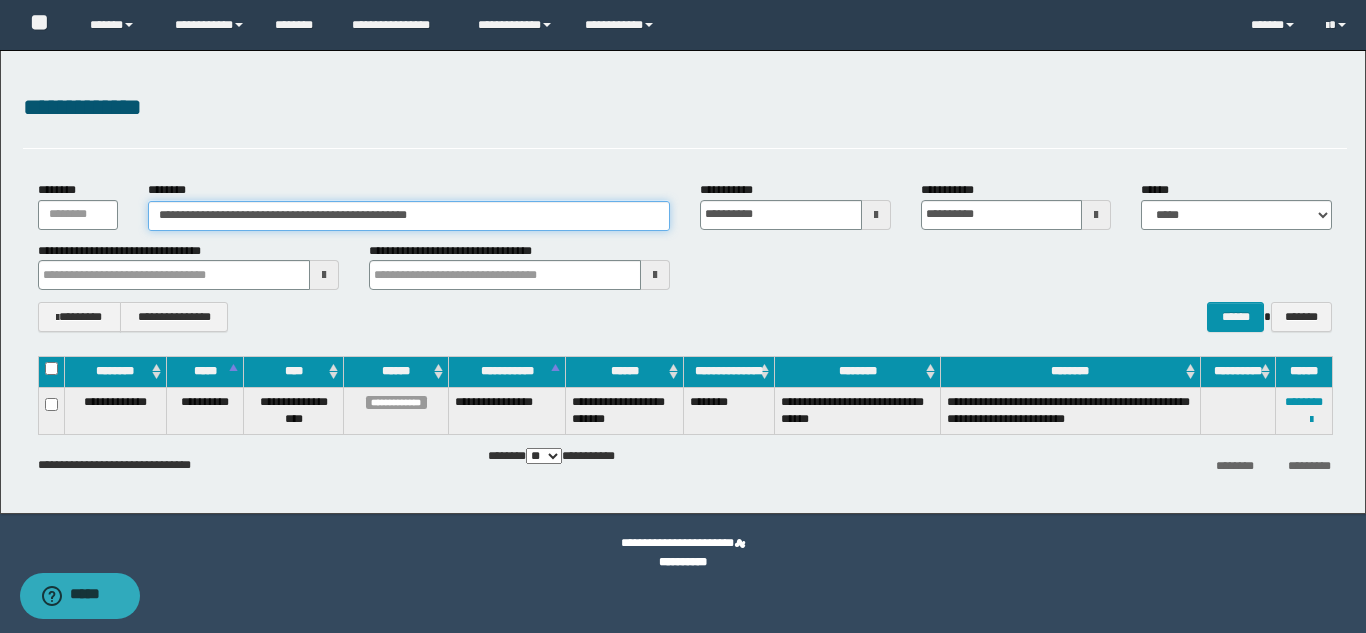 click on "**********" at bounding box center [409, 216] 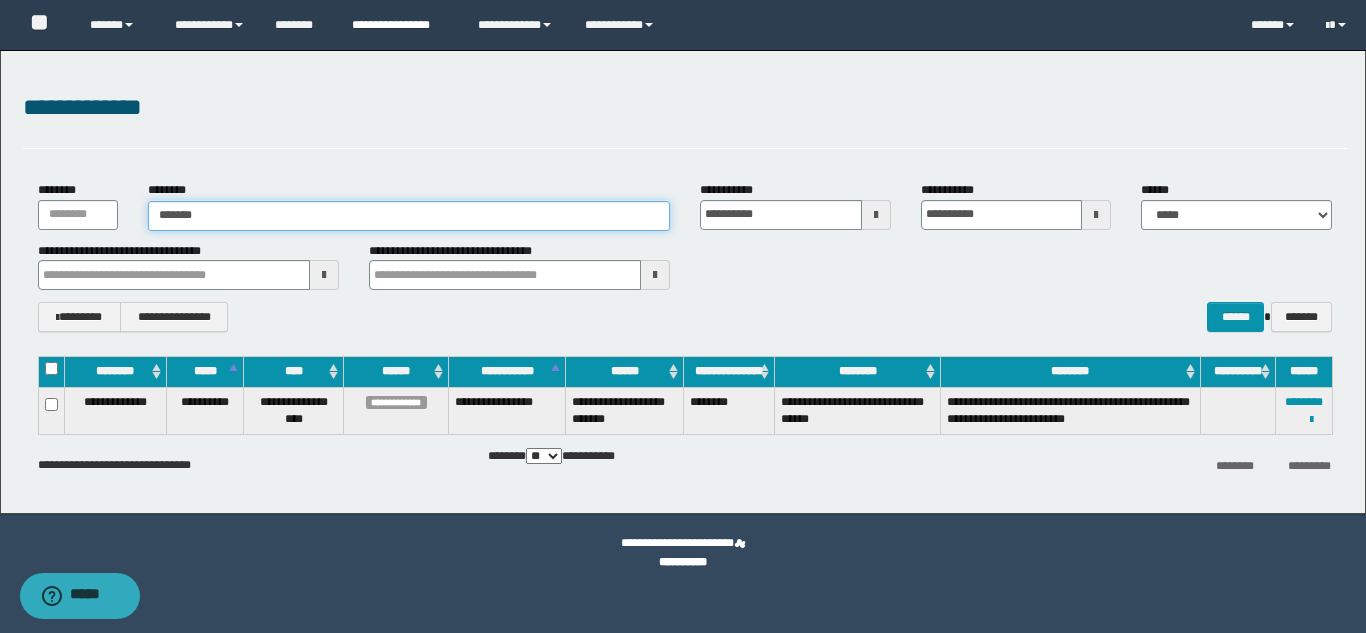 type on "*******" 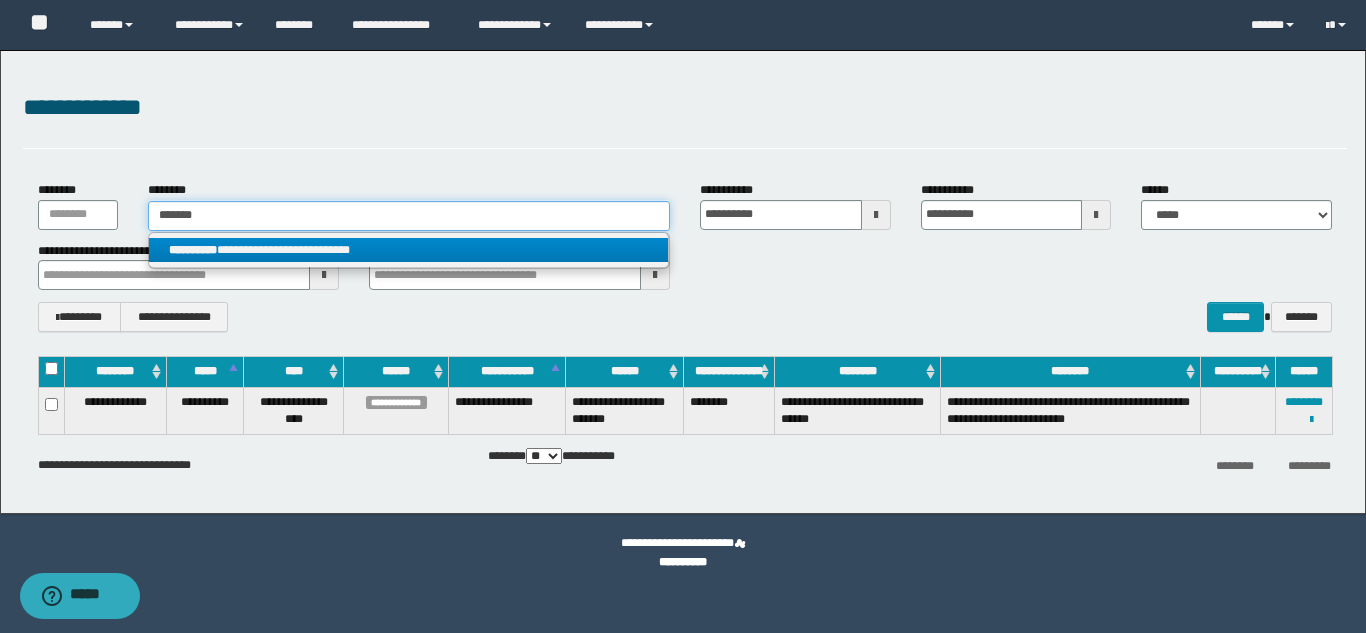 type on "*******" 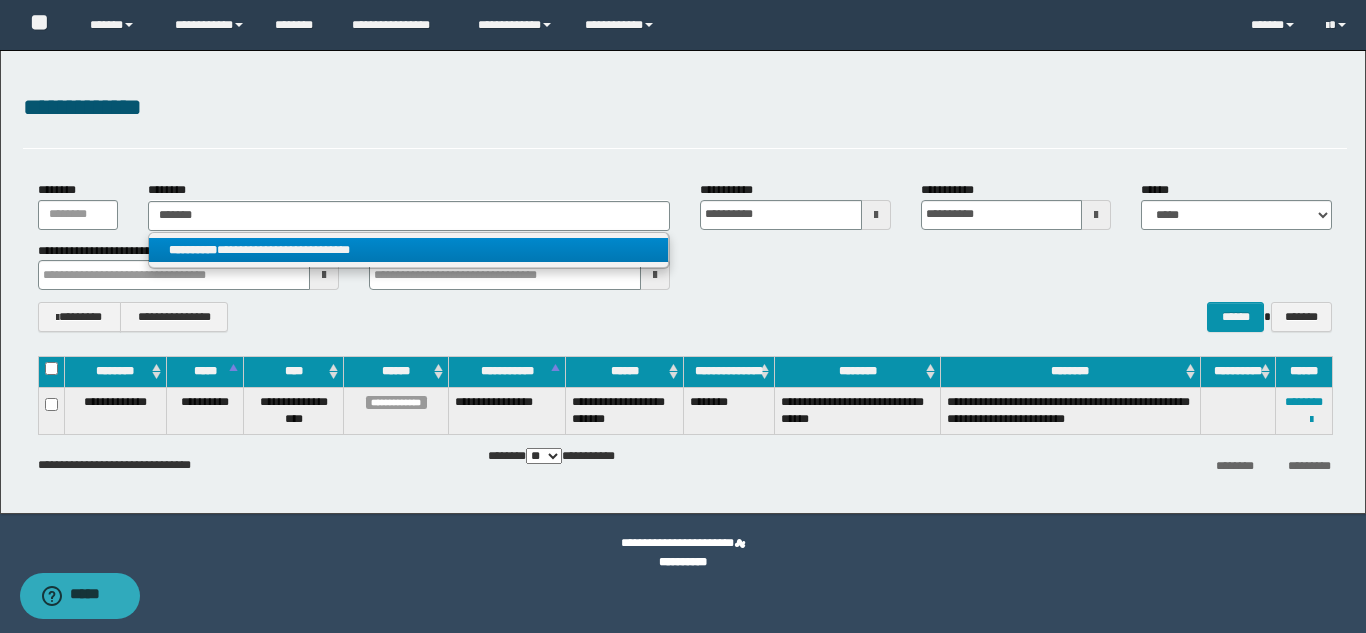click on "**********" at bounding box center (408, 250) 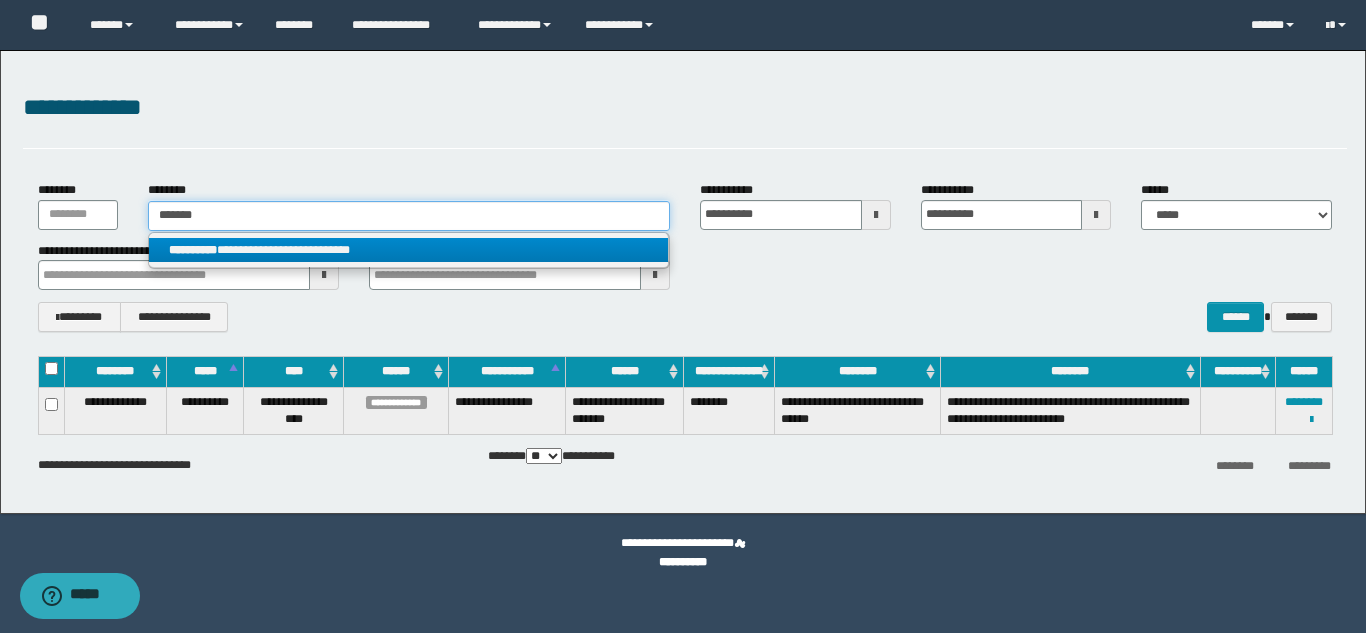 type 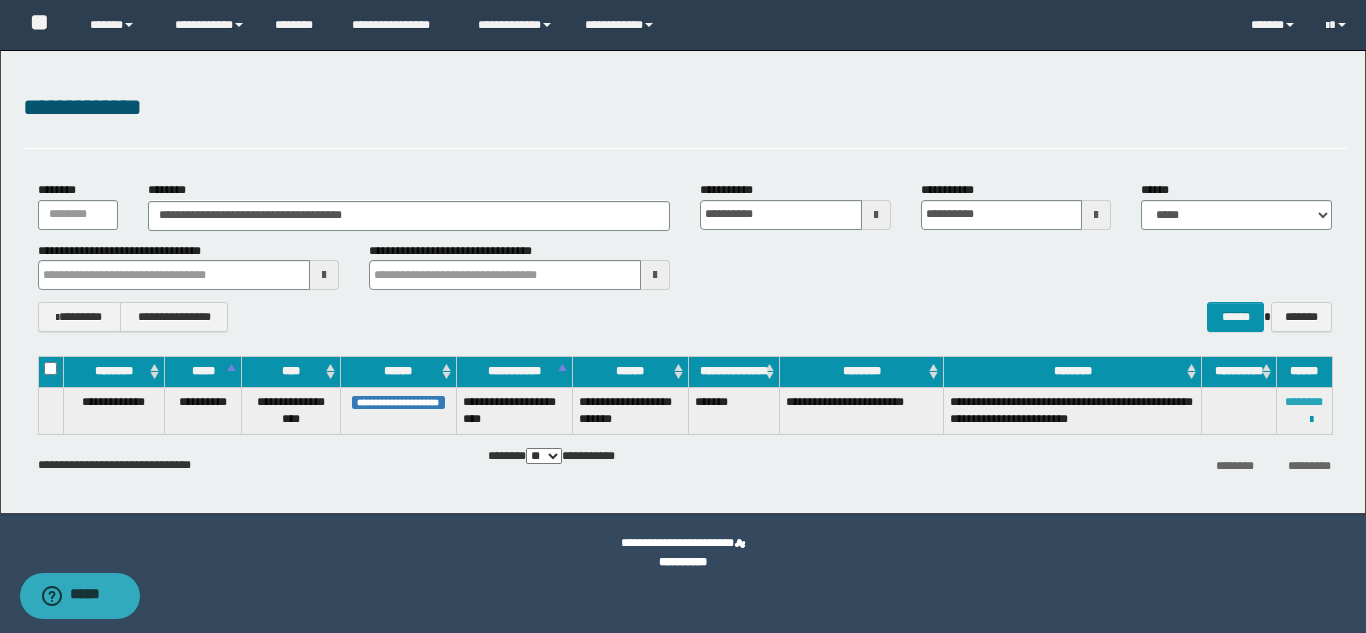 click on "********" at bounding box center [1304, 402] 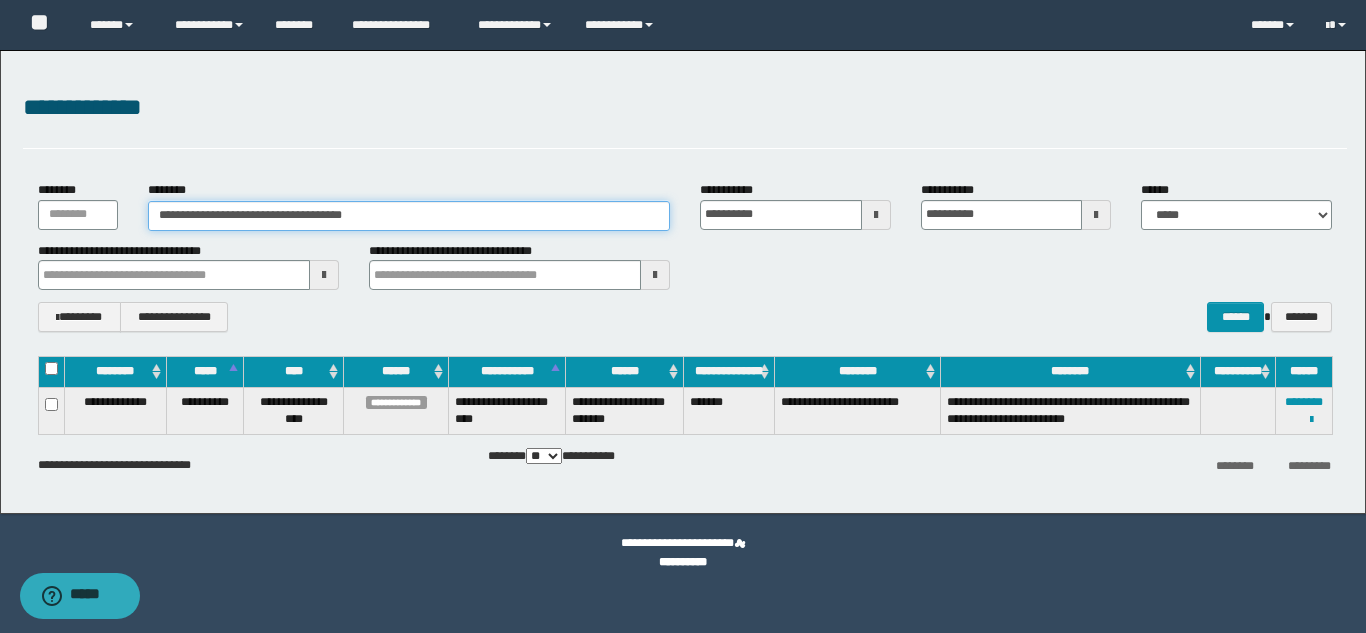drag, startPoint x: 400, startPoint y: 207, endPoint x: 158, endPoint y: 215, distance: 242.1322 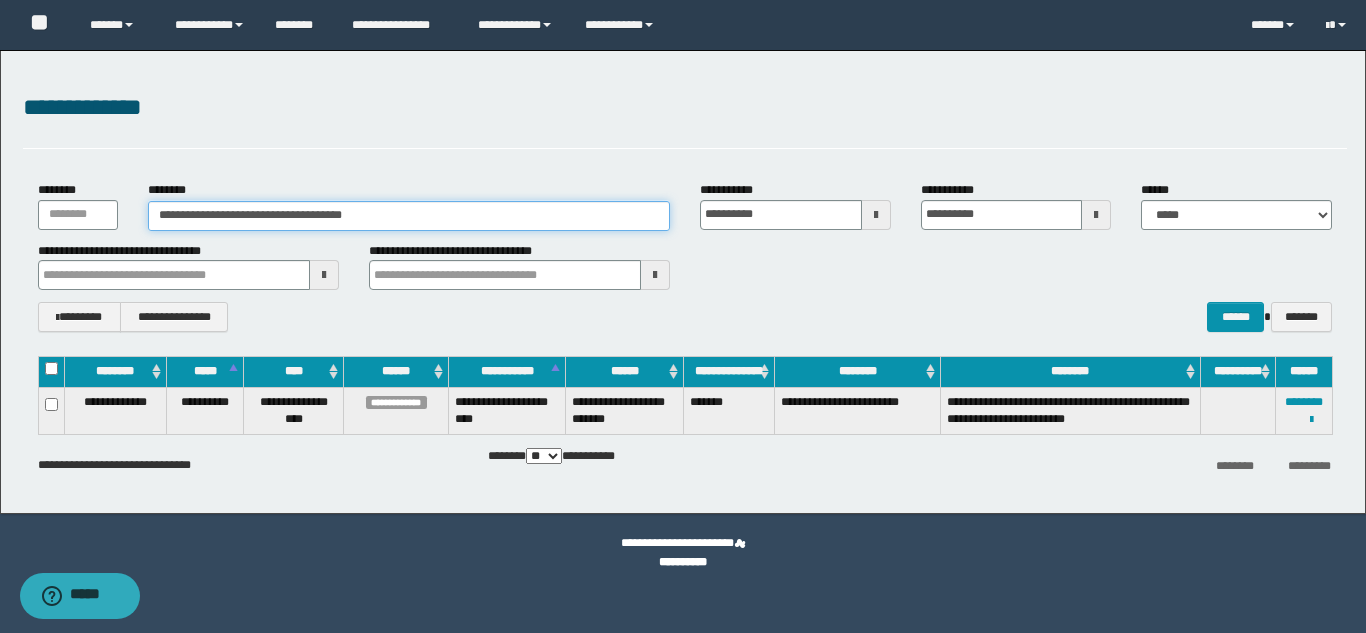paste 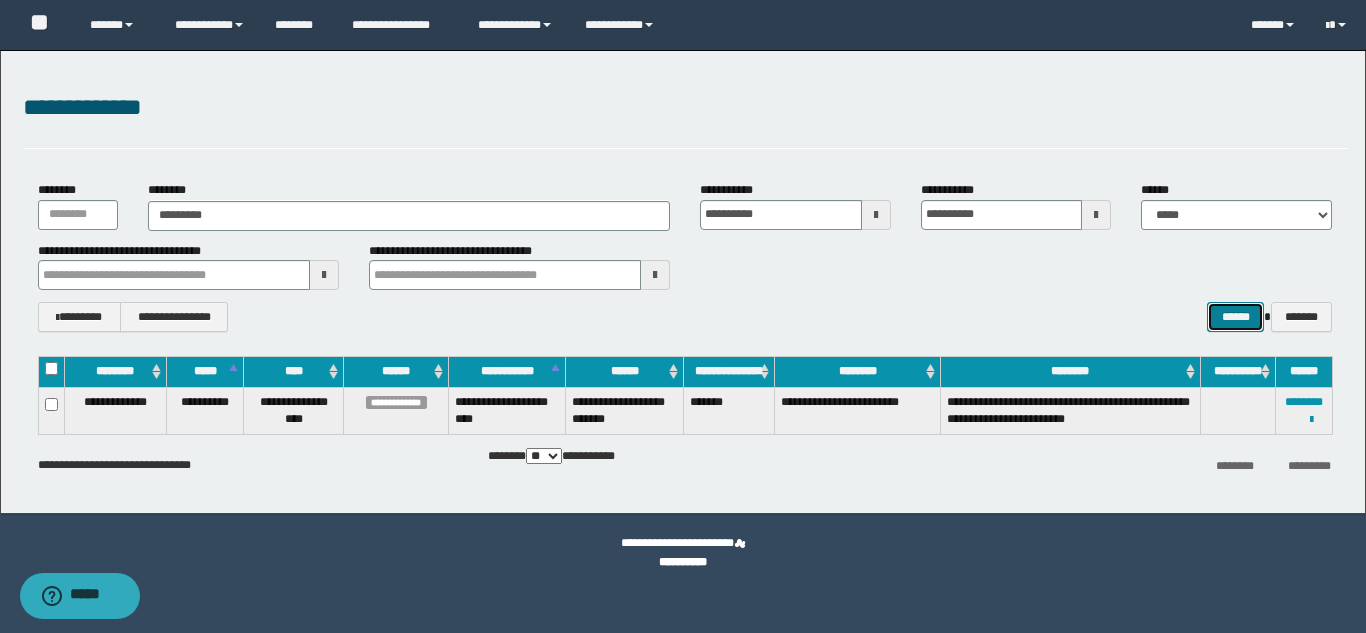 click on "******" at bounding box center (1235, 317) 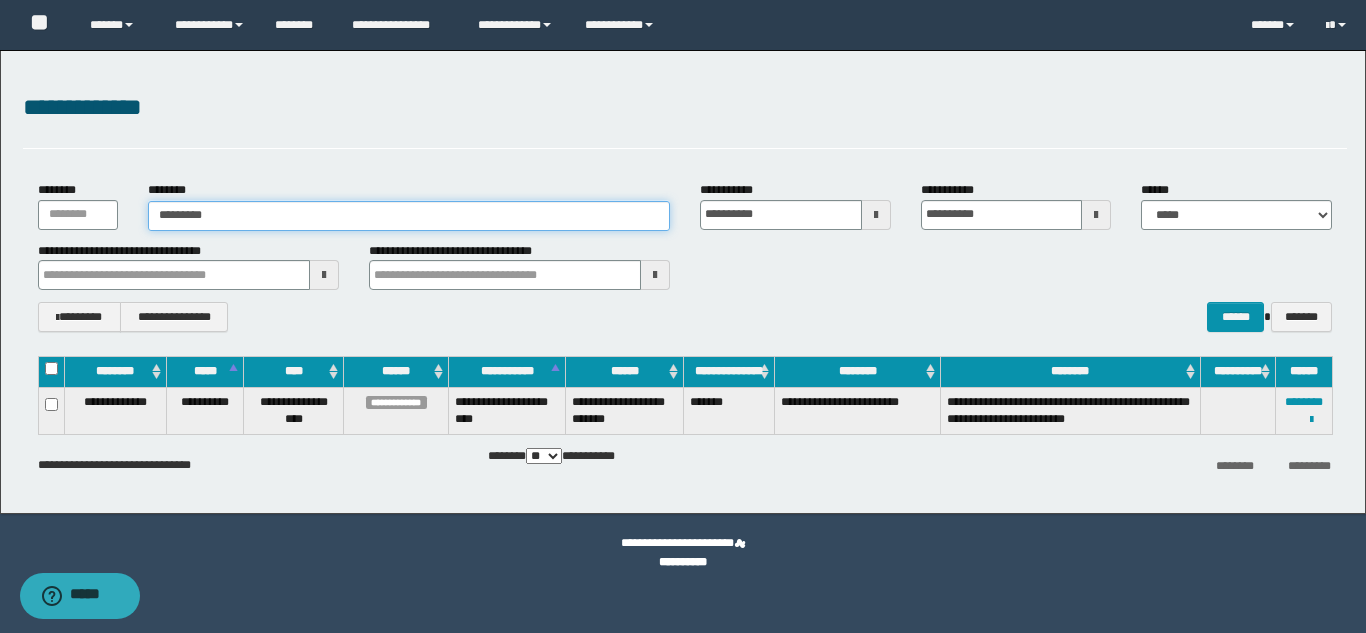 click on "********" at bounding box center (409, 216) 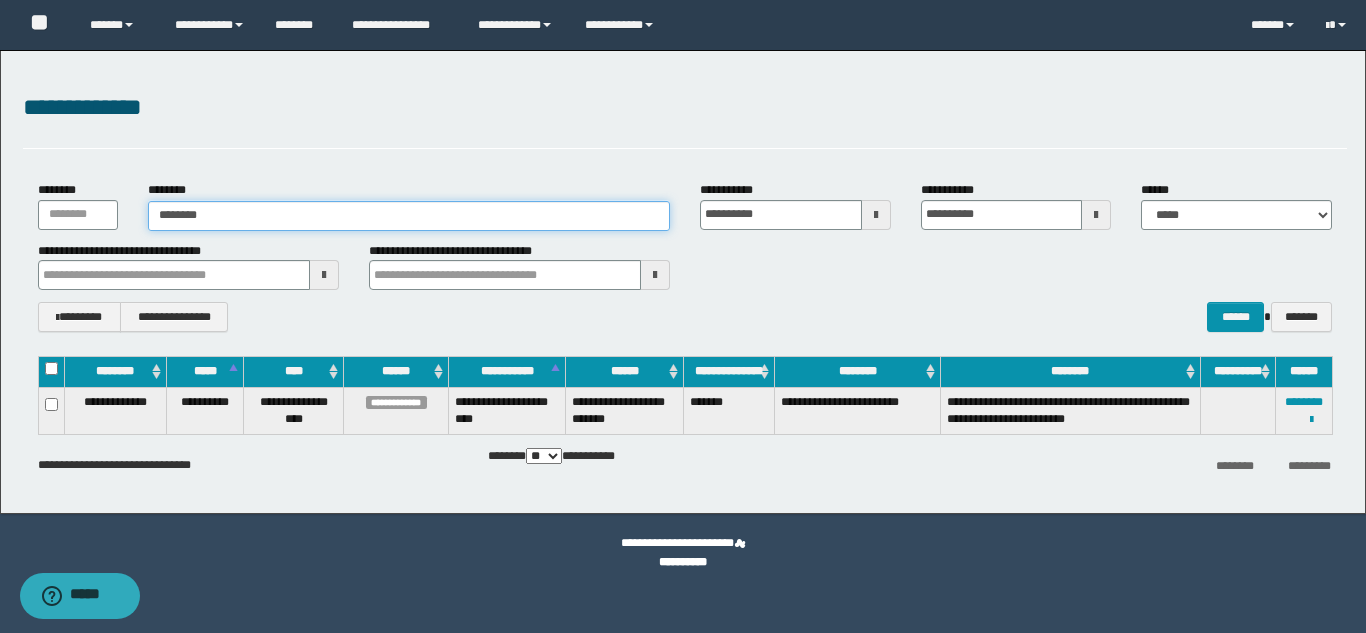 type on "********" 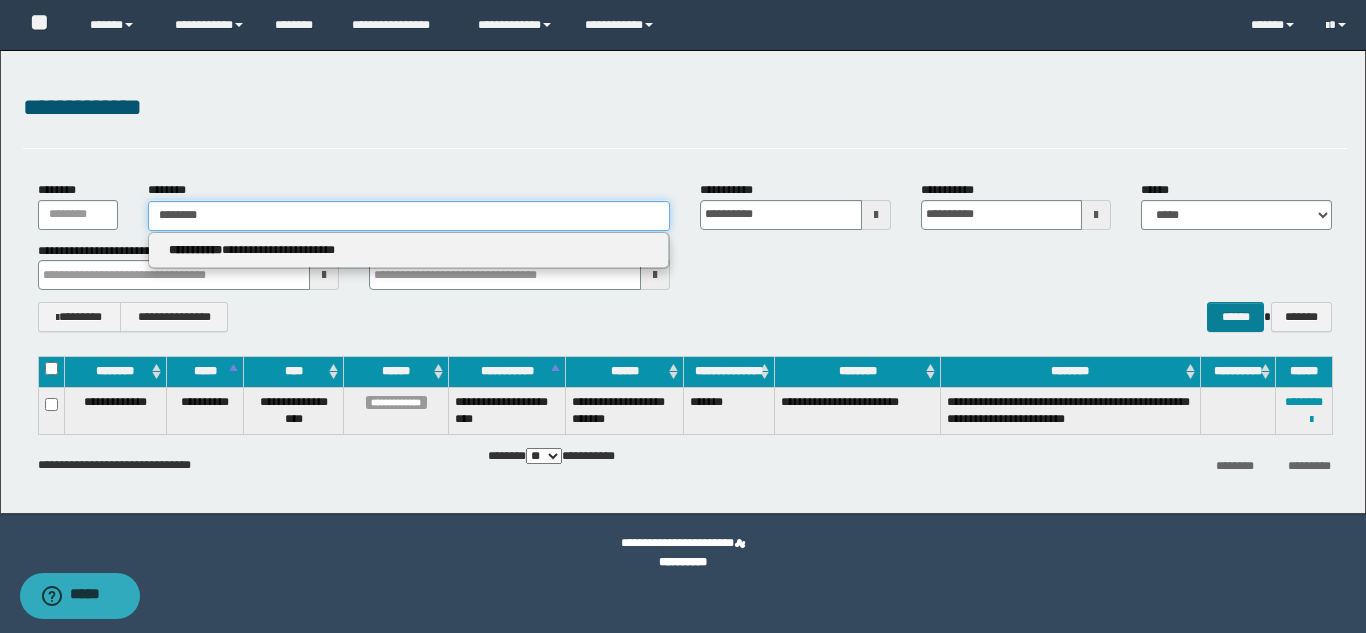 type on "********" 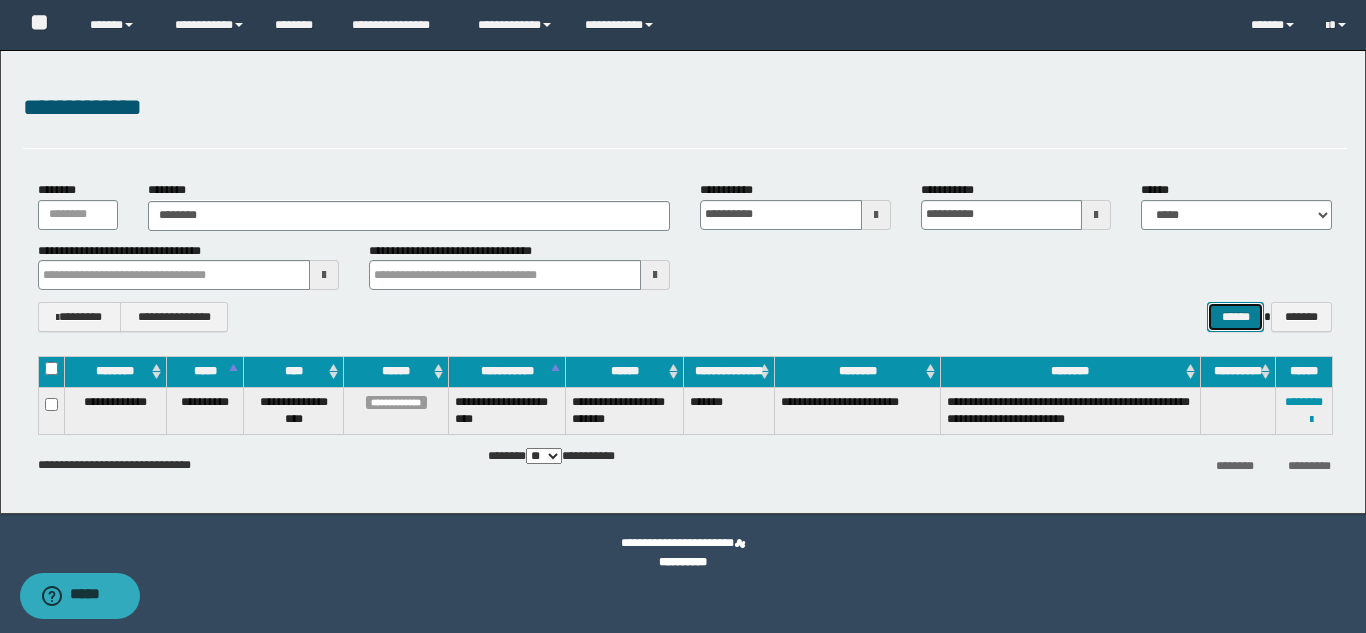 click on "******" at bounding box center [1235, 317] 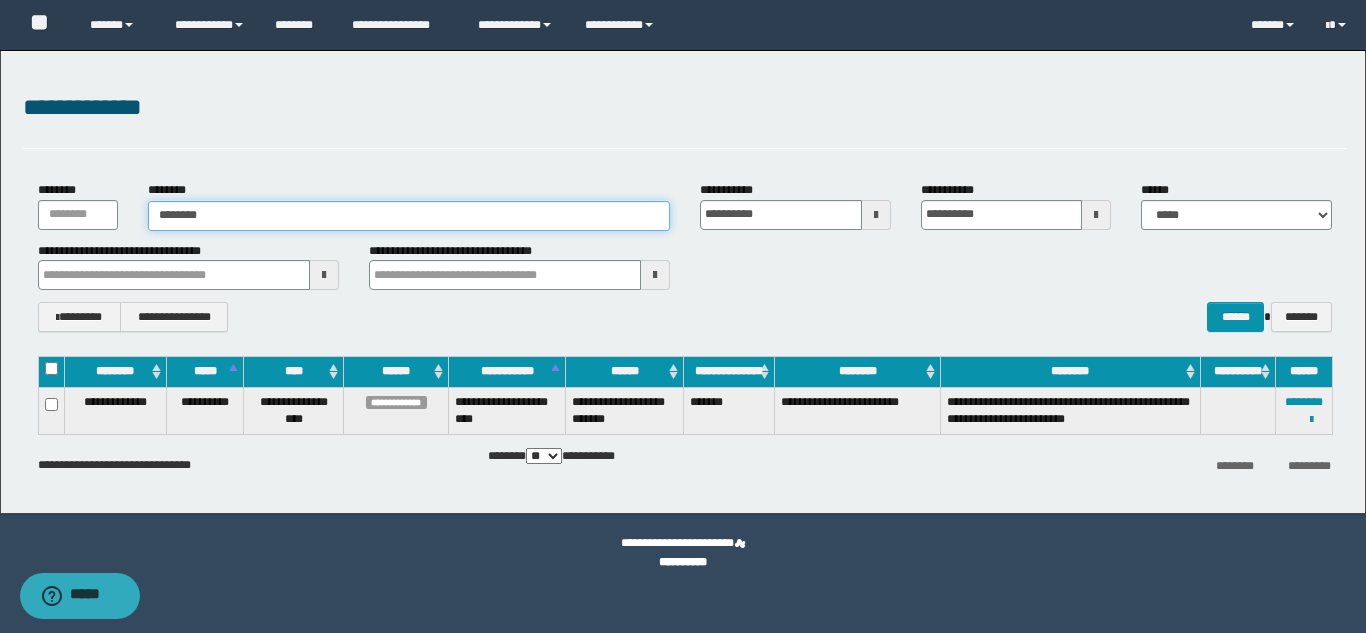 type on "********" 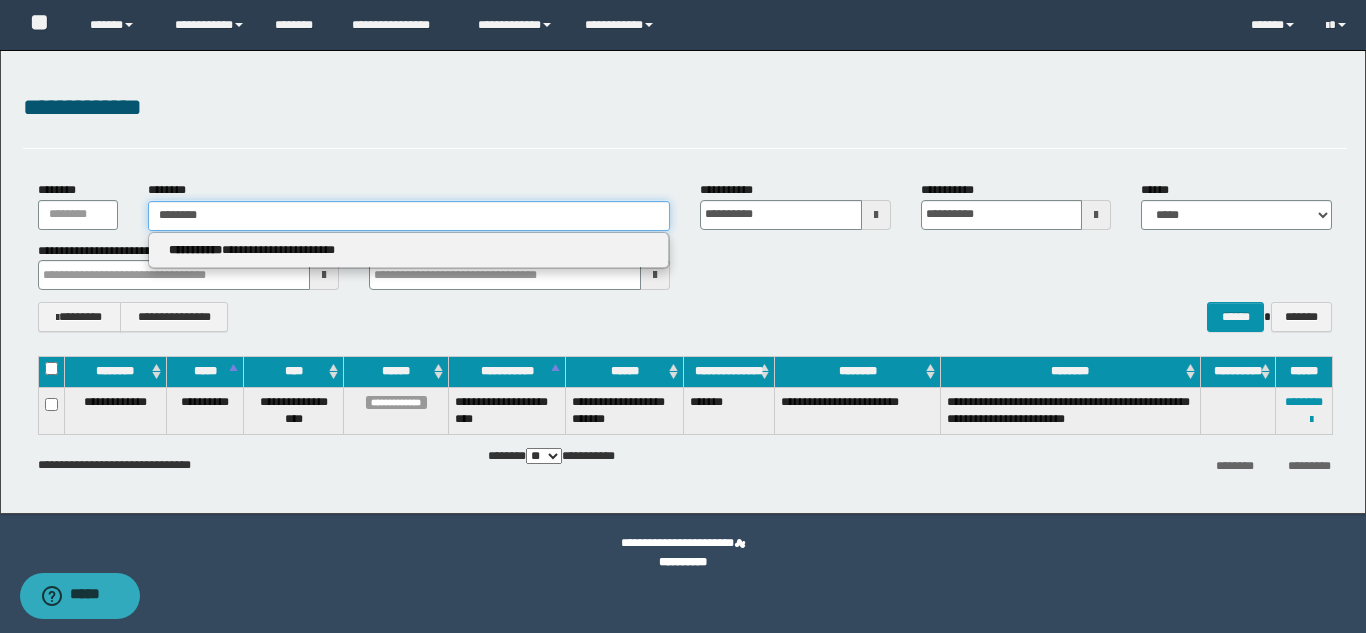 click on "********" at bounding box center [409, 216] 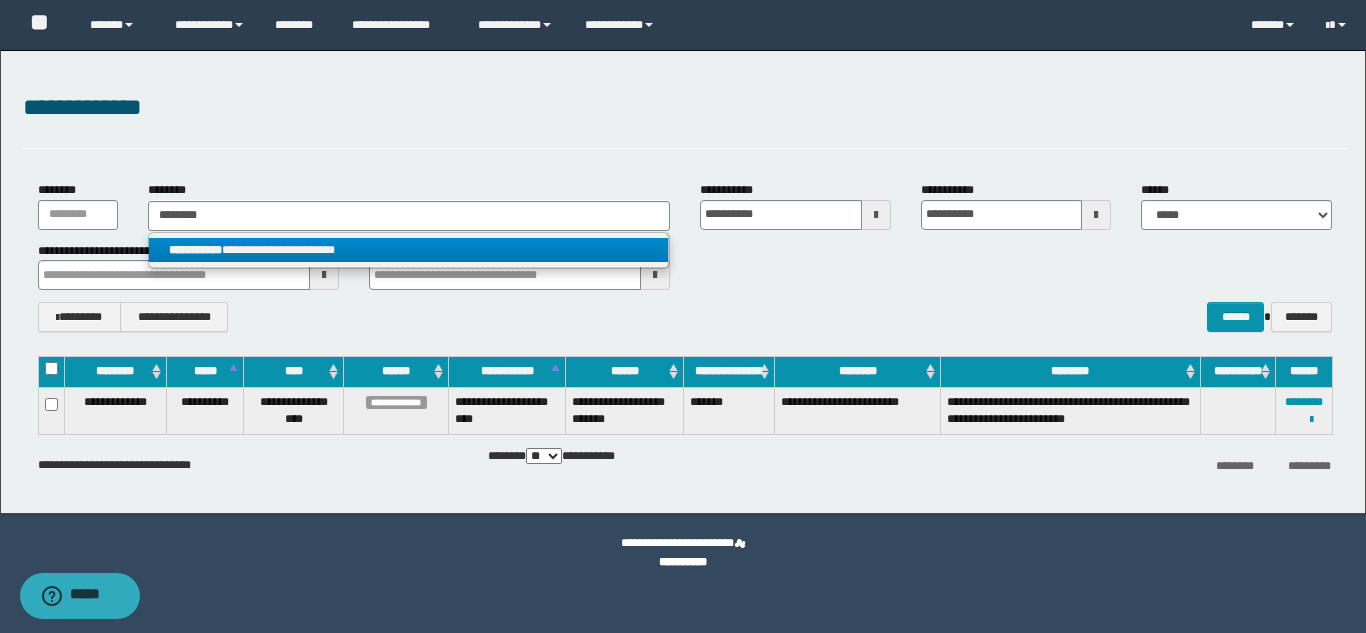 click on "**********" at bounding box center (408, 250) 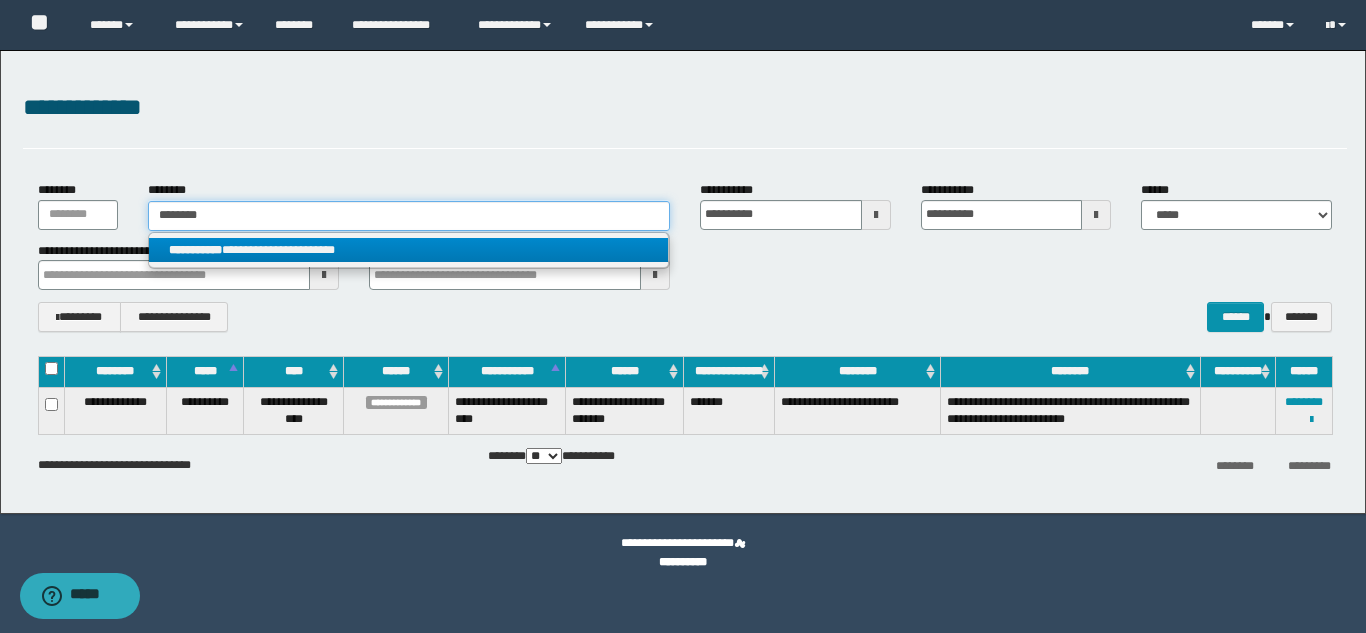 type 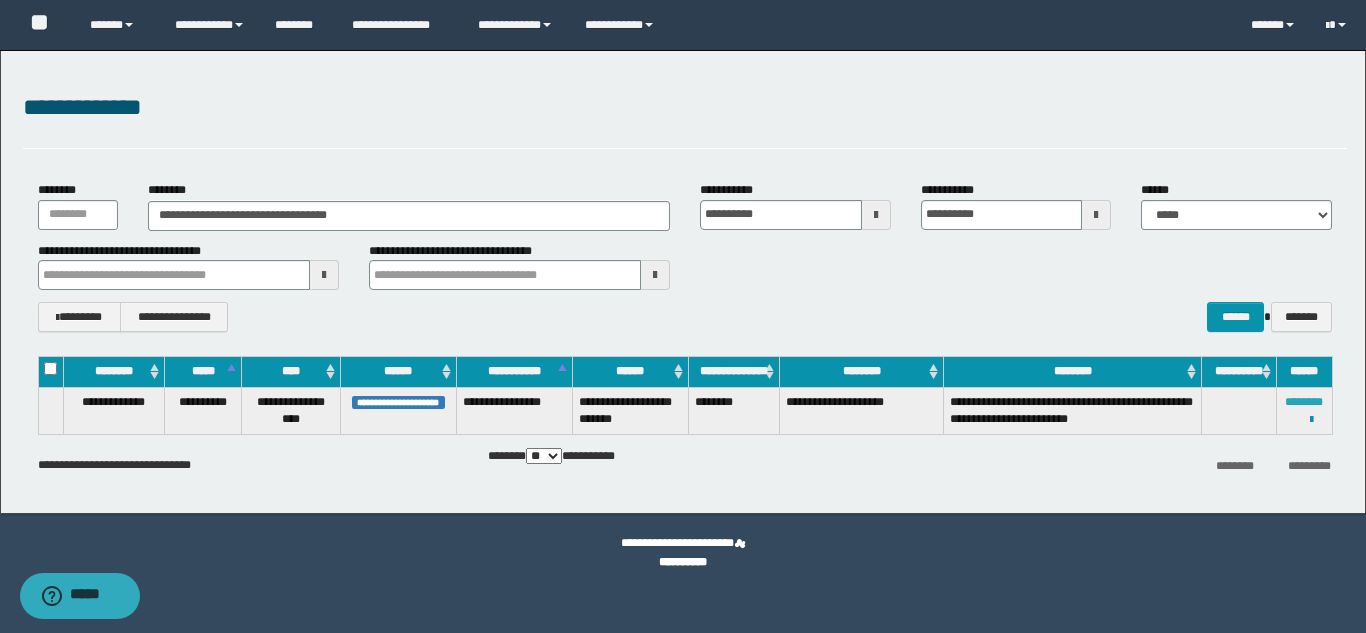 click on "********" at bounding box center (1304, 402) 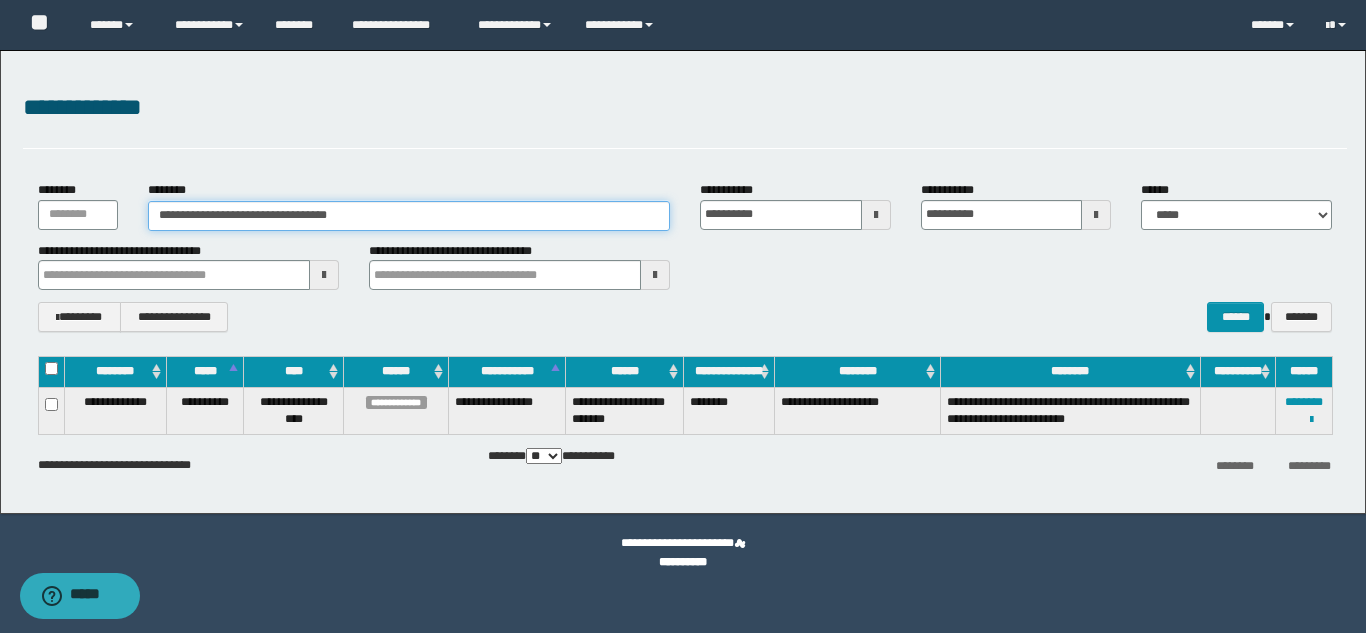 drag, startPoint x: 364, startPoint y: 219, endPoint x: 153, endPoint y: 211, distance: 211.15161 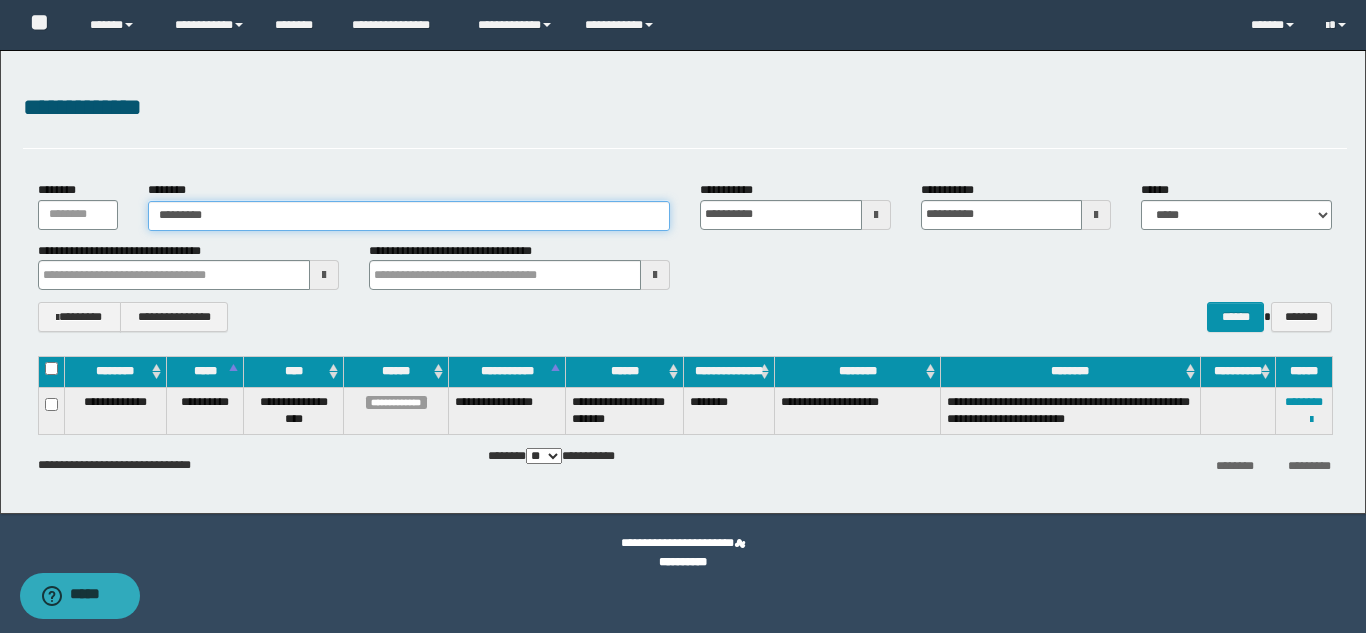type on "********" 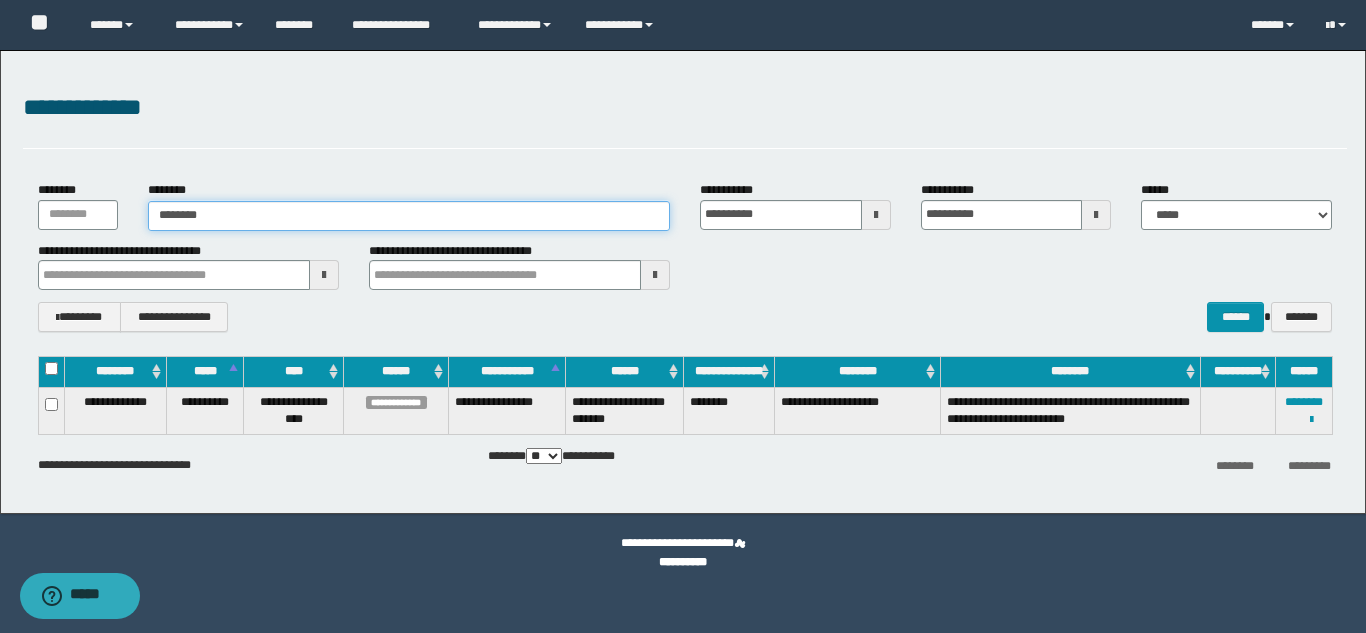 type on "********" 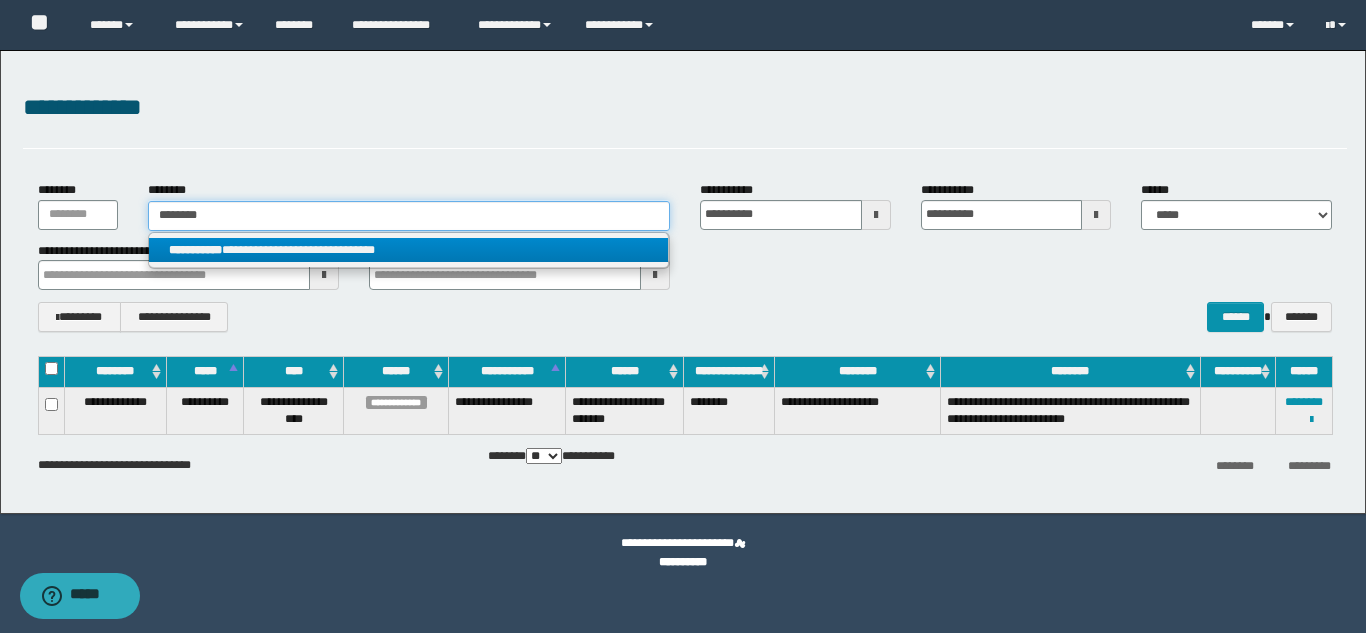 type on "********" 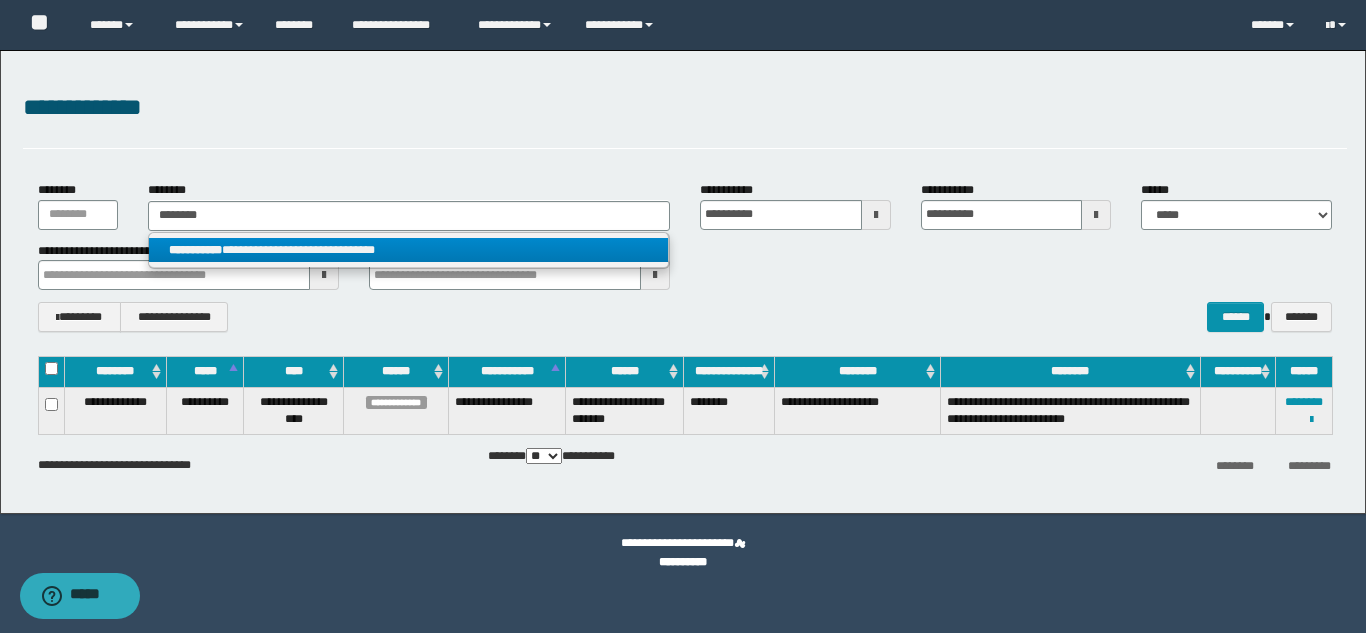 click on "**********" at bounding box center [408, 250] 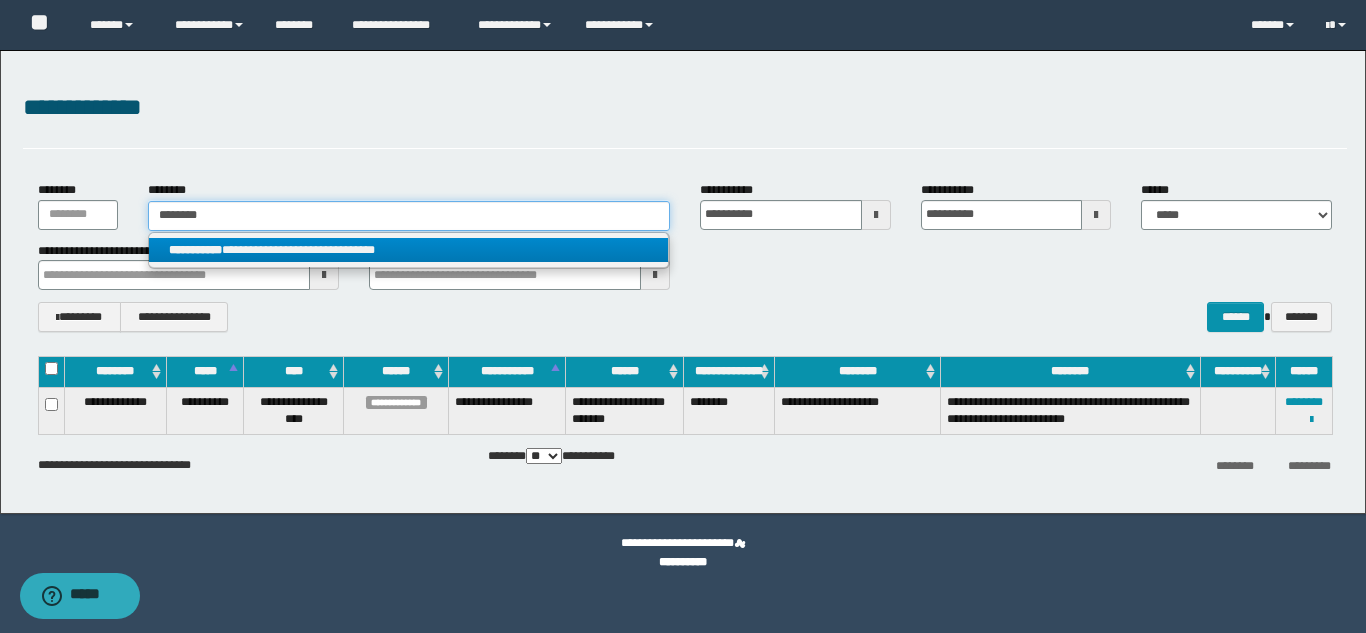 type 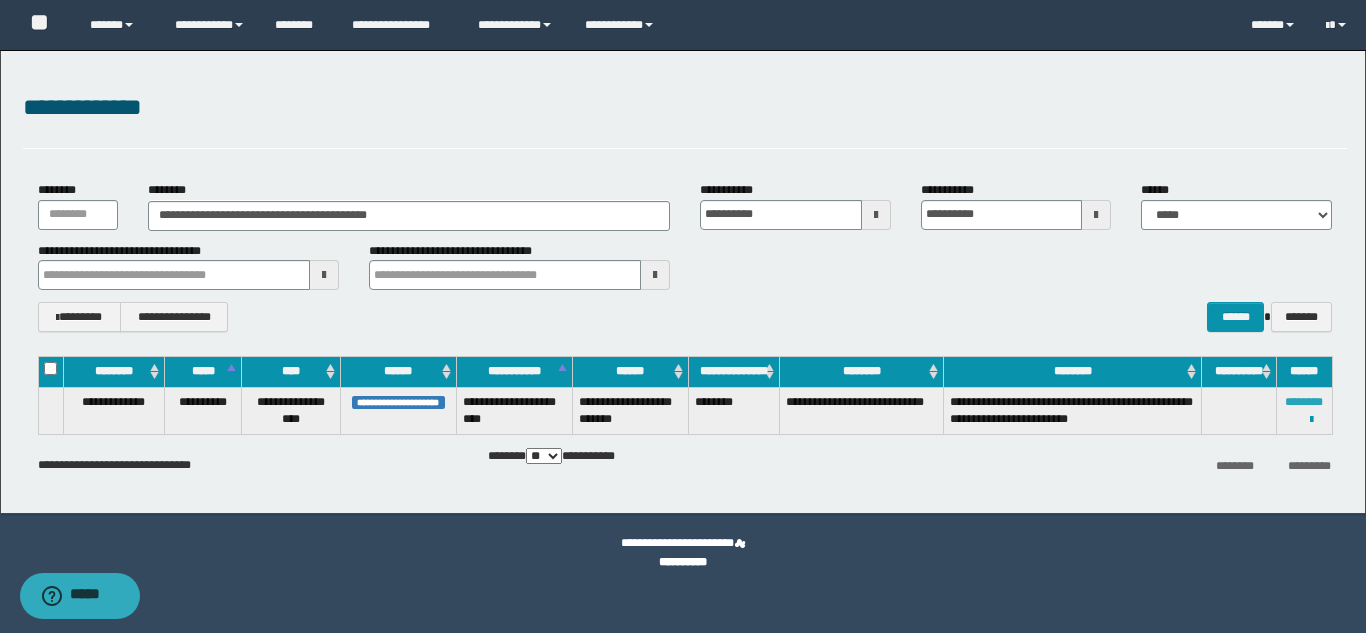 click on "********" at bounding box center (1304, 402) 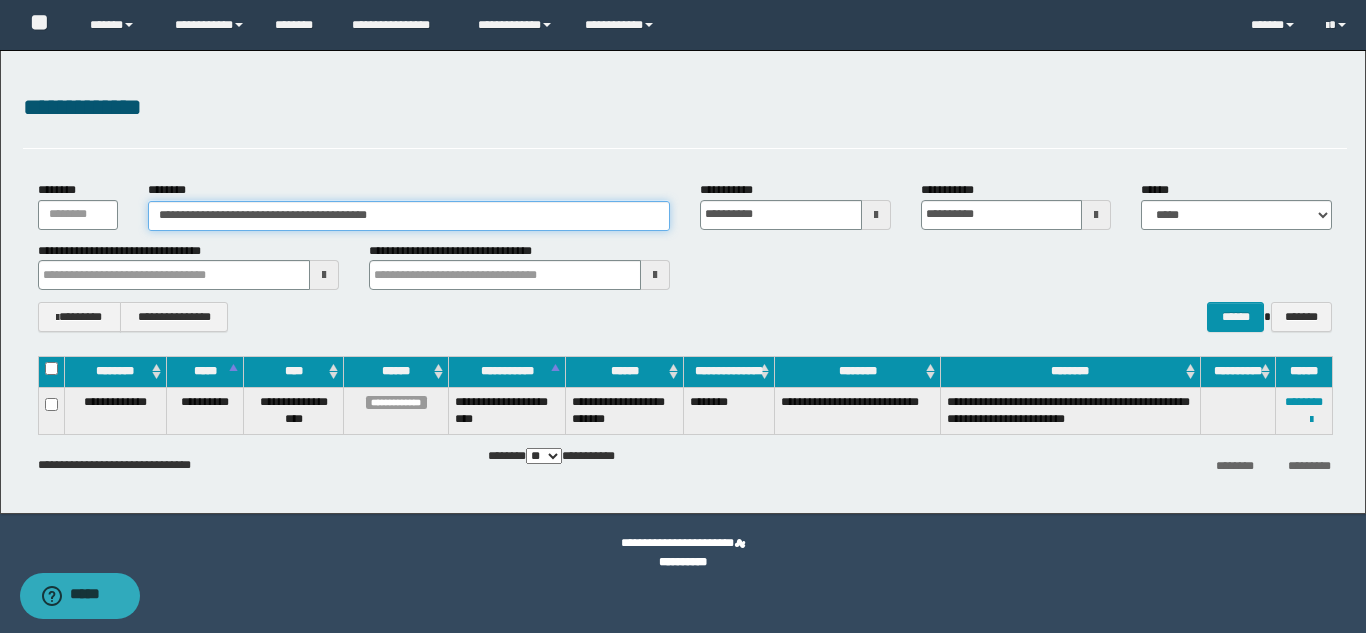 drag, startPoint x: 429, startPoint y: 219, endPoint x: 155, endPoint y: 227, distance: 274.11676 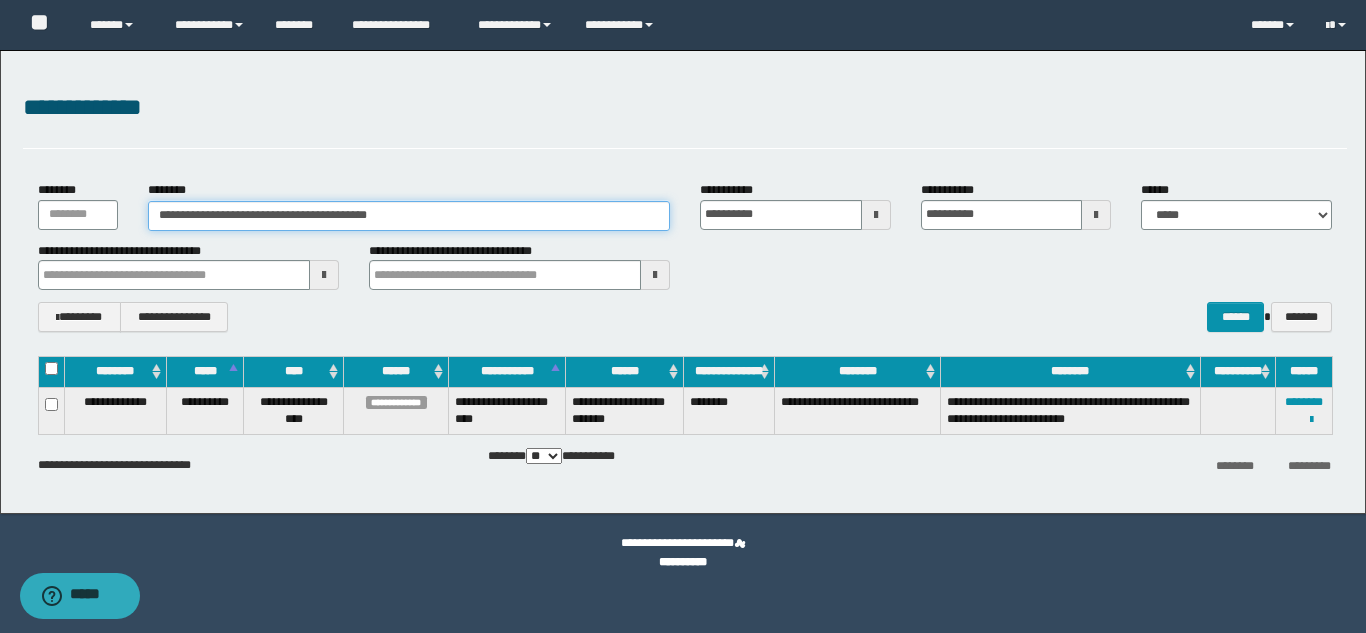 click on "**********" at bounding box center (409, 216) 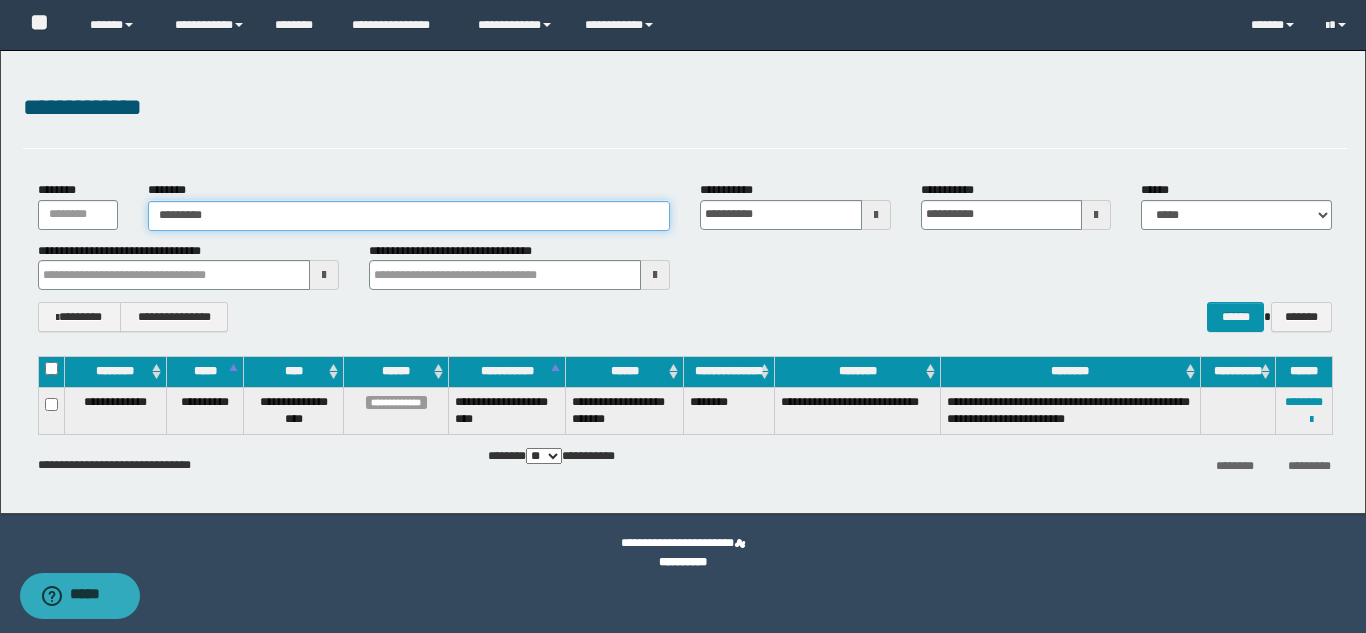 type on "********" 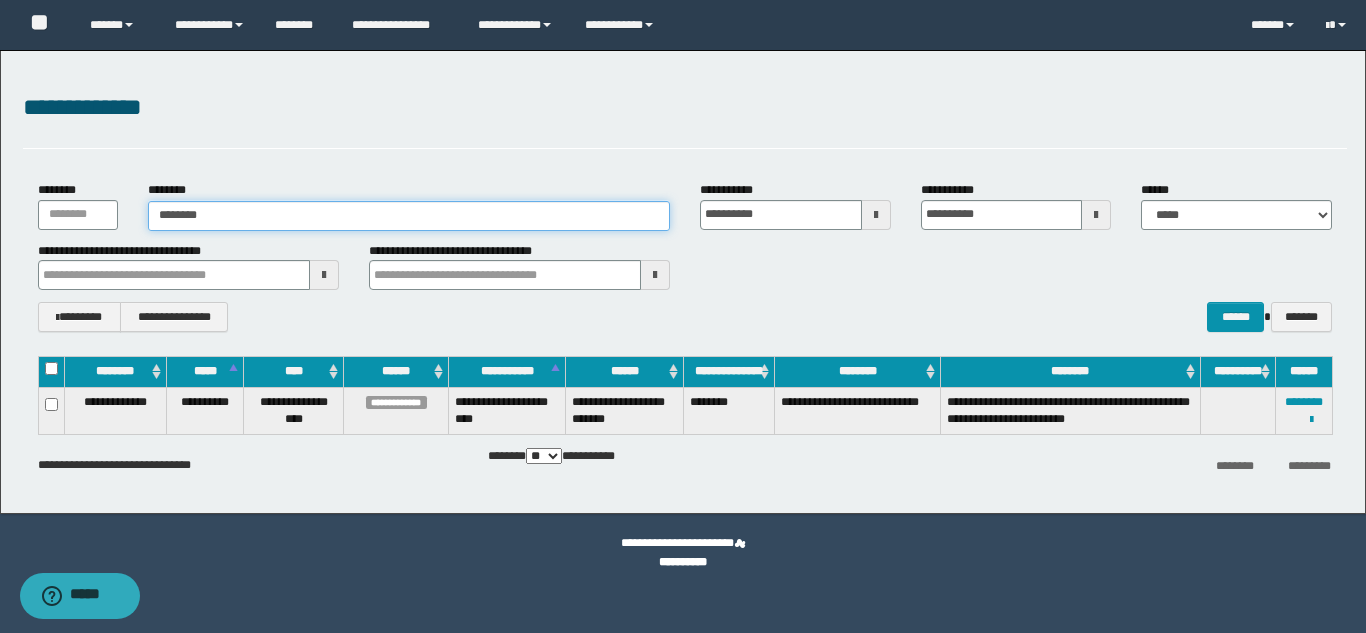 type on "********" 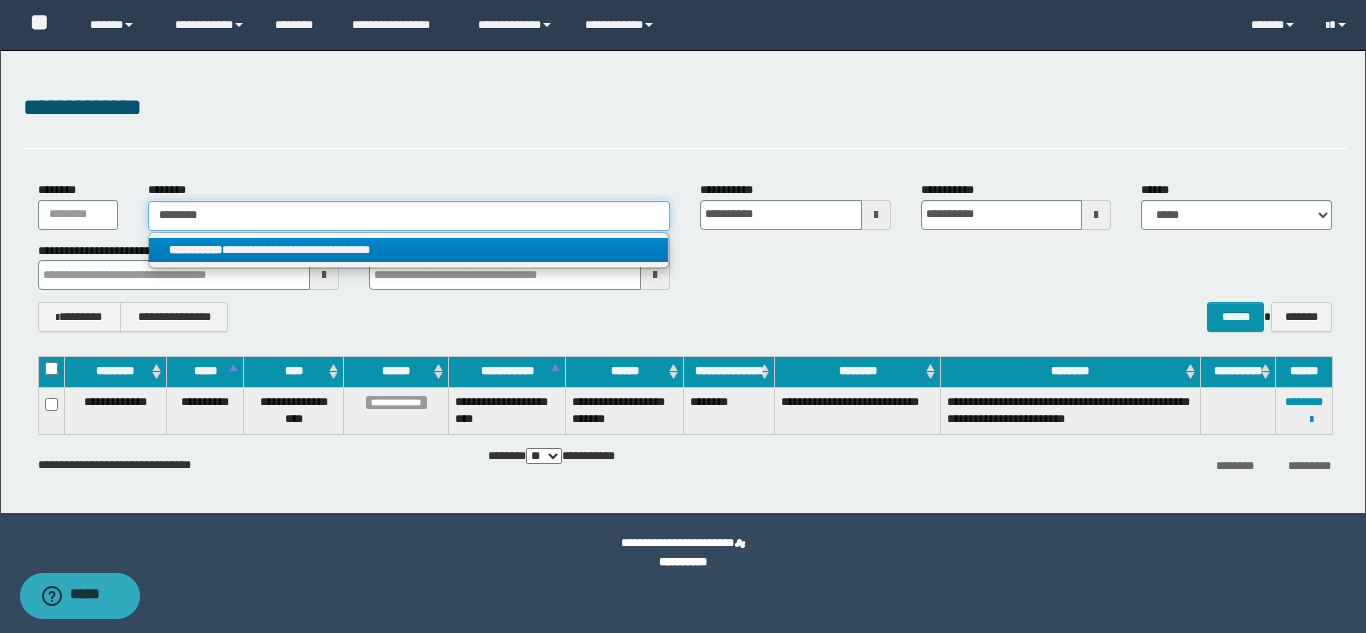 type on "********" 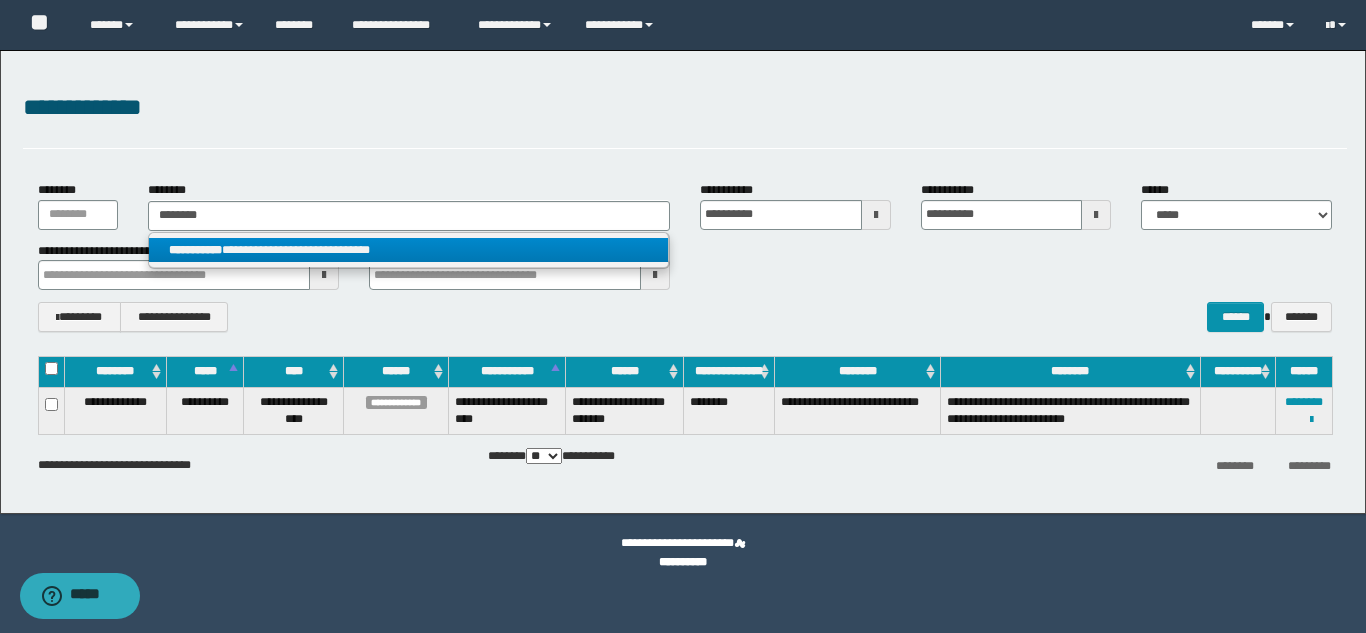 click on "**********" at bounding box center (408, 250) 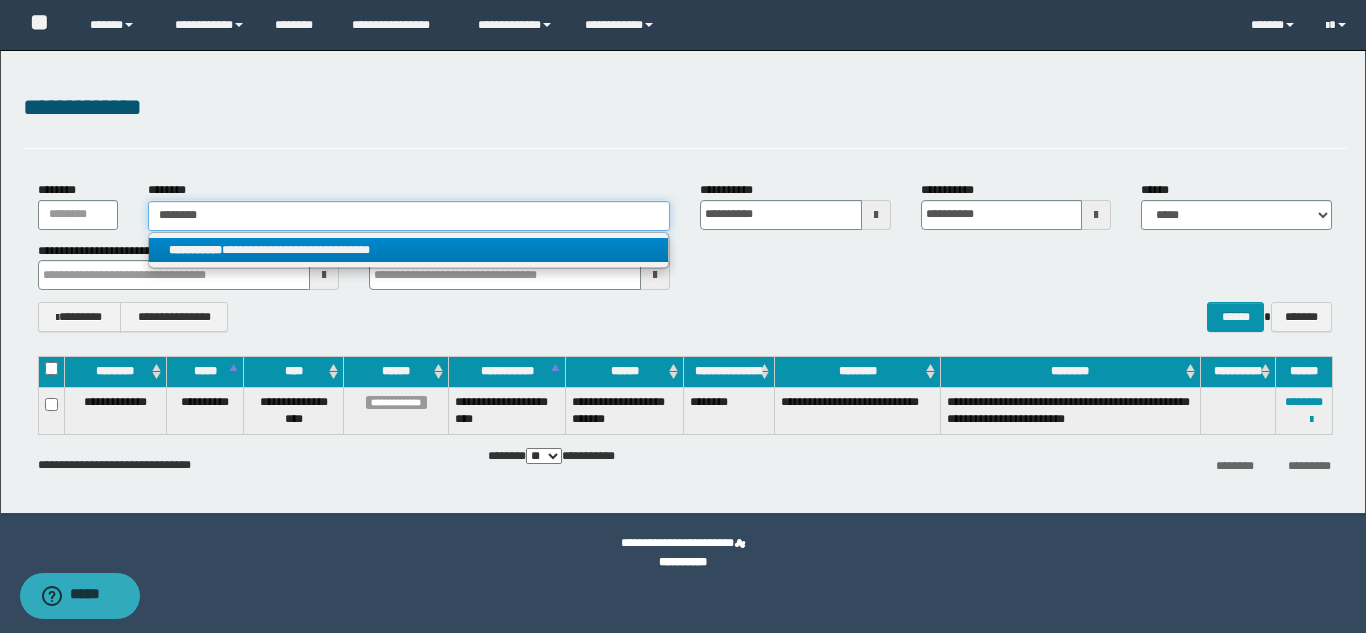 type 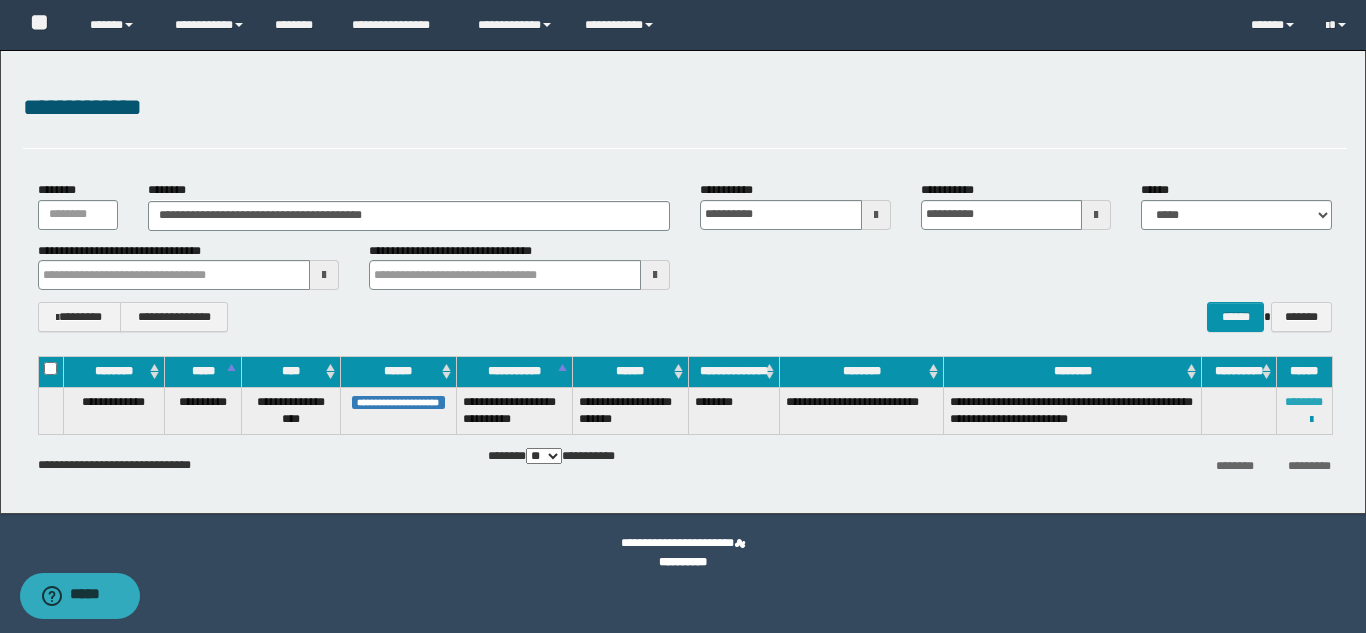 click on "********" at bounding box center [1304, 402] 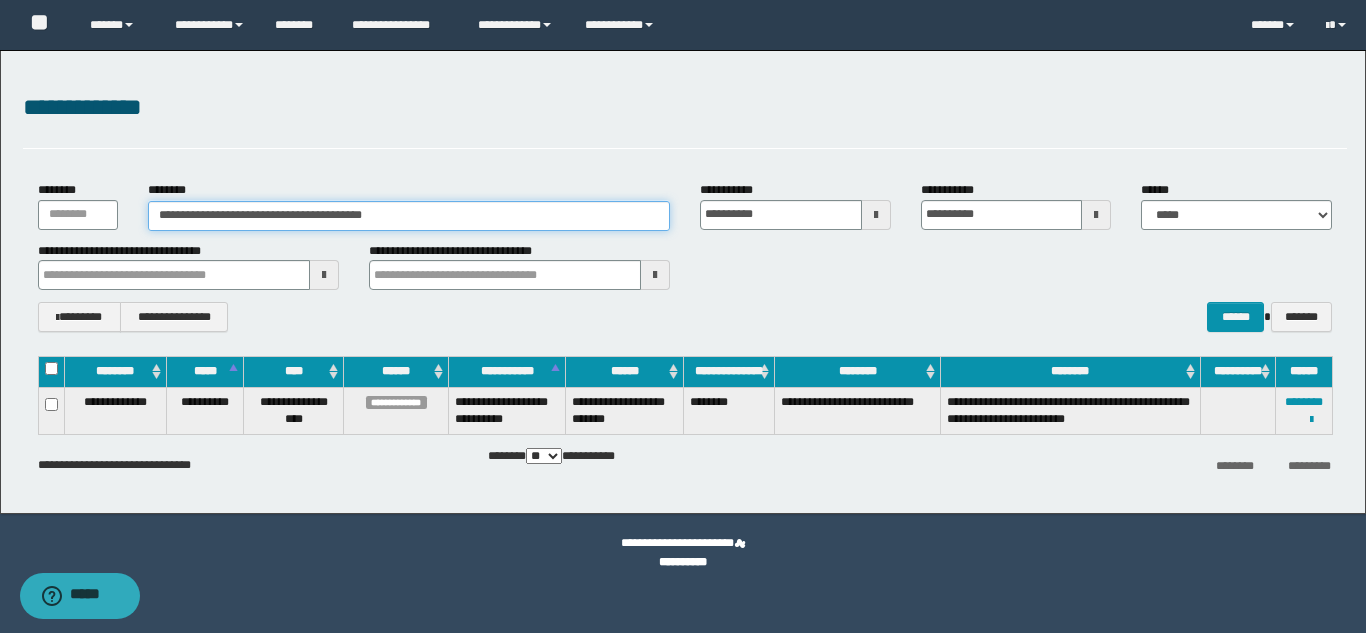 drag, startPoint x: 411, startPoint y: 216, endPoint x: 147, endPoint y: 218, distance: 264.00757 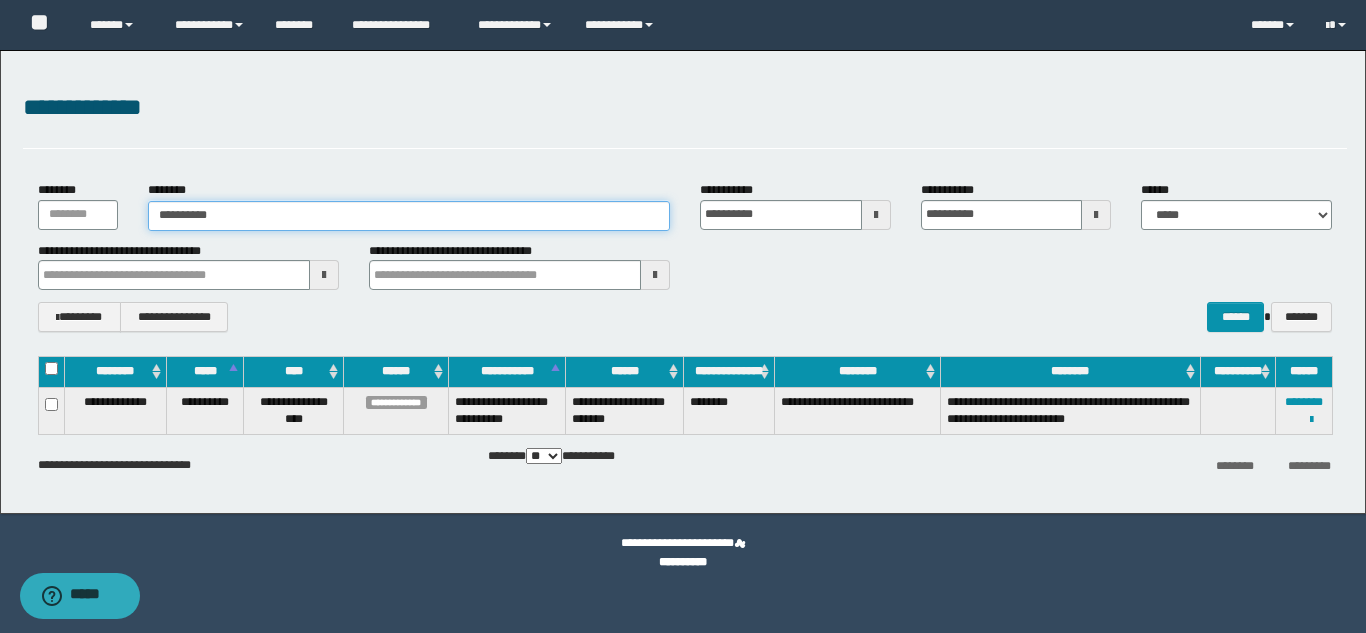 type on "**********" 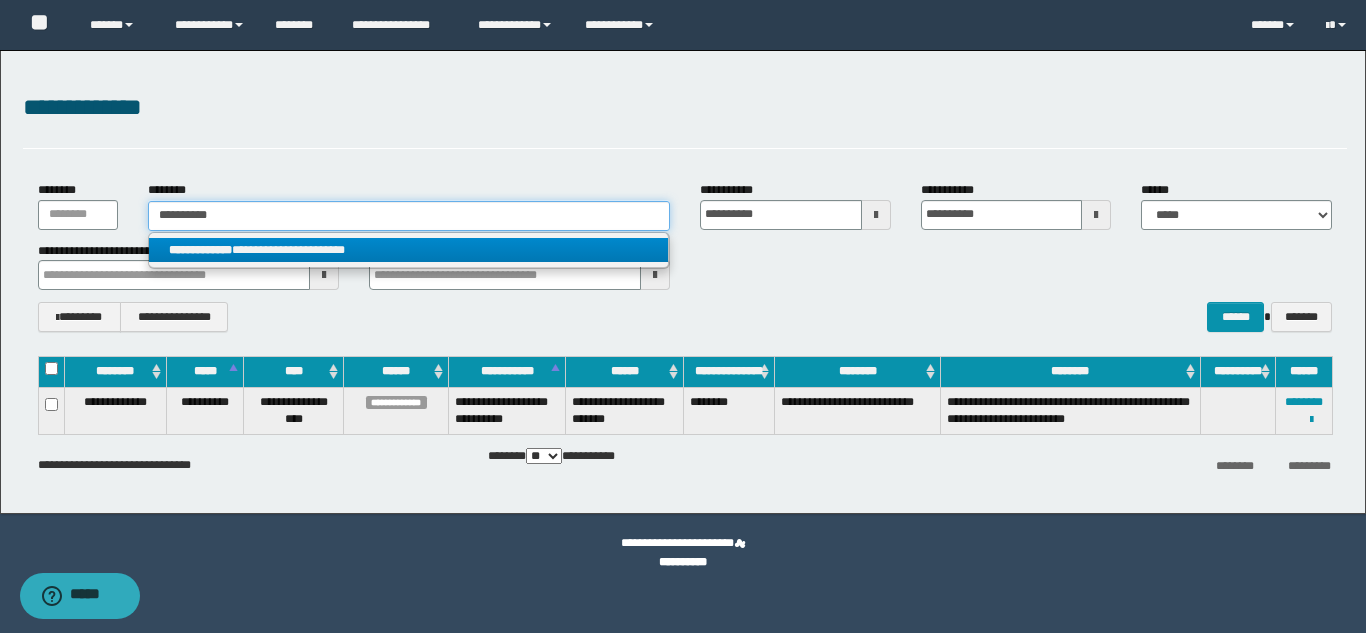 type on "**********" 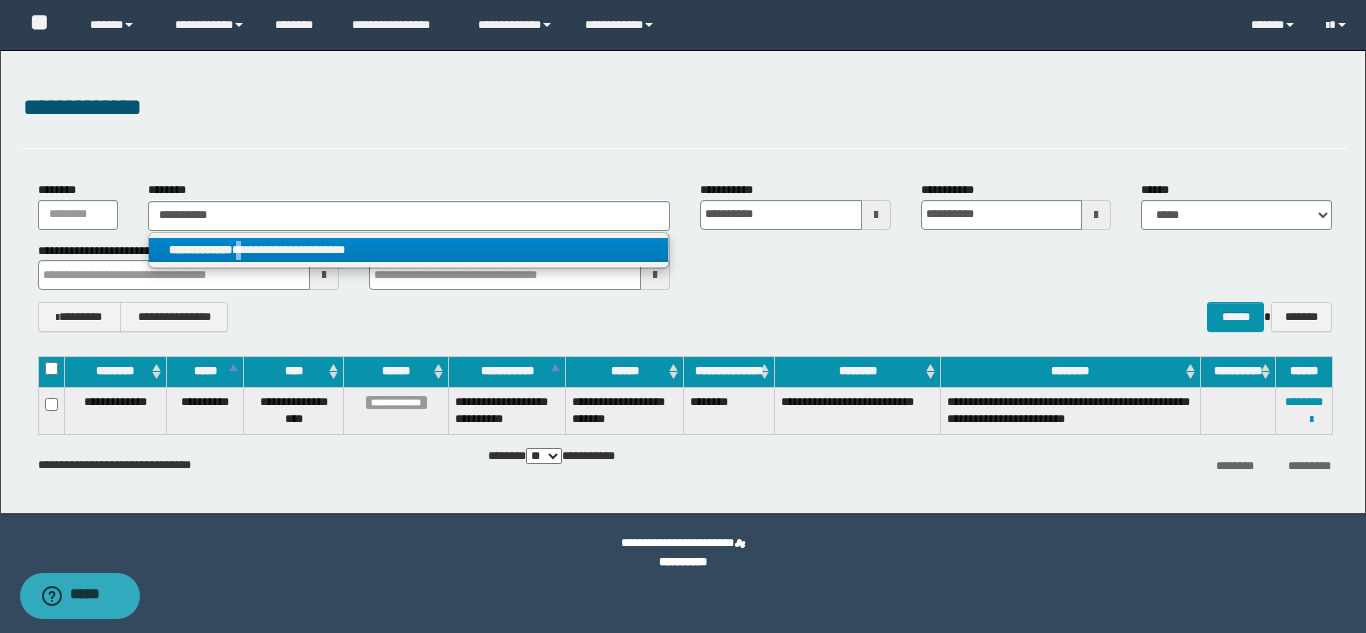 click on "**********" at bounding box center [408, 250] 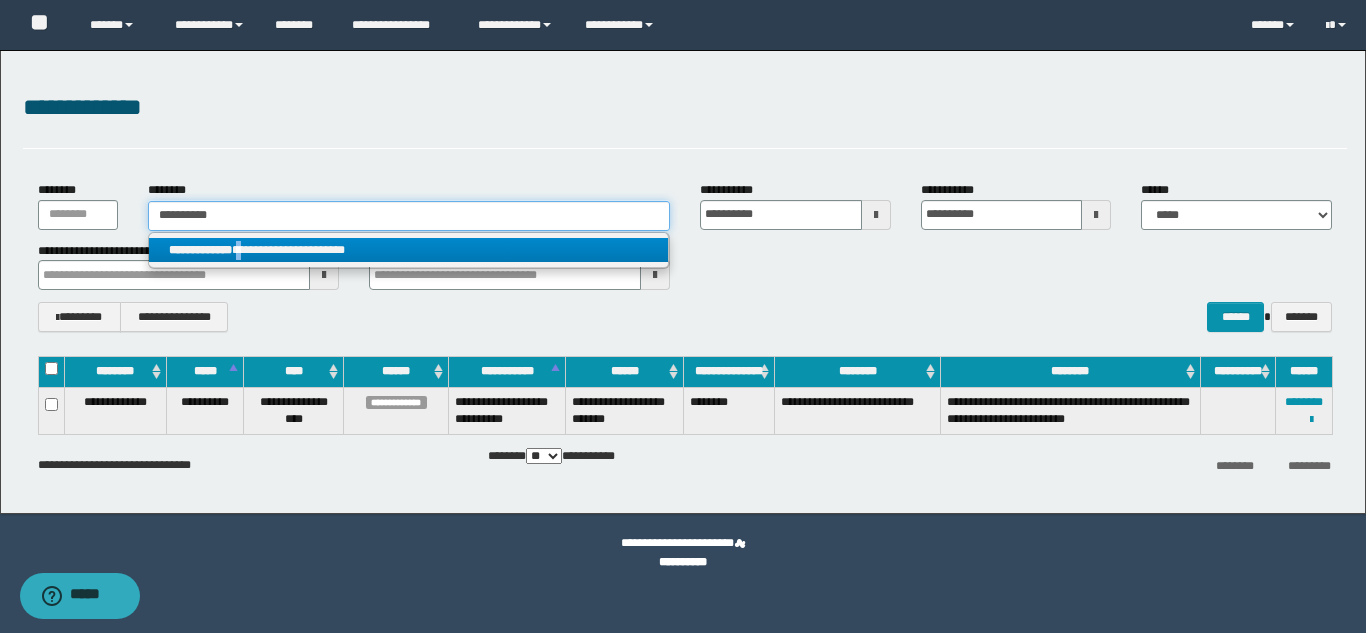 type 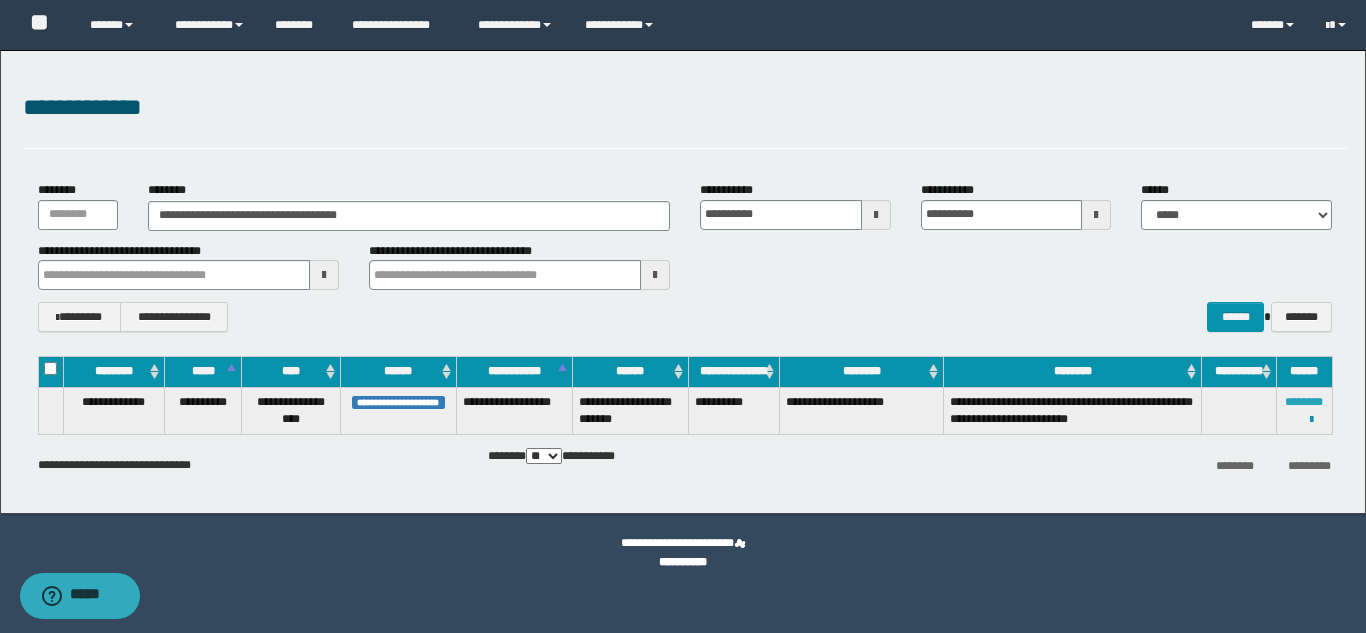 click on "********" at bounding box center (1304, 402) 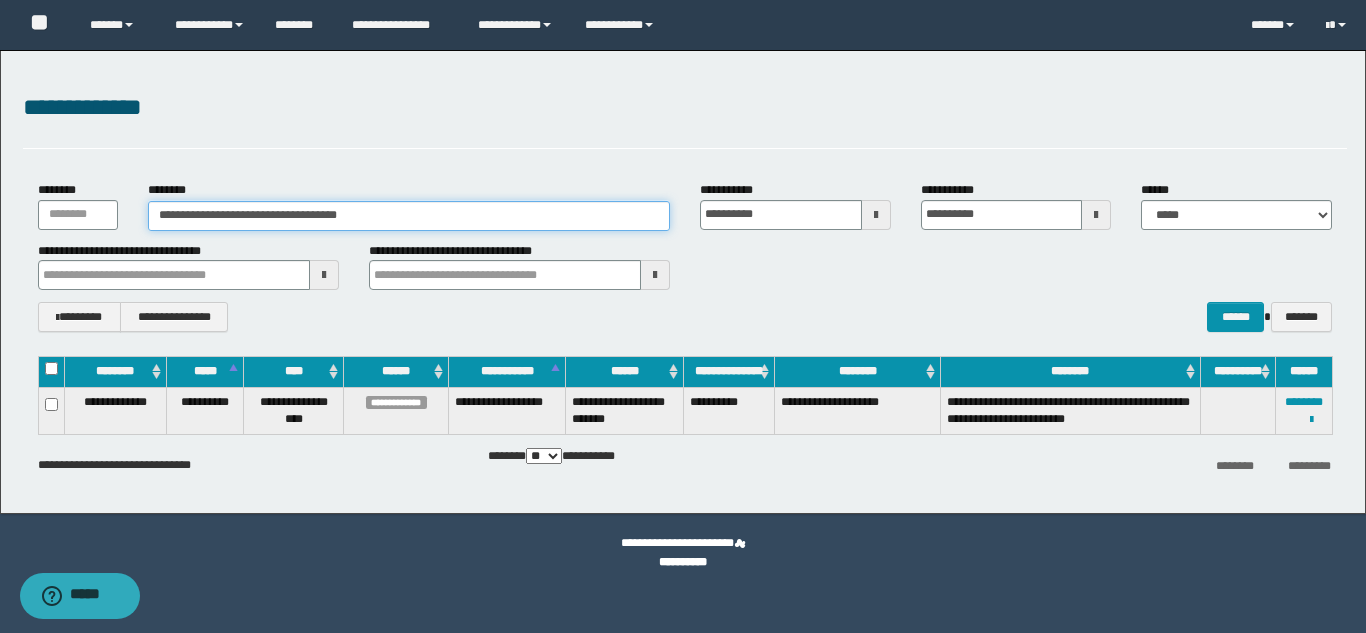 drag, startPoint x: 377, startPoint y: 218, endPoint x: 131, endPoint y: 220, distance: 246.00813 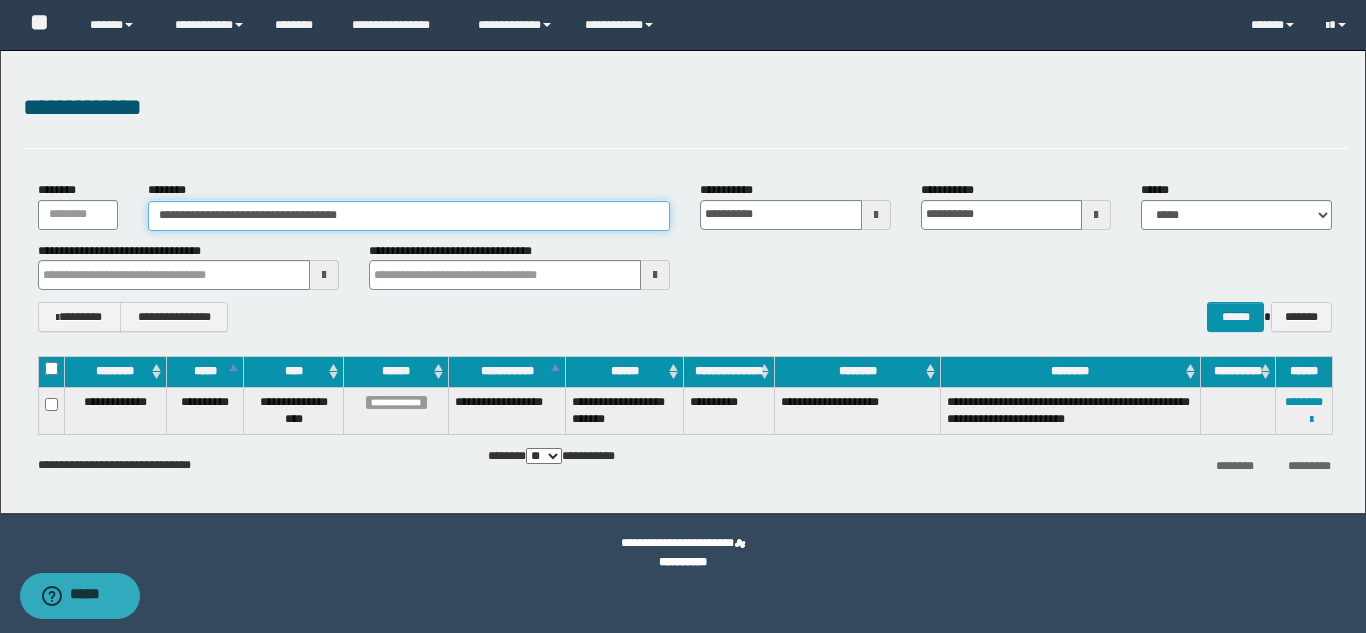 click on "**********" at bounding box center [685, 205] 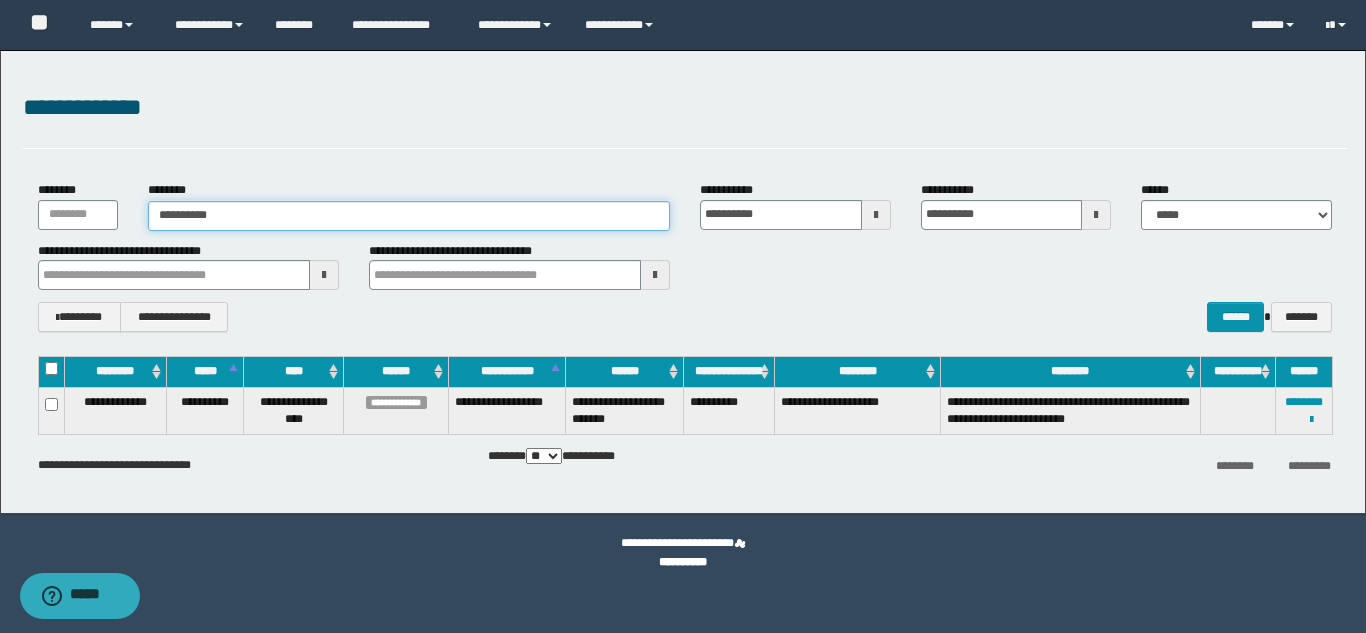 type on "**********" 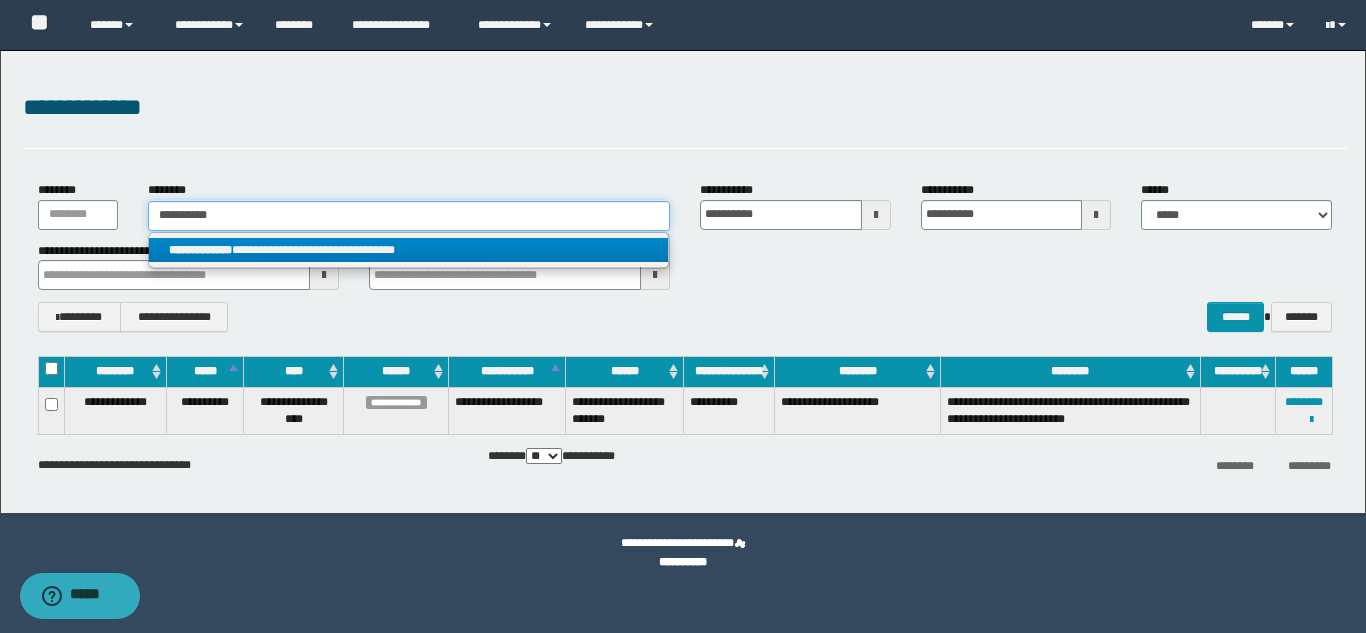 type on "**********" 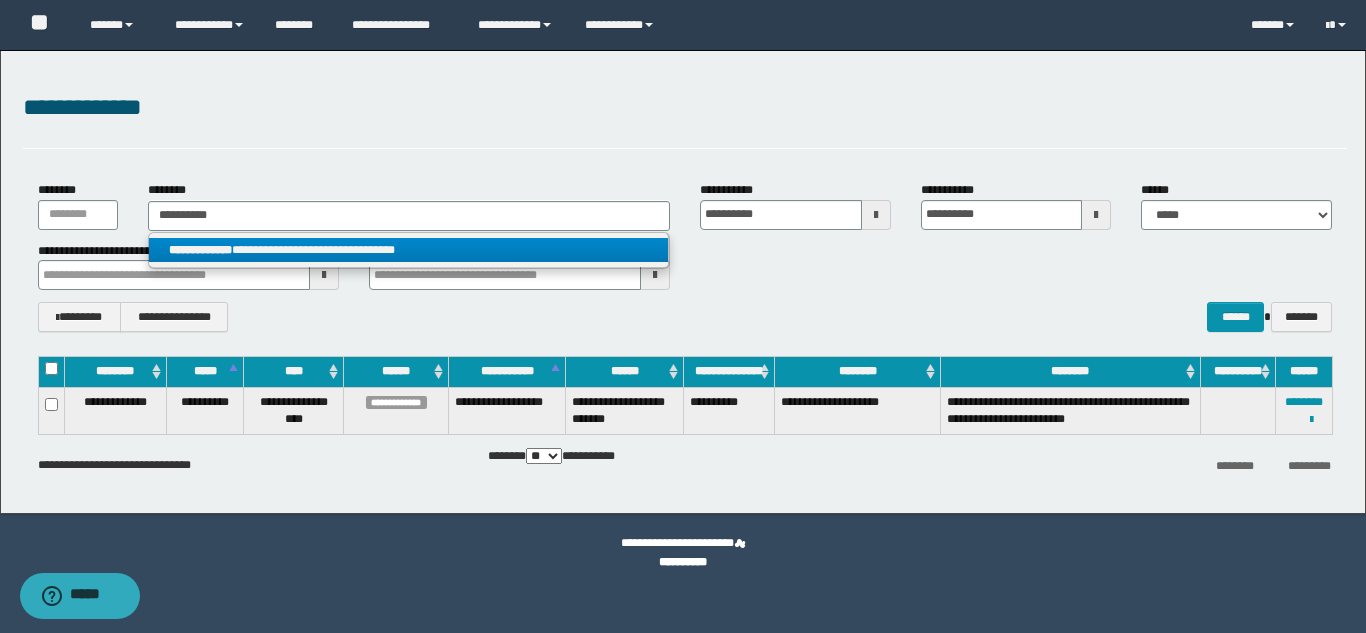 click on "**********" at bounding box center (408, 250) 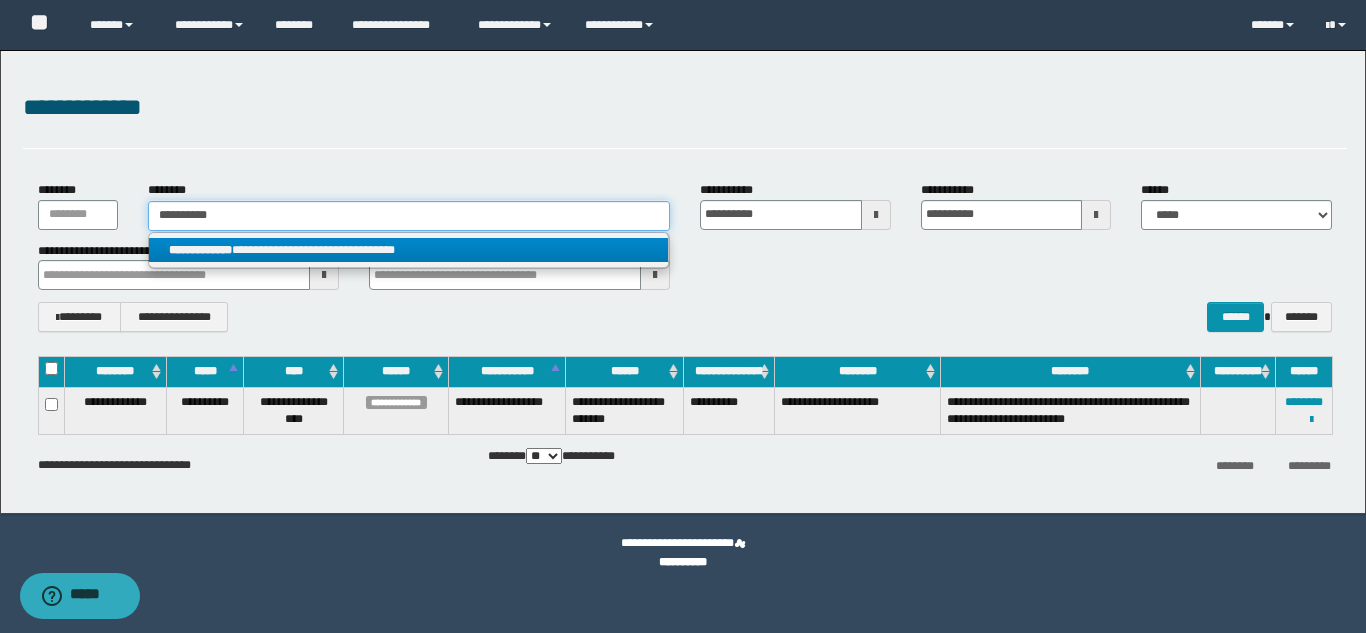 type 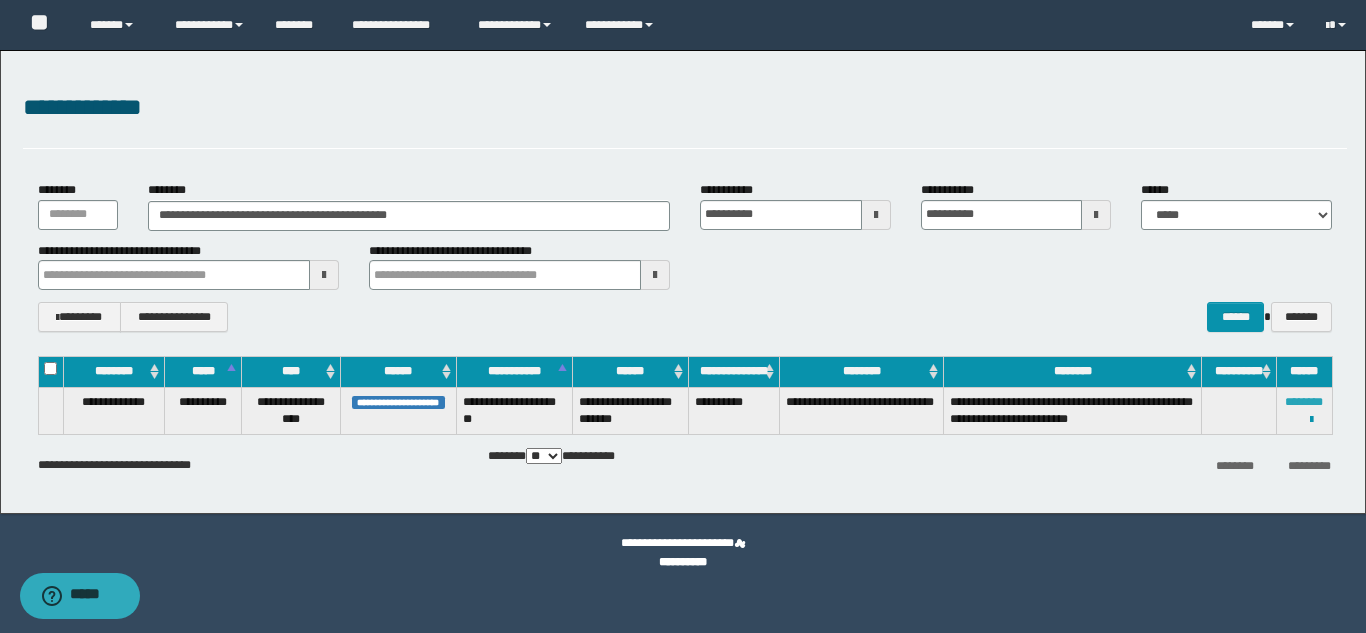 click on "********" at bounding box center (1304, 402) 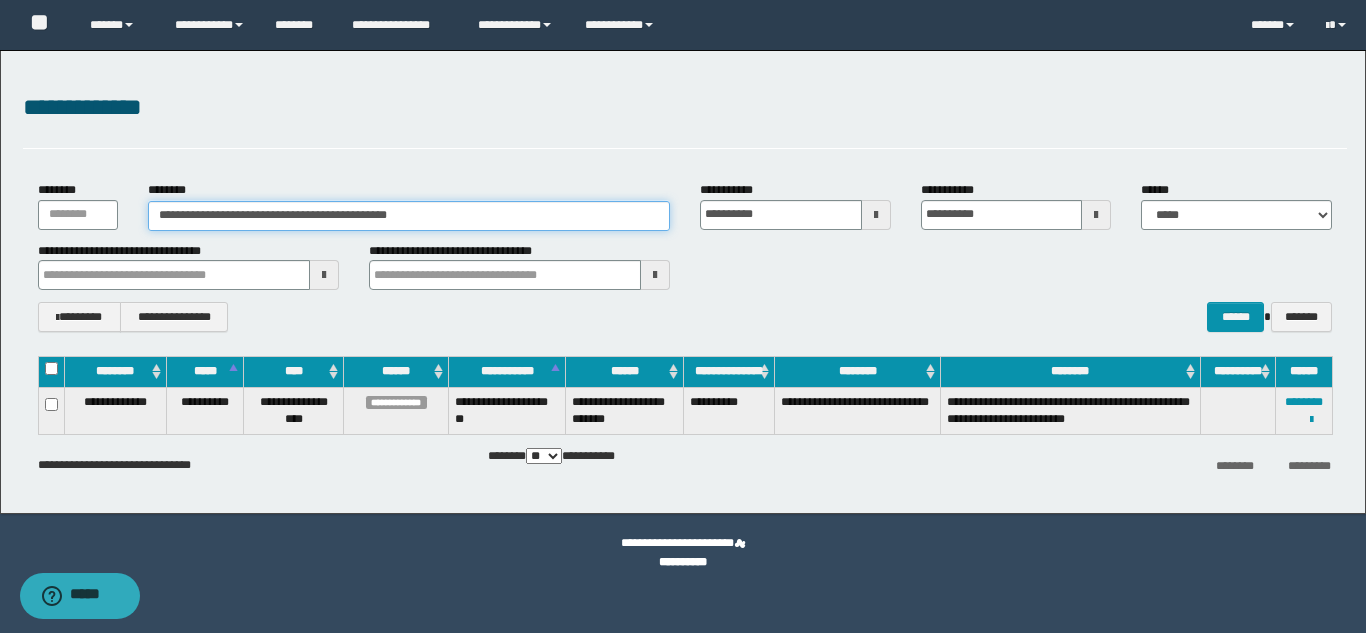 drag, startPoint x: 467, startPoint y: 201, endPoint x: 162, endPoint y: 237, distance: 307.11725 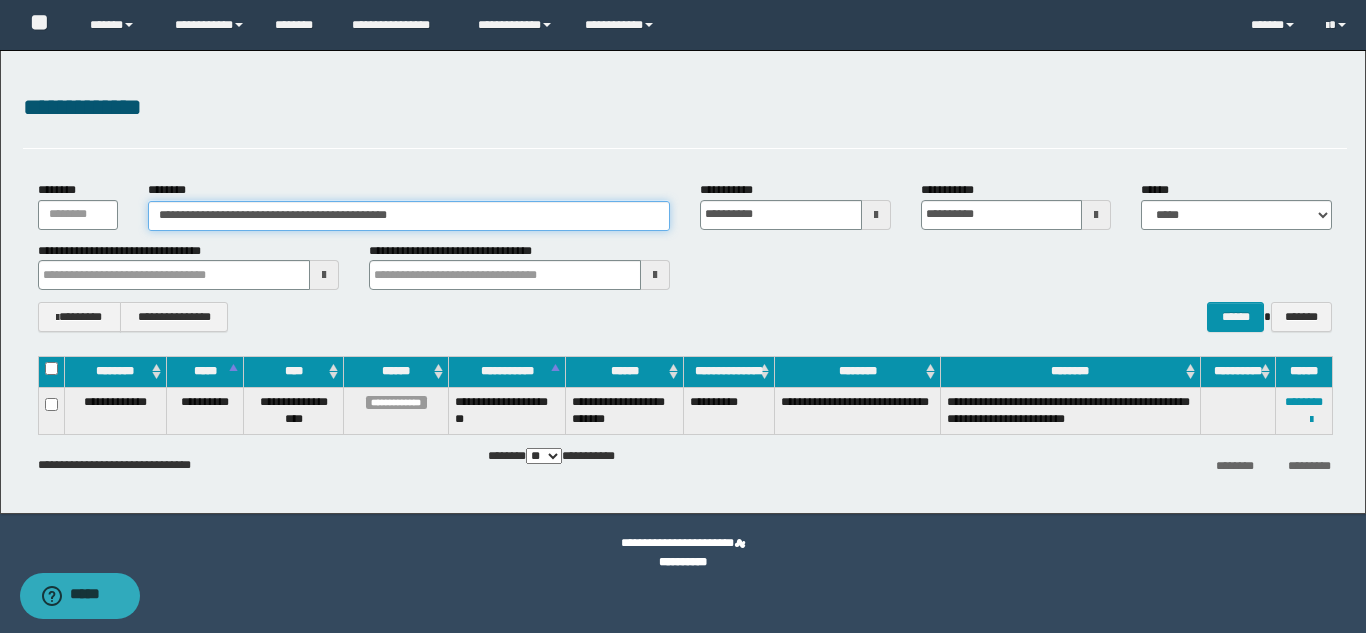 click on "**********" at bounding box center [685, 257] 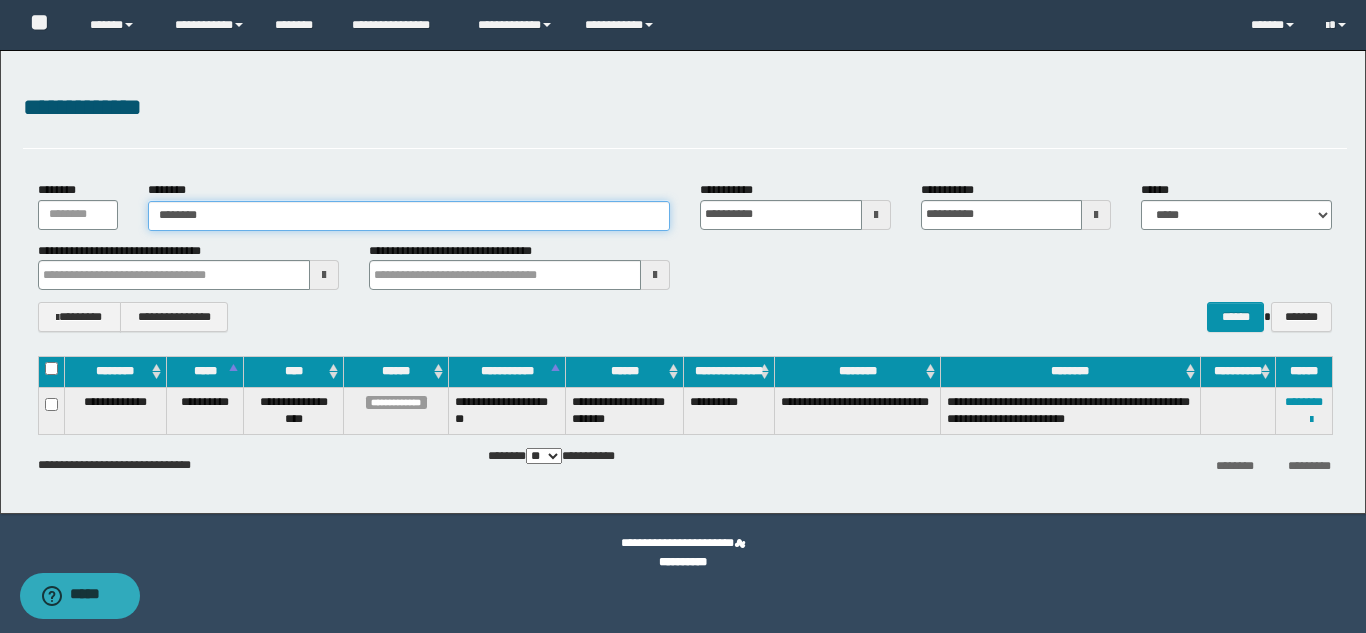 type on "********" 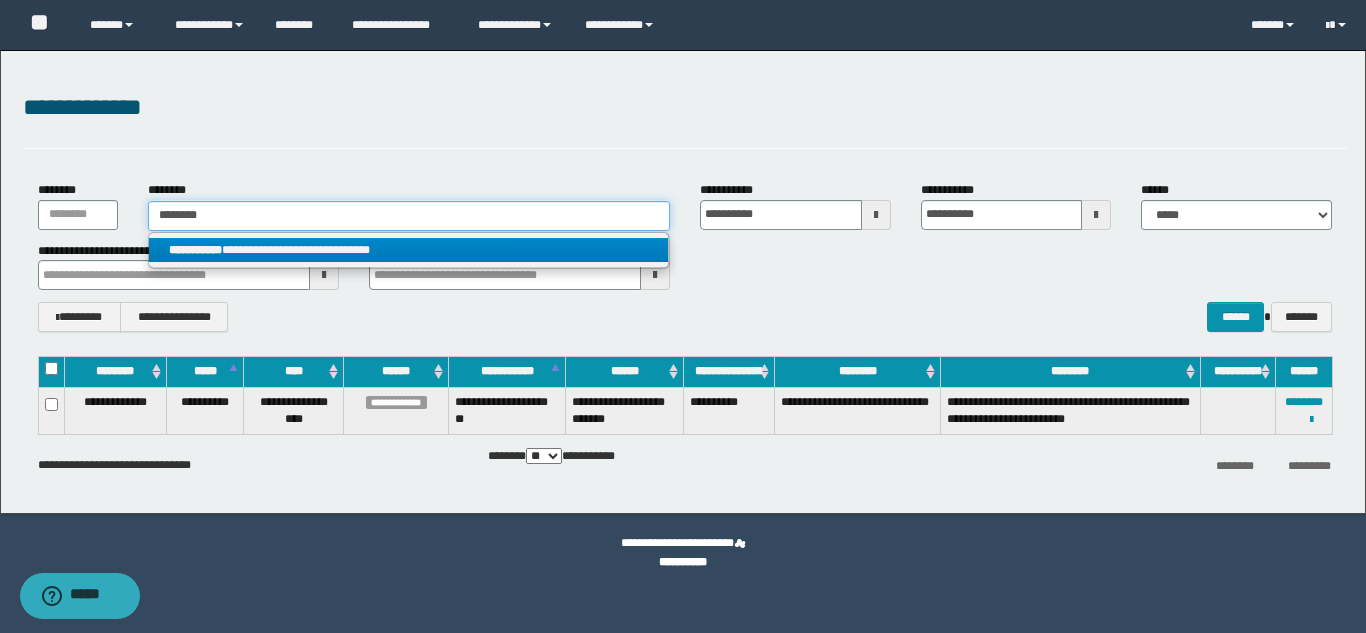 type on "********" 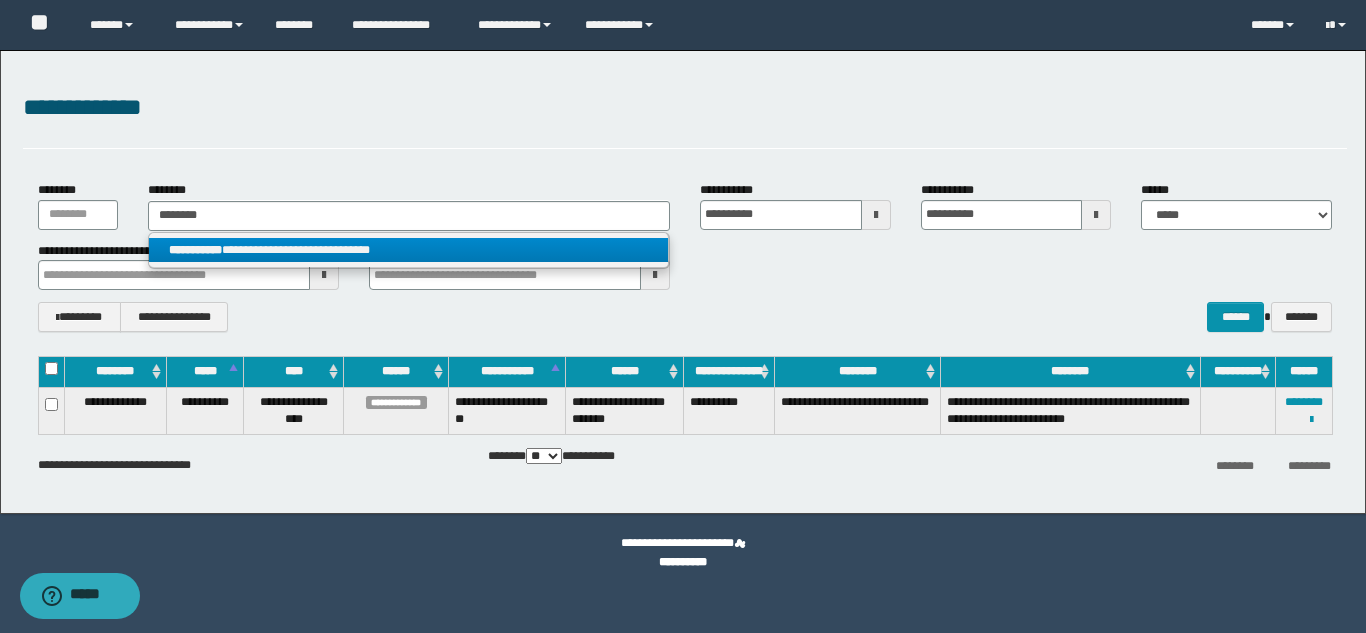 click on "**********" at bounding box center [408, 250] 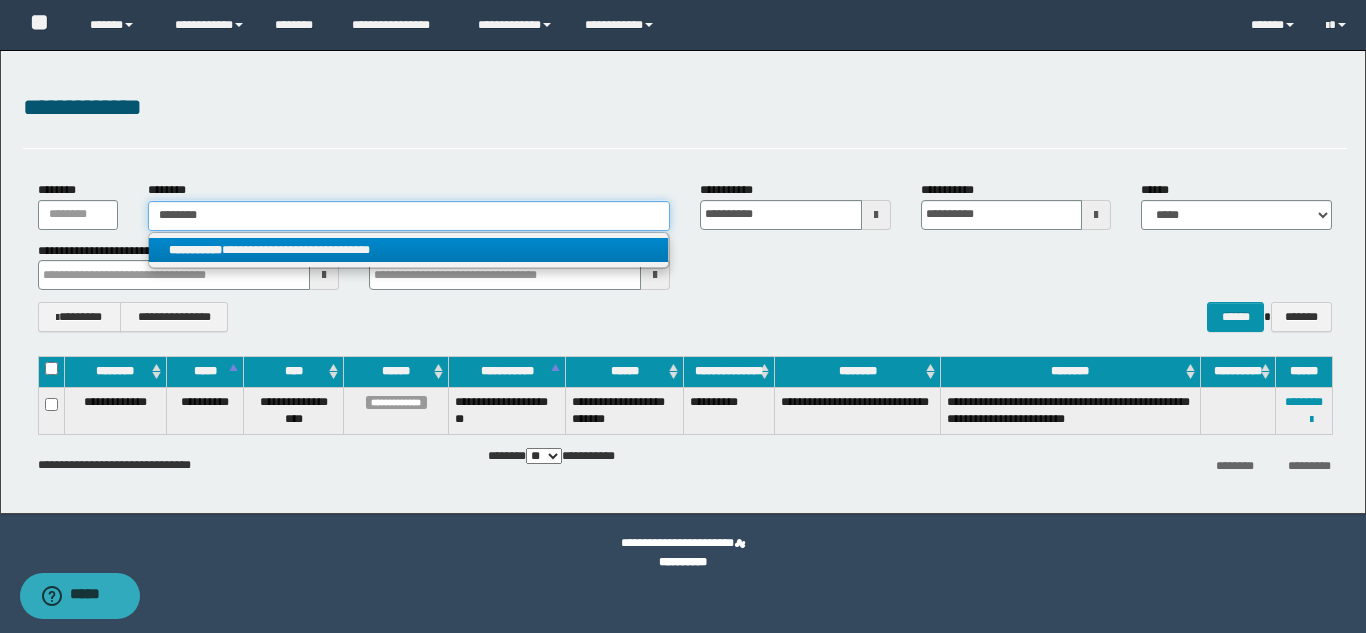 type 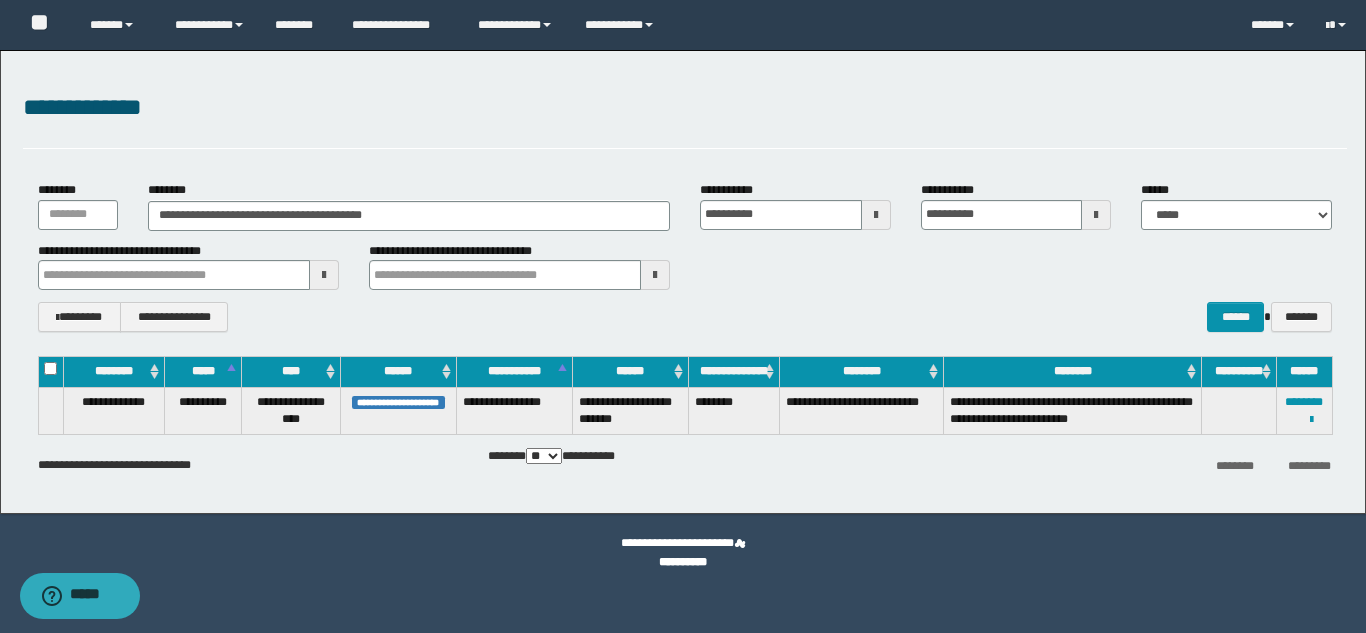 click on "**********" at bounding box center [1311, 419] 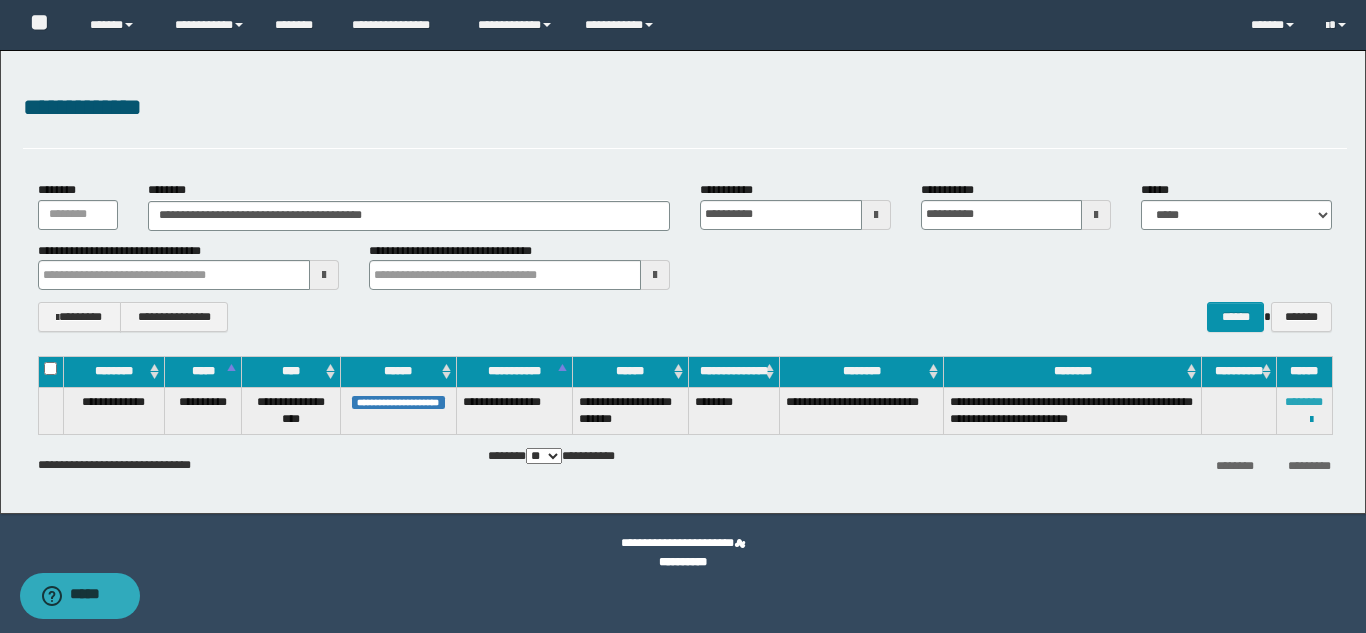 click on "********" at bounding box center (1304, 402) 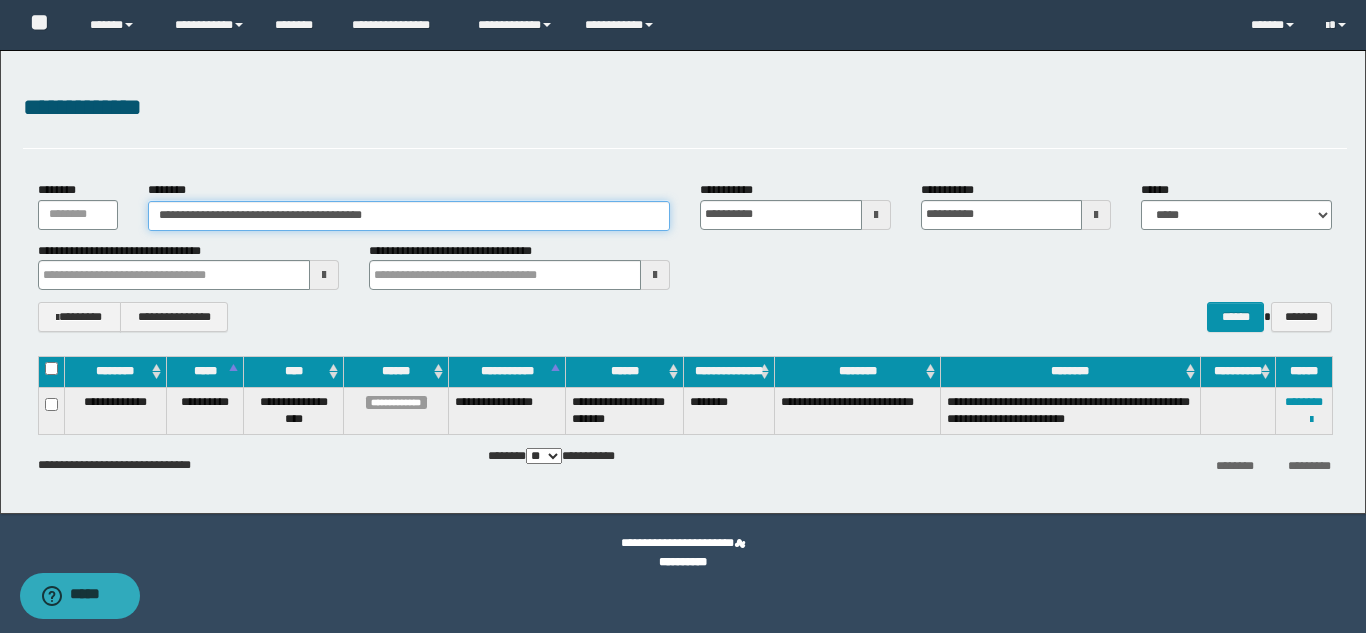 drag, startPoint x: 418, startPoint y: 210, endPoint x: 134, endPoint y: 220, distance: 284.176 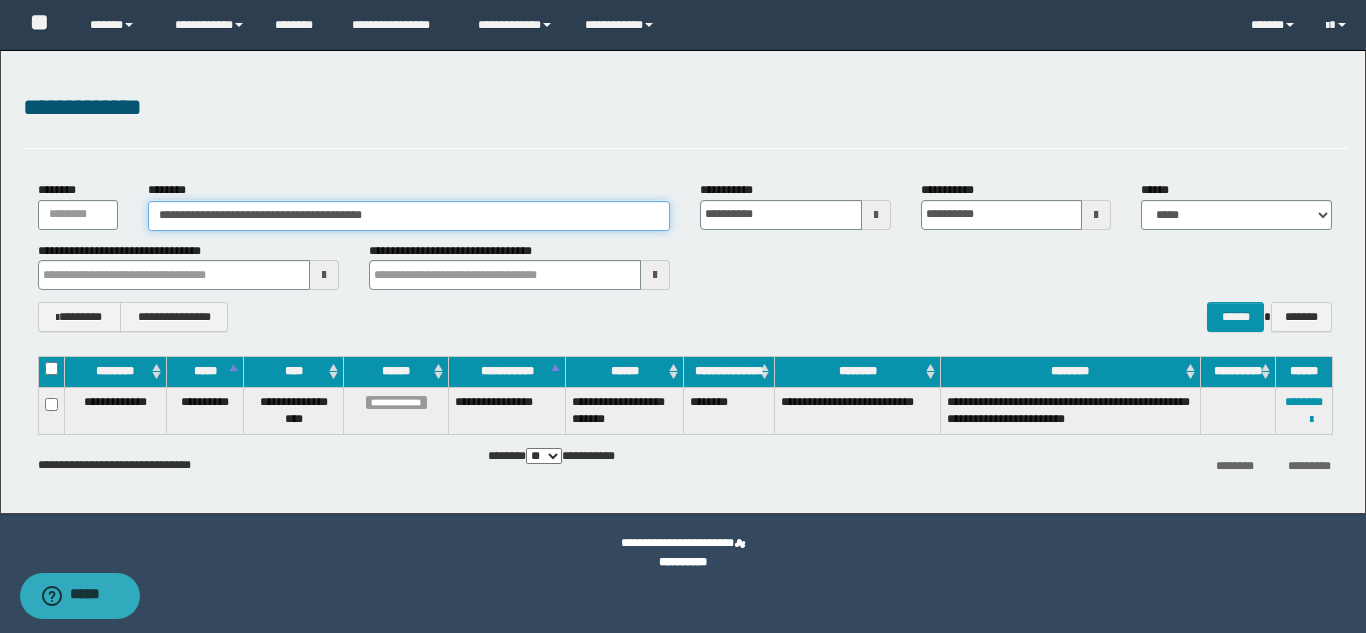 paste 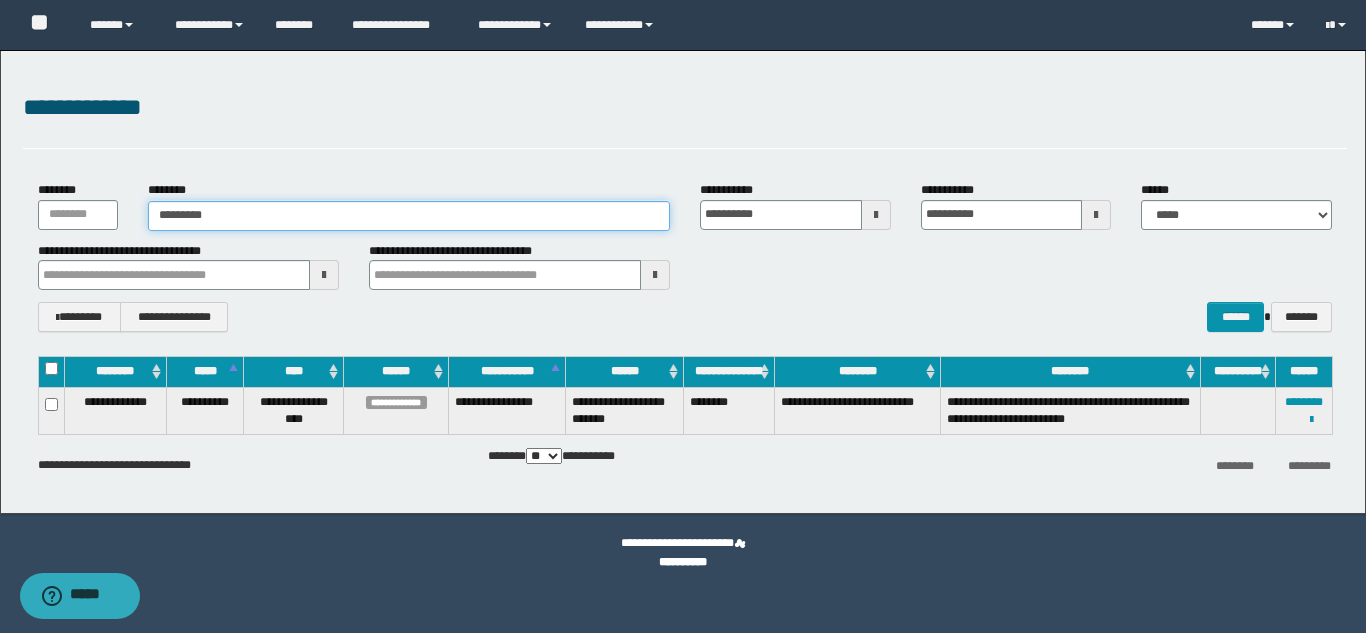 click on "********" at bounding box center (409, 216) 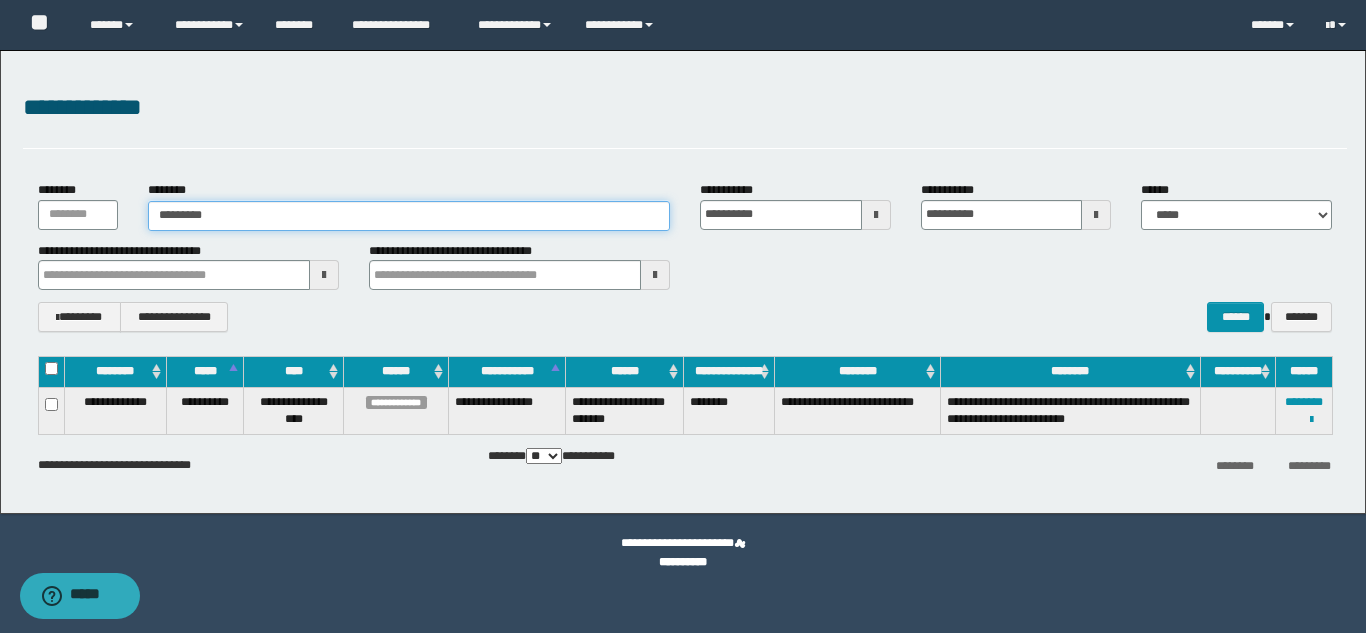 click on "********" at bounding box center [409, 216] 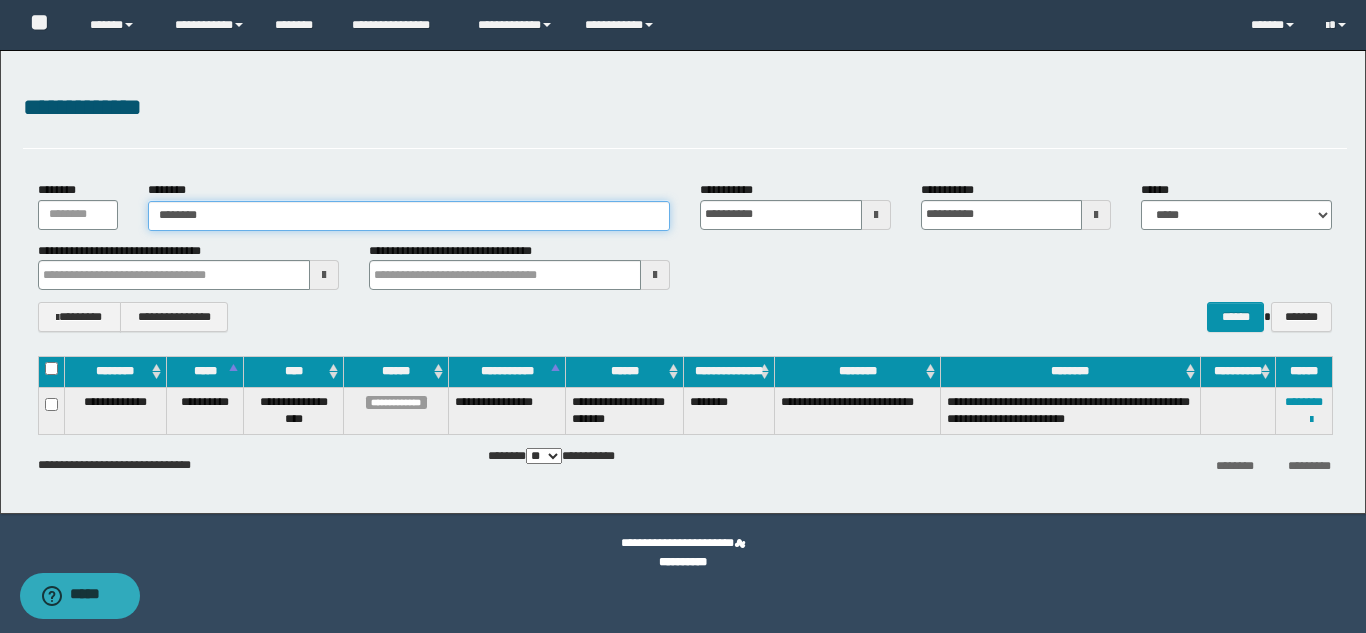 type on "********" 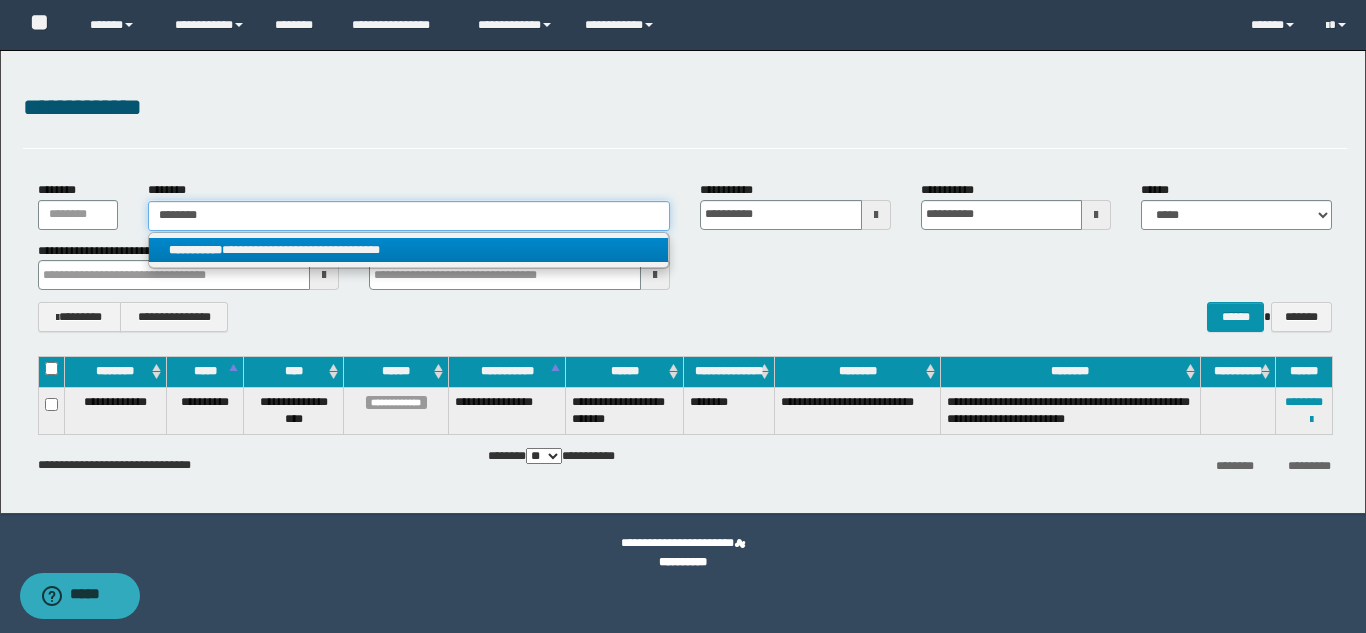 type on "********" 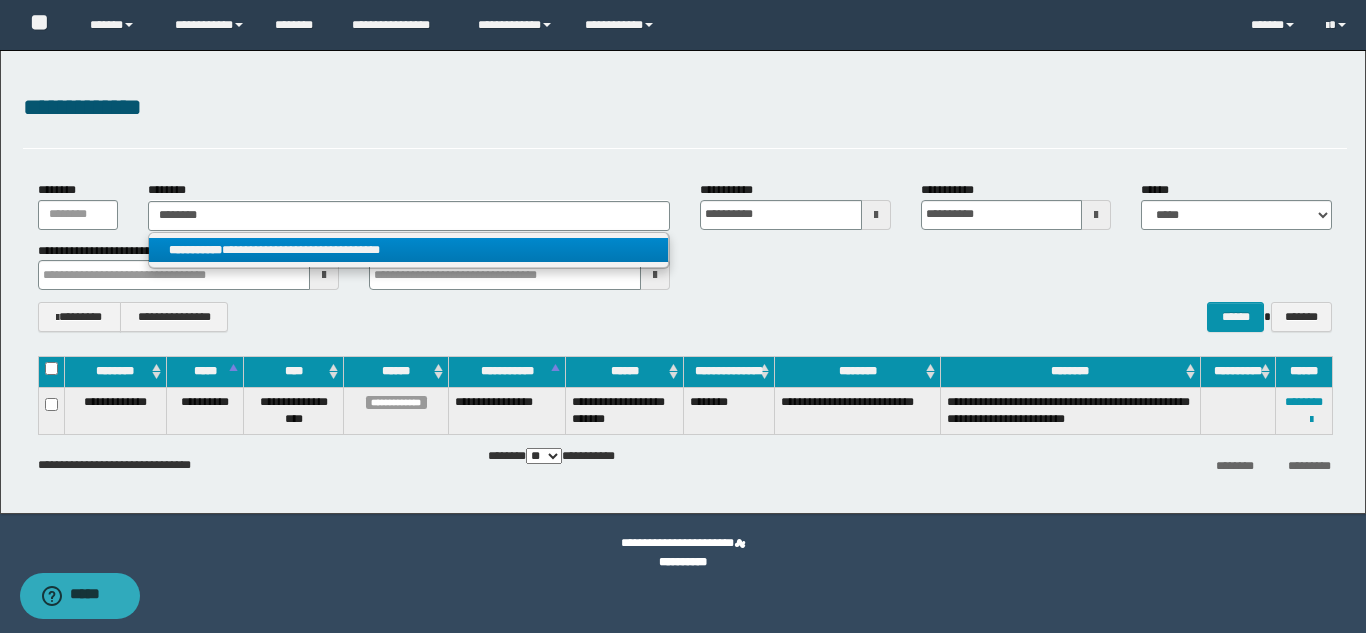 click on "**********" at bounding box center (408, 250) 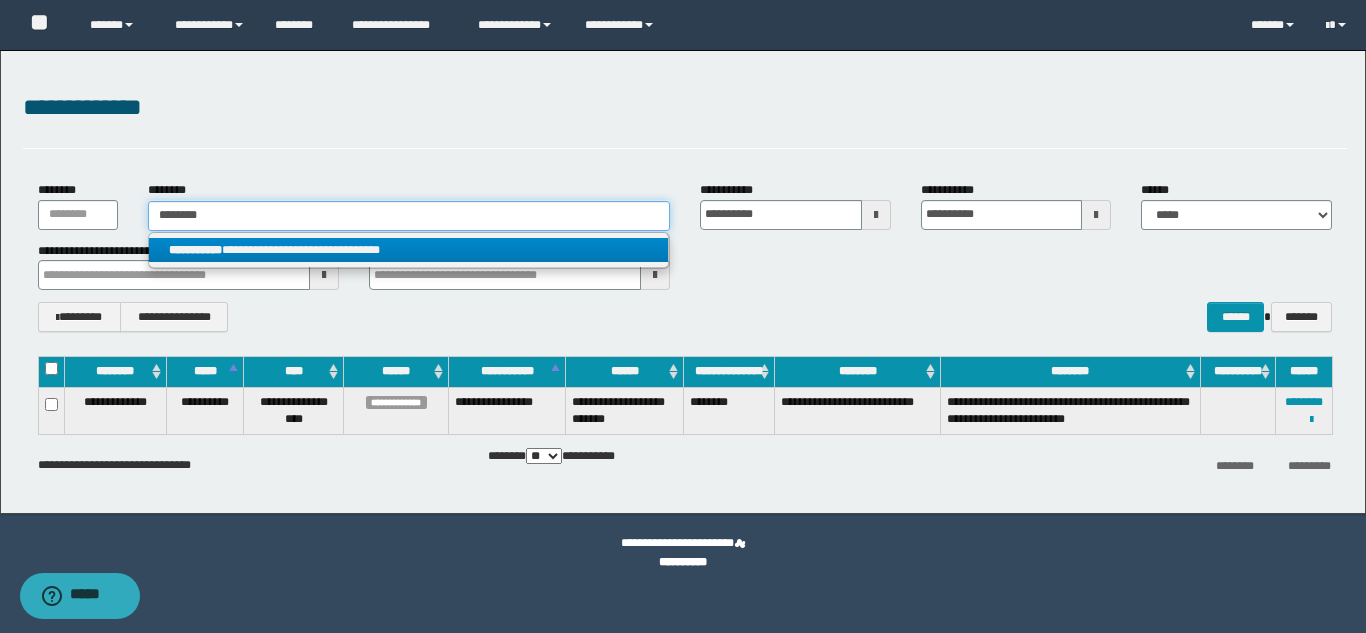 type 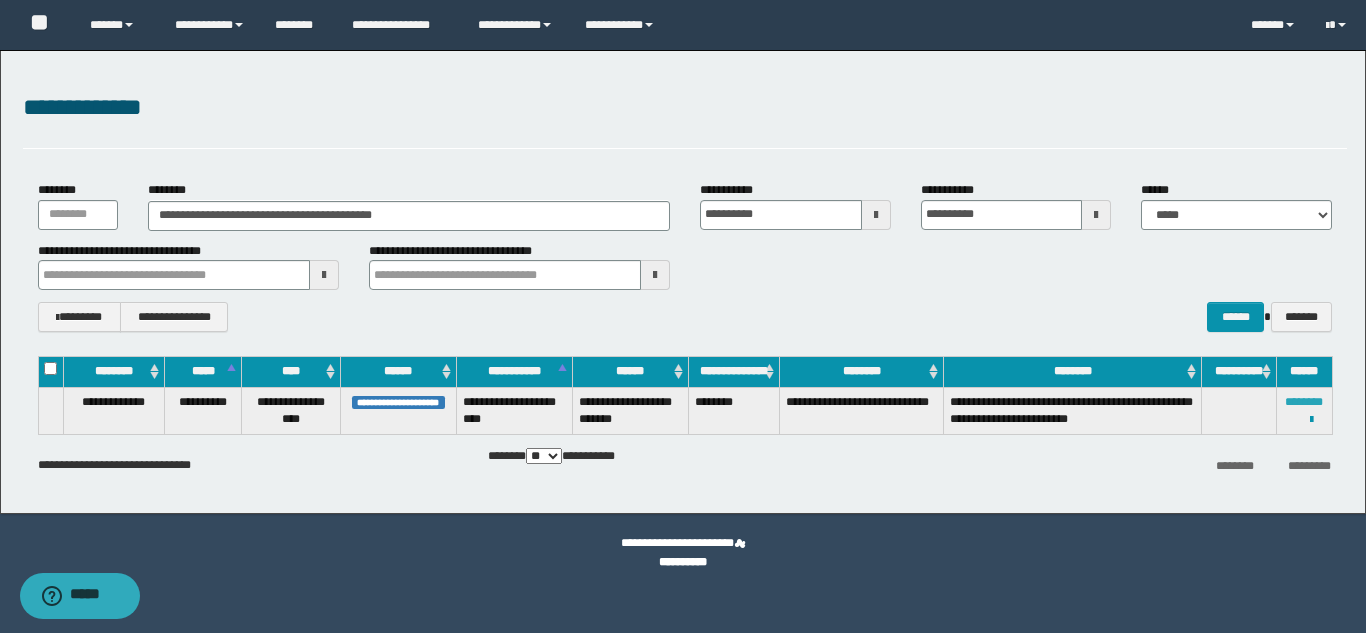 click on "********" at bounding box center (1304, 402) 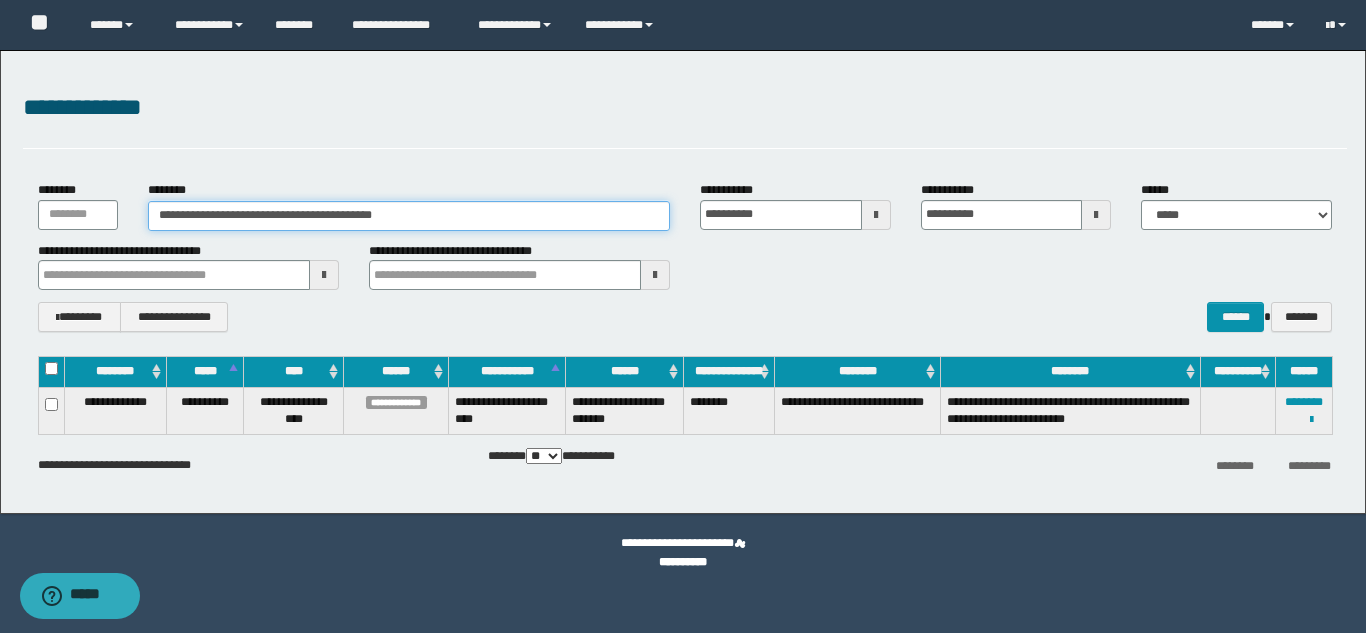 drag, startPoint x: 425, startPoint y: 214, endPoint x: 132, endPoint y: 213, distance: 293.0017 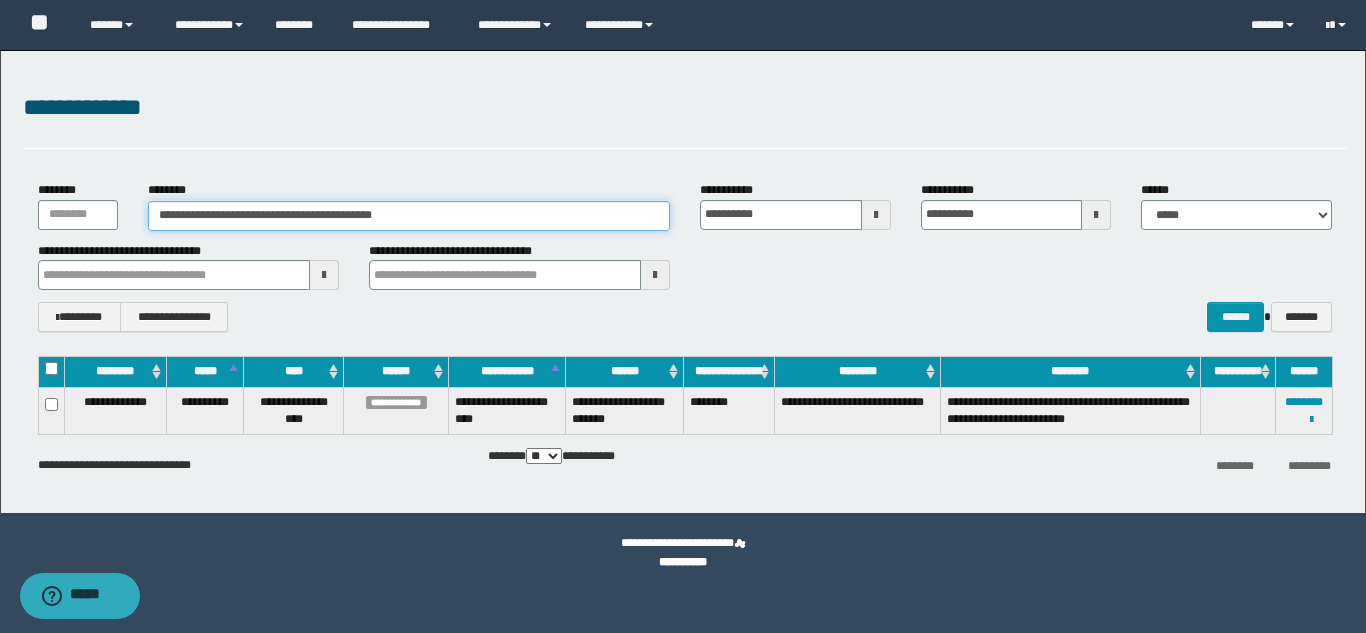 click on "**********" at bounding box center (409, 205) 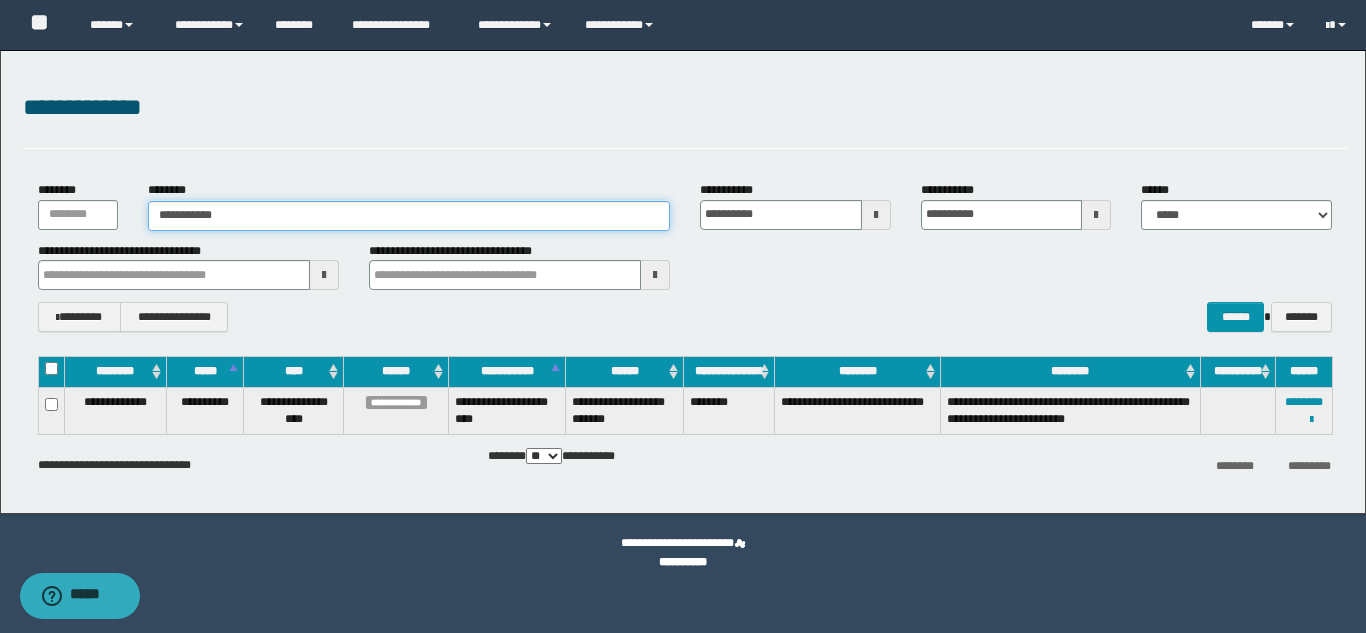 type on "**********" 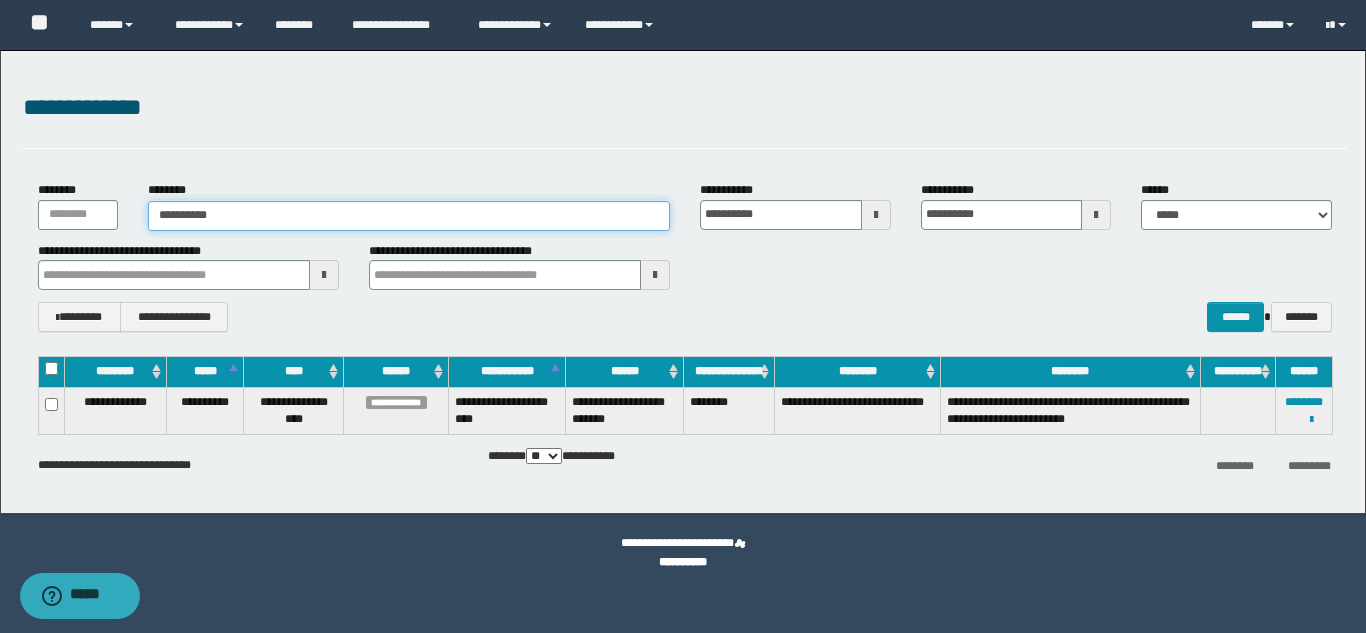 type on "**********" 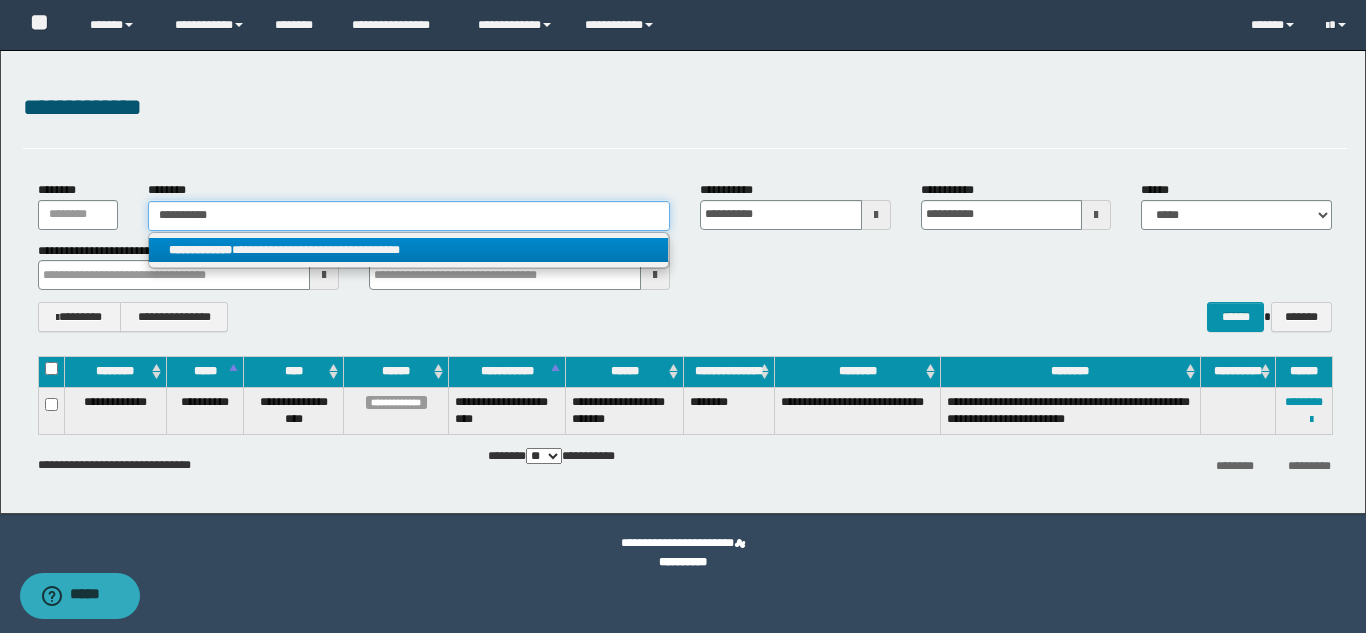 type on "**********" 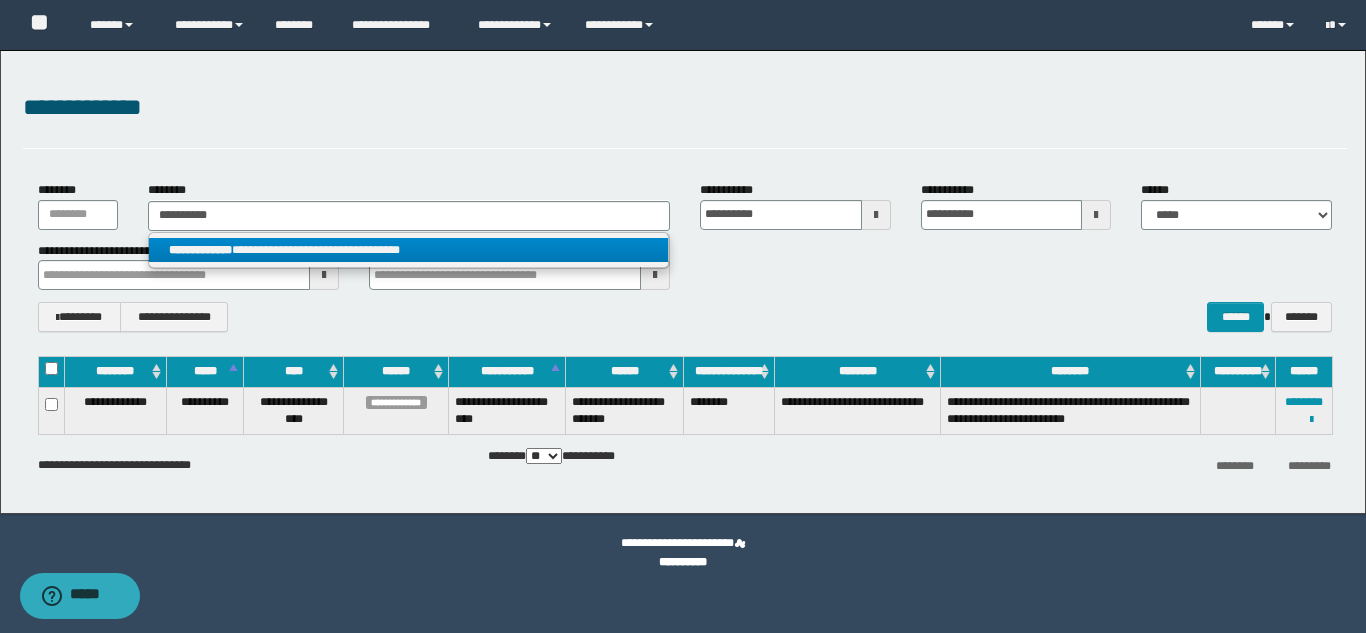 click on "**********" at bounding box center (200, 250) 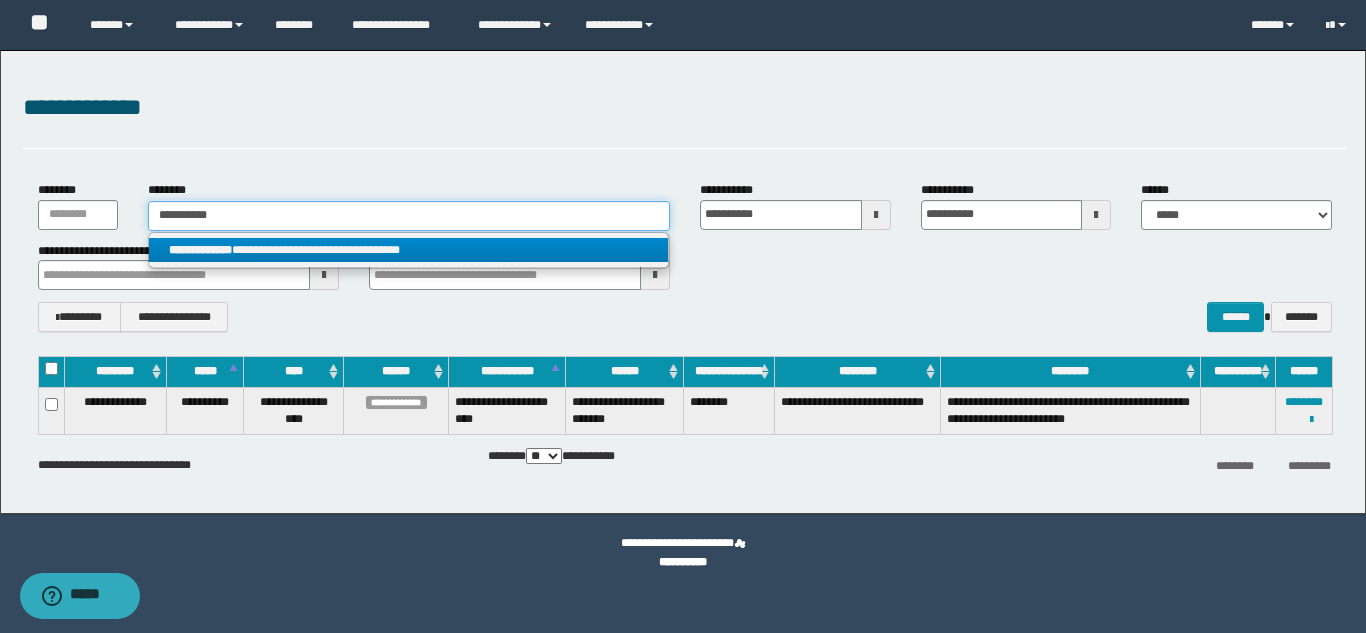 type 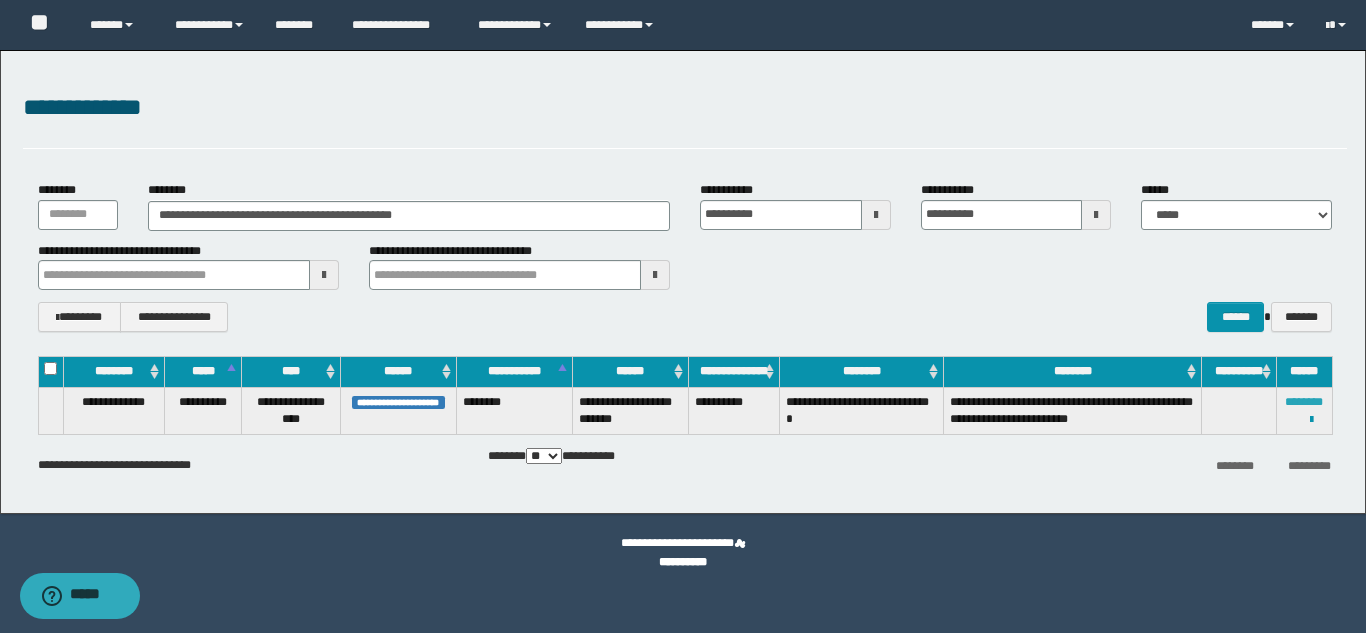click on "********" at bounding box center (1304, 402) 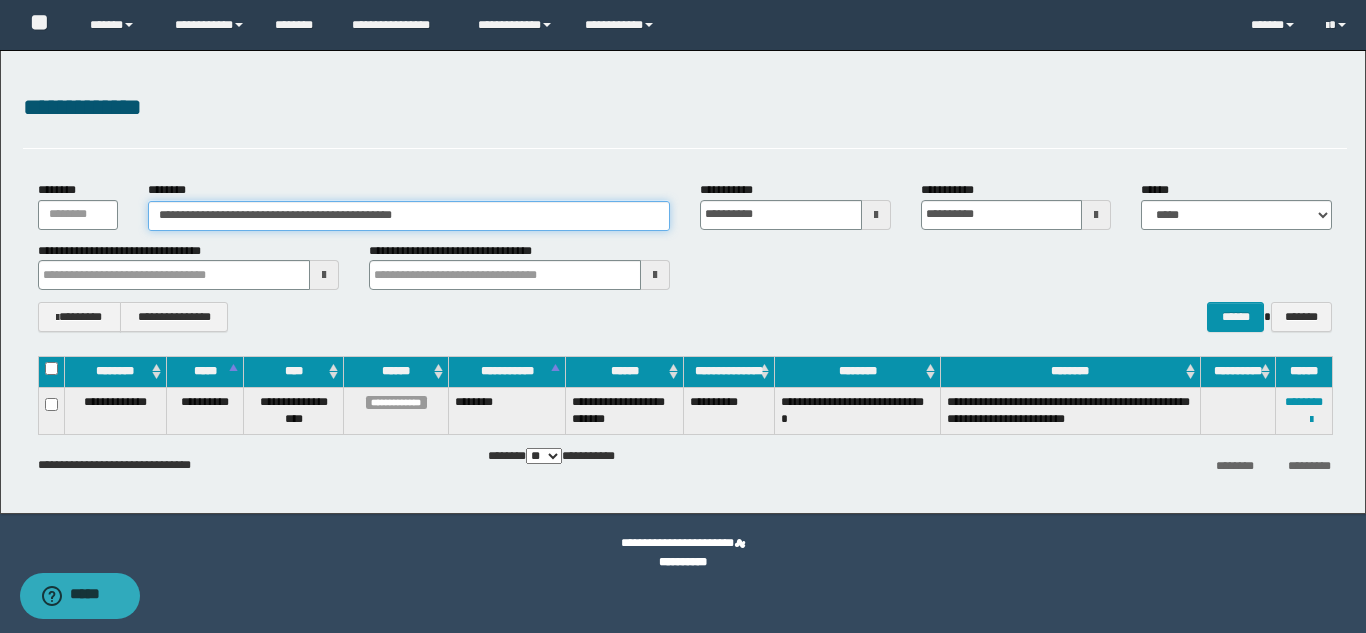 drag, startPoint x: 449, startPoint y: 208, endPoint x: 148, endPoint y: 223, distance: 301.37354 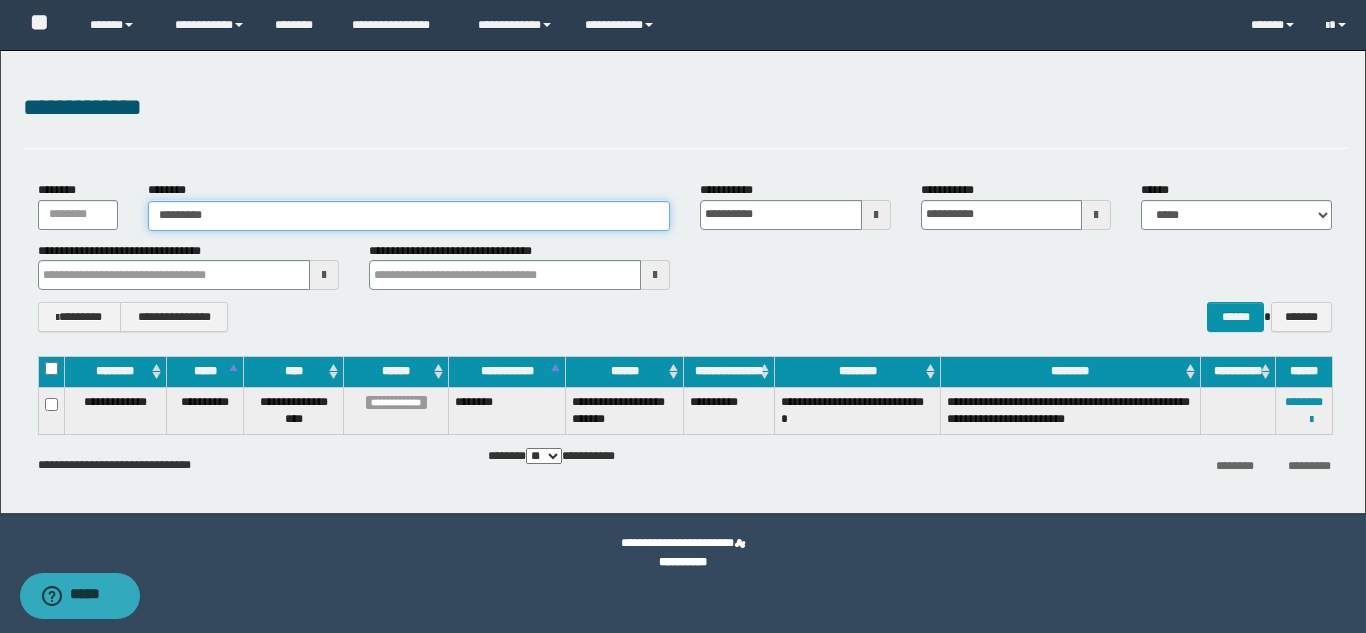 click on "********" at bounding box center [409, 216] 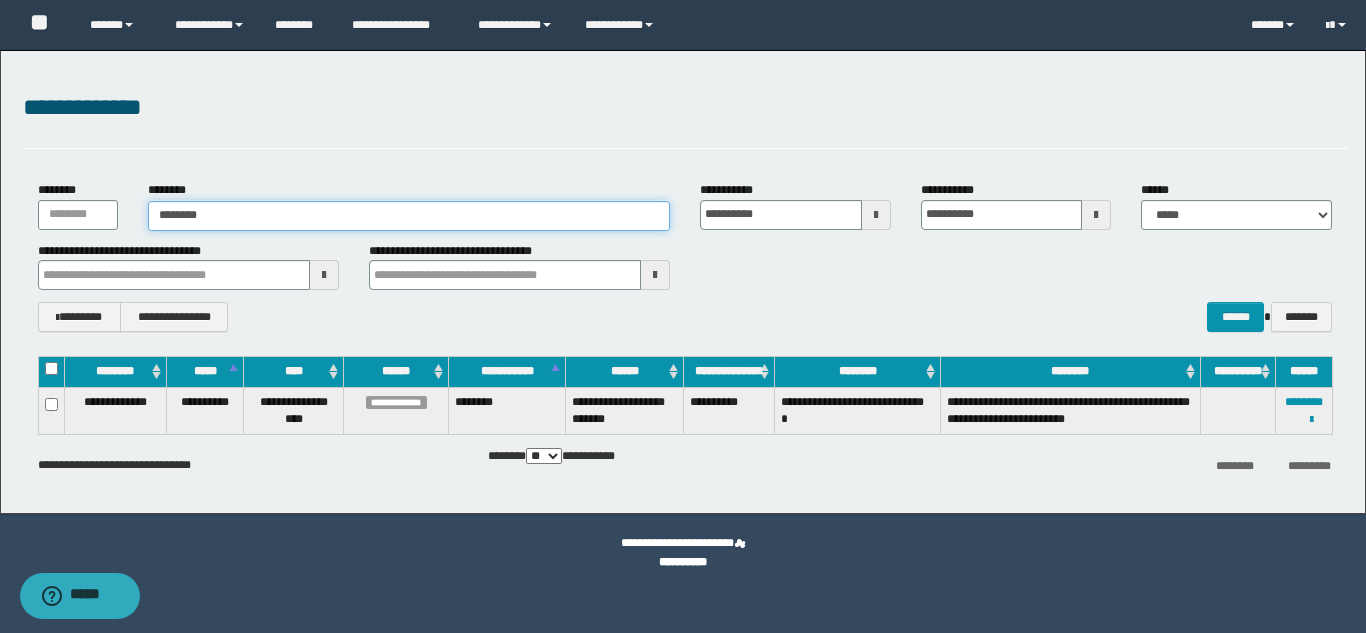 type on "********" 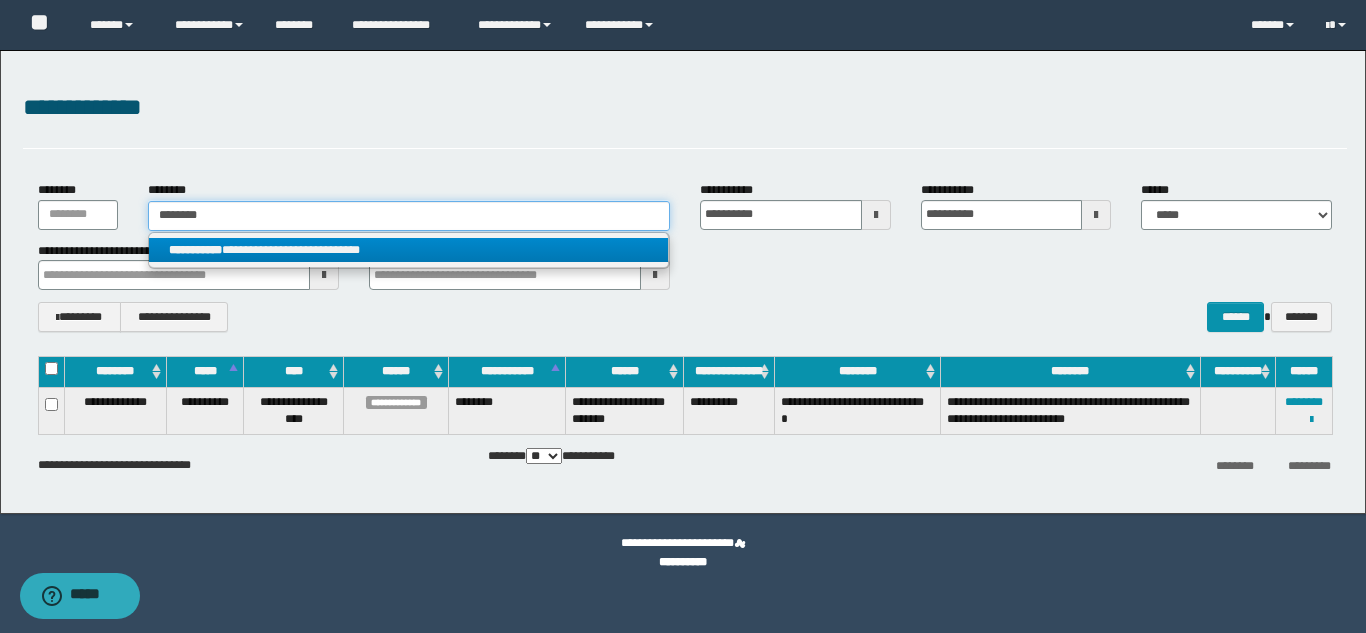 type on "********" 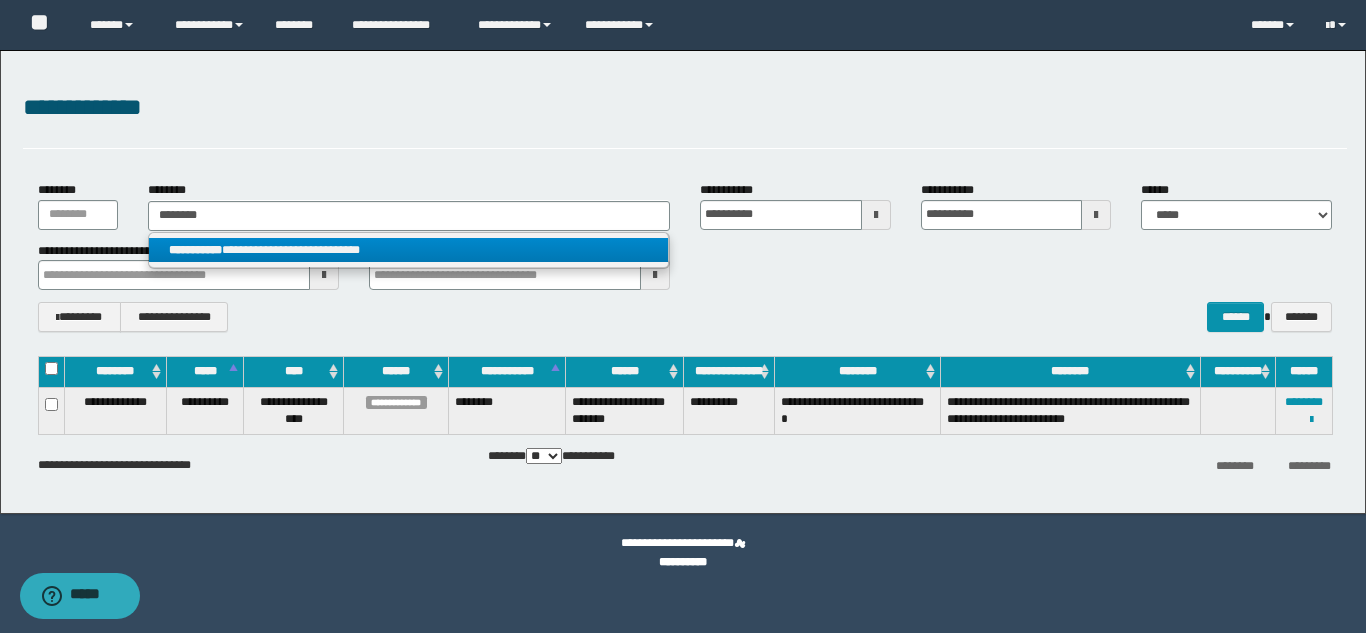 click on "**********" at bounding box center (408, 250) 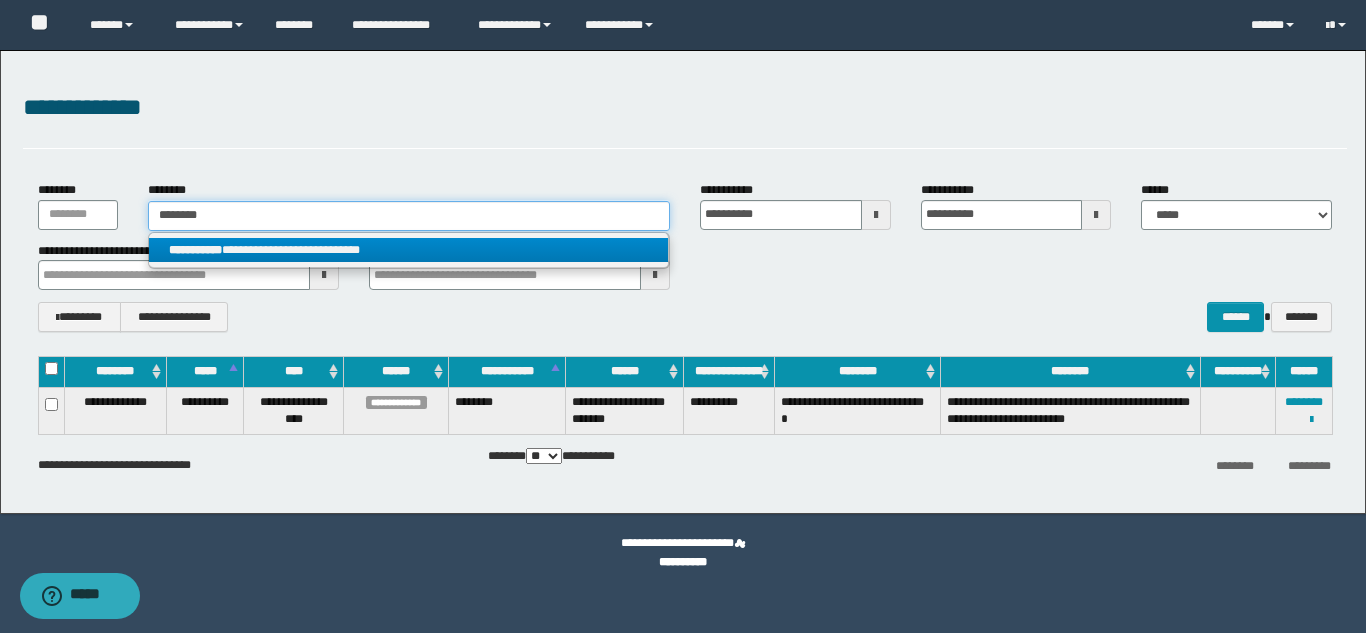 type 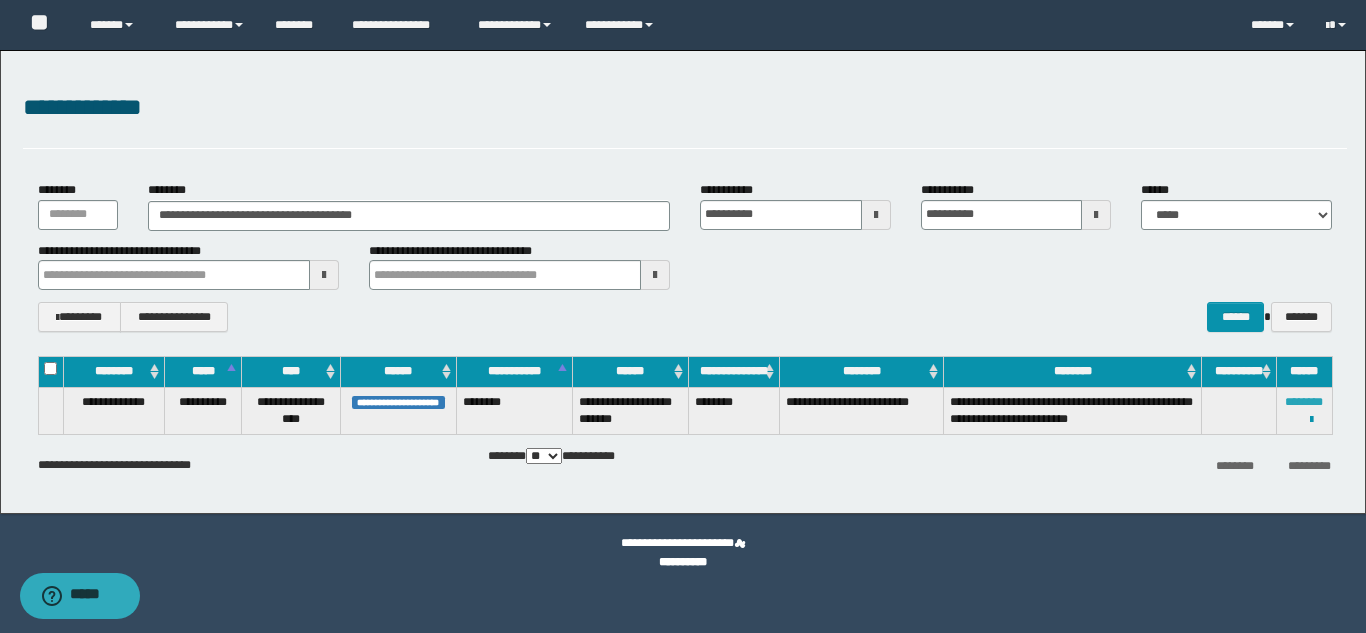 click on "********" at bounding box center (1304, 402) 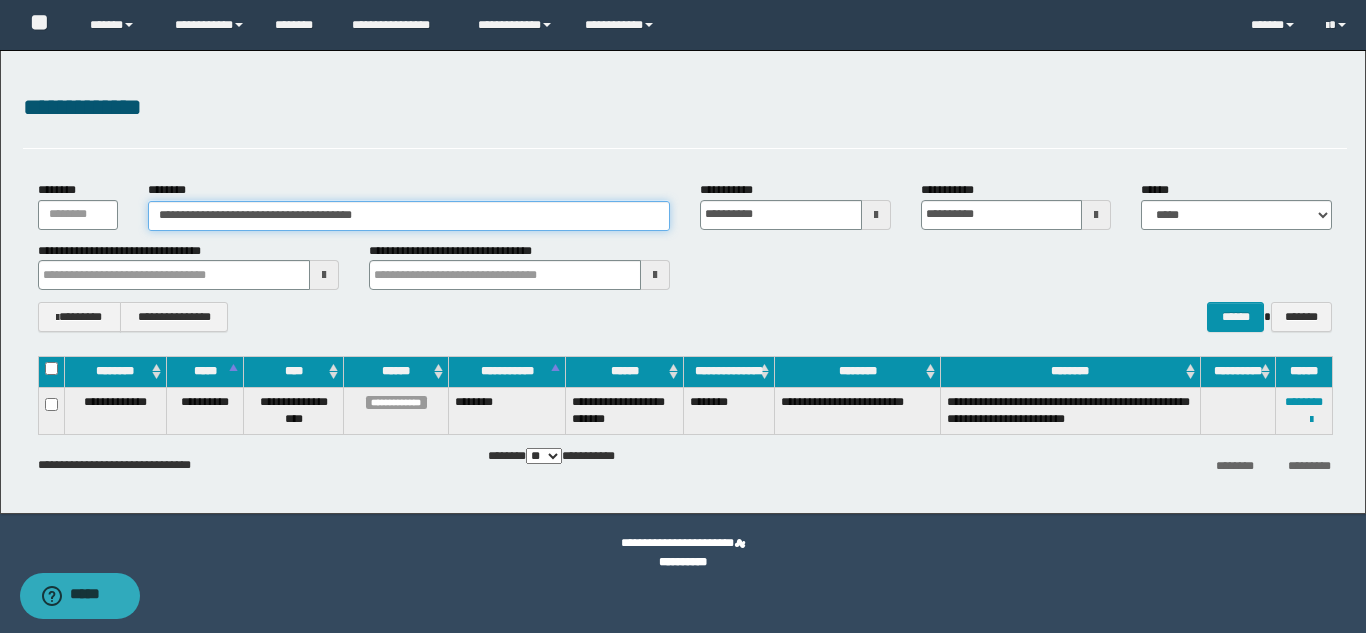 drag, startPoint x: 391, startPoint y: 214, endPoint x: 150, endPoint y: 226, distance: 241.29857 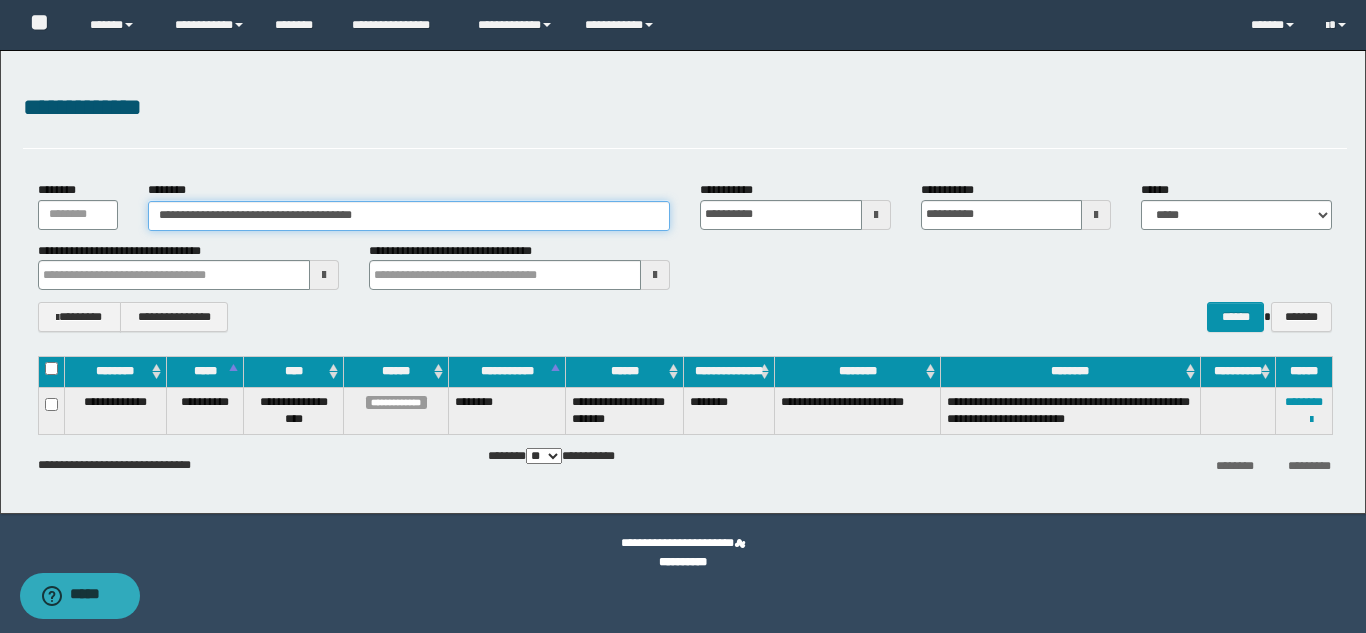 click on "**********" at bounding box center [409, 216] 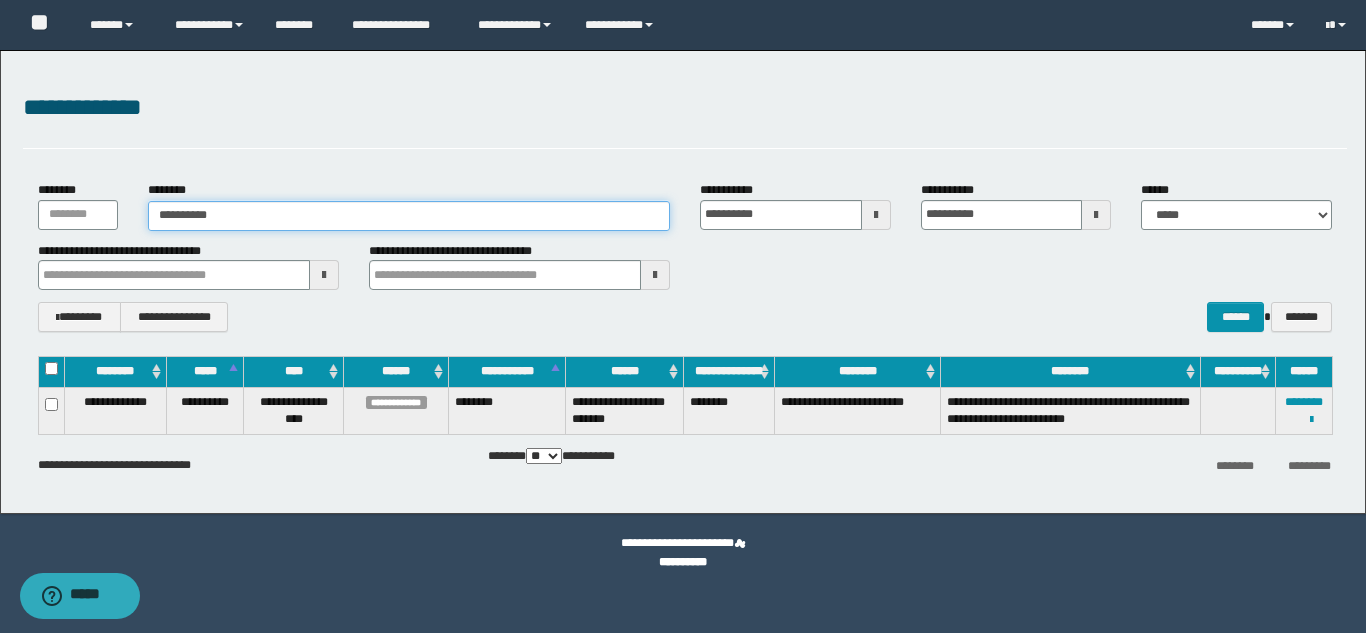 drag, startPoint x: 158, startPoint y: 219, endPoint x: 180, endPoint y: 212, distance: 23.086792 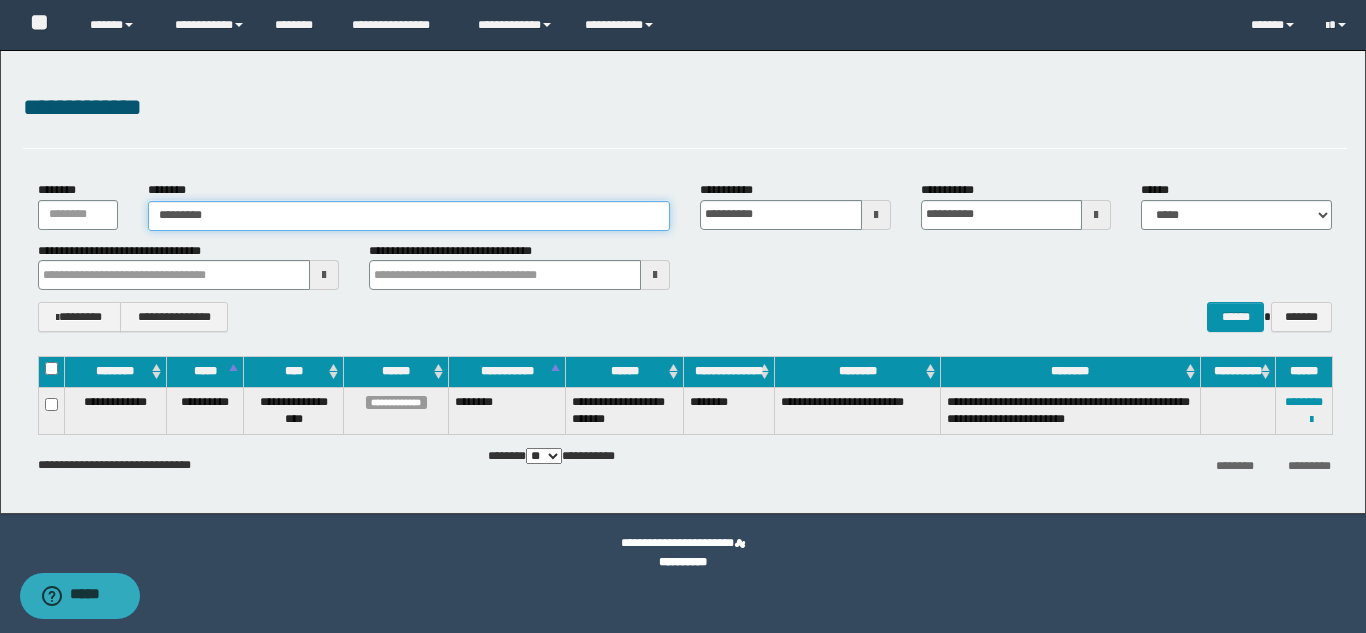 click on "********" at bounding box center (409, 216) 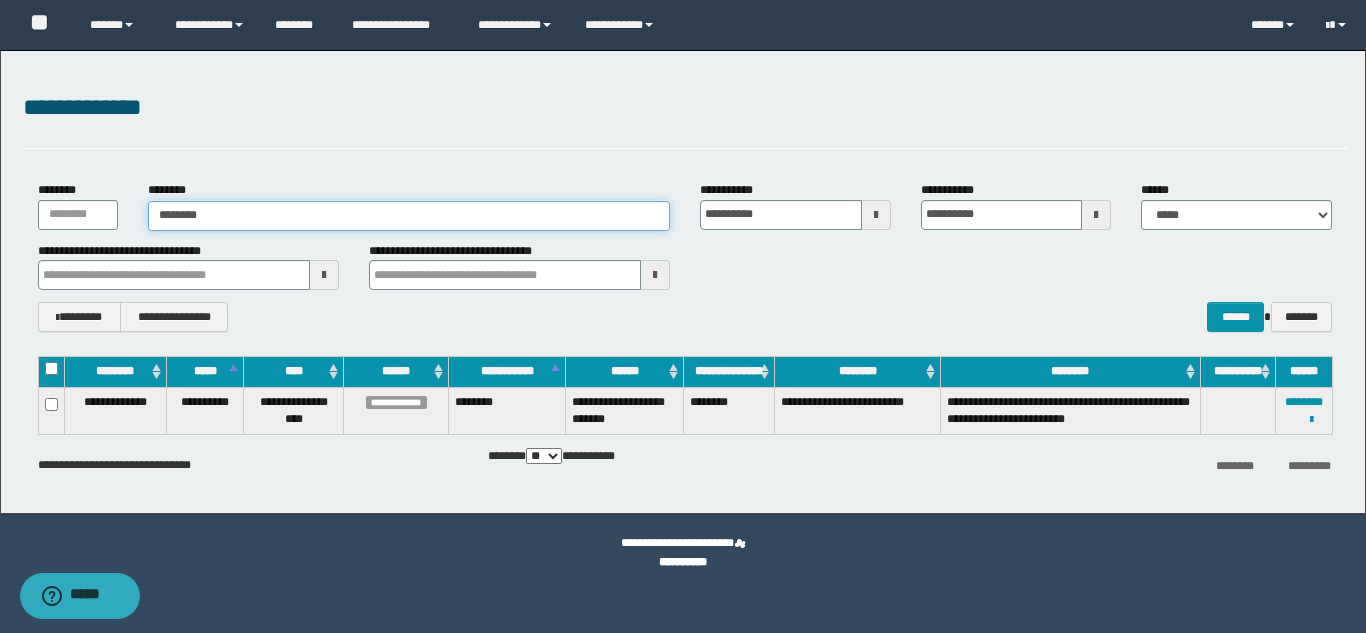 type on "********" 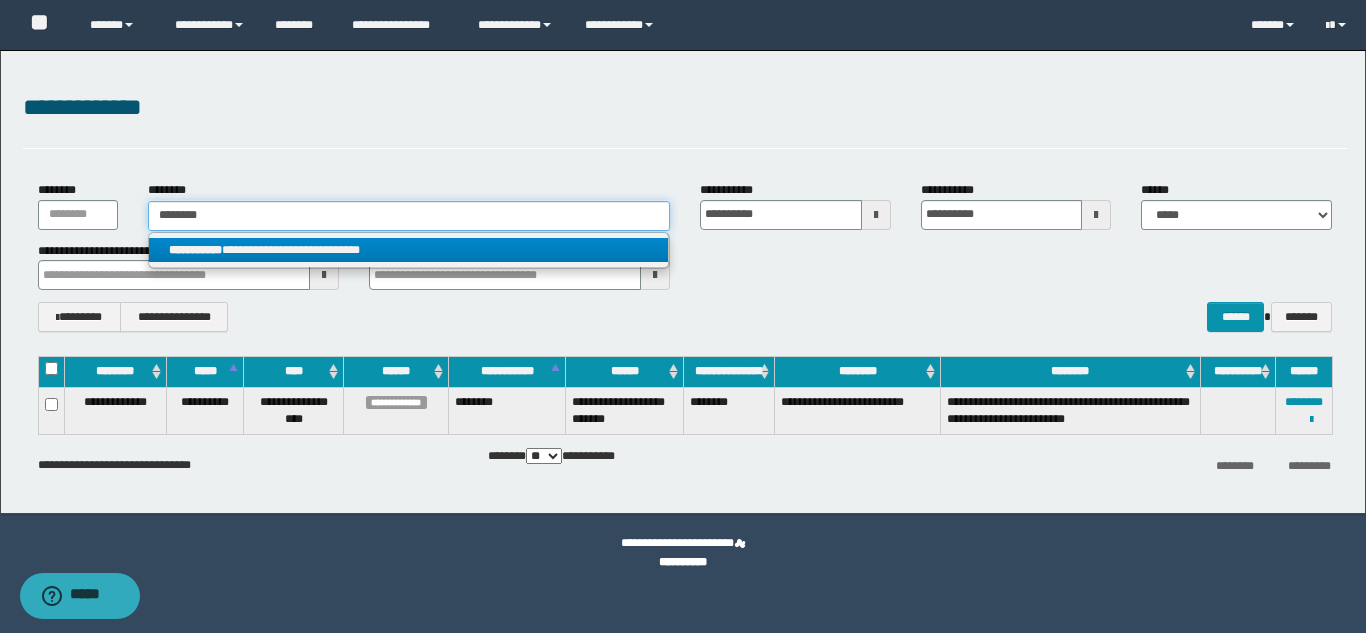 type on "********" 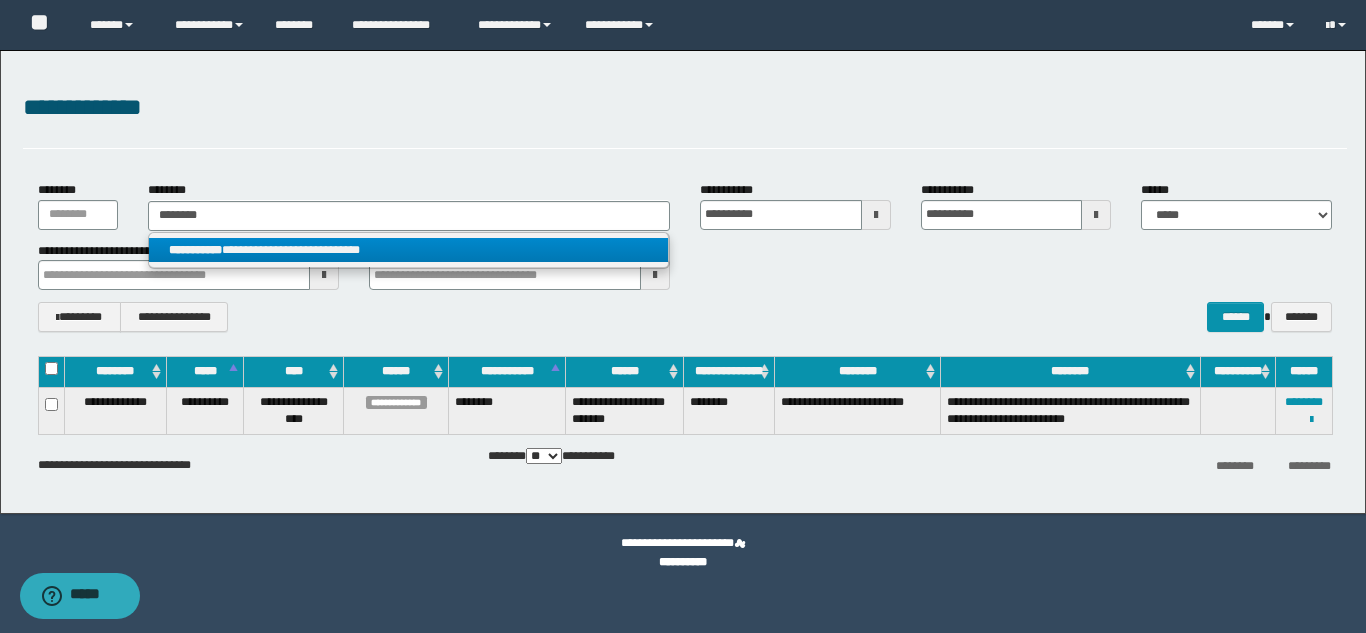 click on "**********" at bounding box center [408, 250] 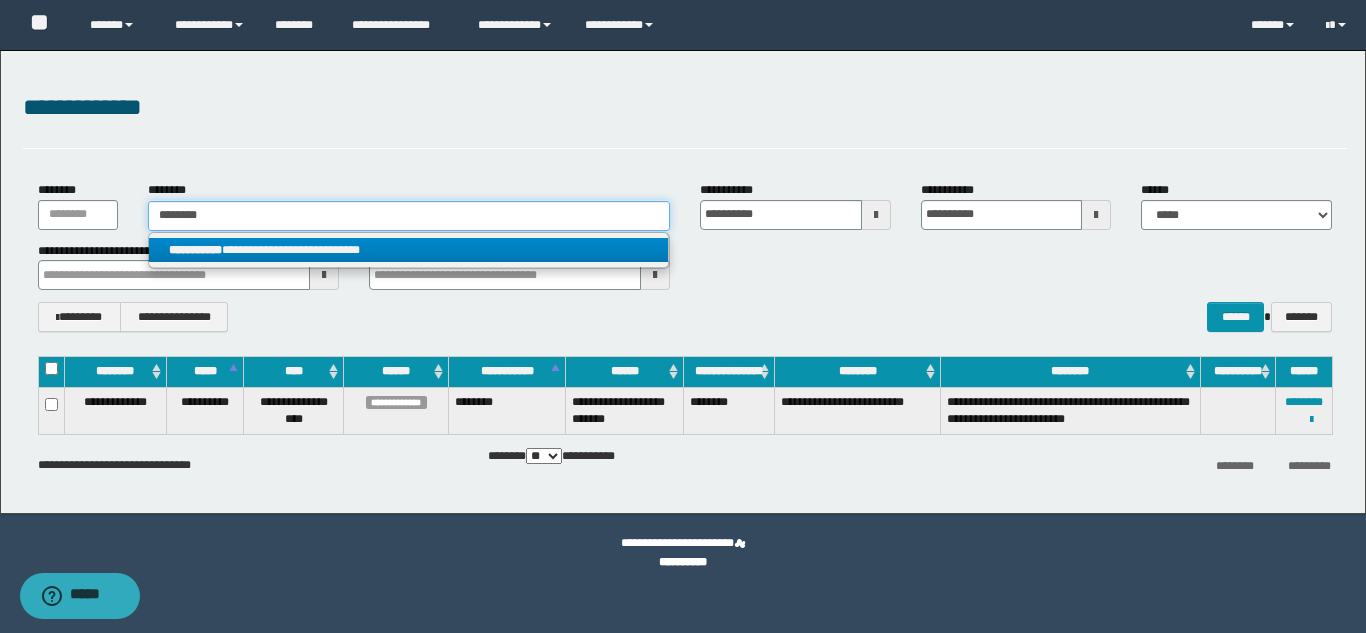 type 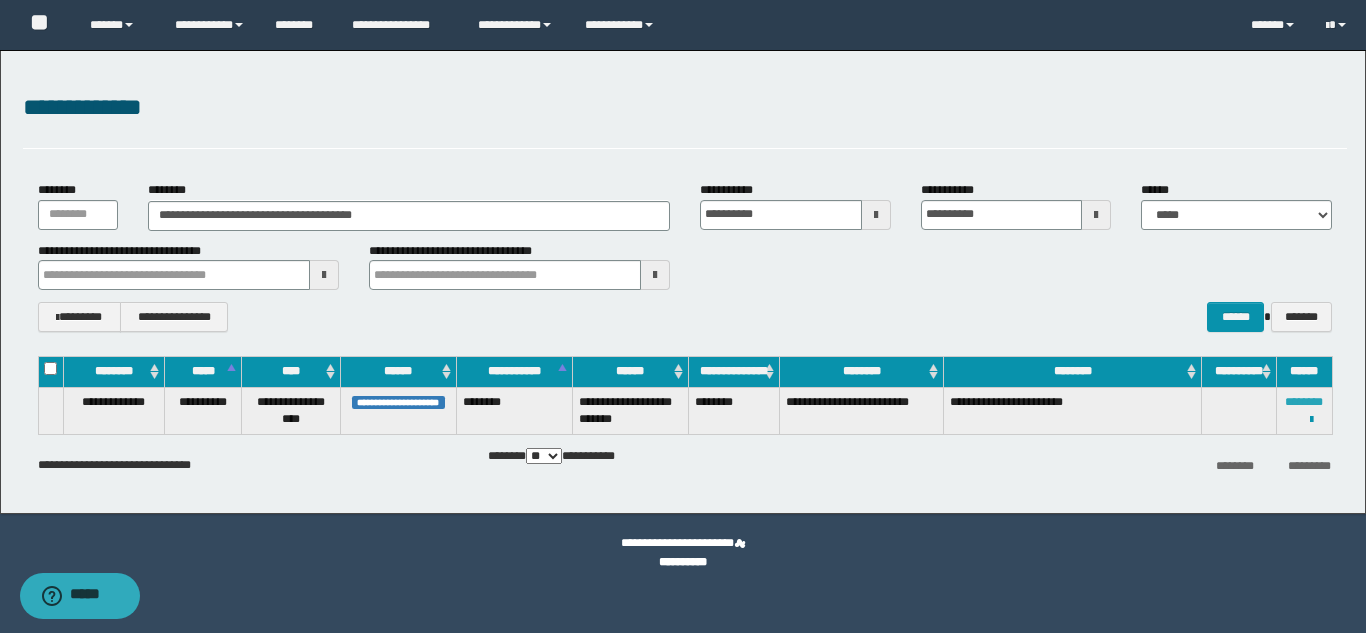 click on "********" at bounding box center (1304, 402) 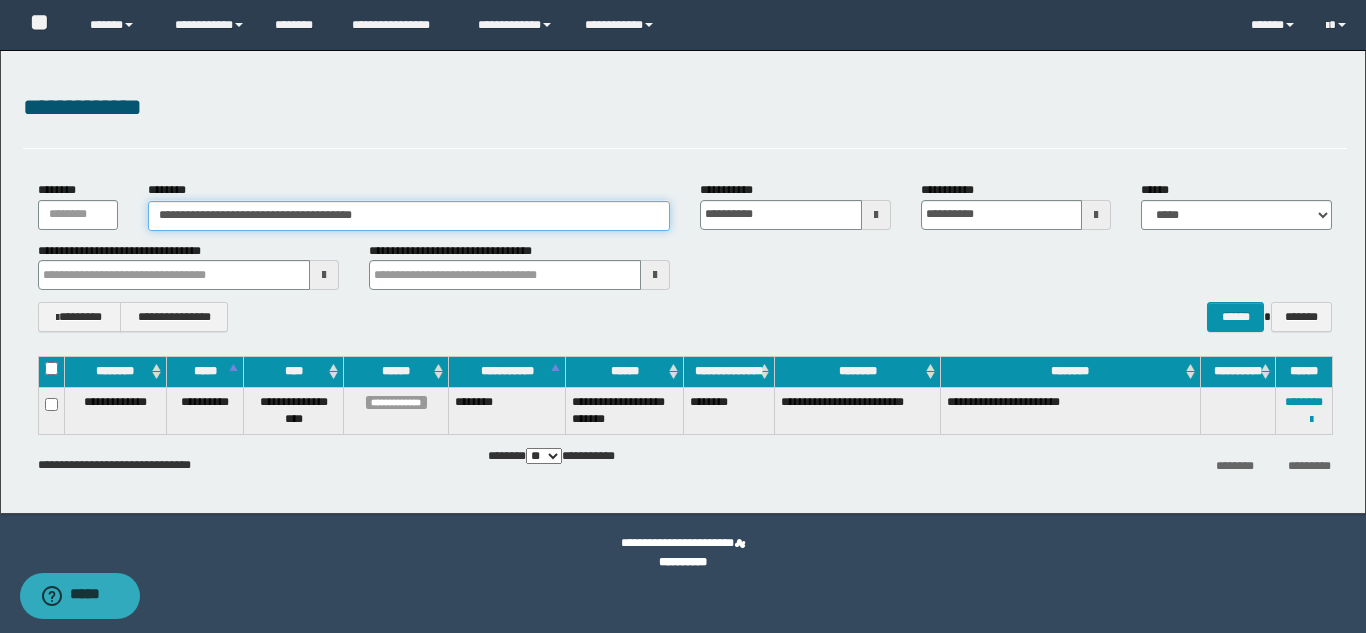 drag, startPoint x: 416, startPoint y: 215, endPoint x: 149, endPoint y: 223, distance: 267.1198 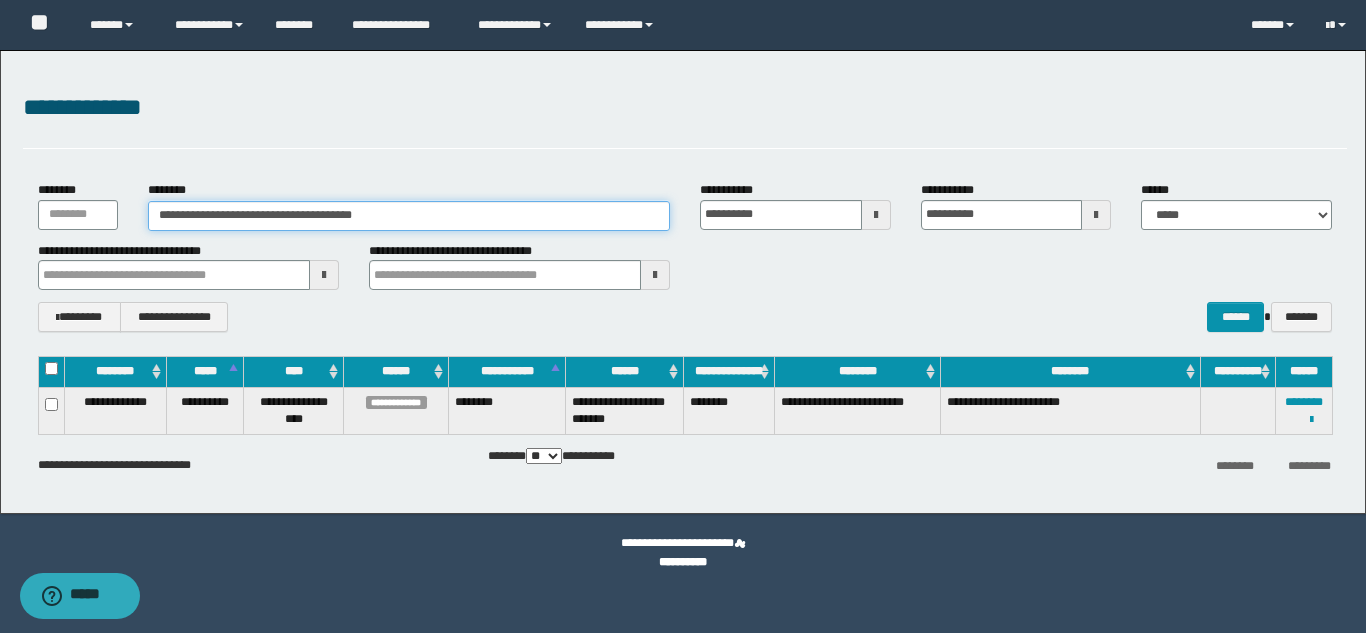 click on "**********" at bounding box center (409, 216) 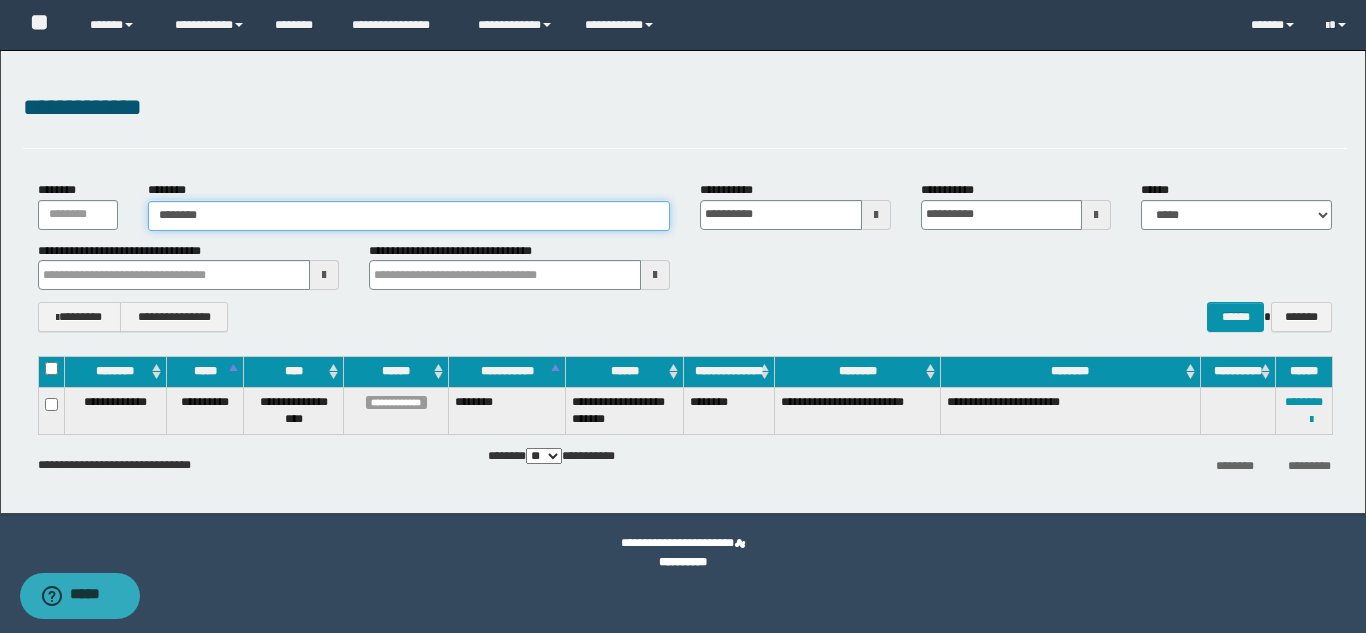 click on "*******" at bounding box center (409, 216) 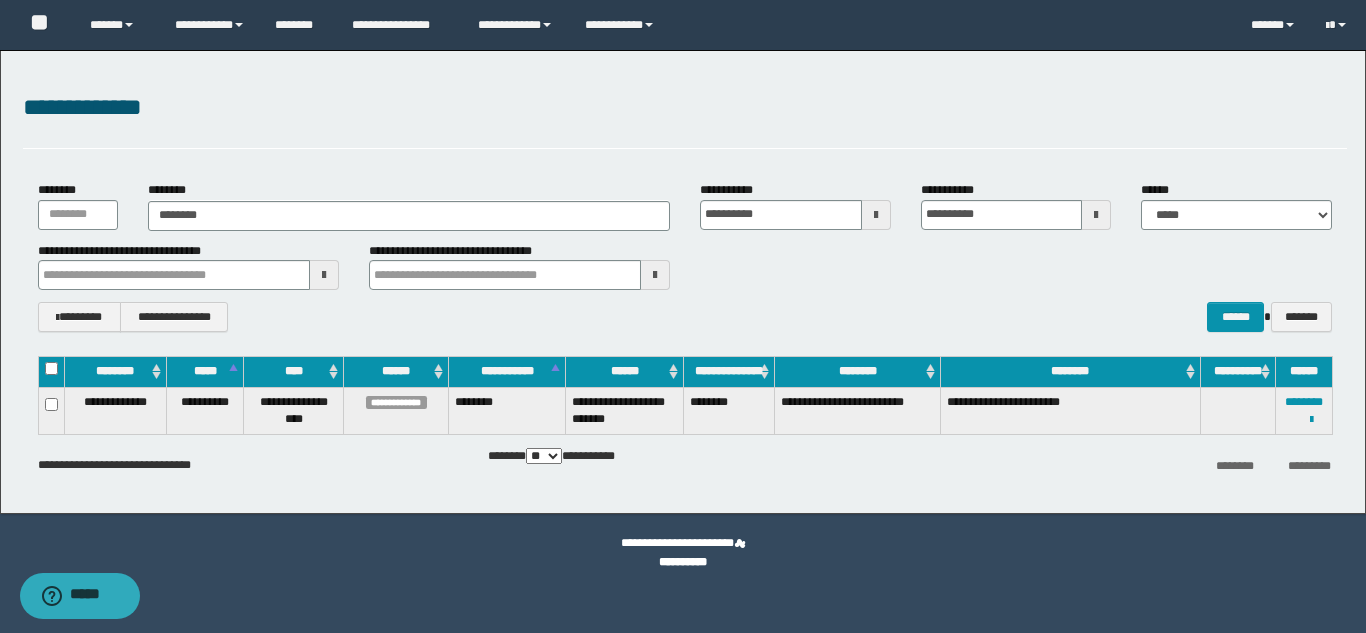 click on "**********" at bounding box center (685, 425) 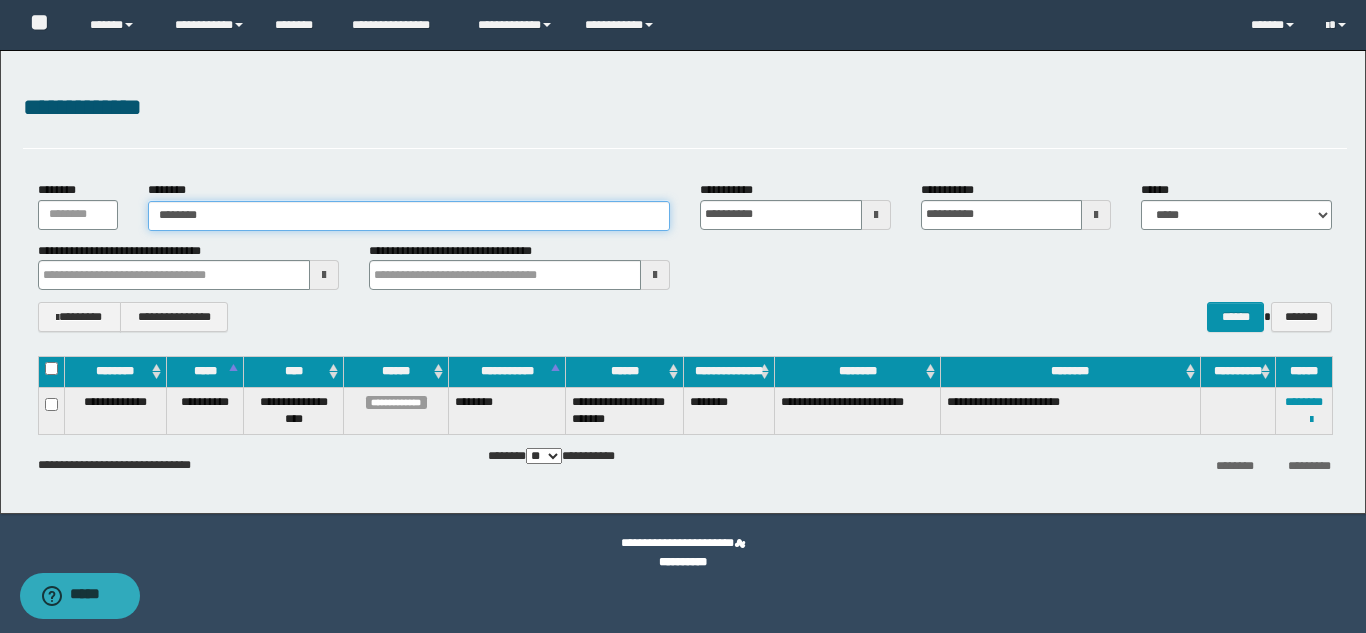drag, startPoint x: 284, startPoint y: 218, endPoint x: 99, endPoint y: 187, distance: 187.57932 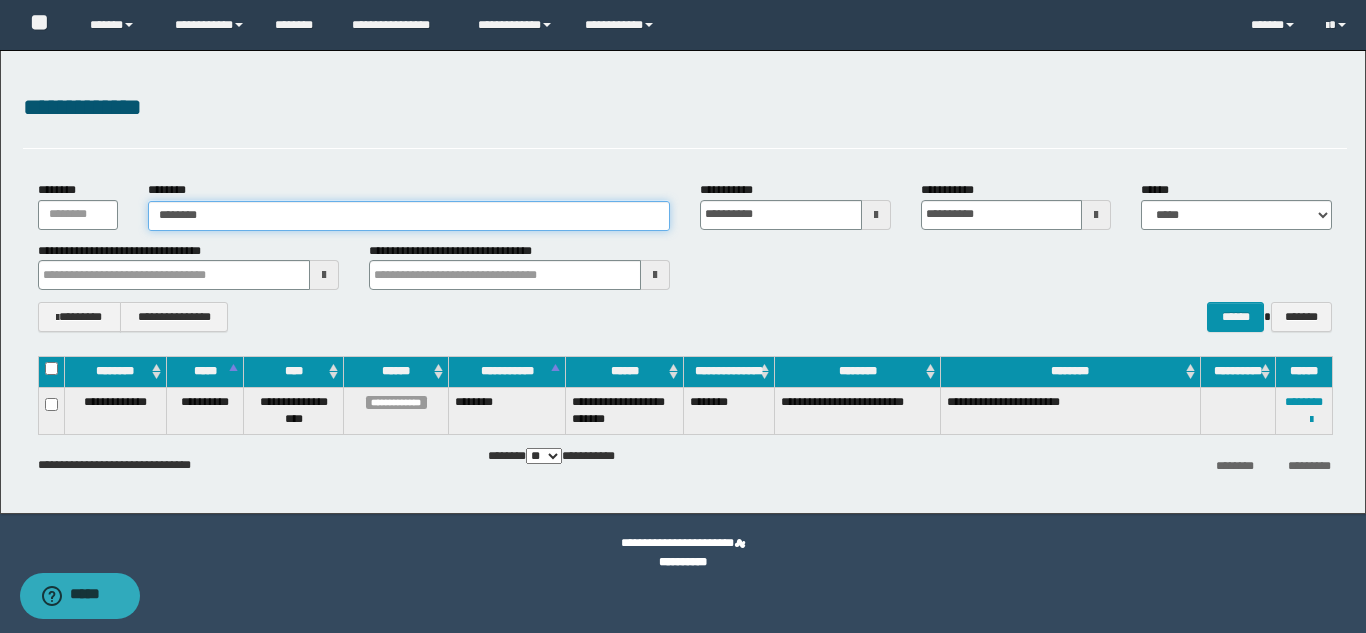 click on "**********" at bounding box center (685, 205) 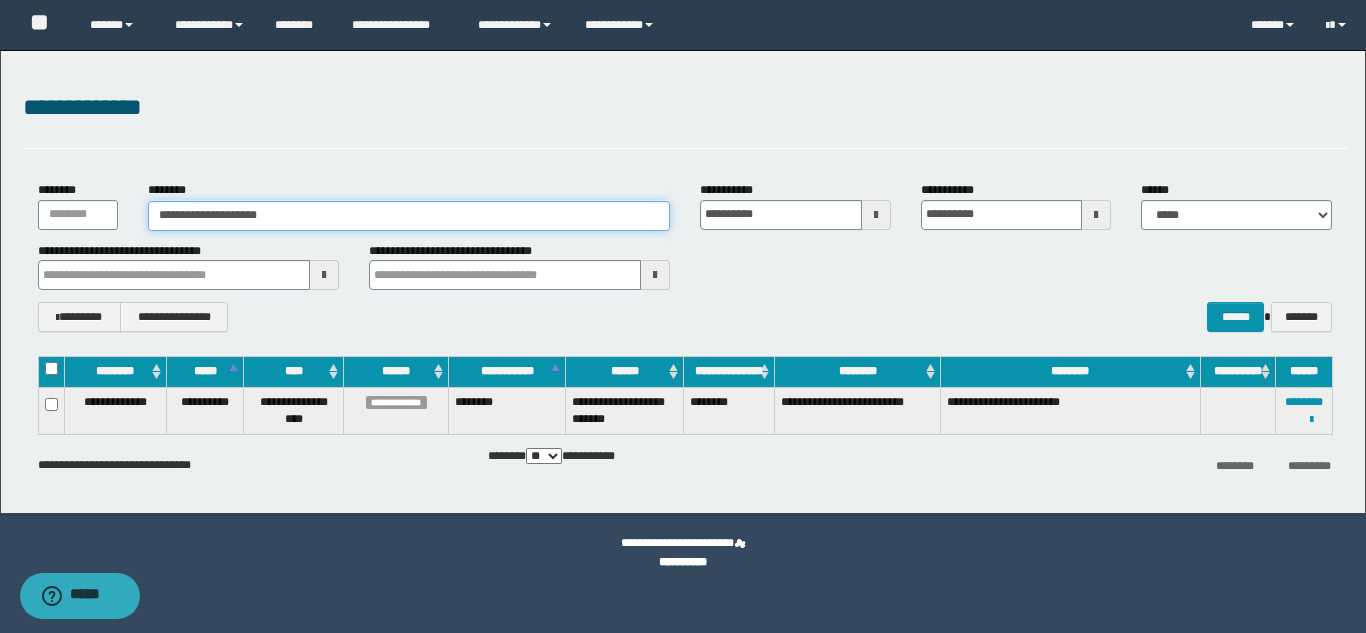 type on "**********" 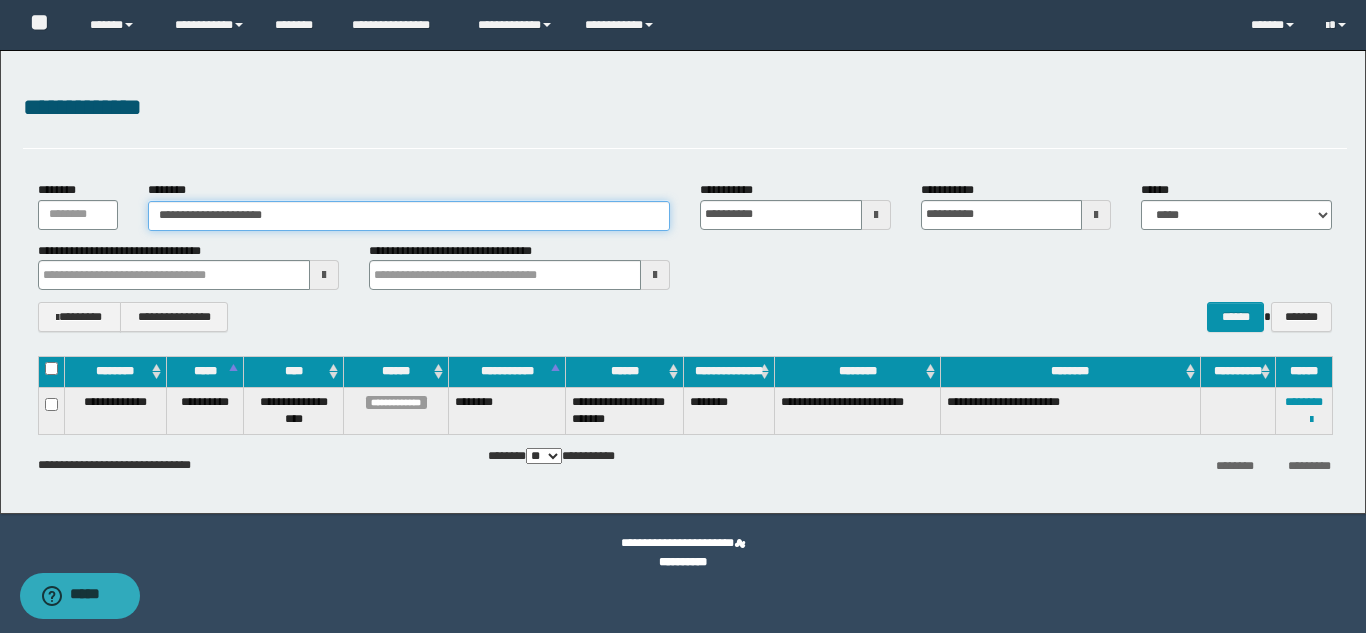 type on "**********" 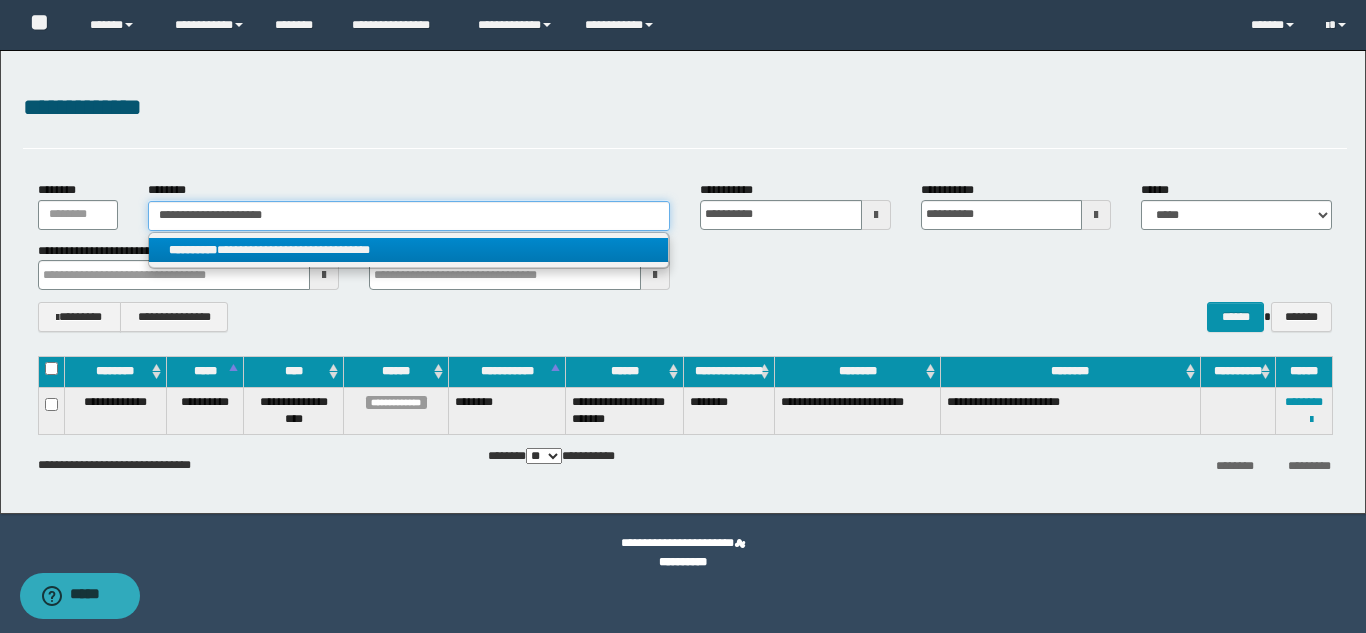 type on "**********" 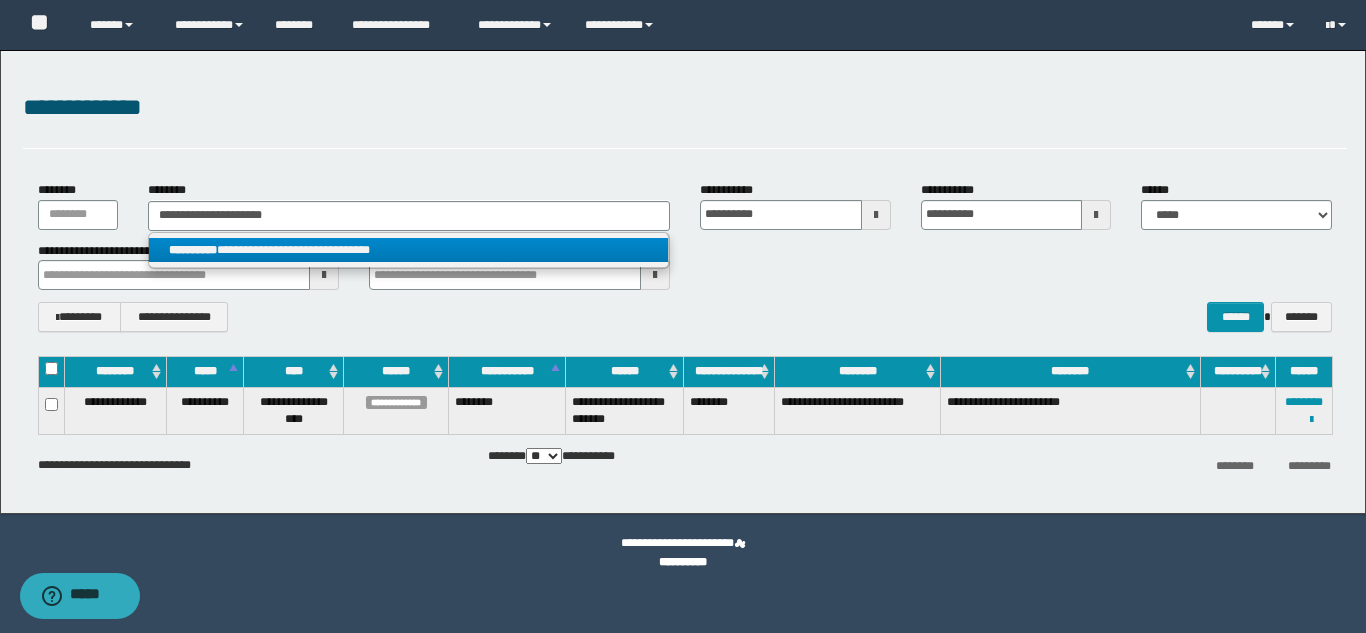 click on "**********" at bounding box center [408, 250] 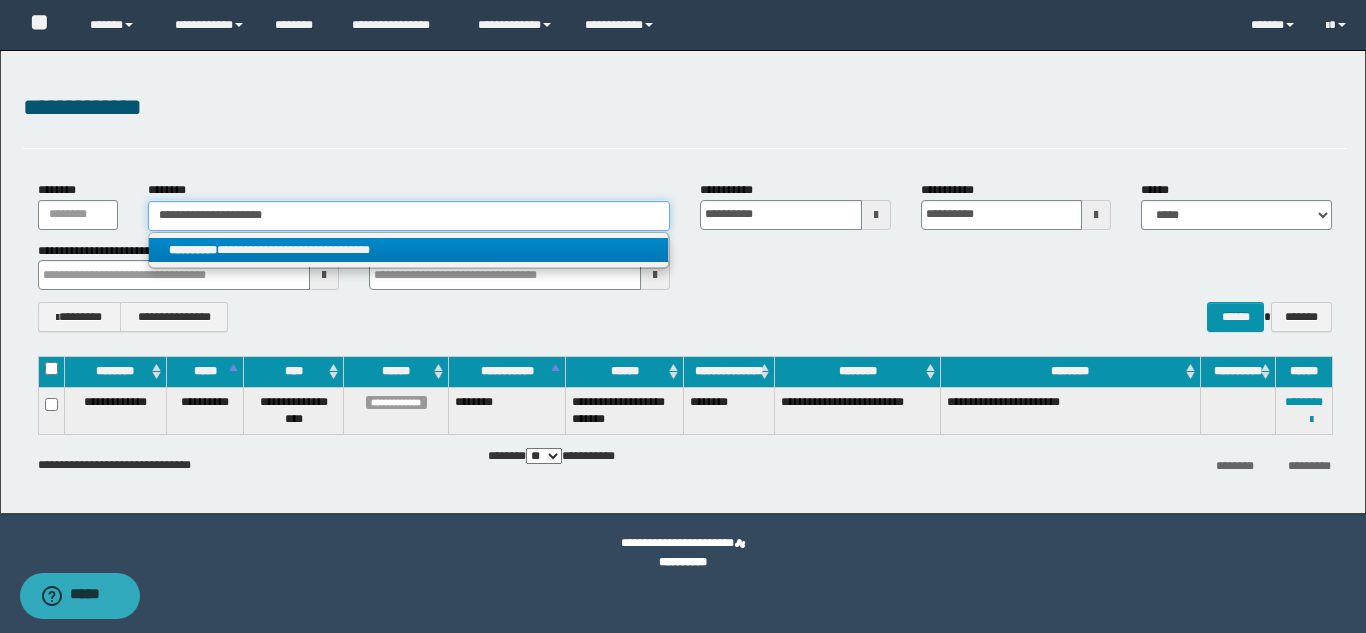type 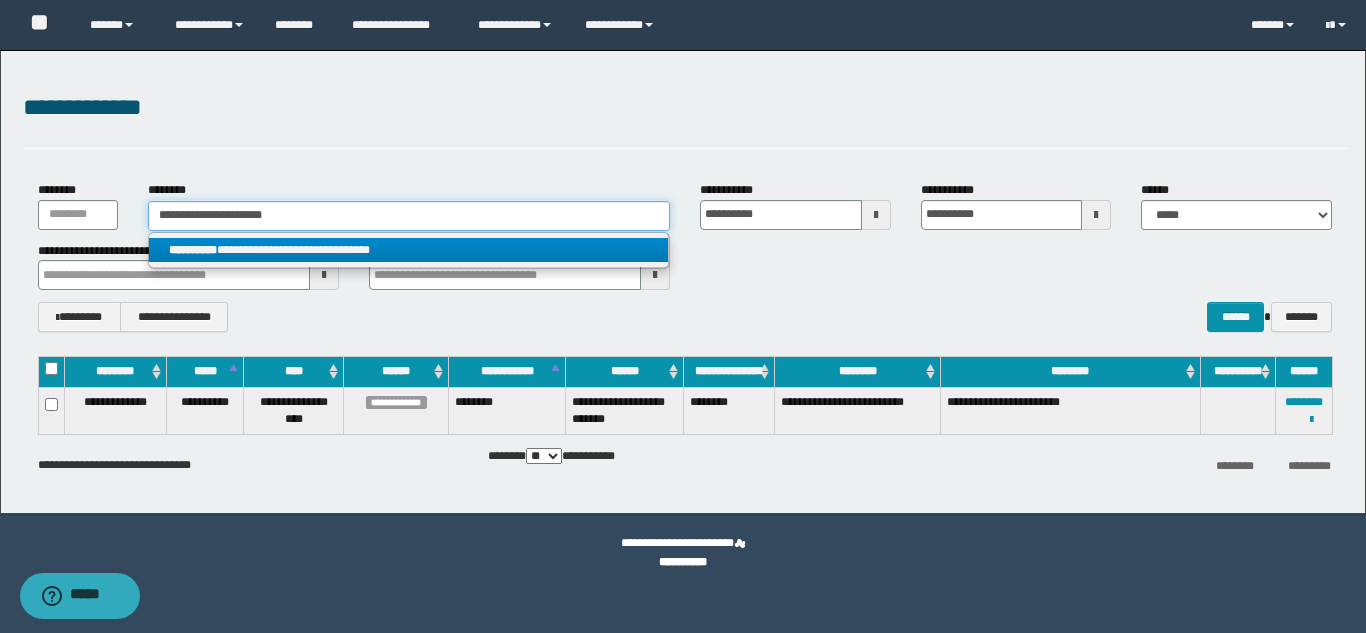 type on "**********" 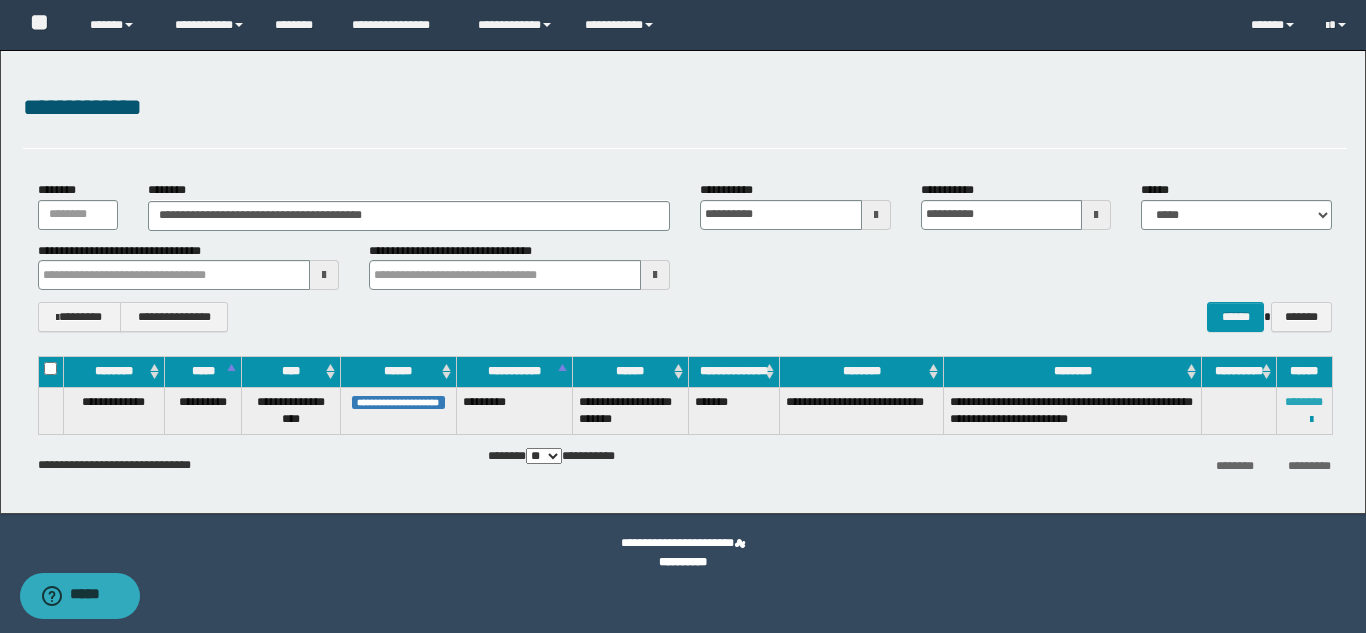 click on "********" at bounding box center (1304, 402) 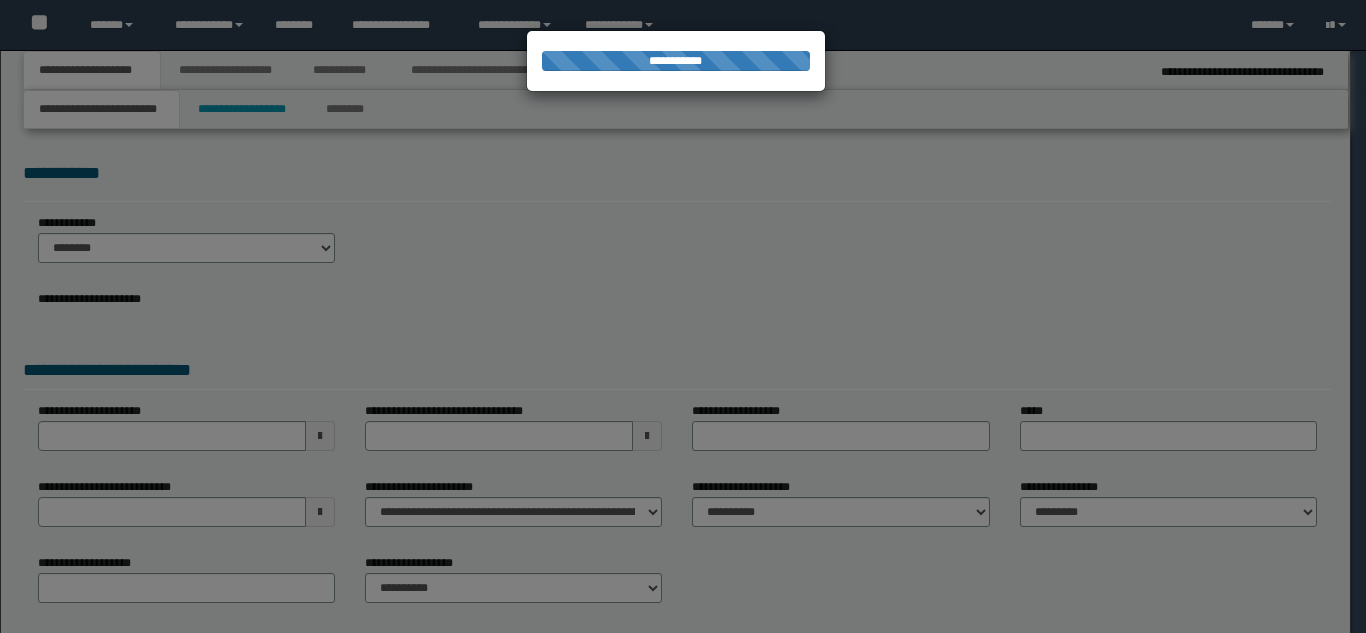 scroll, scrollTop: 0, scrollLeft: 0, axis: both 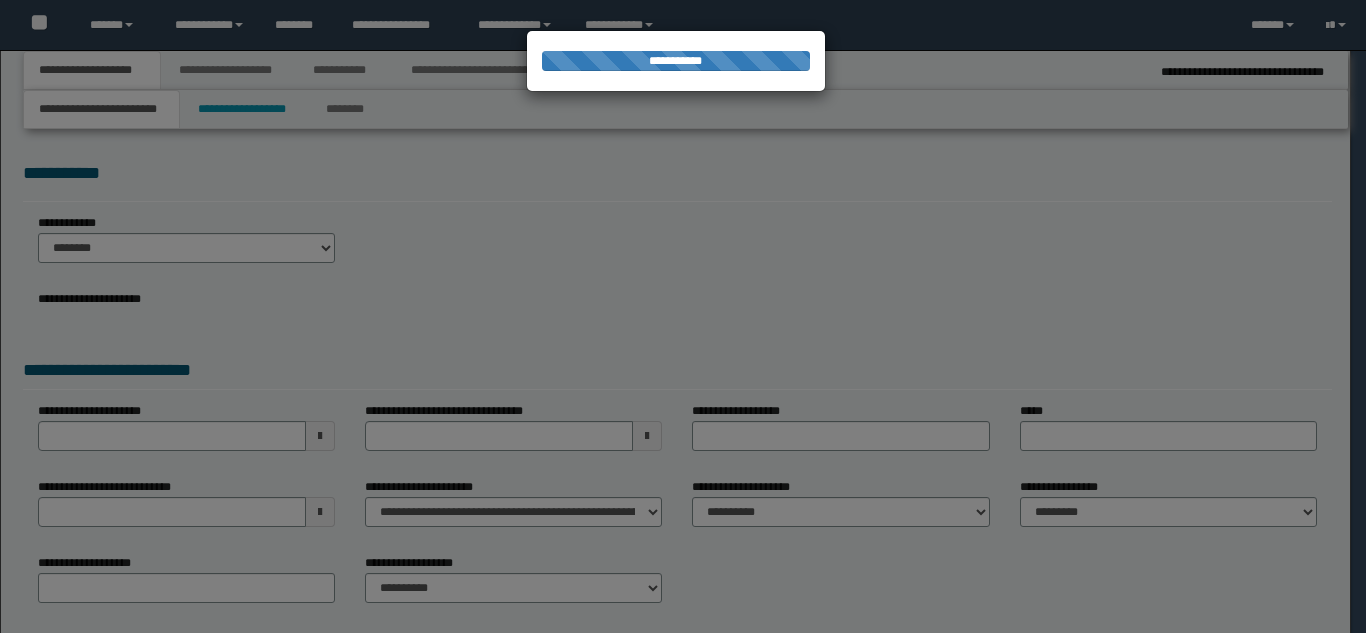 select on "*" 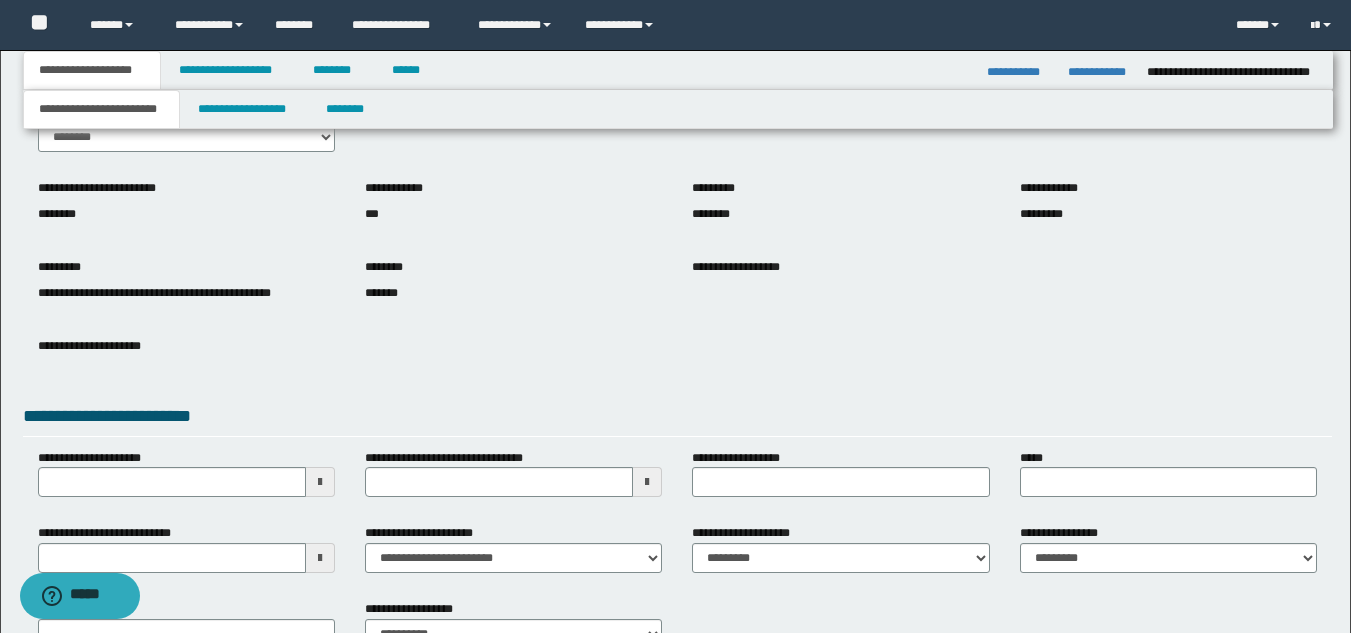 scroll, scrollTop: 251, scrollLeft: 0, axis: vertical 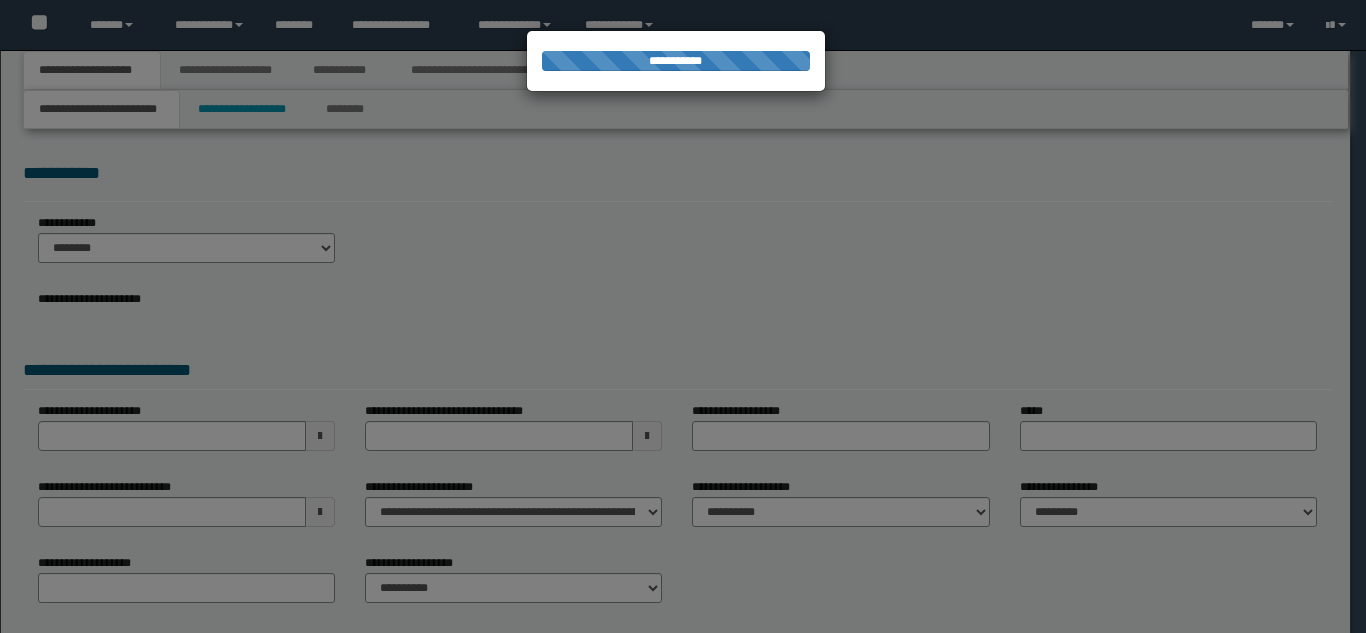 select on "*" 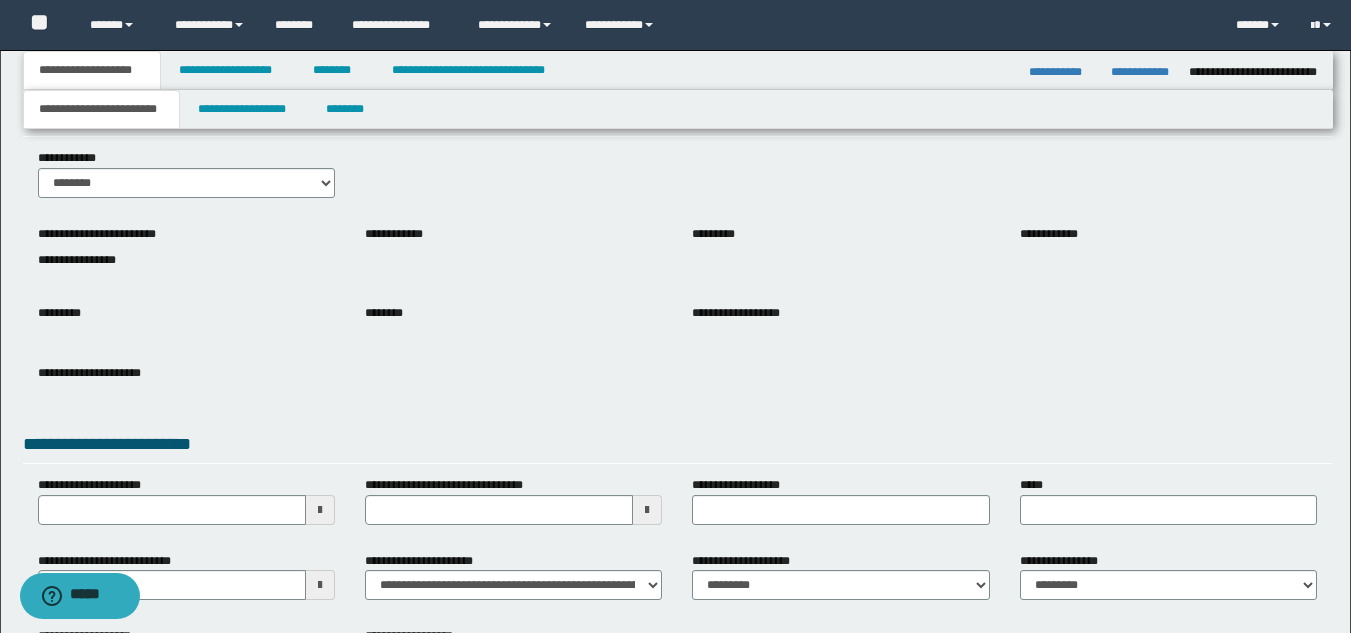 scroll, scrollTop: 100, scrollLeft: 0, axis: vertical 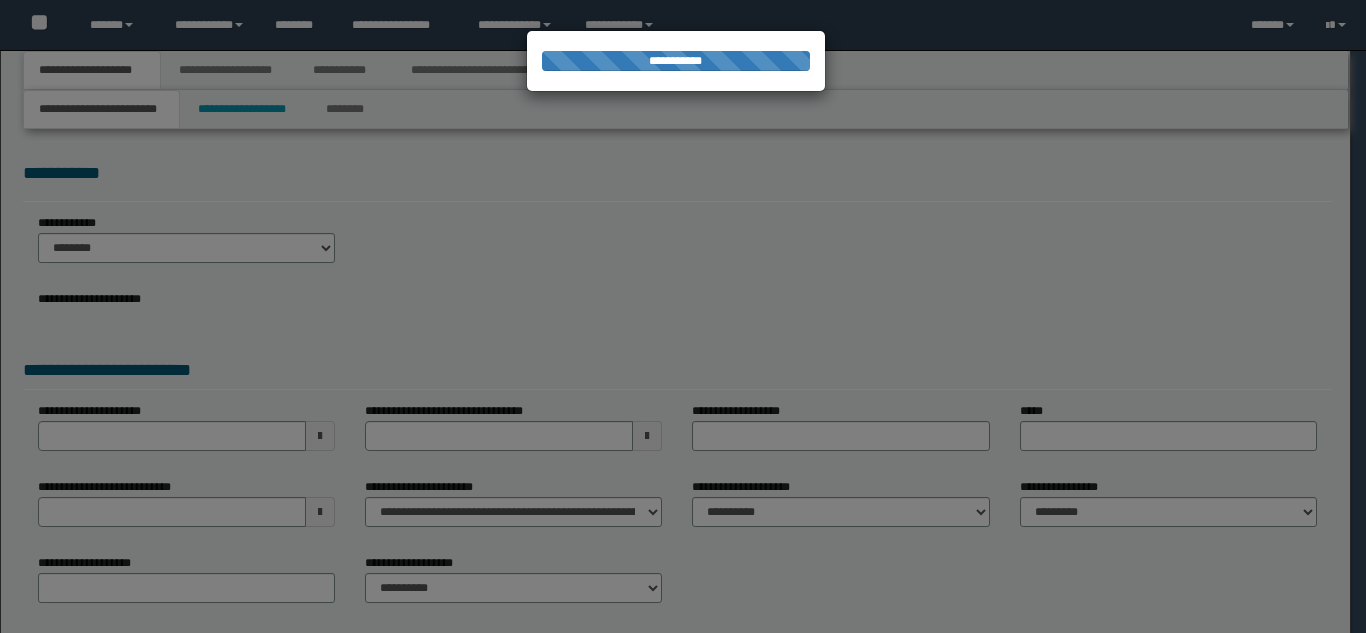 select on "**" 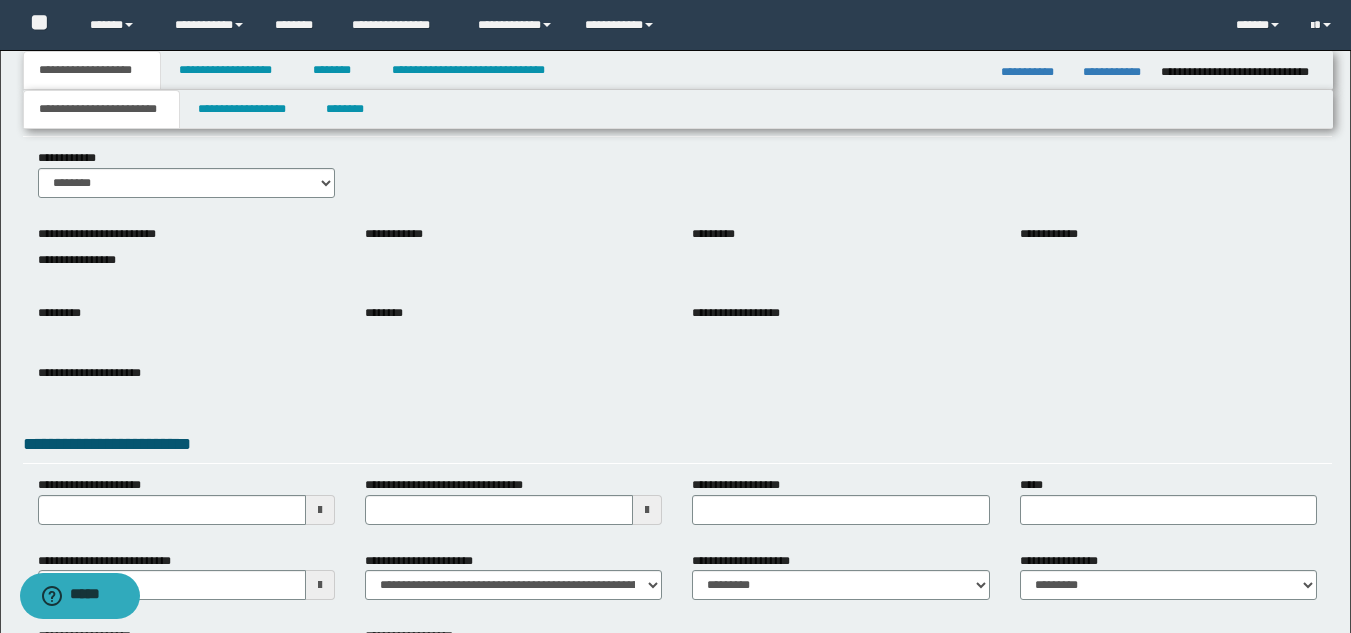 scroll, scrollTop: 100, scrollLeft: 0, axis: vertical 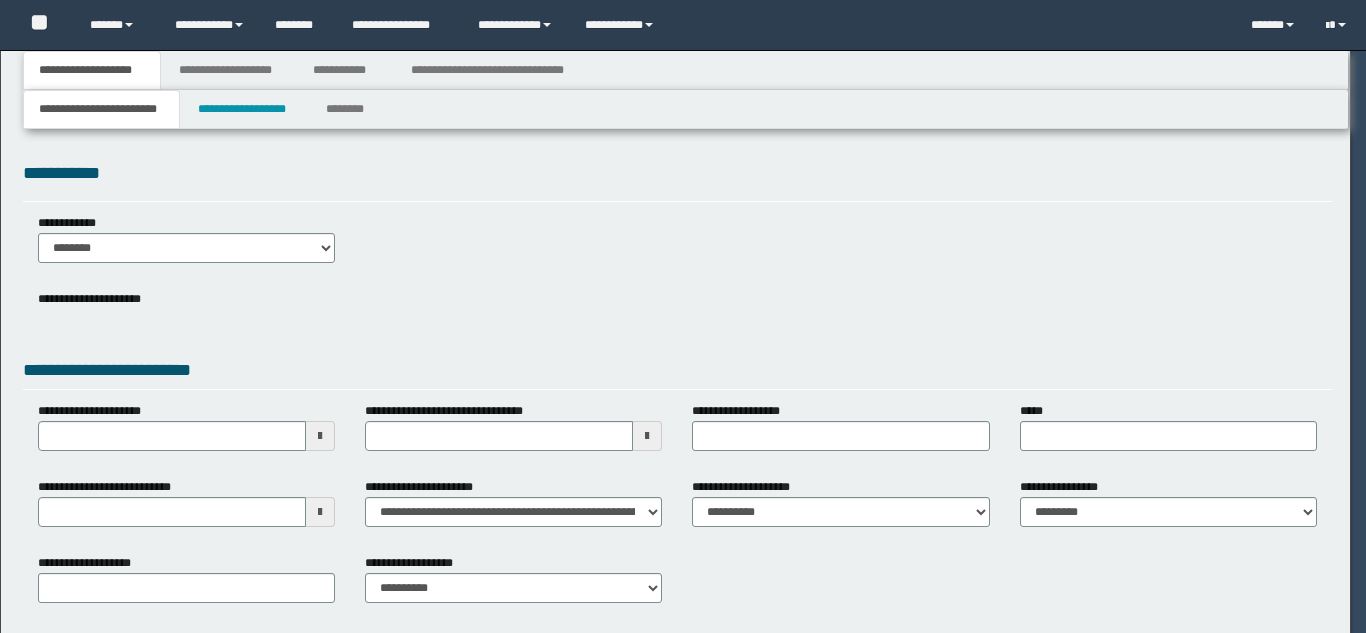 select on "*" 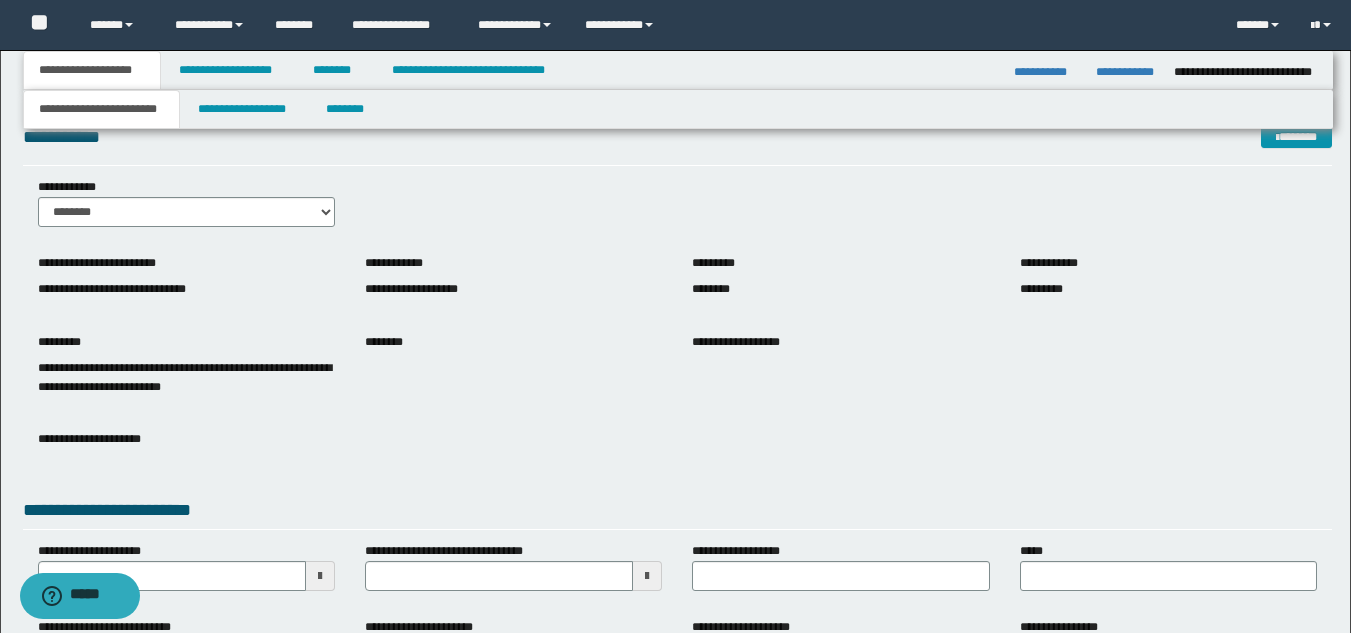 scroll, scrollTop: 0, scrollLeft: 0, axis: both 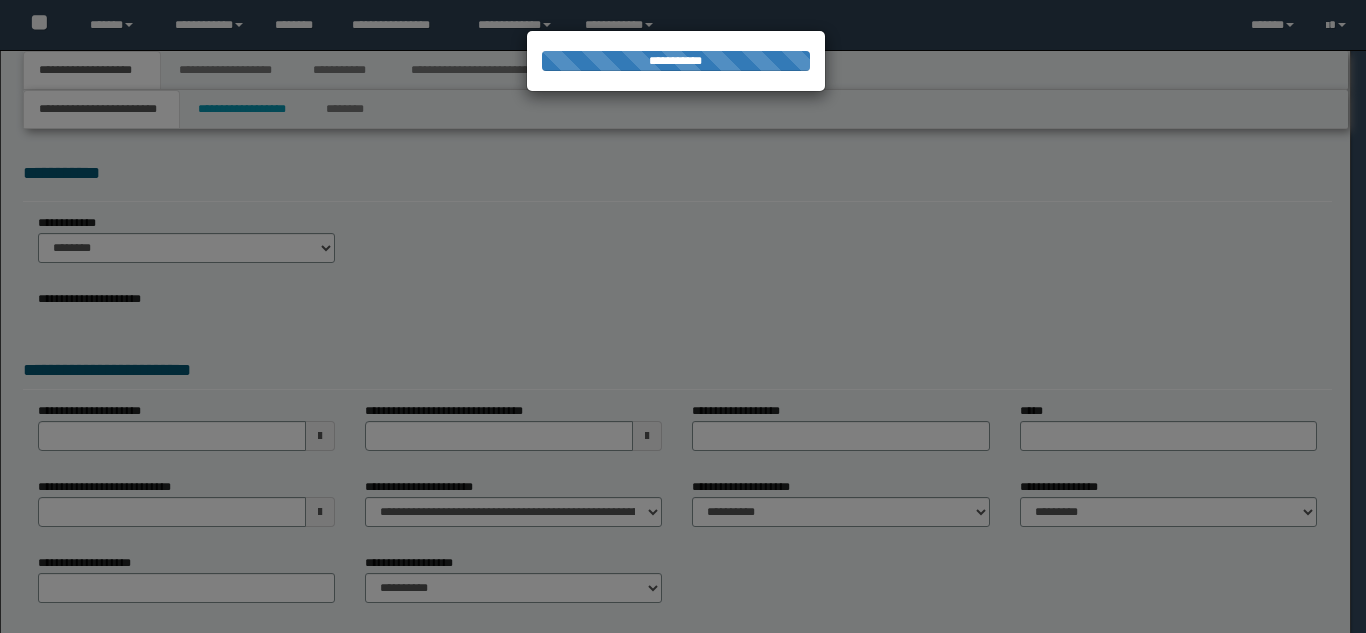 select on "*" 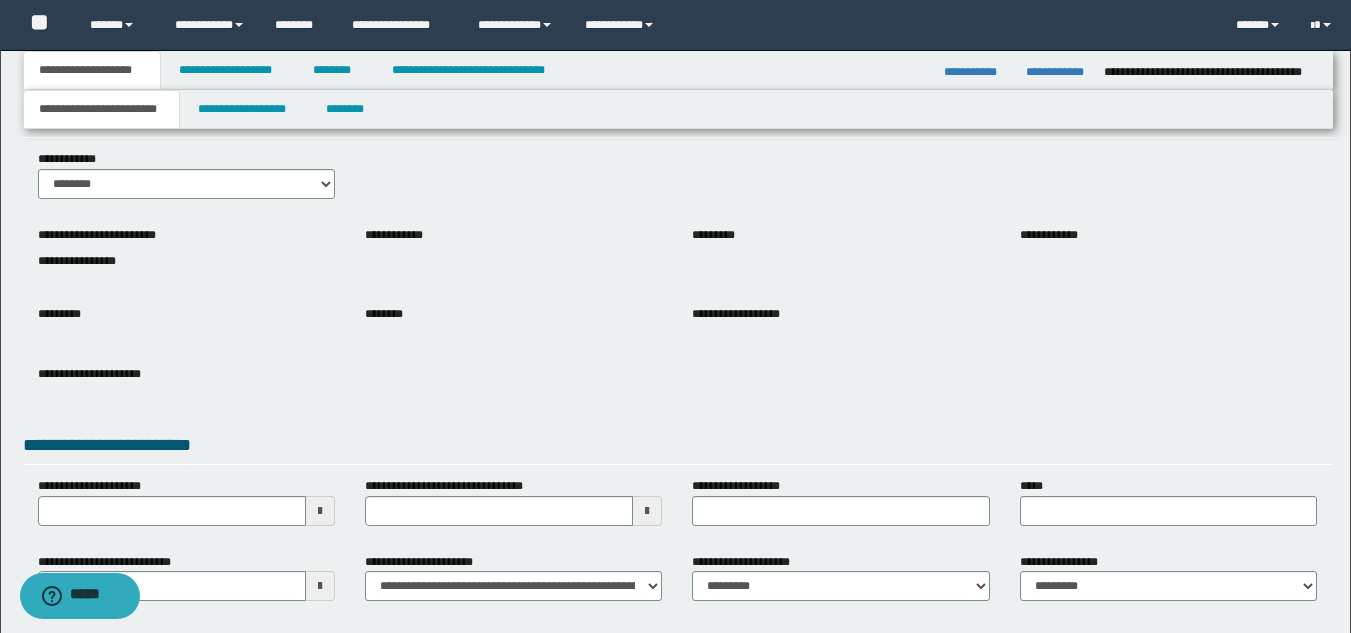 scroll, scrollTop: 100, scrollLeft: 0, axis: vertical 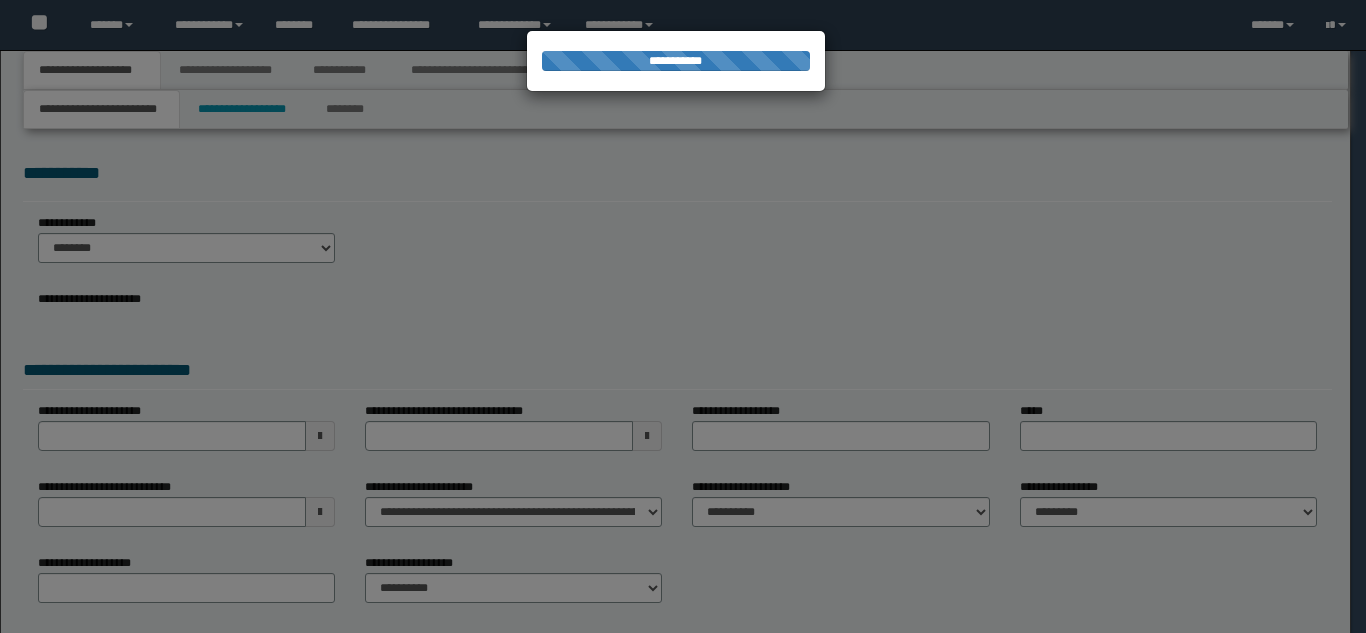 select on "*" 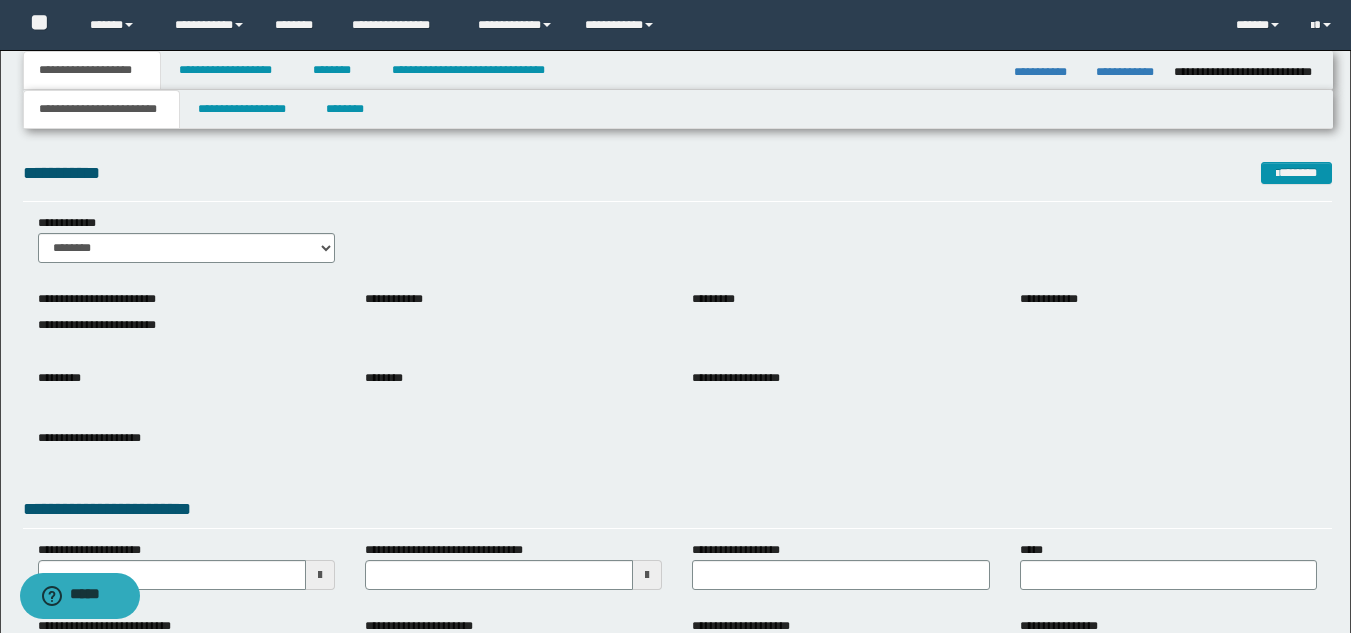 scroll, scrollTop: 100, scrollLeft: 0, axis: vertical 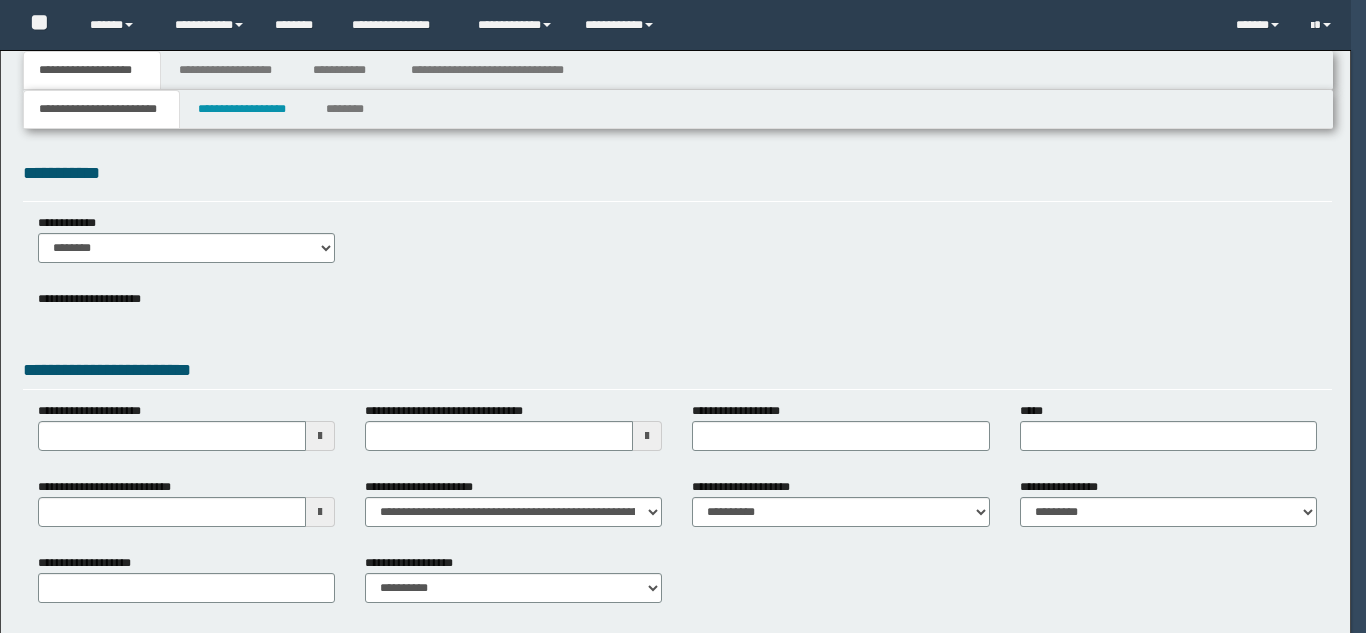 type 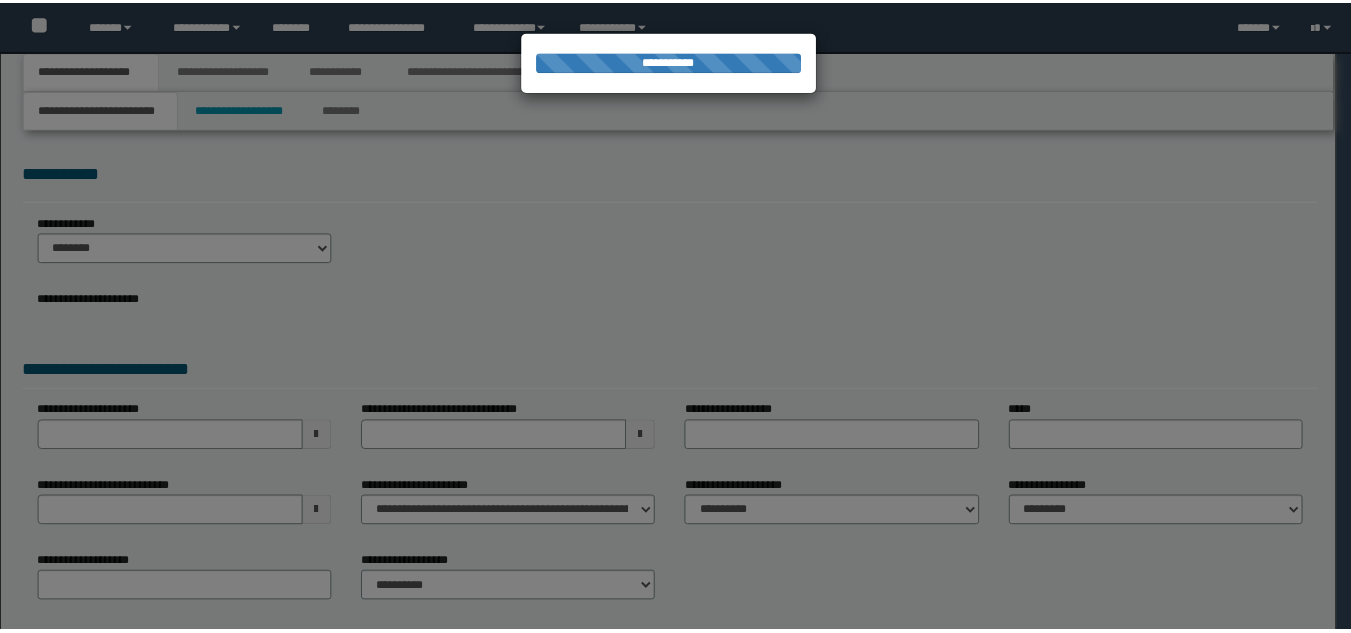 scroll, scrollTop: 0, scrollLeft: 0, axis: both 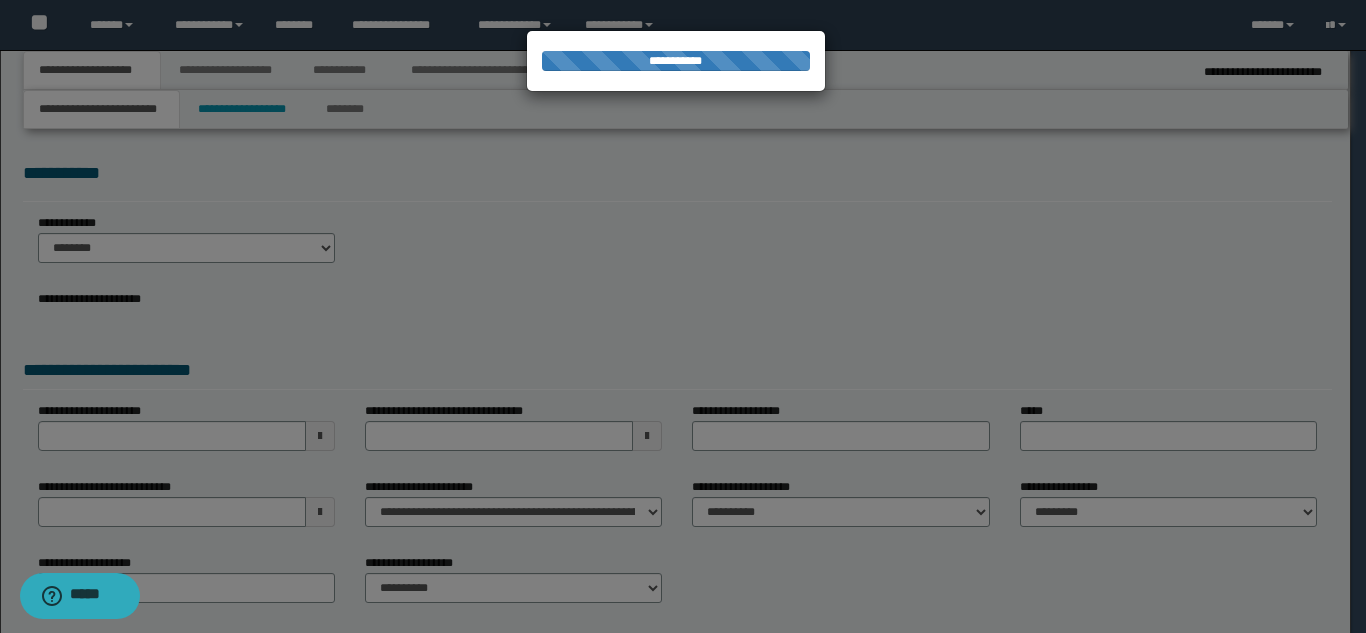 type on "**********" 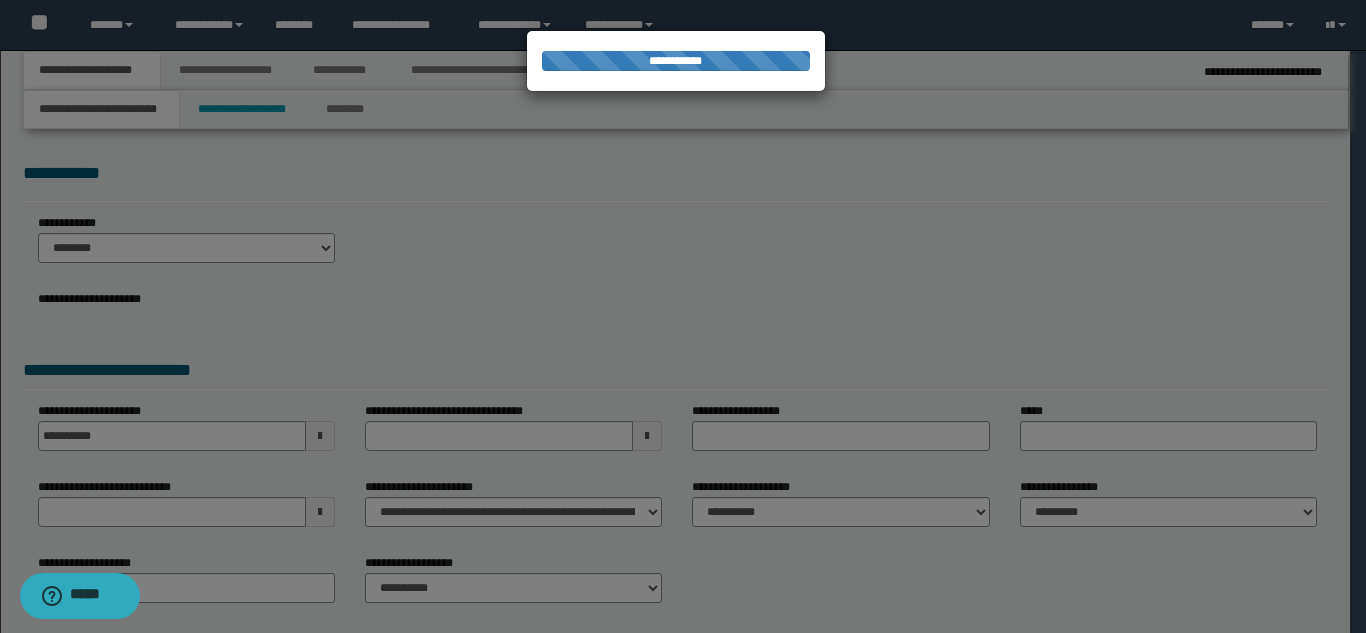 select on "*" 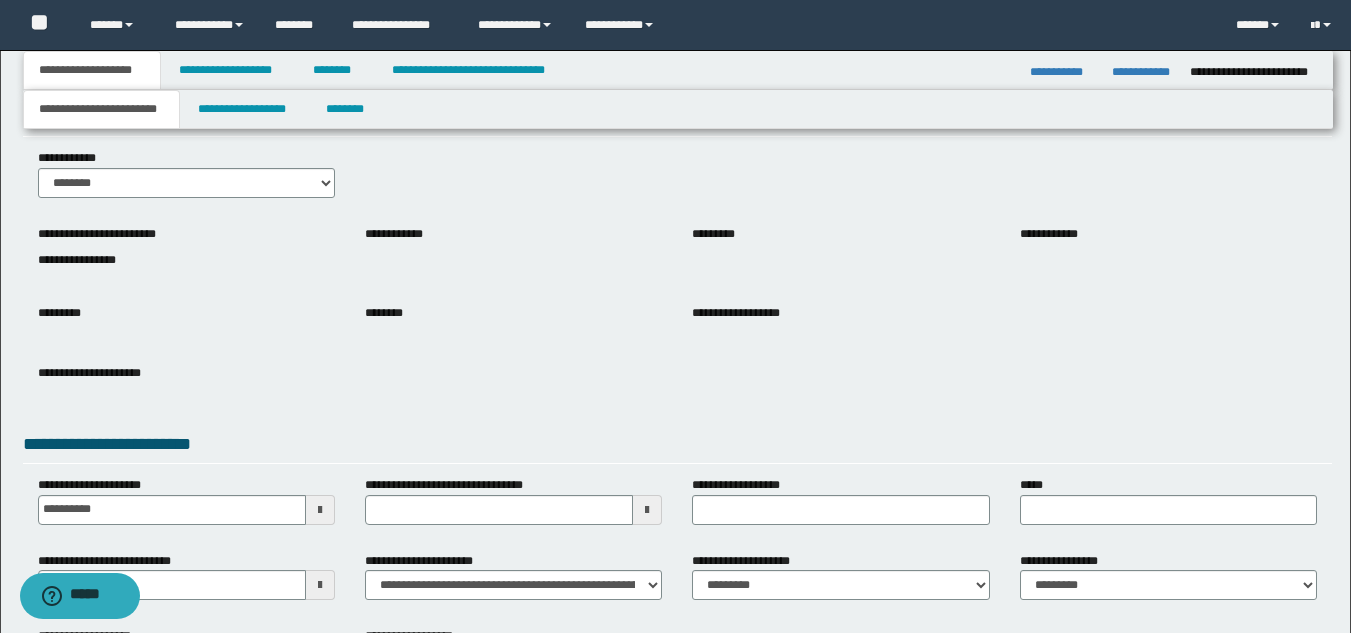 scroll, scrollTop: 100, scrollLeft: 0, axis: vertical 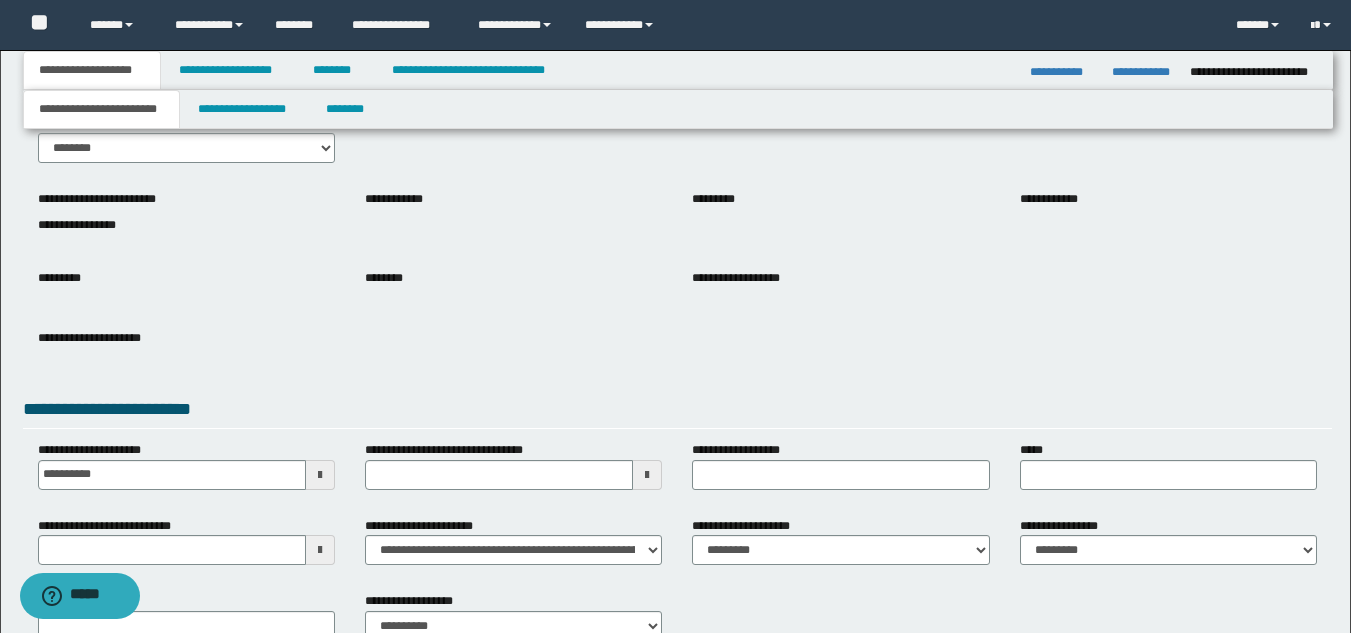type 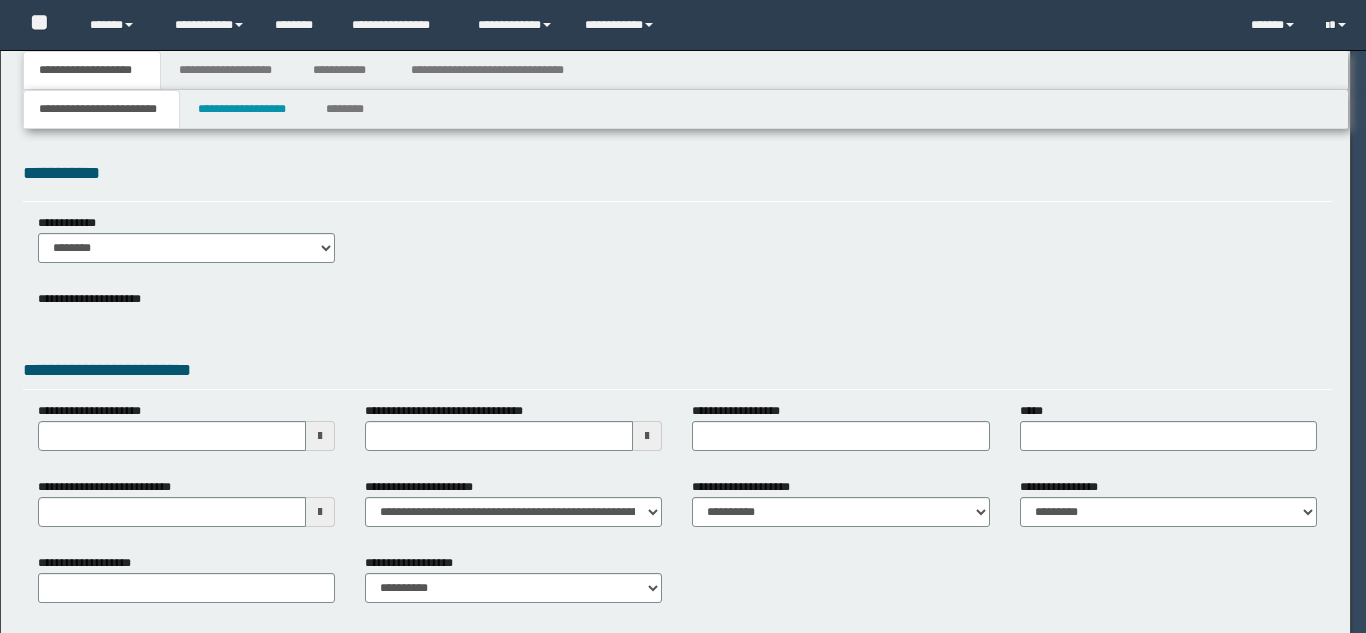 scroll, scrollTop: 0, scrollLeft: 0, axis: both 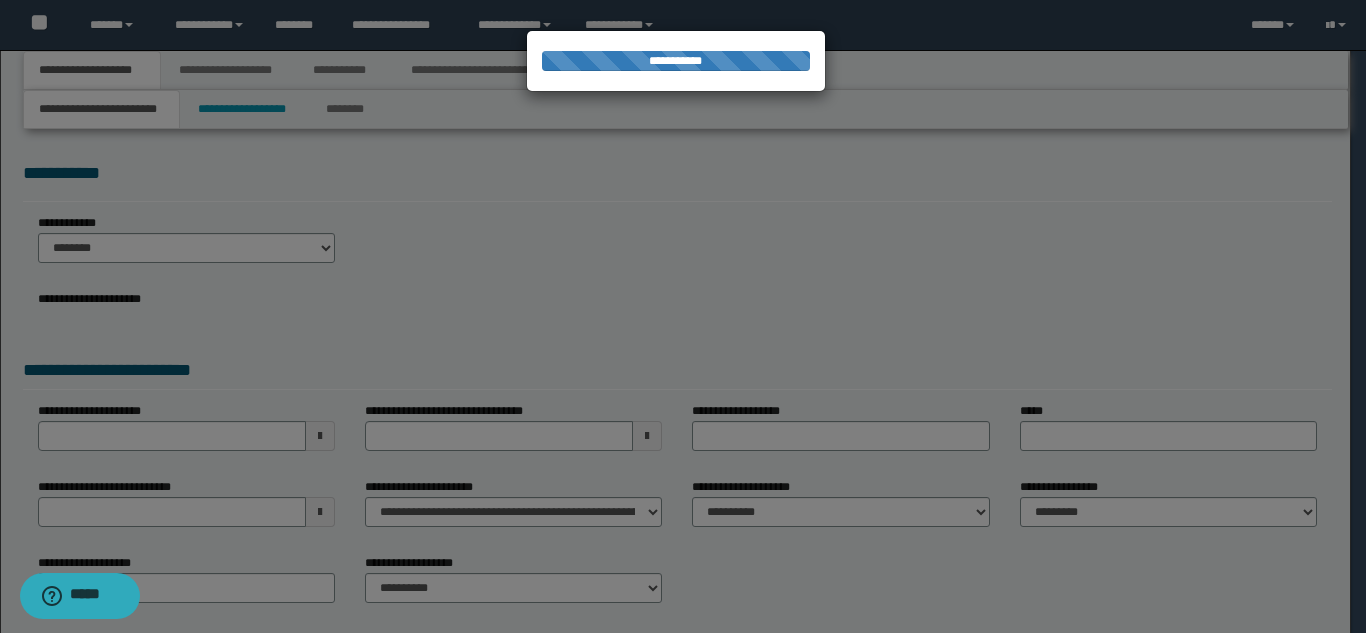 select on "*" 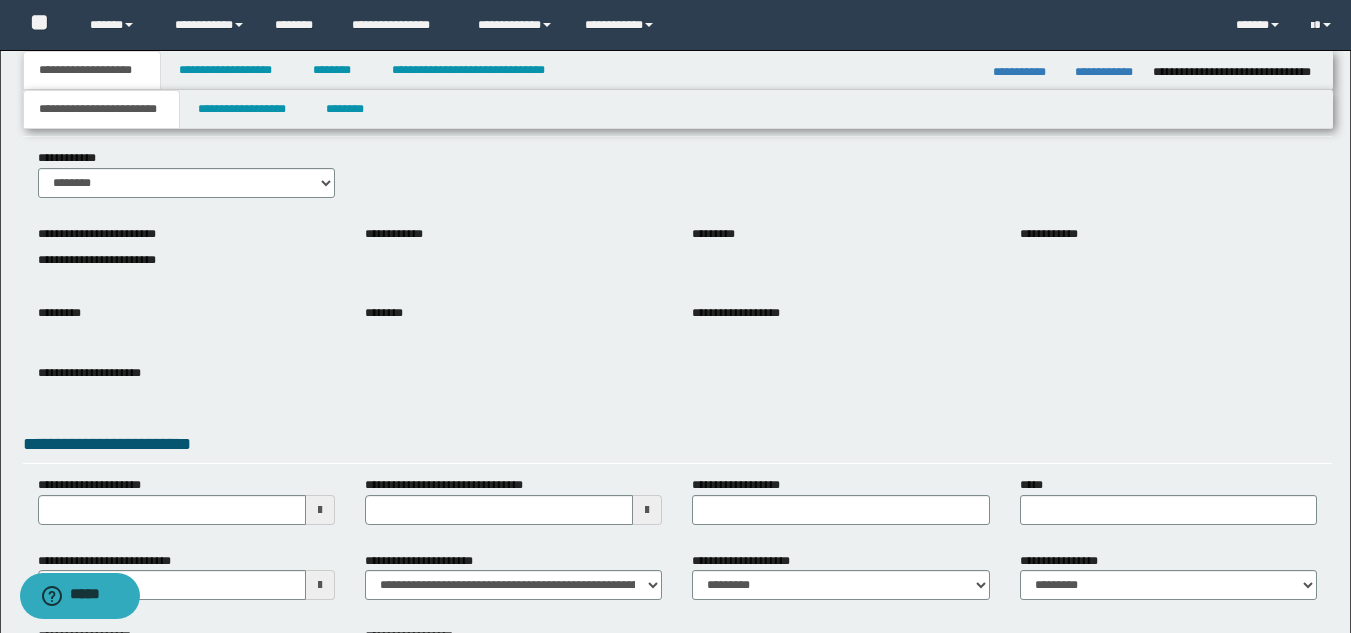 scroll, scrollTop: 100, scrollLeft: 0, axis: vertical 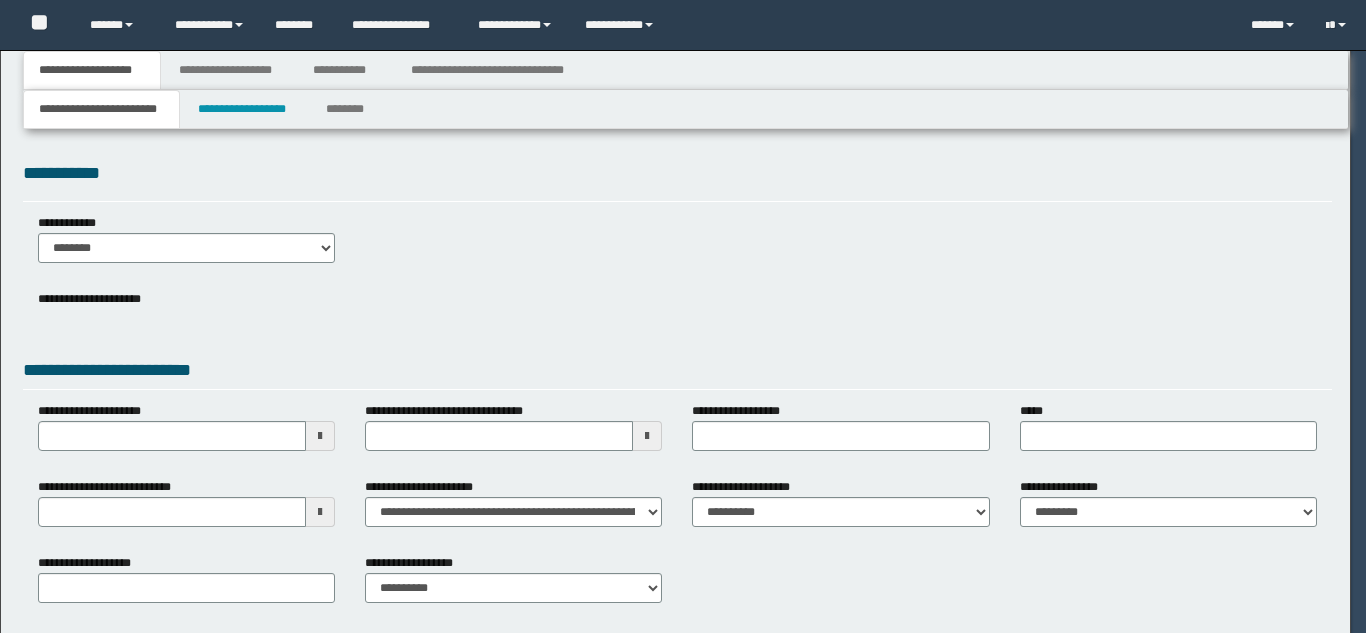 select on "*" 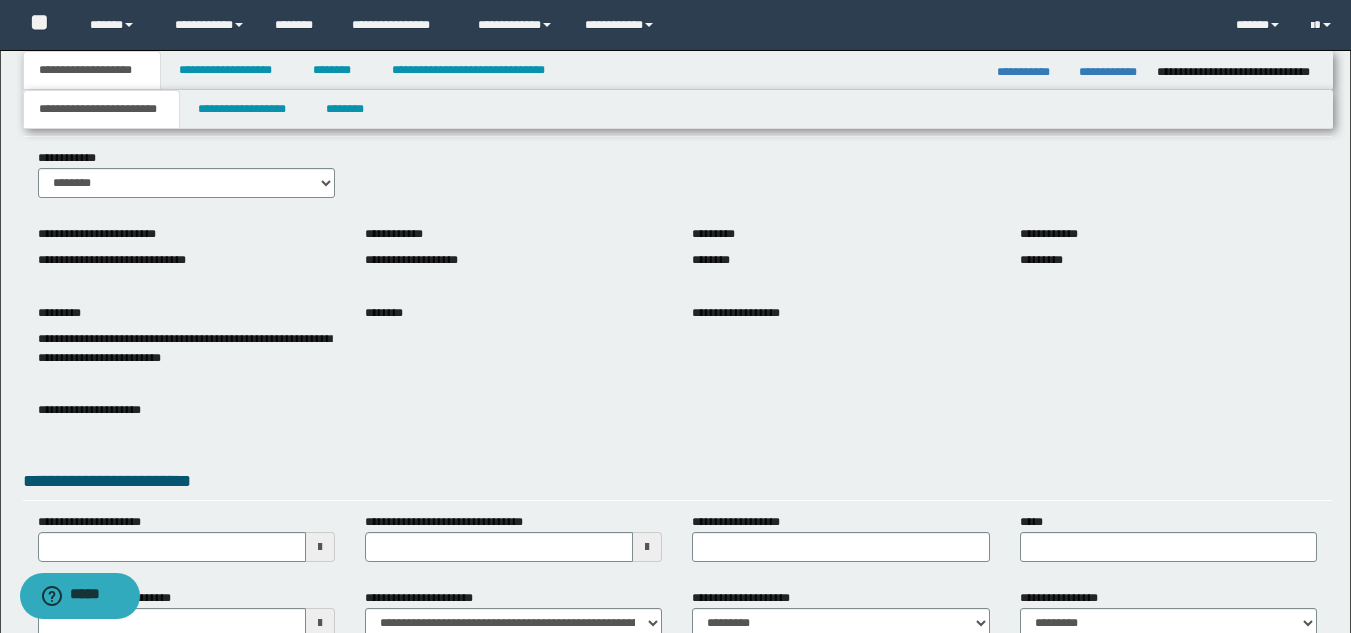 scroll, scrollTop: 100, scrollLeft: 0, axis: vertical 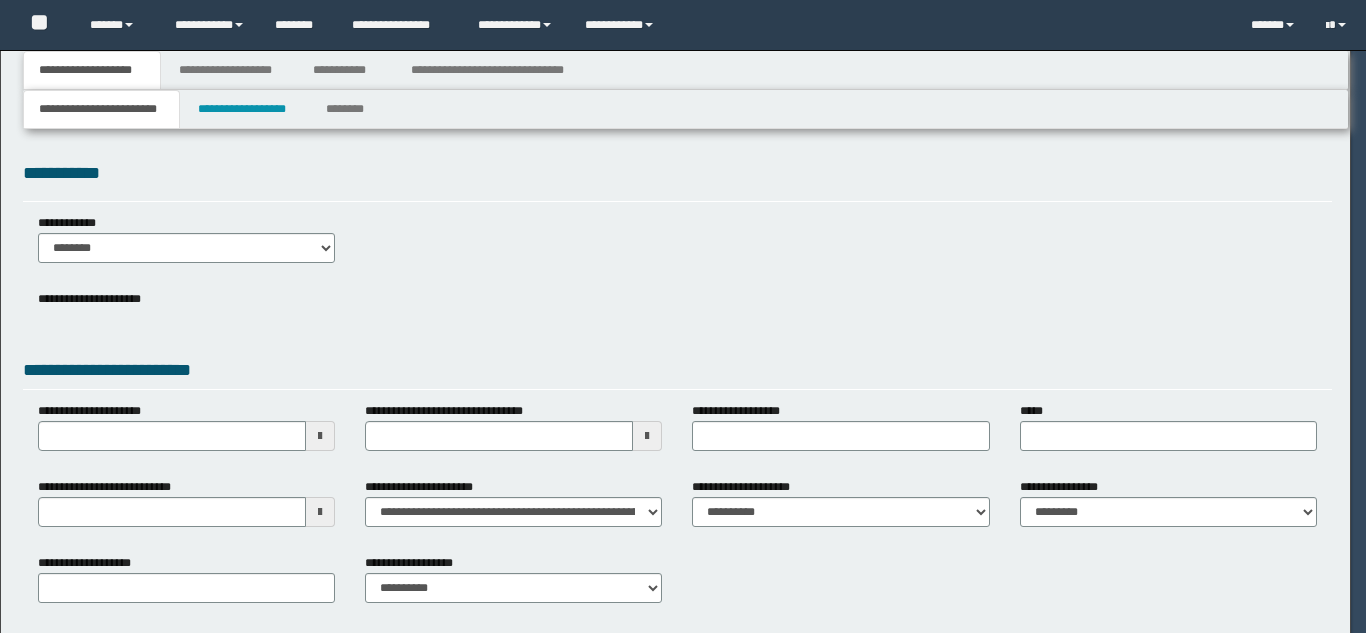 select on "*" 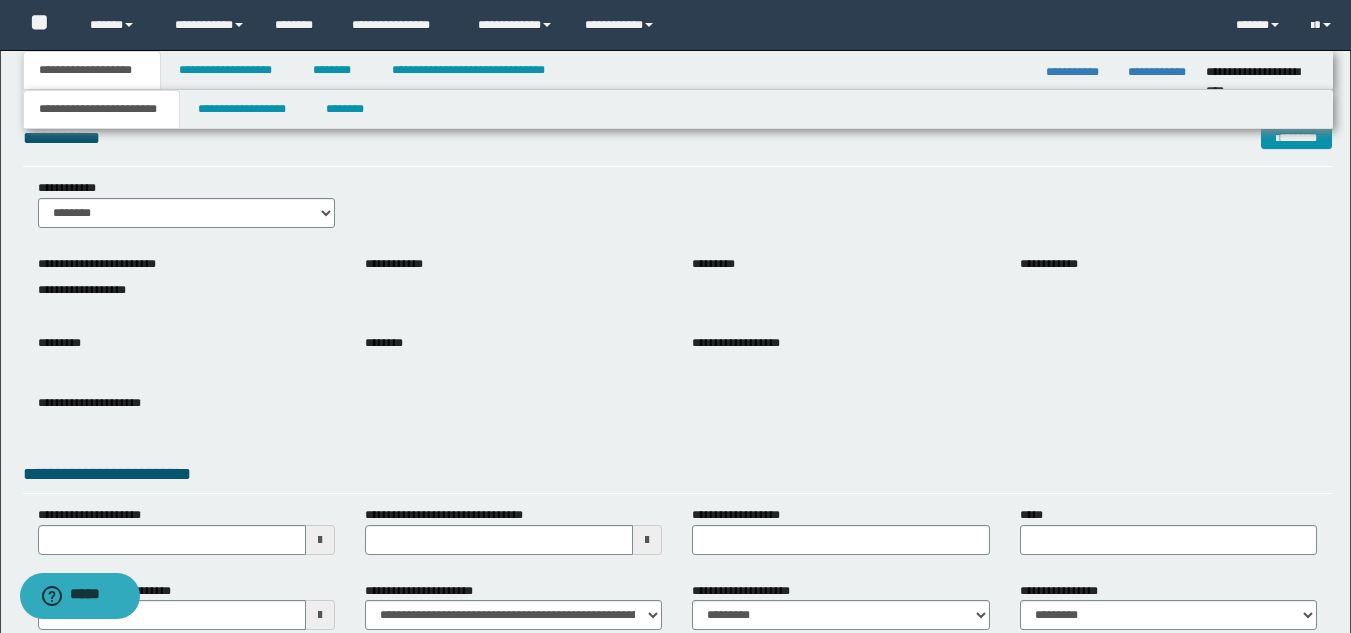 scroll, scrollTop: 0, scrollLeft: 0, axis: both 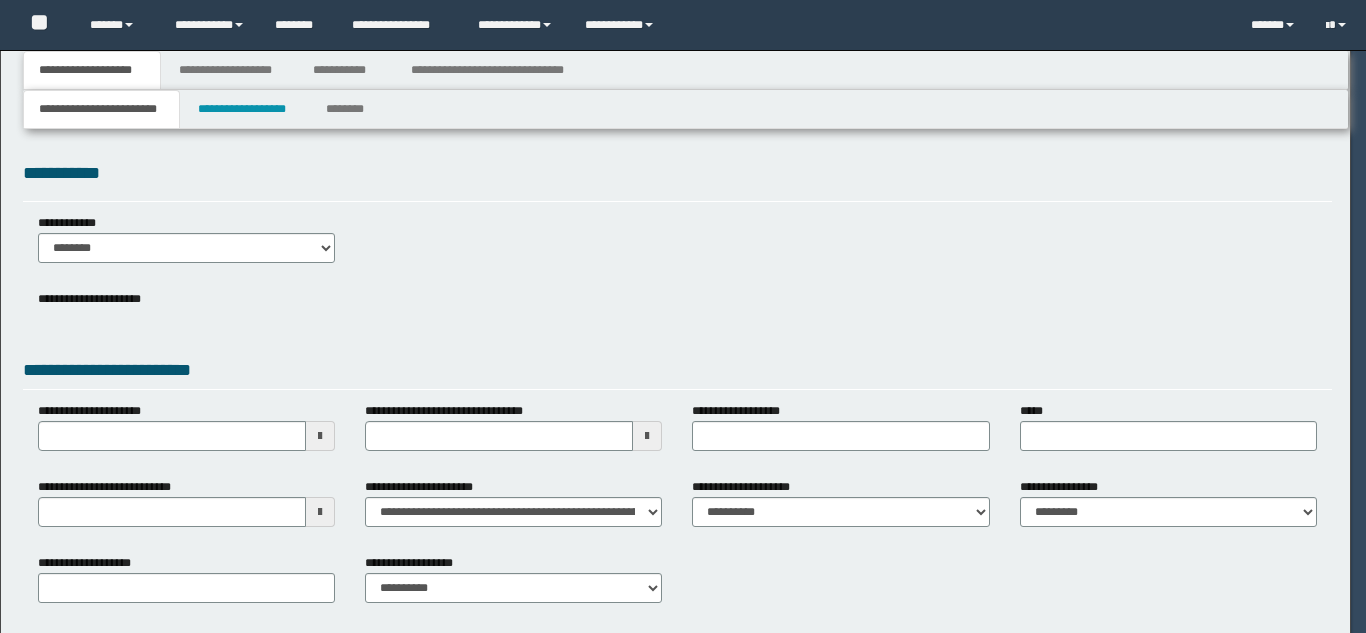 select on "*" 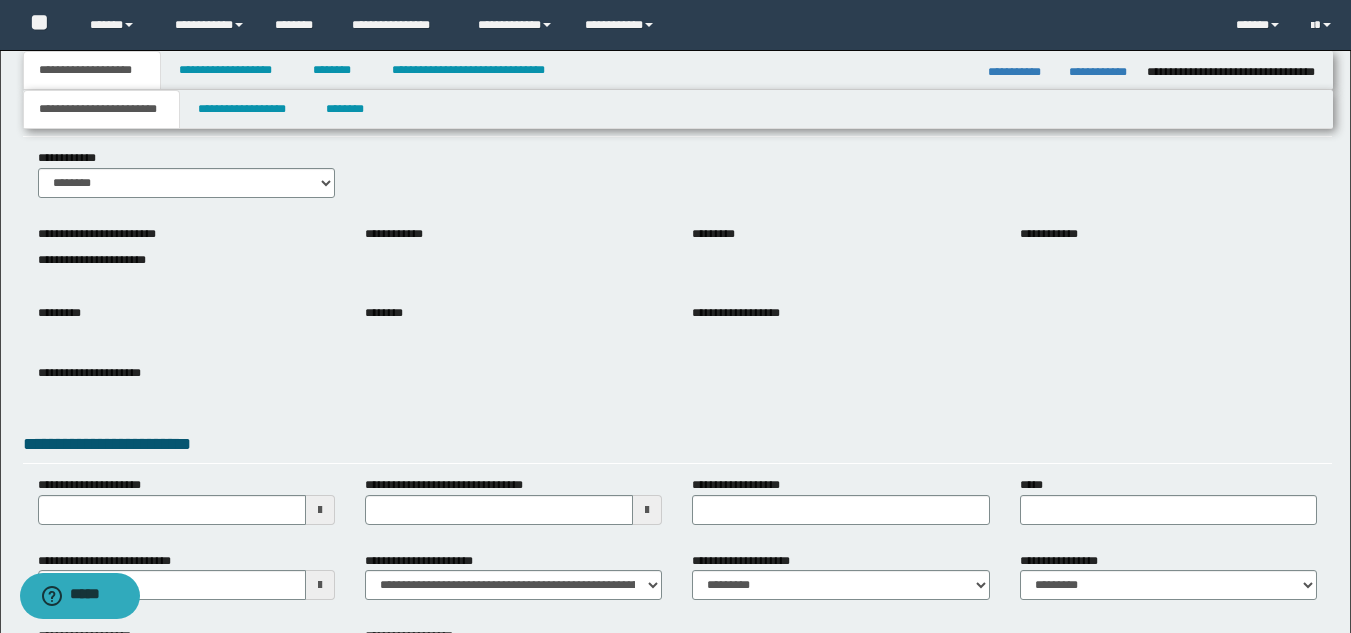 scroll, scrollTop: 100, scrollLeft: 0, axis: vertical 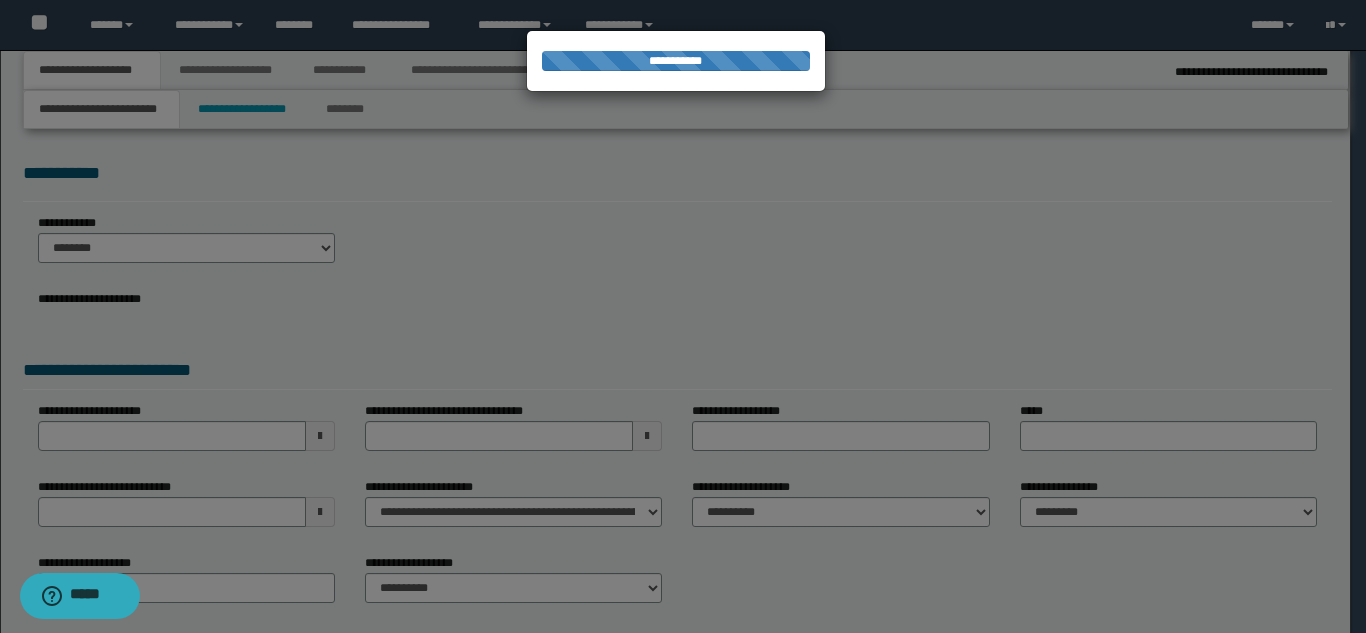 select on "*" 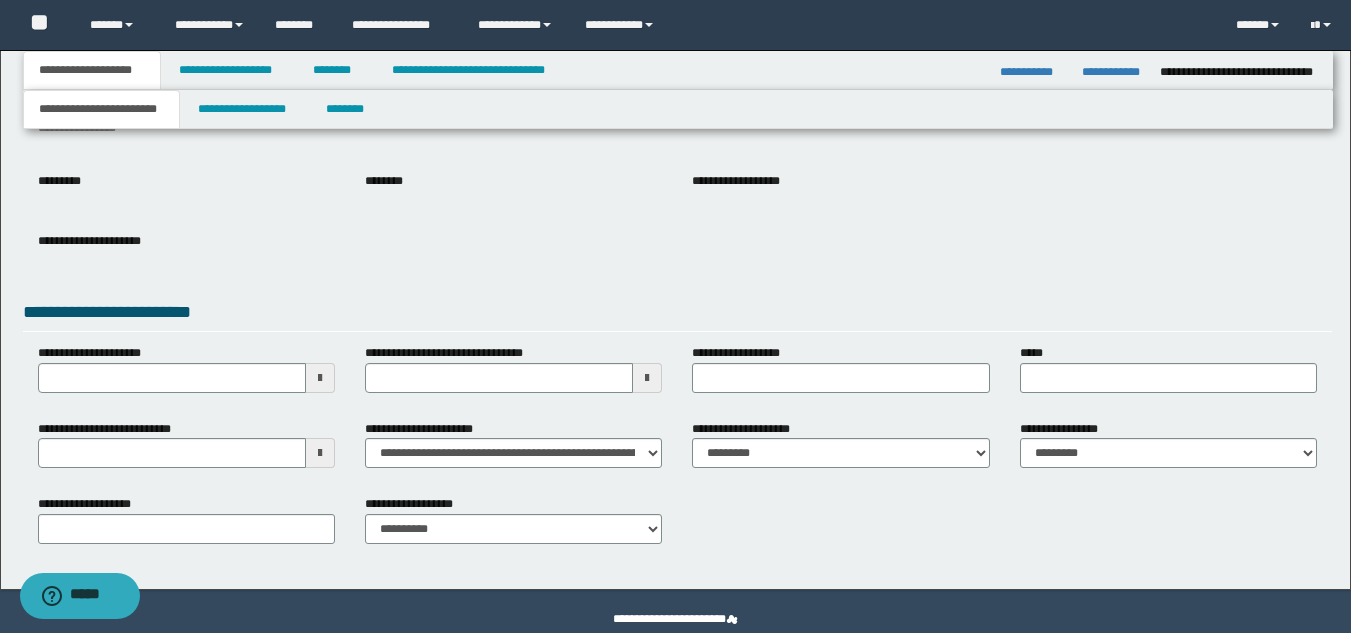 scroll, scrollTop: 200, scrollLeft: 0, axis: vertical 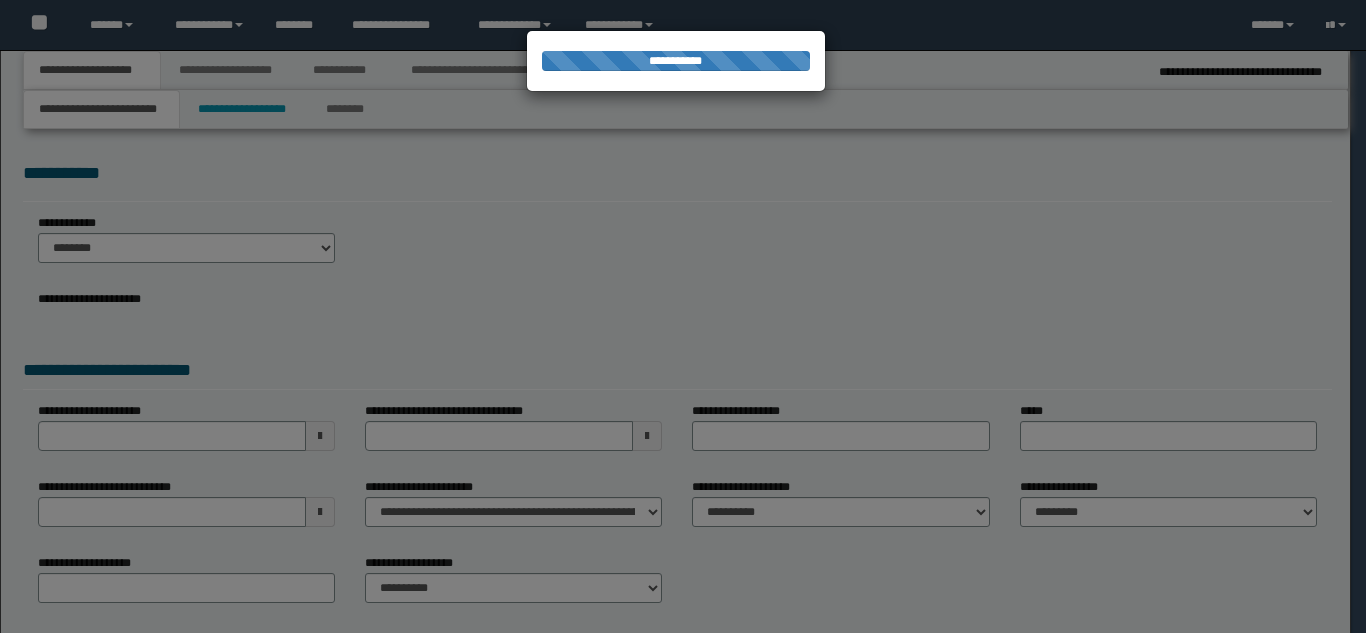 type on "**********" 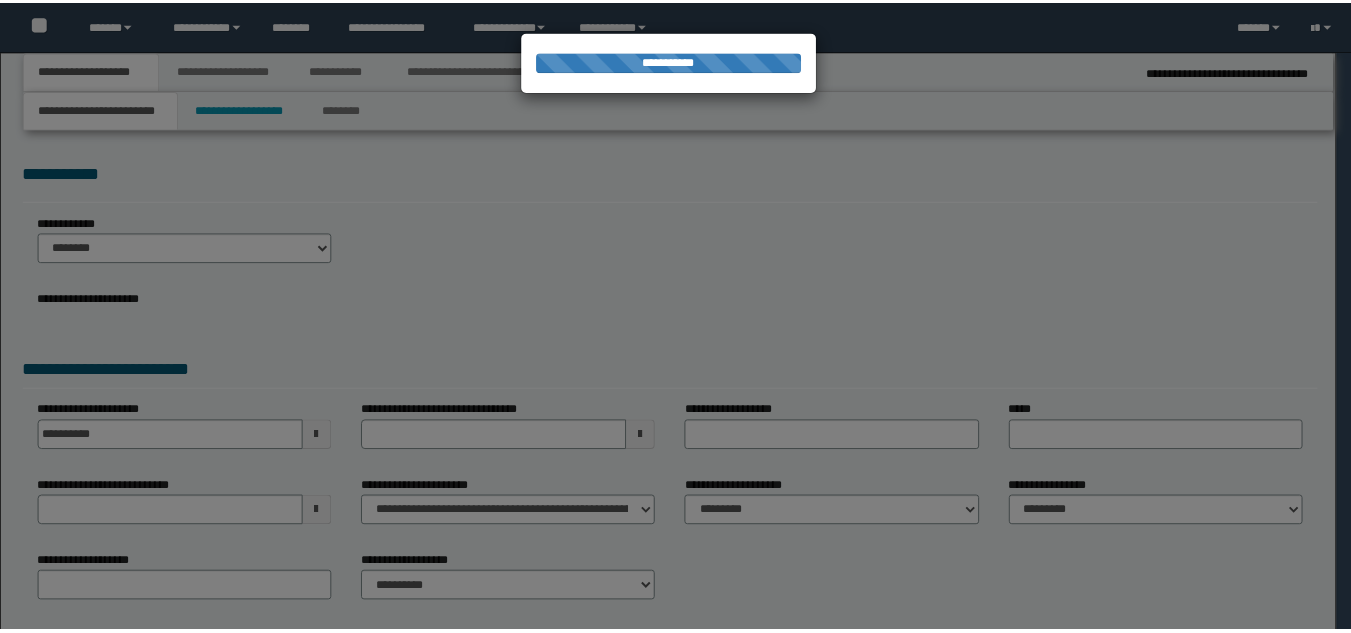 scroll, scrollTop: 0, scrollLeft: 0, axis: both 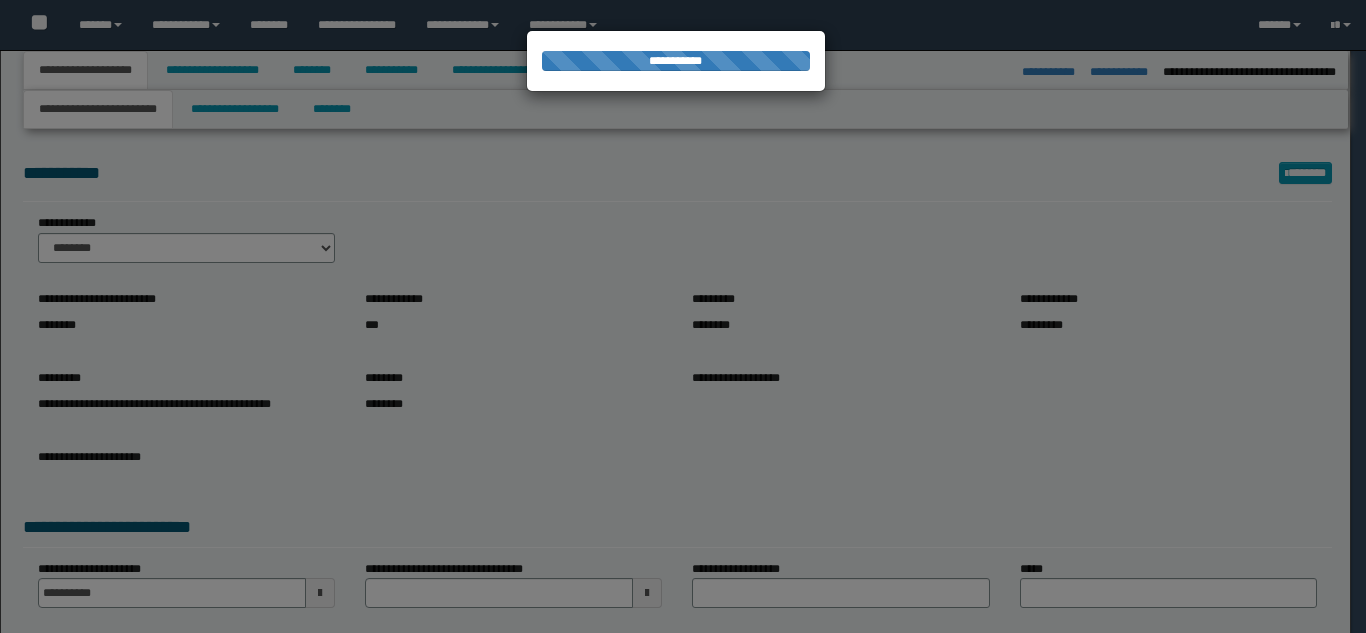 select on "*" 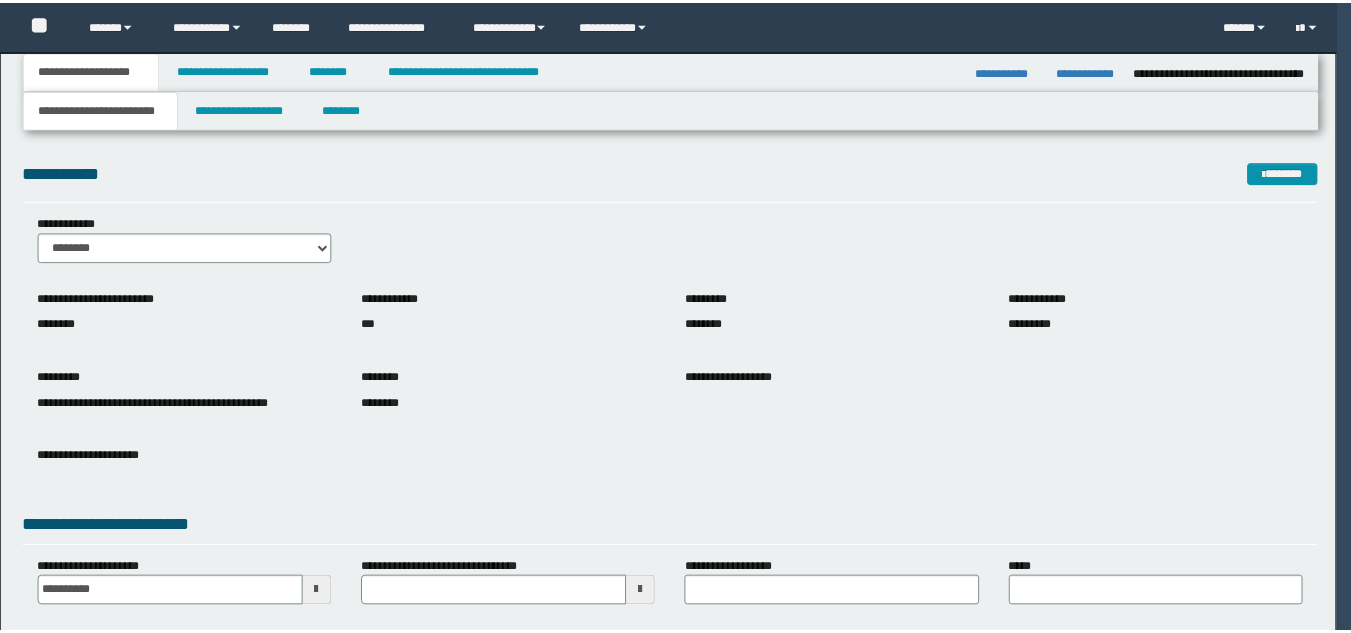 scroll, scrollTop: 0, scrollLeft: 0, axis: both 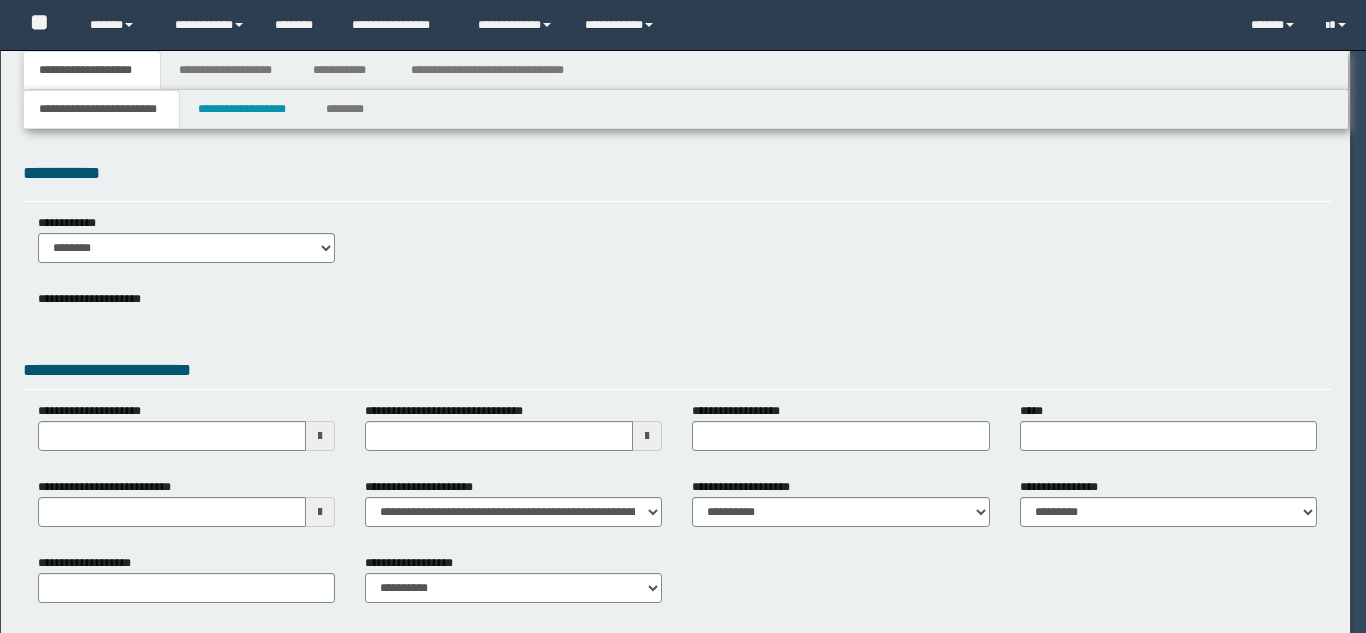 select on "*" 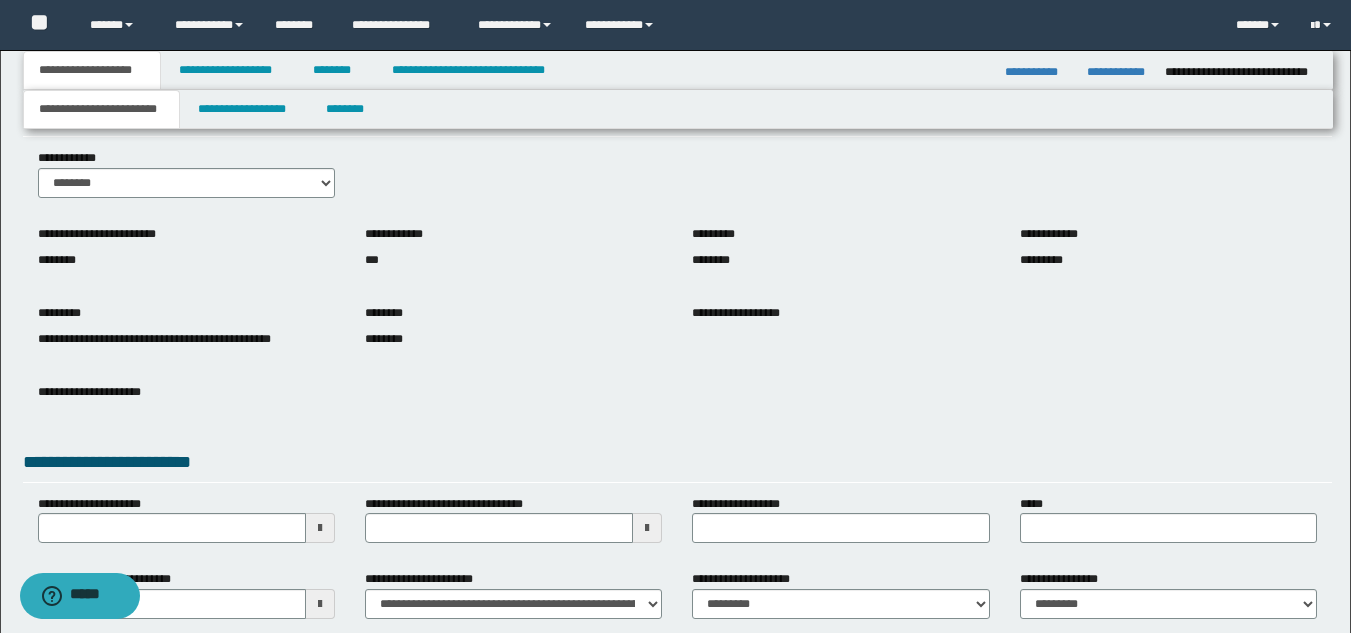 scroll, scrollTop: 100, scrollLeft: 0, axis: vertical 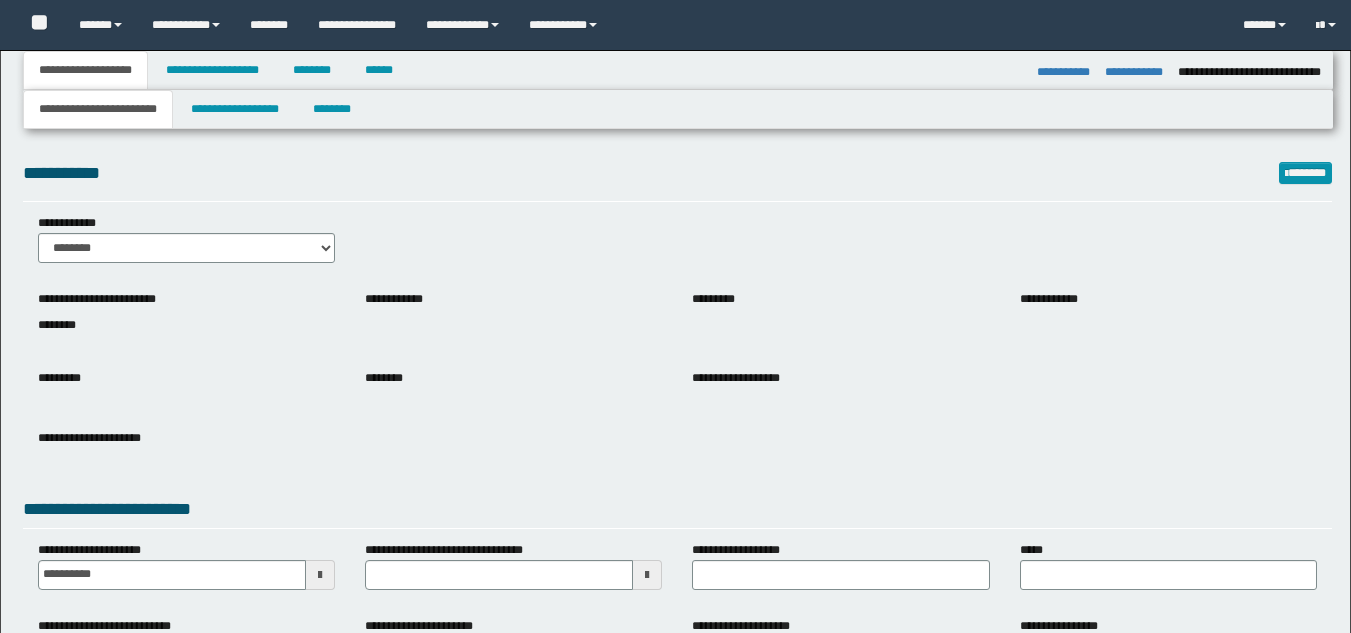 select on "*" 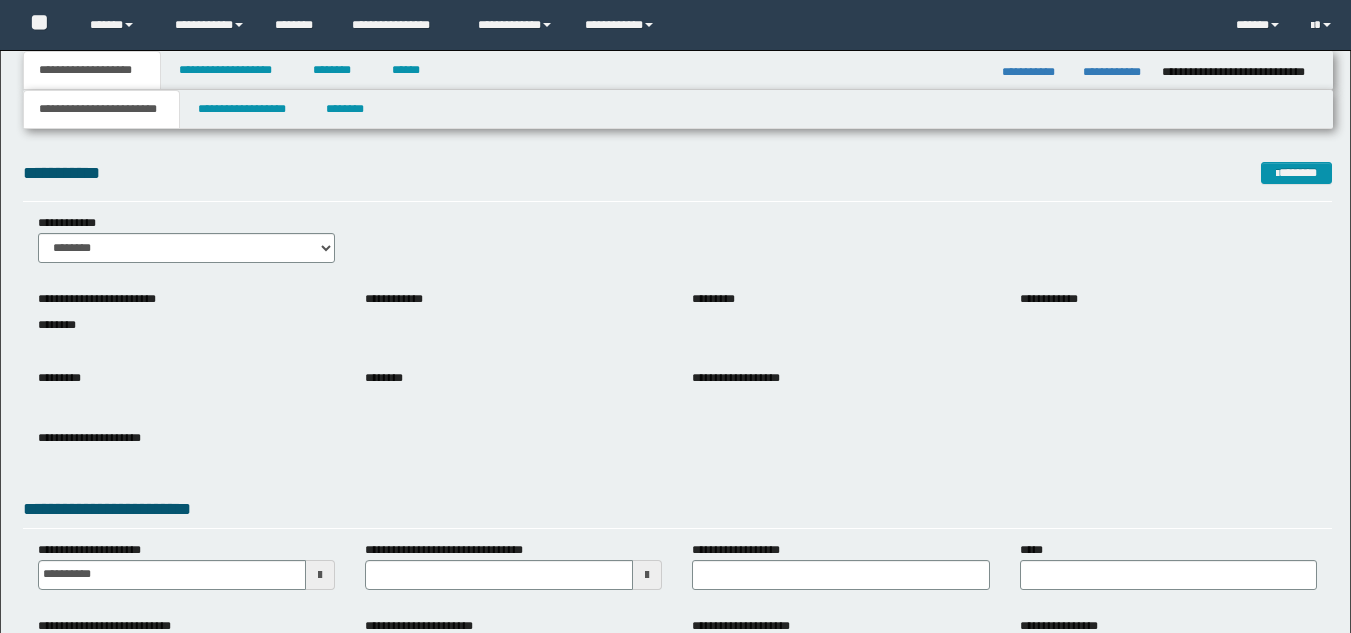 scroll, scrollTop: 100, scrollLeft: 0, axis: vertical 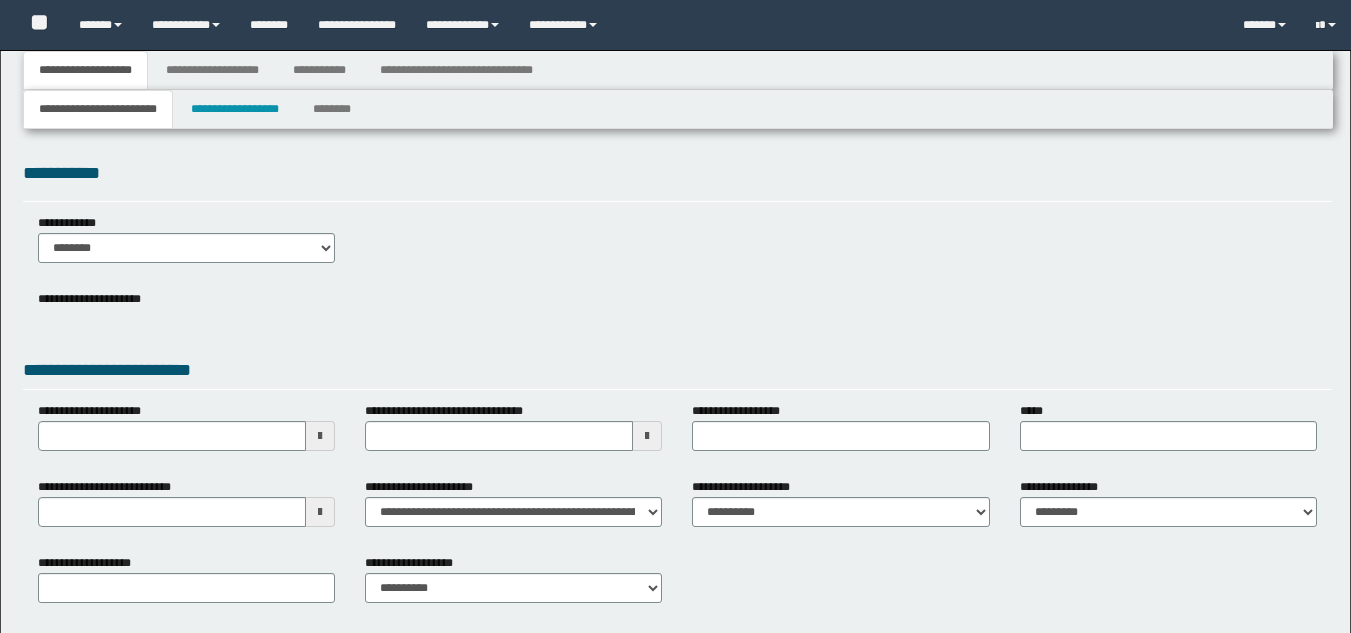 type 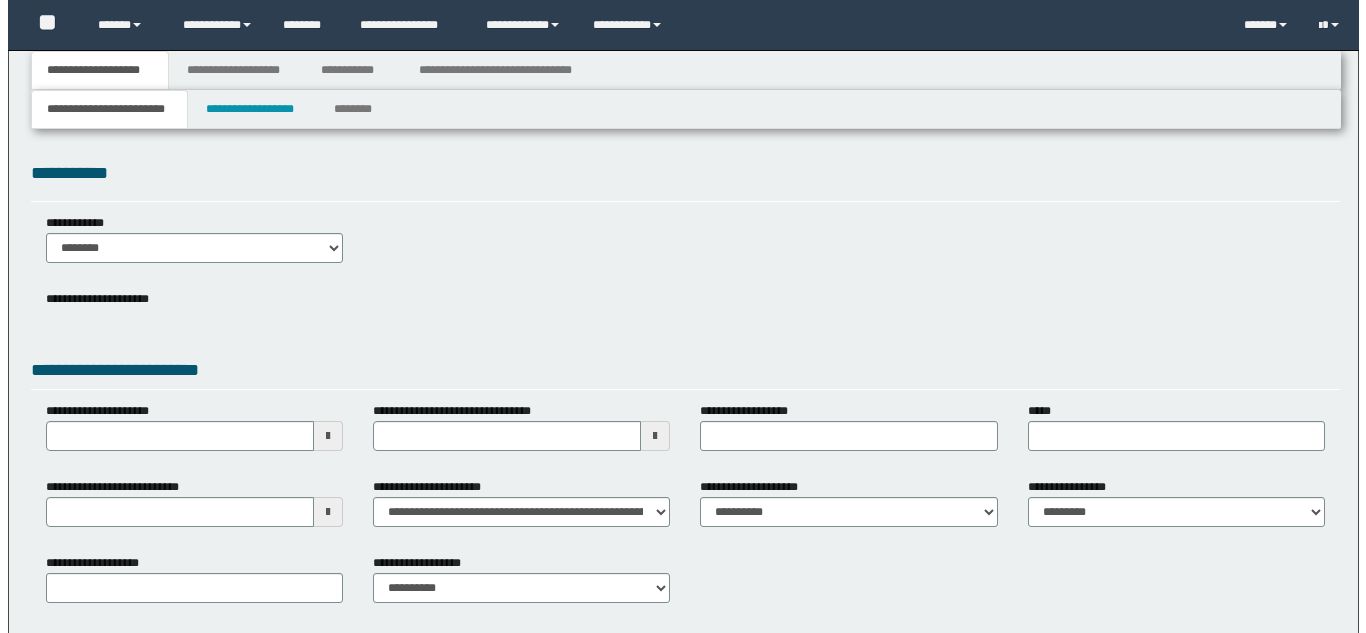 scroll, scrollTop: 0, scrollLeft: 0, axis: both 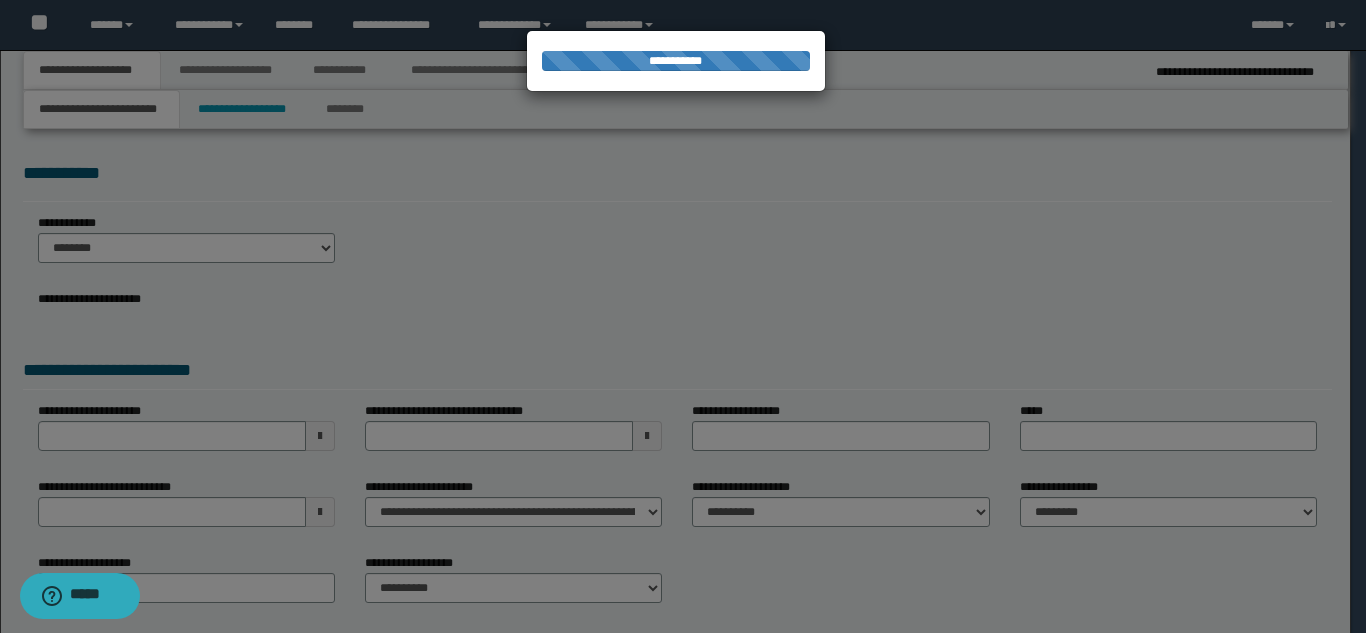 type on "**********" 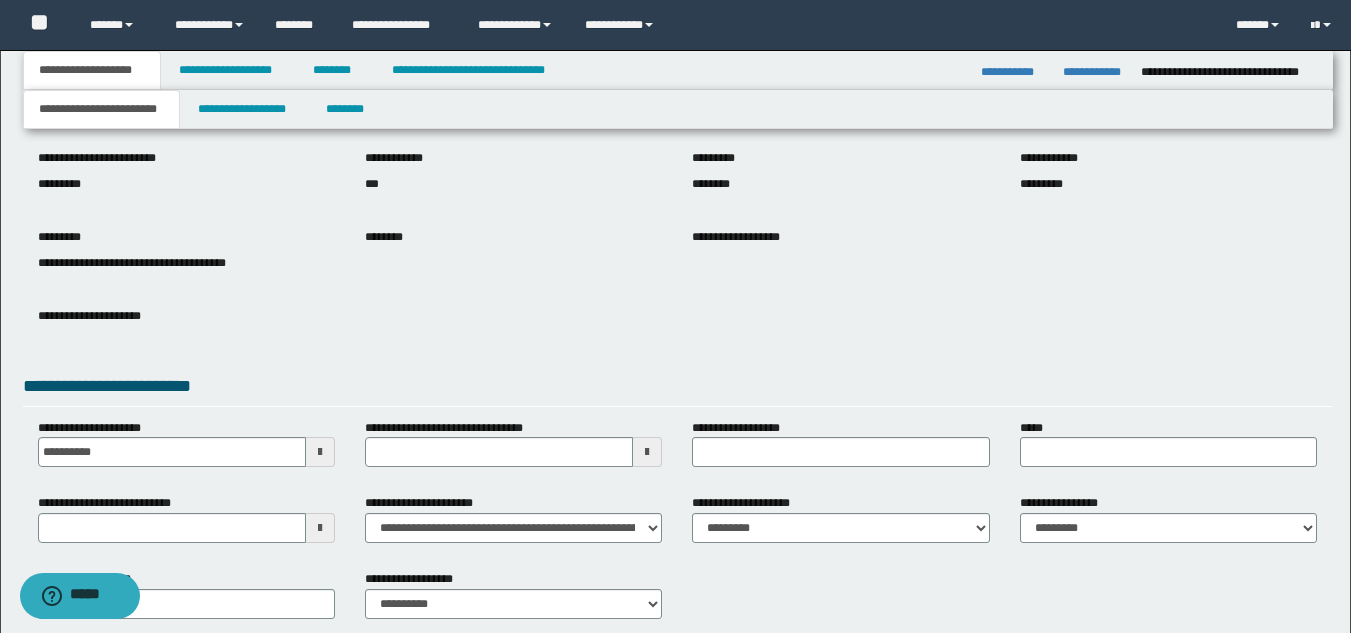 scroll, scrollTop: 200, scrollLeft: 0, axis: vertical 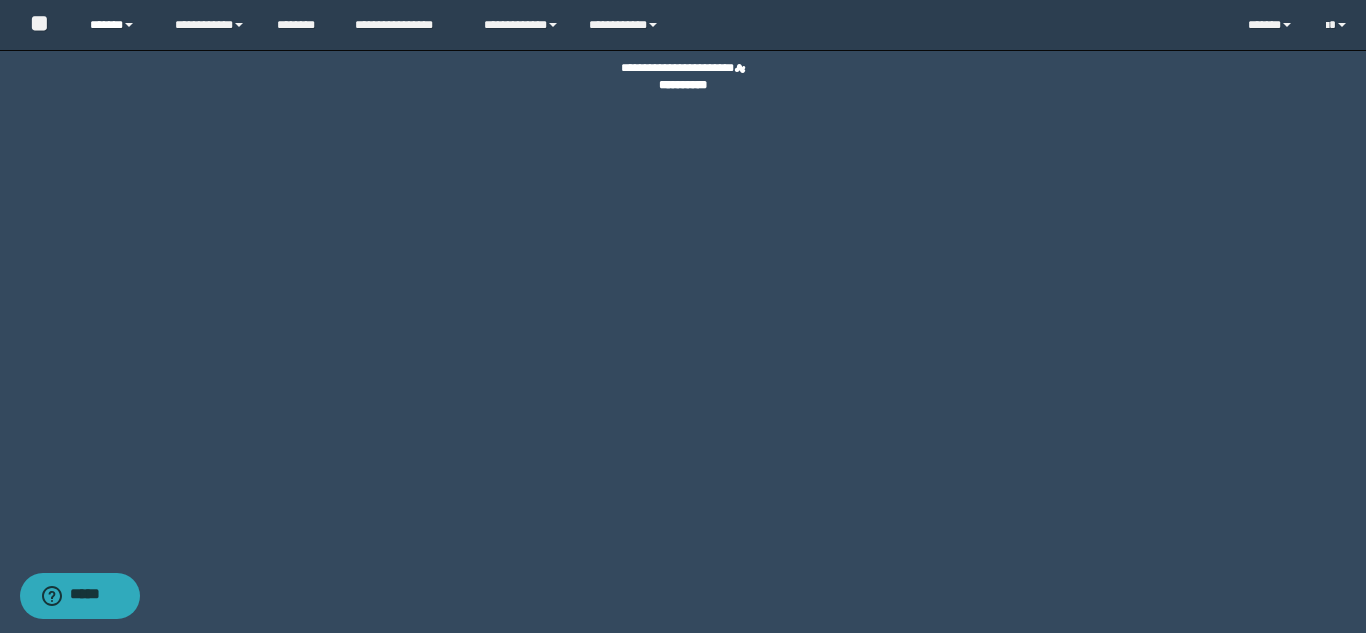 click on "******" at bounding box center [117, 25] 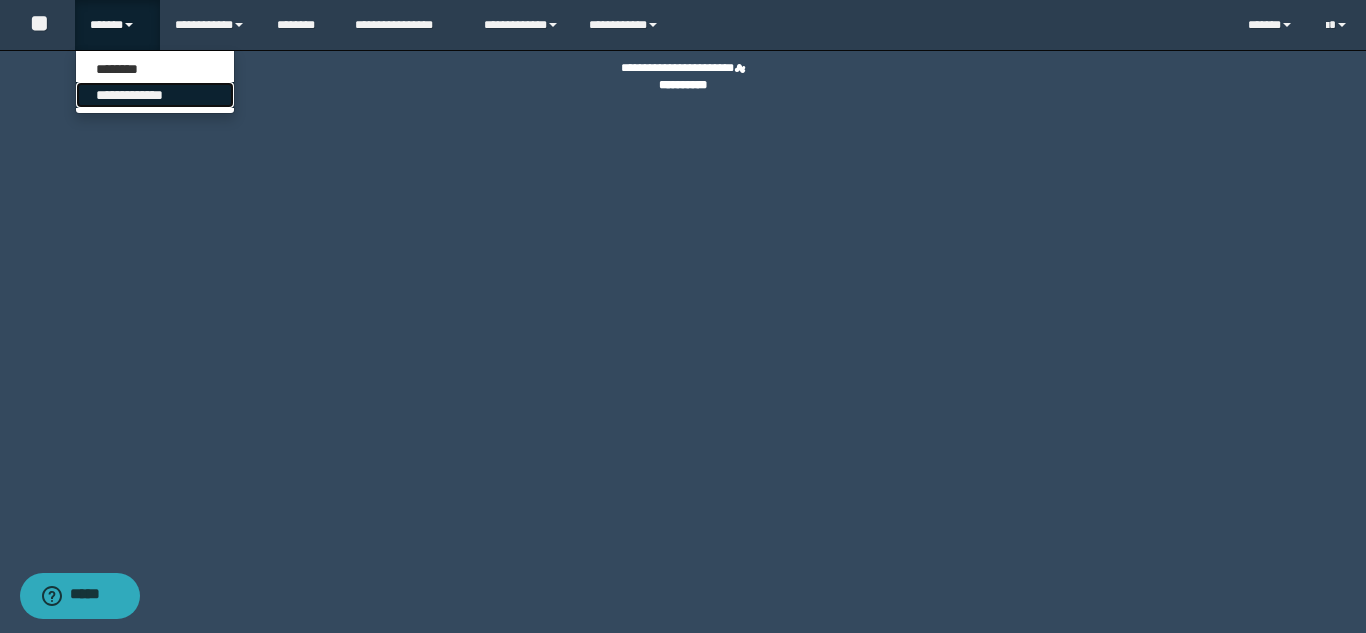click on "**********" at bounding box center (155, 95) 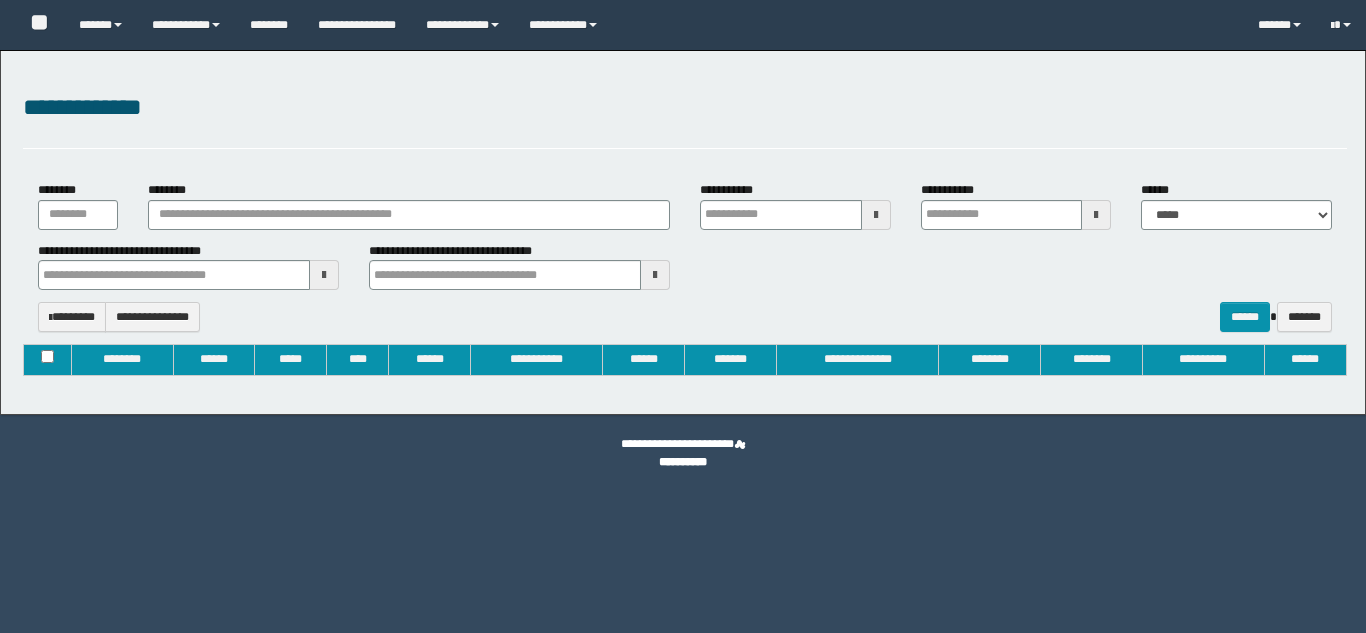 type on "**********" 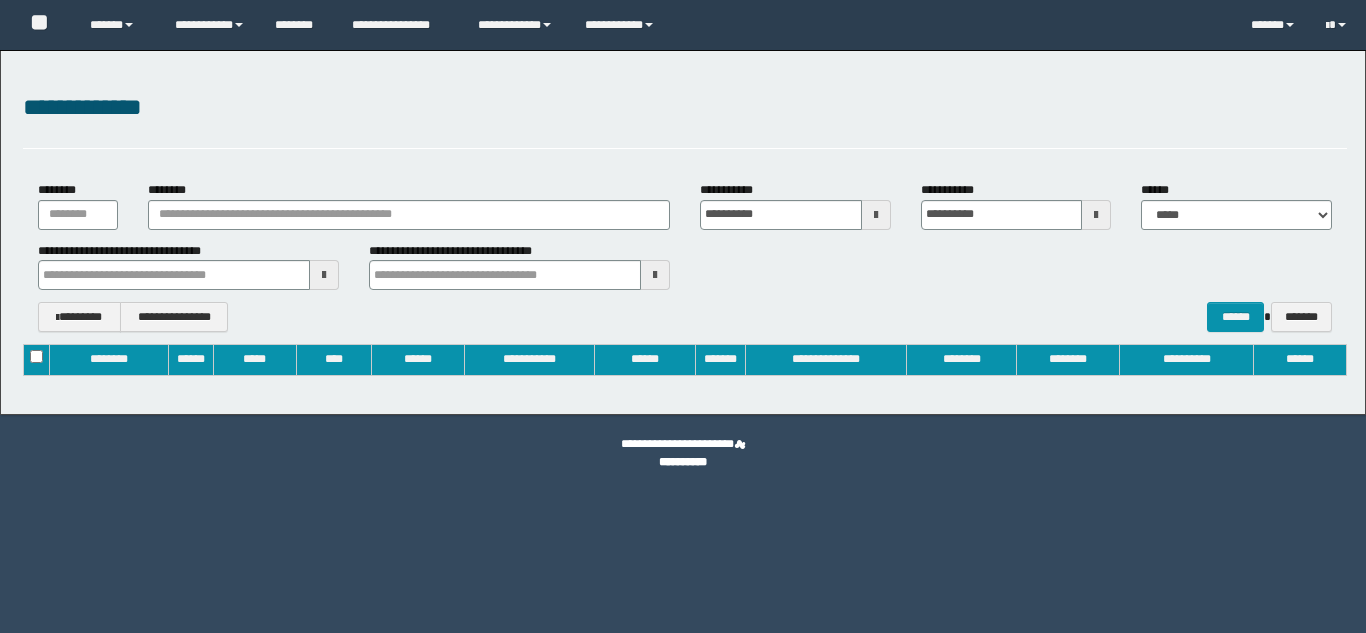 scroll, scrollTop: 0, scrollLeft: 0, axis: both 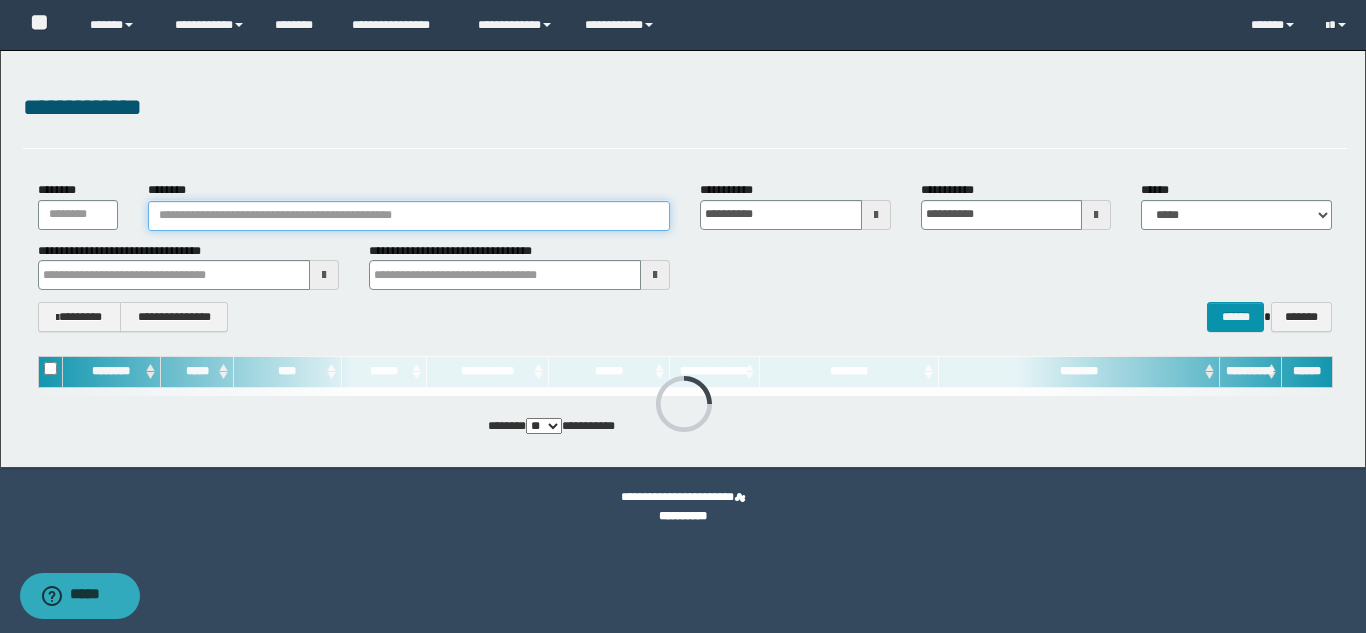 click on "********" at bounding box center [409, 216] 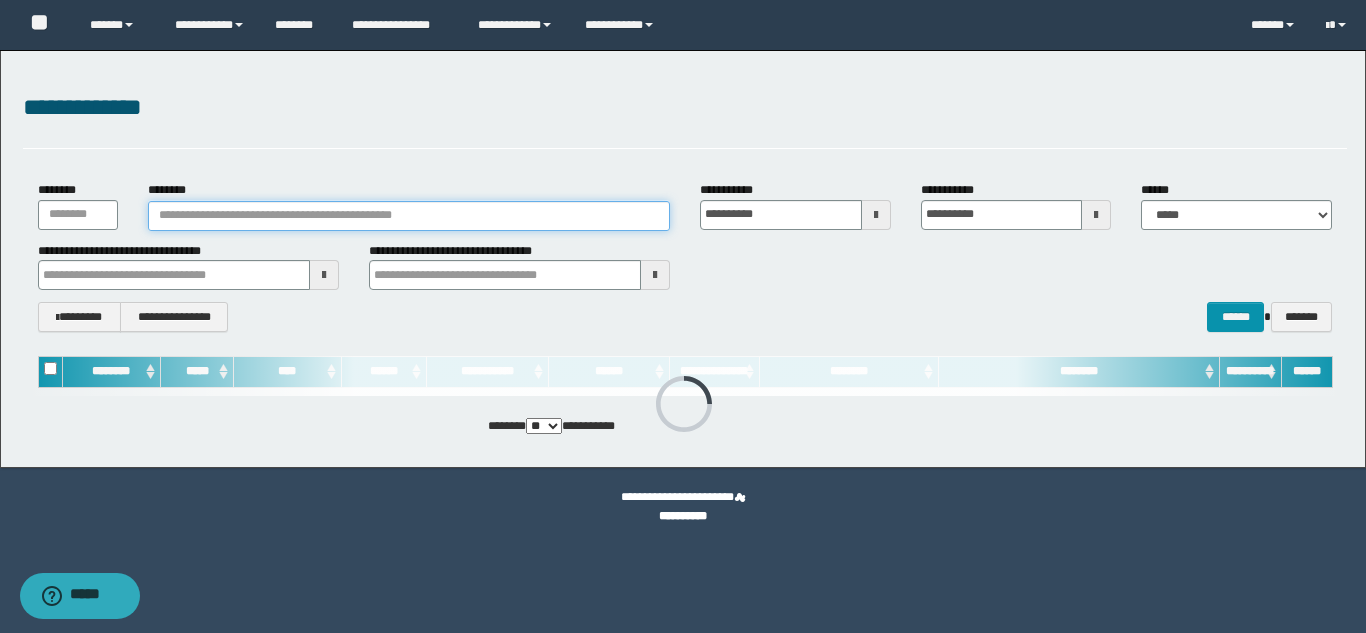 paste on "**********" 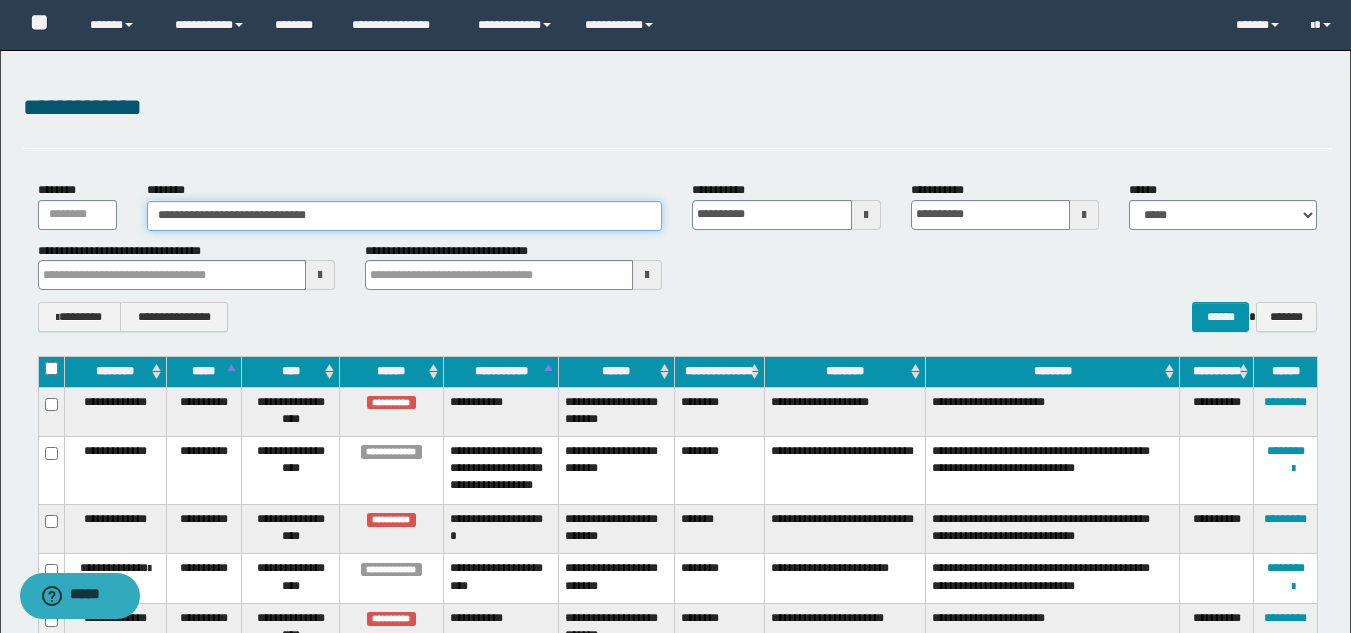 type on "**********" 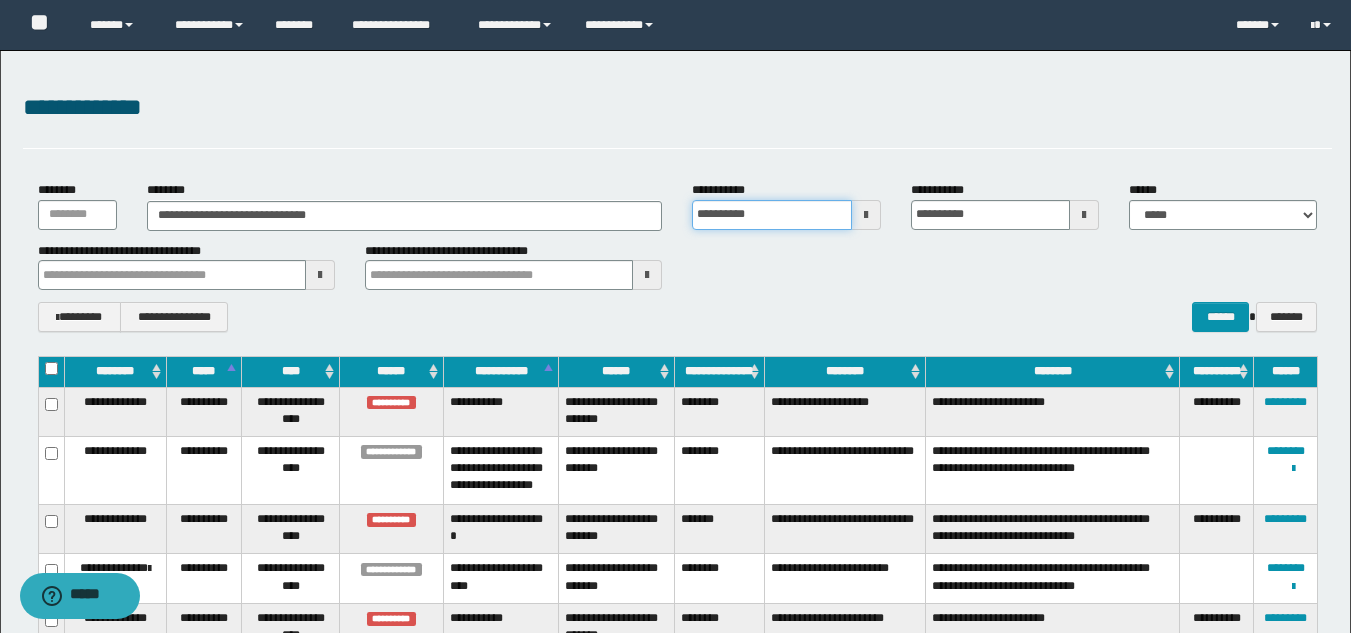 type 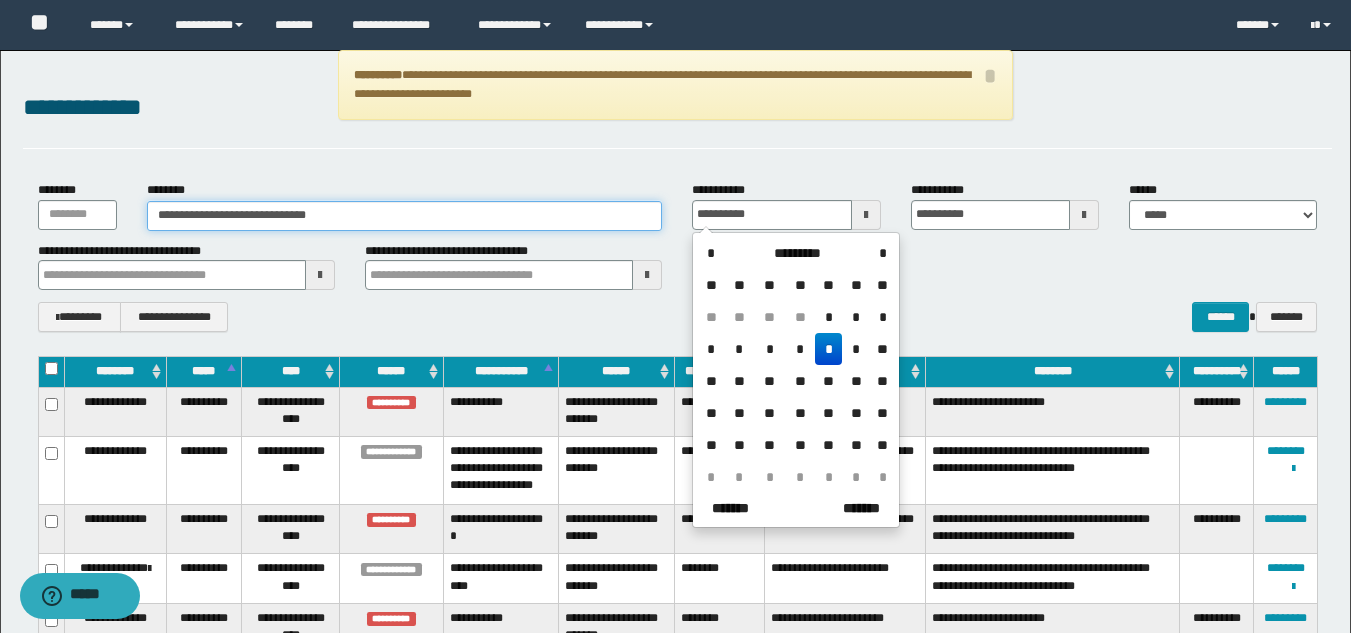 type on "**********" 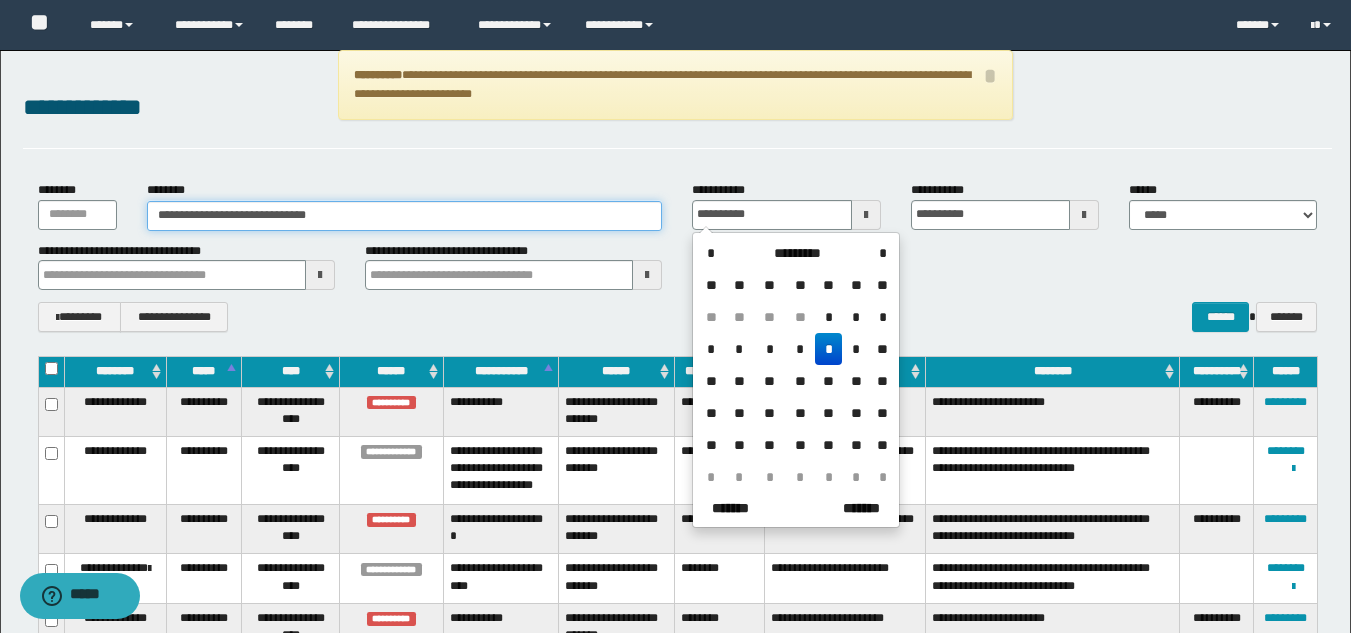 click on "**********" at bounding box center [405, 216] 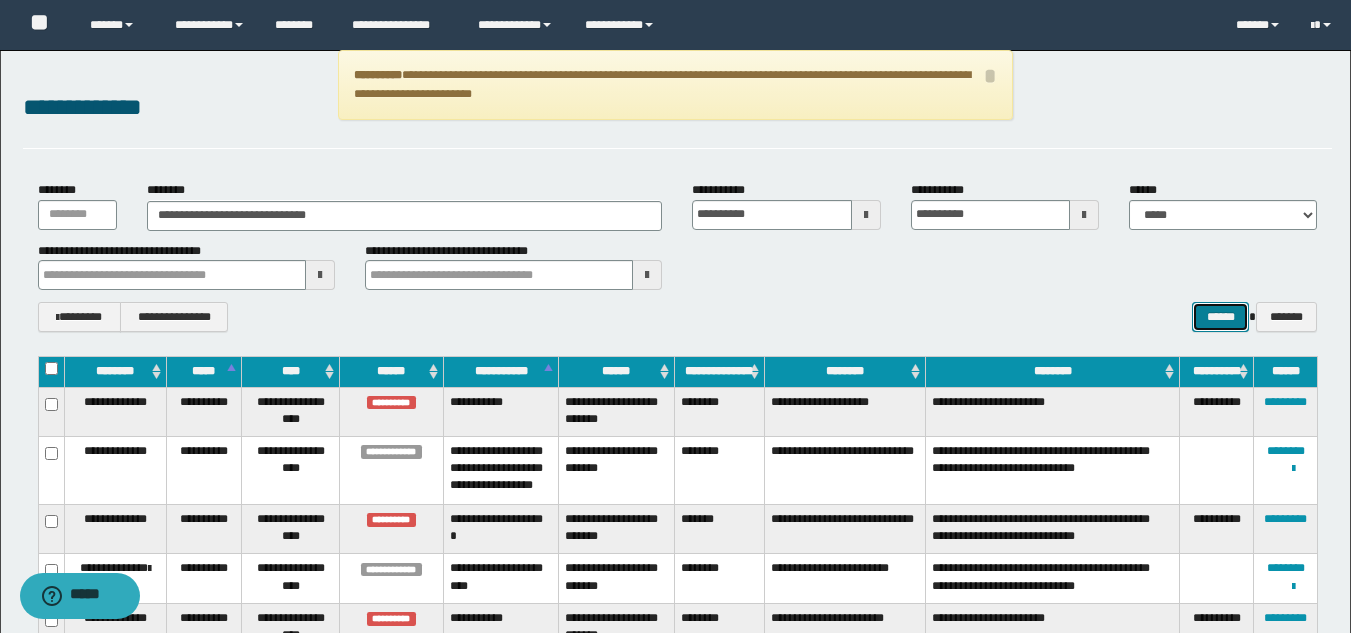 click on "******" at bounding box center (1220, 317) 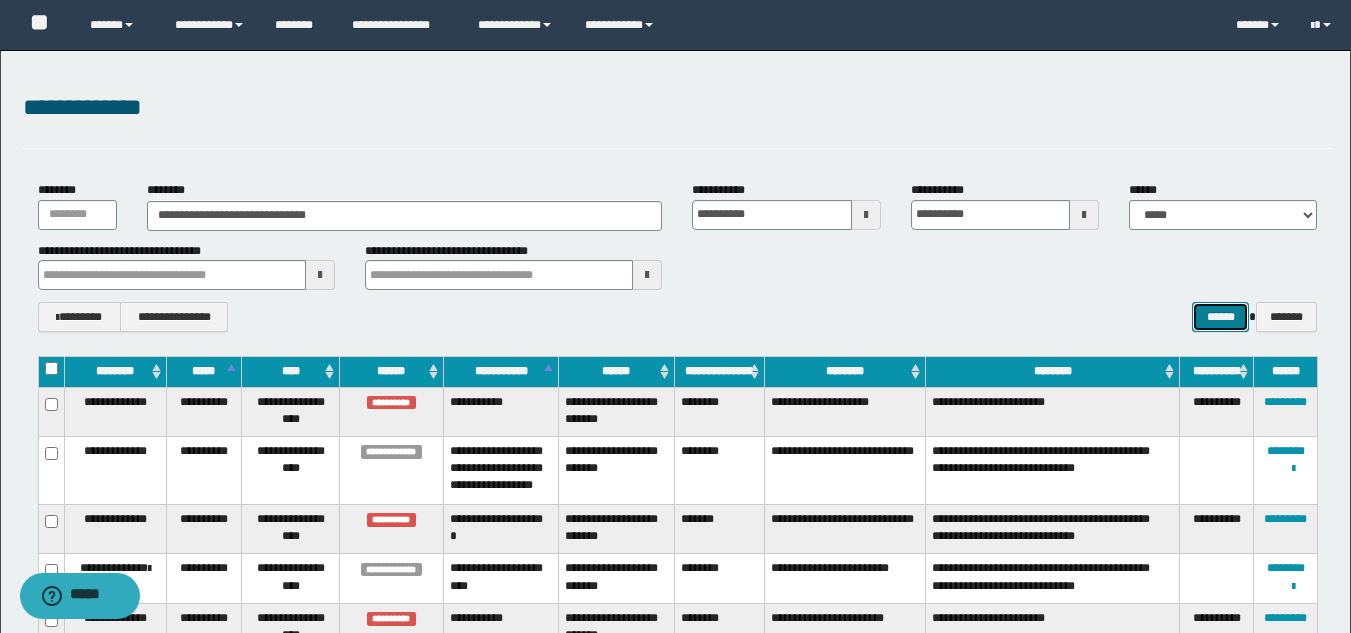 type 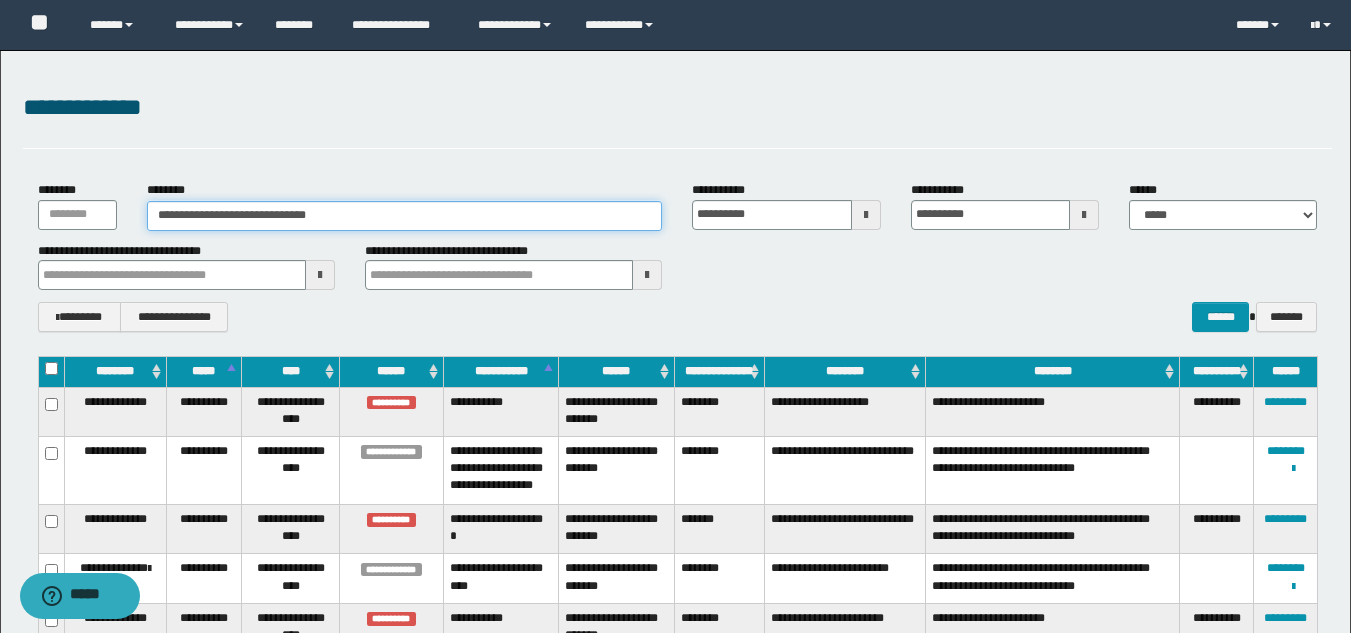 click on "**********" at bounding box center (405, 216) 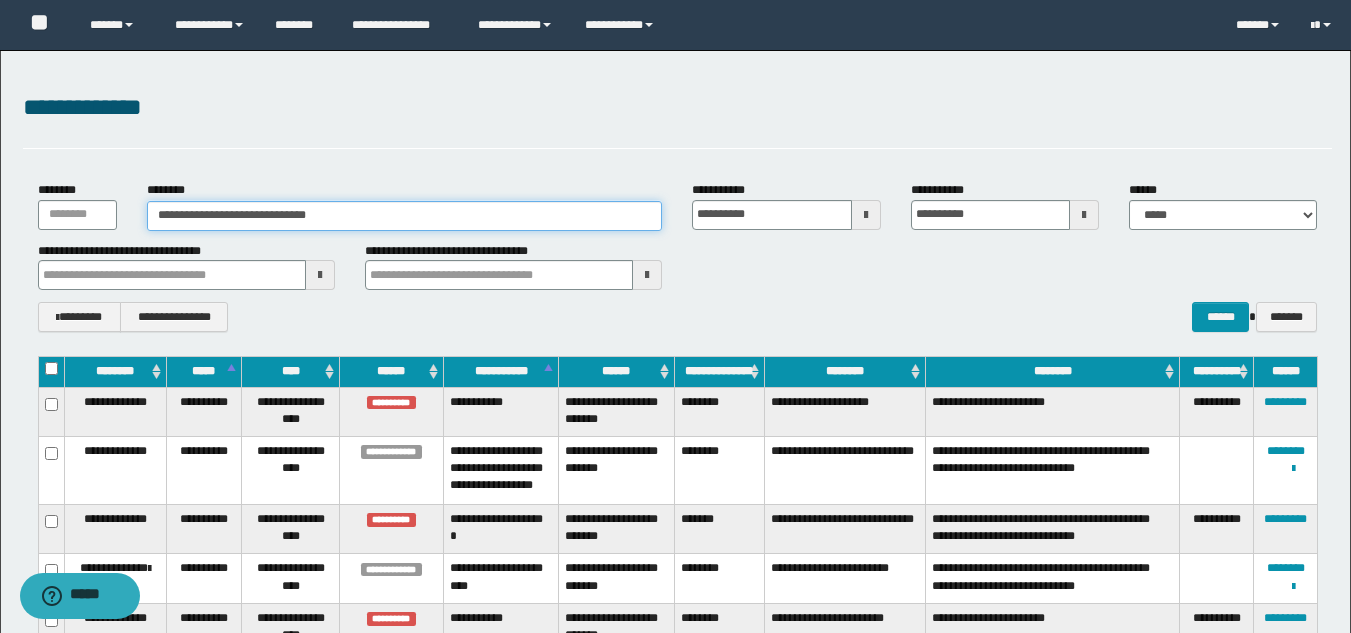 drag, startPoint x: 400, startPoint y: 219, endPoint x: 145, endPoint y: 224, distance: 255.04901 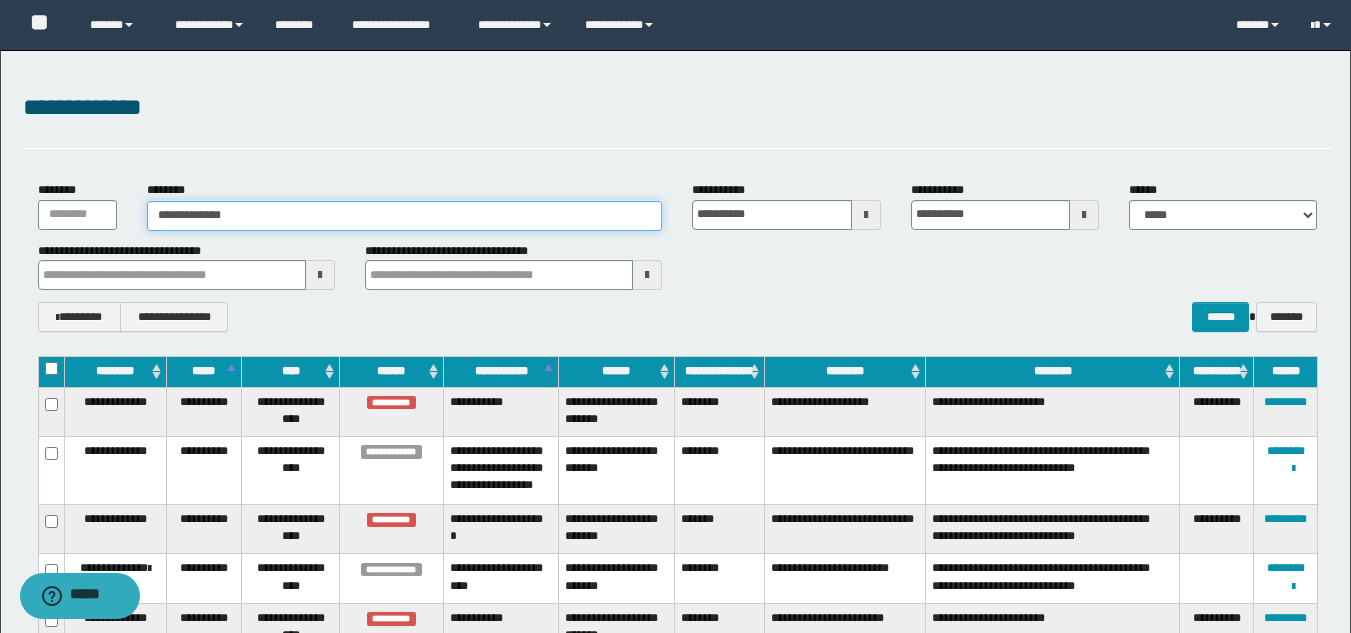 type on "**********" 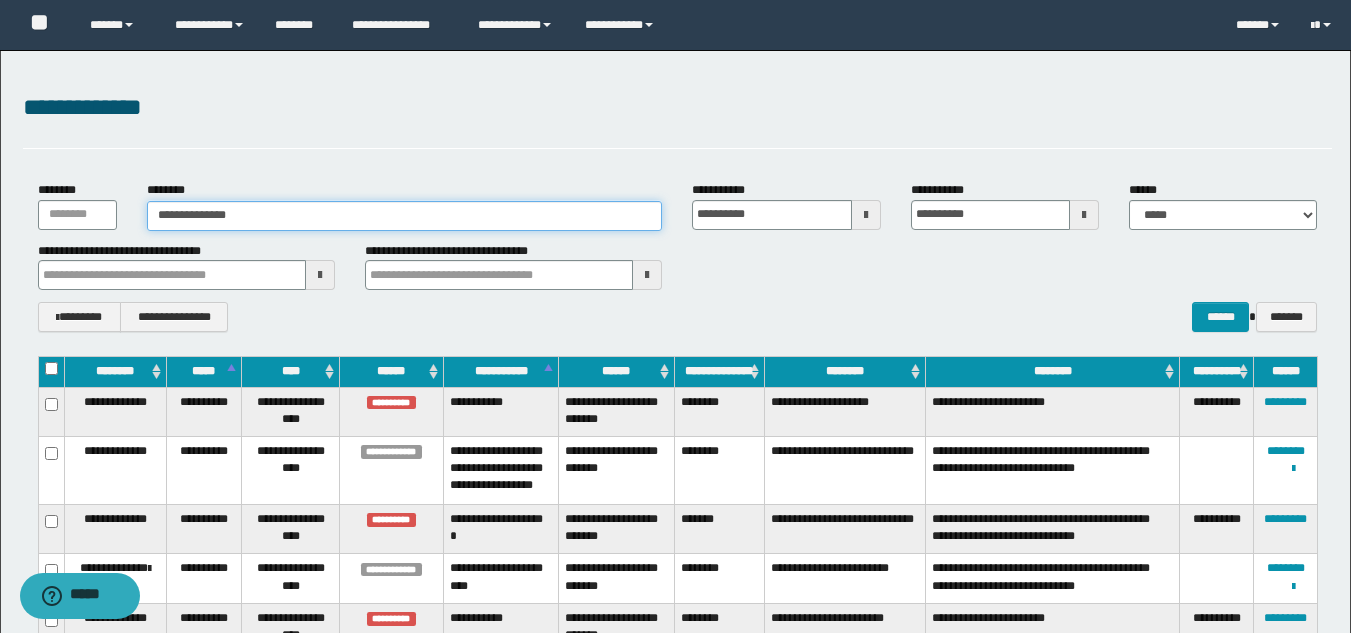 type on "**********" 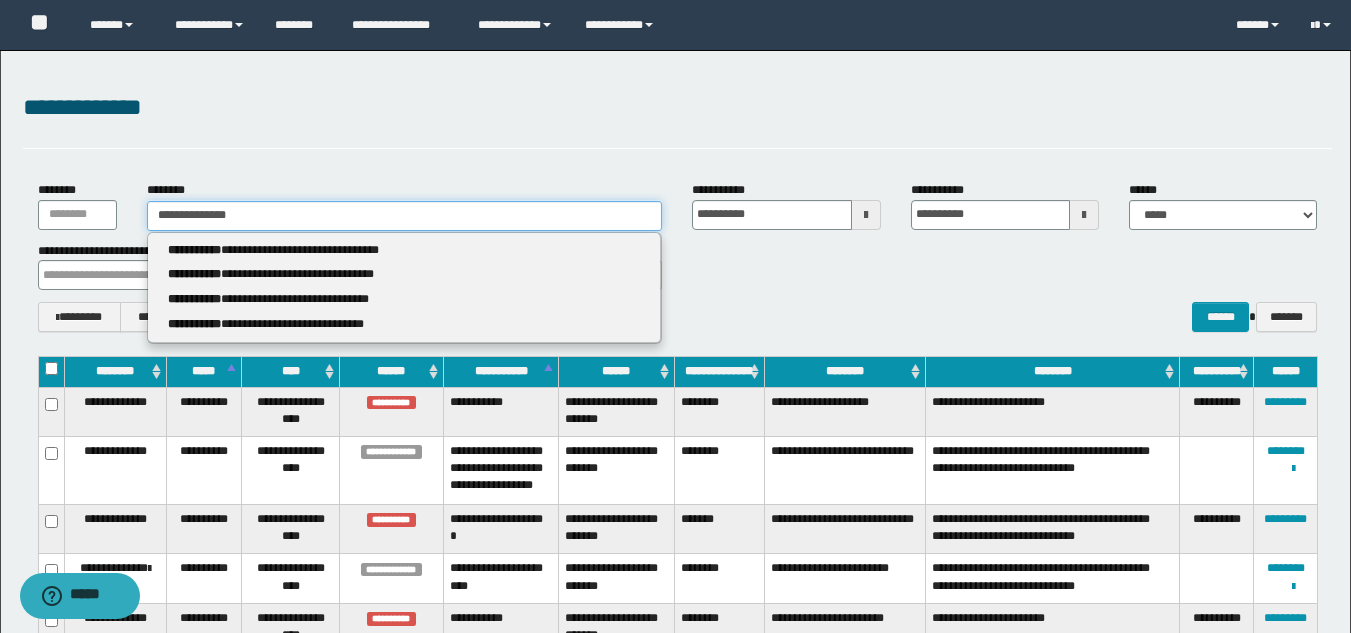 type 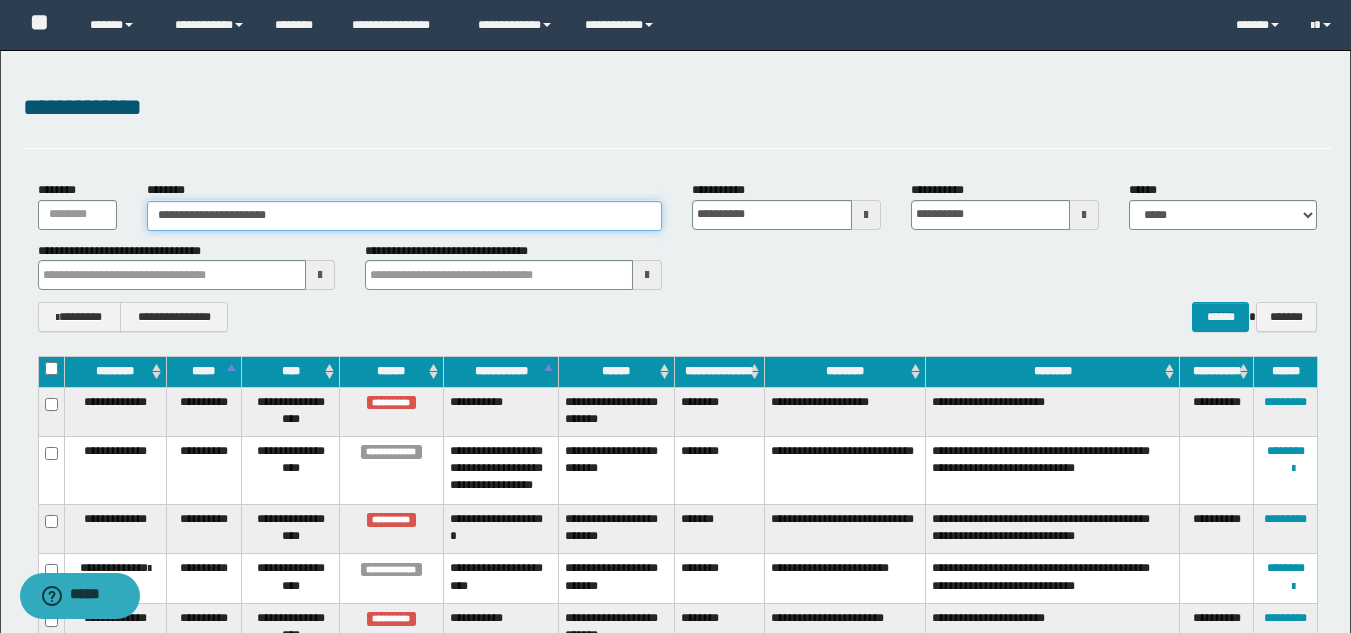 type on "**********" 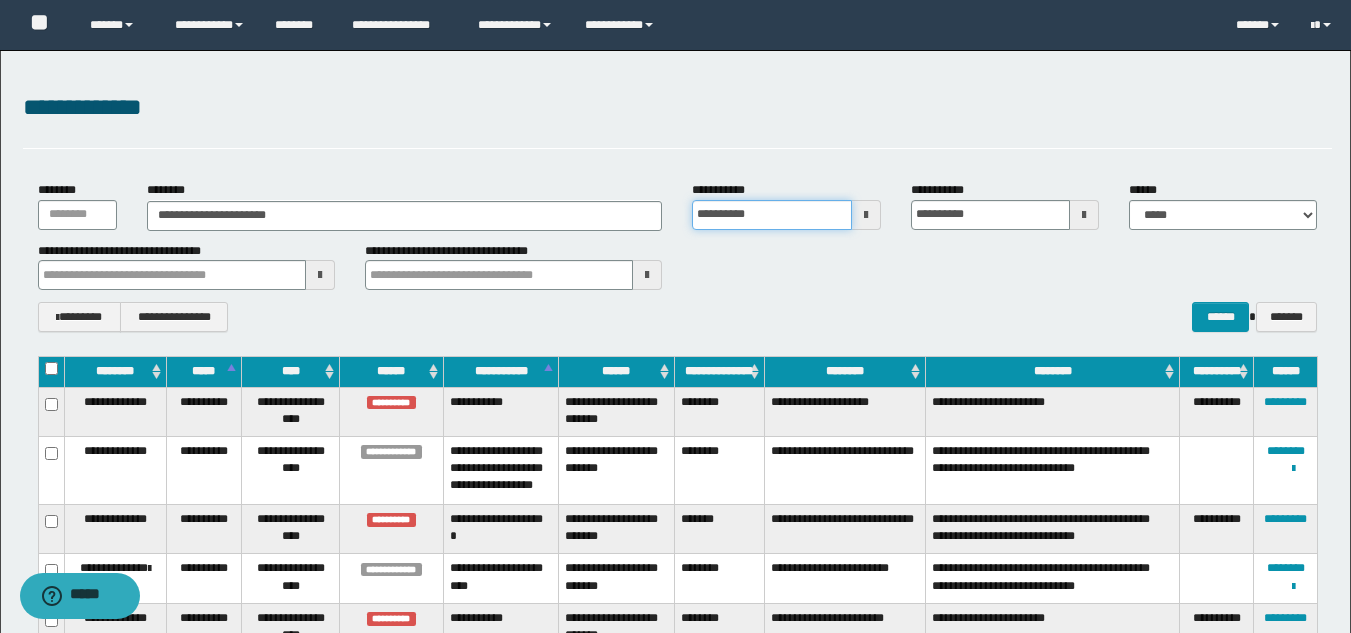 type 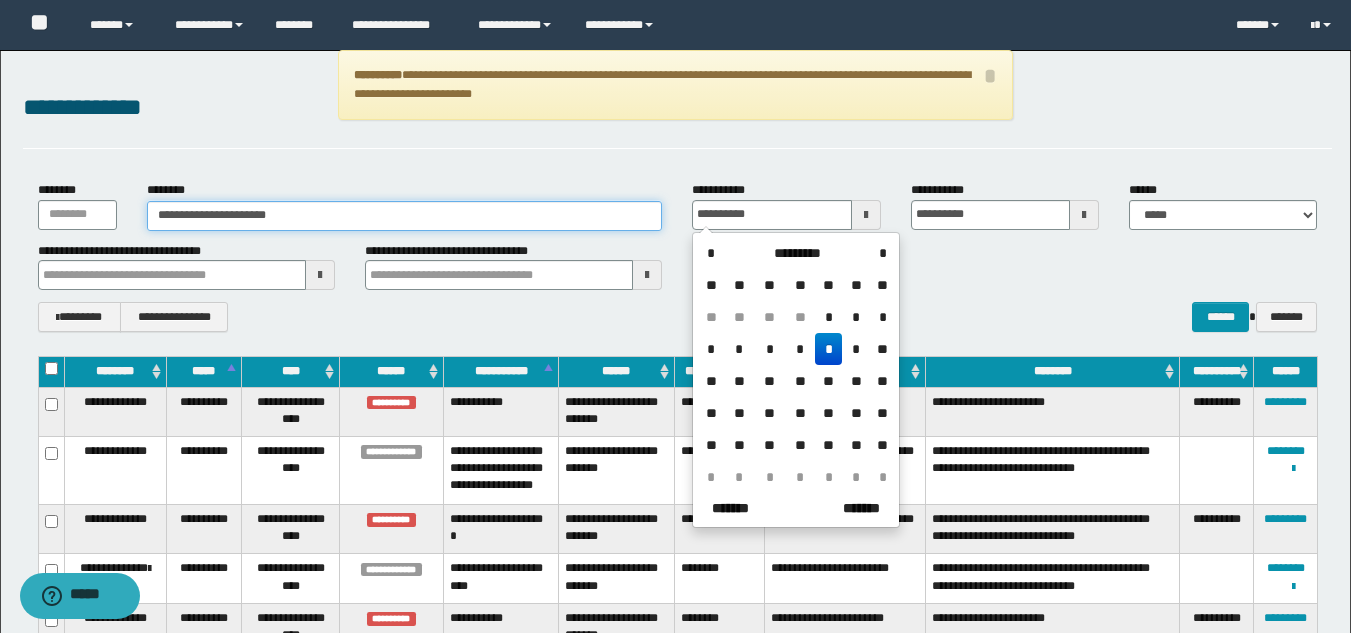 type on "**********" 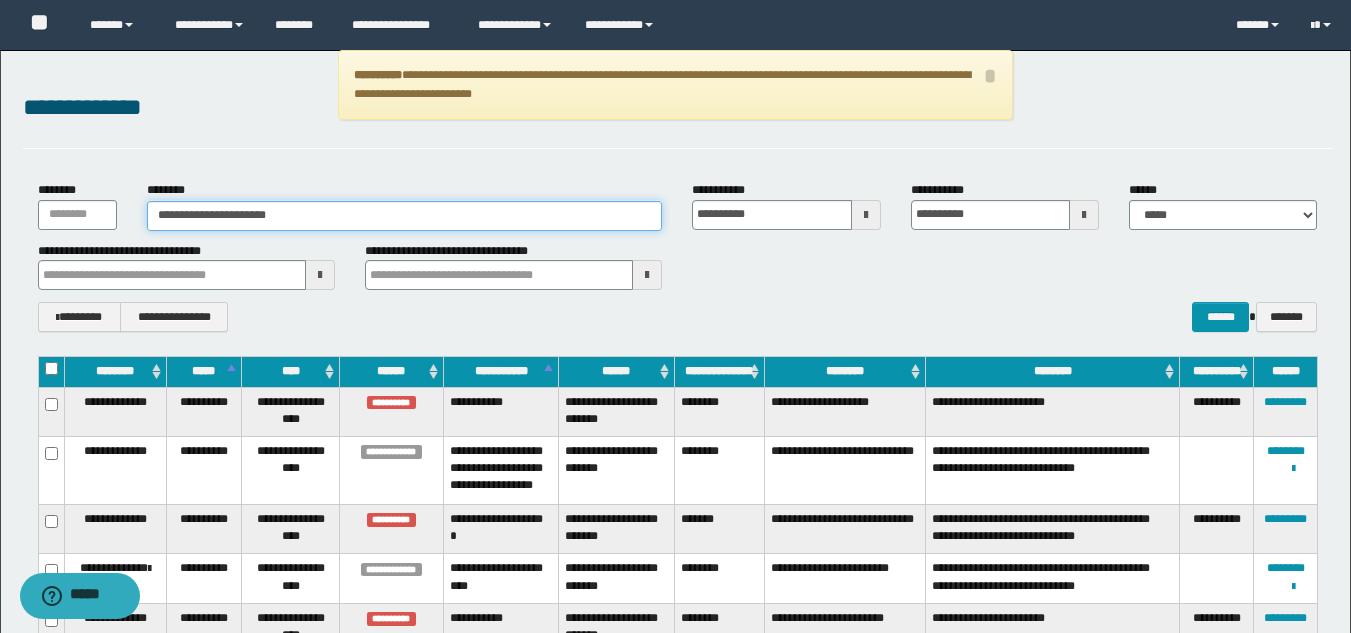 click on "**********" at bounding box center [405, 216] 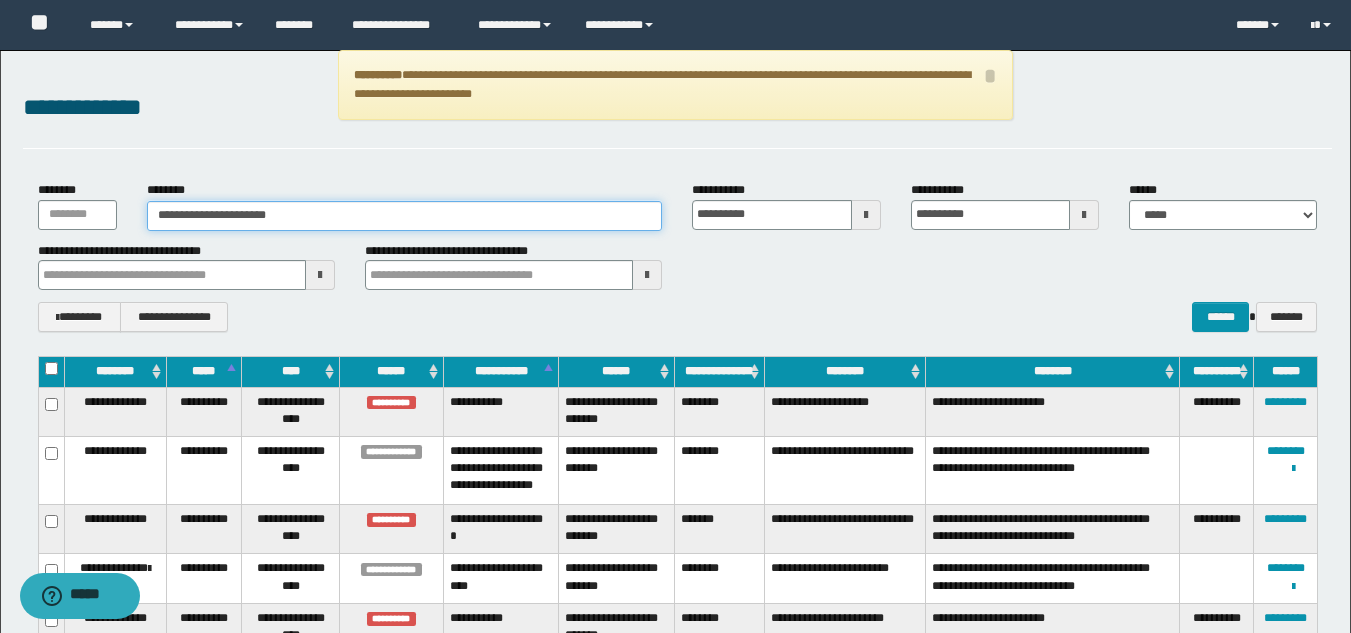 type 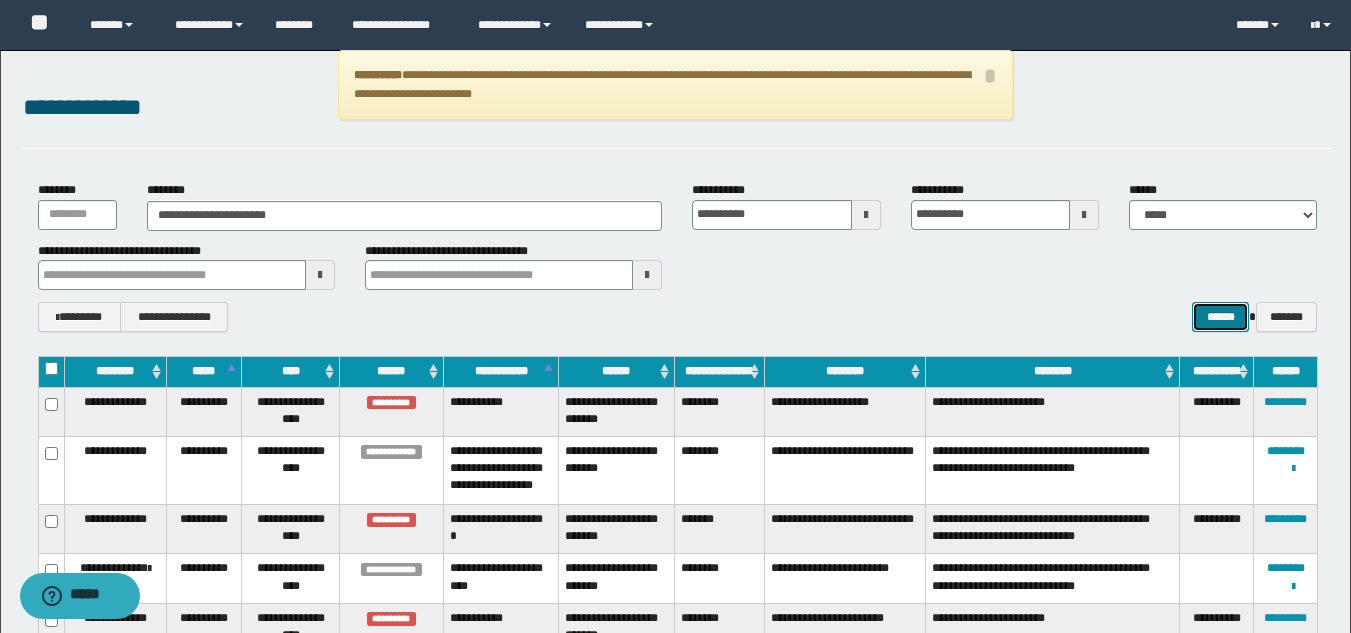 click on "******" at bounding box center [1220, 317] 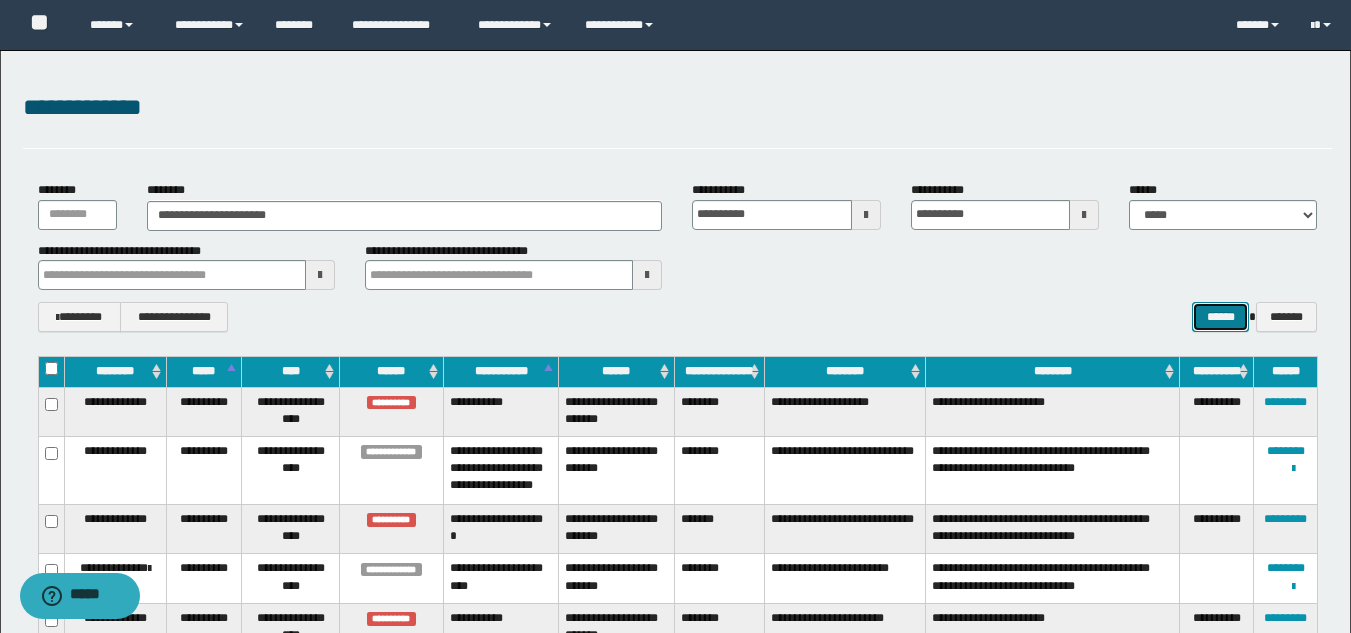 type 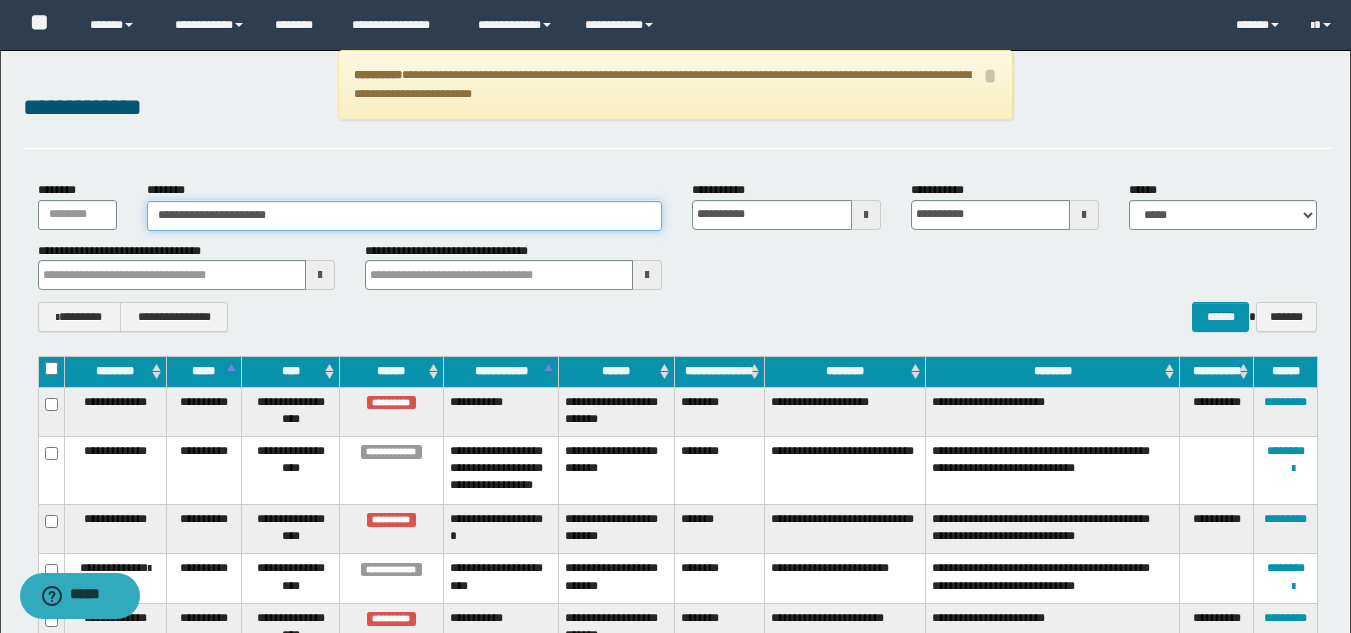 click on "**********" at bounding box center [405, 216] 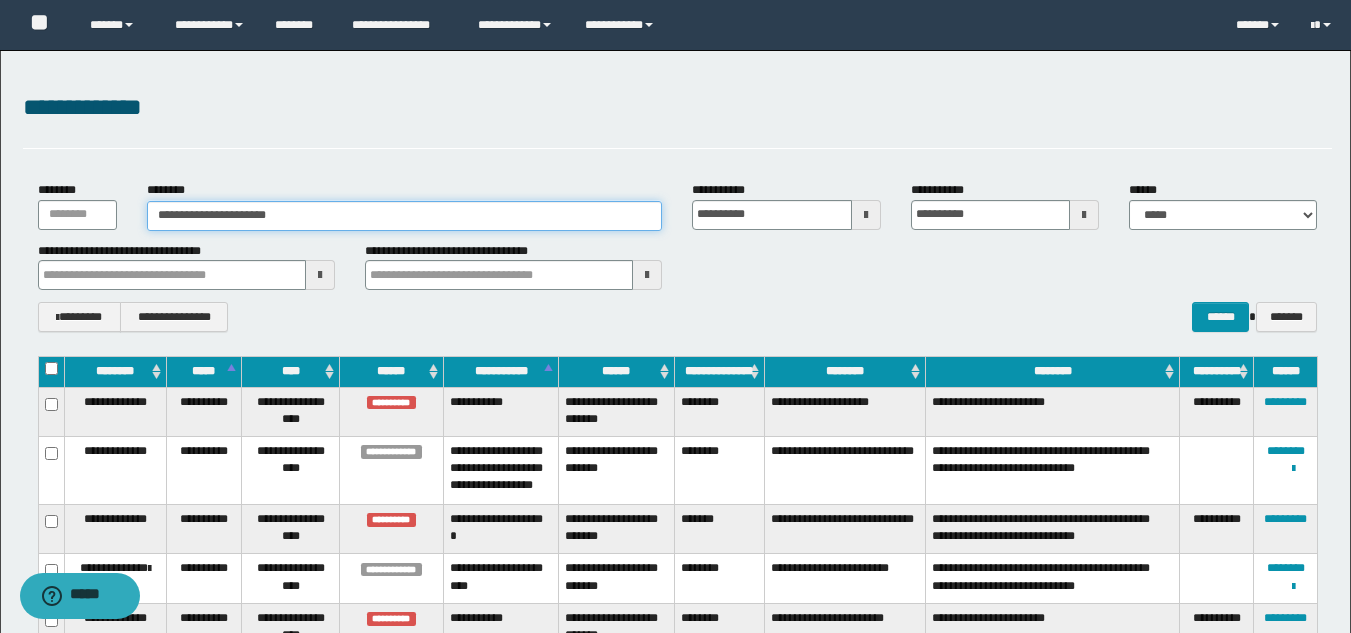 type 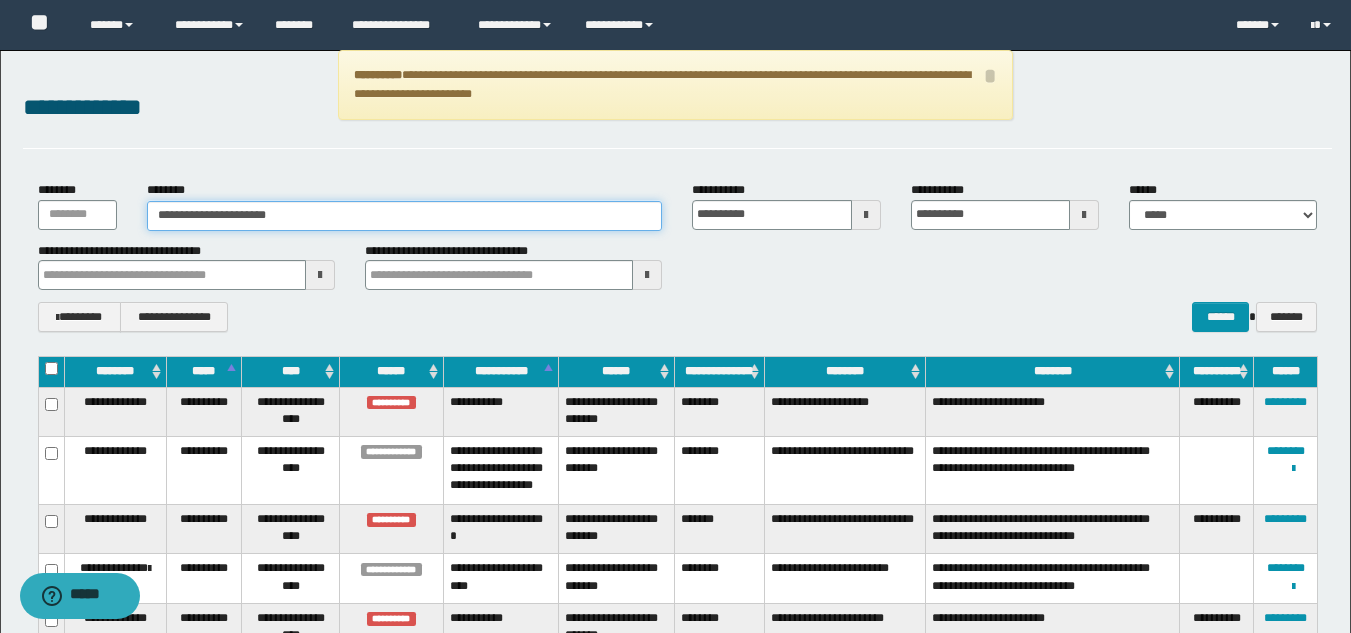 type 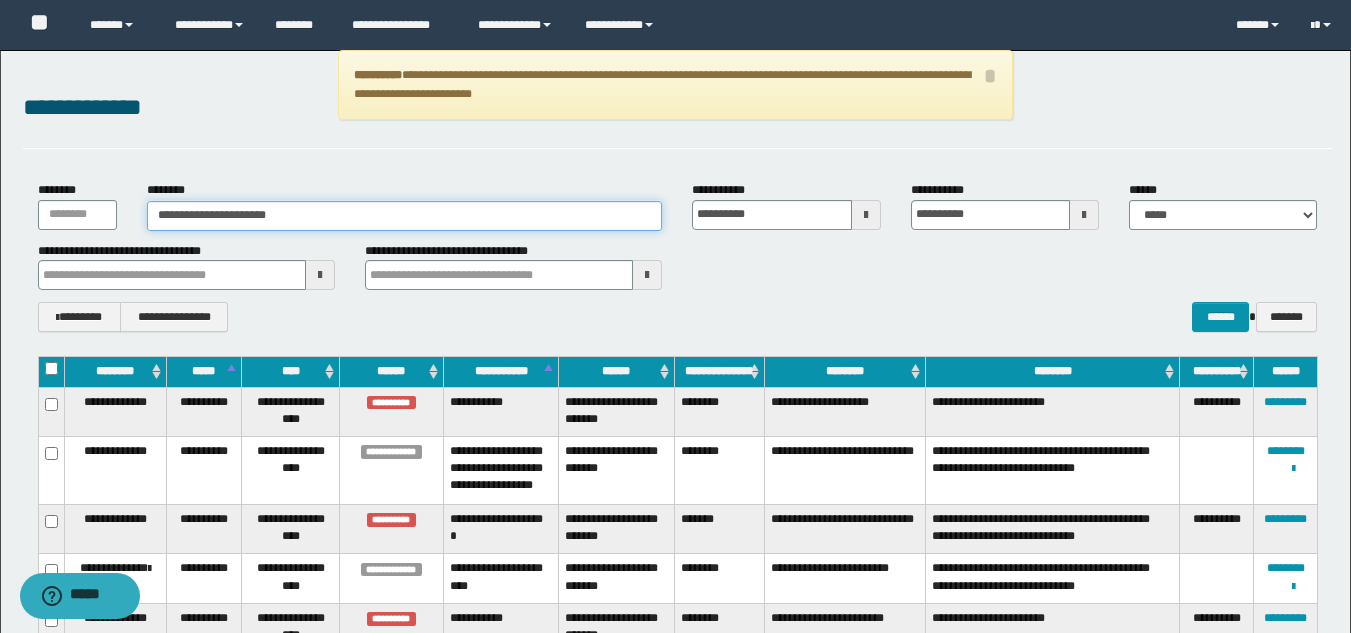 drag, startPoint x: 370, startPoint y: 216, endPoint x: 160, endPoint y: 211, distance: 210.05951 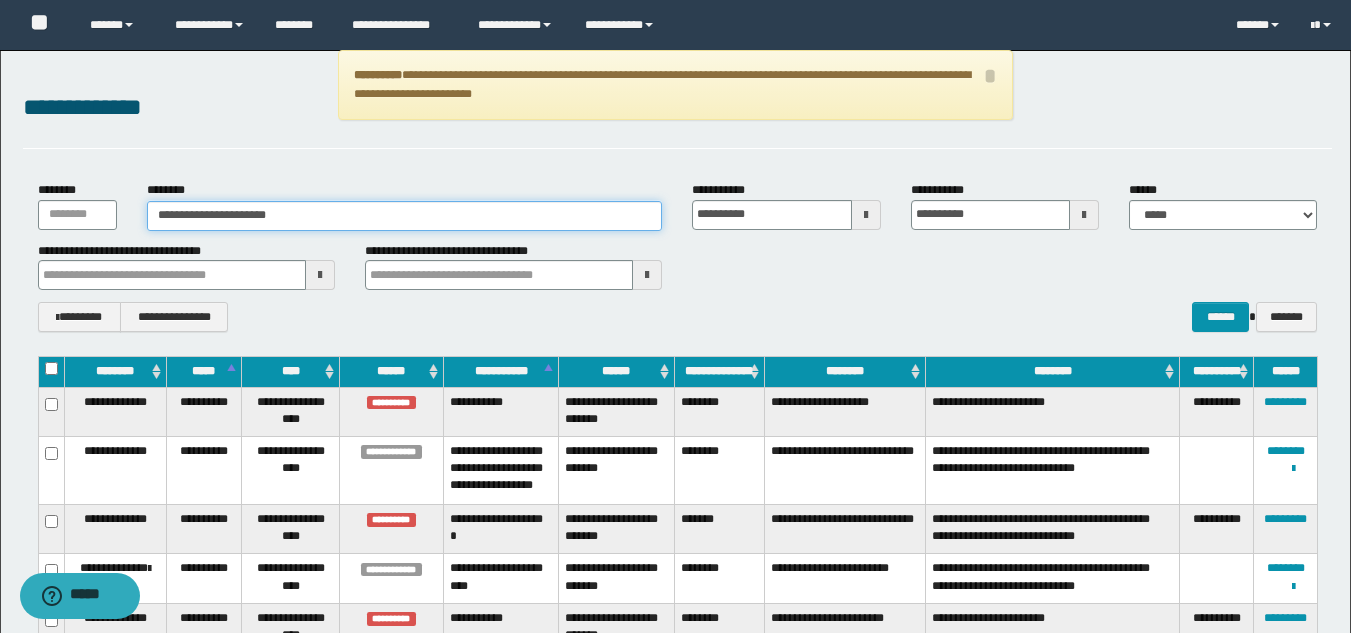 click on "**********" at bounding box center [405, 216] 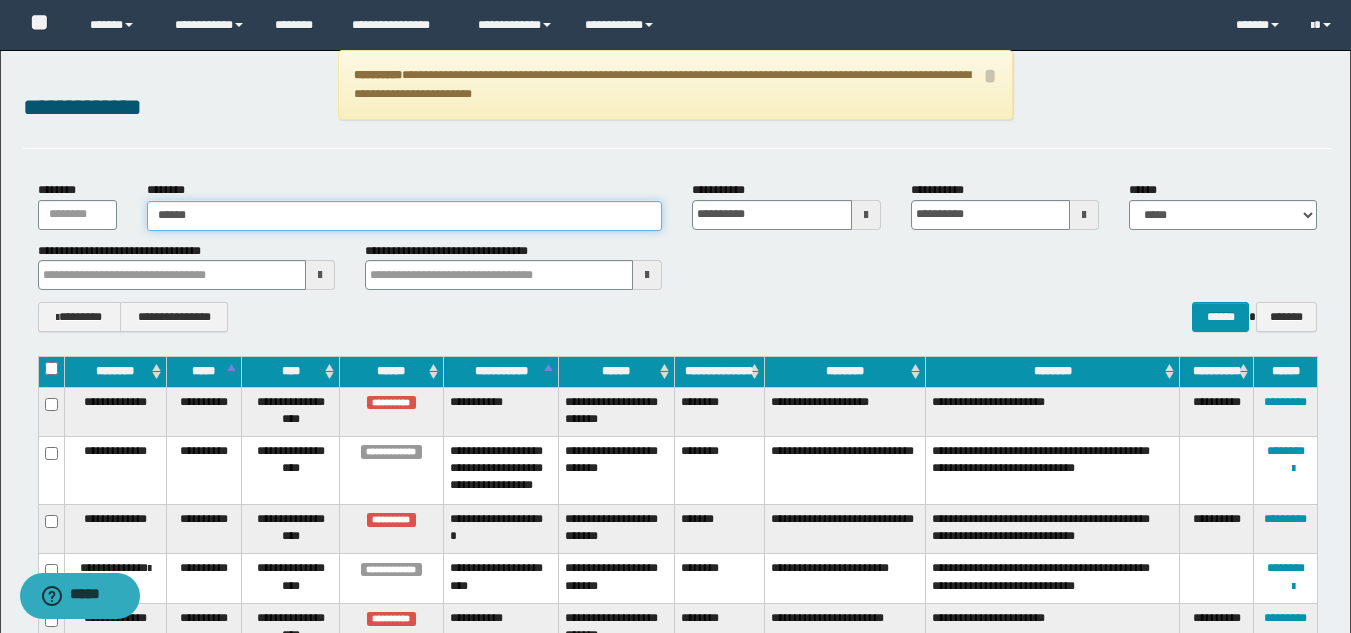 type on "******" 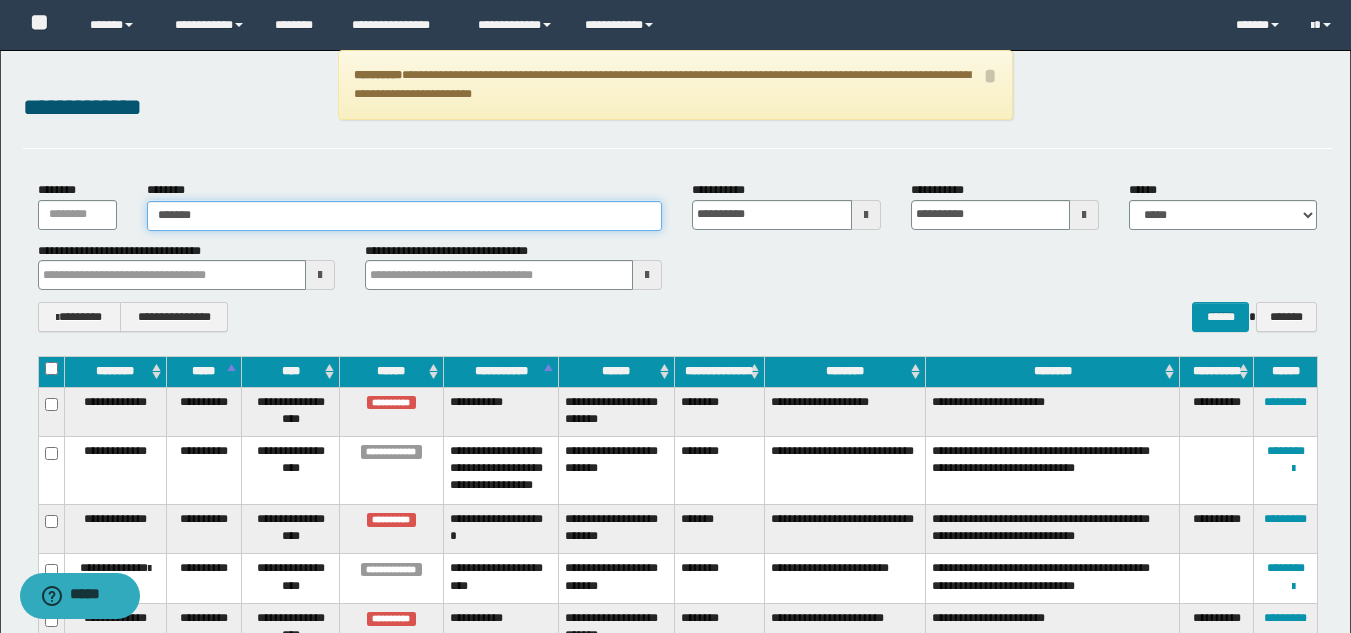 type on "******" 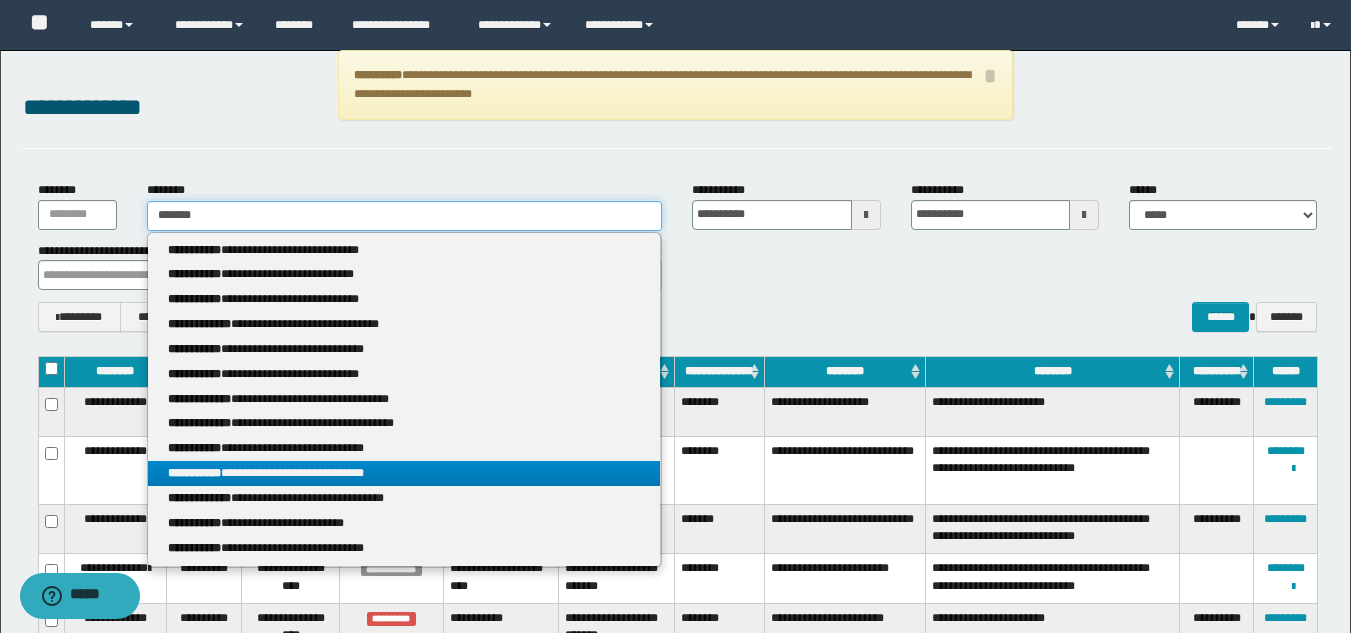type on "******" 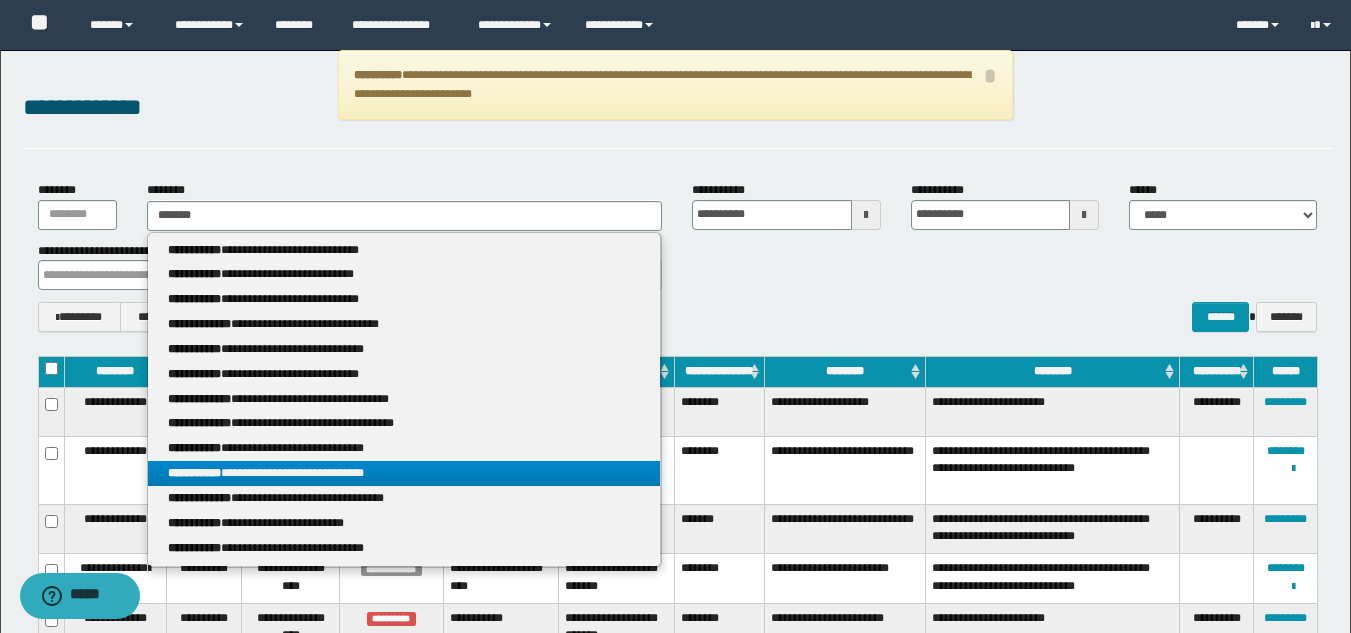 click on "**********" at bounding box center [404, 473] 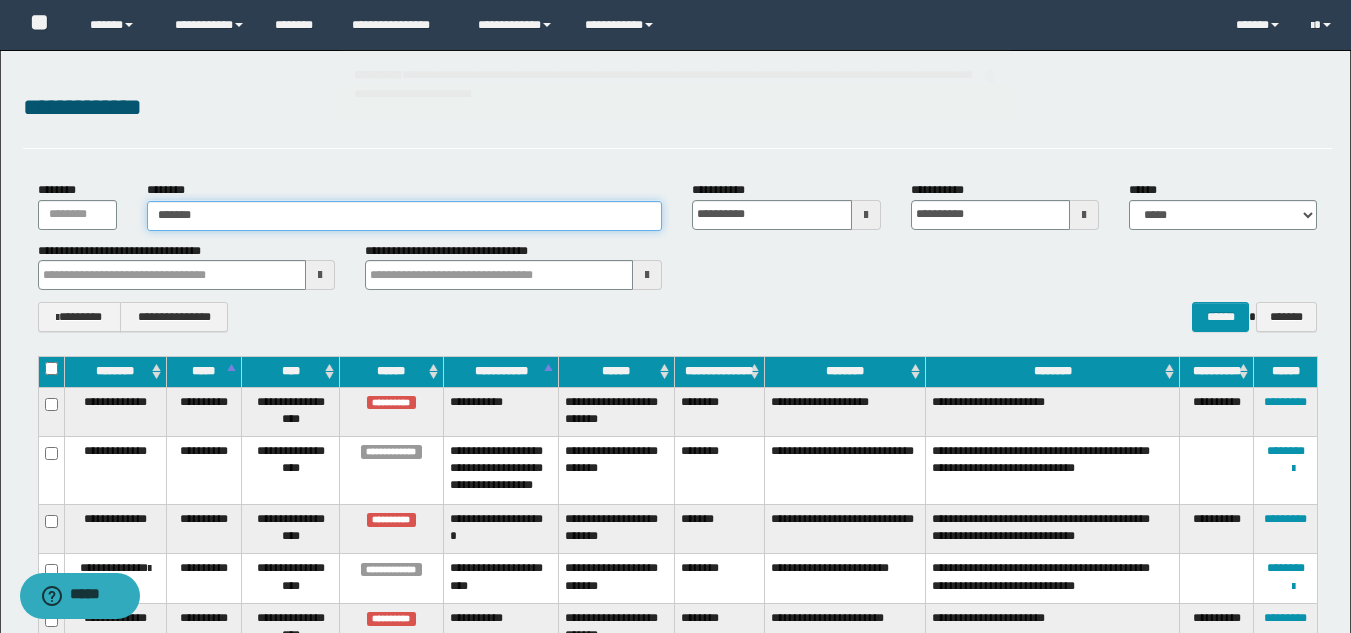 type 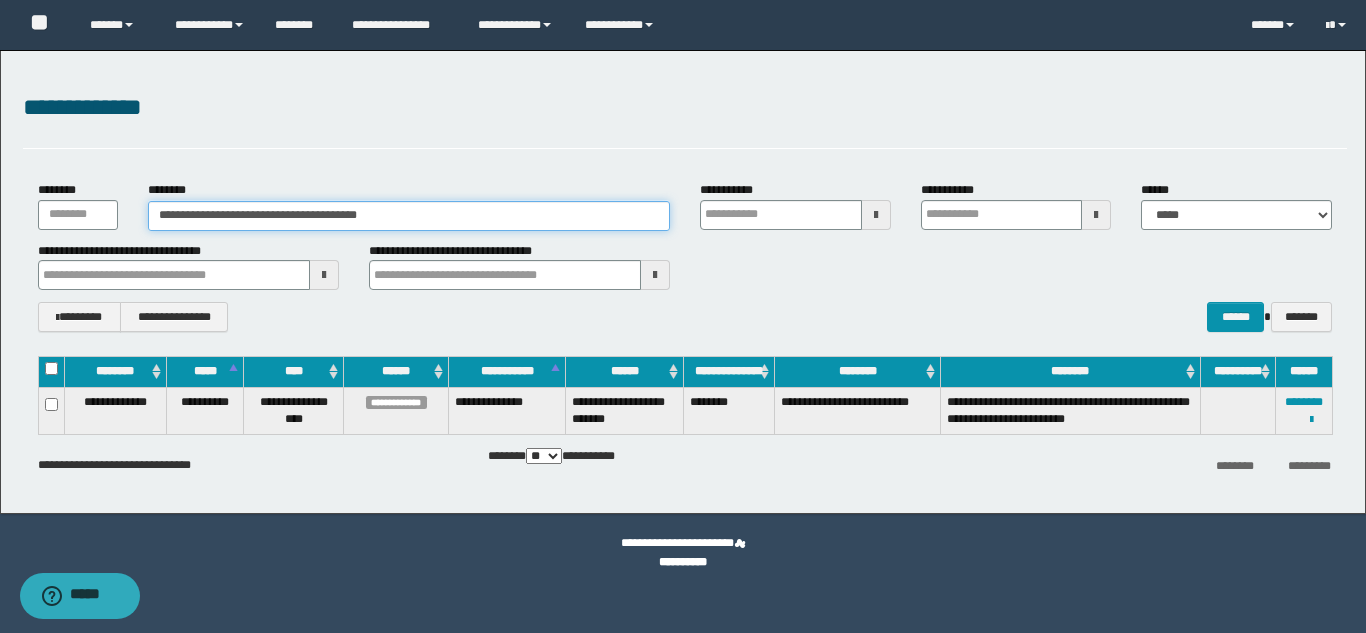 type 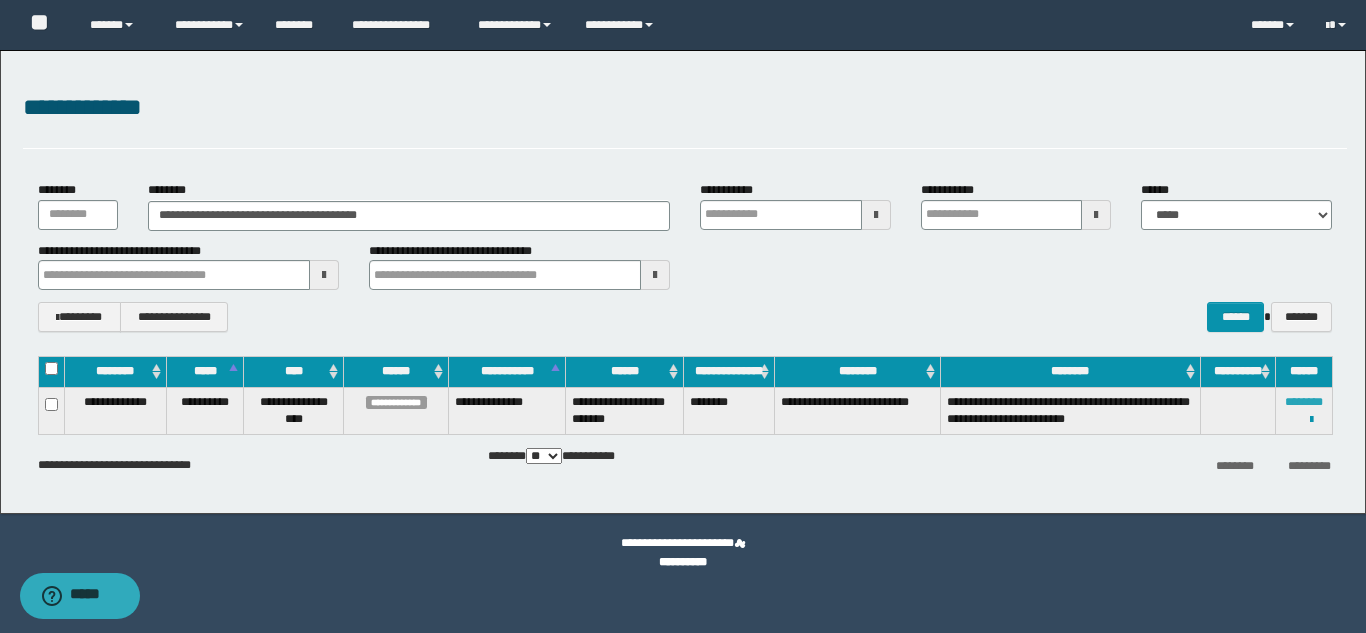 click on "********" at bounding box center (1304, 402) 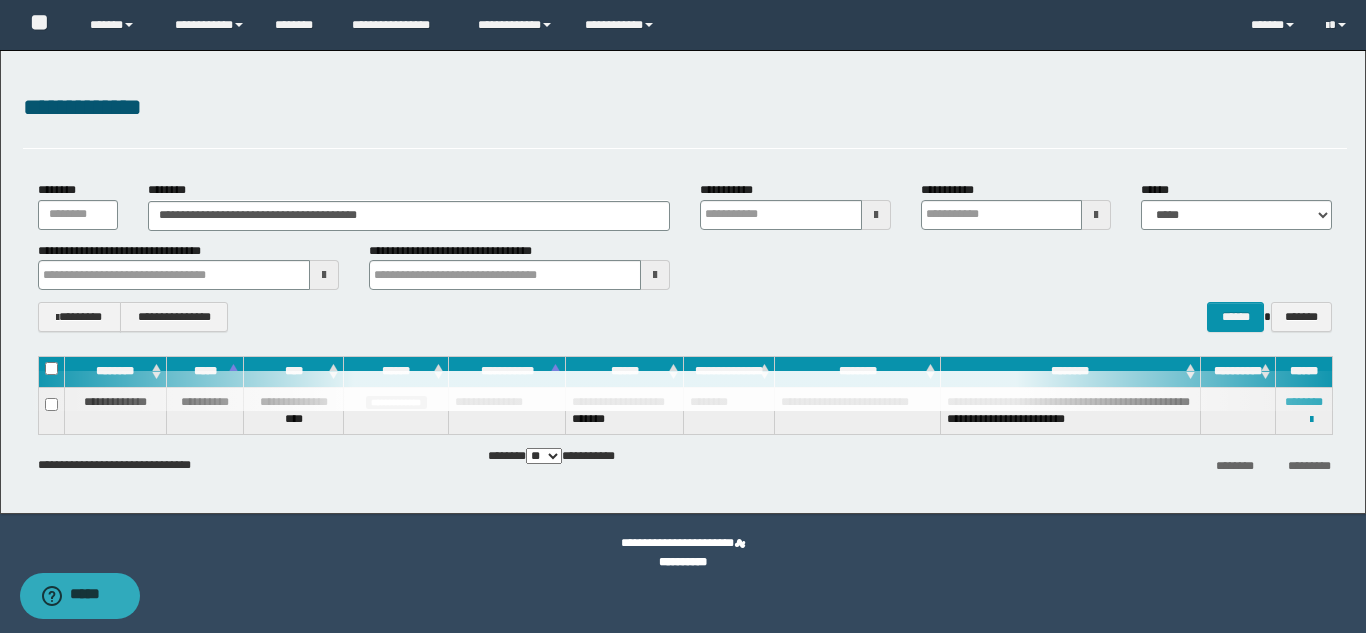 type 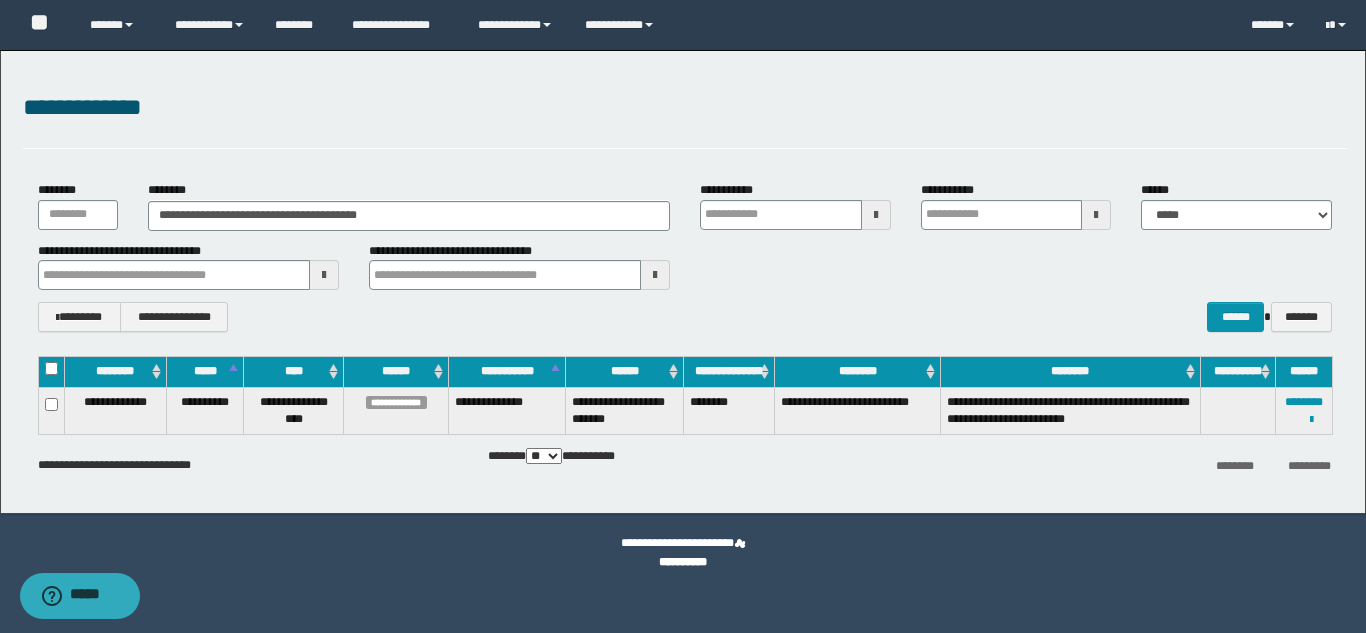 type 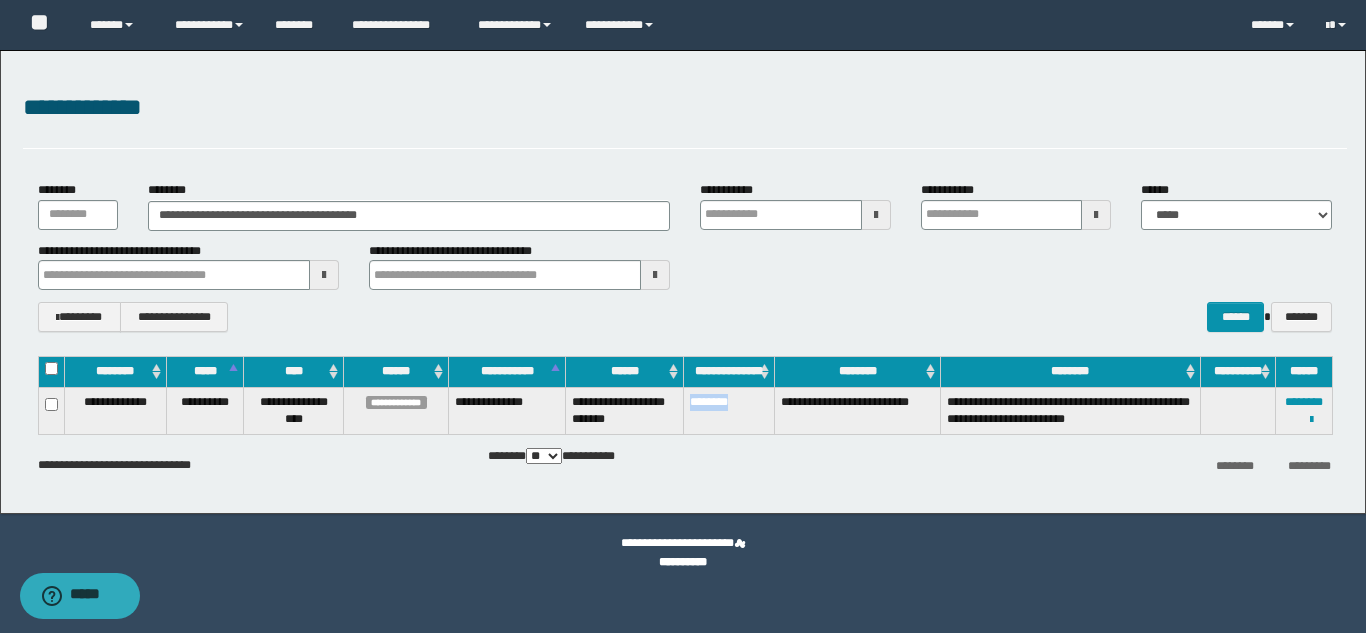drag, startPoint x: 741, startPoint y: 399, endPoint x: 691, endPoint y: 402, distance: 50.08992 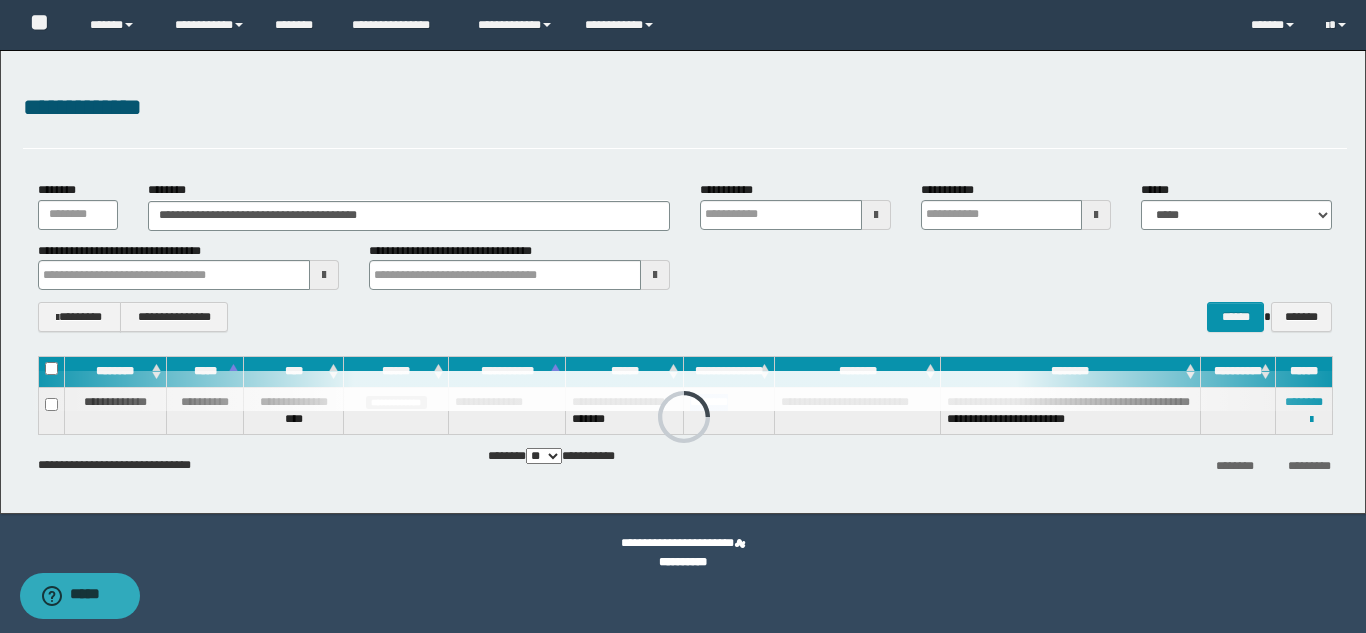 type 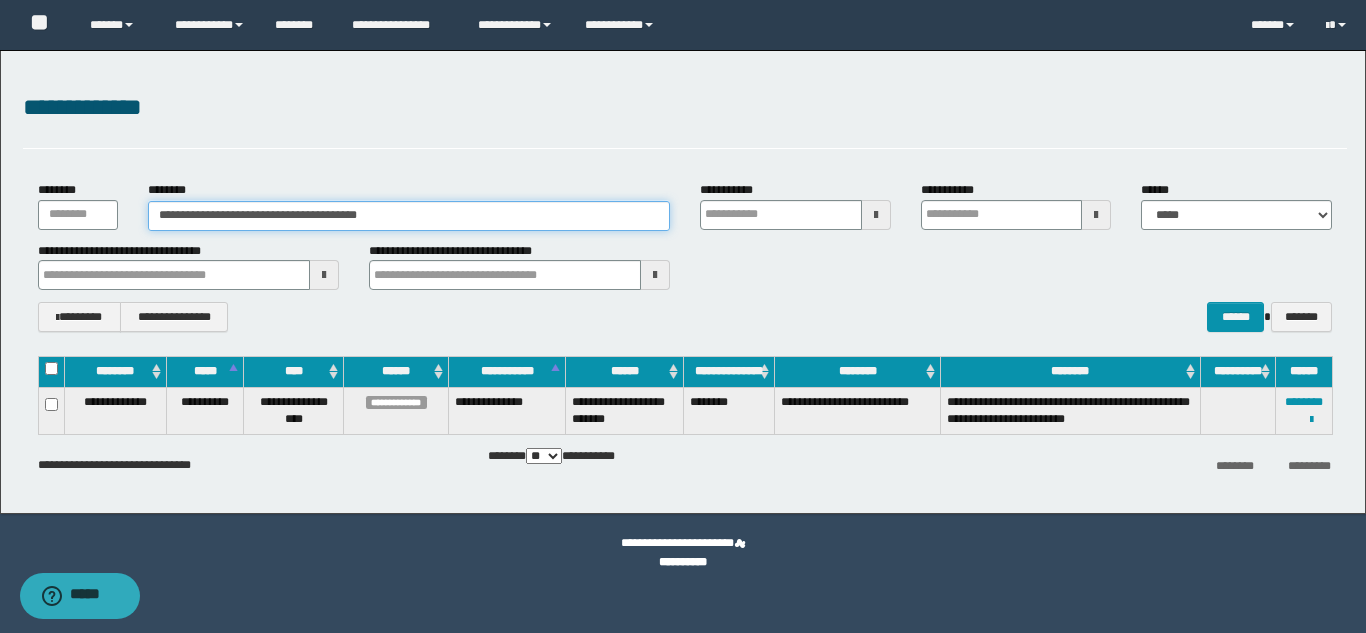 drag, startPoint x: 387, startPoint y: 223, endPoint x: 152, endPoint y: 216, distance: 235.10423 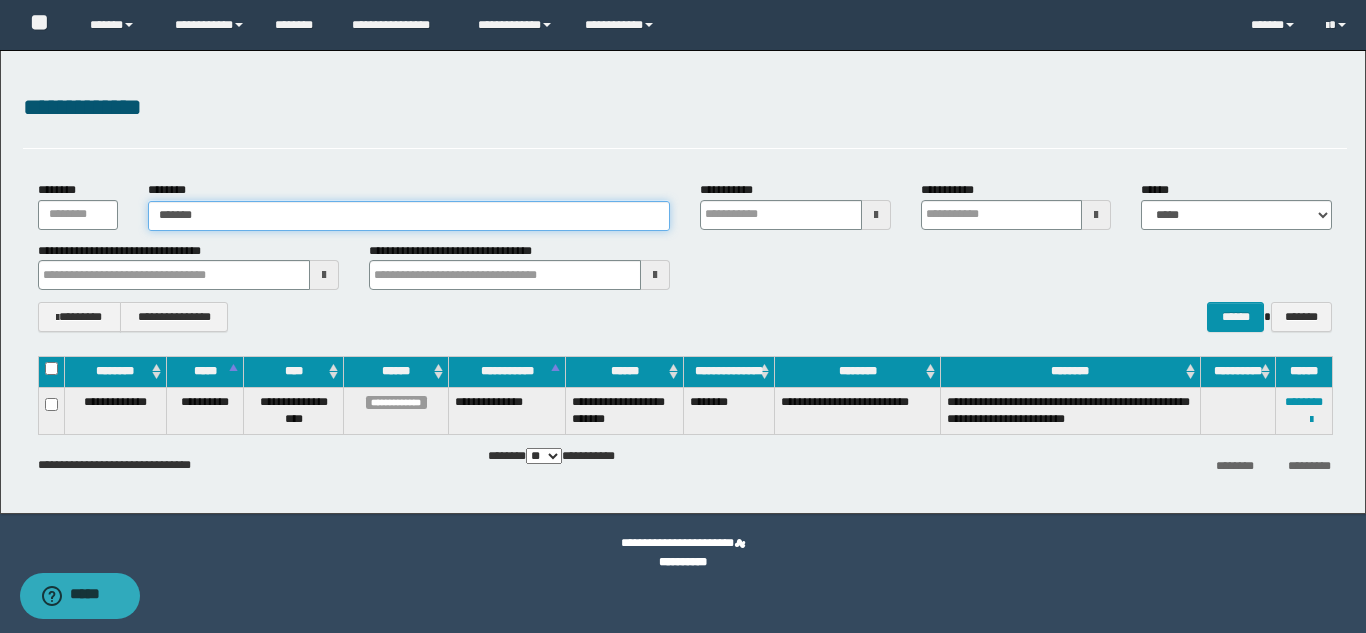 type on "*******" 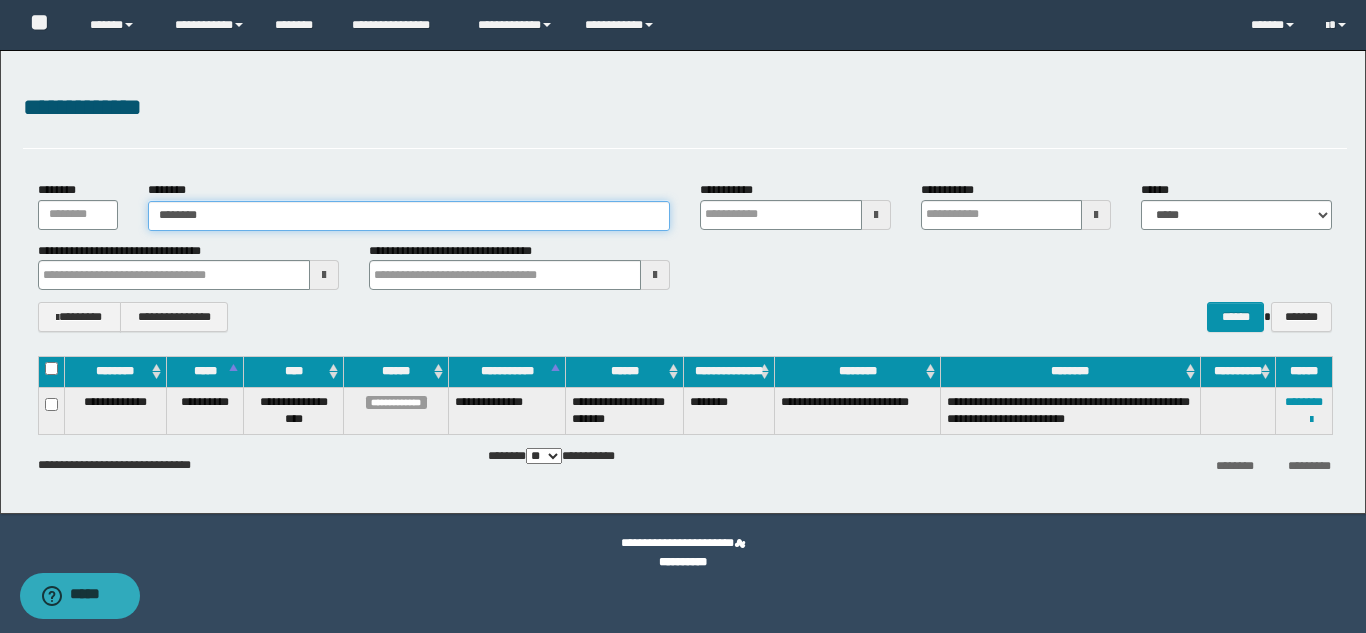 type on "*******" 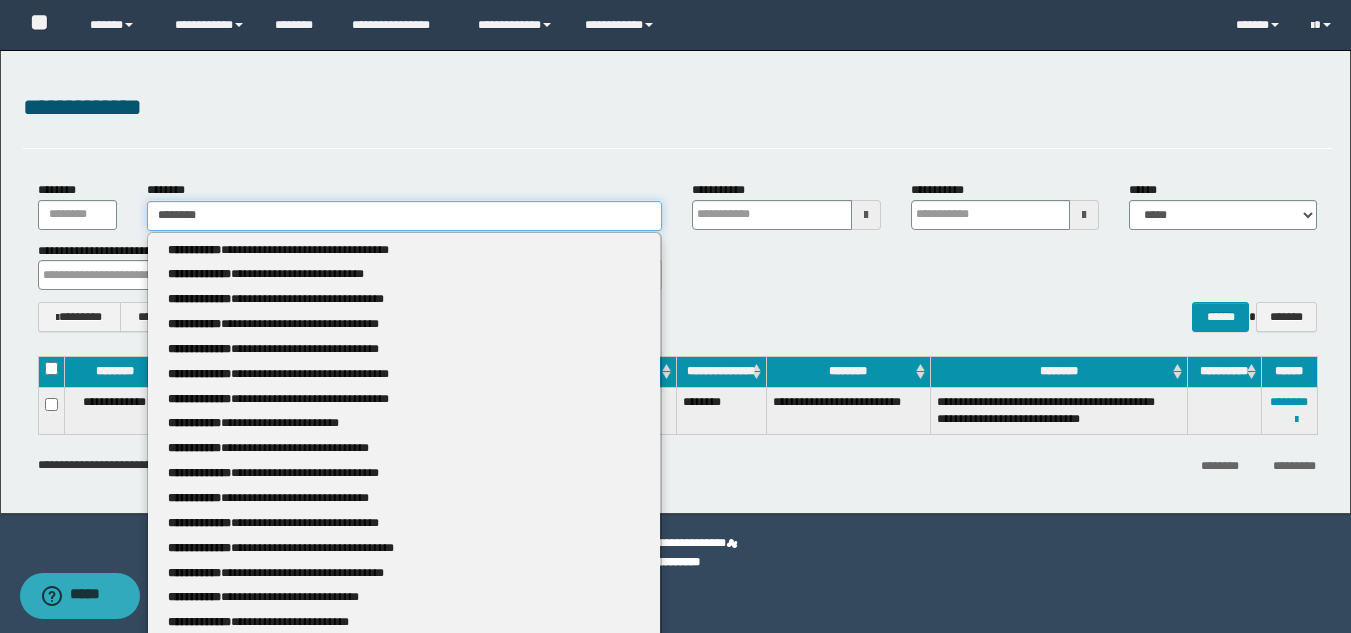 type 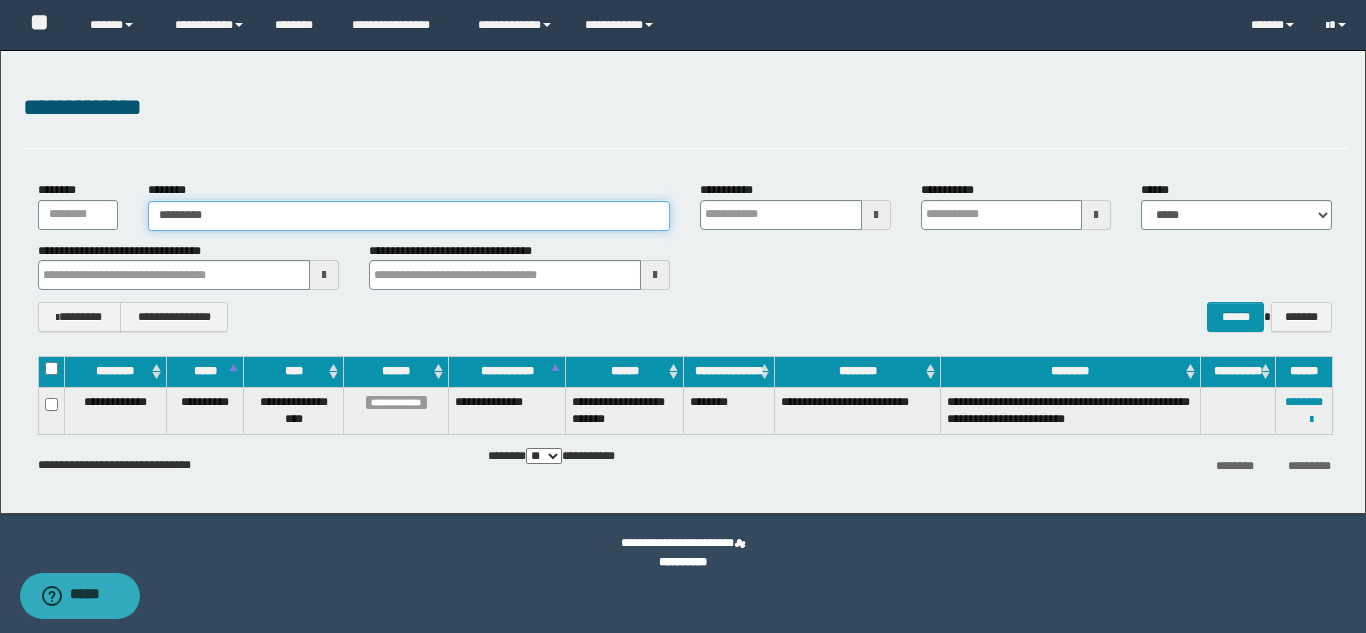 type on "*******" 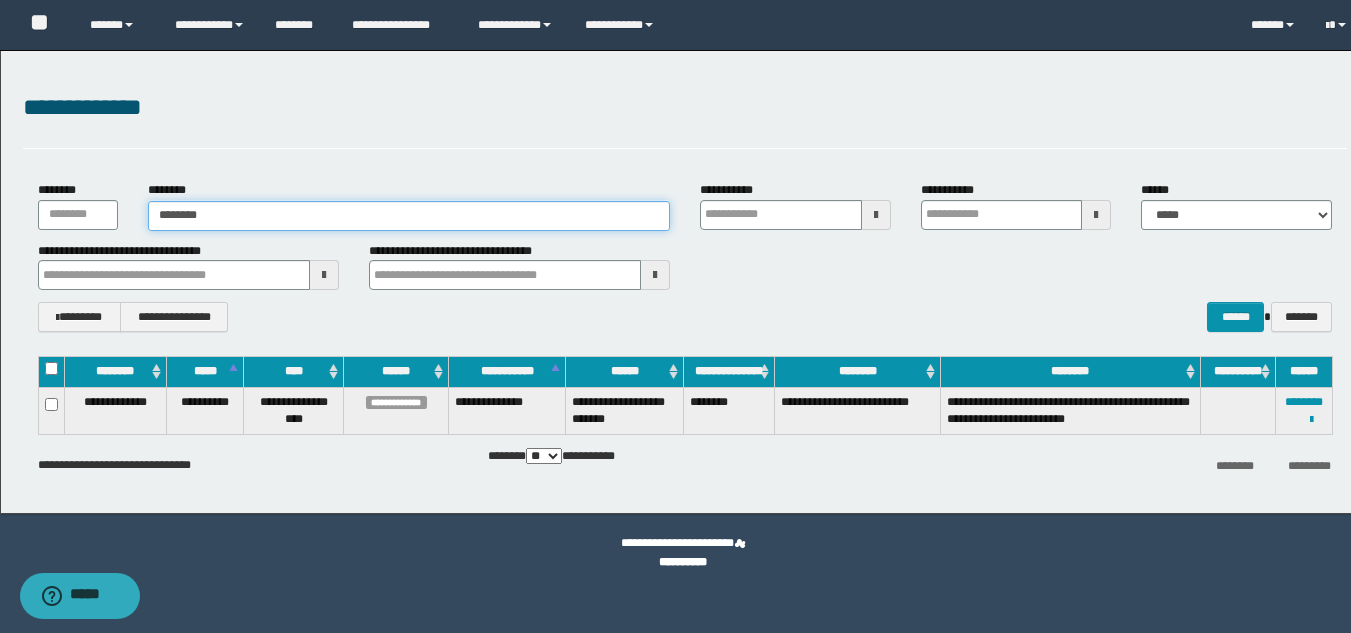 type on "*******" 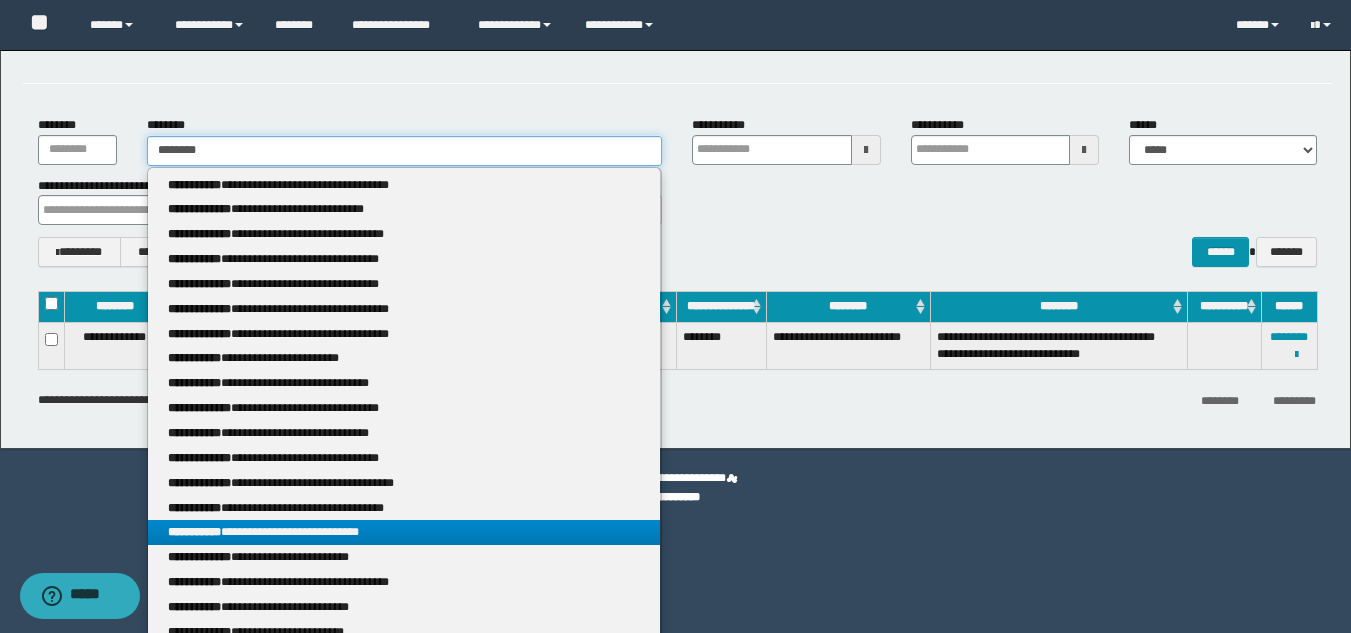 scroll, scrollTop: 100, scrollLeft: 0, axis: vertical 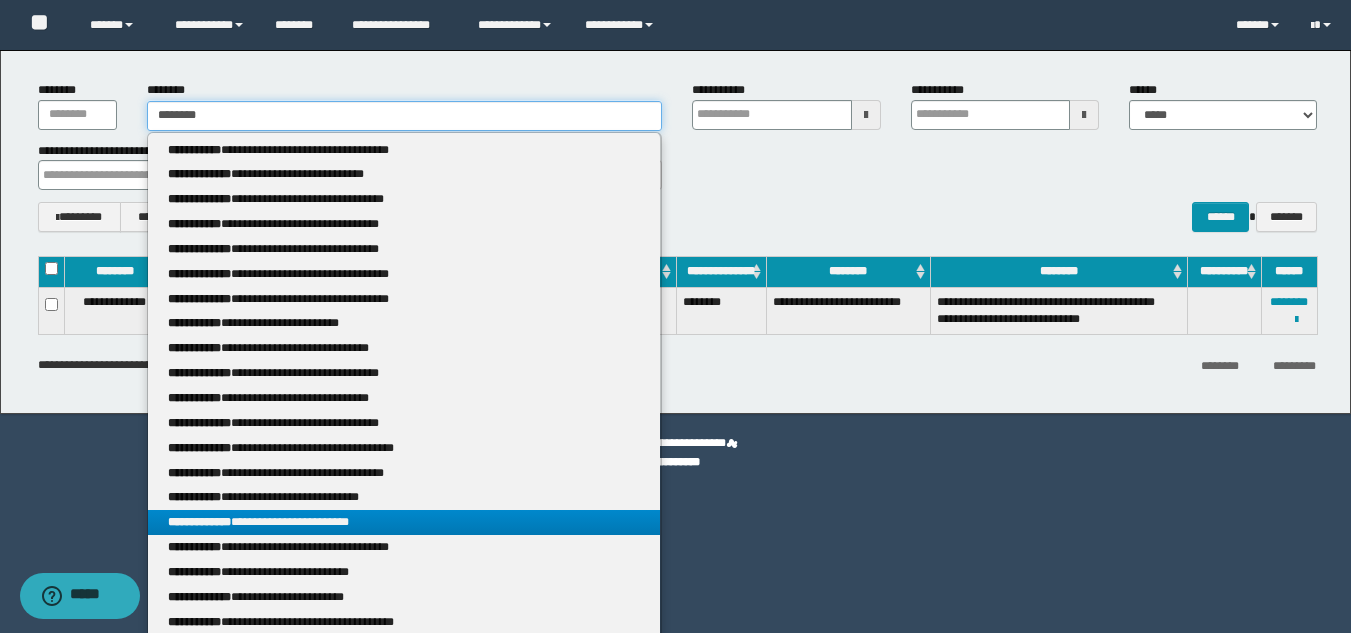 type on "*******" 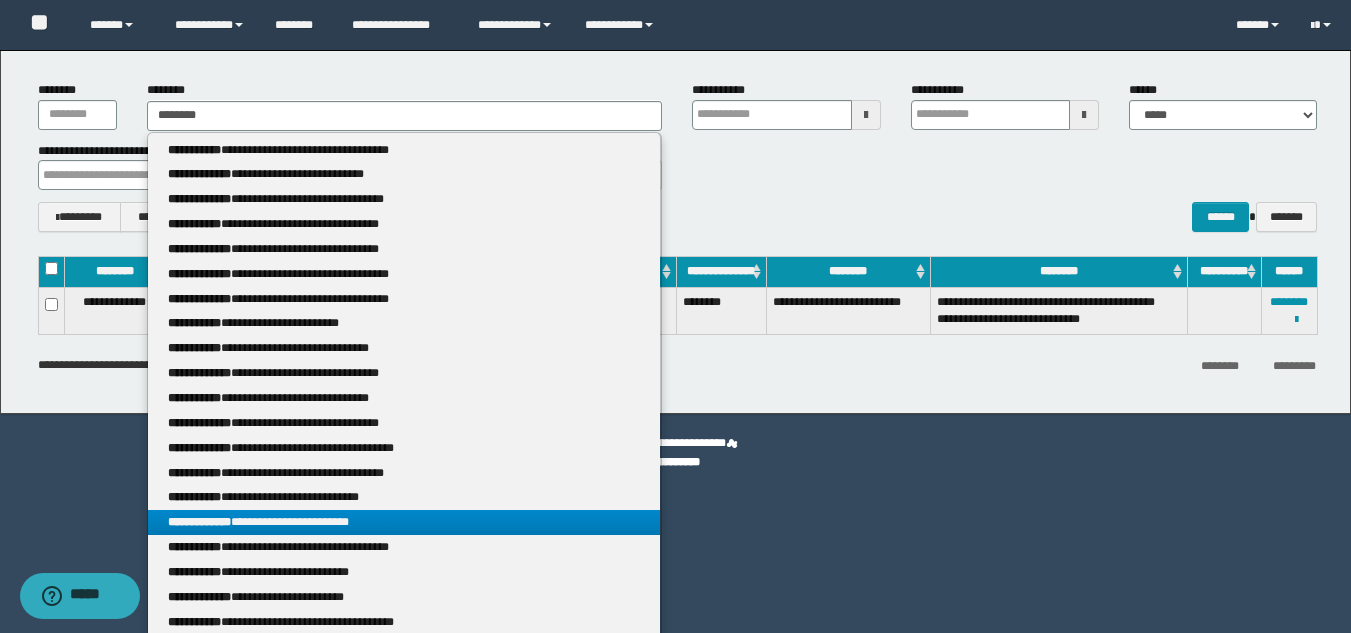 click on "**********" at bounding box center [404, 522] 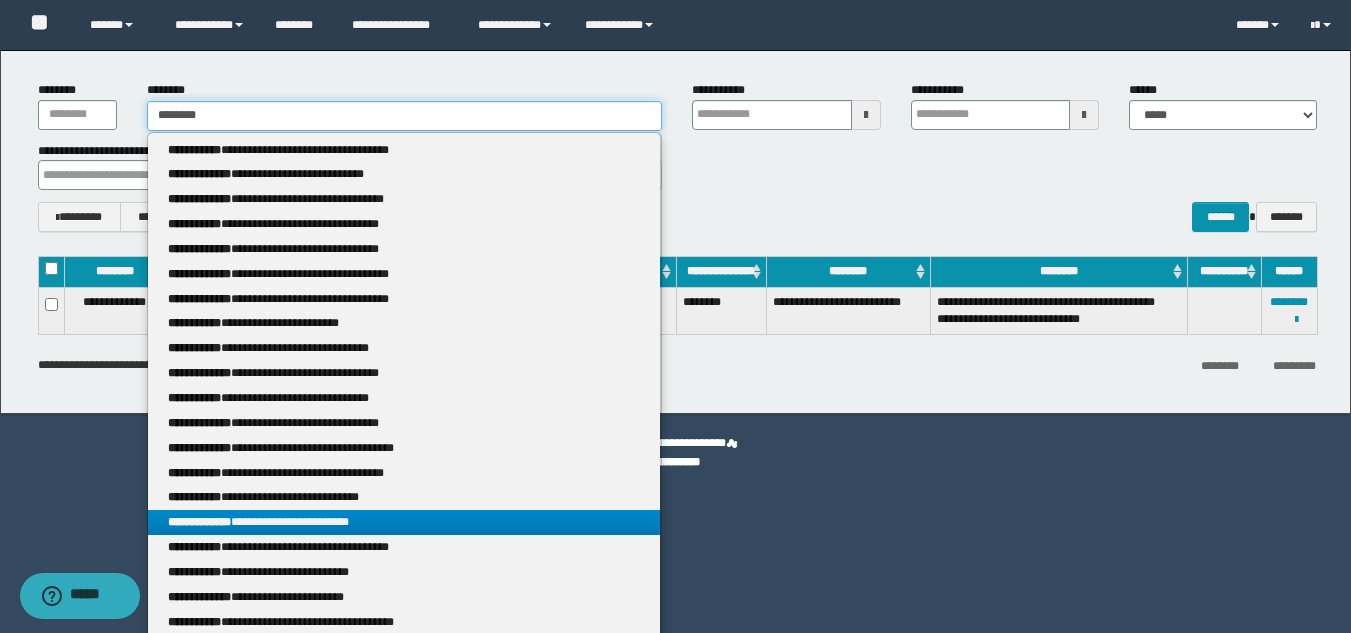 type 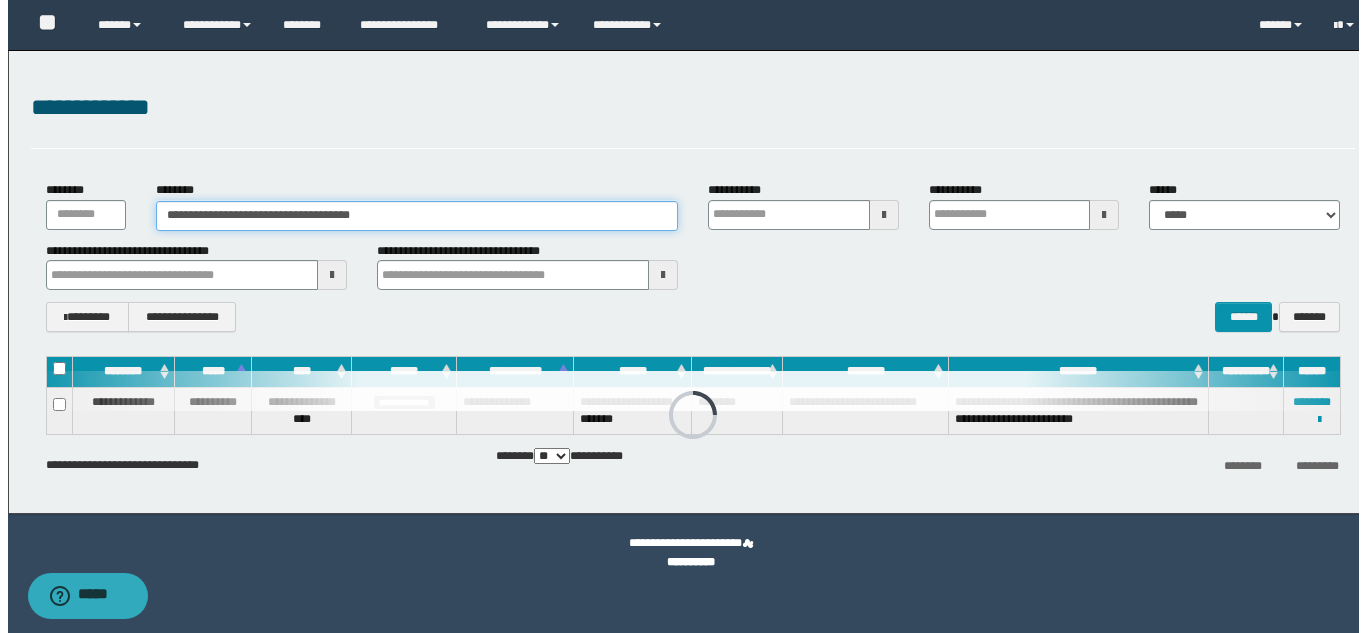 scroll, scrollTop: 0, scrollLeft: 0, axis: both 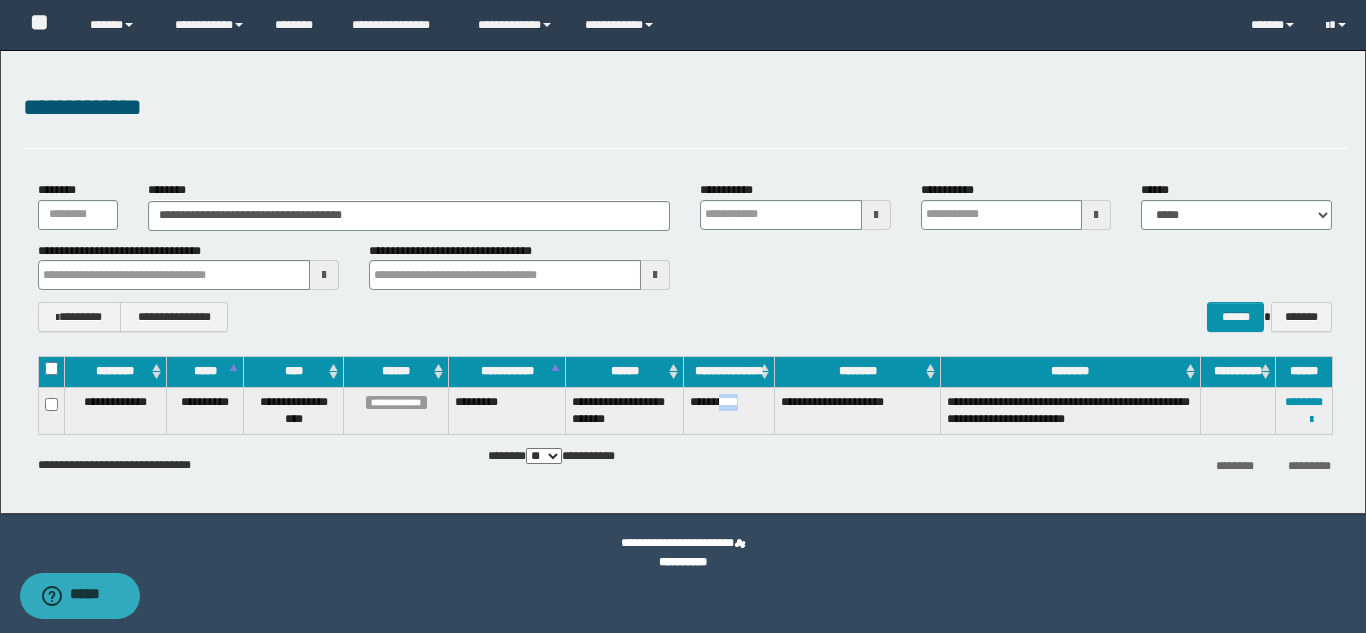 drag, startPoint x: 754, startPoint y: 402, endPoint x: 730, endPoint y: 401, distance: 24.020824 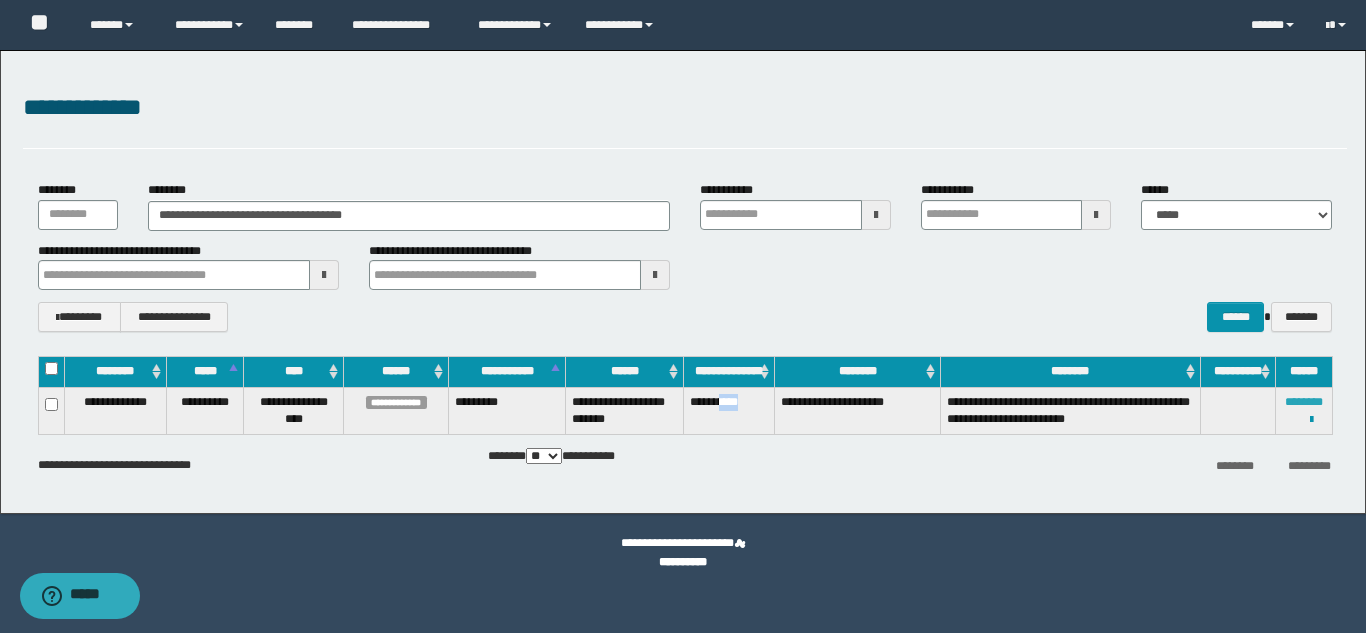 click on "********" at bounding box center (1304, 402) 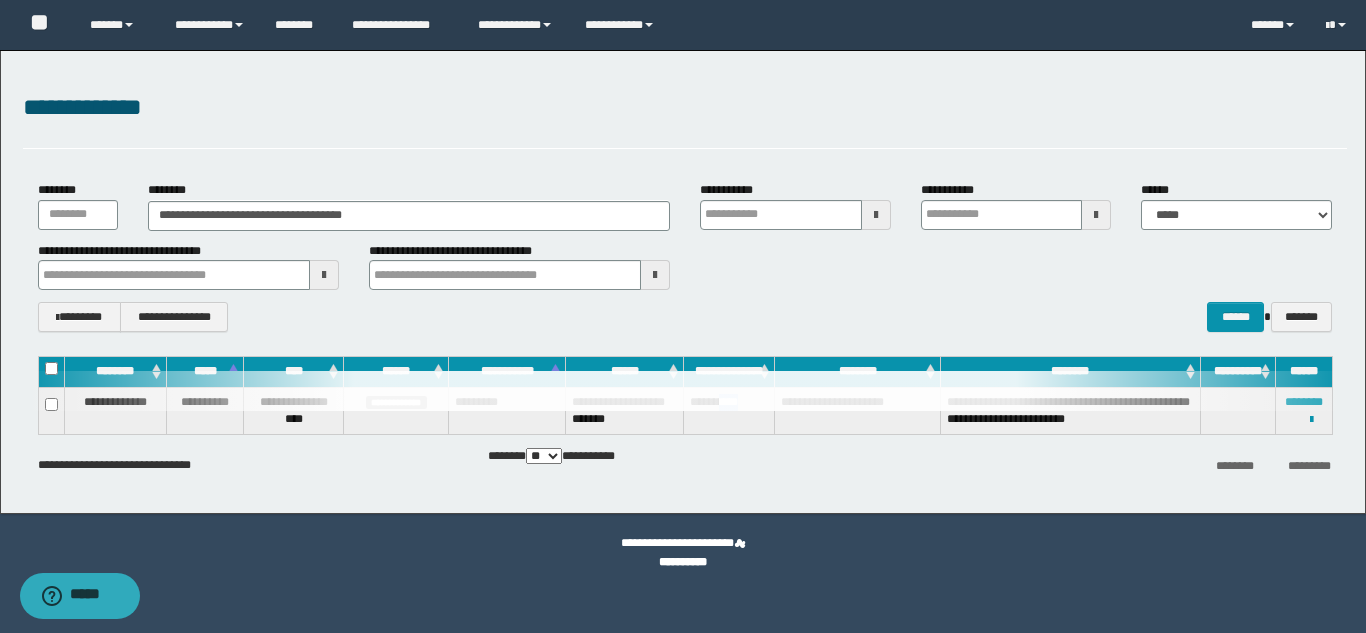 type 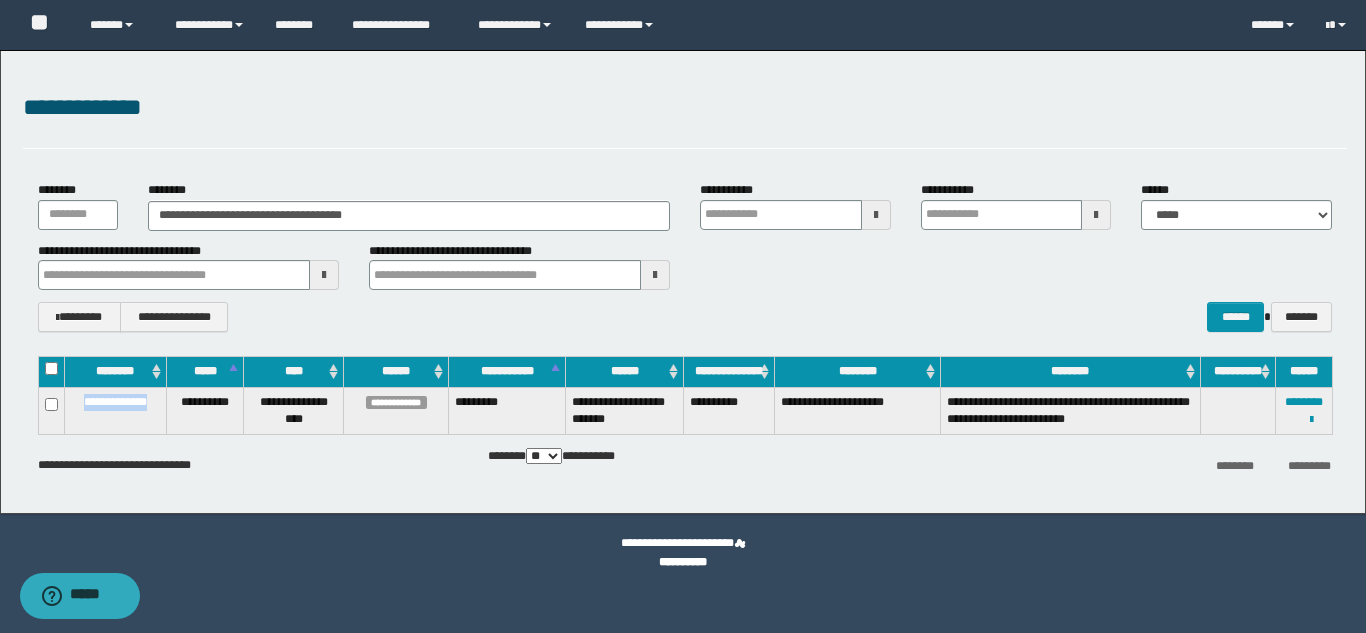 drag, startPoint x: 156, startPoint y: 400, endPoint x: 74, endPoint y: 402, distance: 82.02438 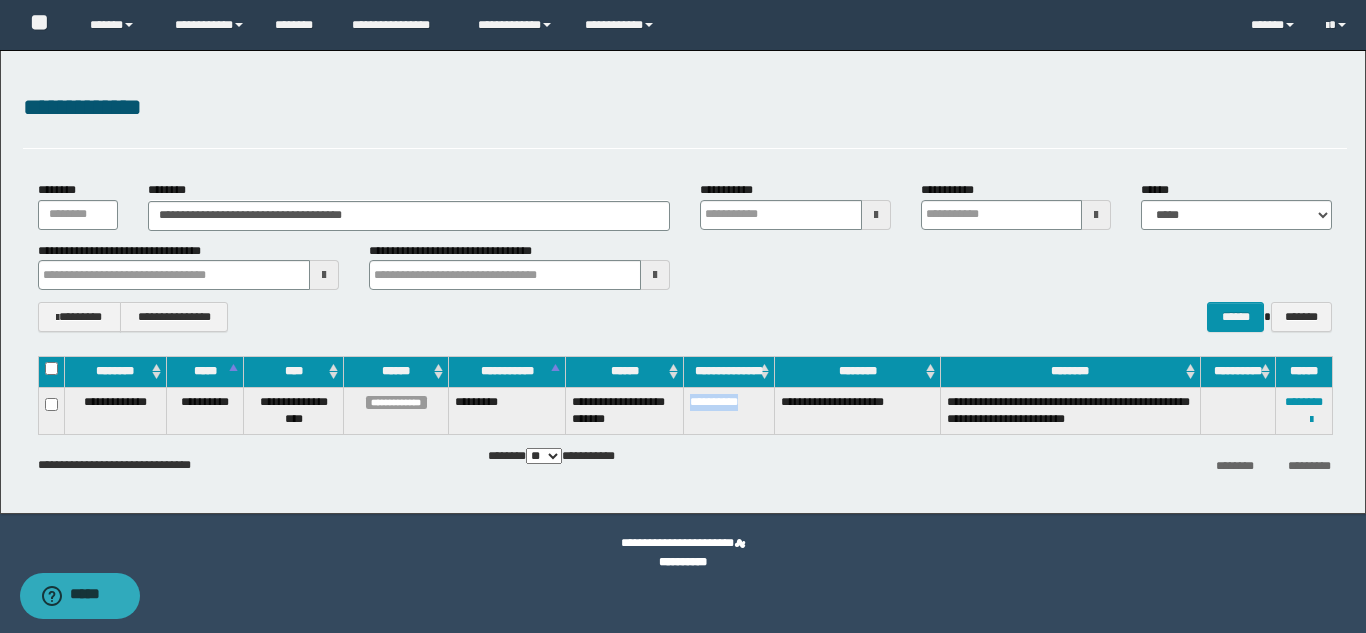 drag, startPoint x: 753, startPoint y: 403, endPoint x: 687, endPoint y: 398, distance: 66.189125 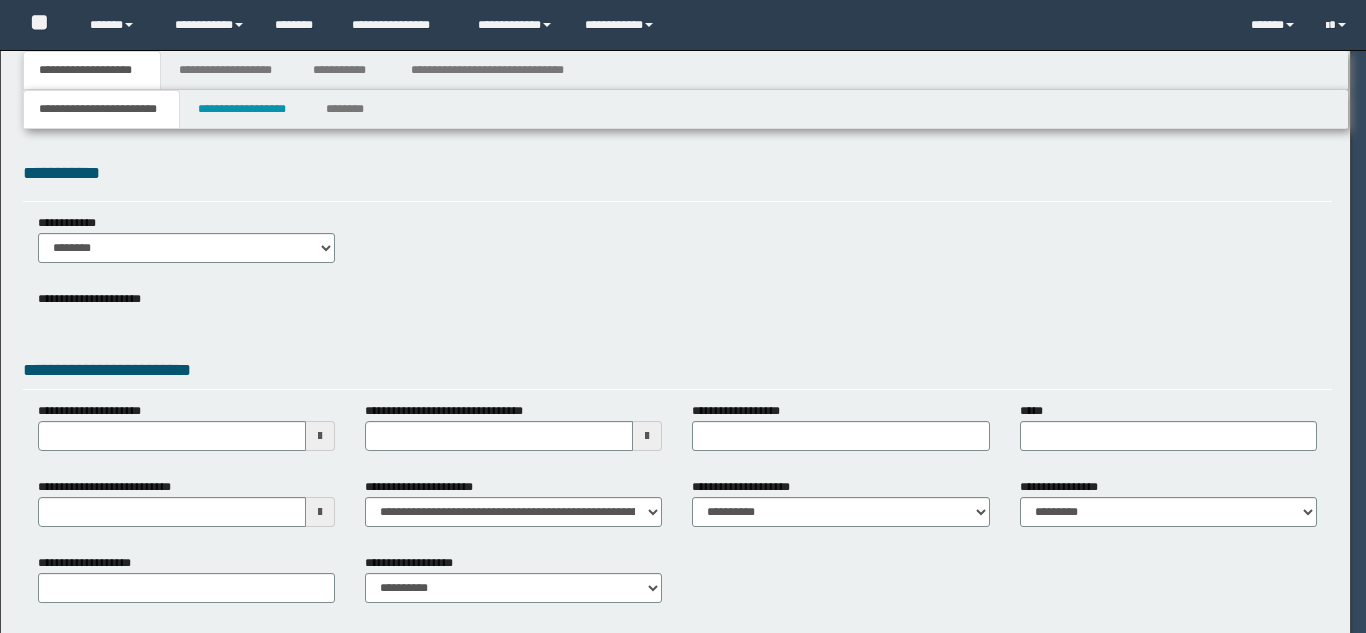 scroll, scrollTop: 0, scrollLeft: 0, axis: both 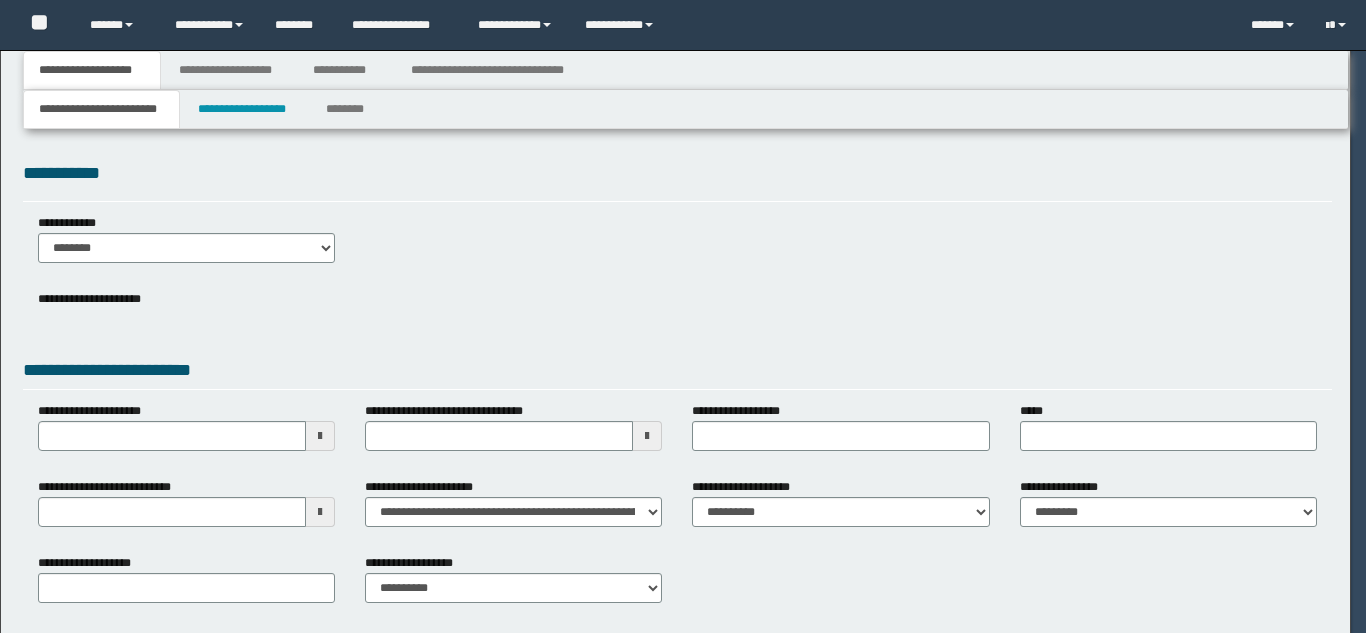 select on "*" 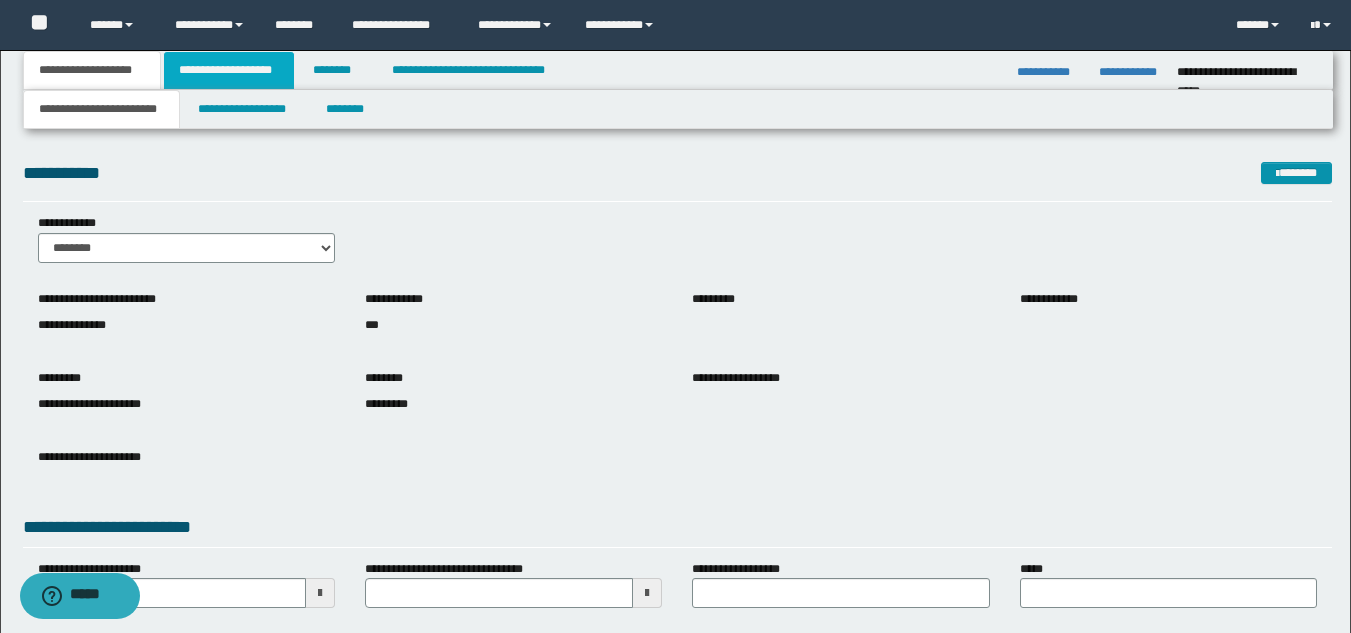 click on "**********" at bounding box center (229, 70) 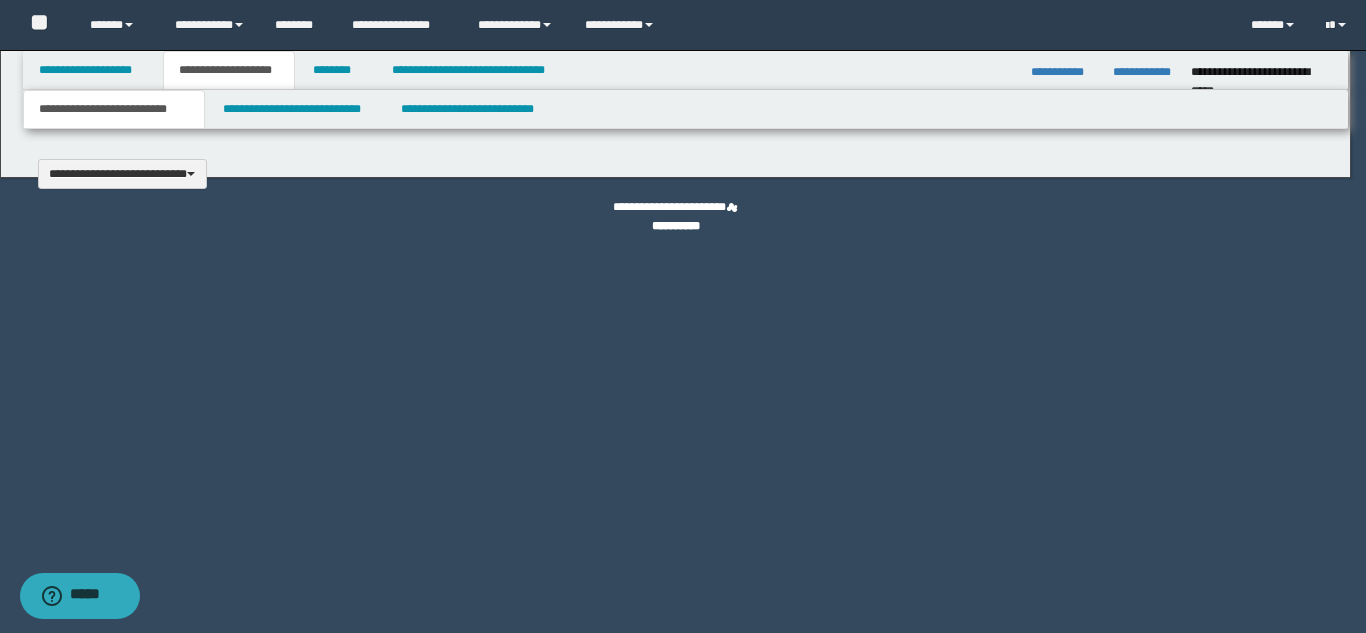 type 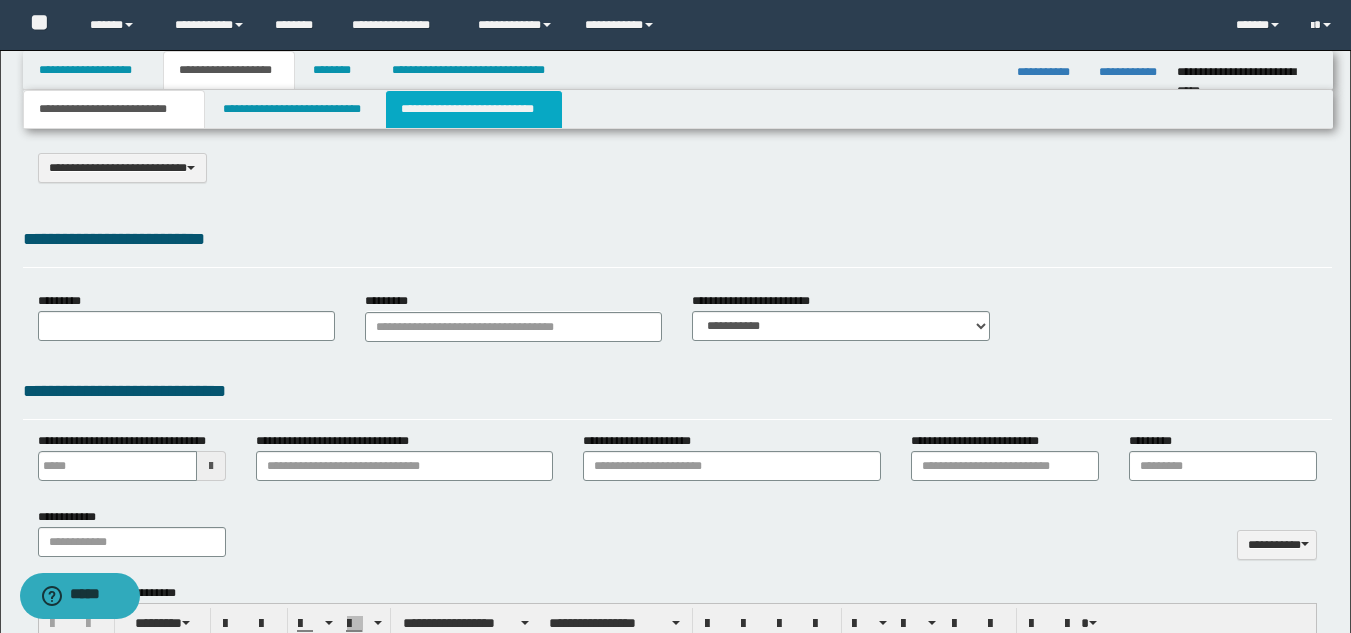 scroll, scrollTop: 100, scrollLeft: 0, axis: vertical 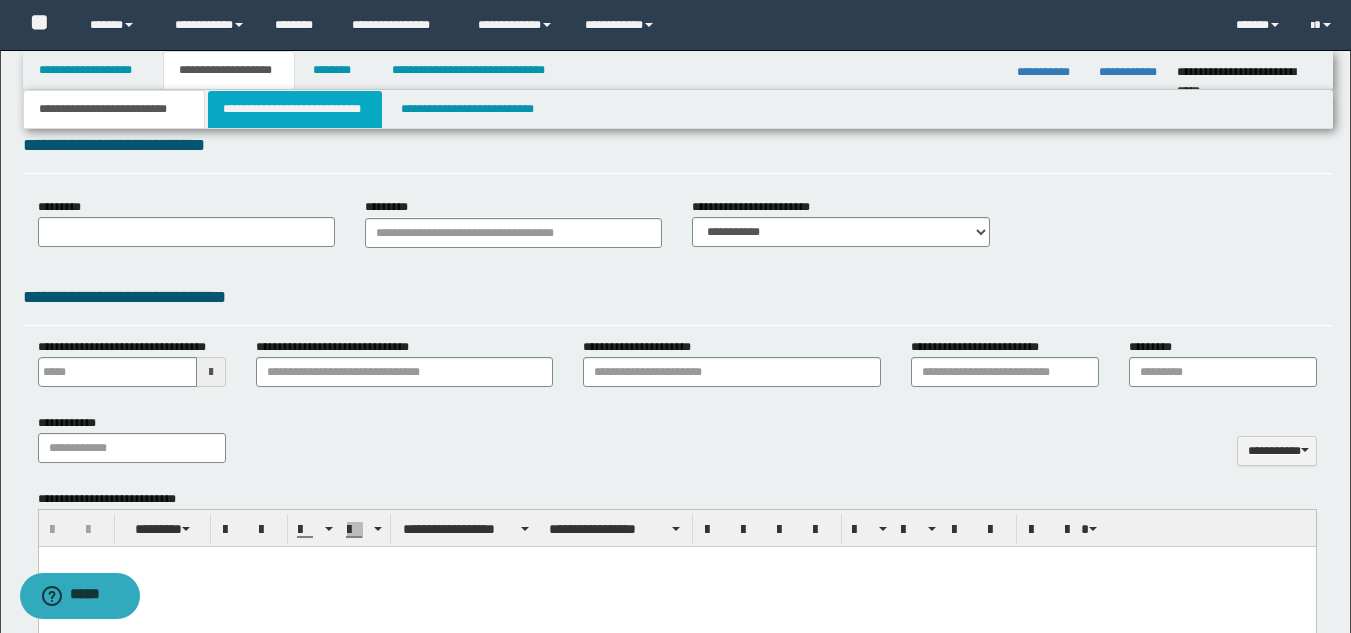 click on "**********" at bounding box center (295, 109) 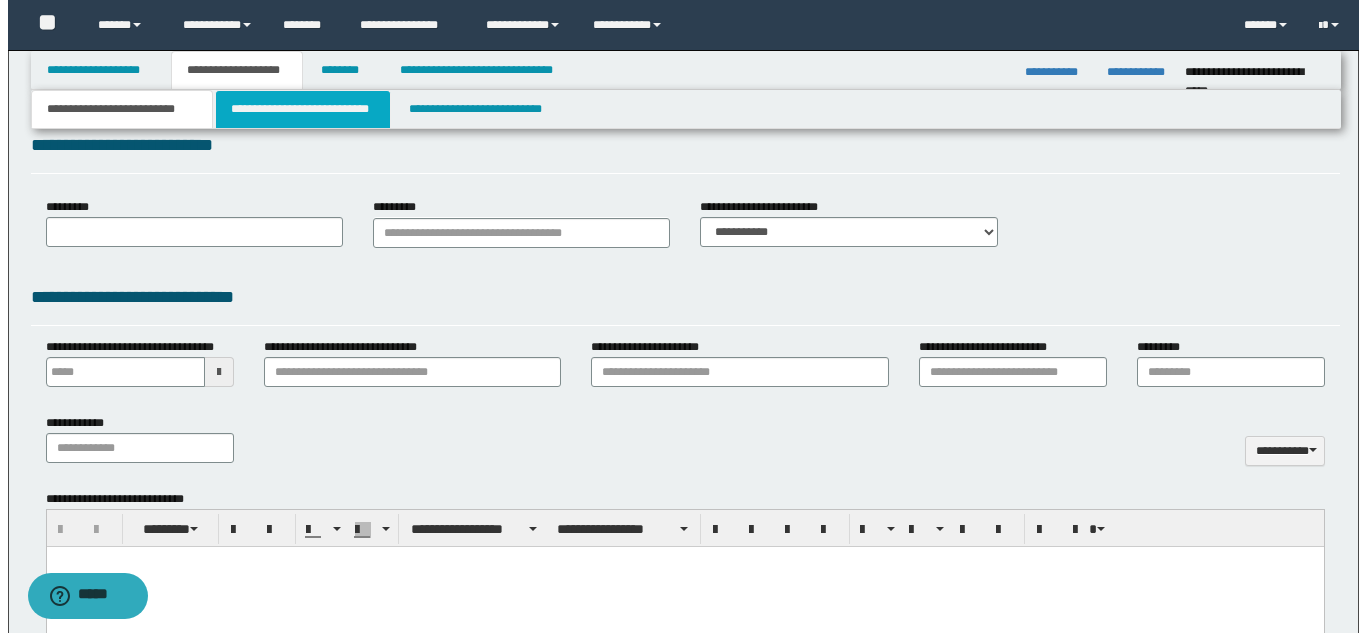 scroll, scrollTop: 0, scrollLeft: 0, axis: both 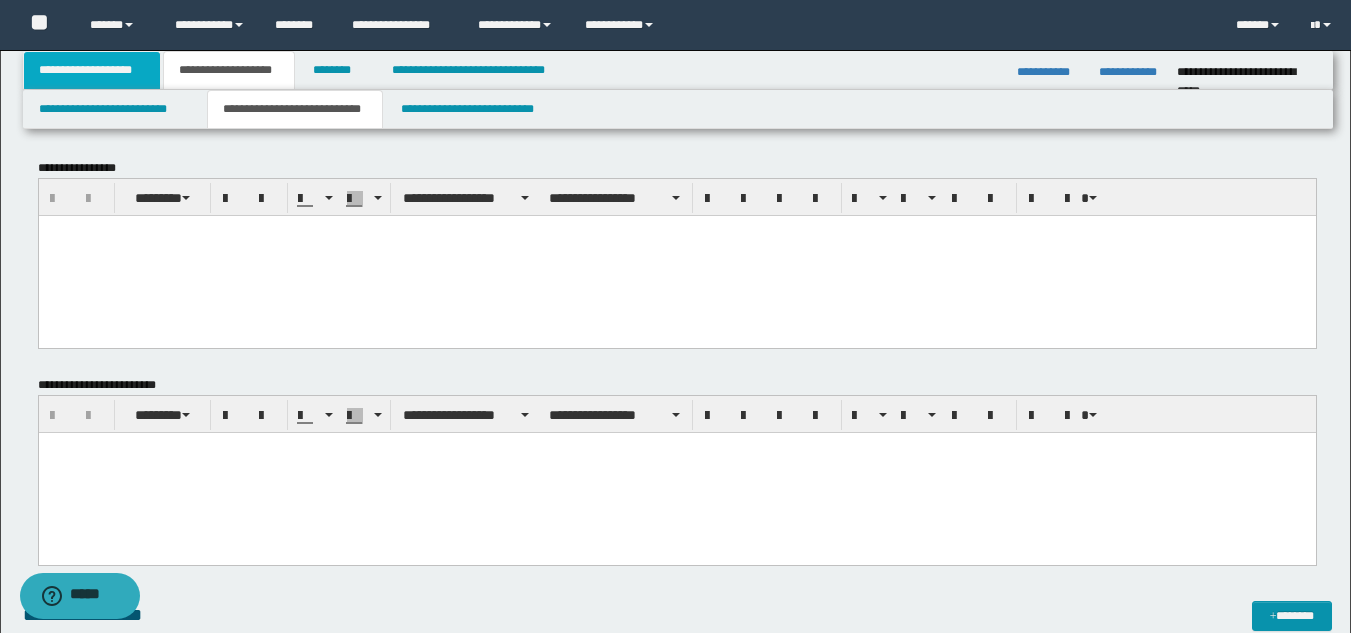 click on "**********" at bounding box center (92, 70) 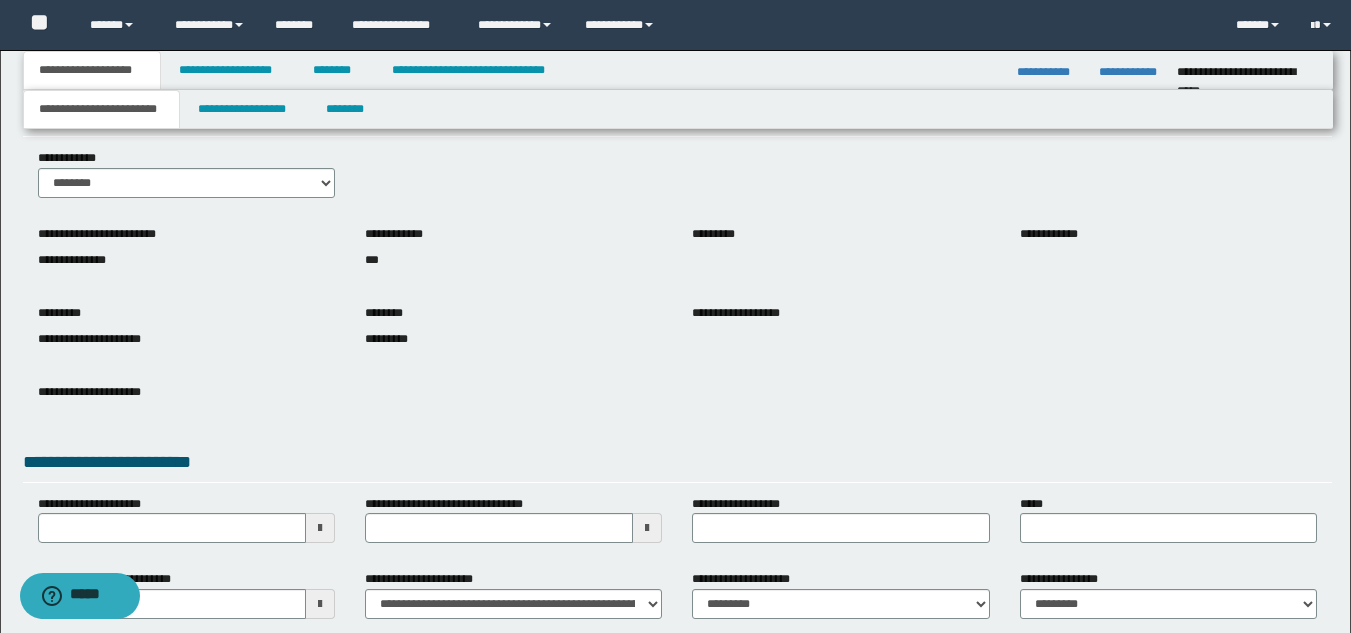 scroll, scrollTop: 100, scrollLeft: 0, axis: vertical 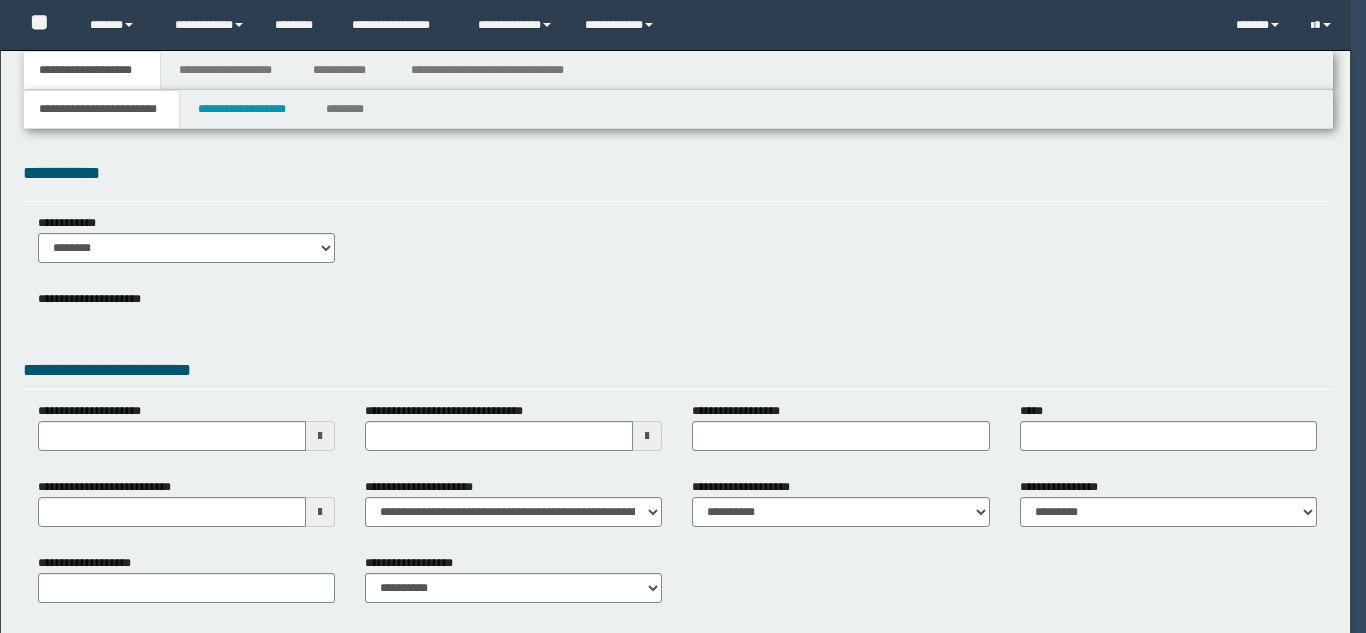 type 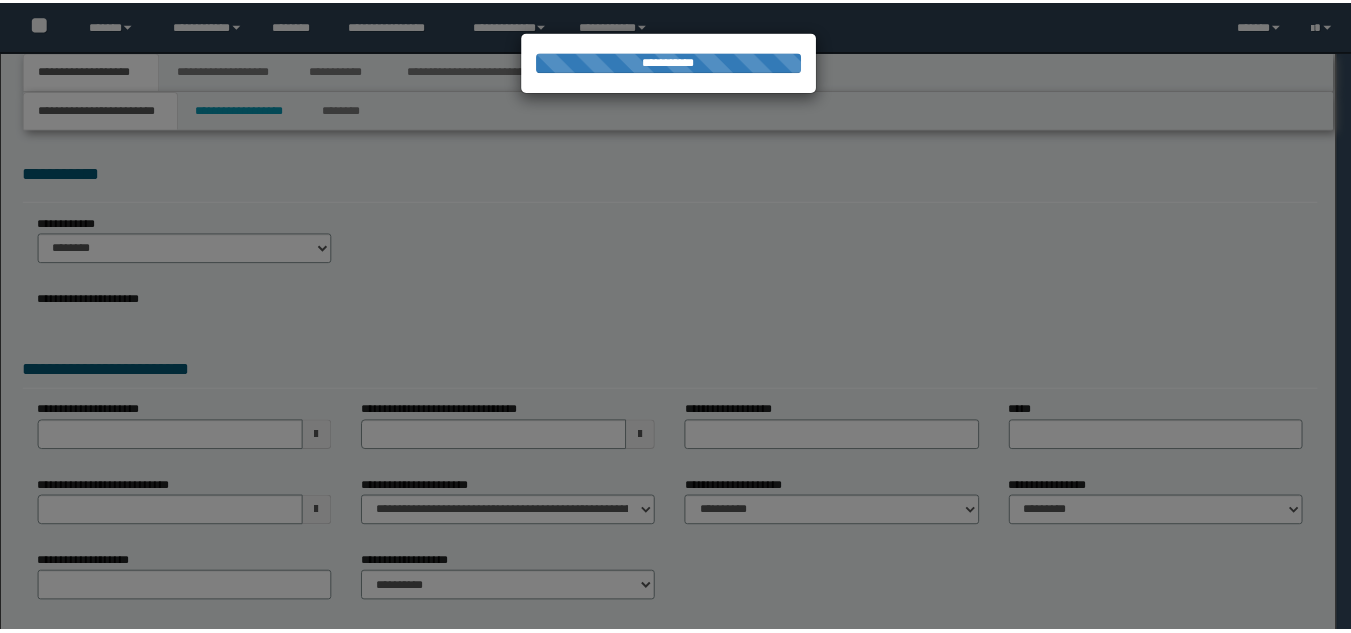 scroll, scrollTop: 0, scrollLeft: 0, axis: both 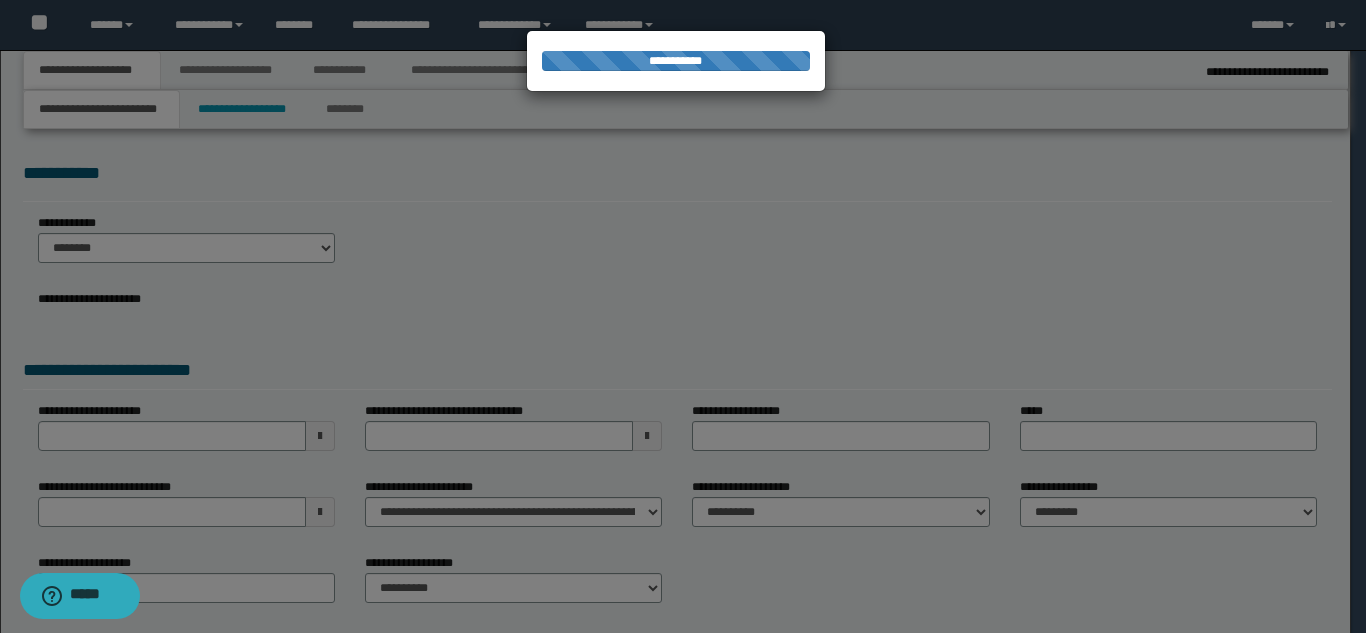 type on "**********" 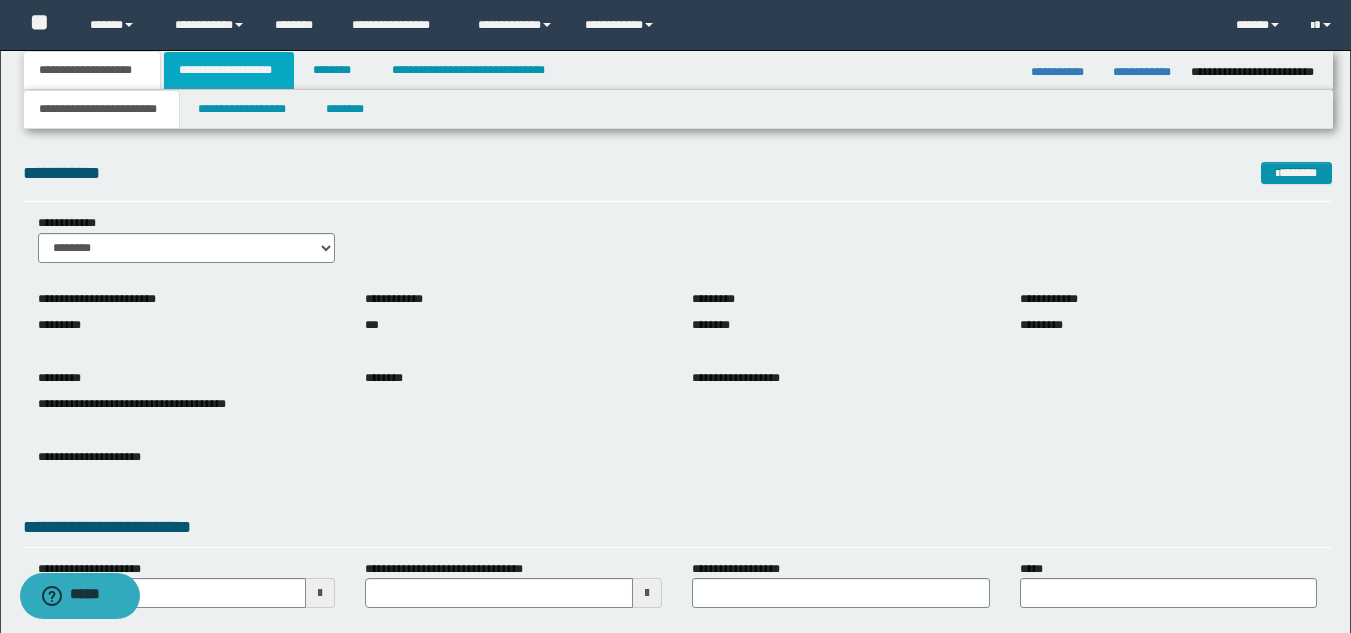 click on "**********" at bounding box center (229, 70) 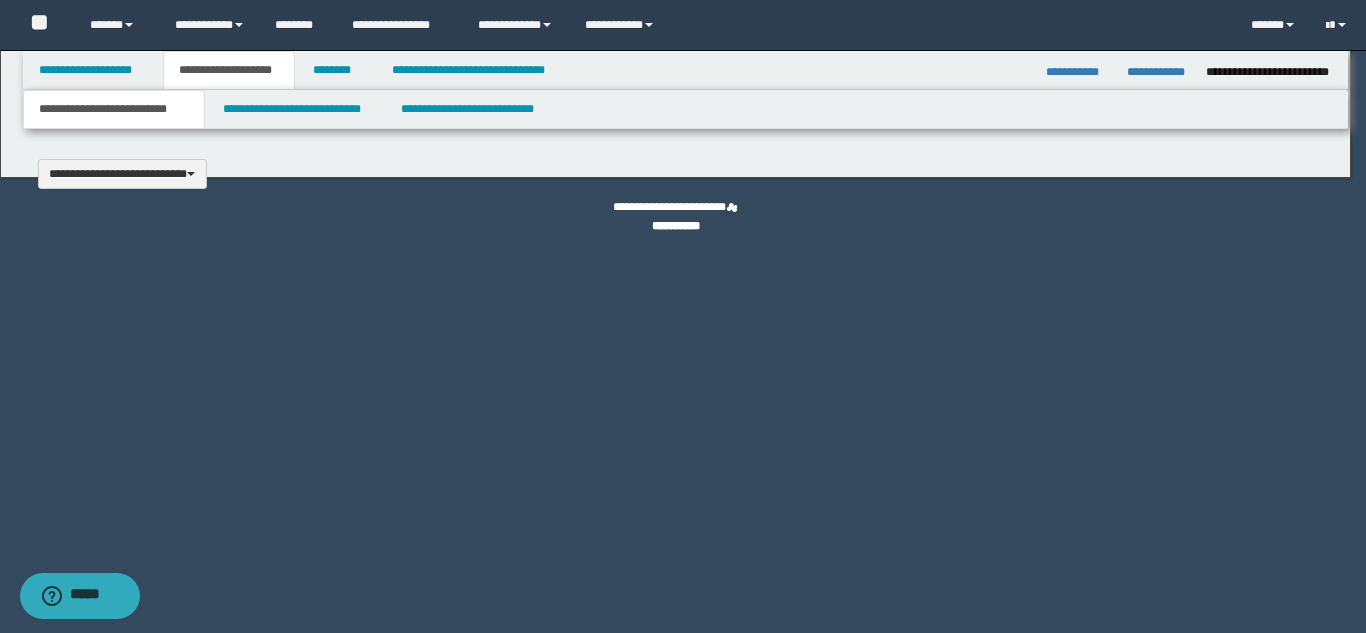 type 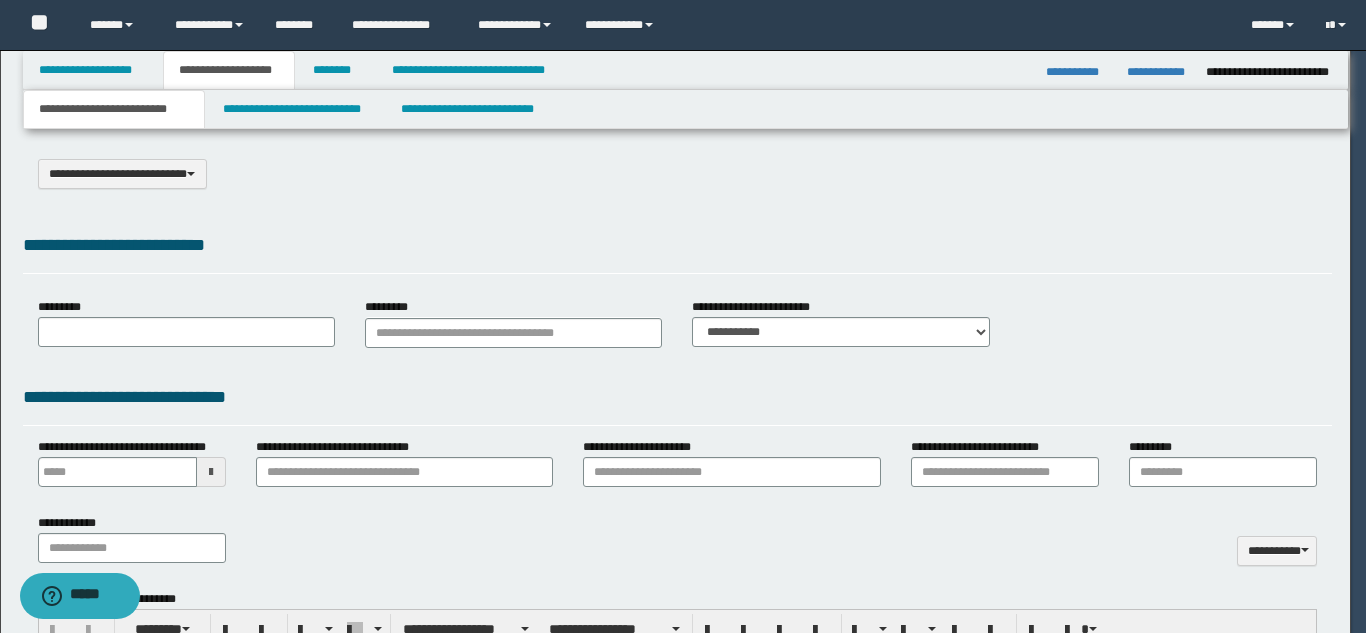 select on "*" 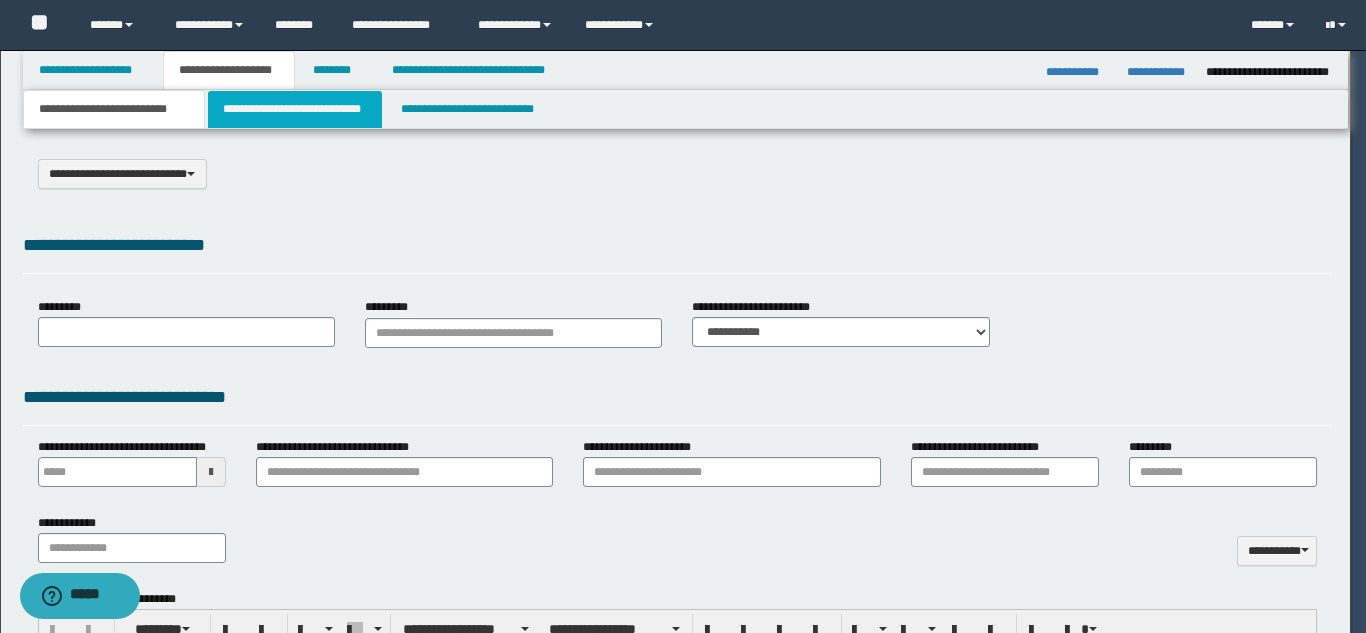 scroll, scrollTop: 0, scrollLeft: 0, axis: both 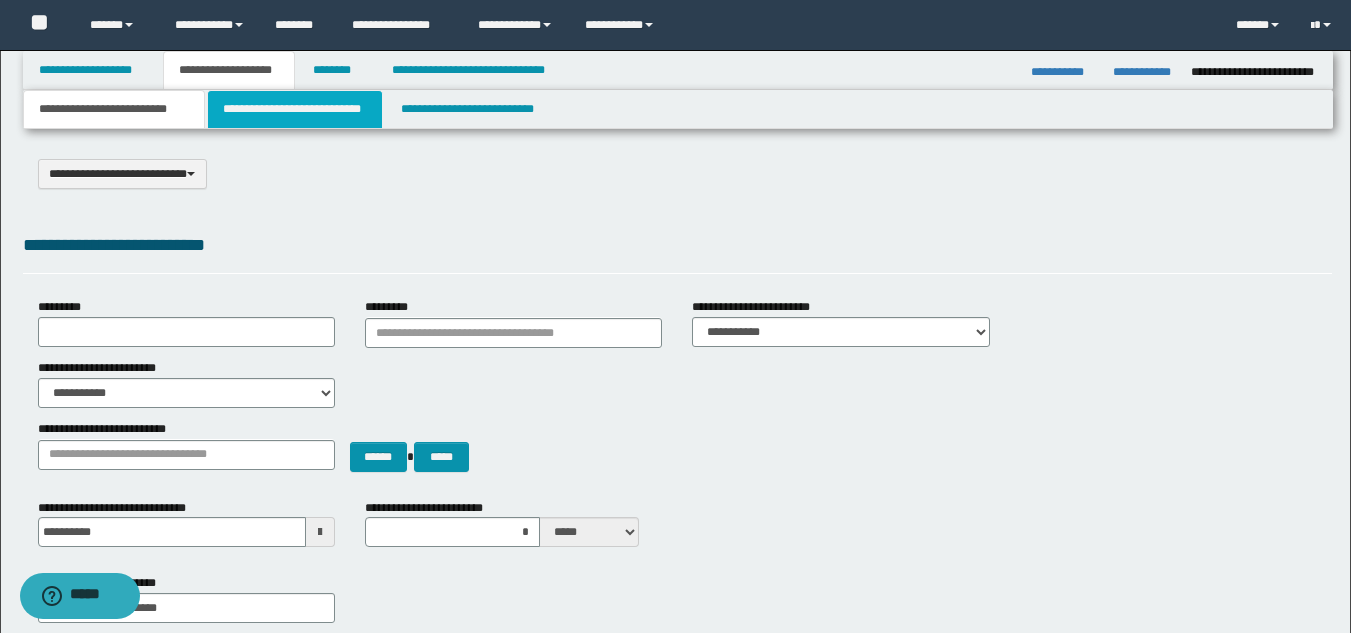 click on "**********" at bounding box center [295, 109] 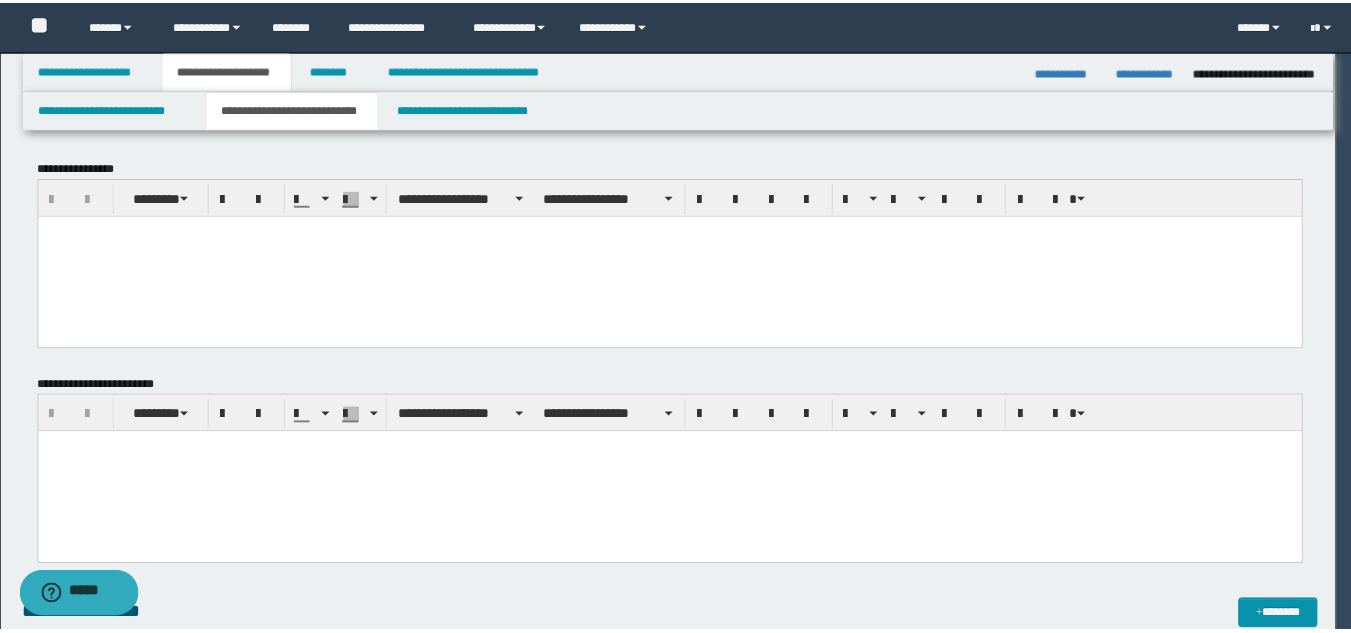 scroll, scrollTop: 0, scrollLeft: 0, axis: both 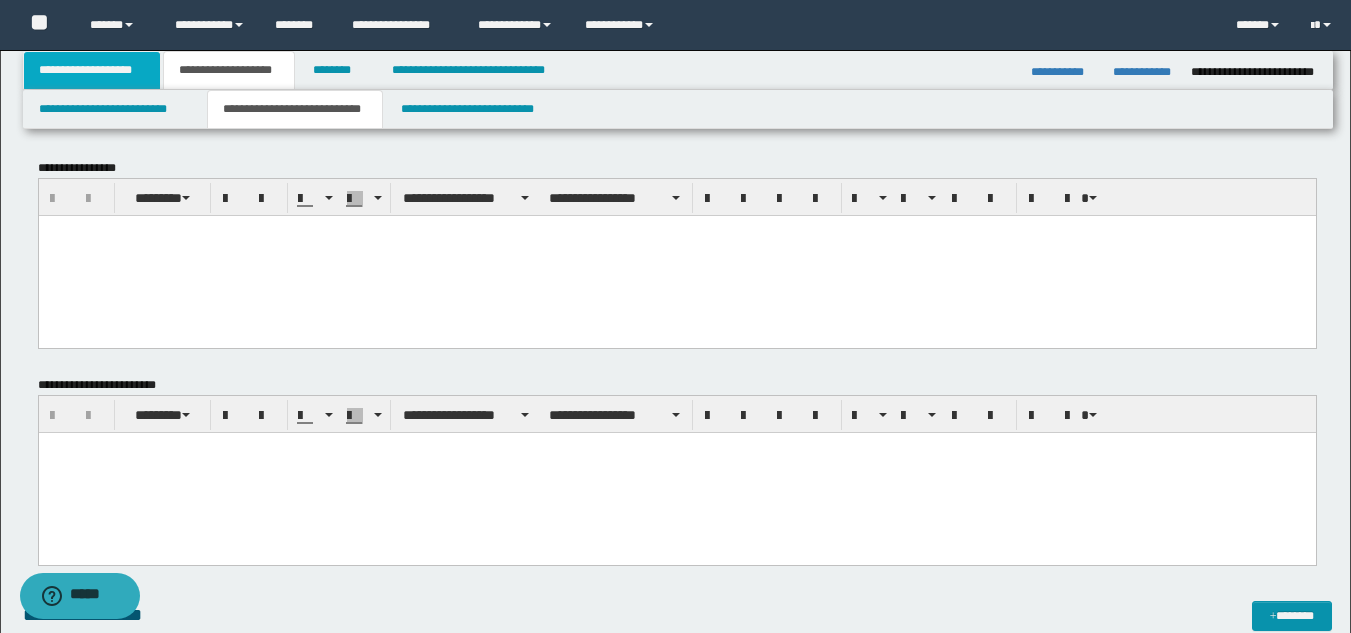 click on "**********" at bounding box center (92, 70) 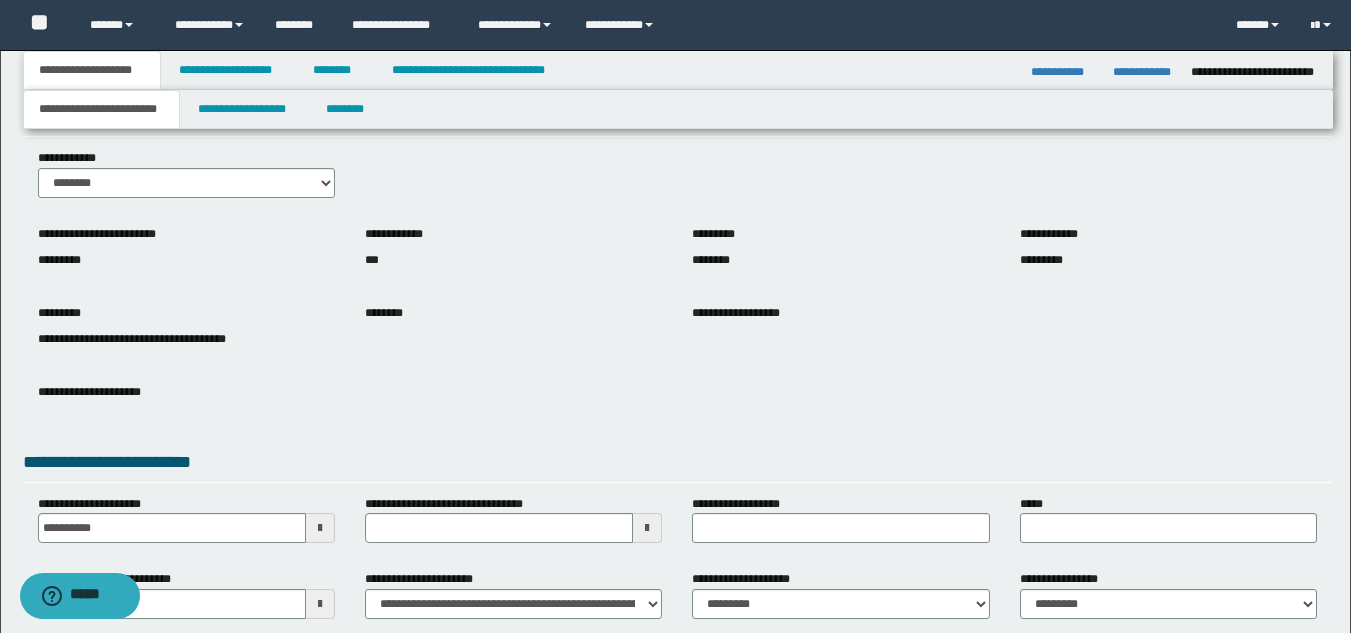 scroll, scrollTop: 100, scrollLeft: 0, axis: vertical 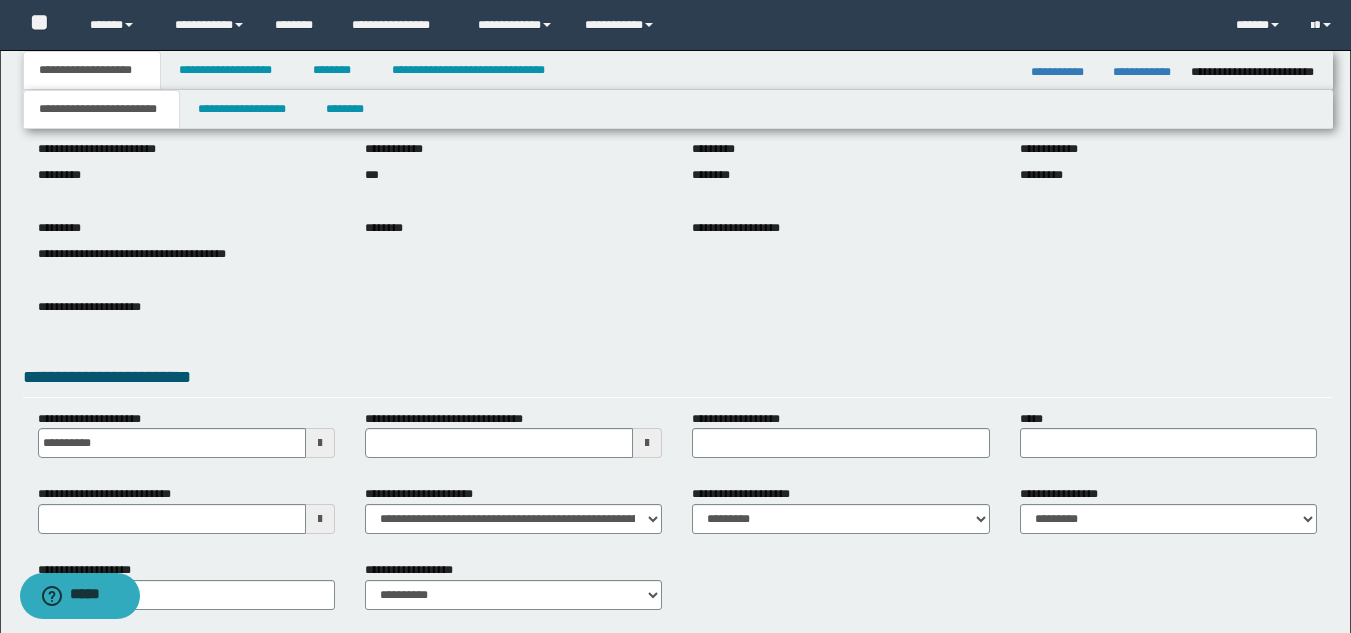 type 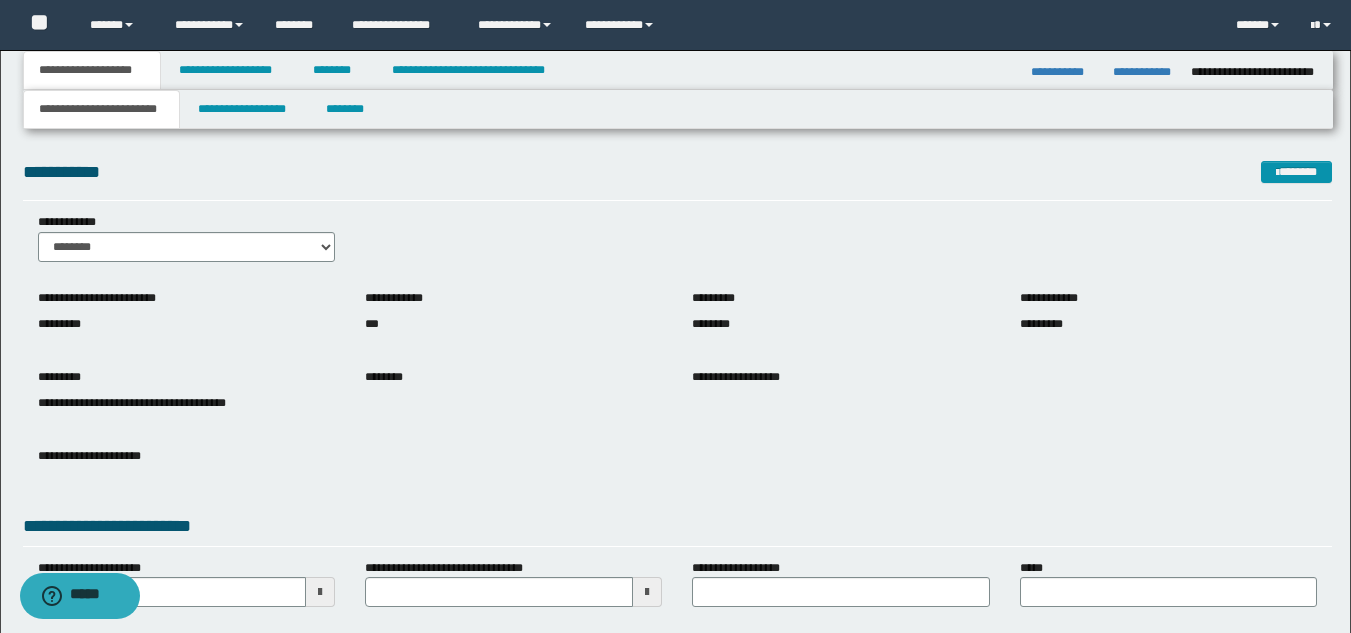 scroll, scrollTop: 0, scrollLeft: 0, axis: both 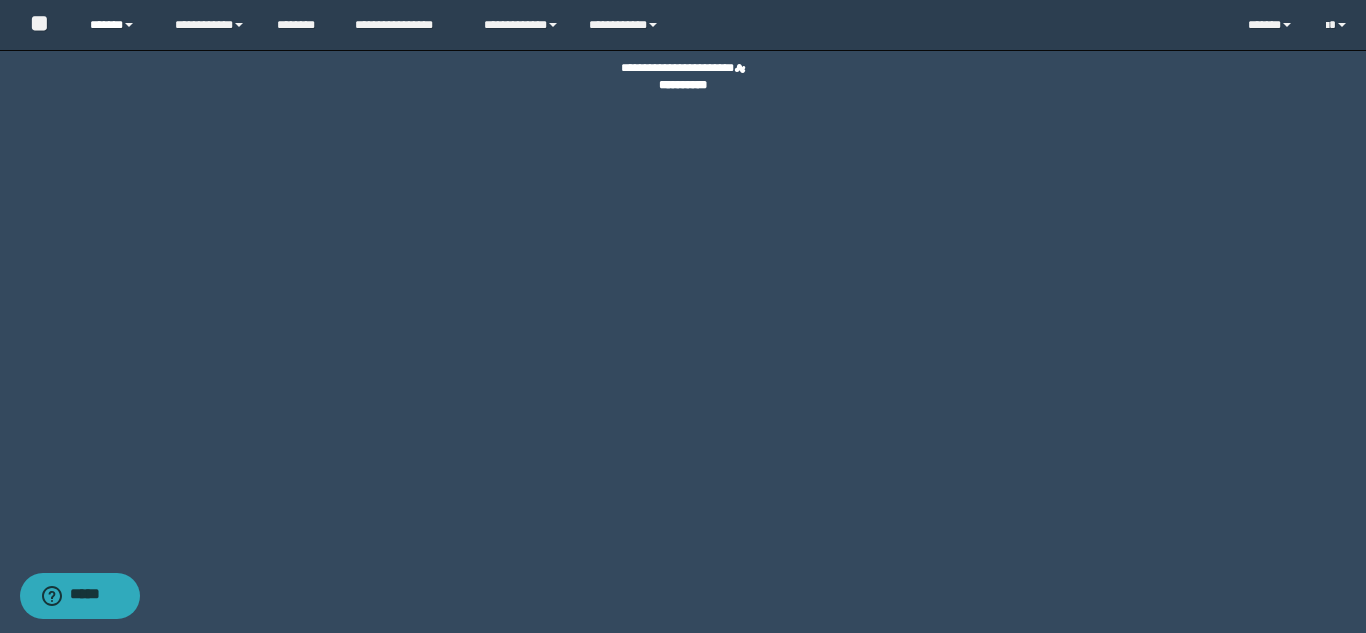 click on "******" at bounding box center [117, 25] 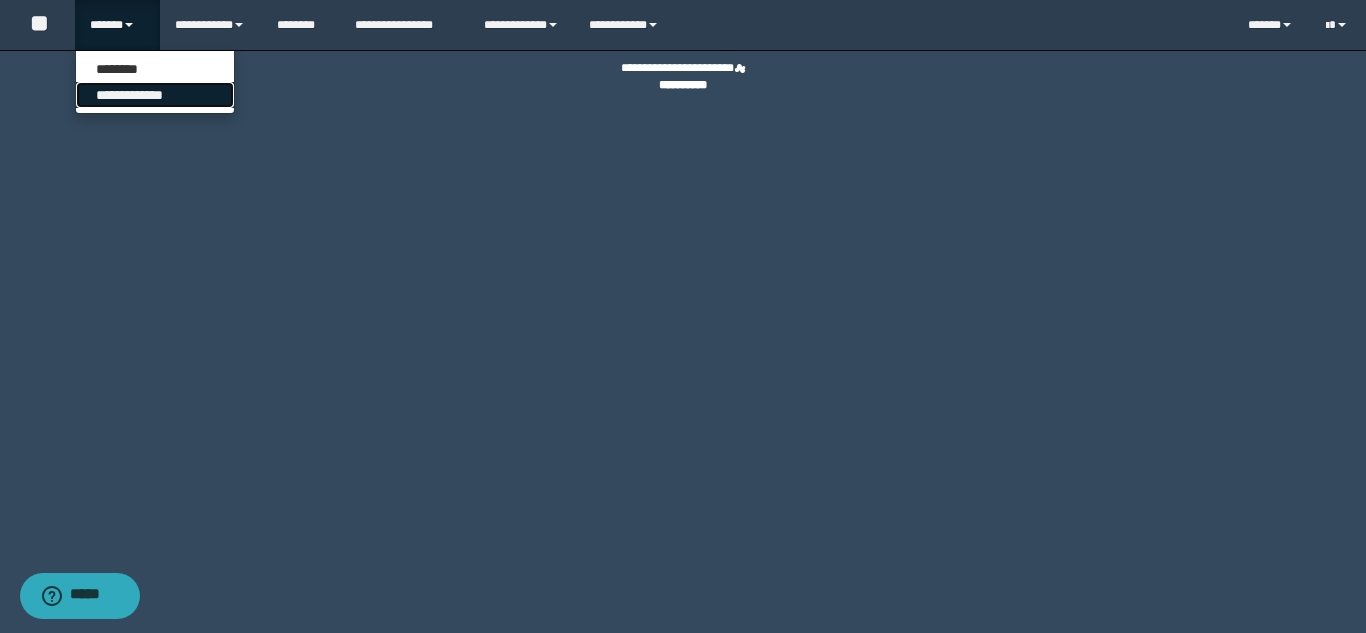 click on "**********" at bounding box center (155, 95) 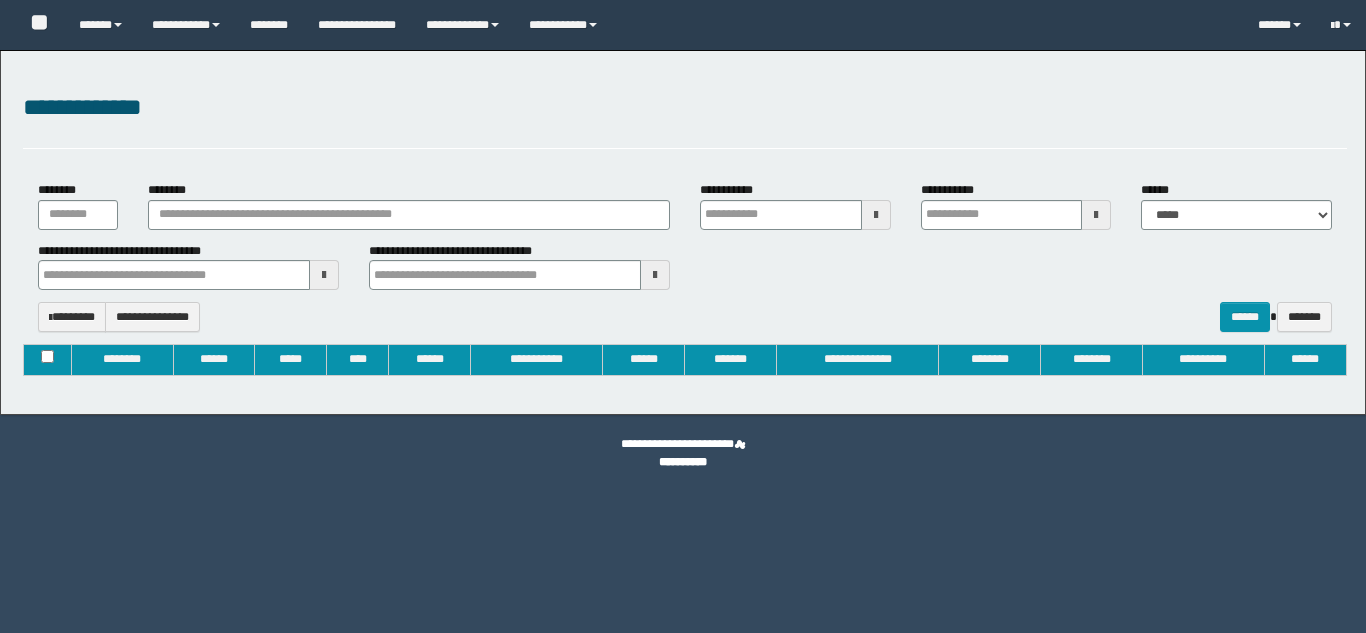 type on "**********" 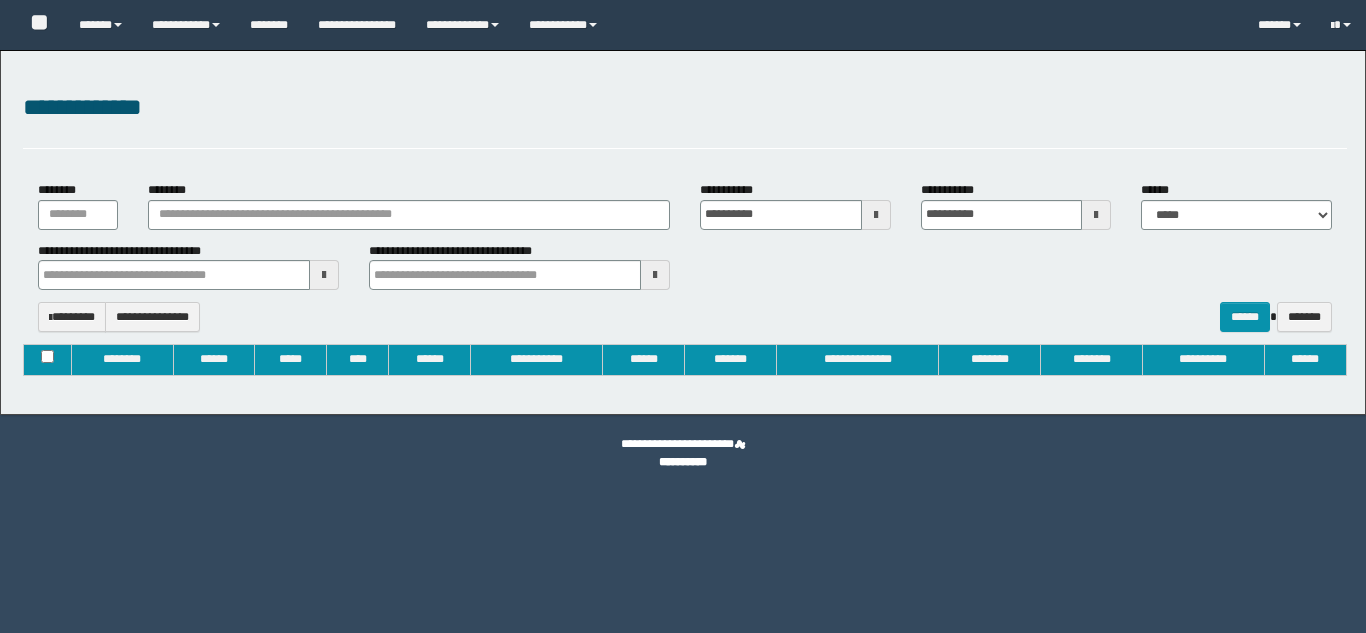 type 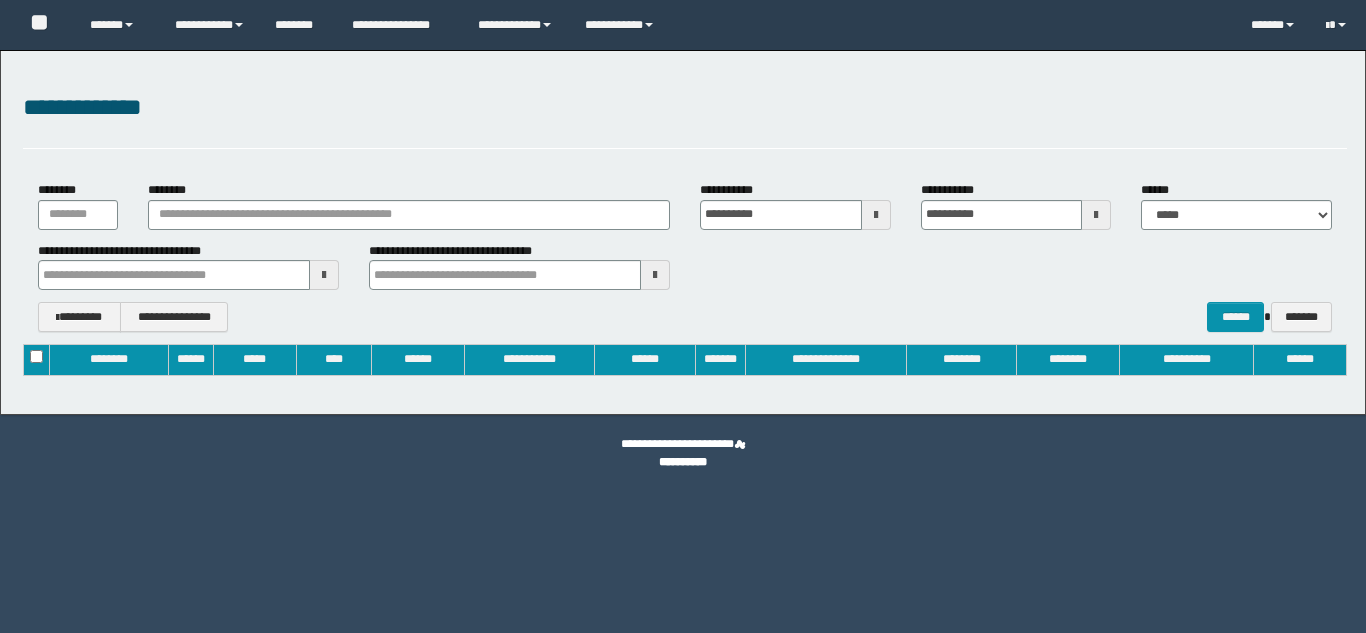 scroll, scrollTop: 0, scrollLeft: 0, axis: both 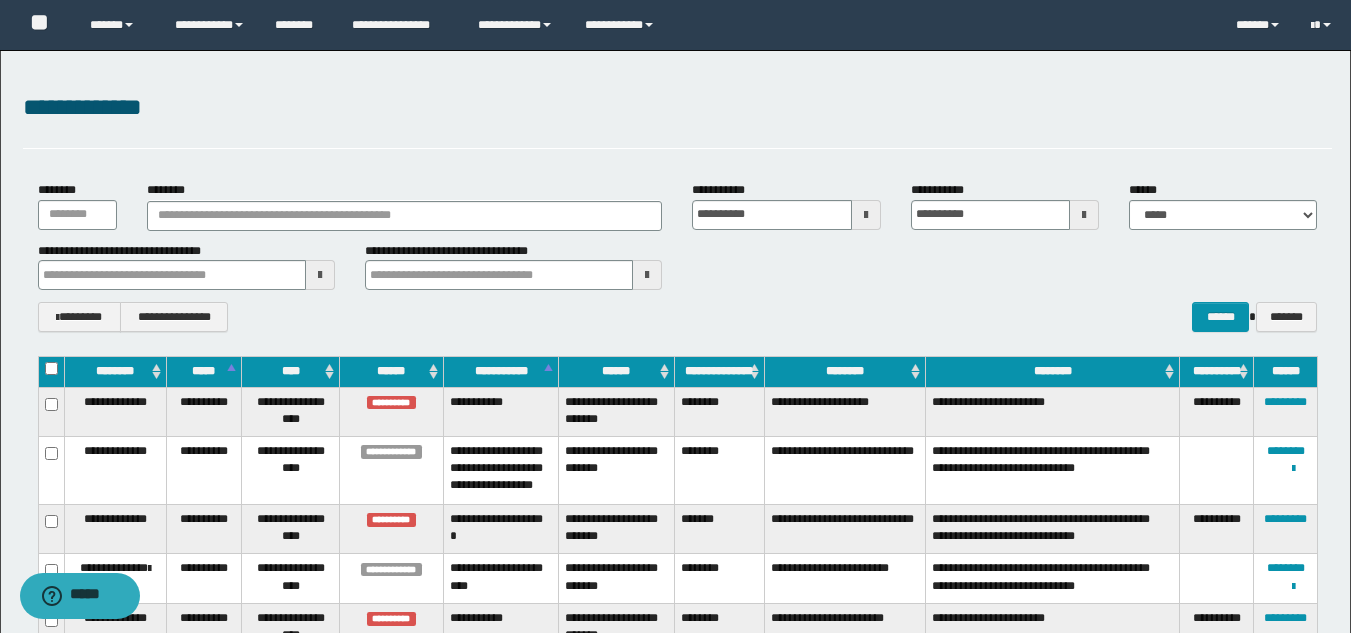 type 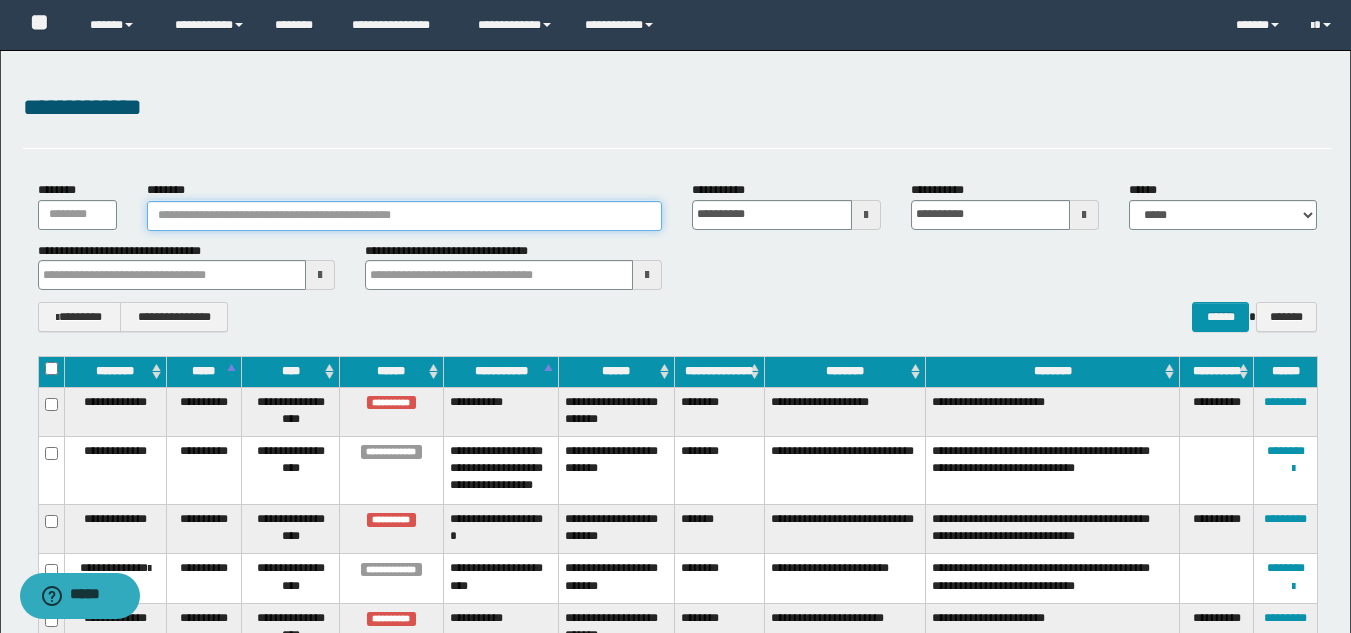 click on "********" at bounding box center (405, 216) 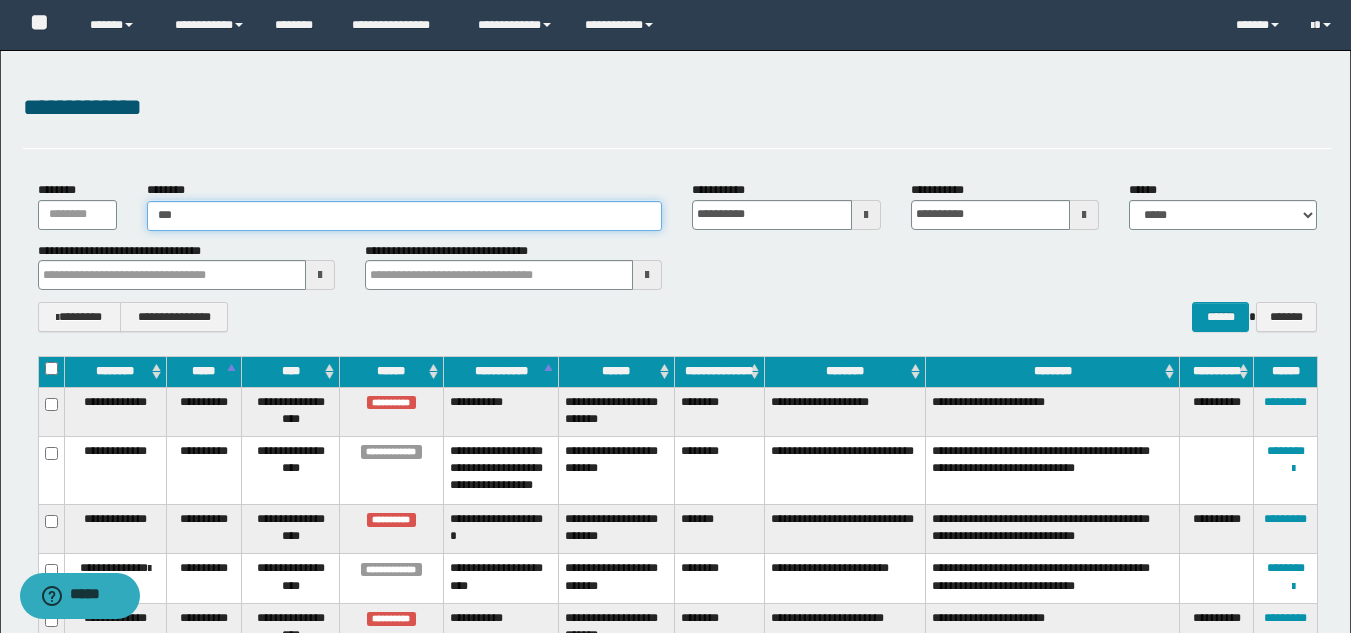 type on "****" 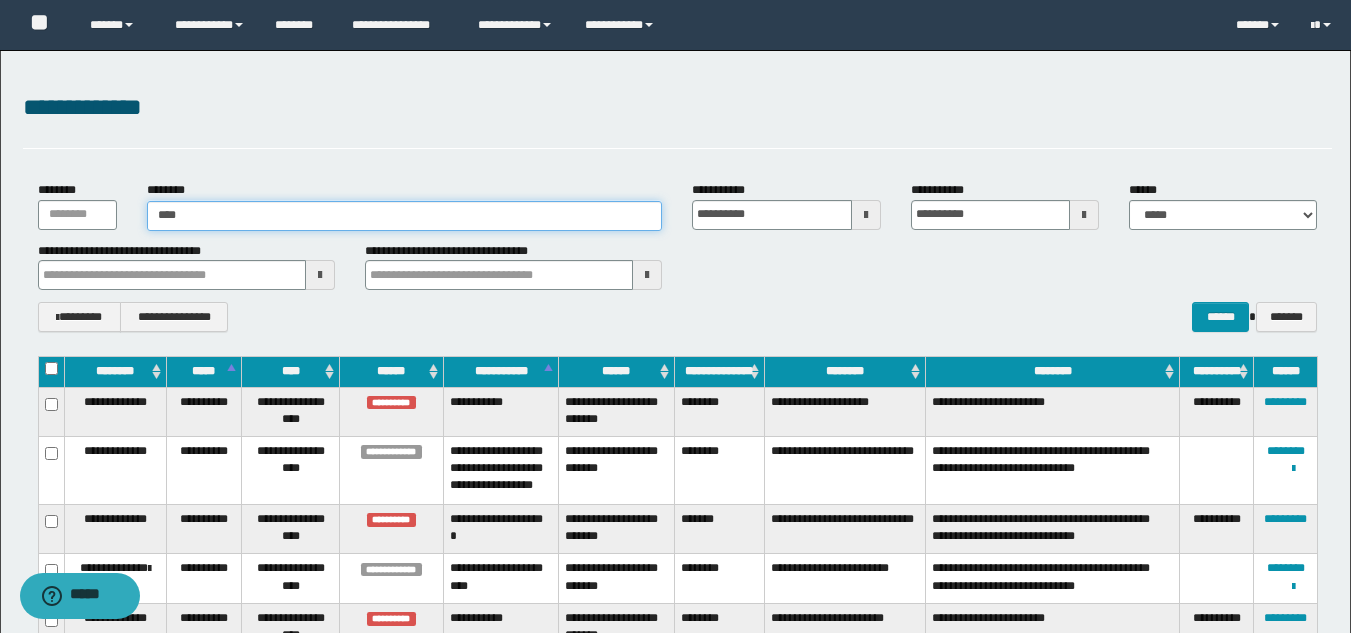 type on "****" 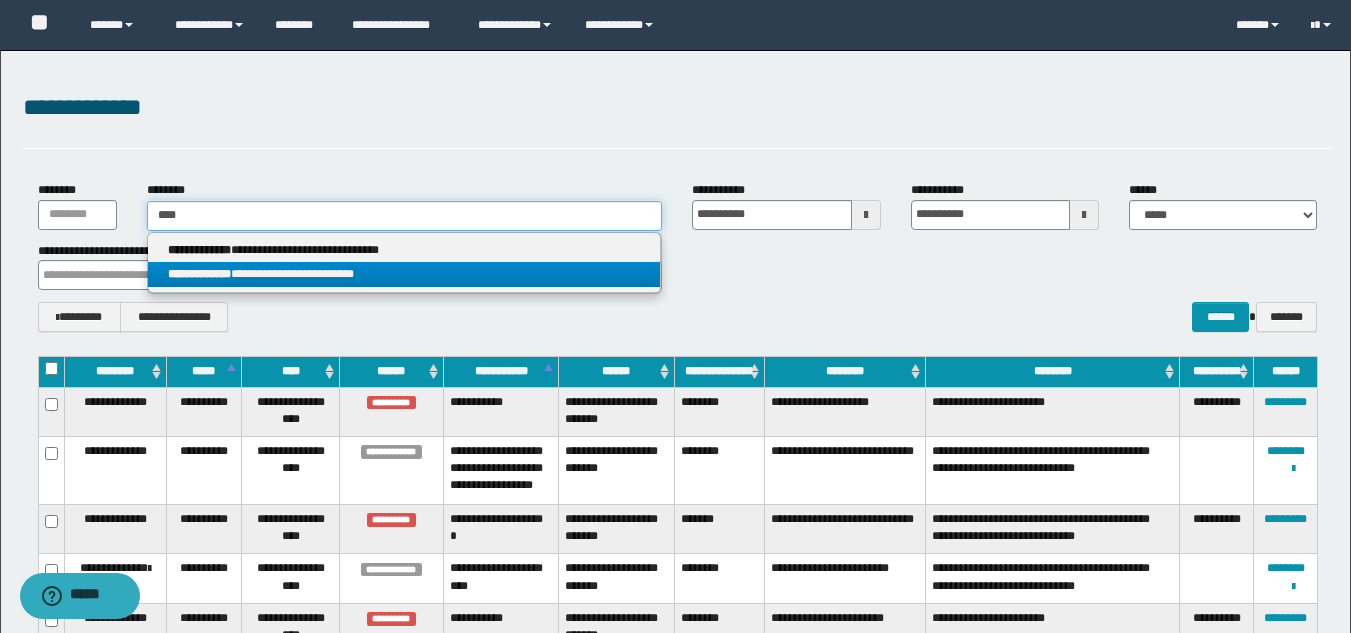 type on "****" 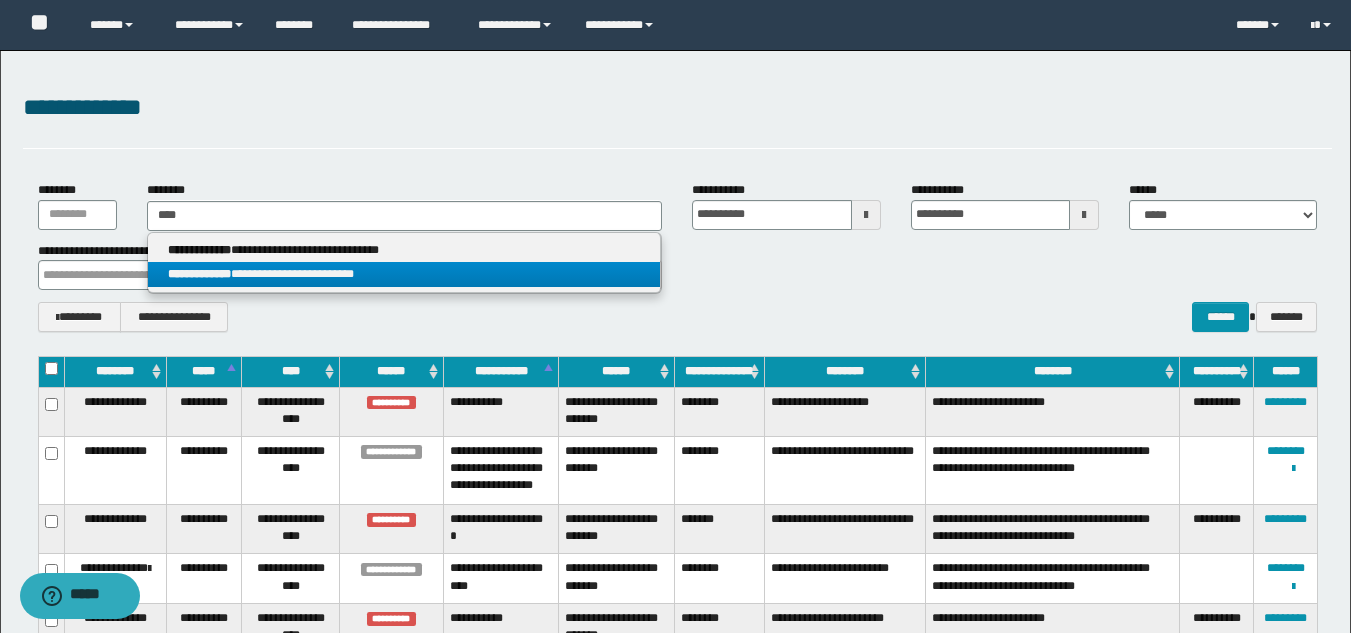 click on "**********" at bounding box center (404, 274) 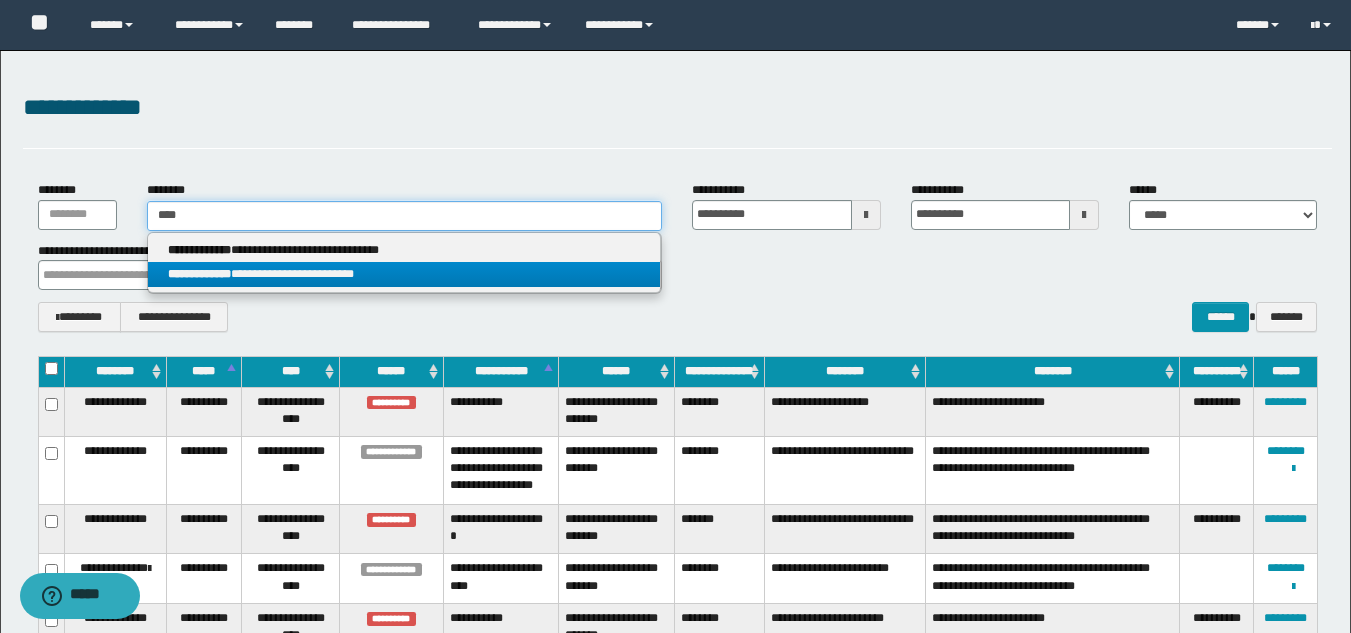 type 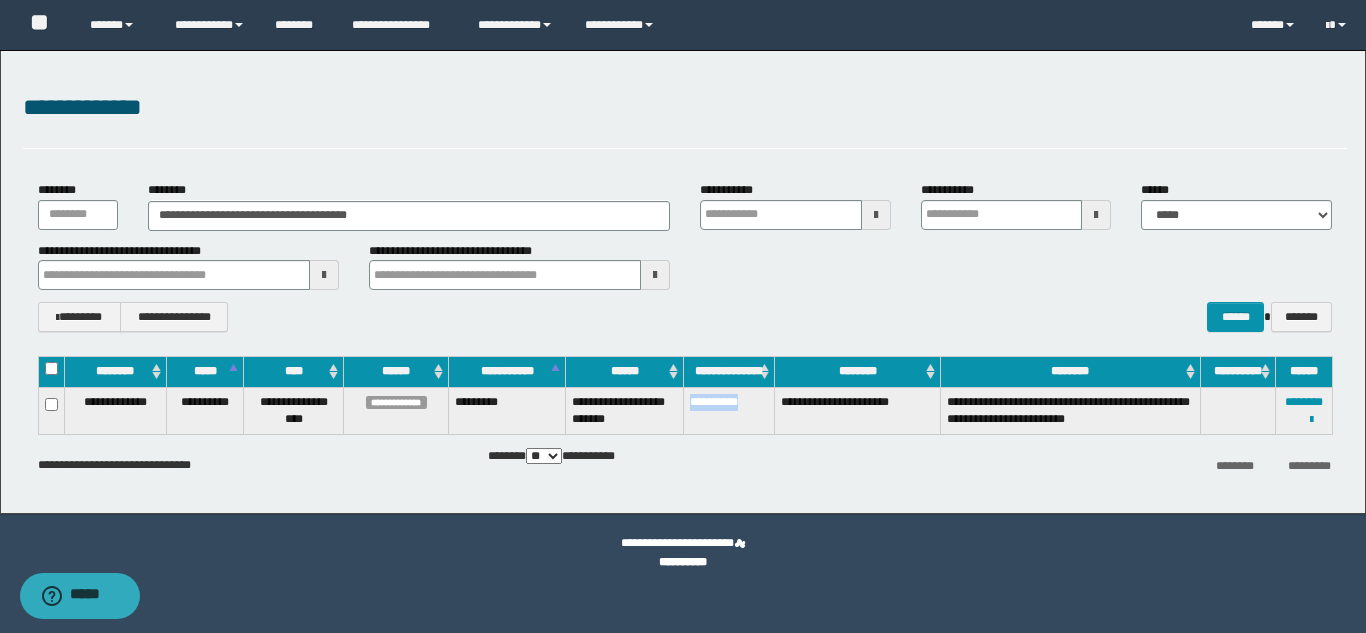 drag, startPoint x: 758, startPoint y: 404, endPoint x: 684, endPoint y: 402, distance: 74.02702 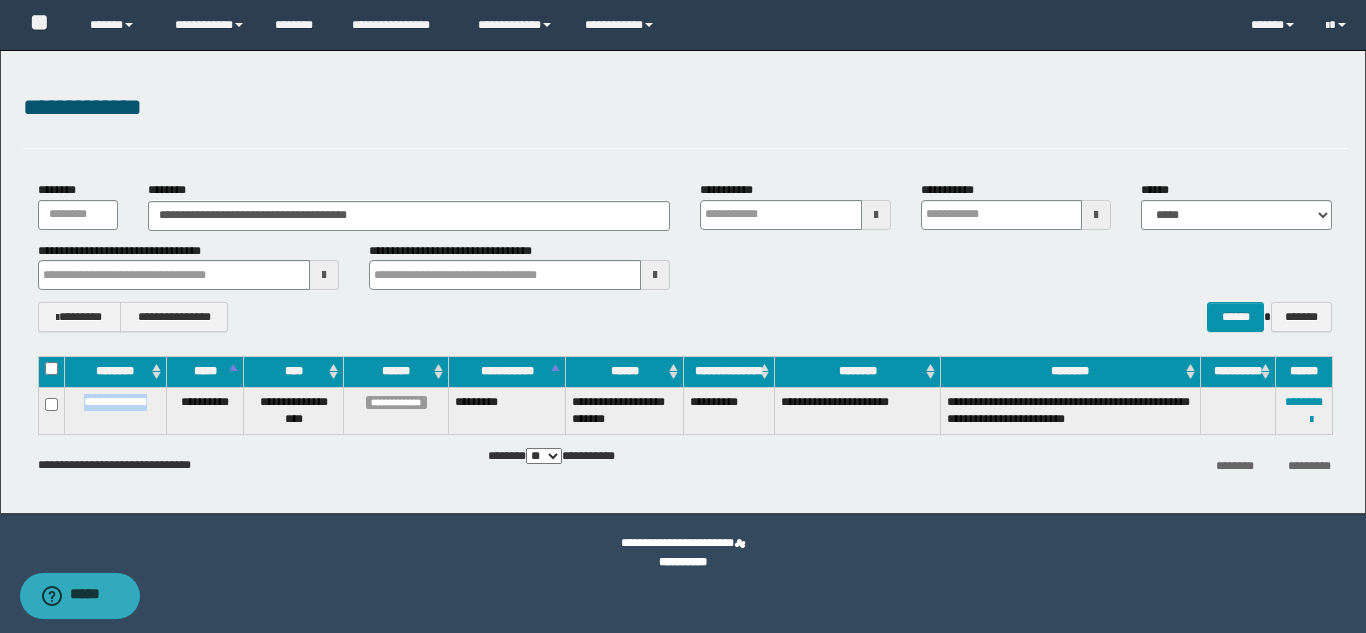 drag, startPoint x: 160, startPoint y: 398, endPoint x: 76, endPoint y: 400, distance: 84.0238 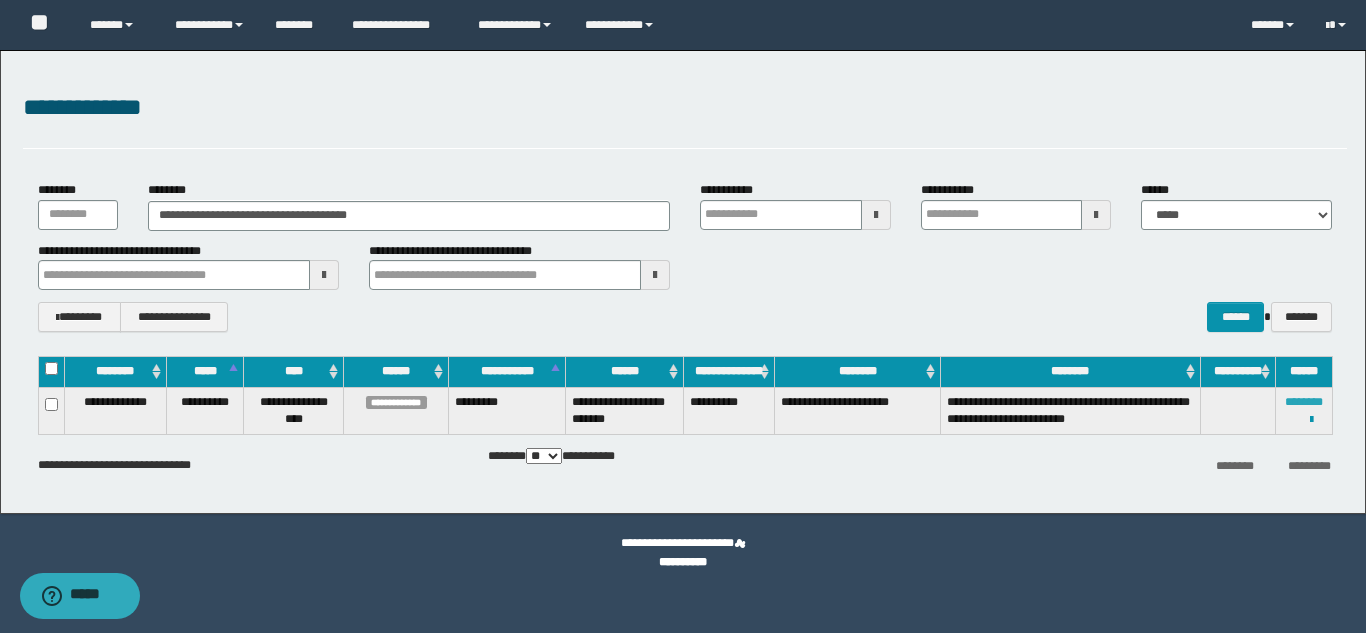 click on "********" at bounding box center (1304, 402) 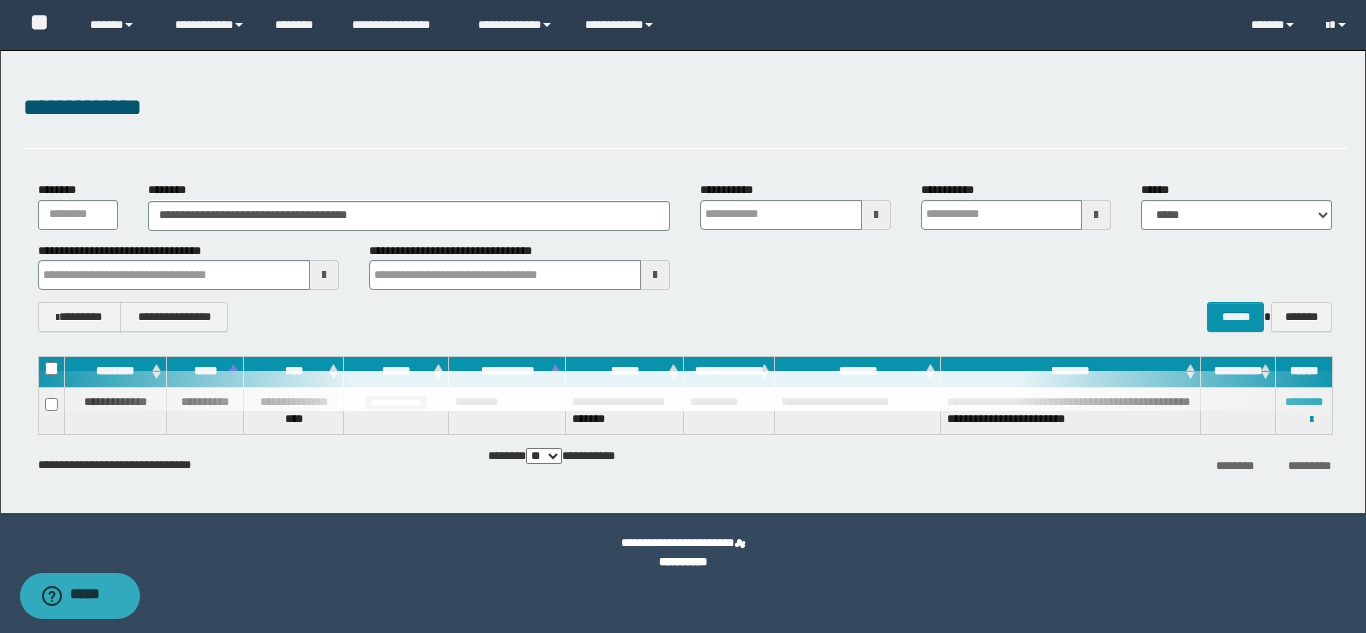 type 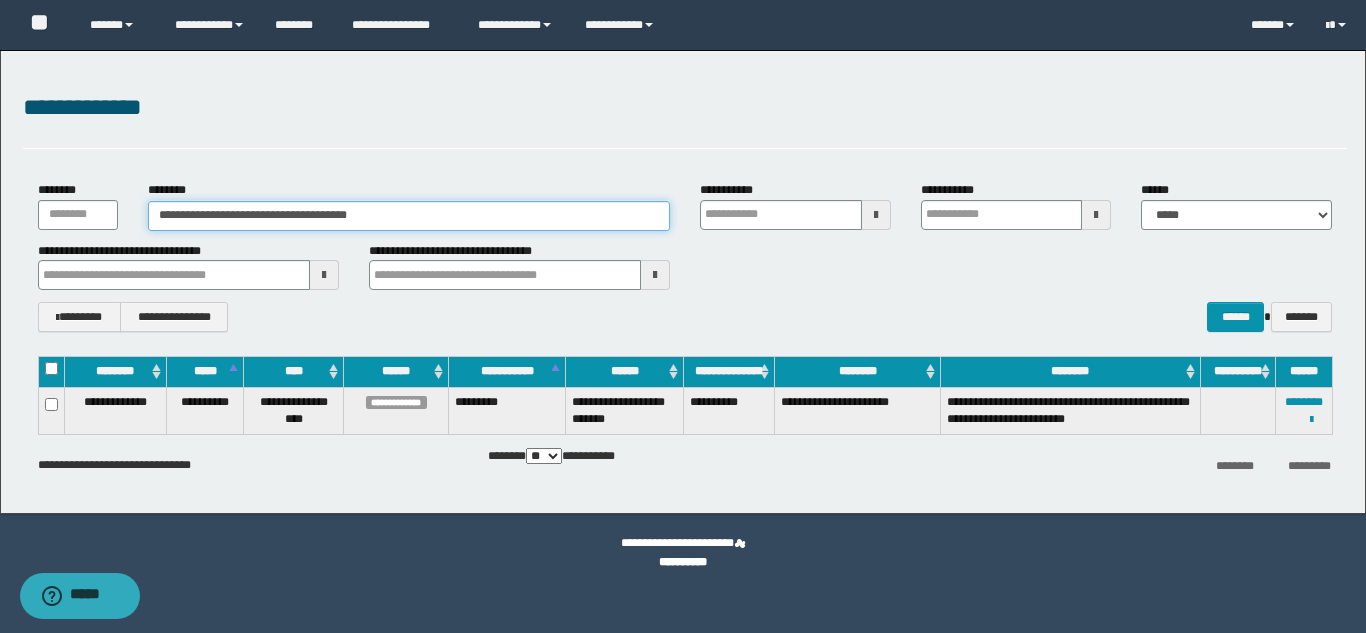 drag, startPoint x: 381, startPoint y: 214, endPoint x: 140, endPoint y: 217, distance: 241.01868 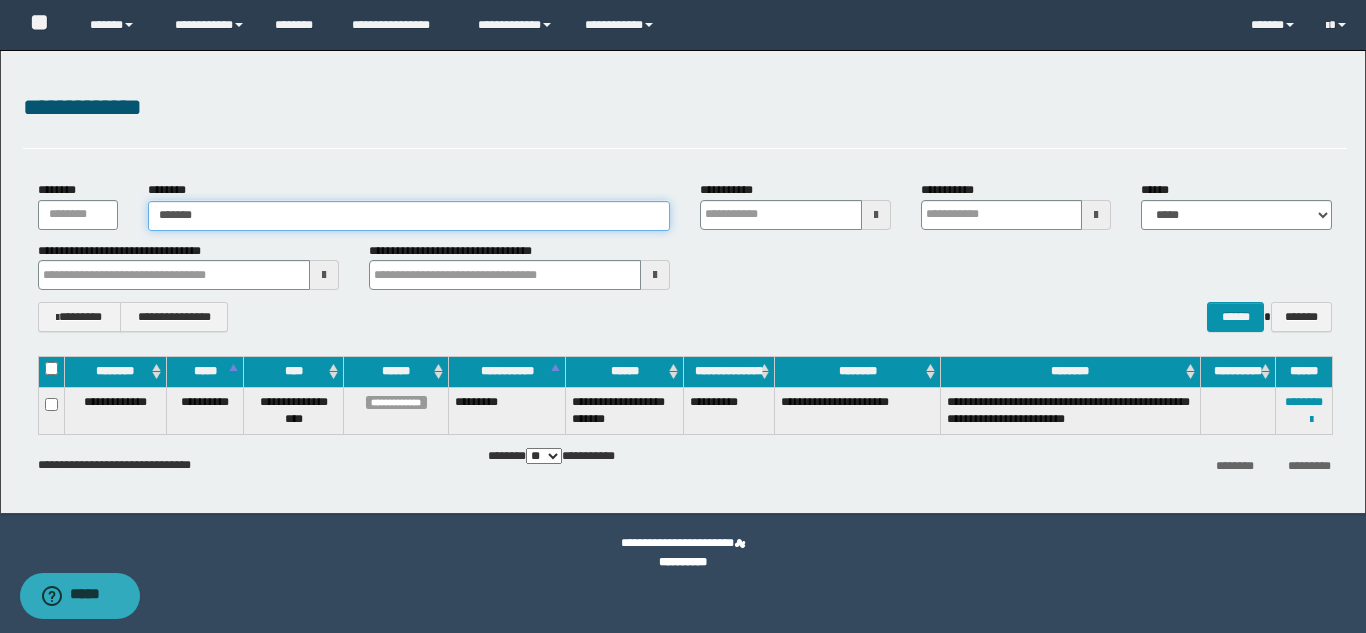 type on "*******" 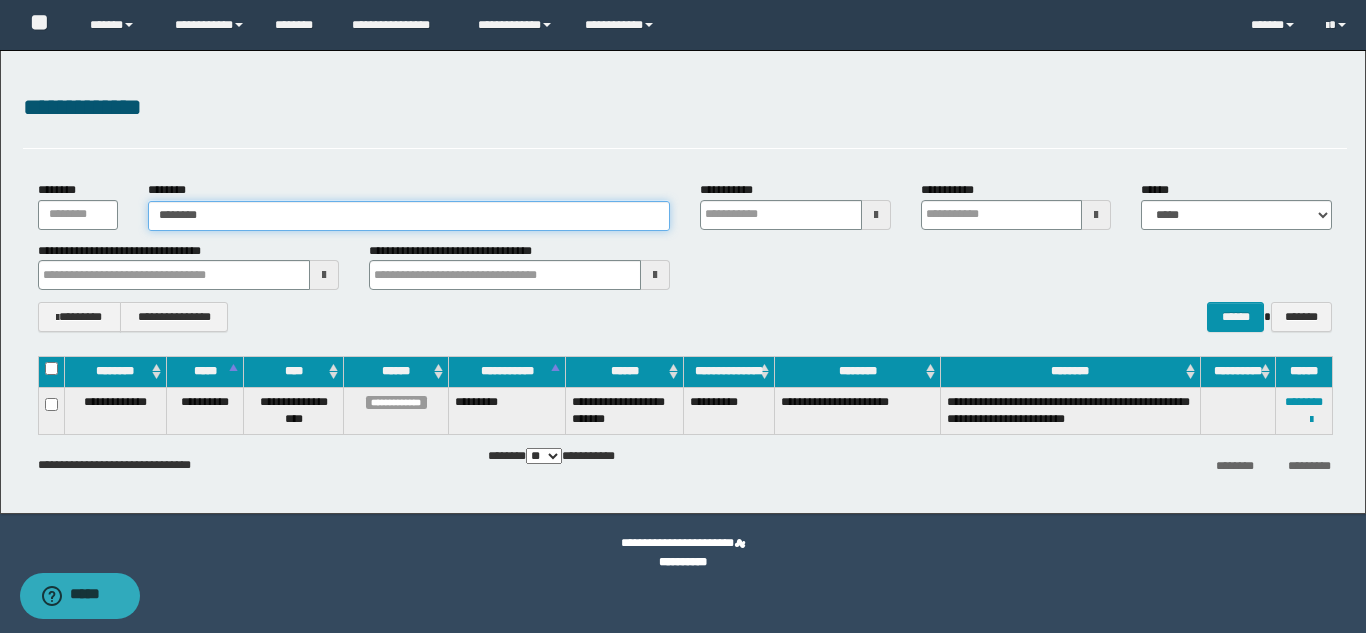 type on "*******" 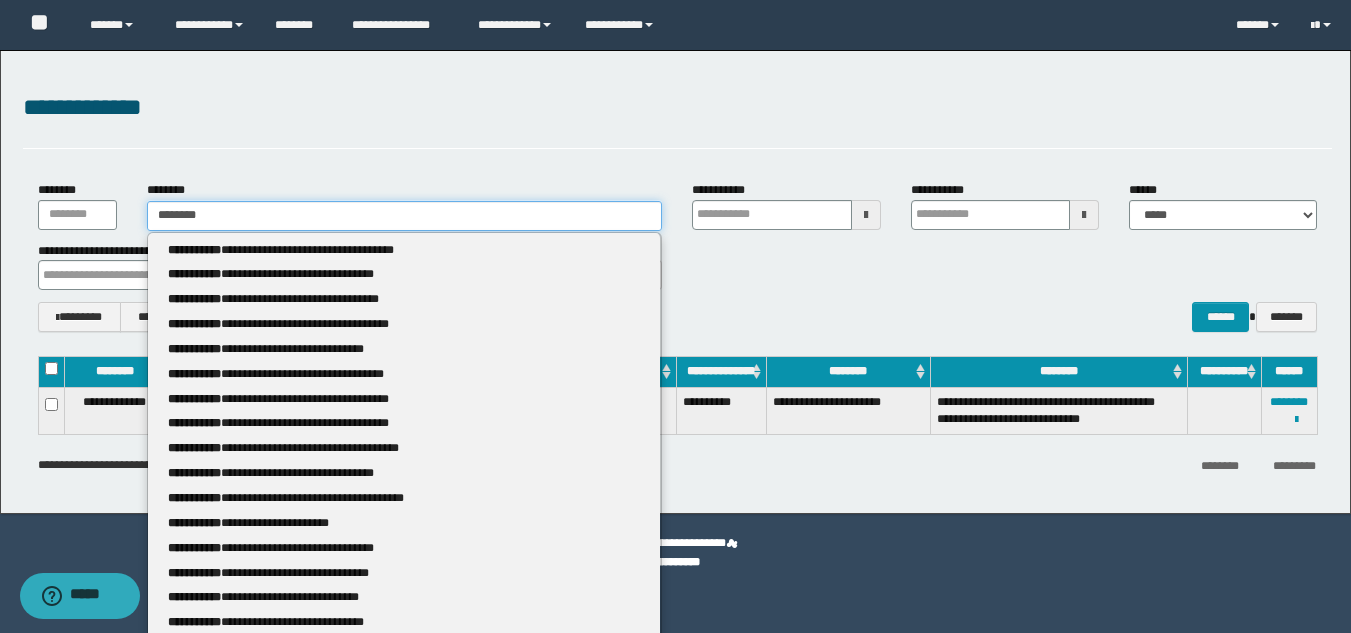 type 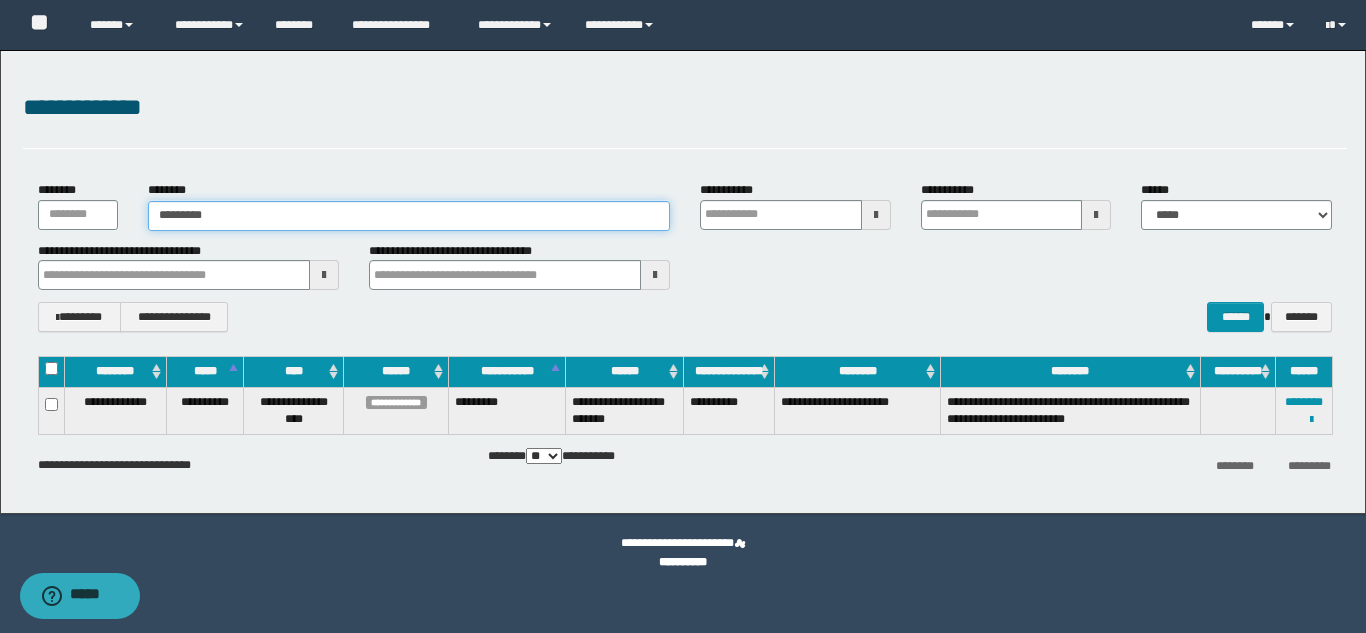 type on "*******" 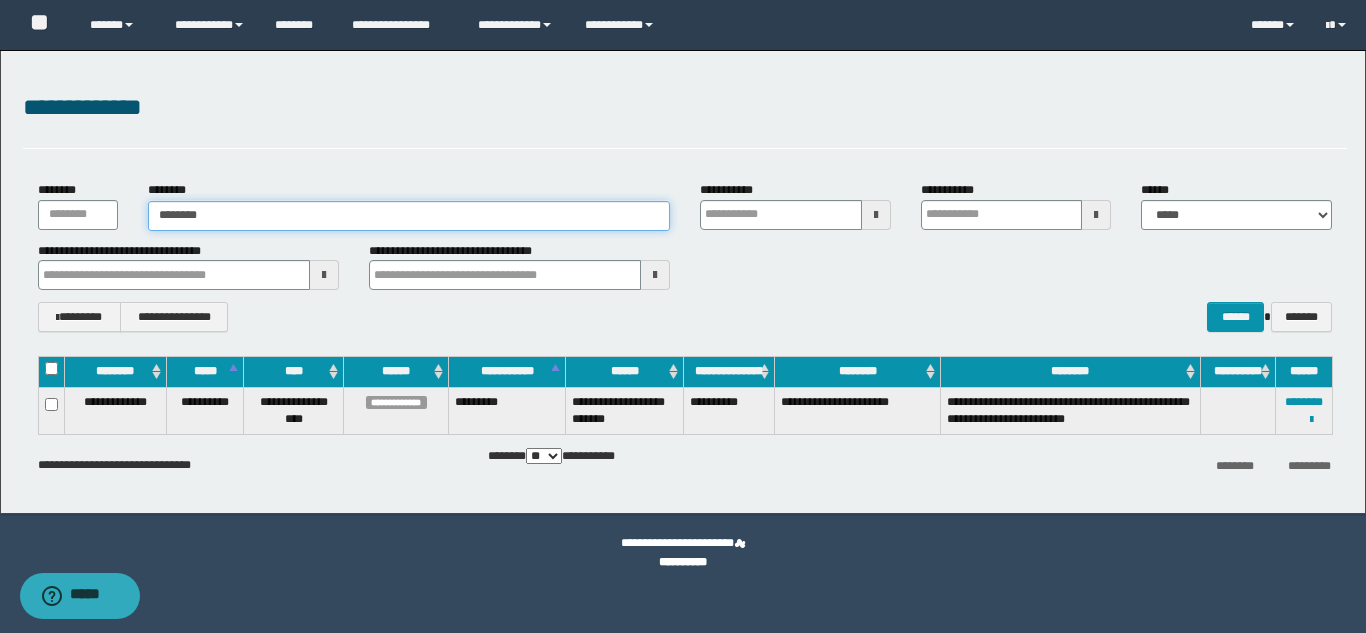type on "*******" 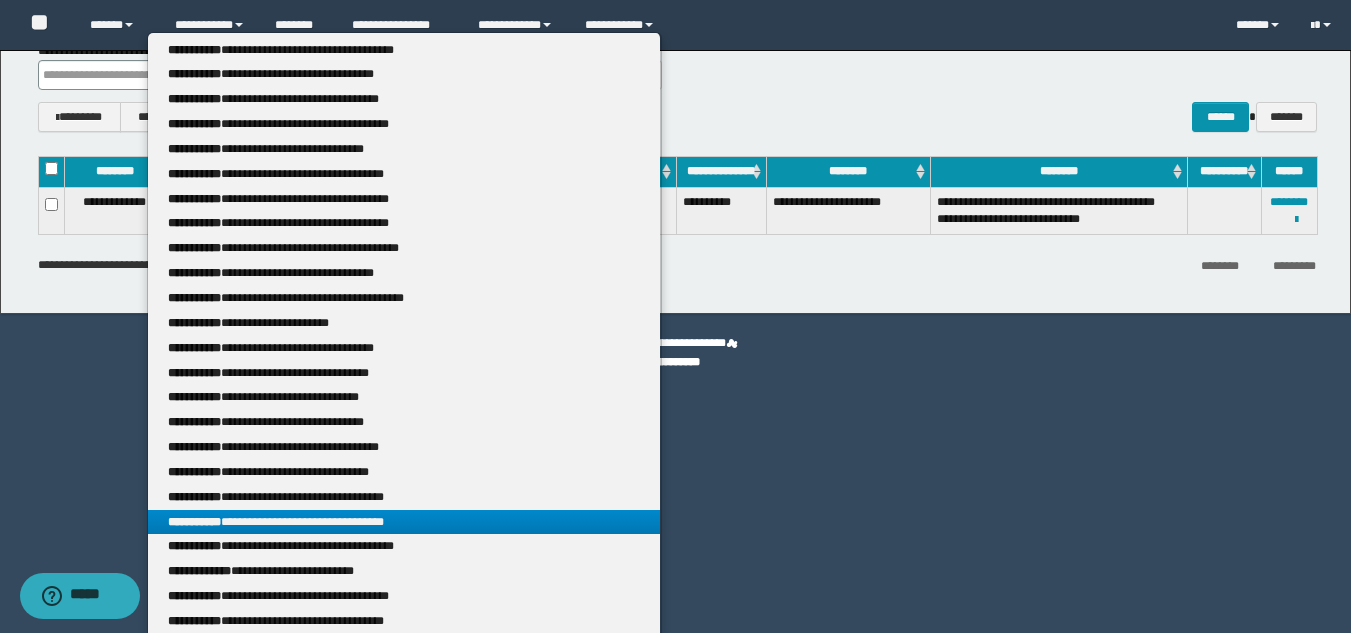 scroll, scrollTop: 233, scrollLeft: 0, axis: vertical 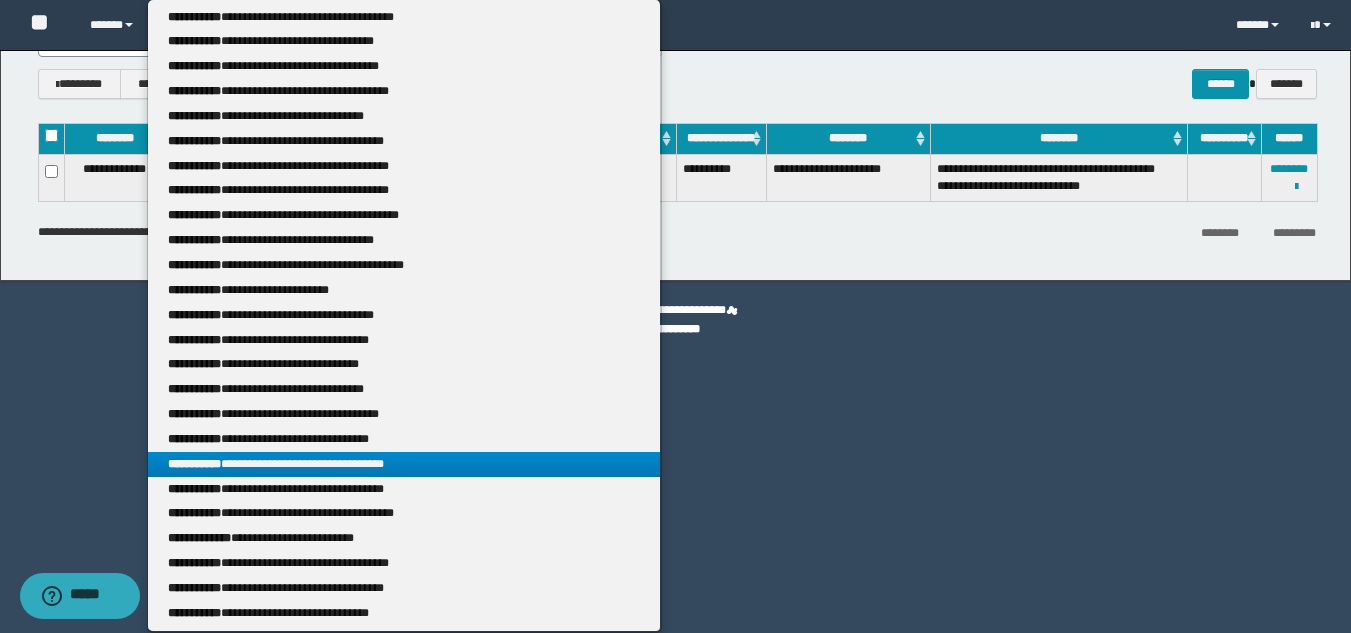type on "*******" 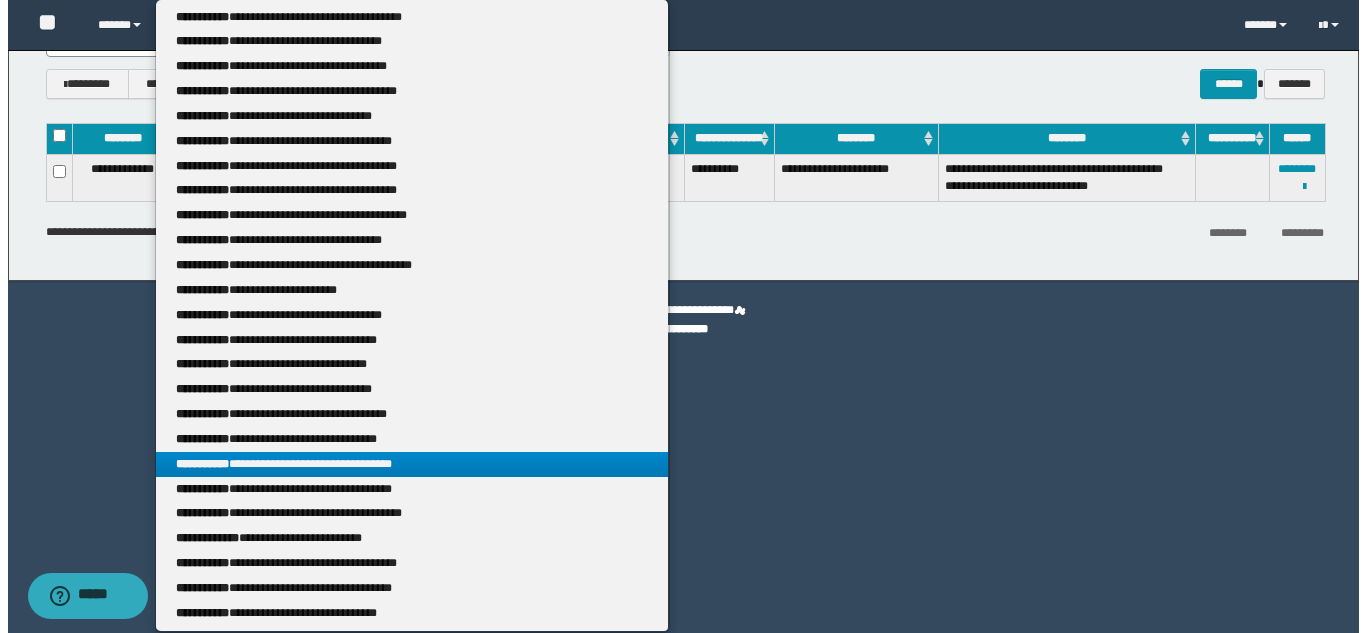 scroll, scrollTop: 0, scrollLeft: 0, axis: both 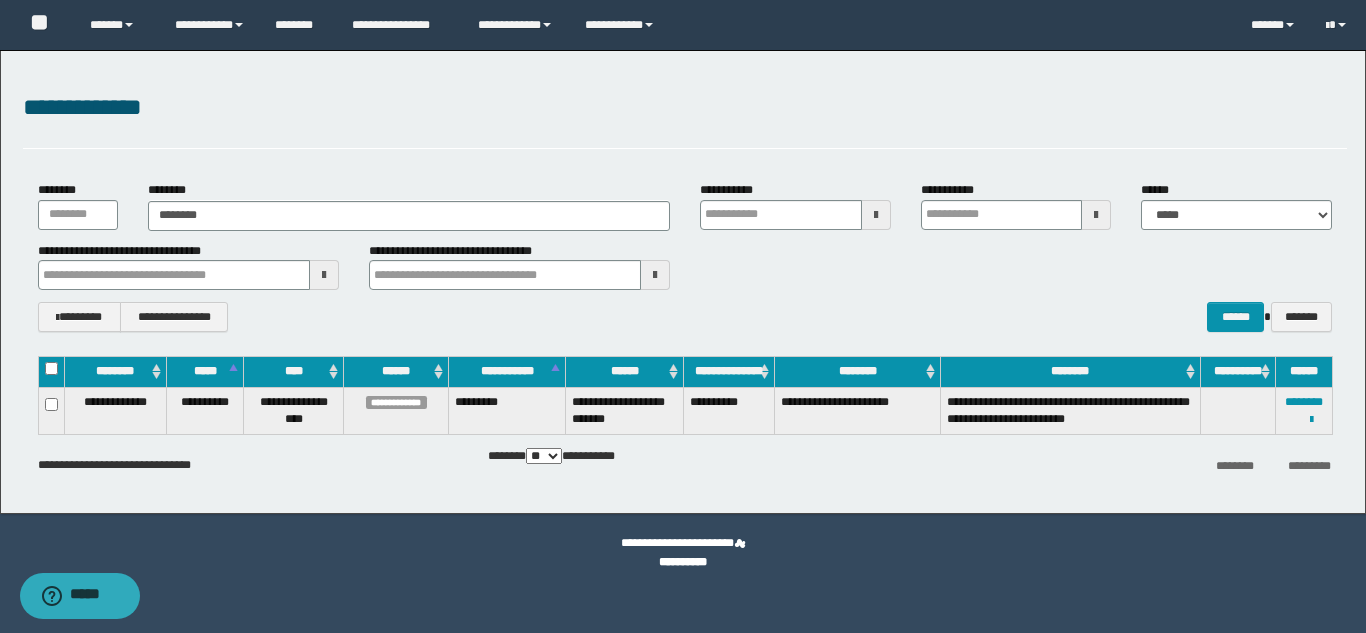 type 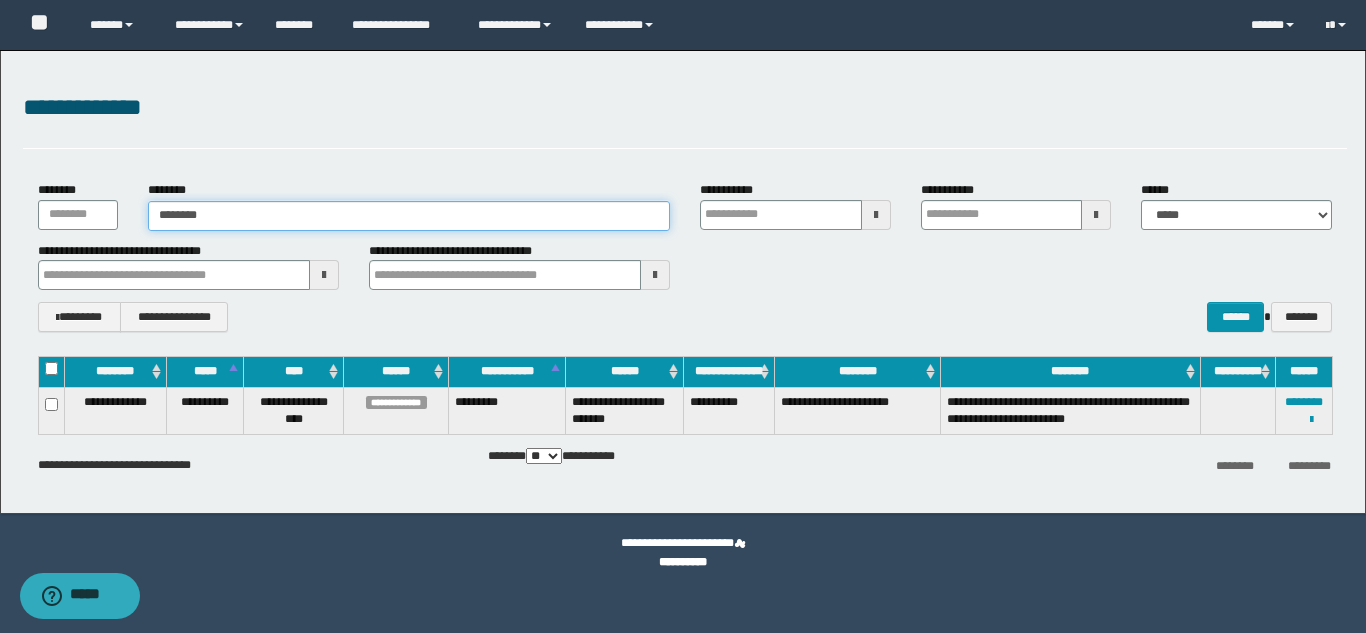 type on "*******" 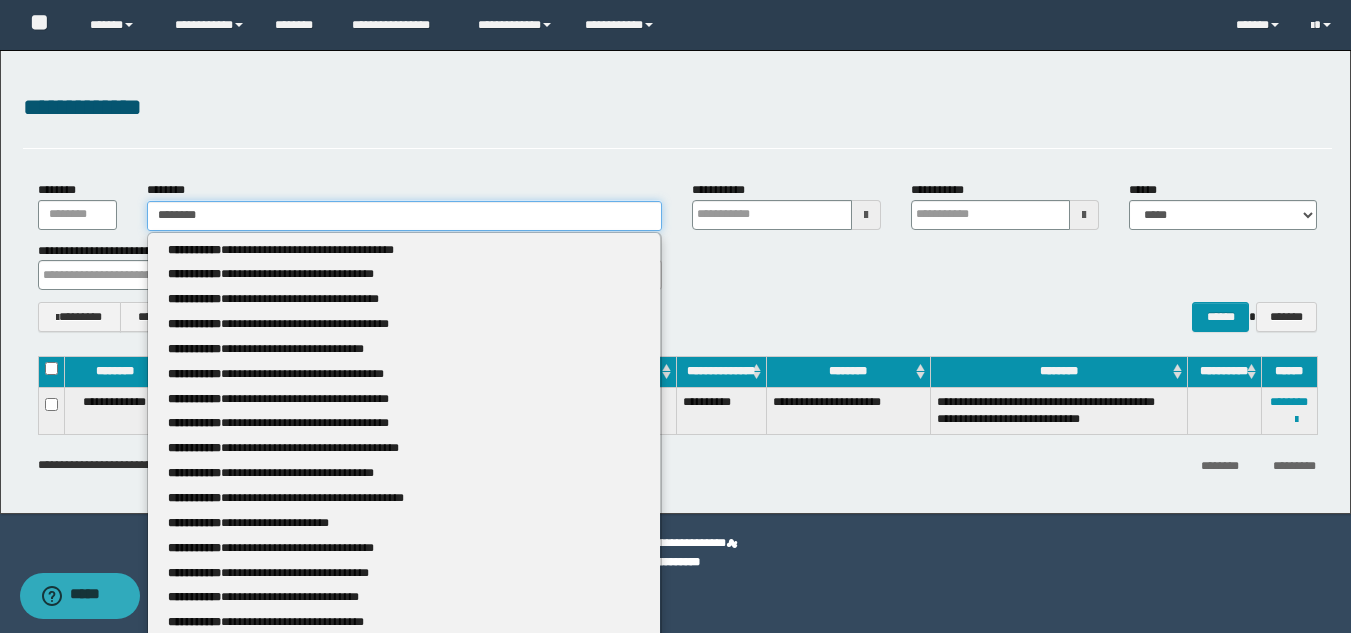 click on "*******" at bounding box center [405, 216] 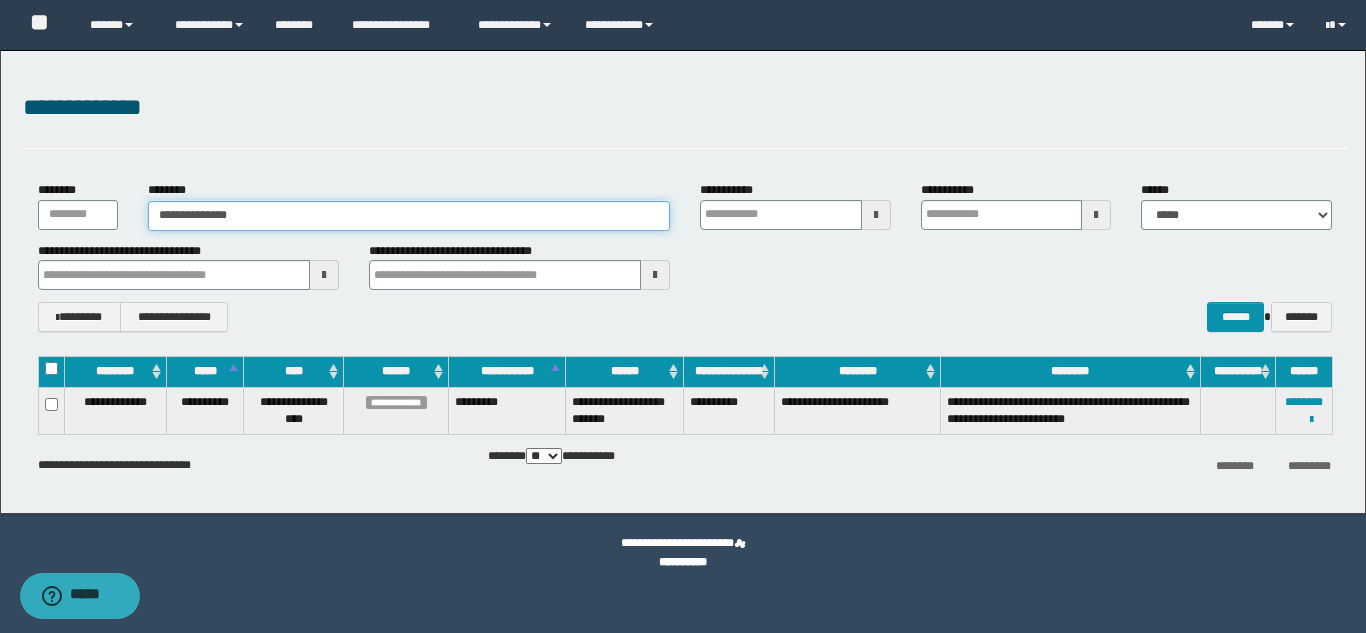 type on "**********" 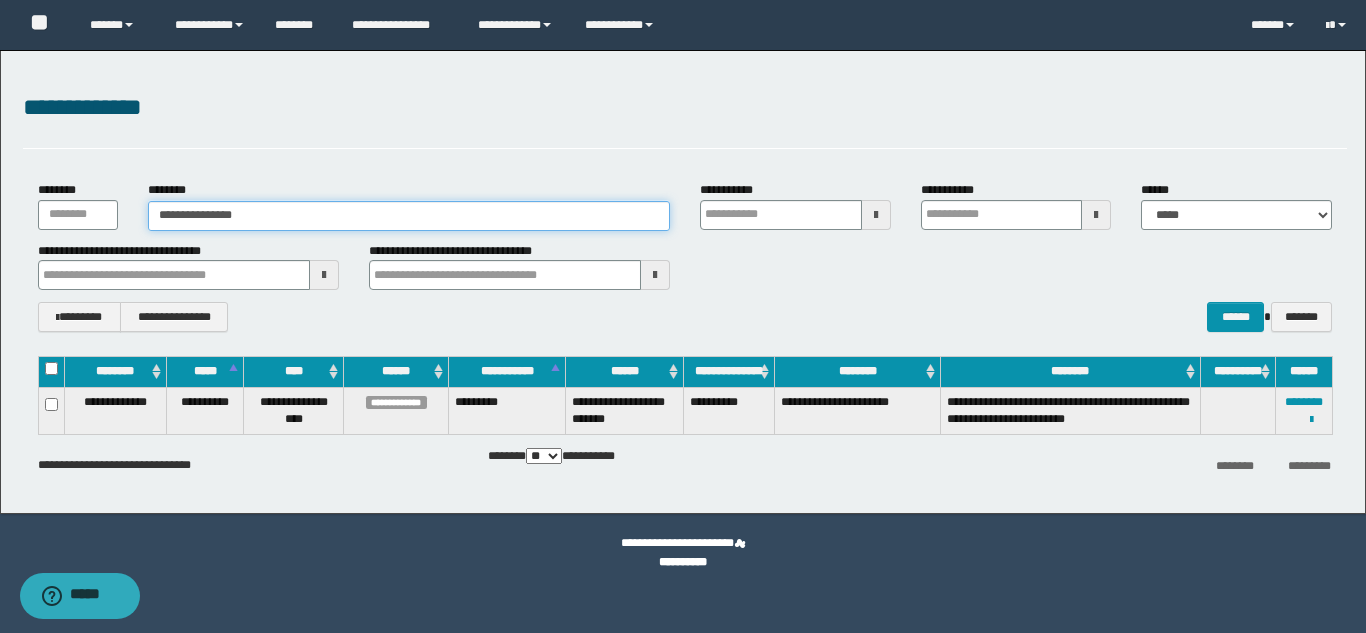 type on "**********" 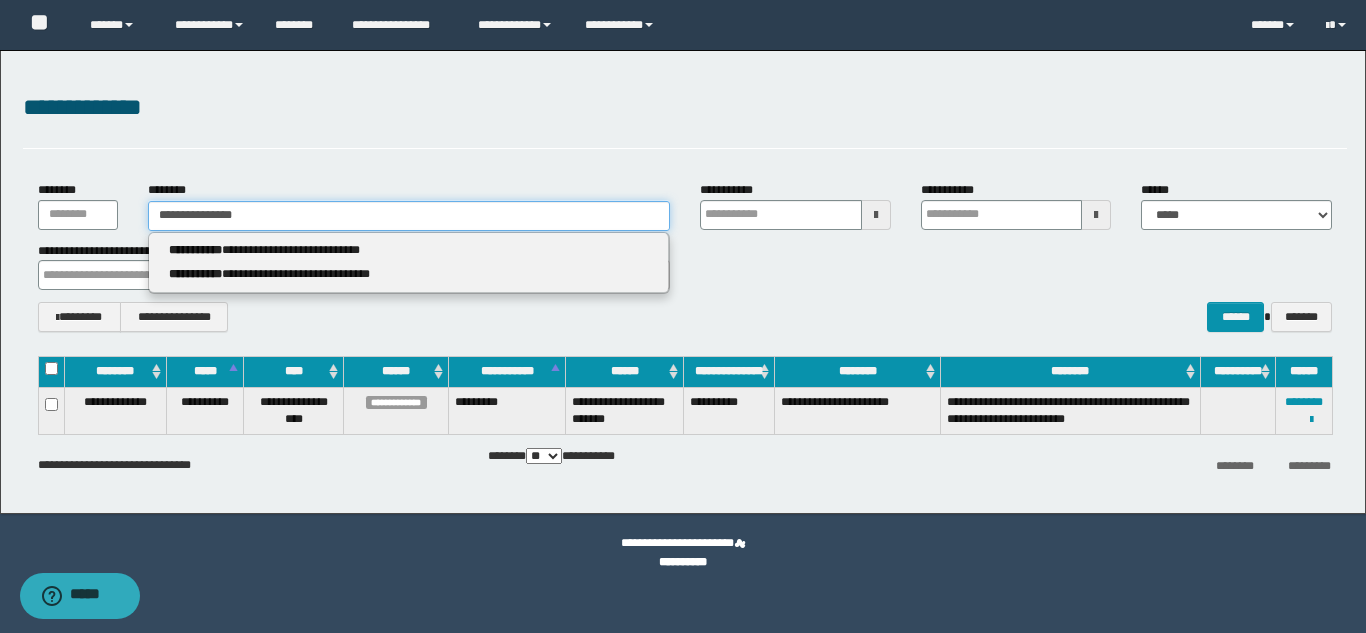 type 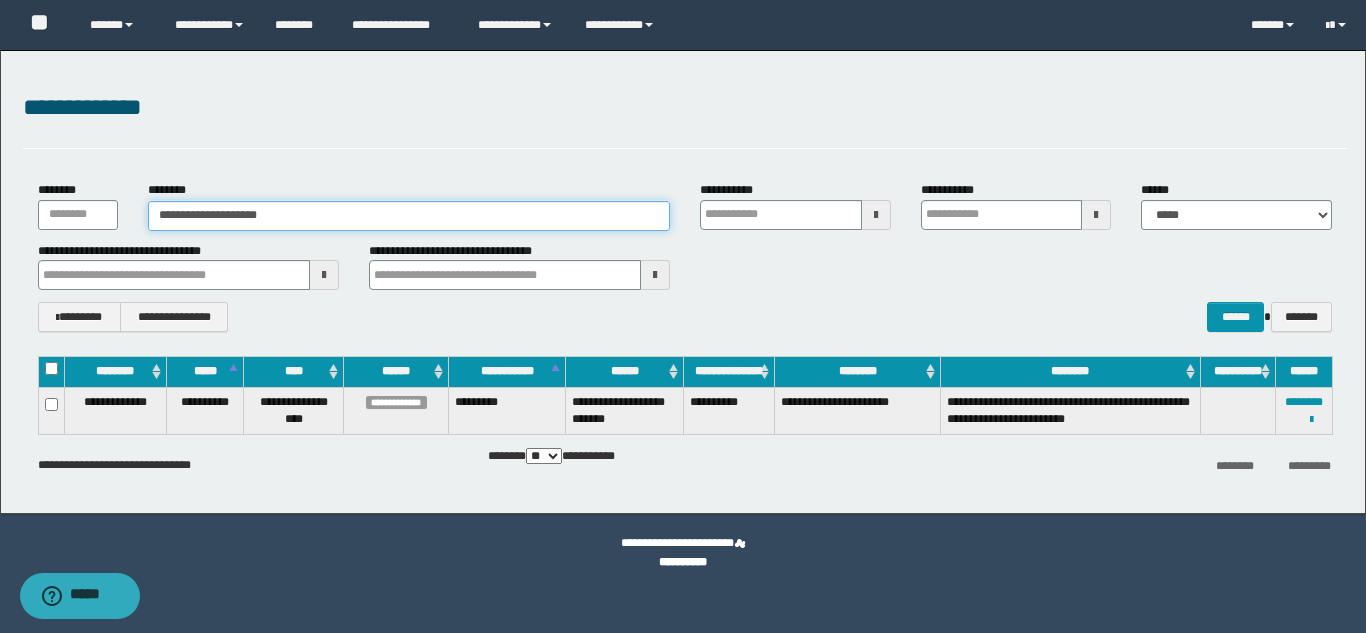 type on "**********" 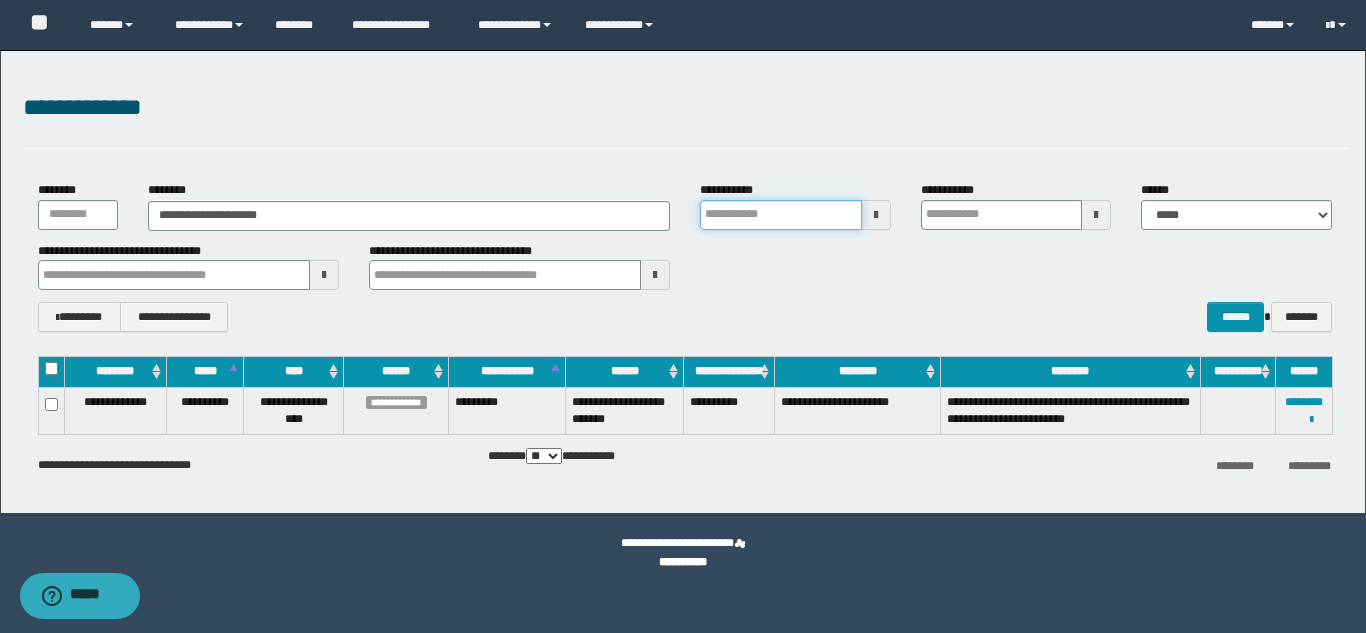 type 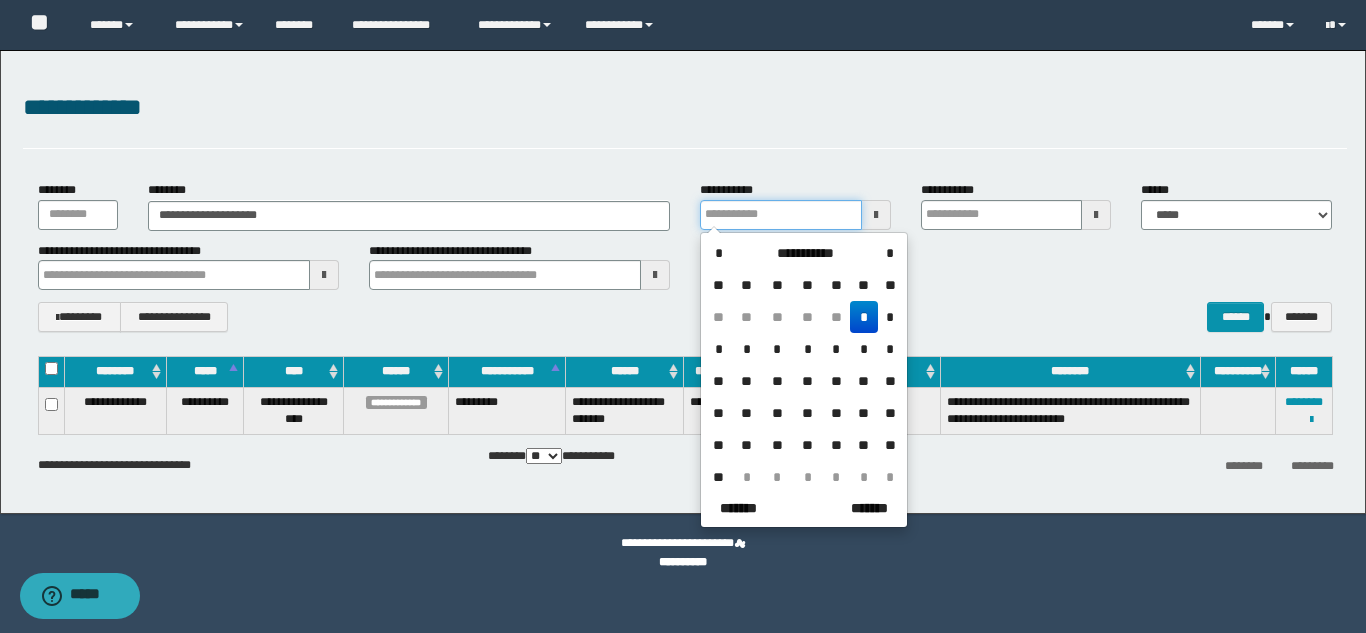 type 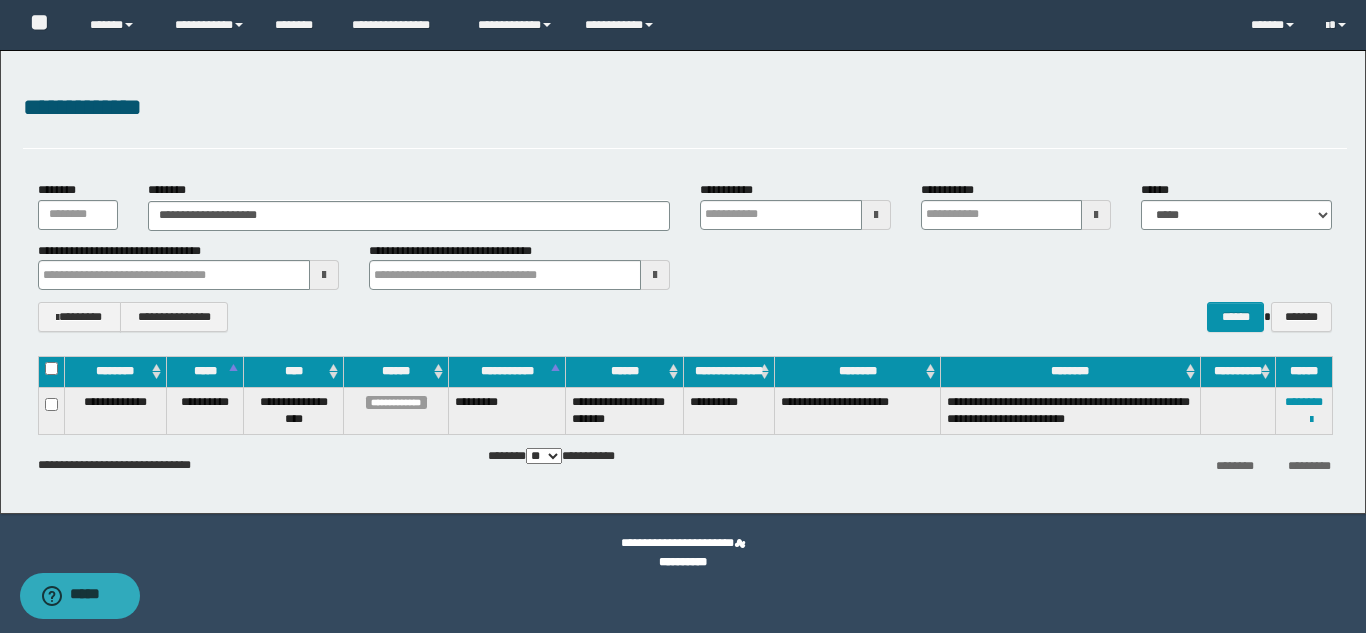 click on "**********" at bounding box center [188, 317] 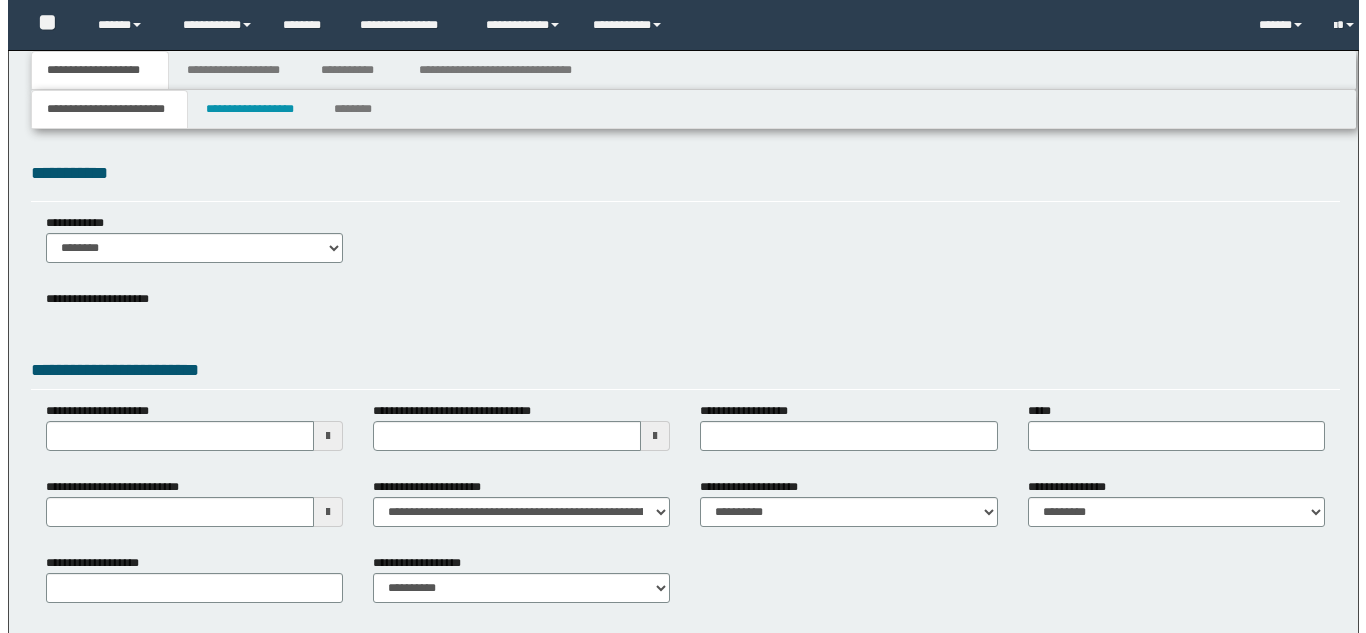 scroll, scrollTop: 0, scrollLeft: 0, axis: both 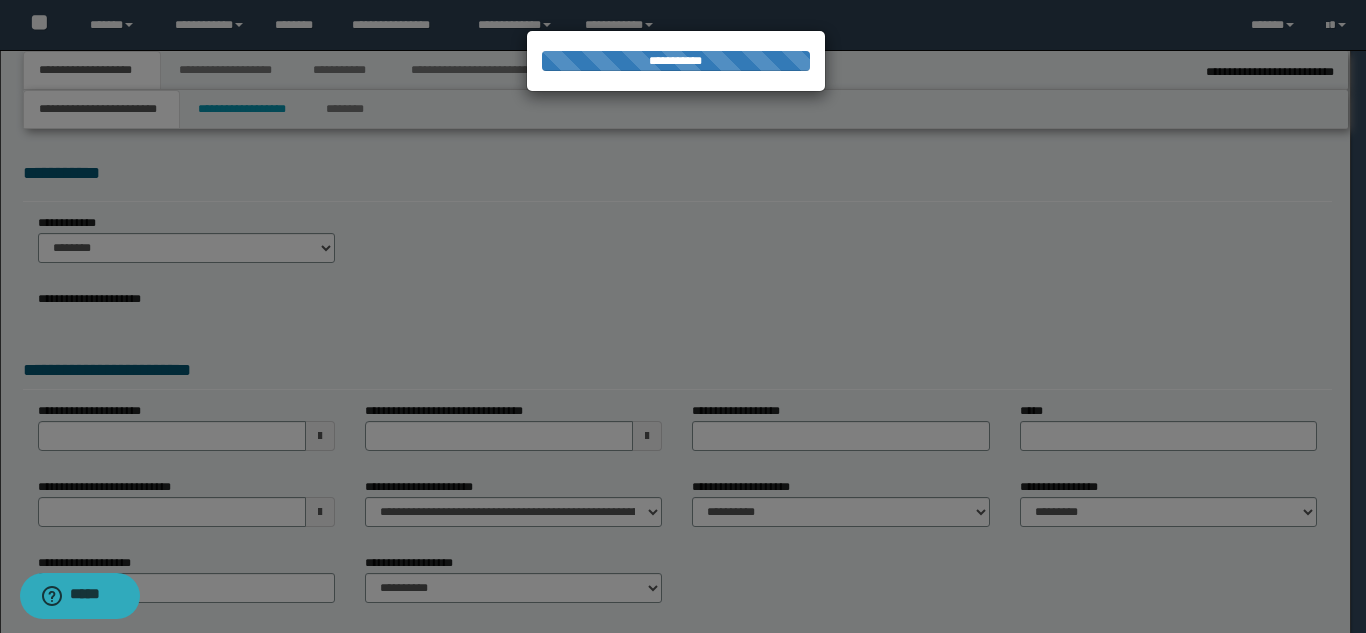 select on "*" 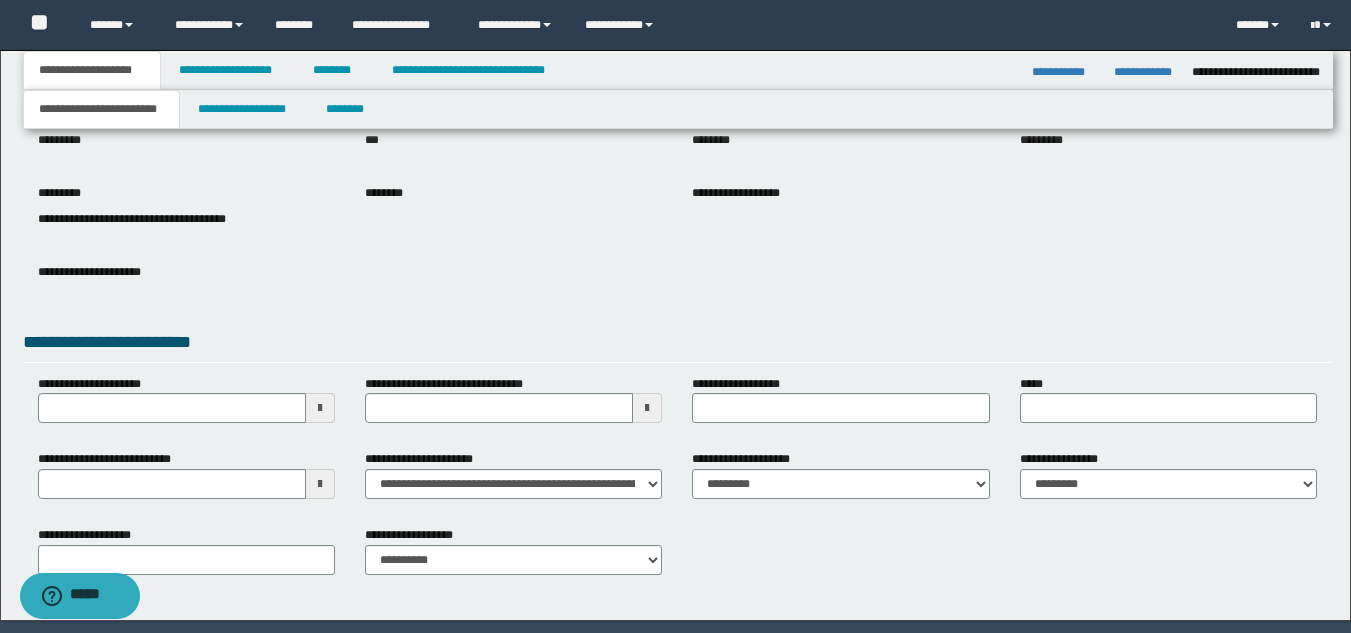 scroll, scrollTop: 200, scrollLeft: 0, axis: vertical 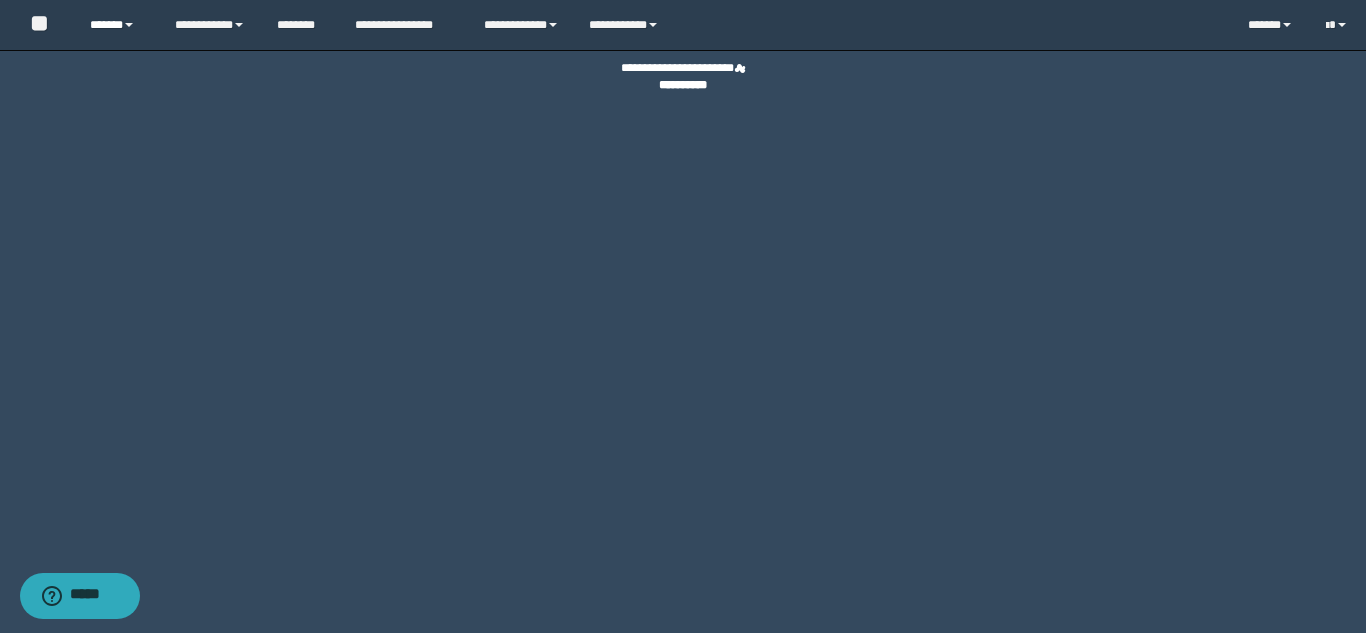 click on "******" at bounding box center [117, 25] 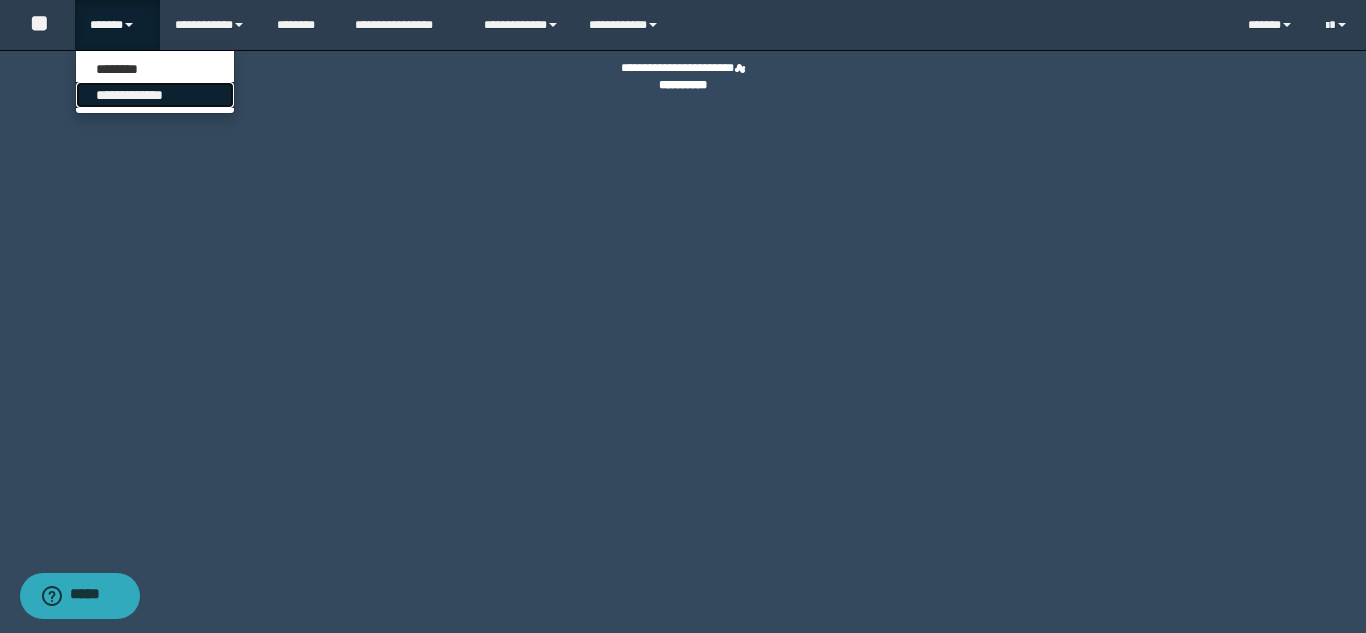 click on "**********" at bounding box center [155, 95] 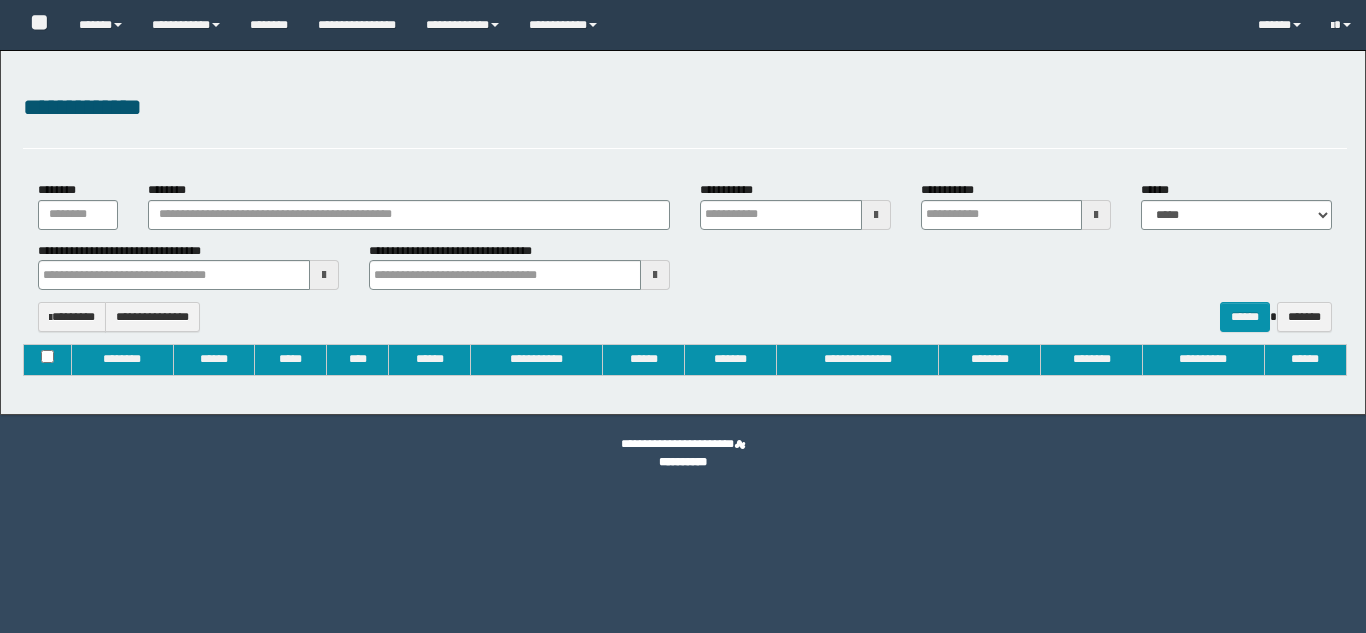 type on "**********" 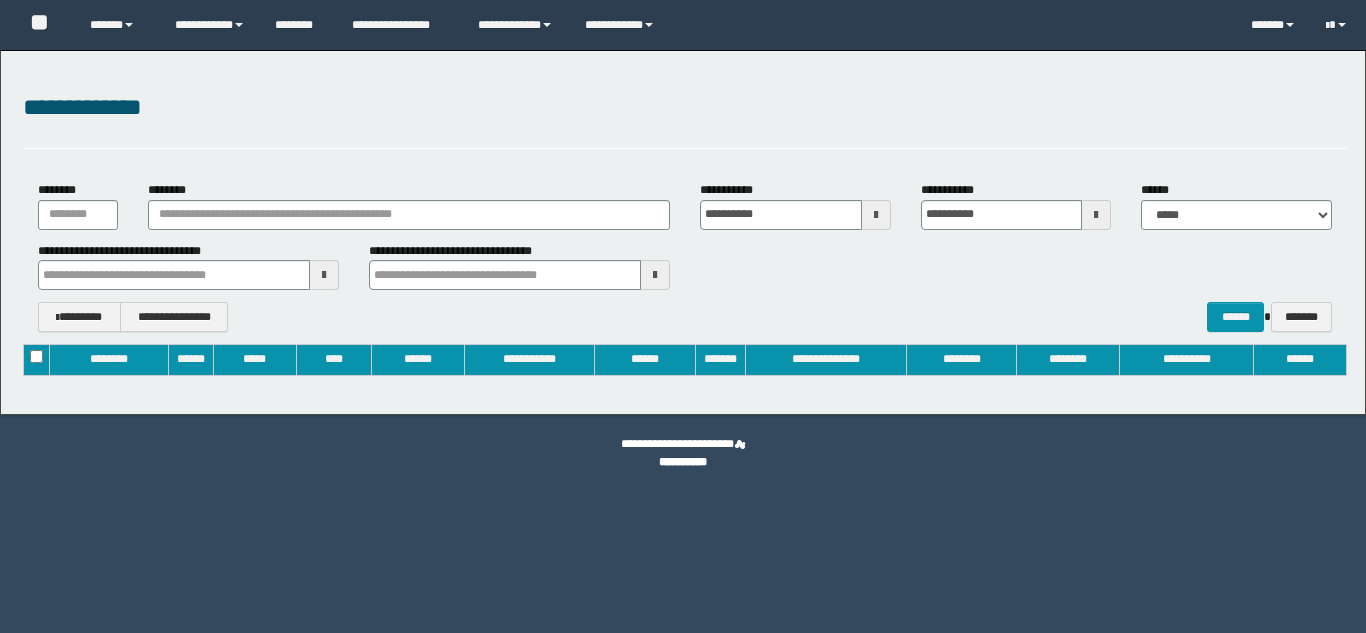 type 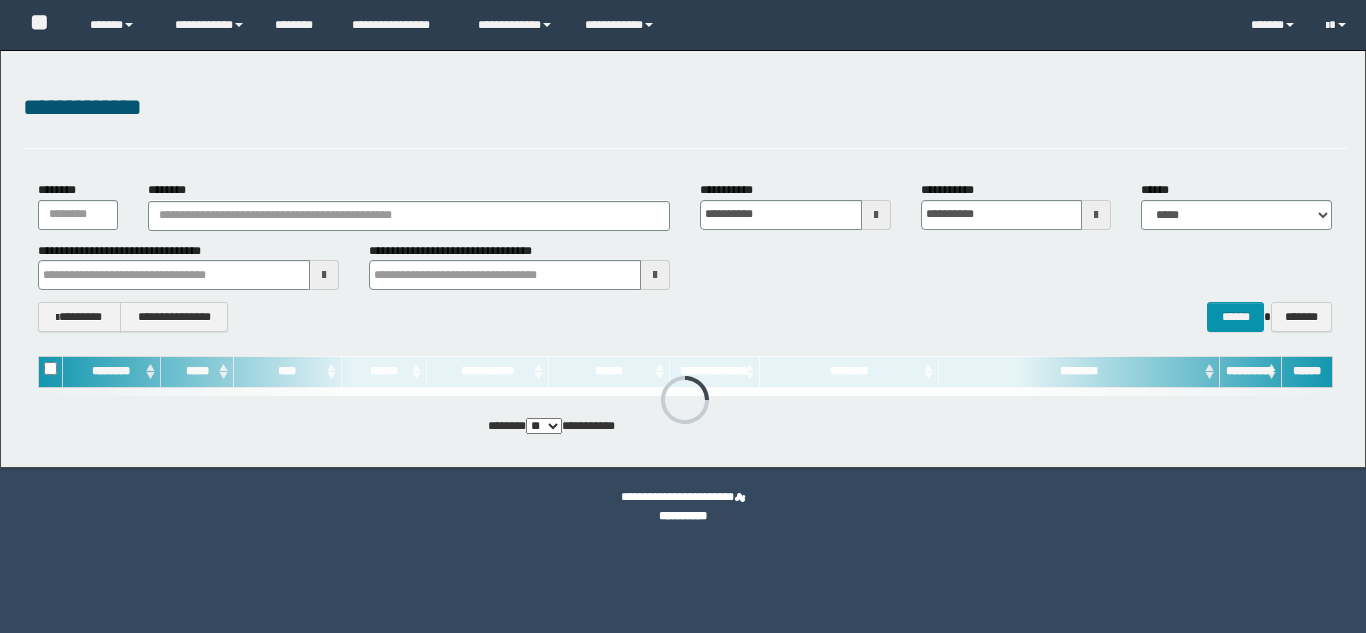 scroll, scrollTop: 0, scrollLeft: 0, axis: both 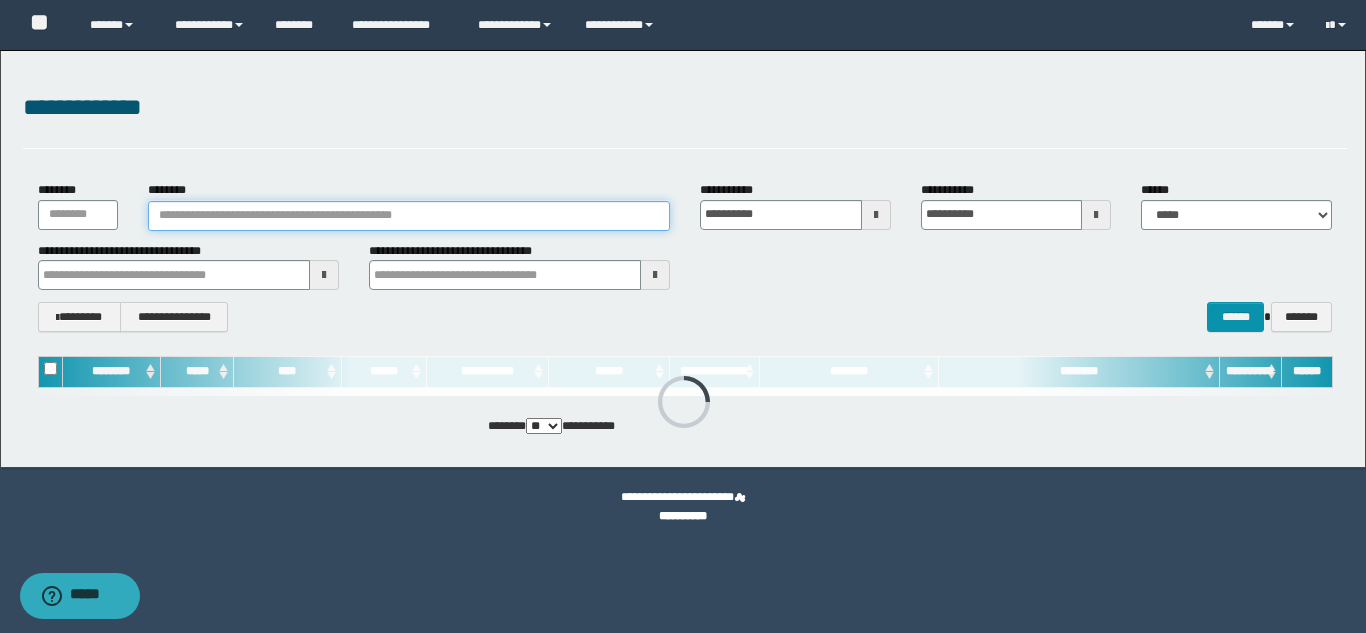 click on "********" at bounding box center (409, 216) 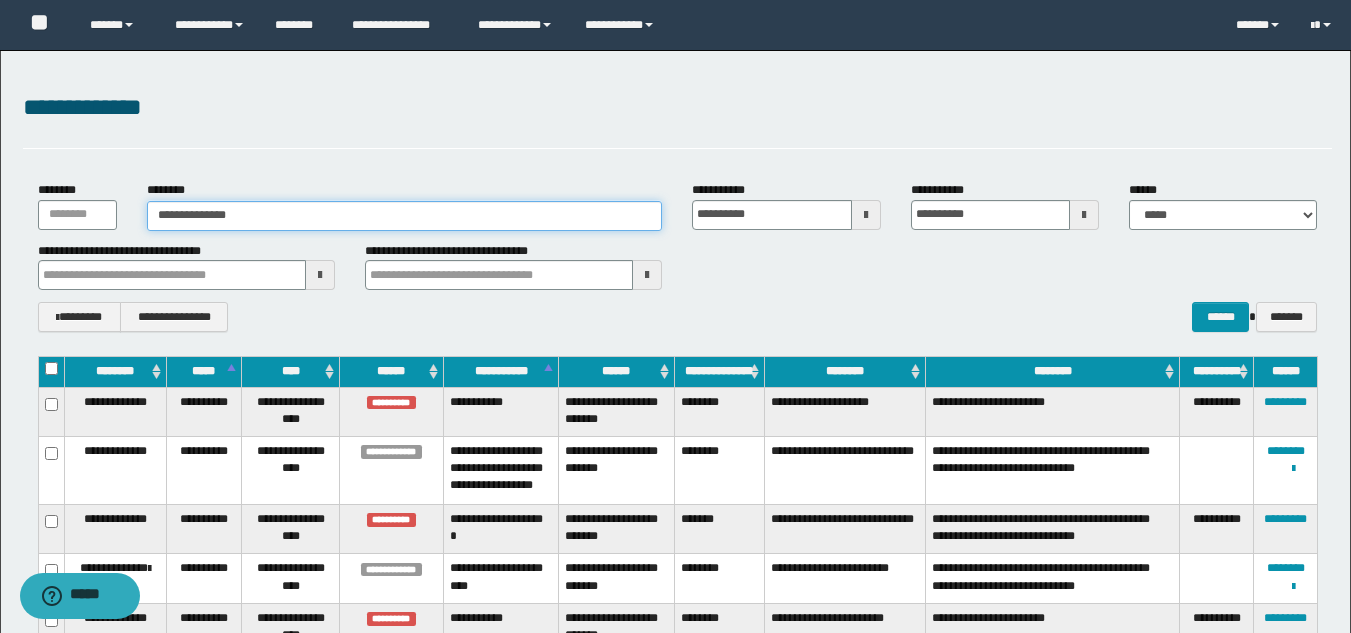 type on "**********" 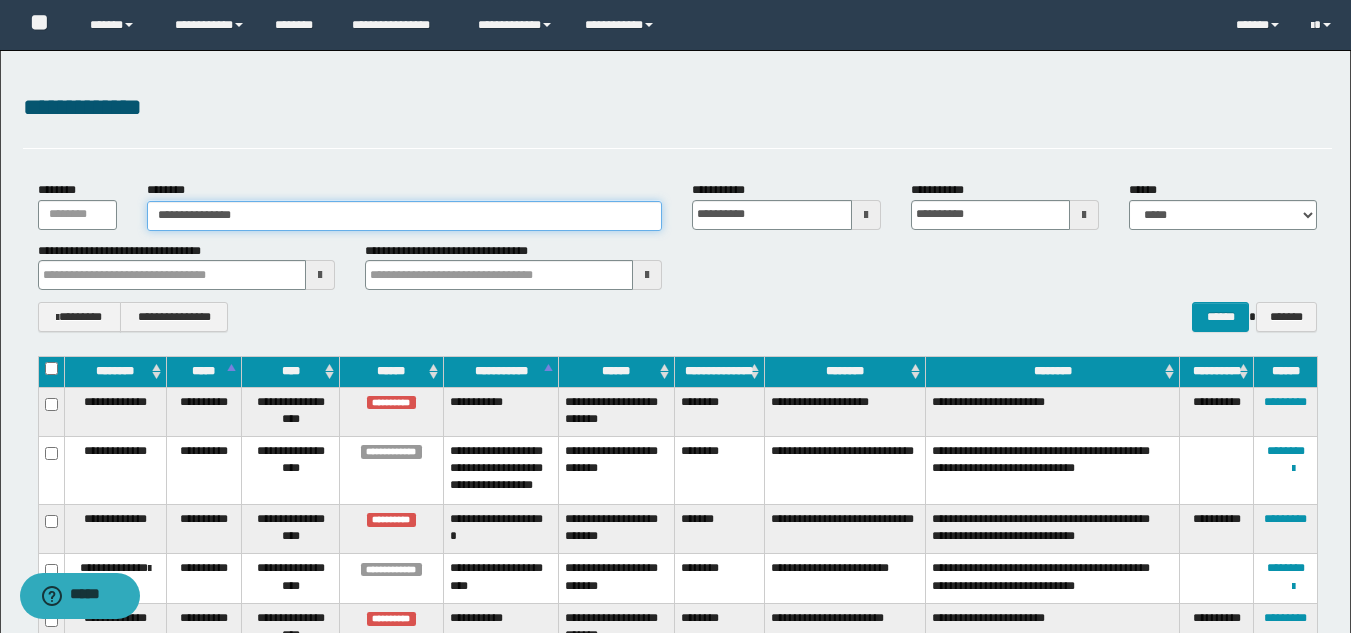 type on "**********" 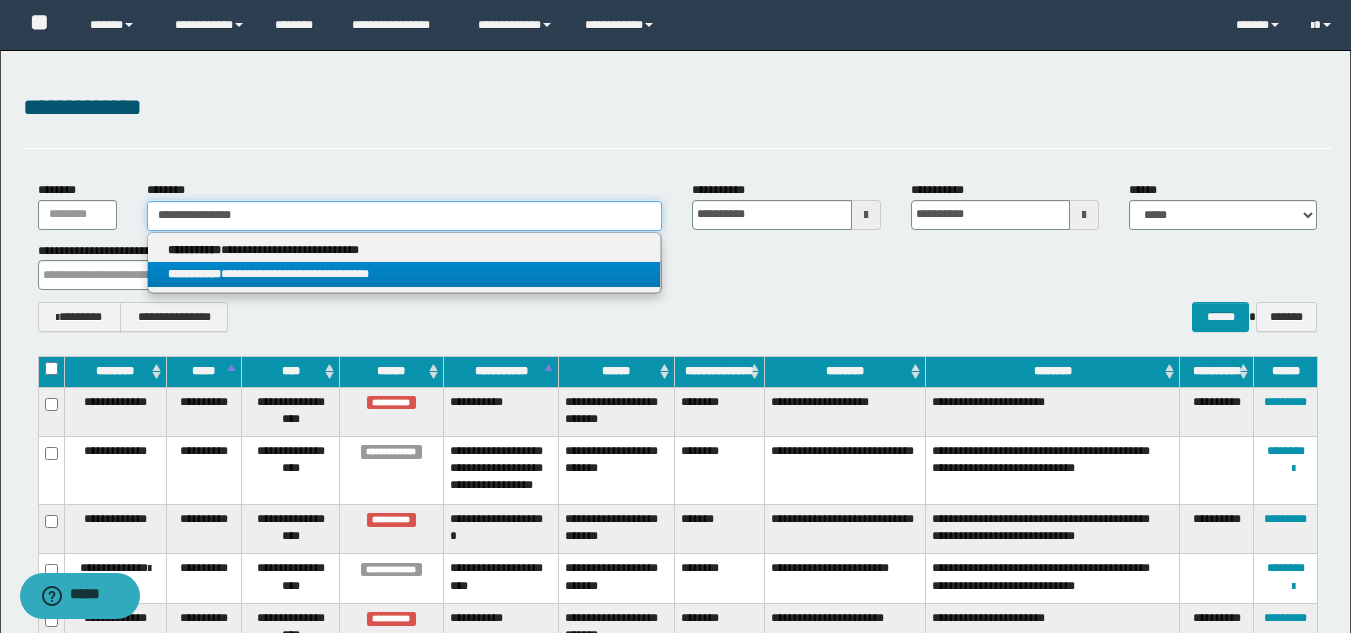 type on "**********" 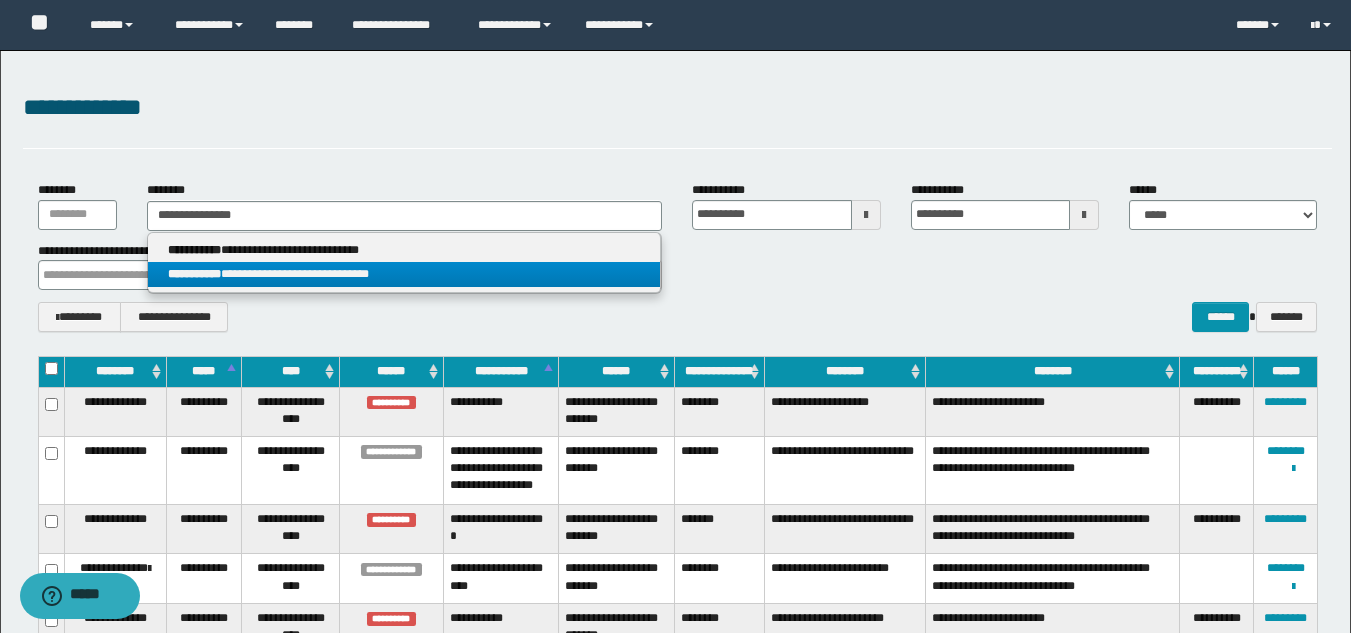 click on "**********" at bounding box center (404, 274) 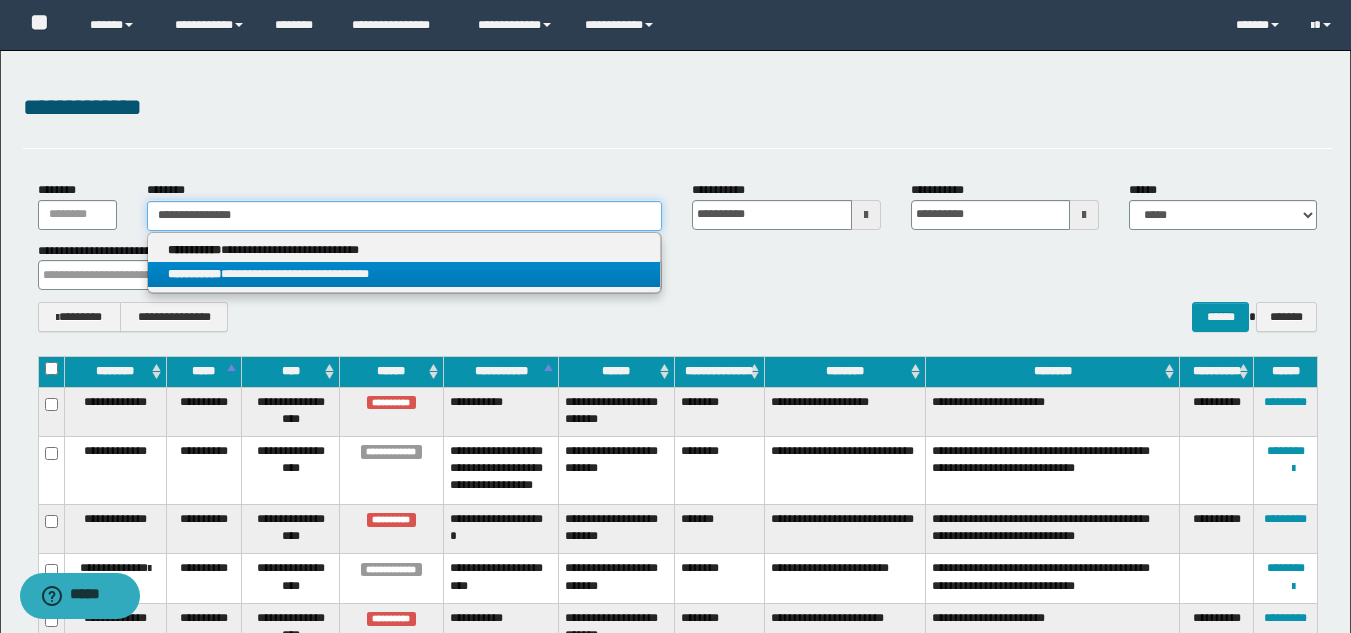 type 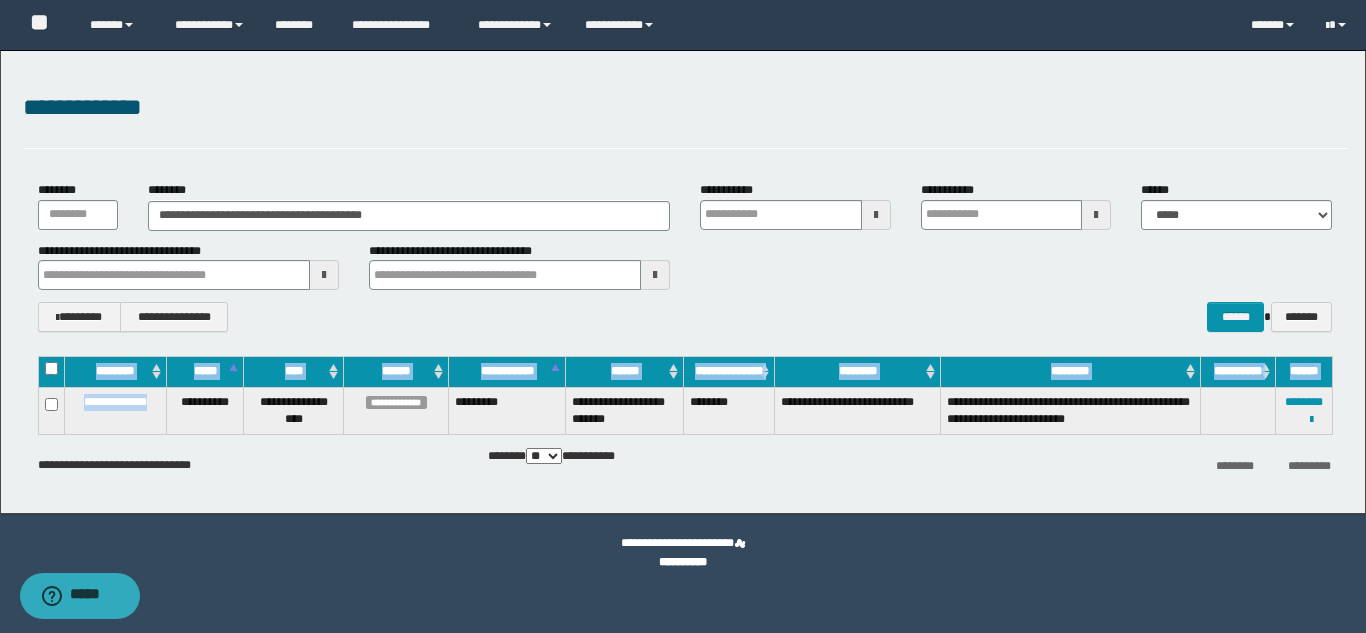 drag, startPoint x: 158, startPoint y: 405, endPoint x: 96, endPoint y: 400, distance: 62.201286 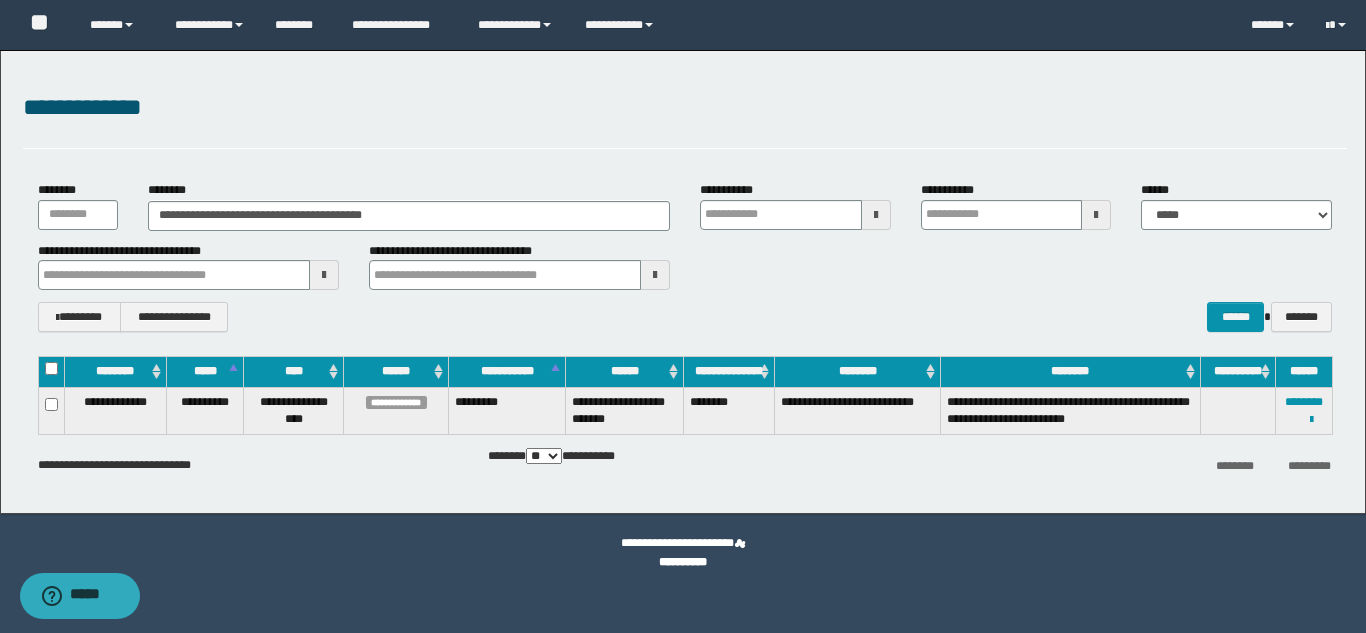 click on "**********" at bounding box center [116, 402] 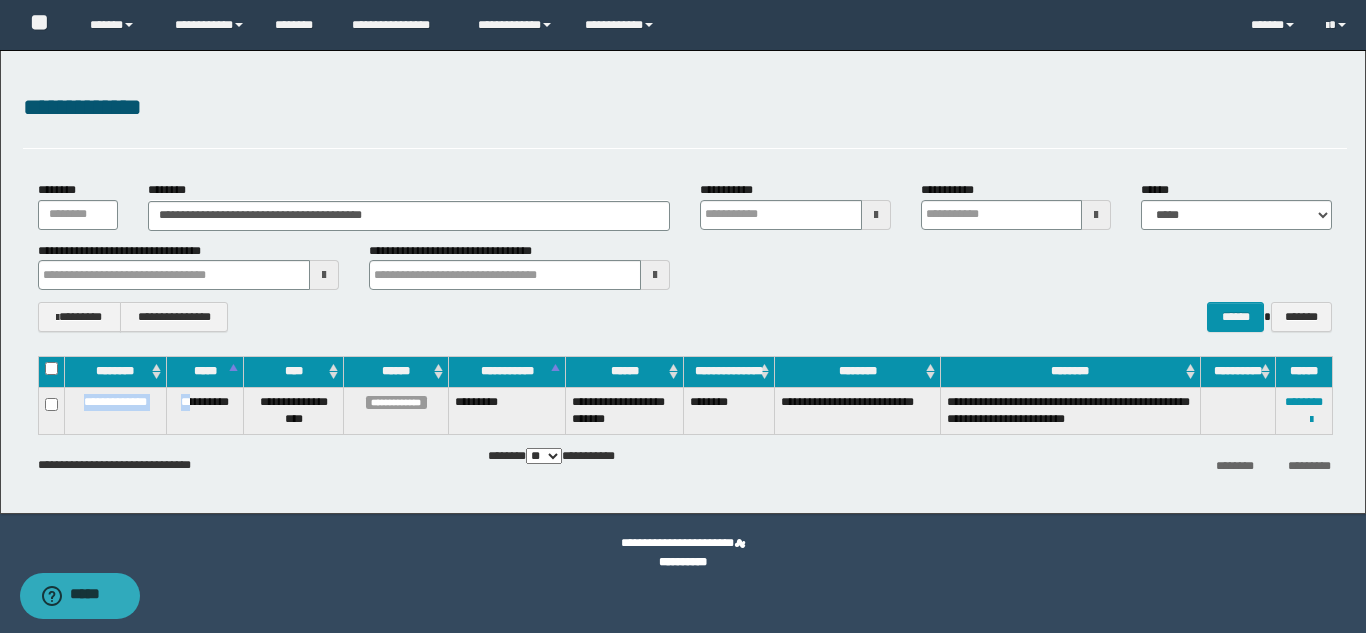 drag, startPoint x: 71, startPoint y: 398, endPoint x: 168, endPoint y: 395, distance: 97.04638 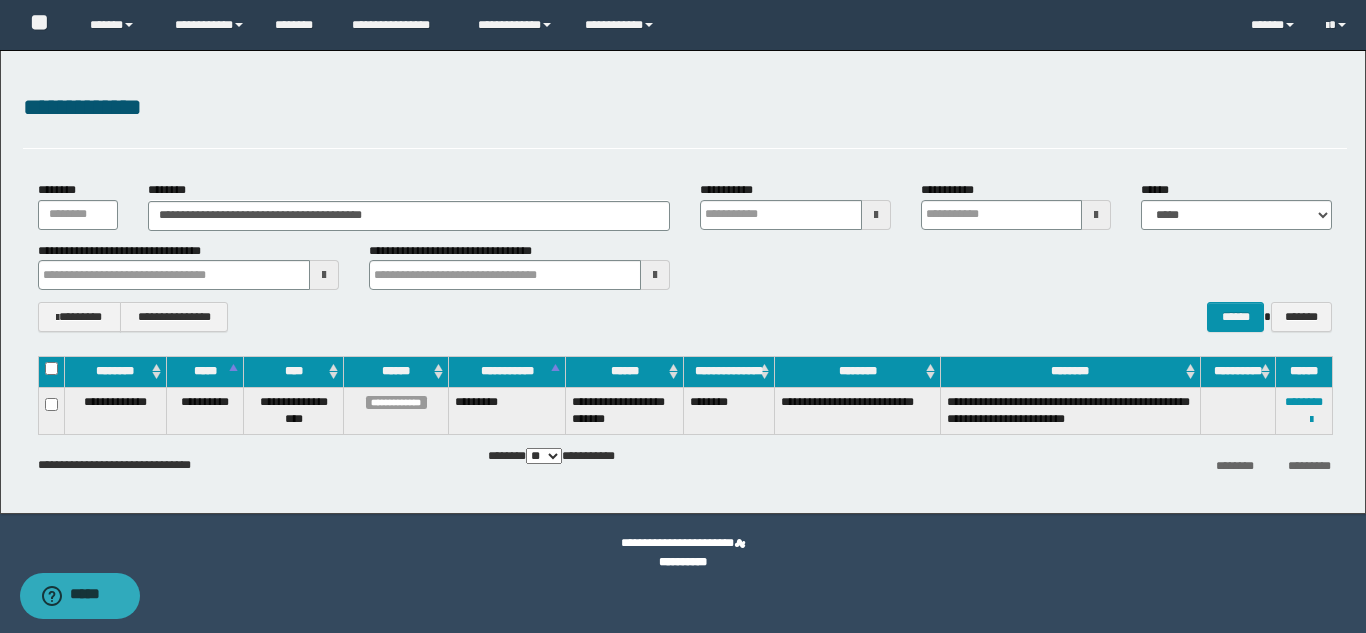 click on "**********" at bounding box center (116, 402) 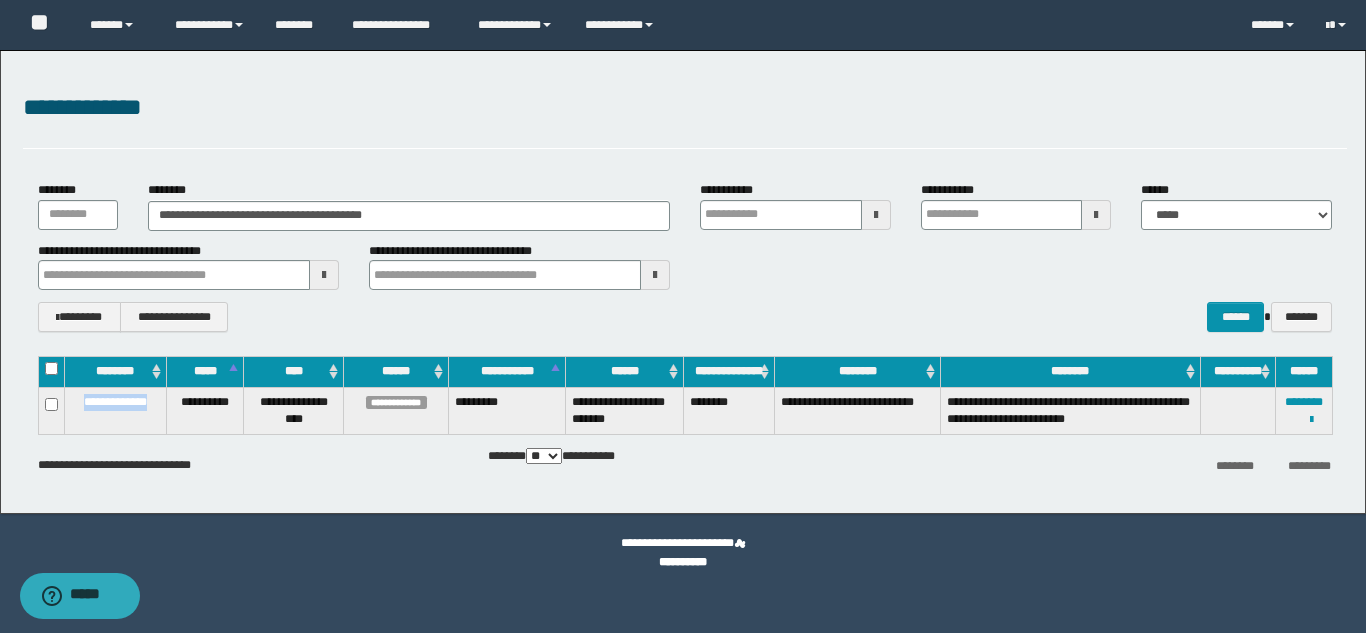 drag, startPoint x: 161, startPoint y: 400, endPoint x: 64, endPoint y: 402, distance: 97.020615 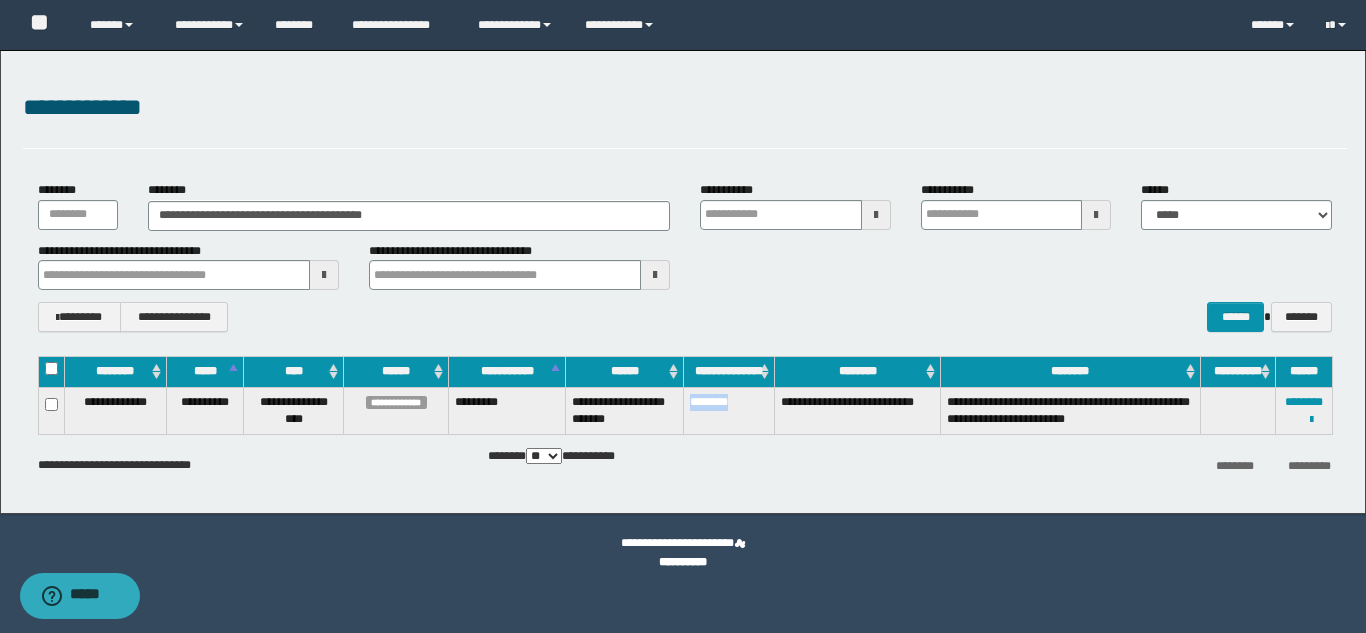 drag, startPoint x: 744, startPoint y: 407, endPoint x: 691, endPoint y: 416, distance: 53.75872 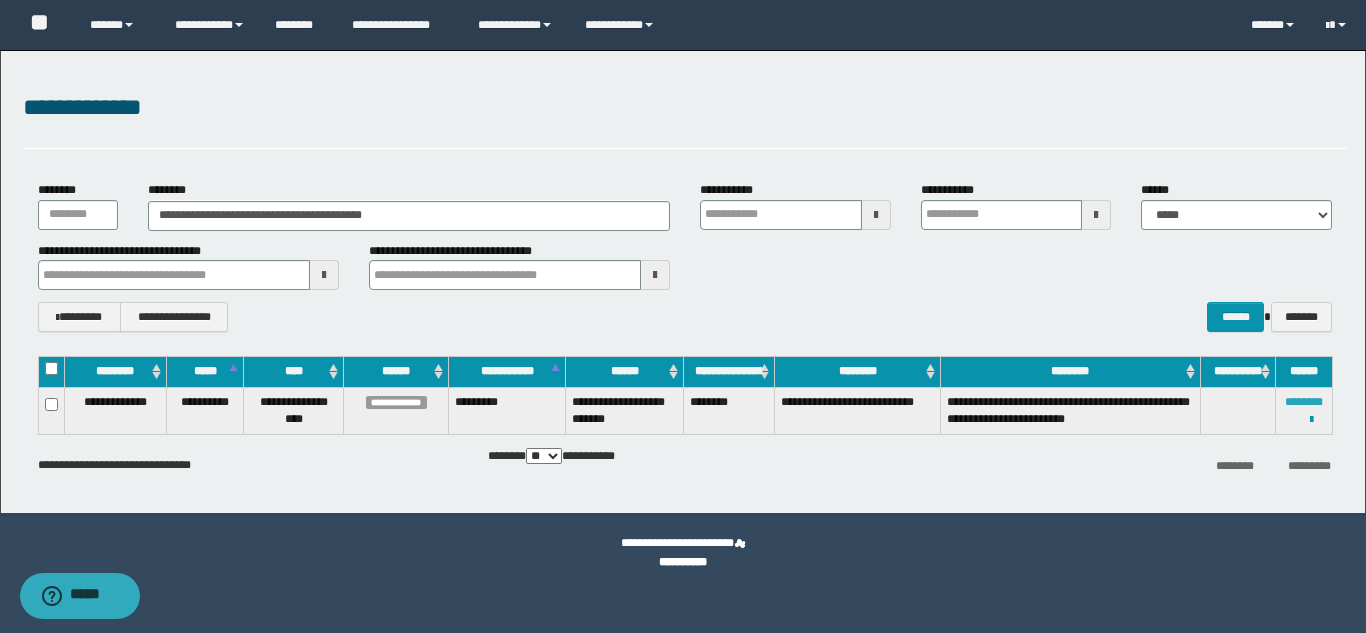 click on "********" at bounding box center (1304, 402) 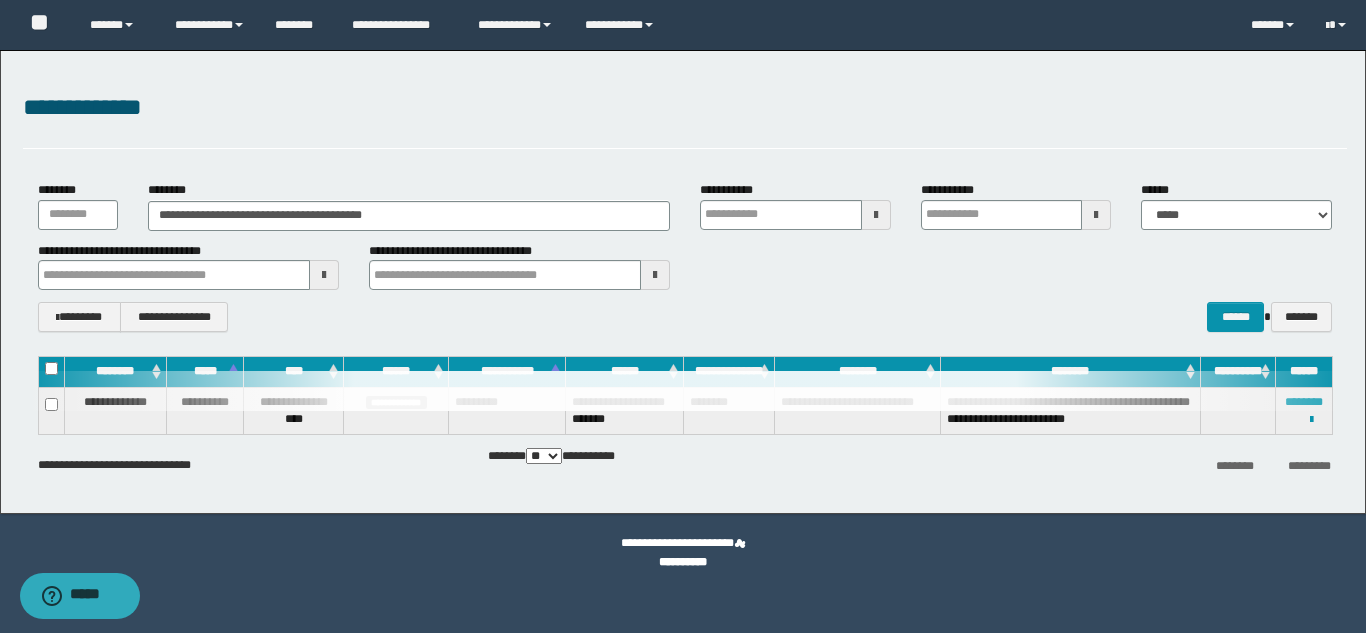 type 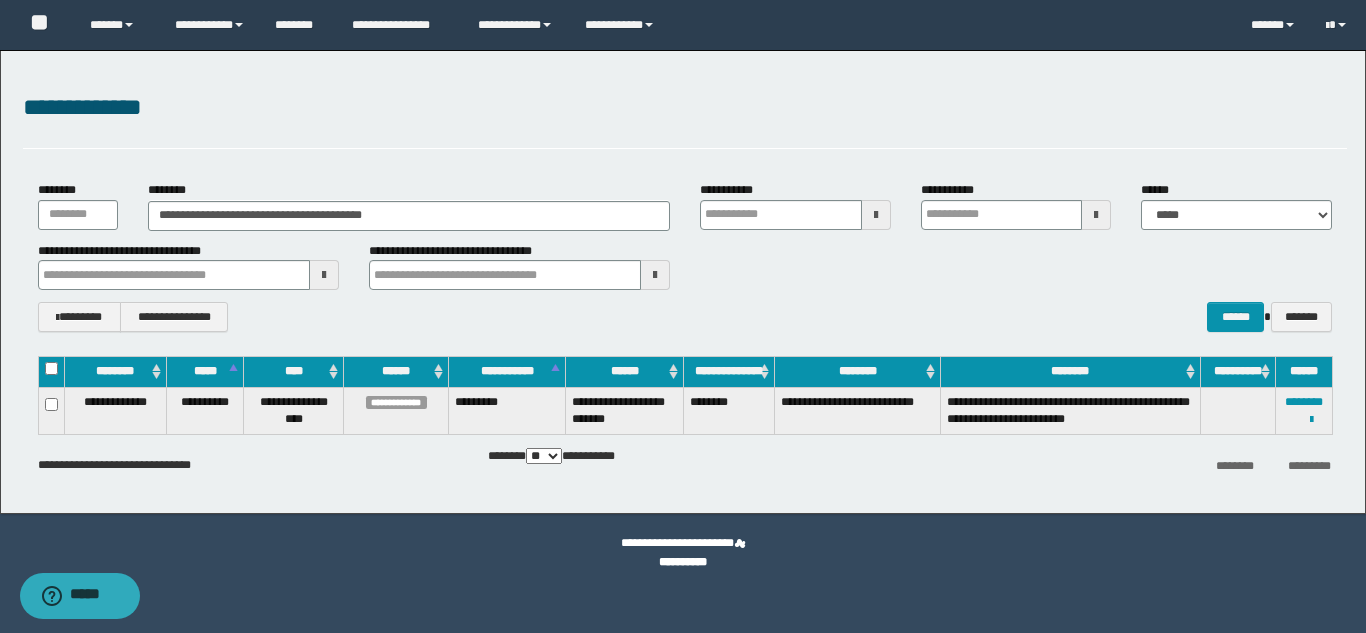 type 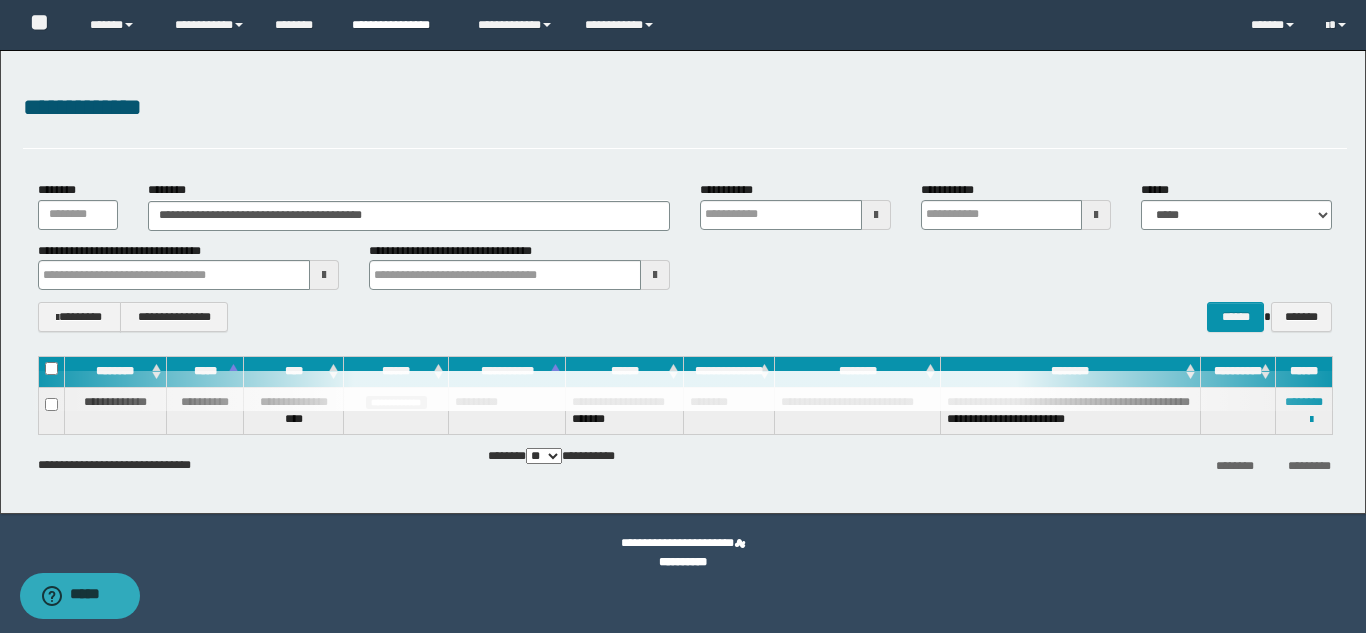 type 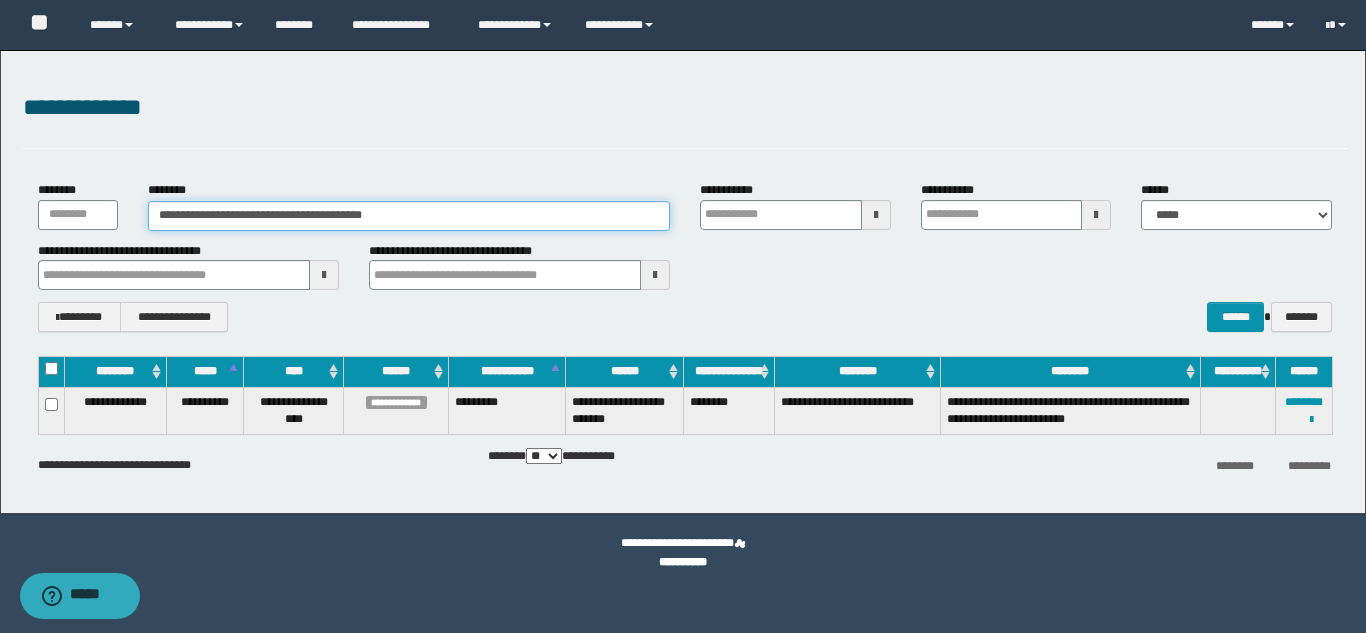 drag, startPoint x: 449, startPoint y: 220, endPoint x: 154, endPoint y: 216, distance: 295.02713 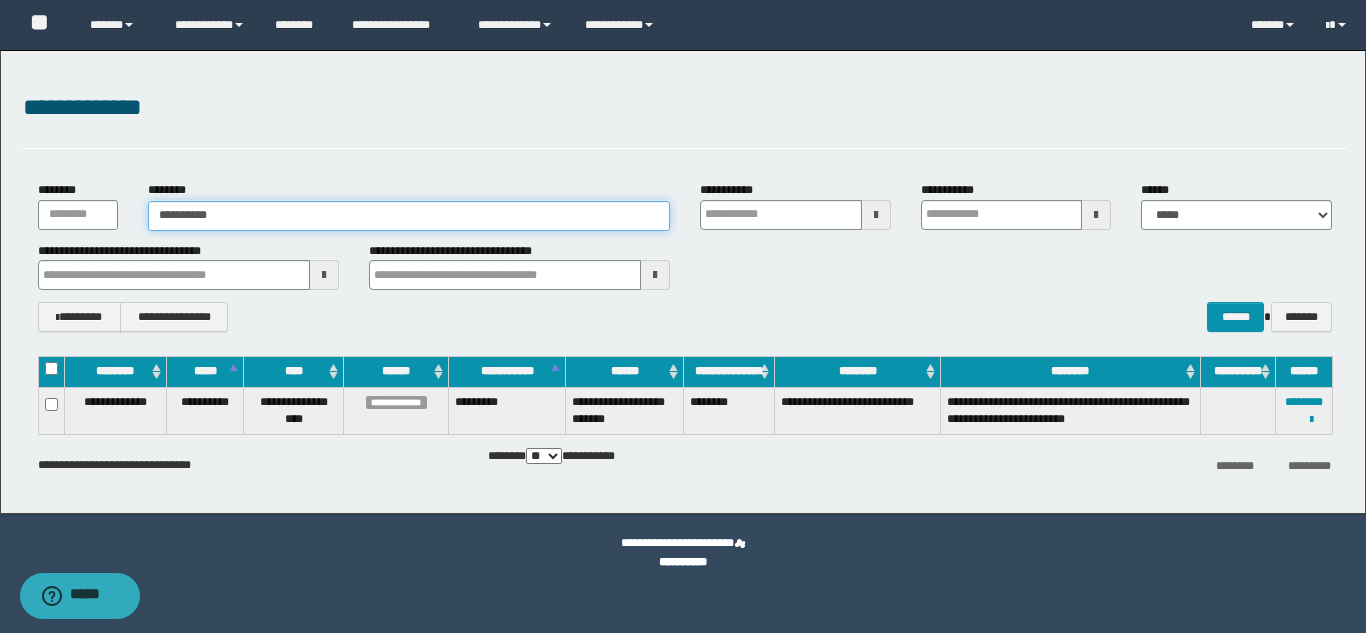 type on "**********" 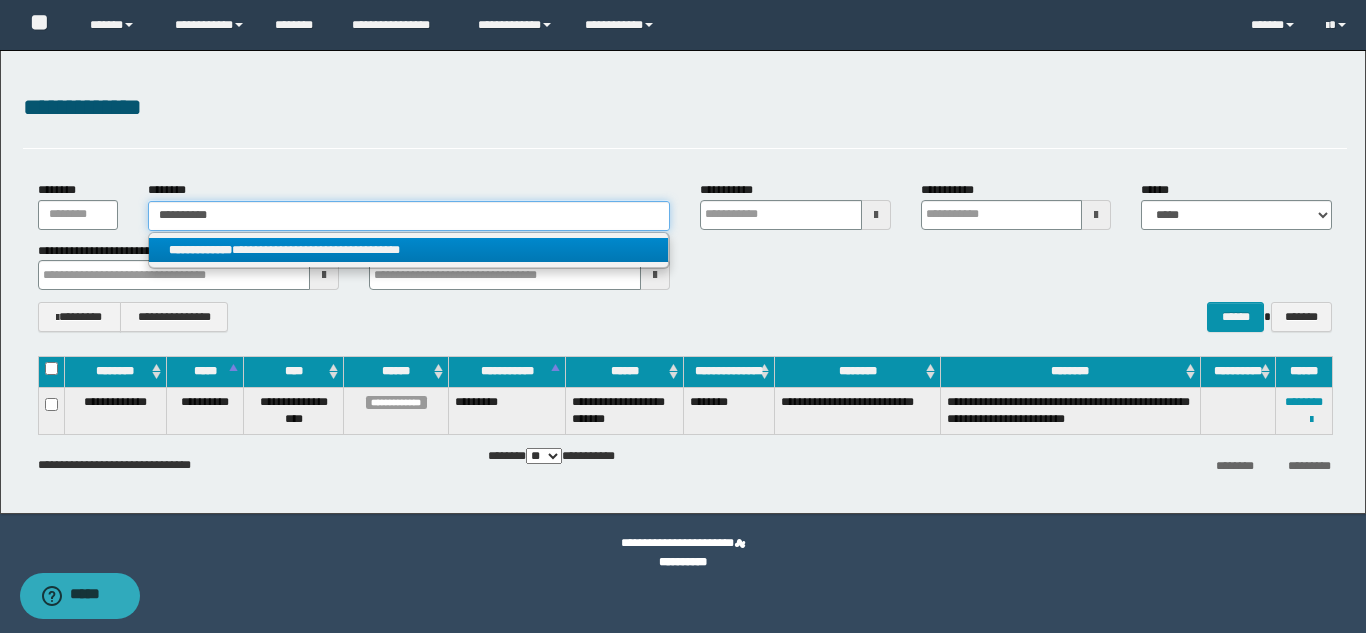 type on "**********" 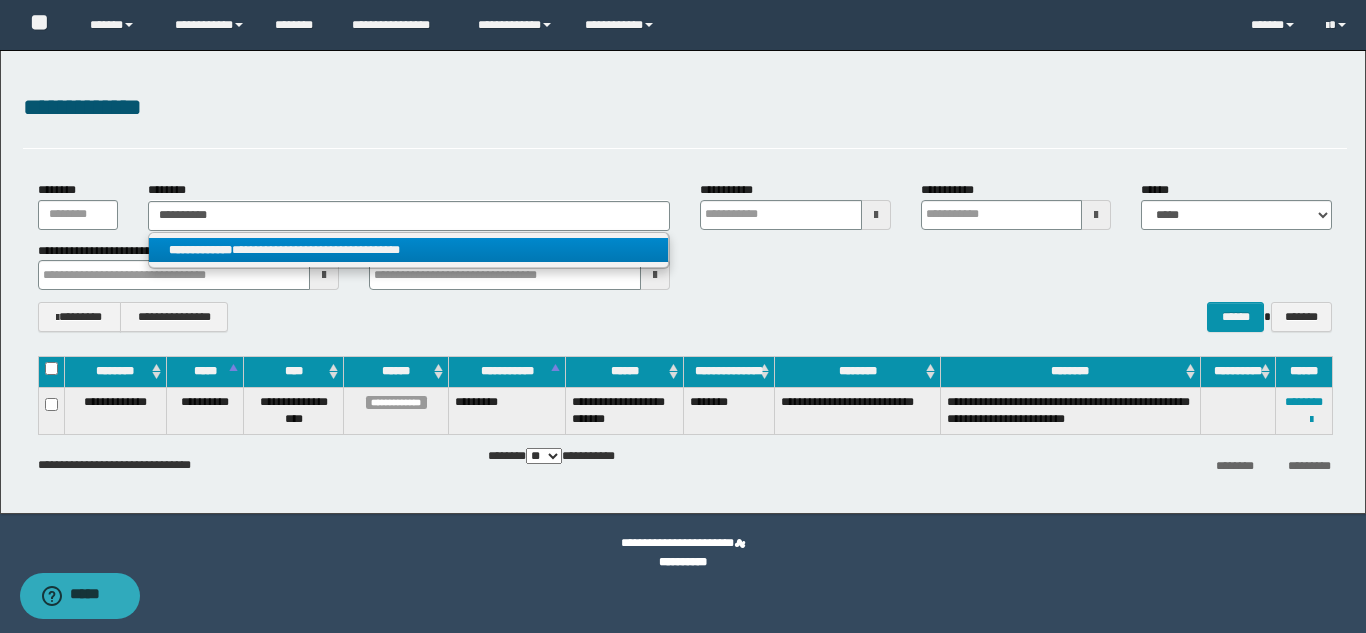 click on "**********" at bounding box center (408, 250) 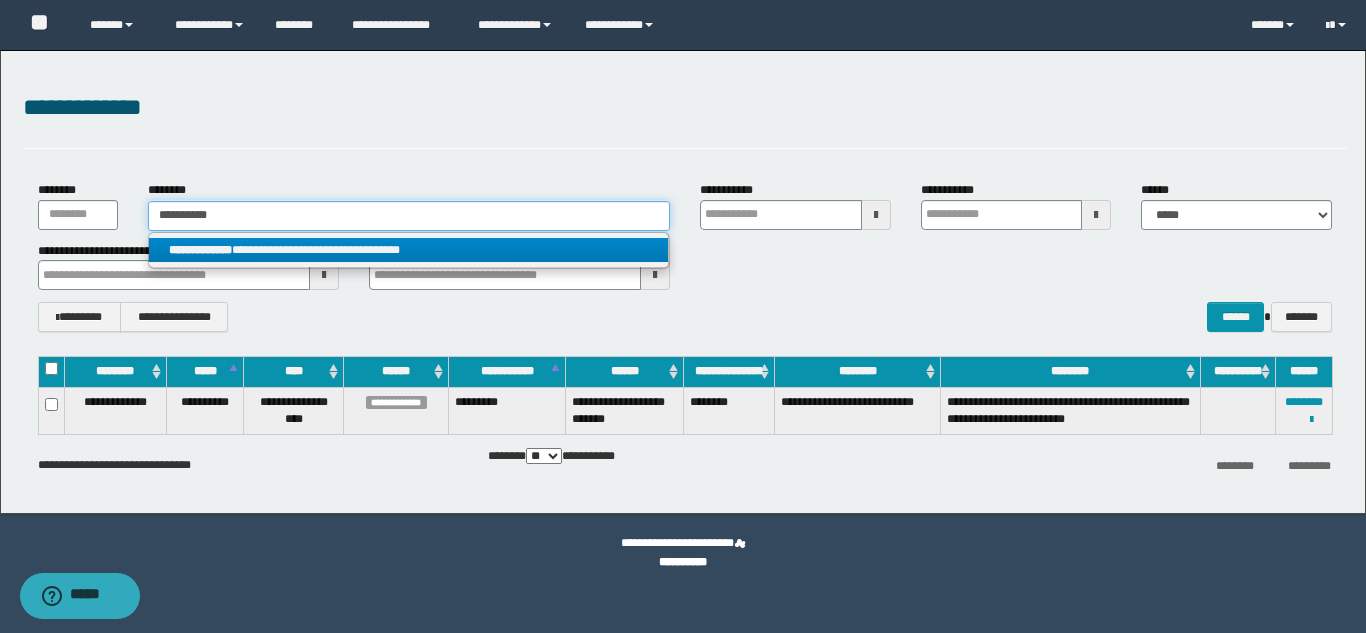 type 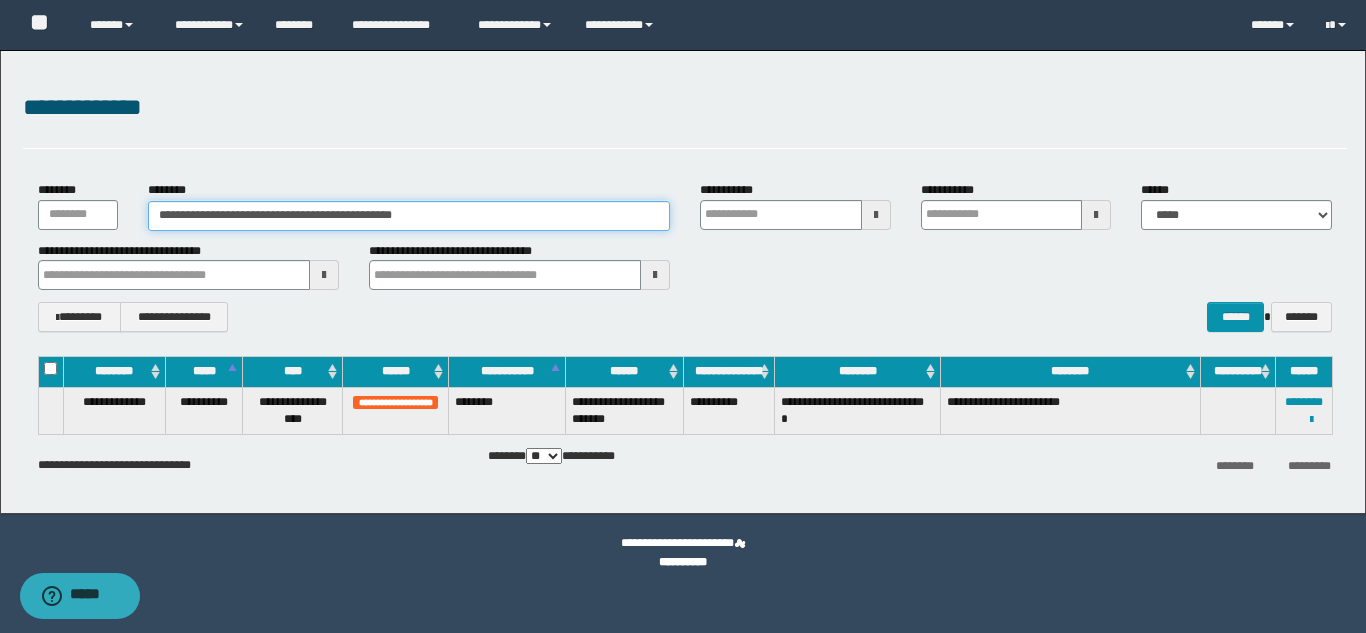 type 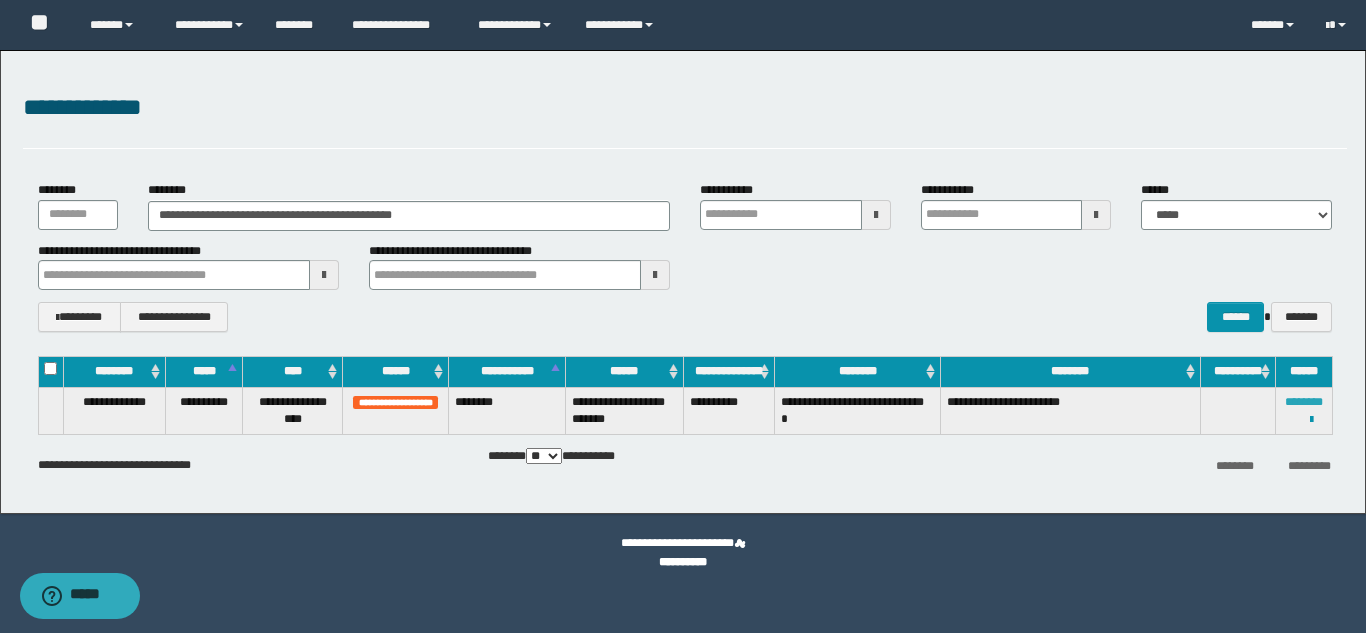 click on "********" at bounding box center [1304, 402] 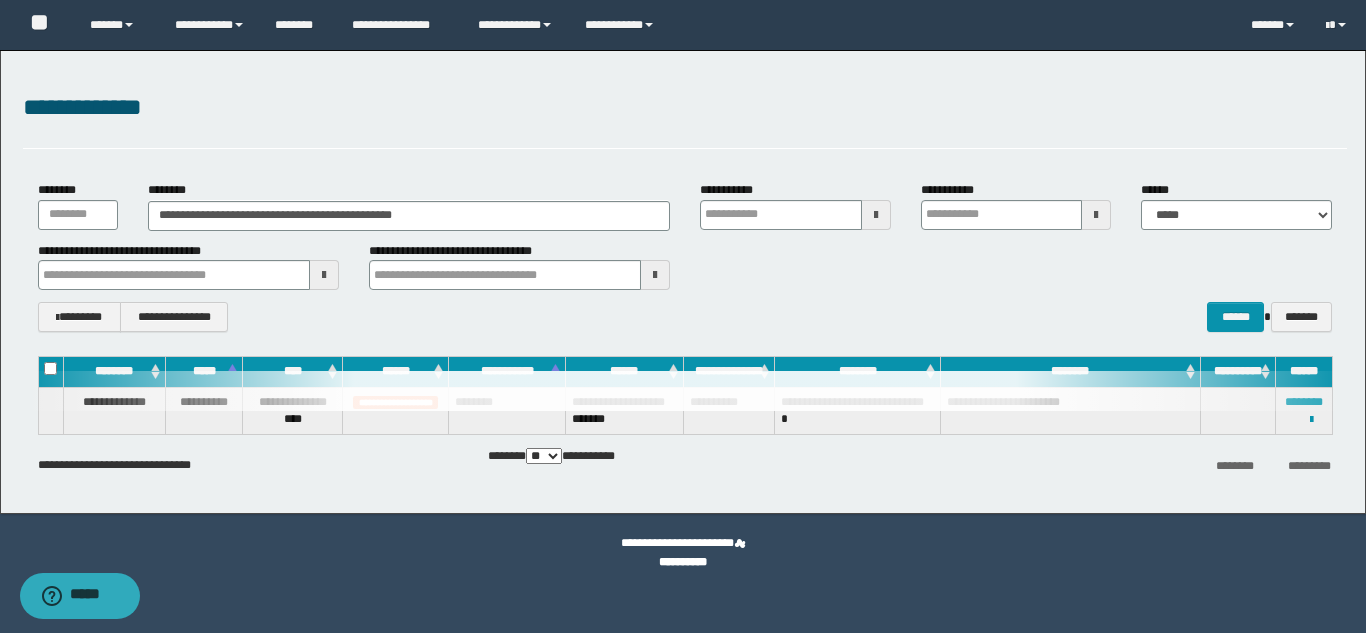 type 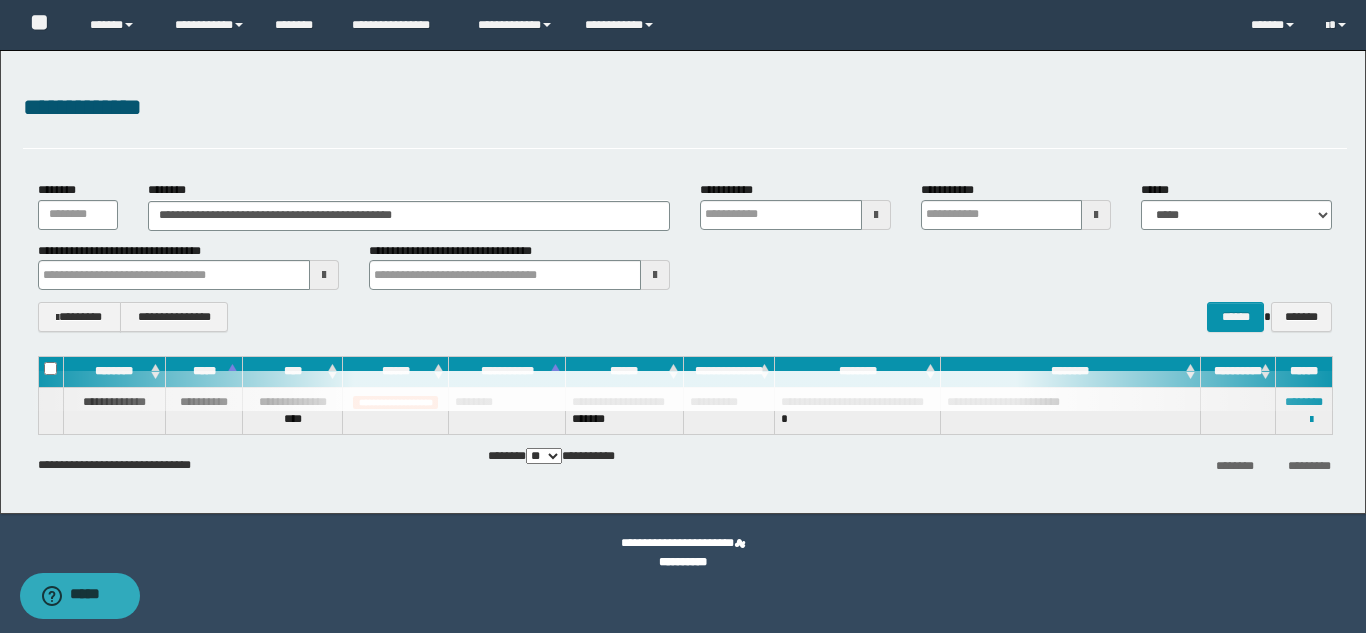 type 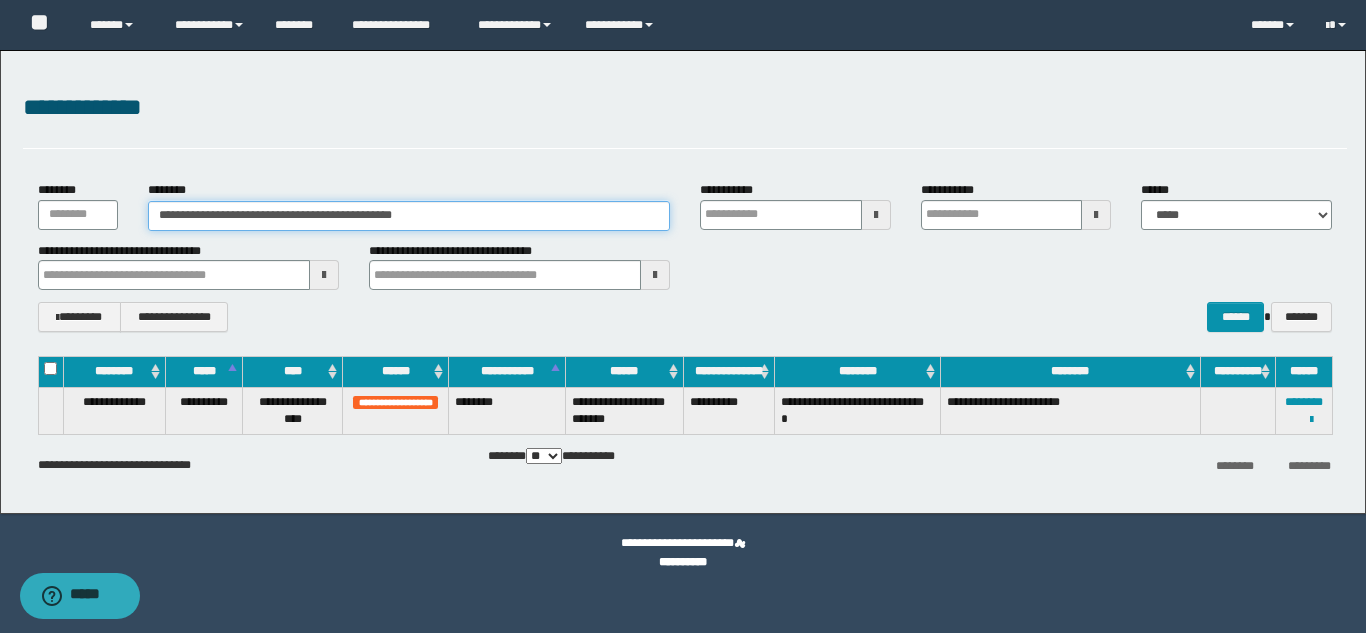 drag, startPoint x: 496, startPoint y: 205, endPoint x: 135, endPoint y: 216, distance: 361.16754 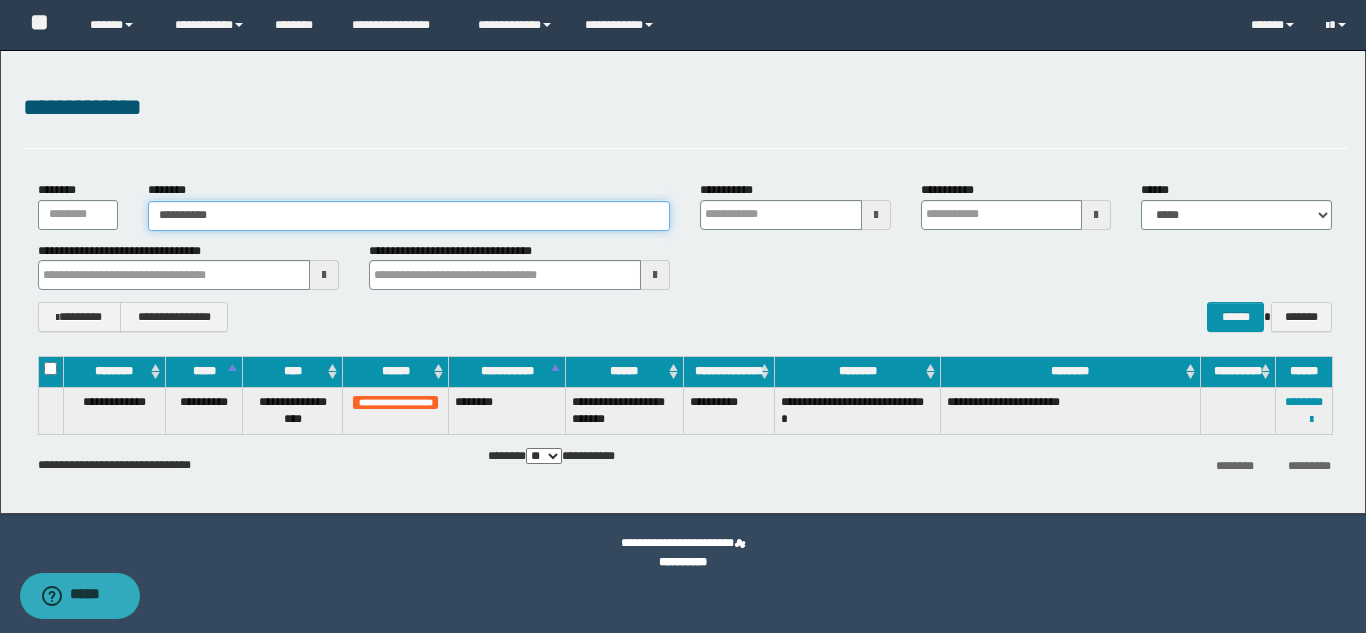 type on "**********" 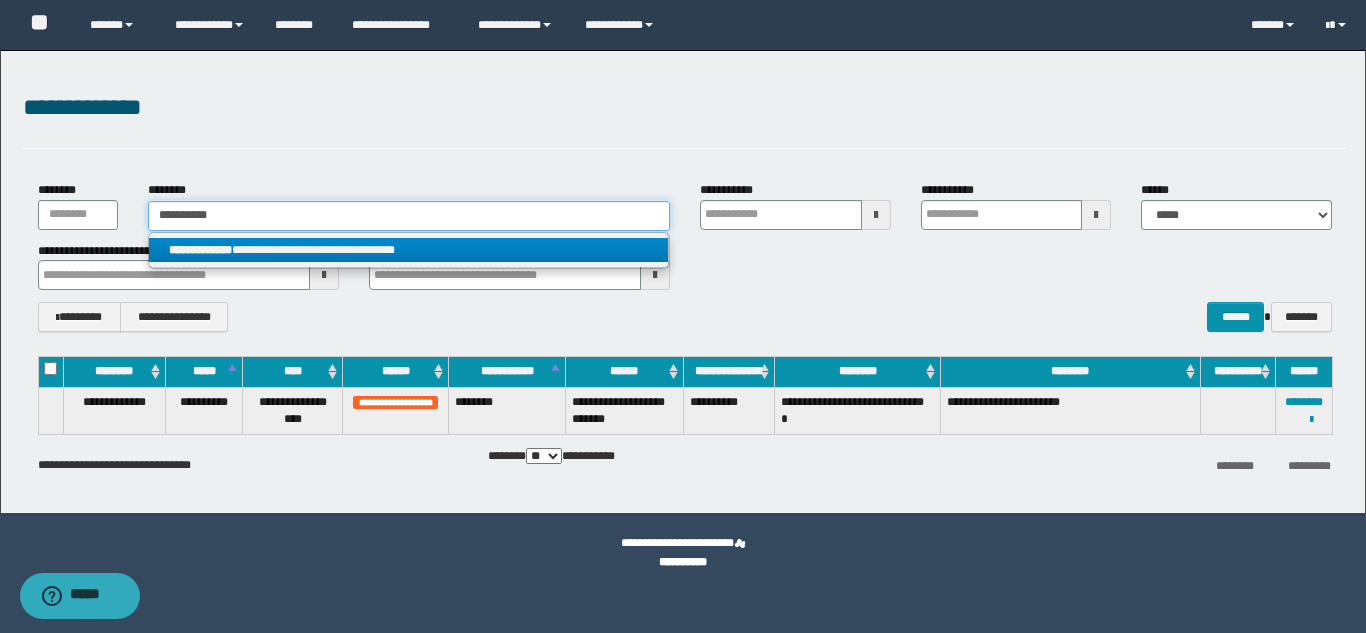 type on "**********" 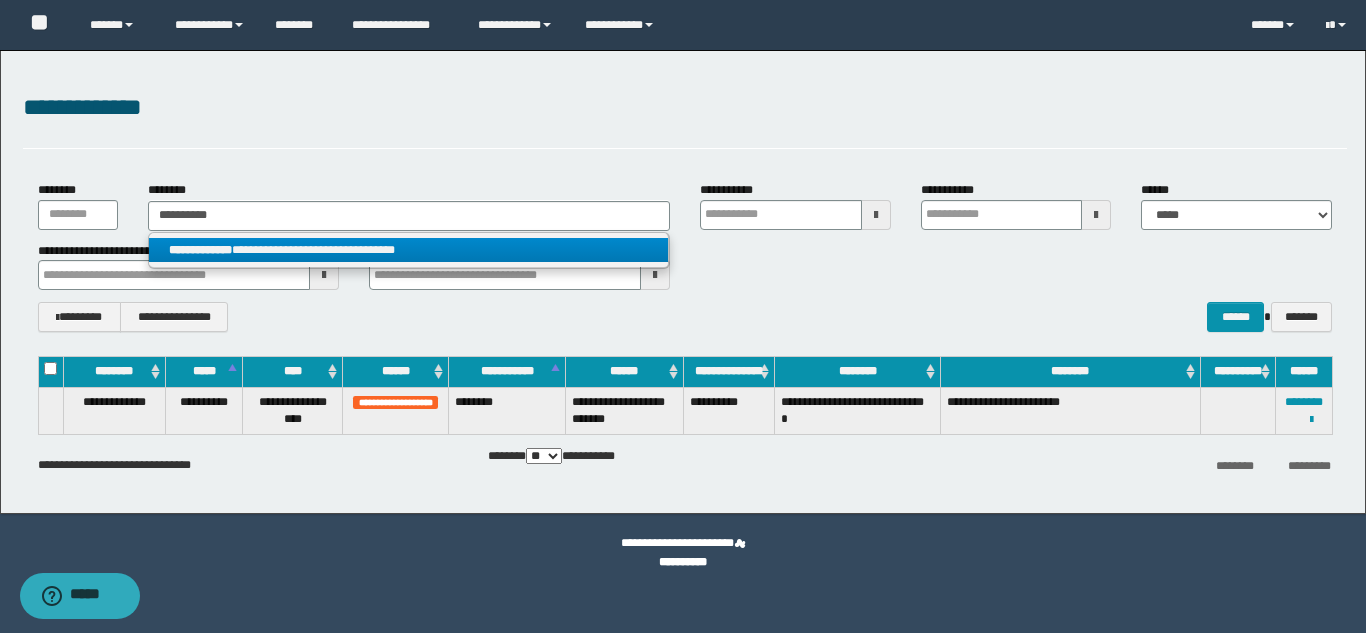 click on "**********" at bounding box center (408, 250) 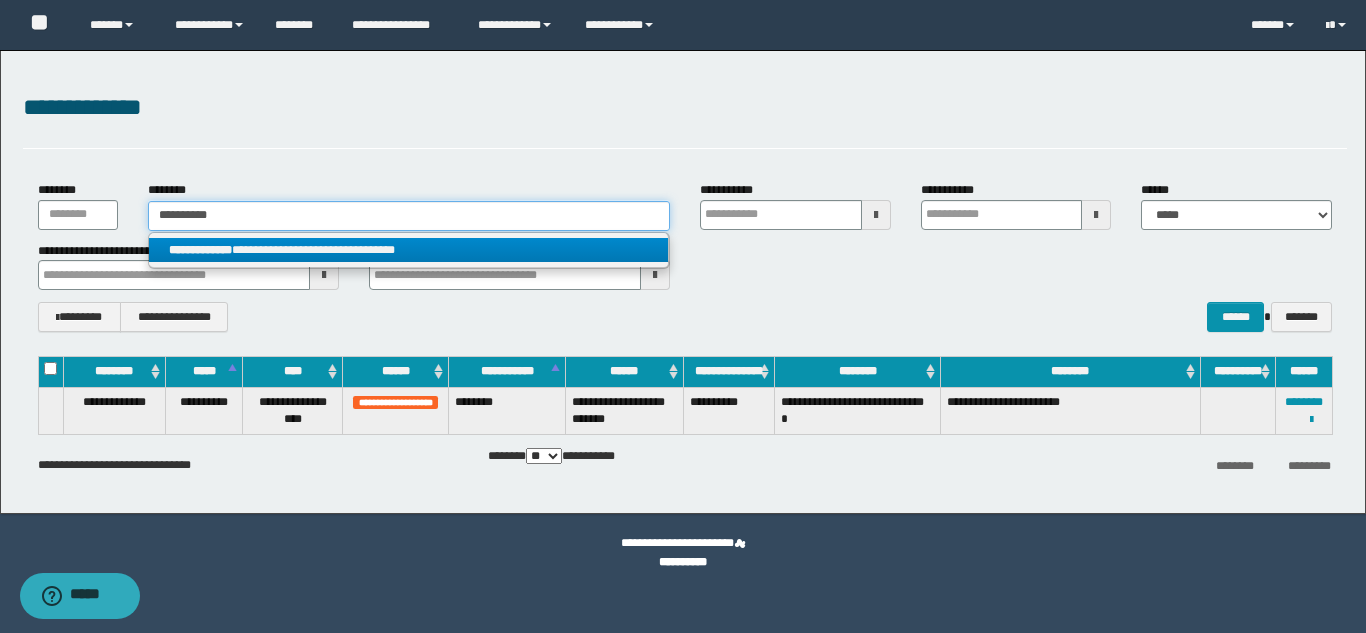 type 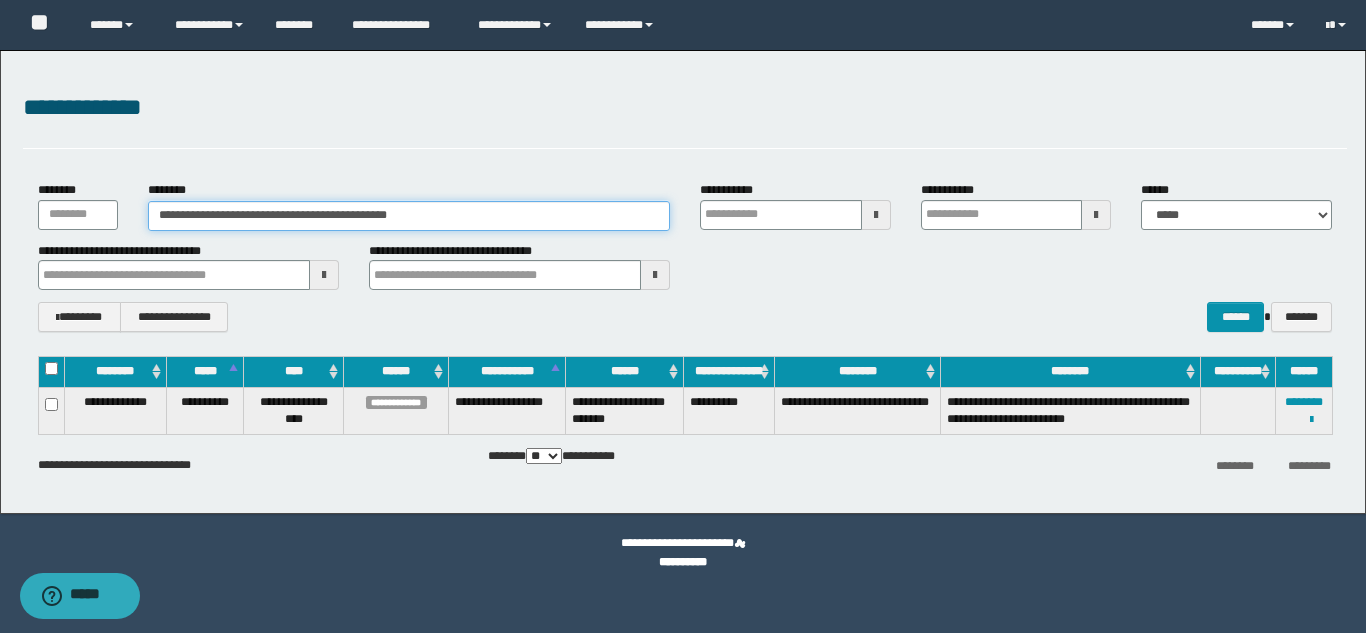 type 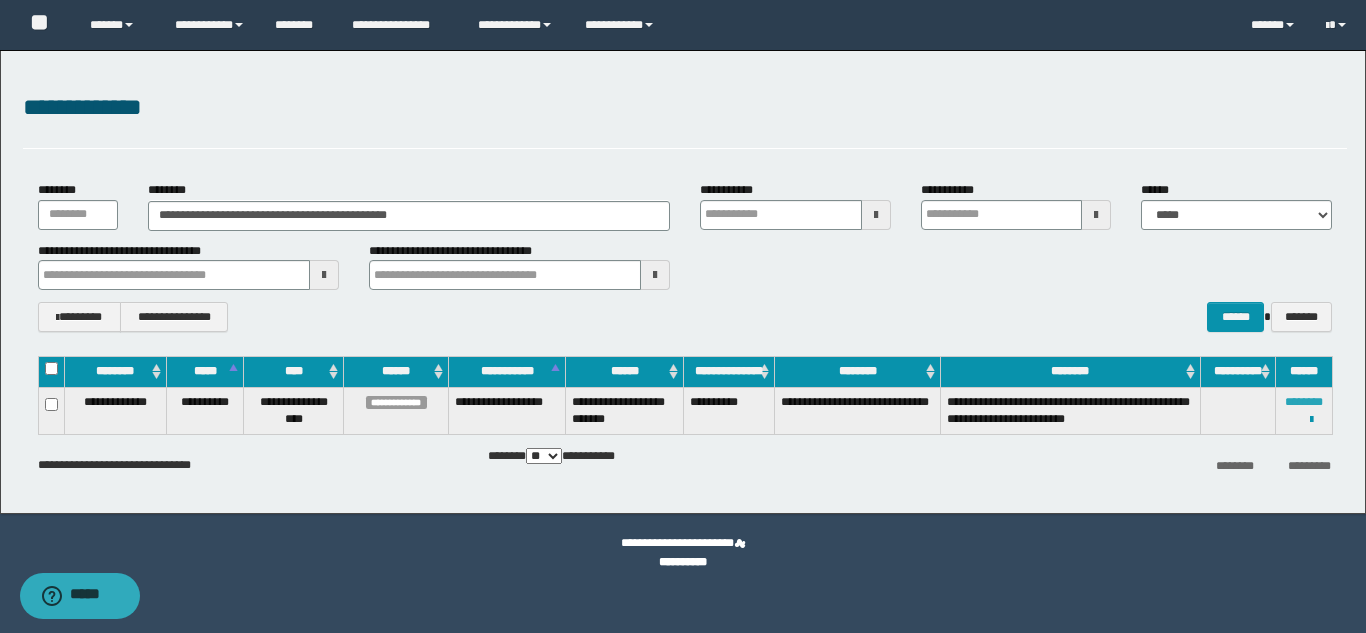 click on "********" at bounding box center (1304, 402) 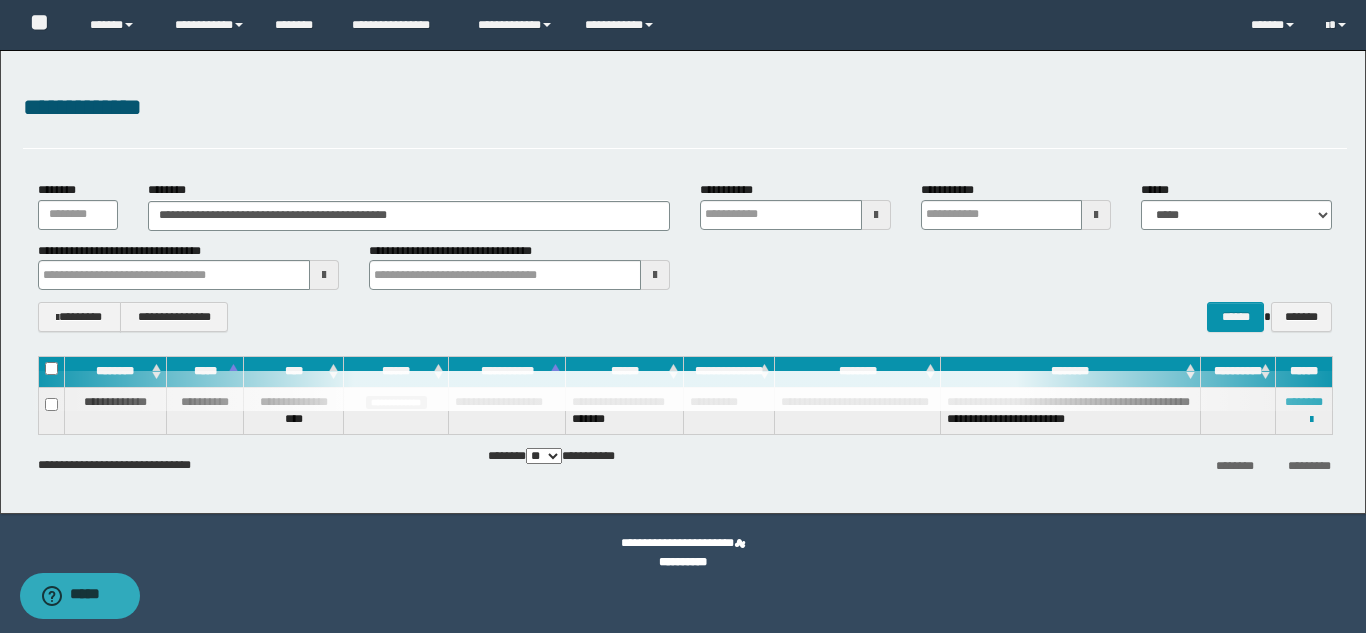 type 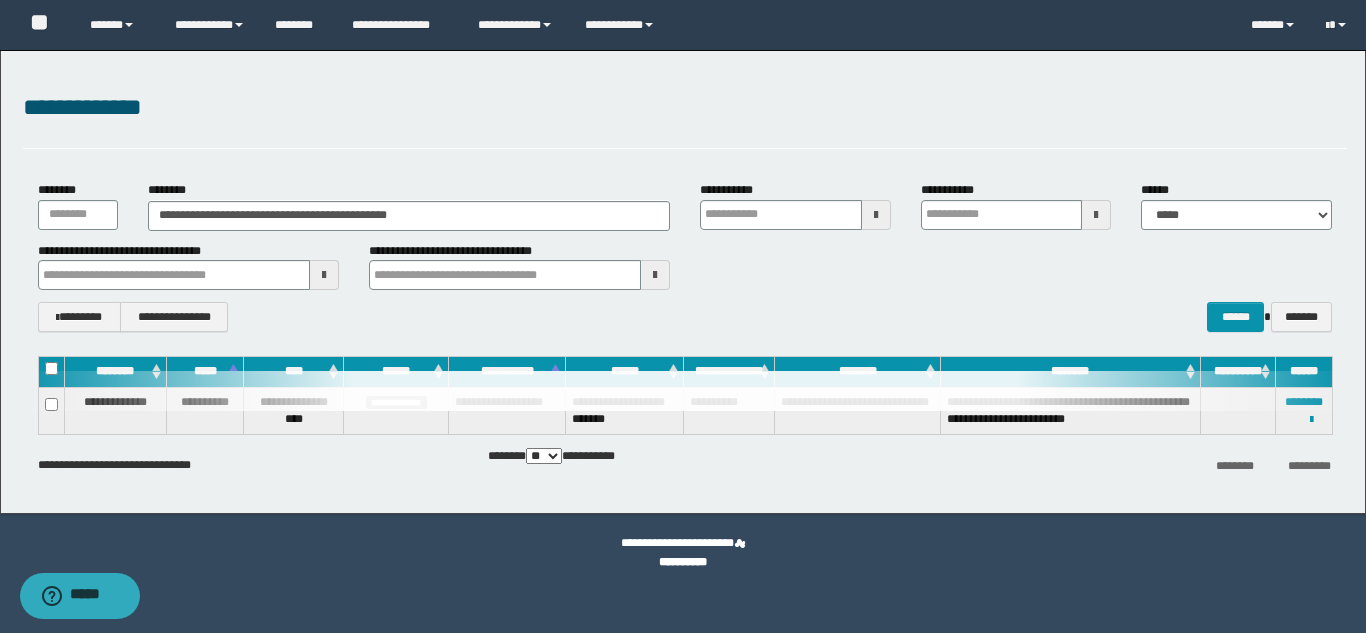 type 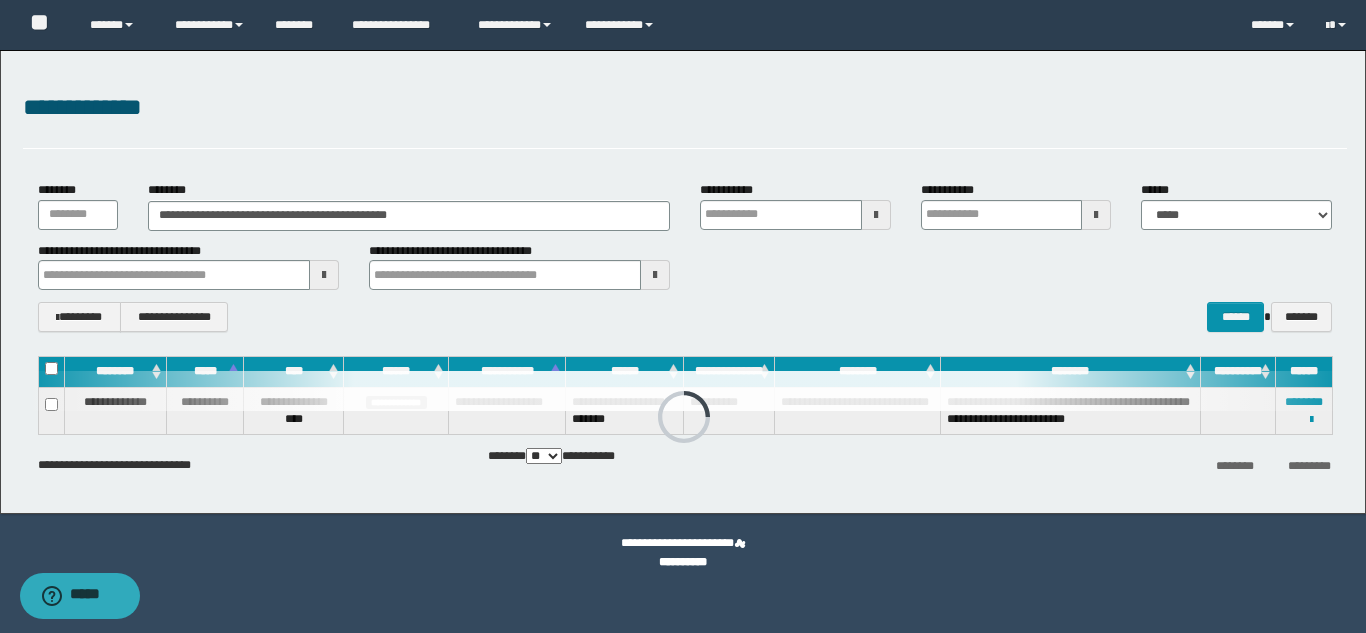 type 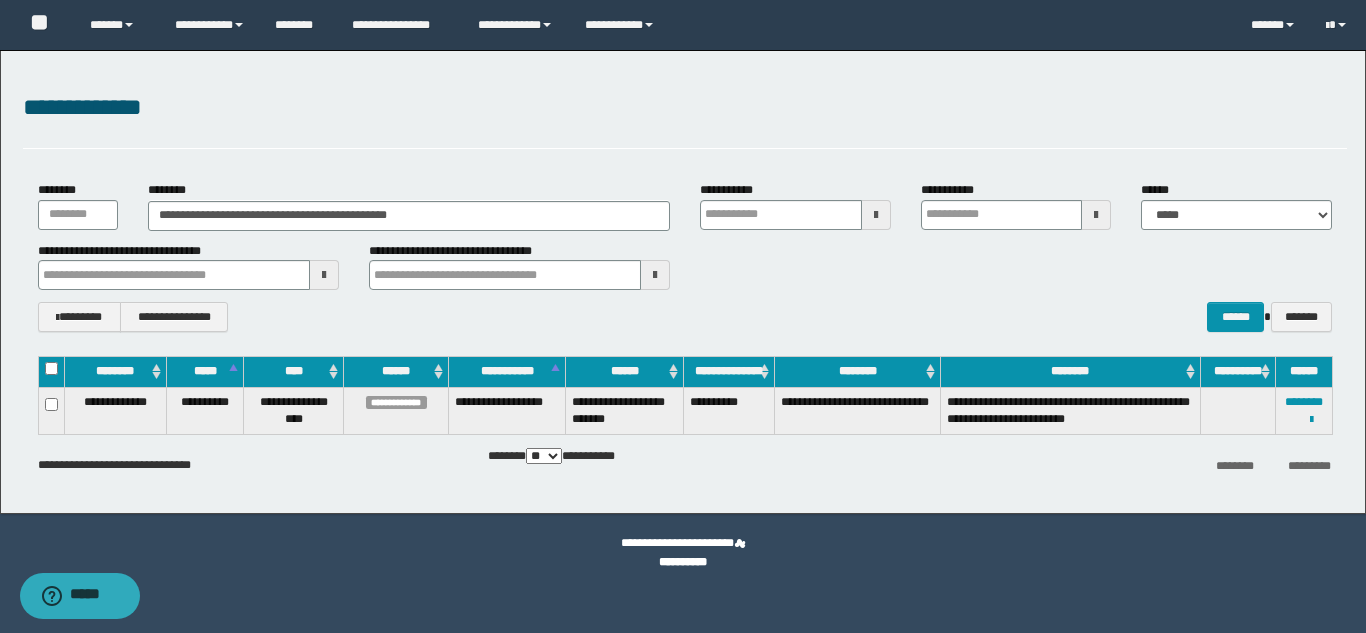 type 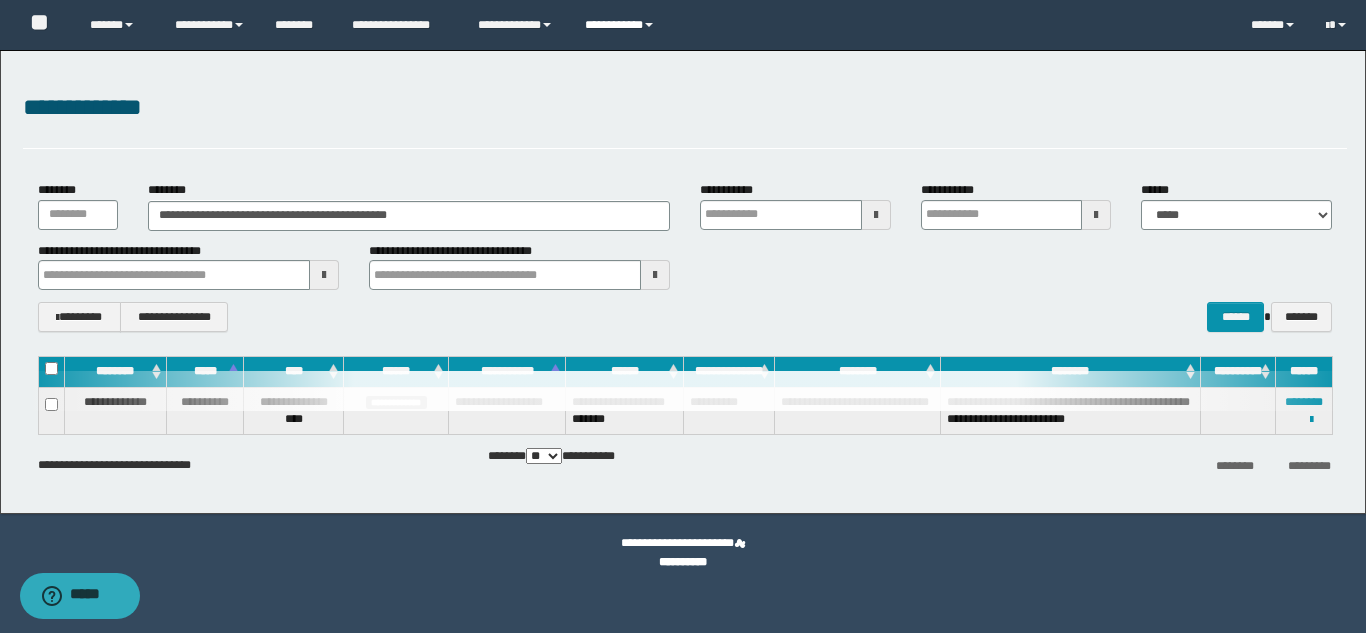 type 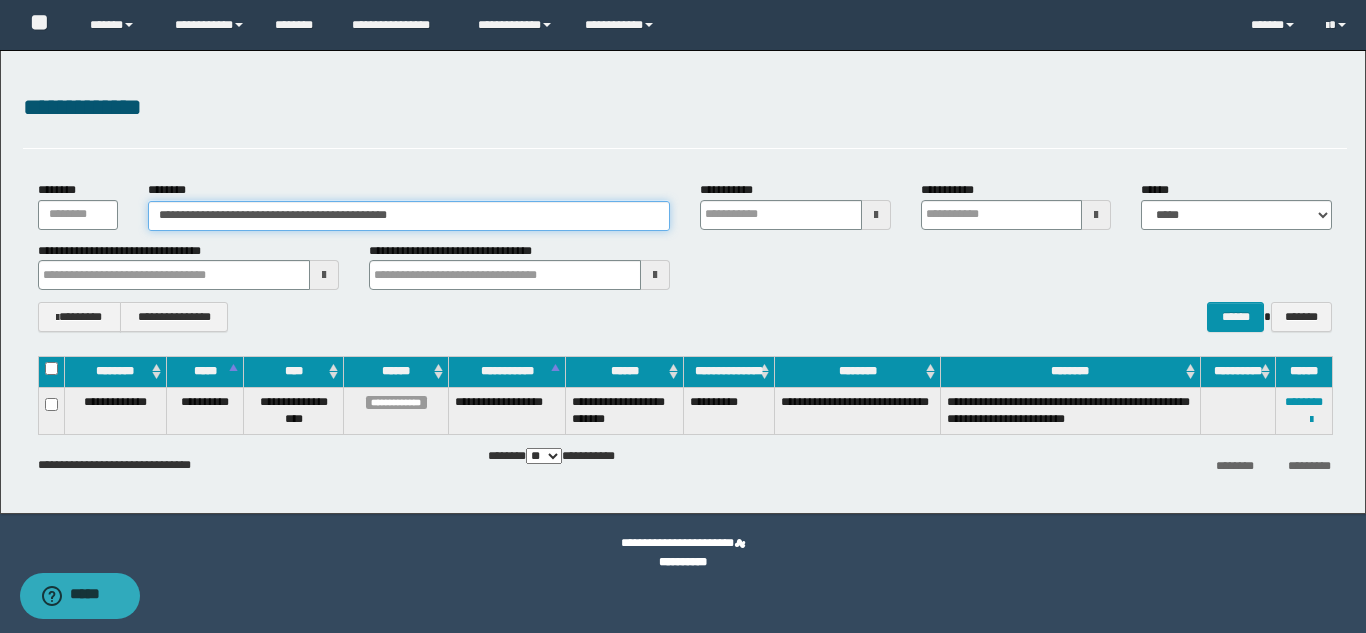 drag, startPoint x: 484, startPoint y: 221, endPoint x: 131, endPoint y: 216, distance: 353.0354 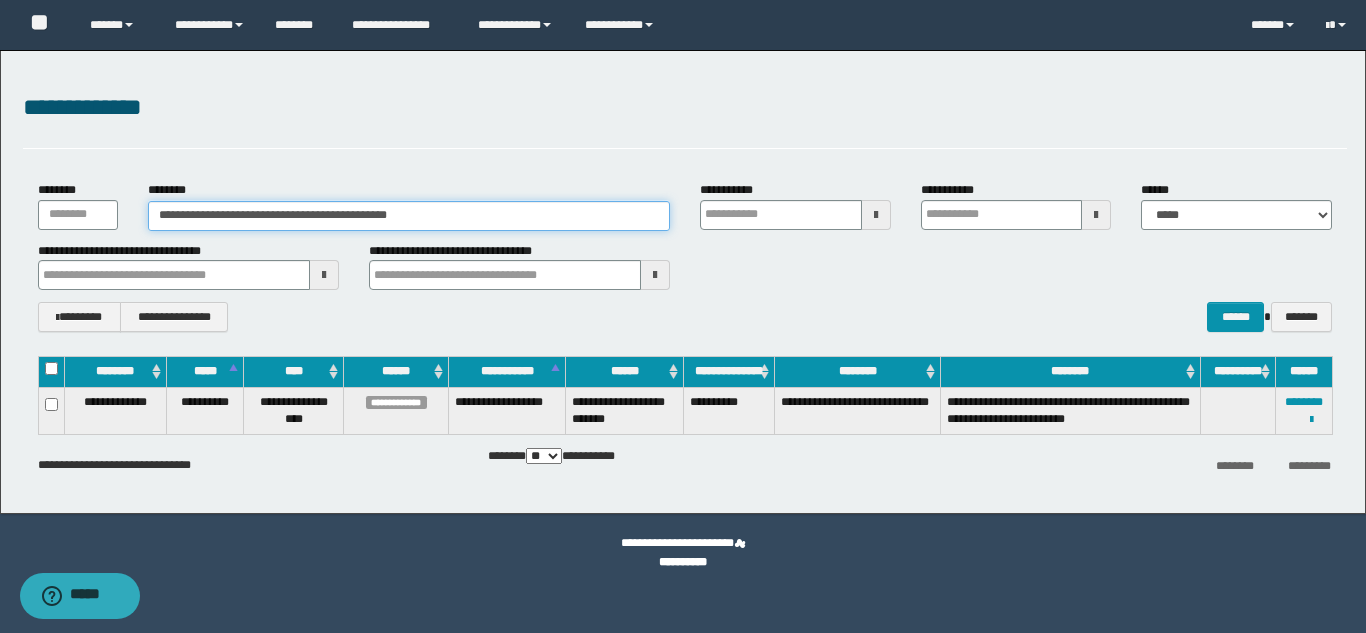 paste 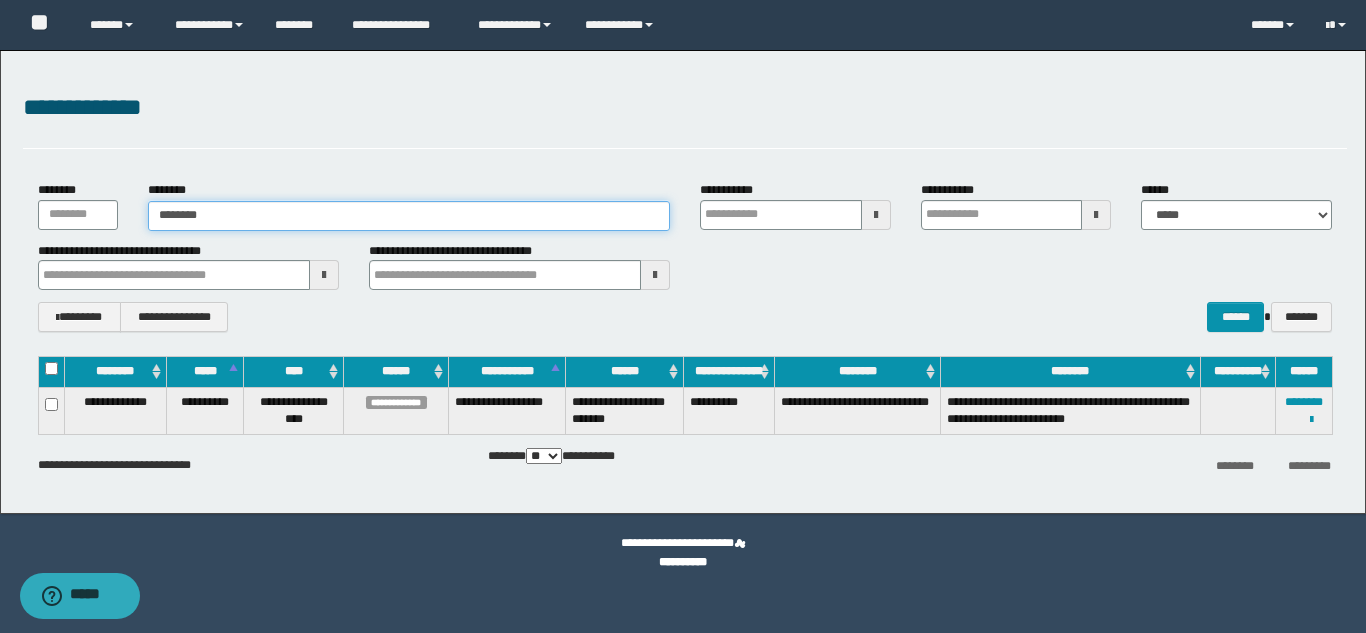type on "********" 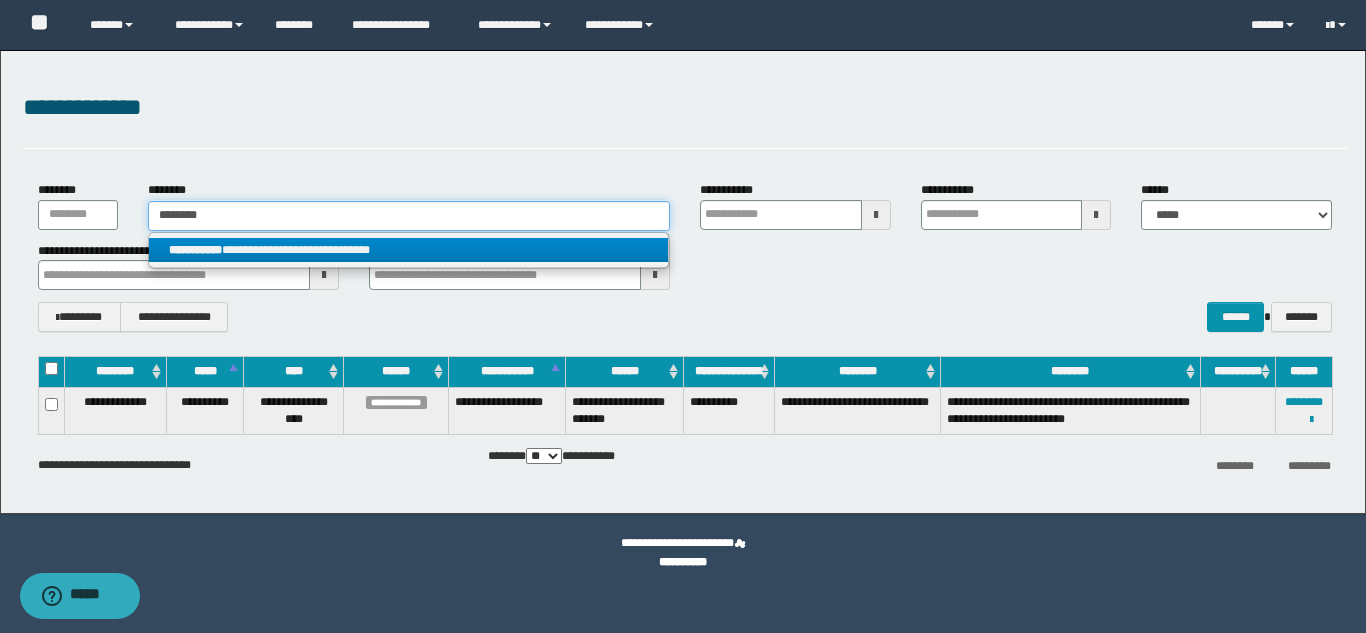 type on "********" 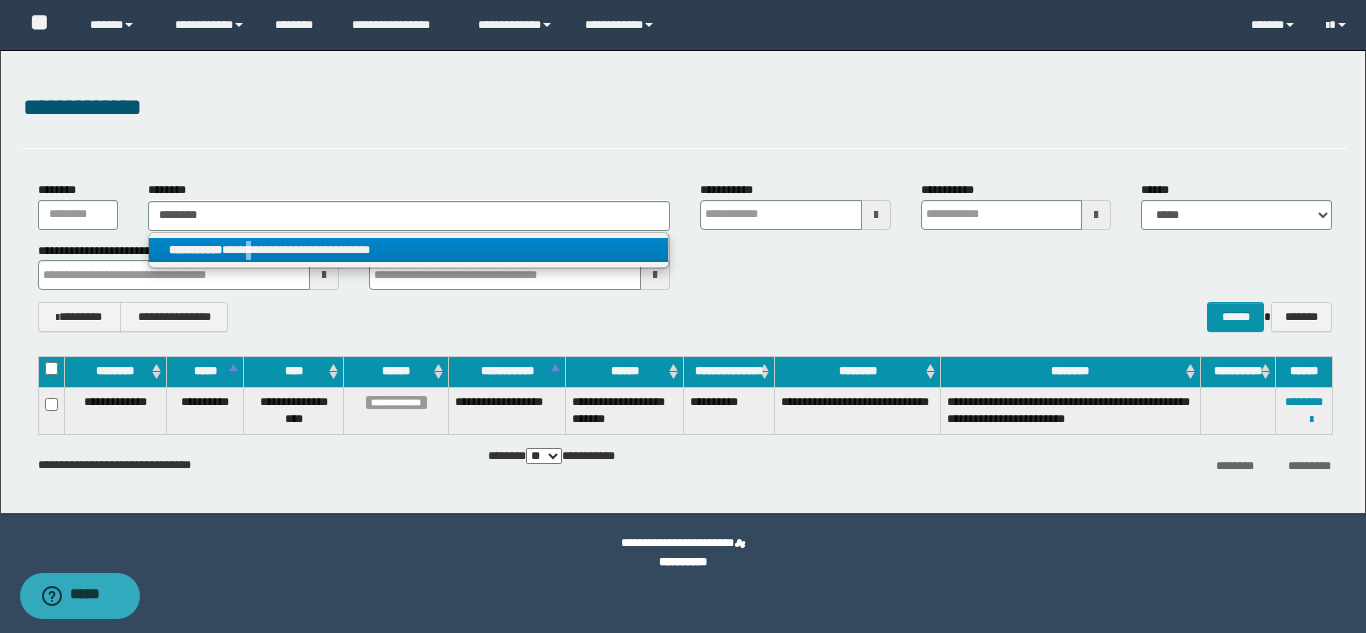 click on "**********" at bounding box center (408, 250) 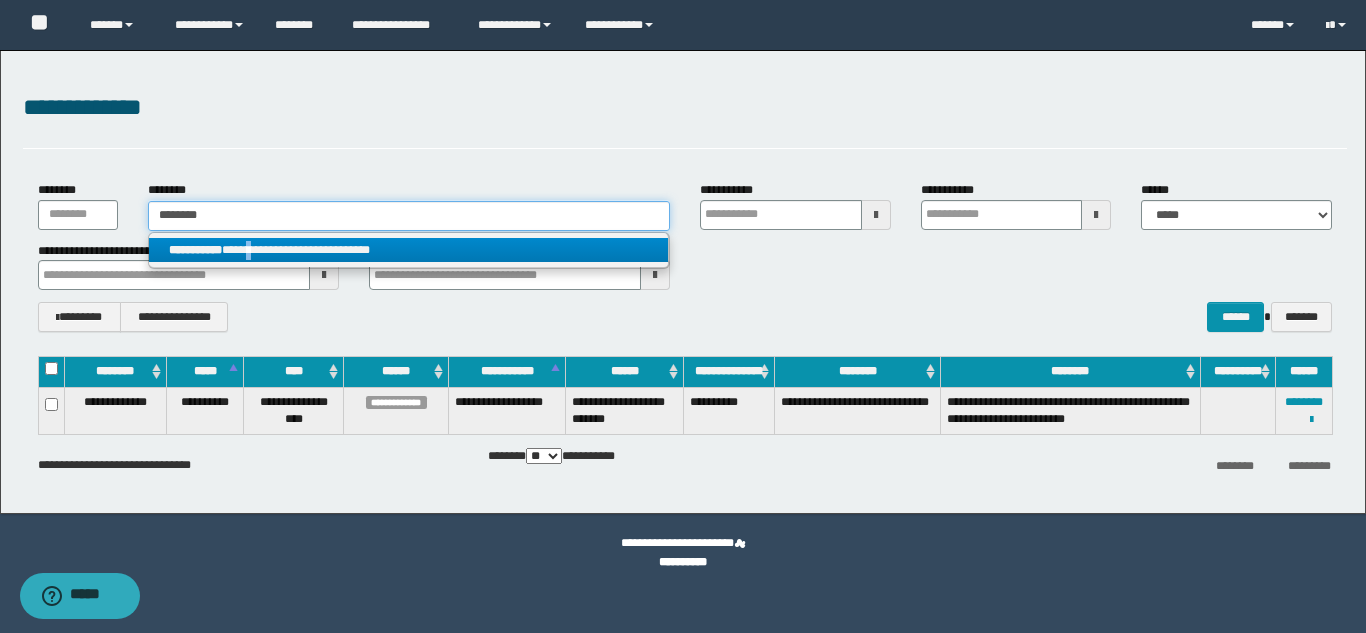 type 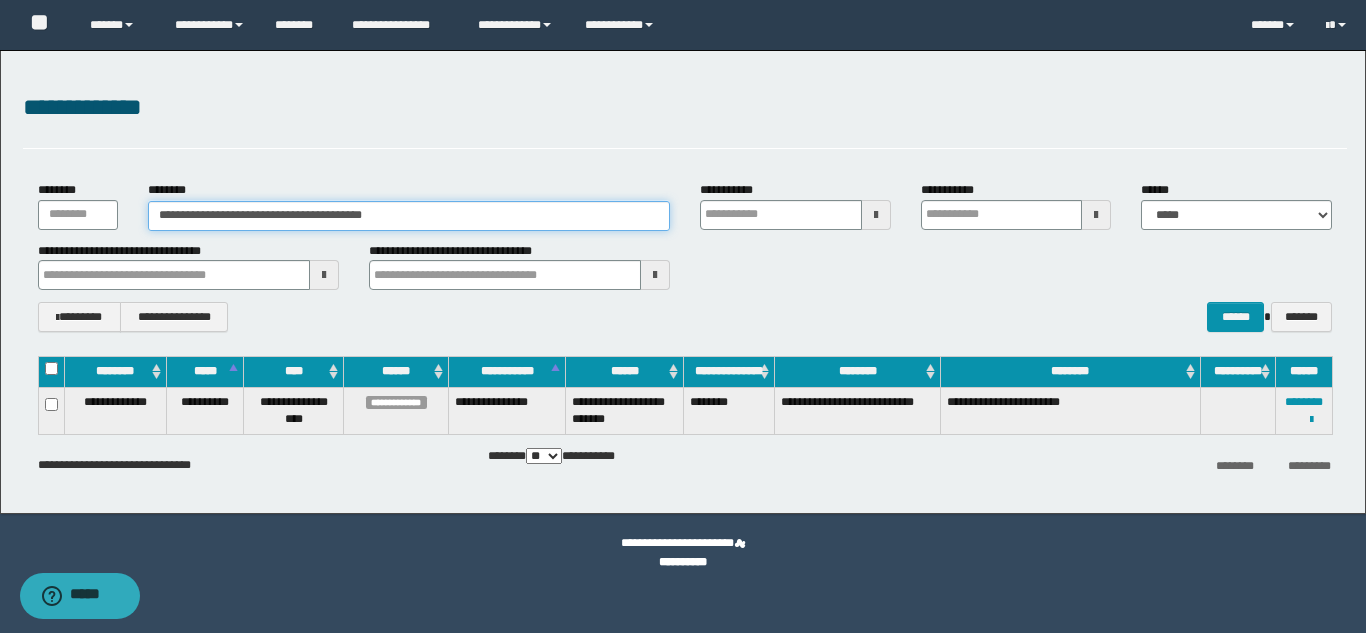 type 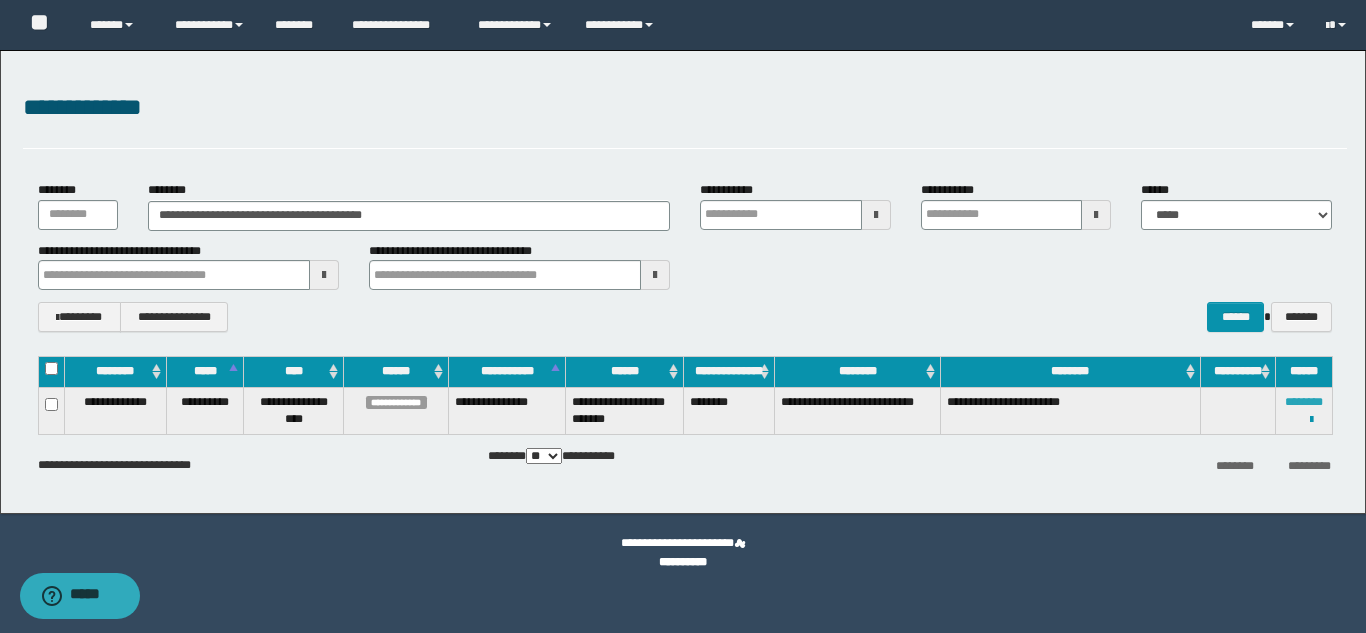 click on "********" at bounding box center [1304, 402] 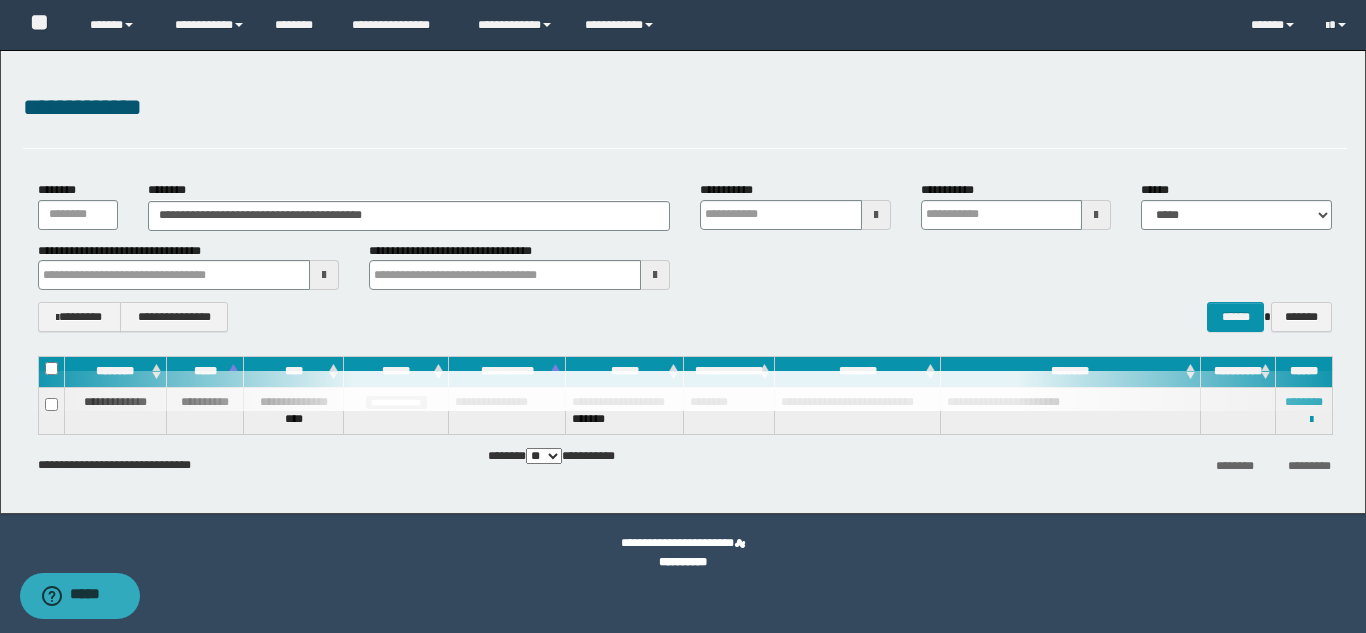 type 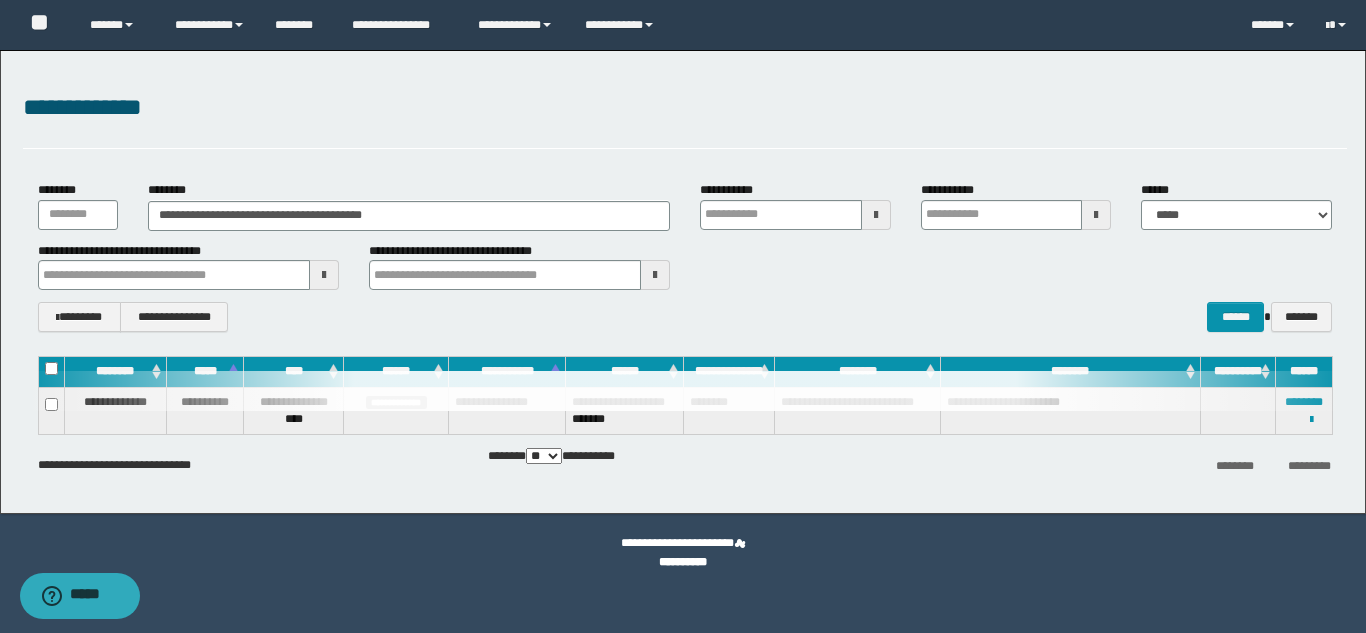type 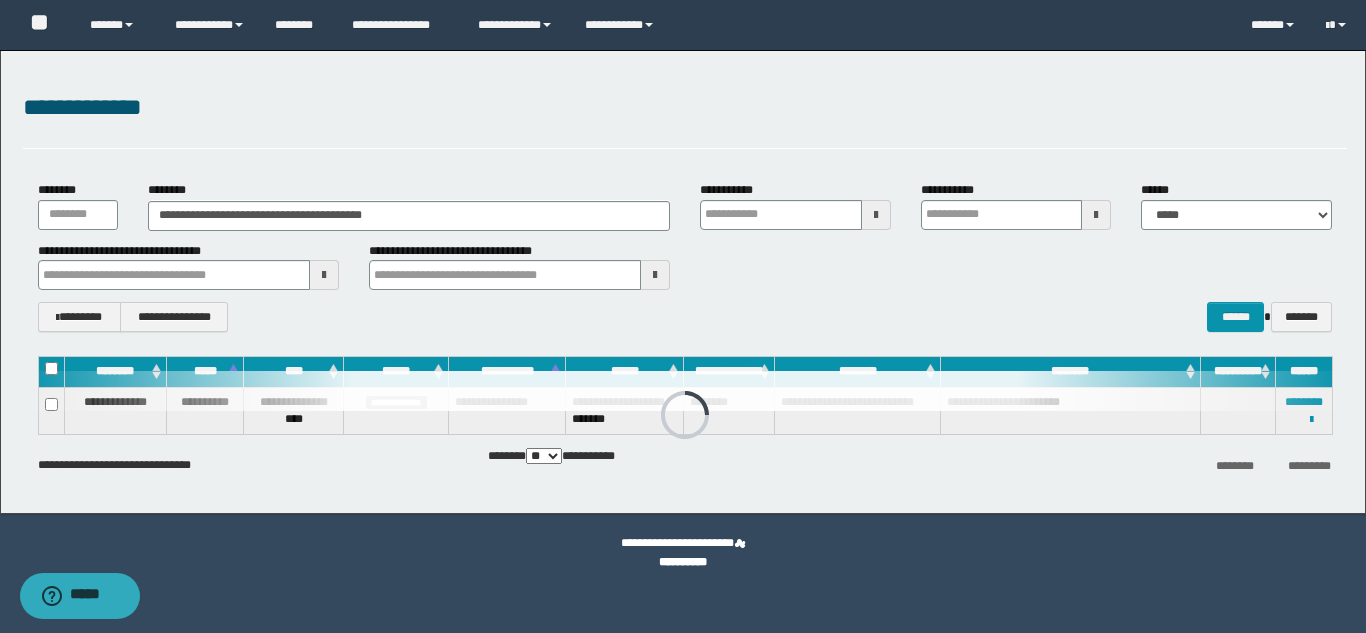 type 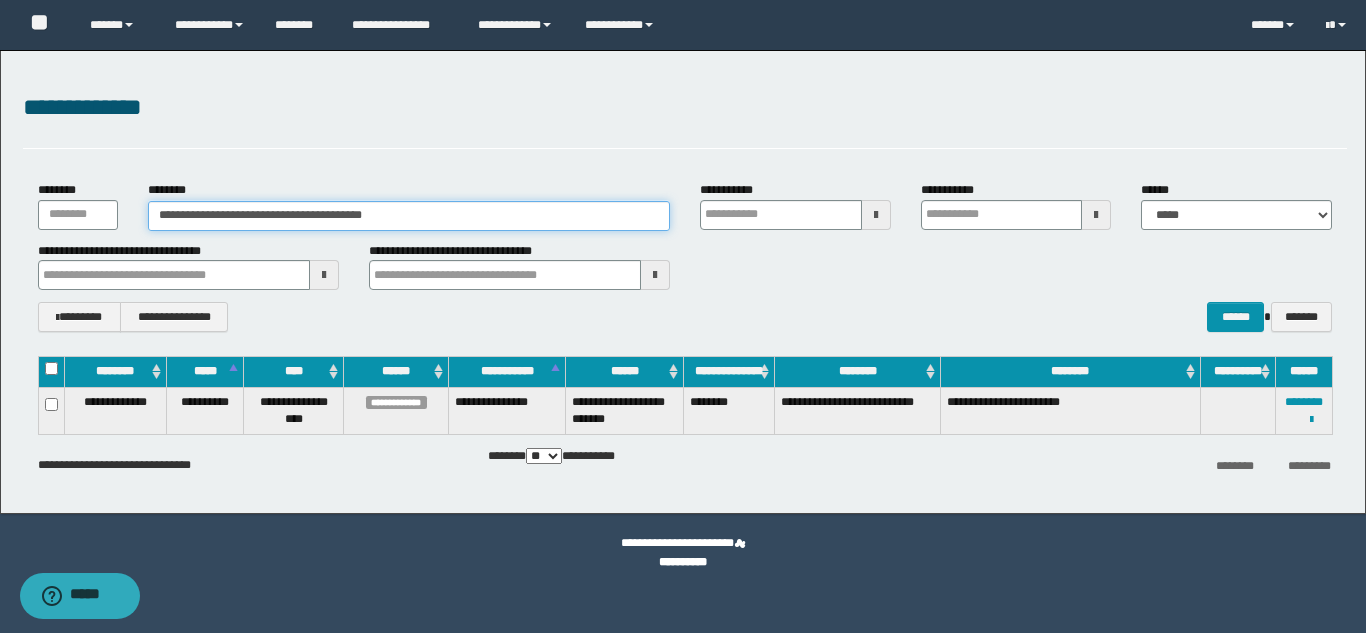 drag, startPoint x: 416, startPoint y: 215, endPoint x: 140, endPoint y: 222, distance: 276.08875 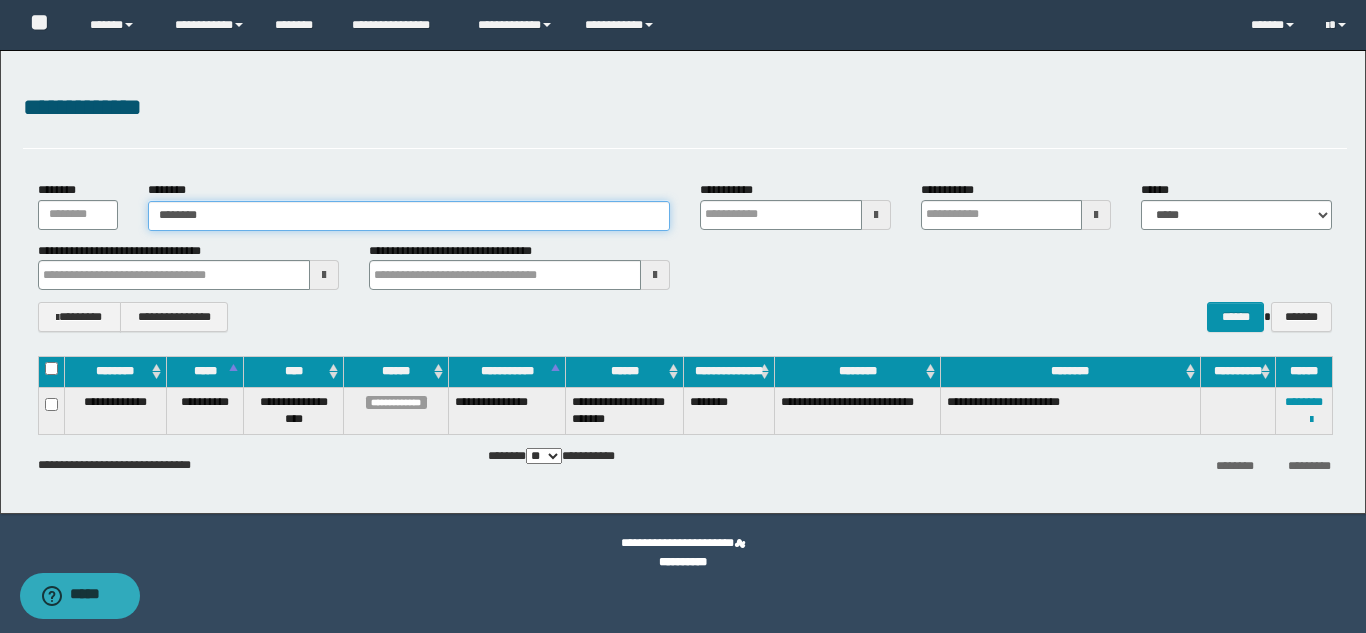type on "********" 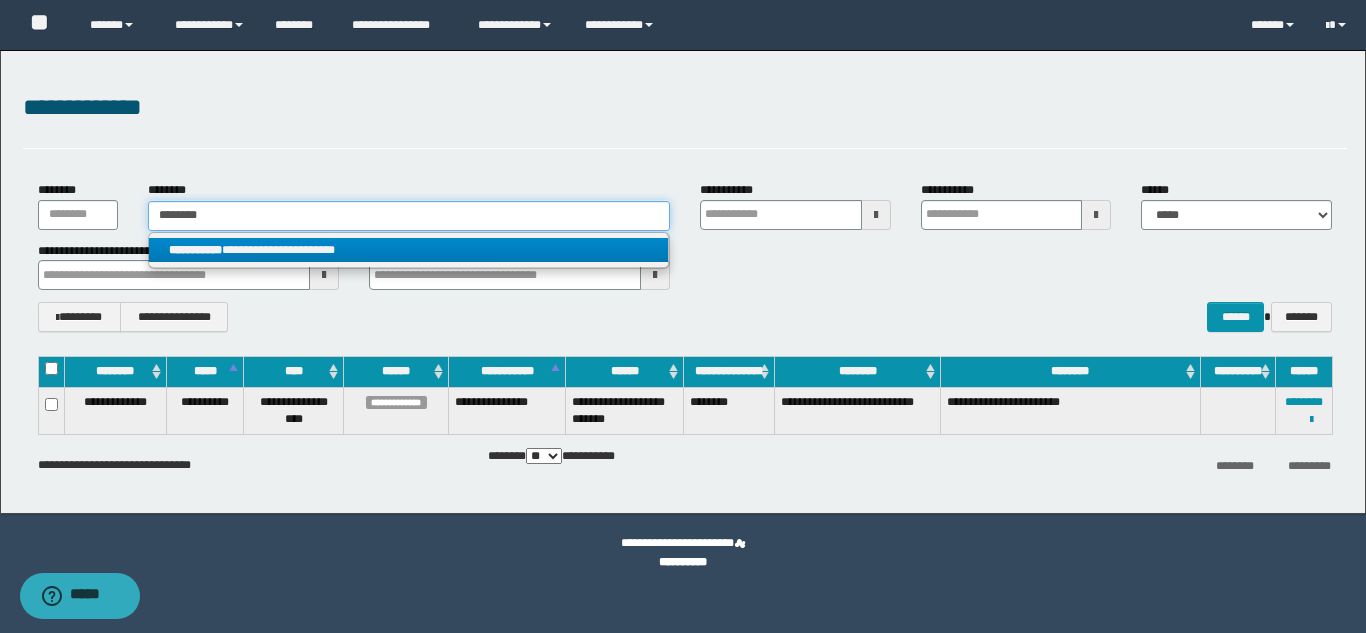 type on "********" 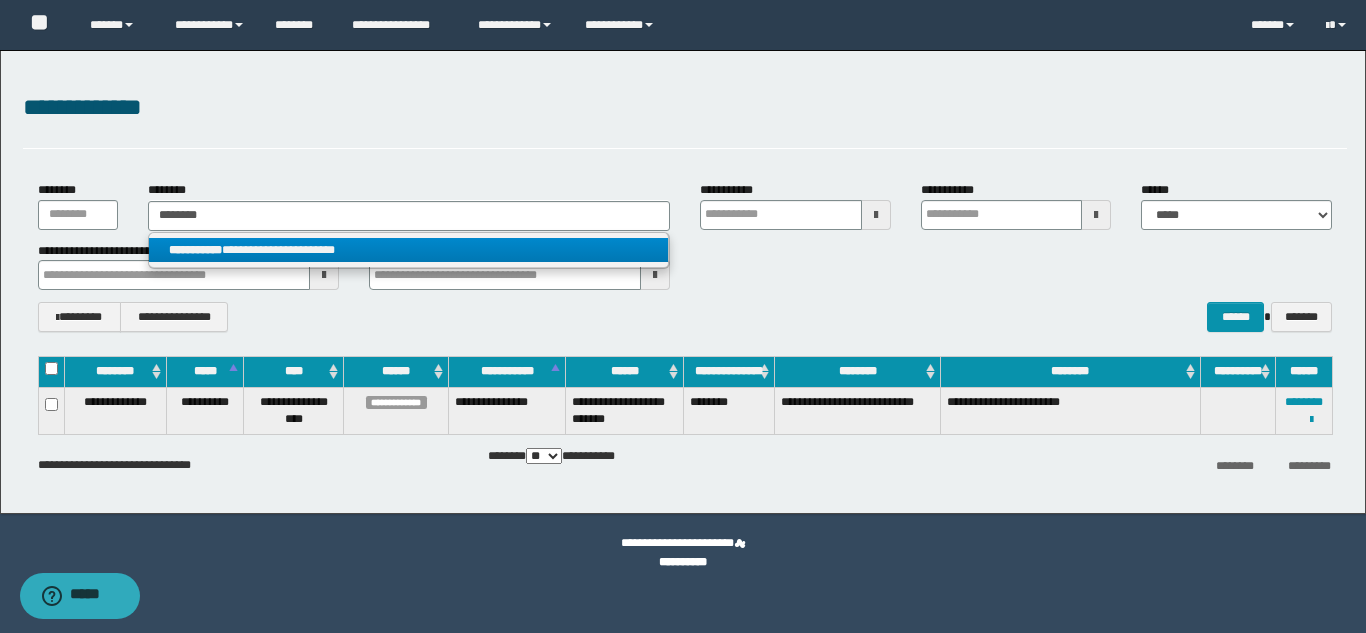 click on "**********" at bounding box center (408, 250) 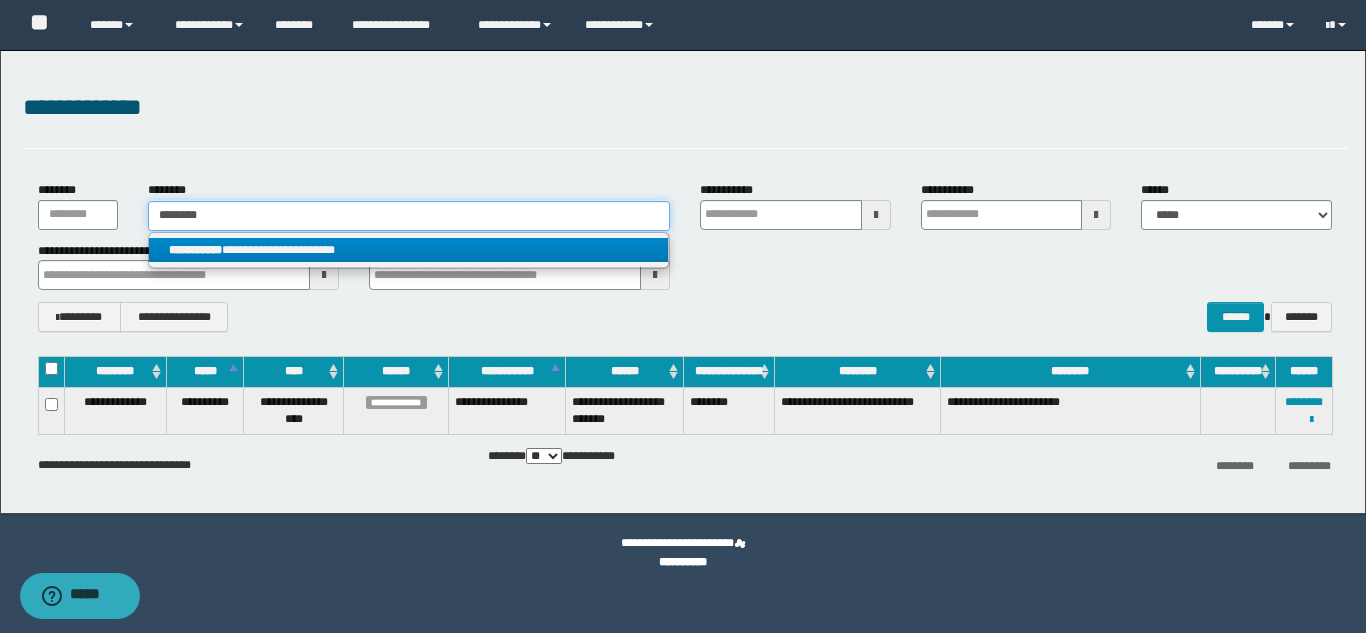 type 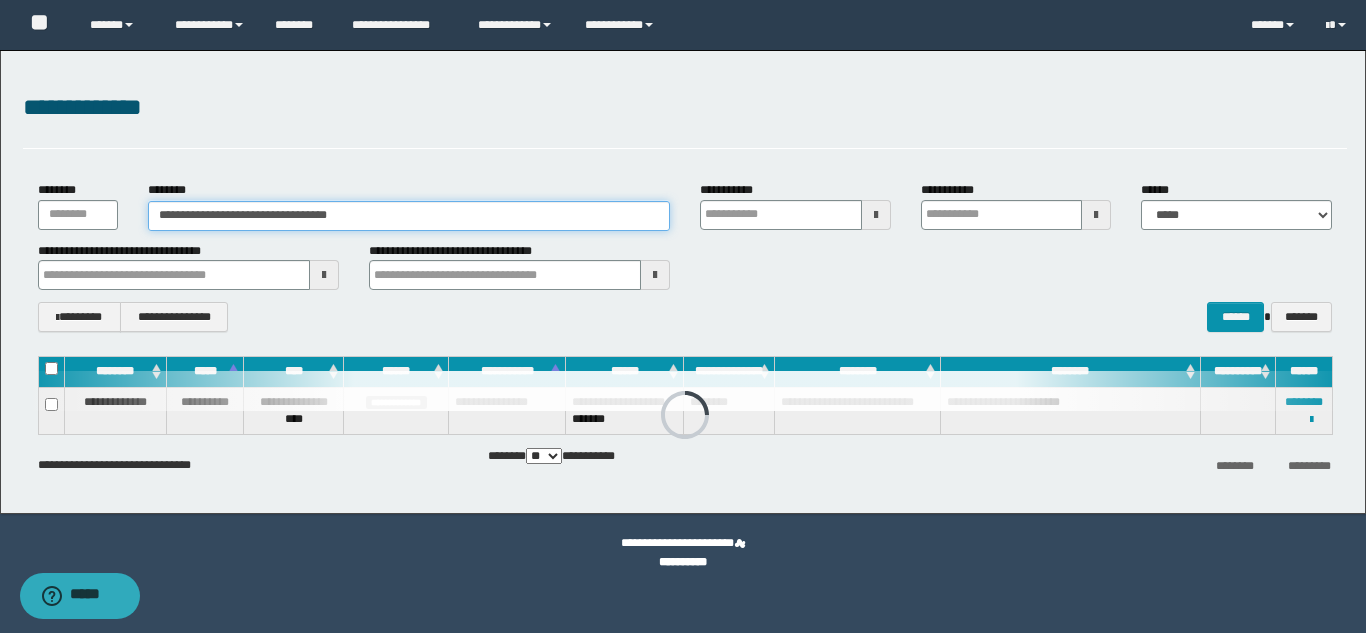 type 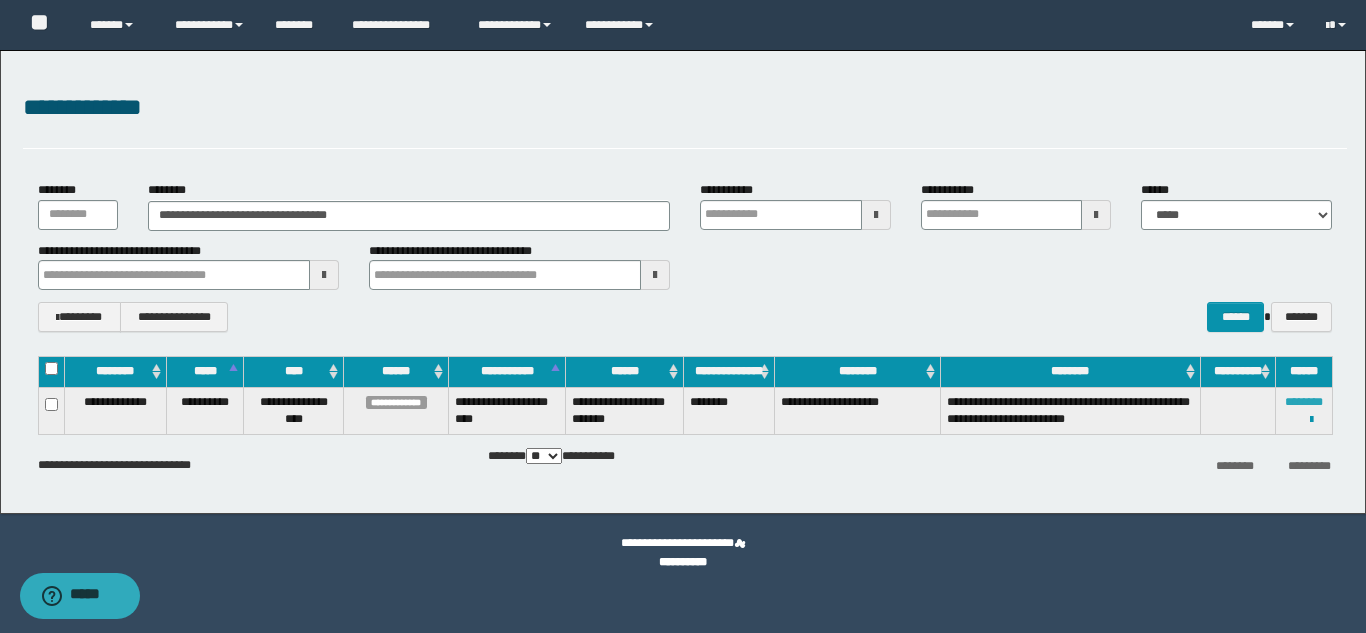 click on "********" at bounding box center (1304, 402) 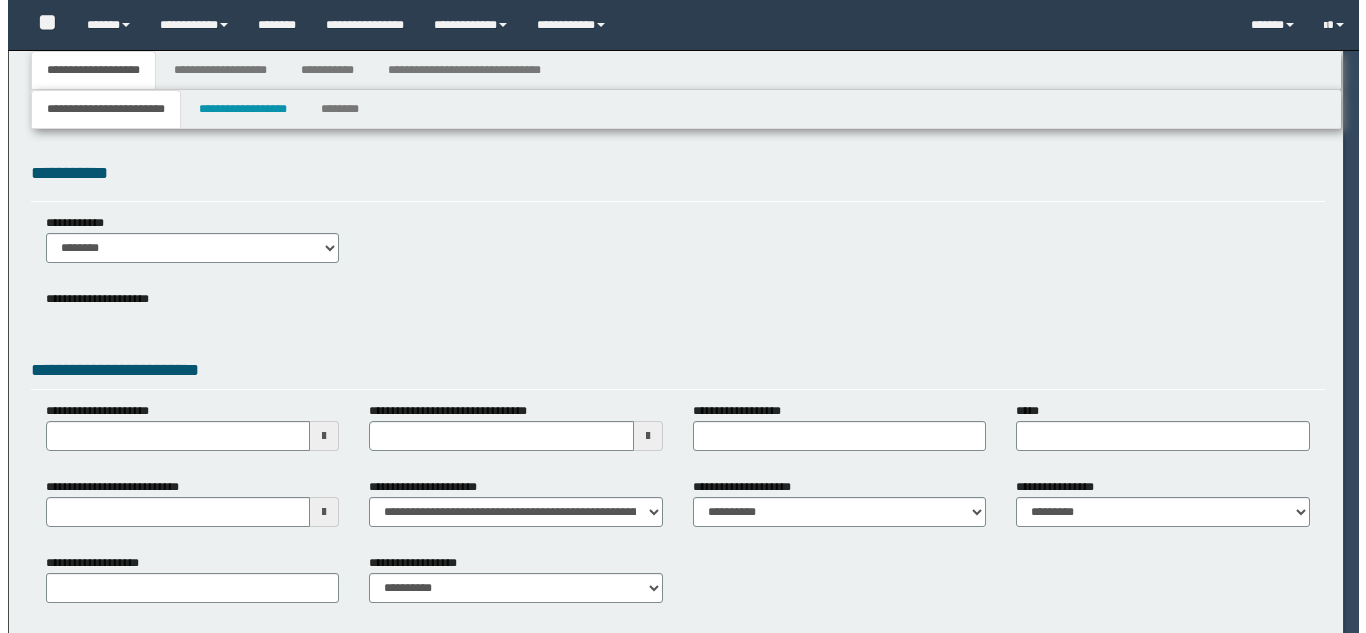 scroll, scrollTop: 0, scrollLeft: 0, axis: both 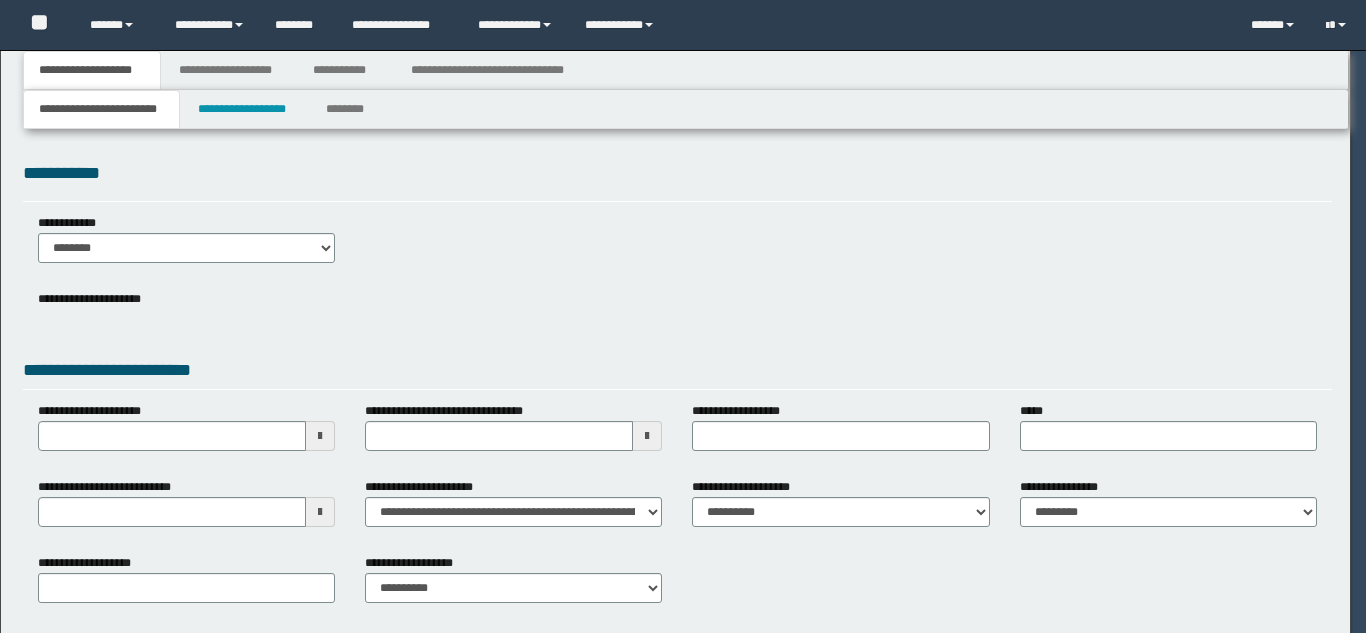select on "*" 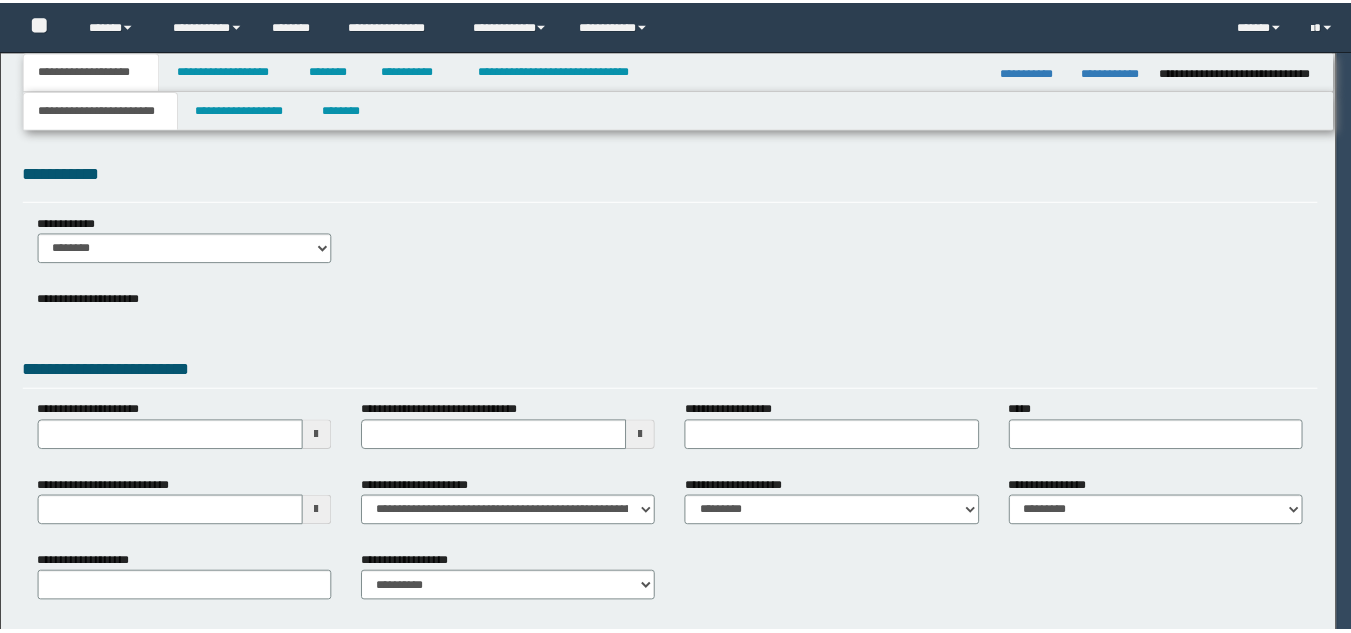 scroll, scrollTop: 0, scrollLeft: 0, axis: both 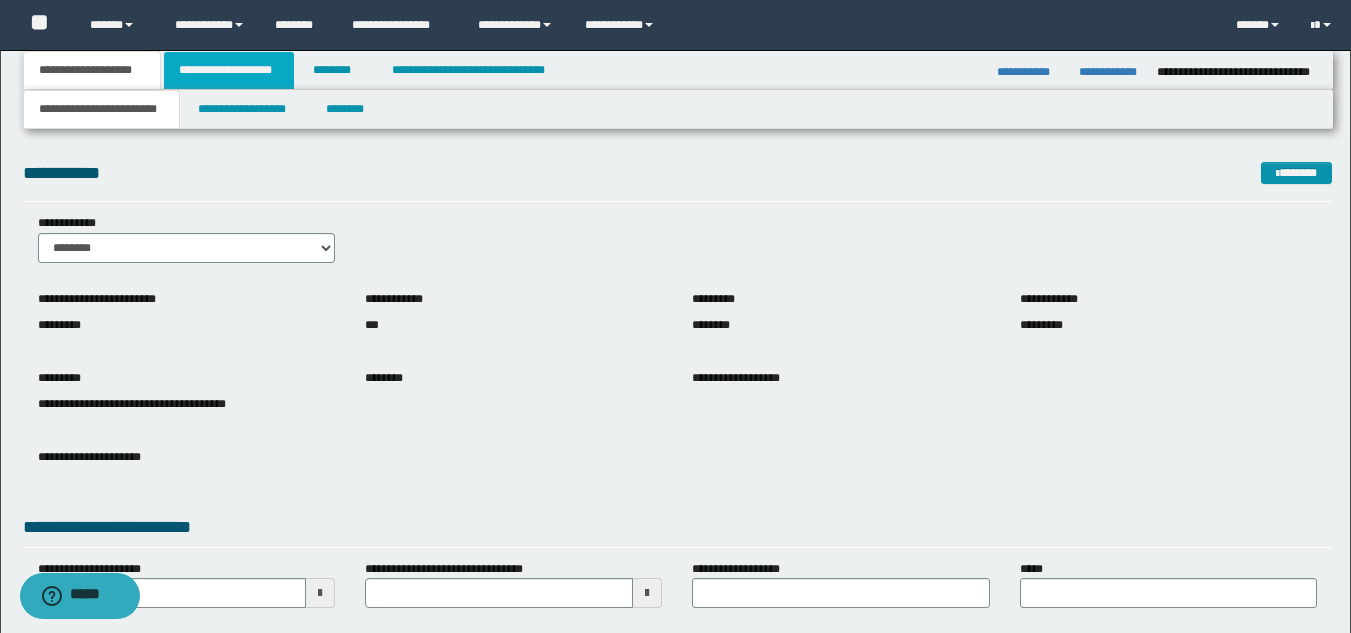 click on "**********" at bounding box center (229, 70) 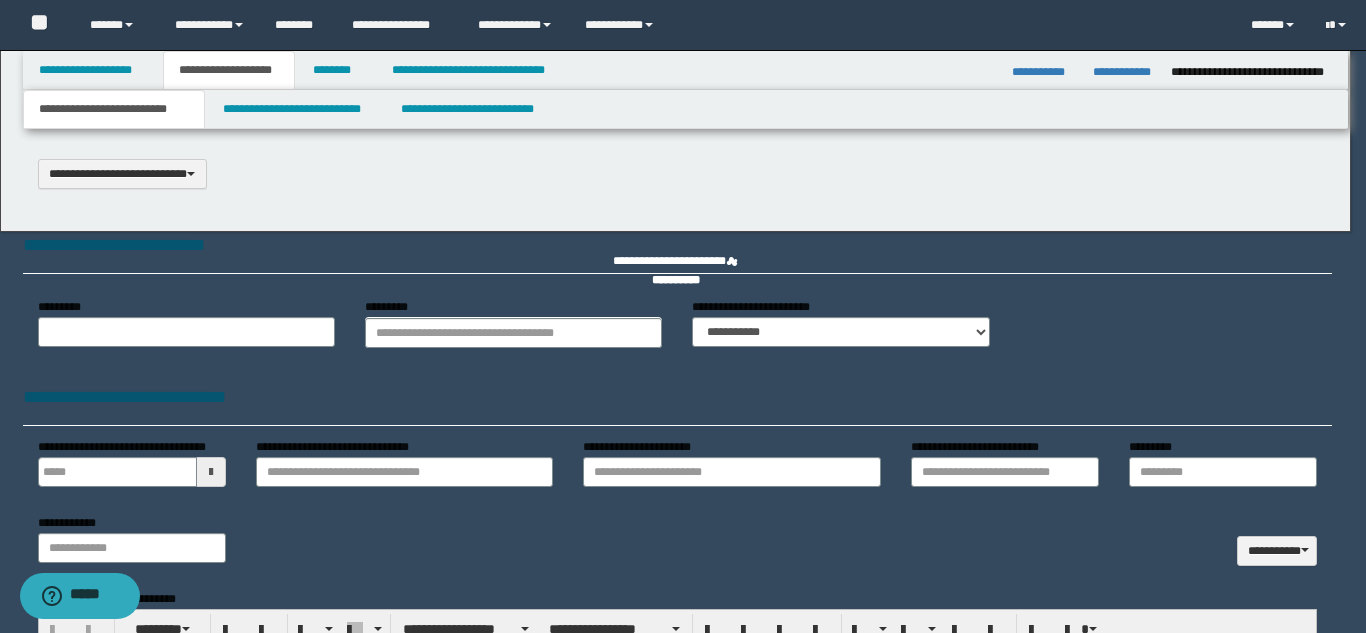select on "*" 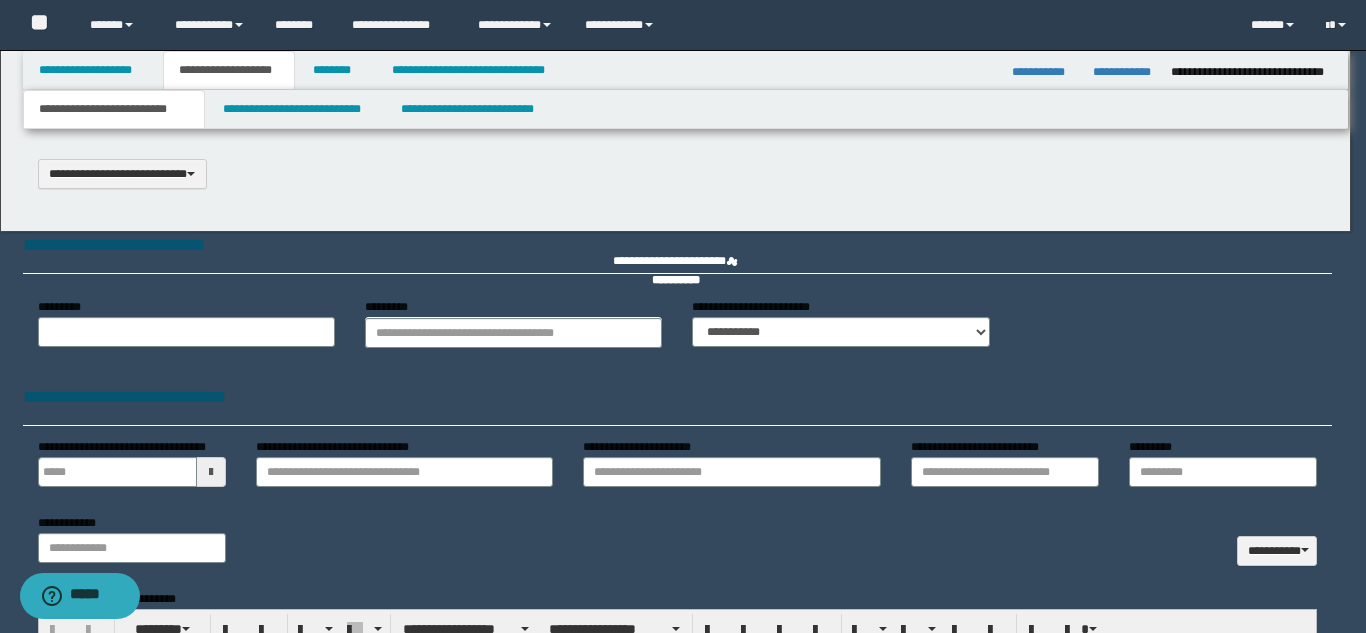 scroll, scrollTop: 0, scrollLeft: 0, axis: both 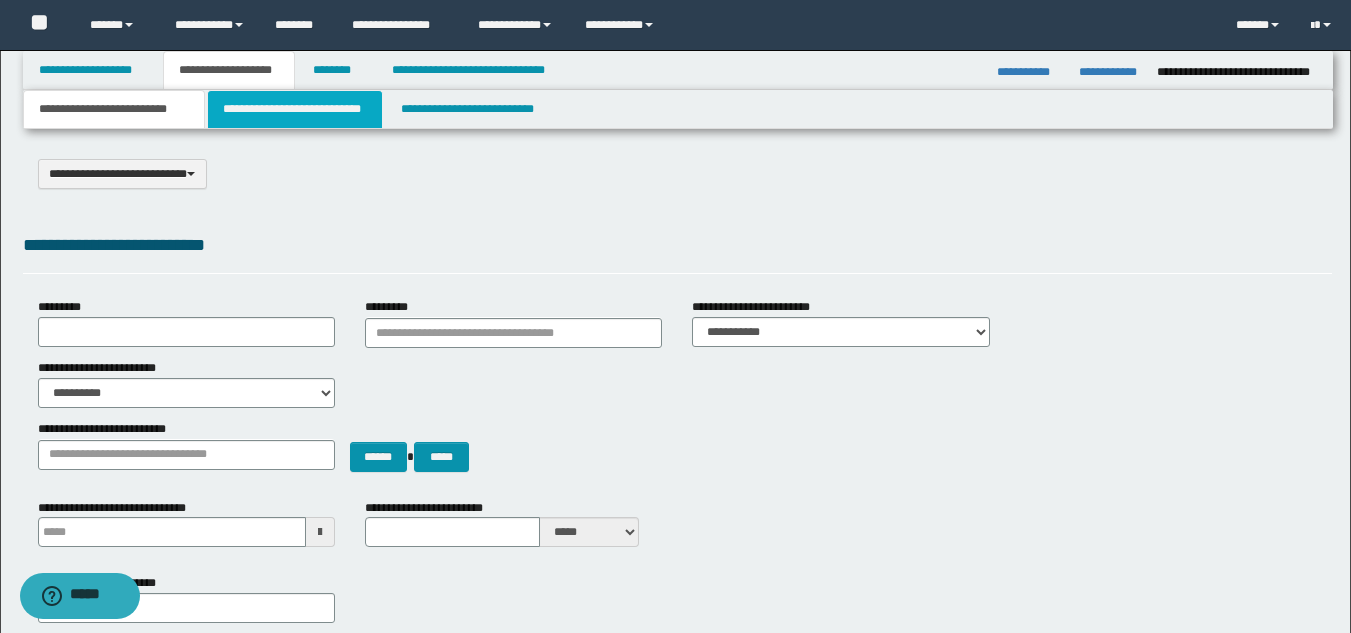 click on "**********" at bounding box center (295, 109) 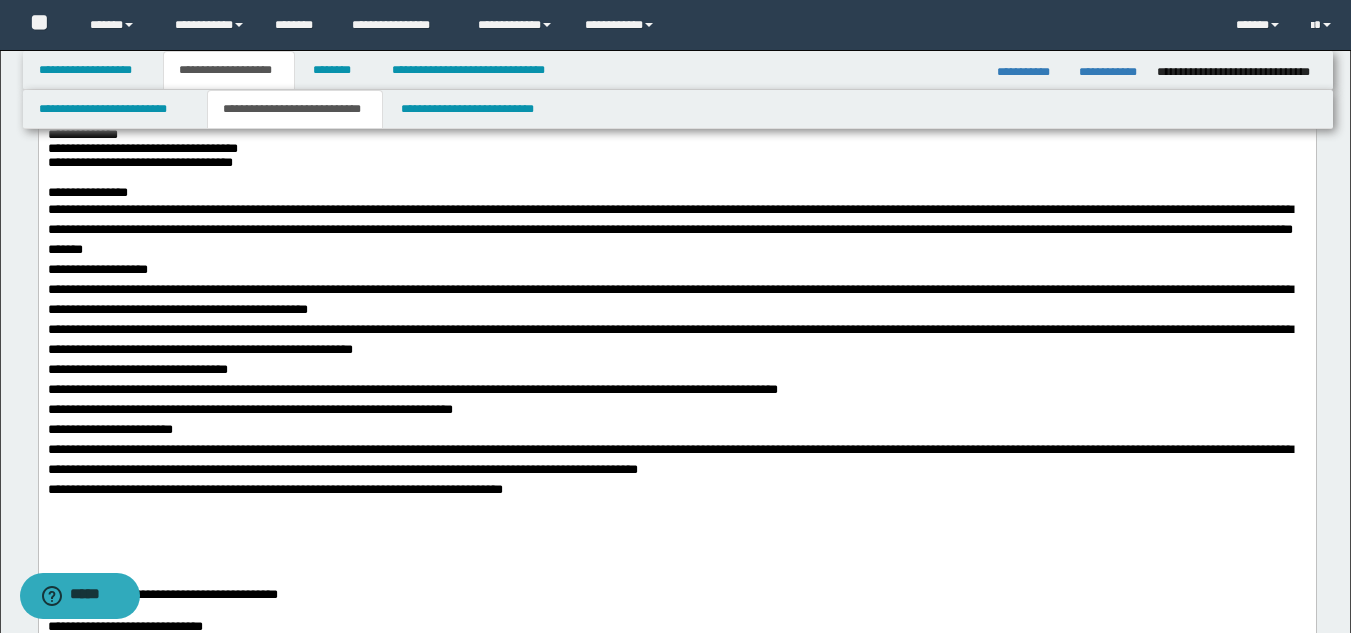 scroll, scrollTop: 0, scrollLeft: 0, axis: both 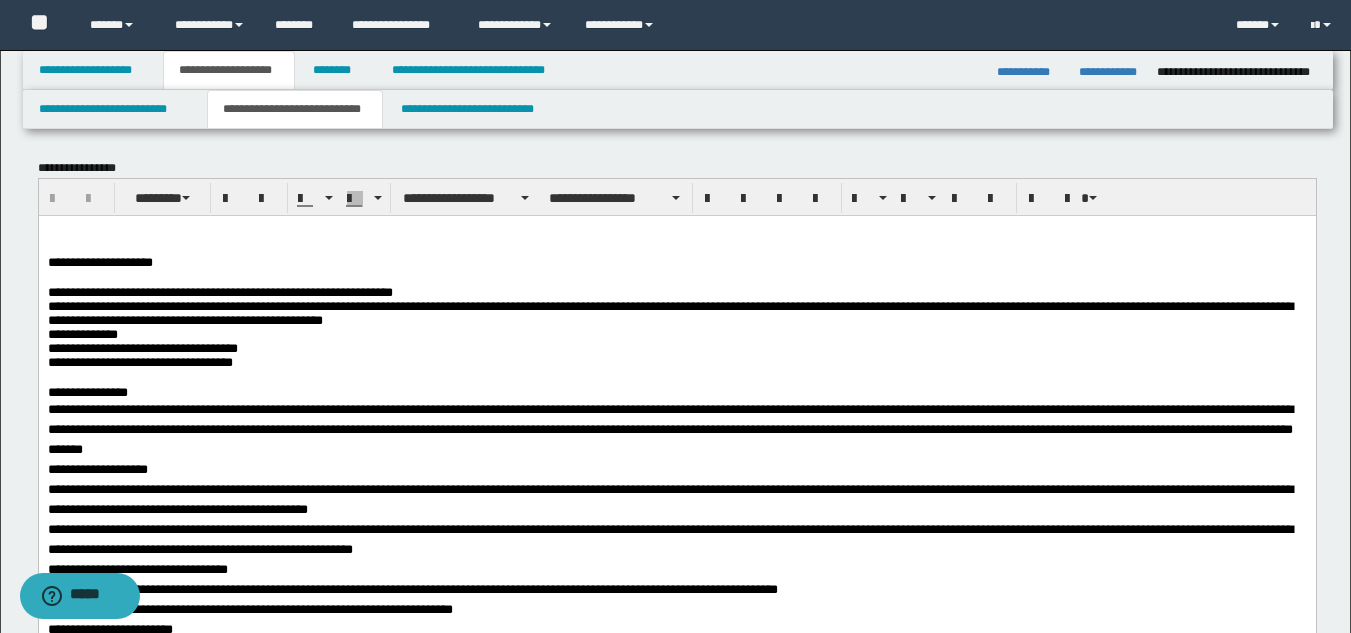 click on "**********" at bounding box center [1110, 72] 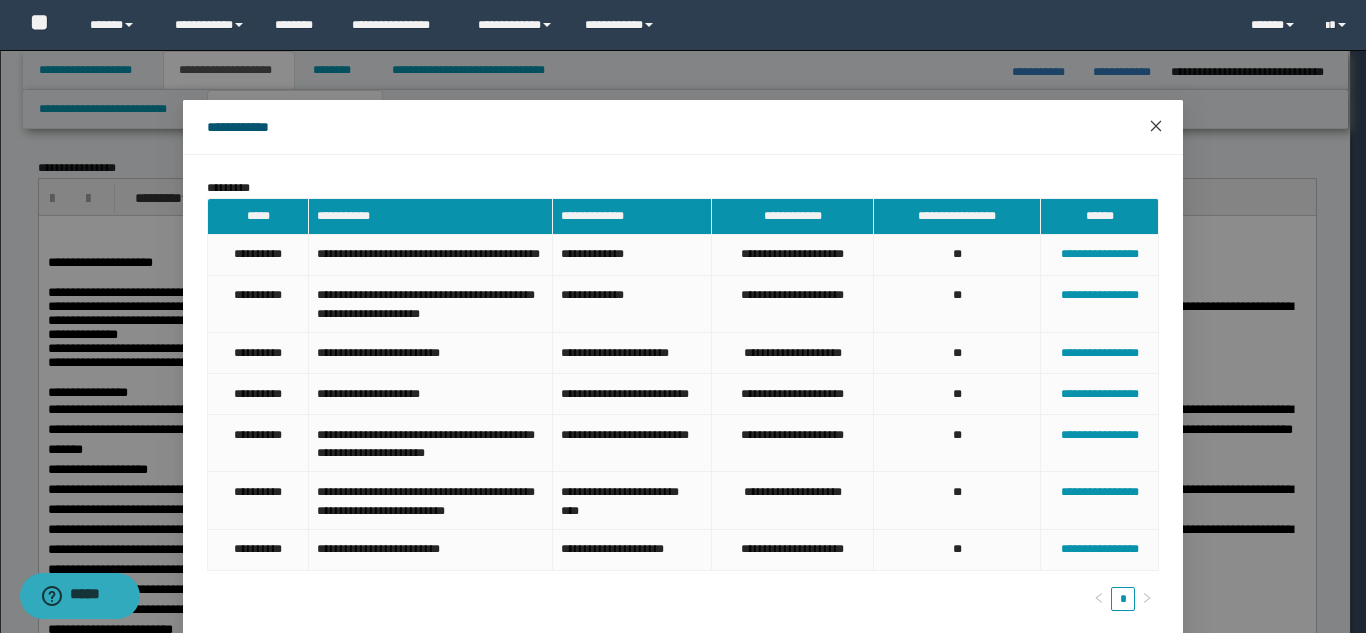 click at bounding box center (1156, 127) 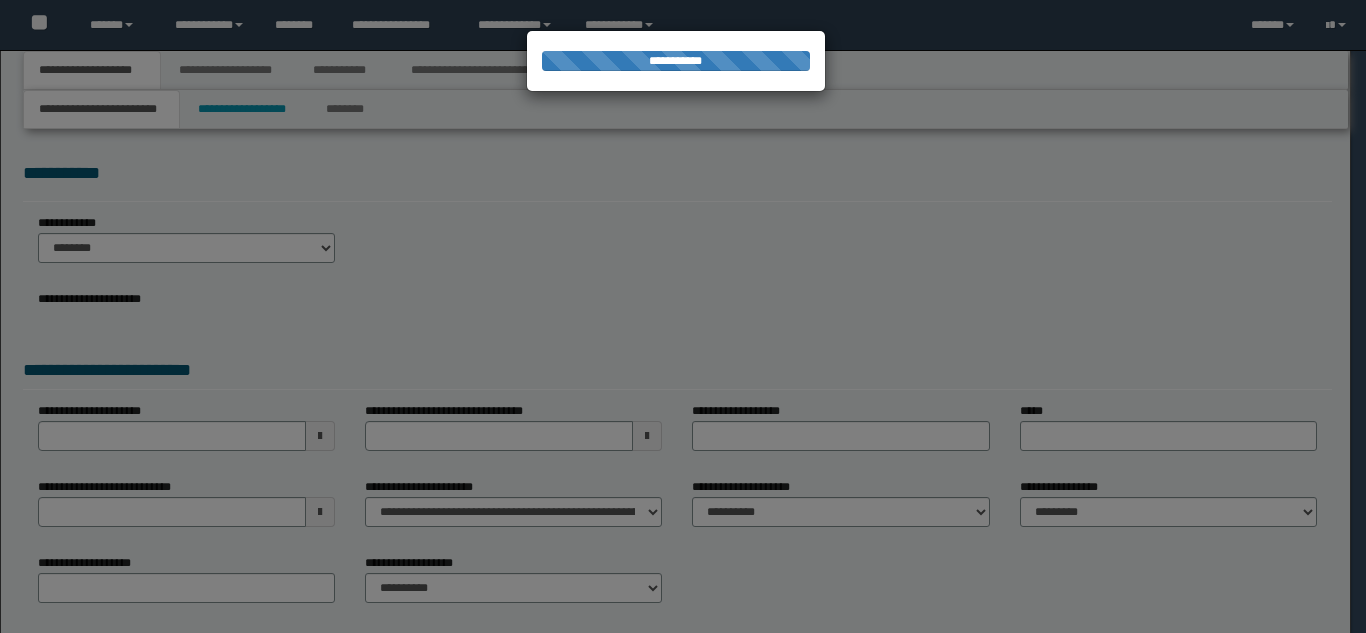 scroll, scrollTop: 0, scrollLeft: 0, axis: both 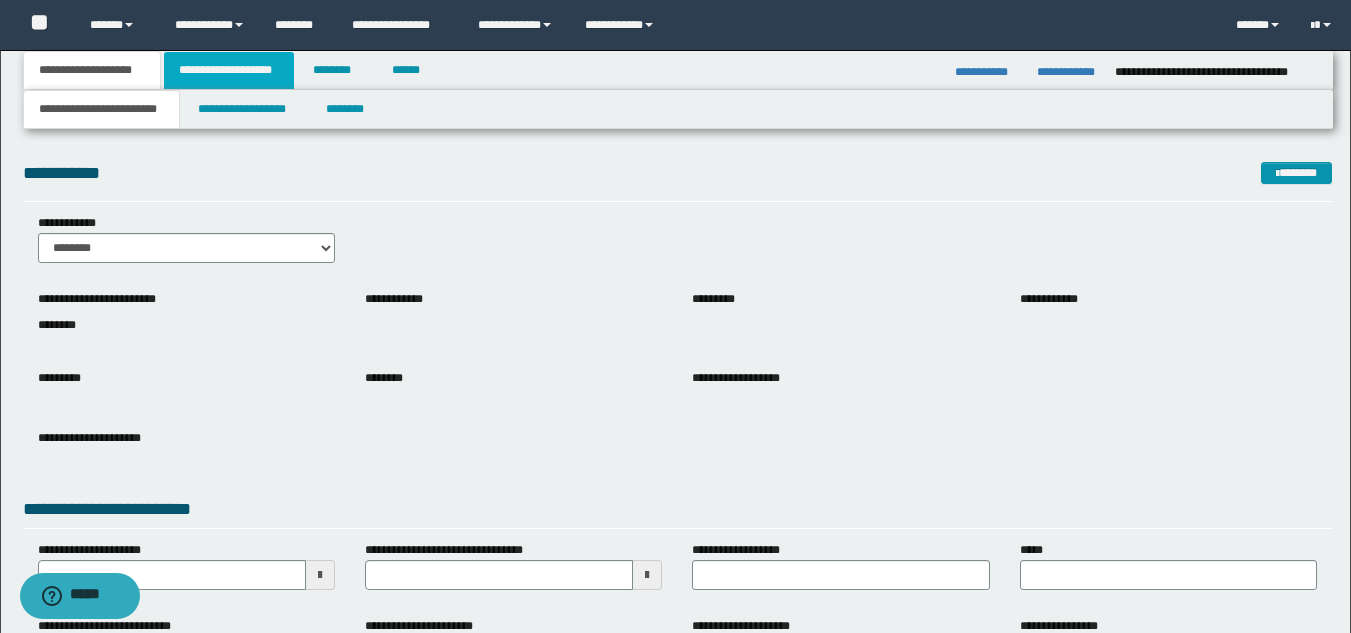click on "**********" at bounding box center [229, 70] 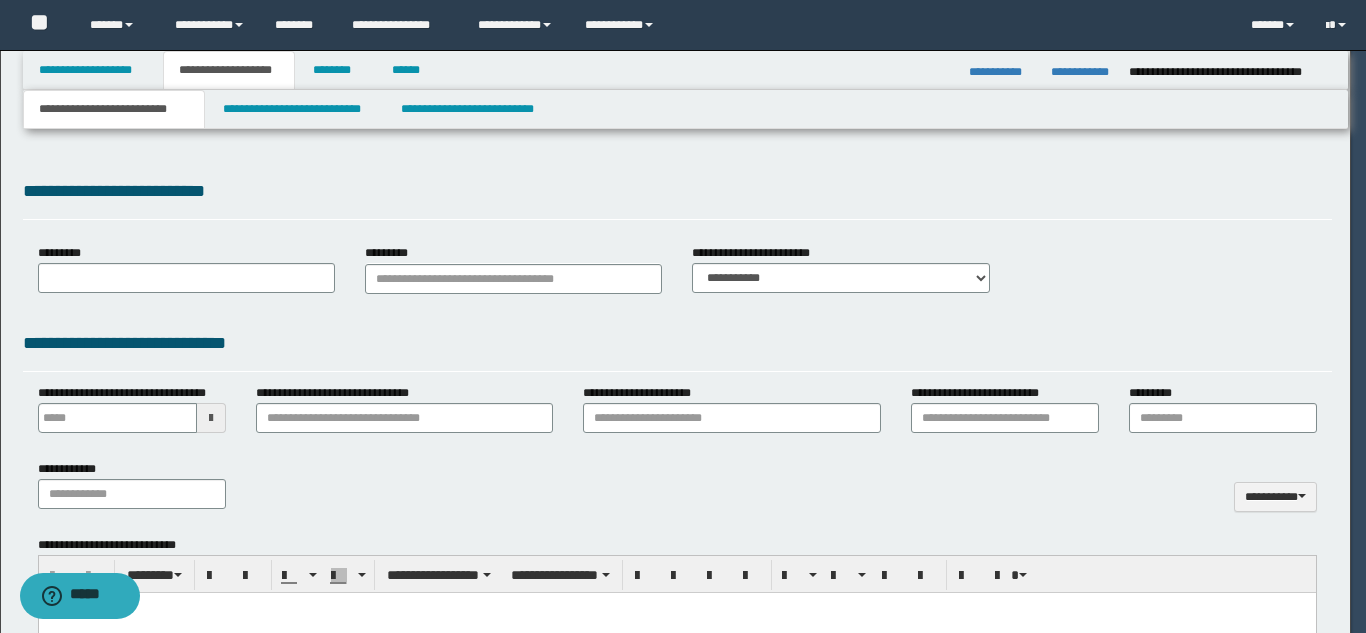 type 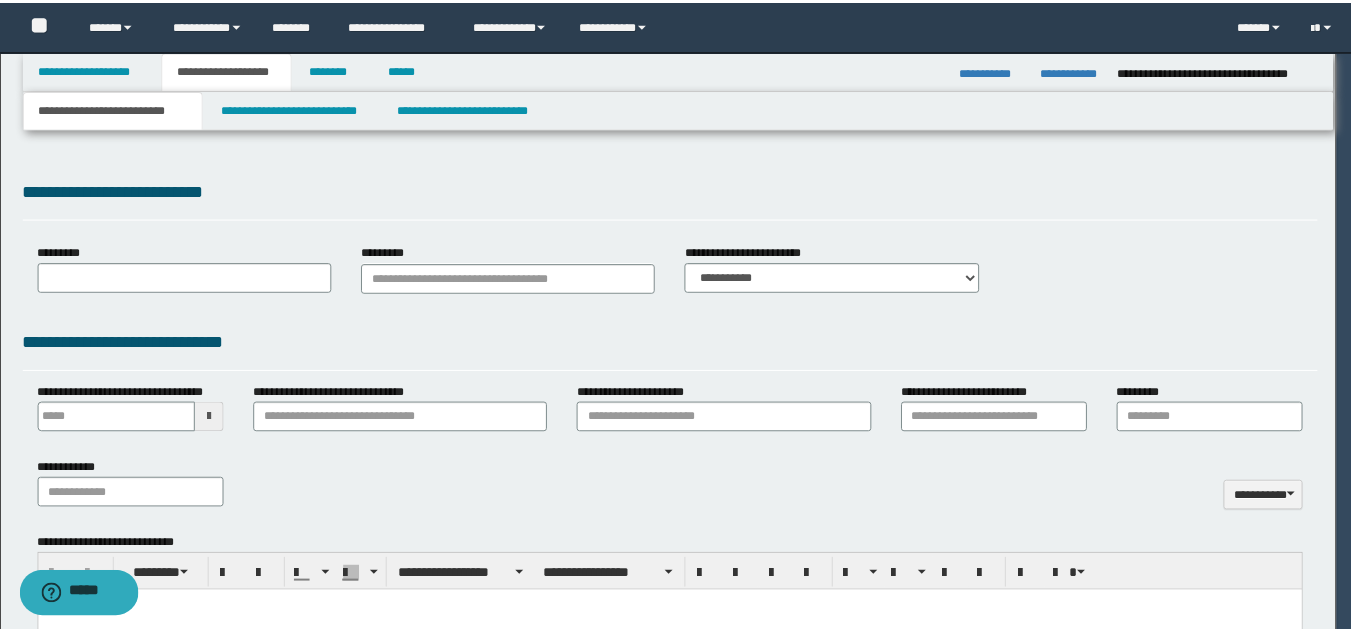 scroll, scrollTop: 0, scrollLeft: 0, axis: both 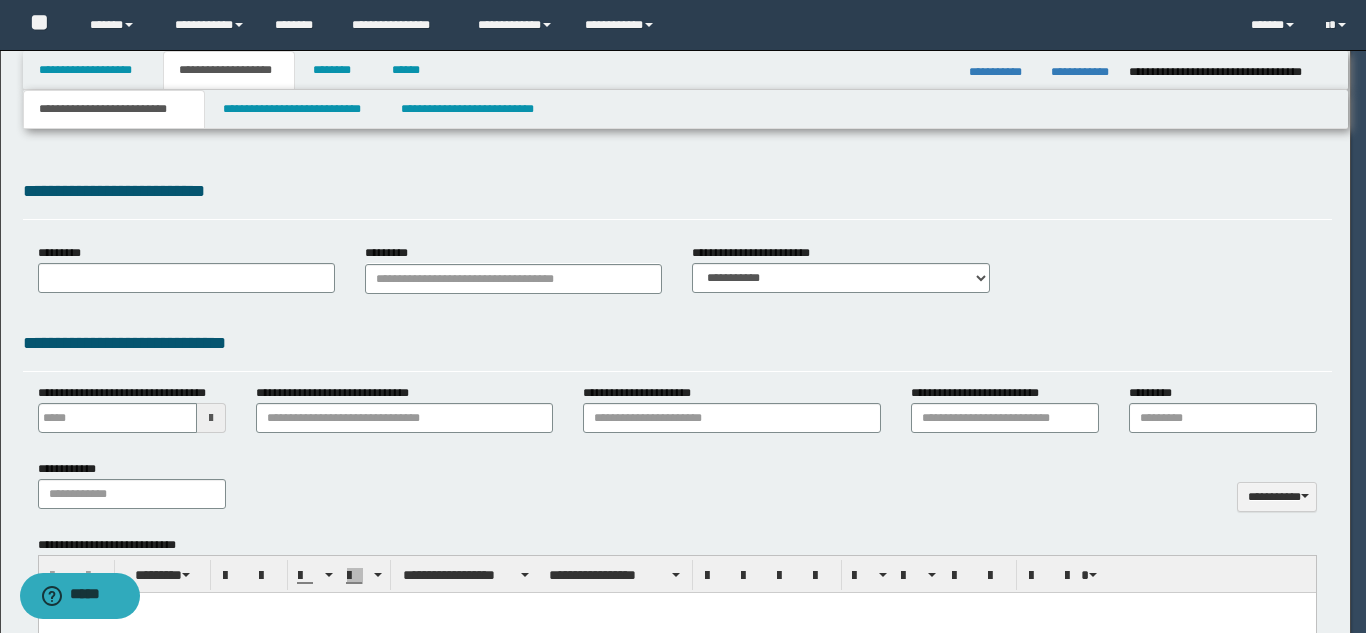 select on "*" 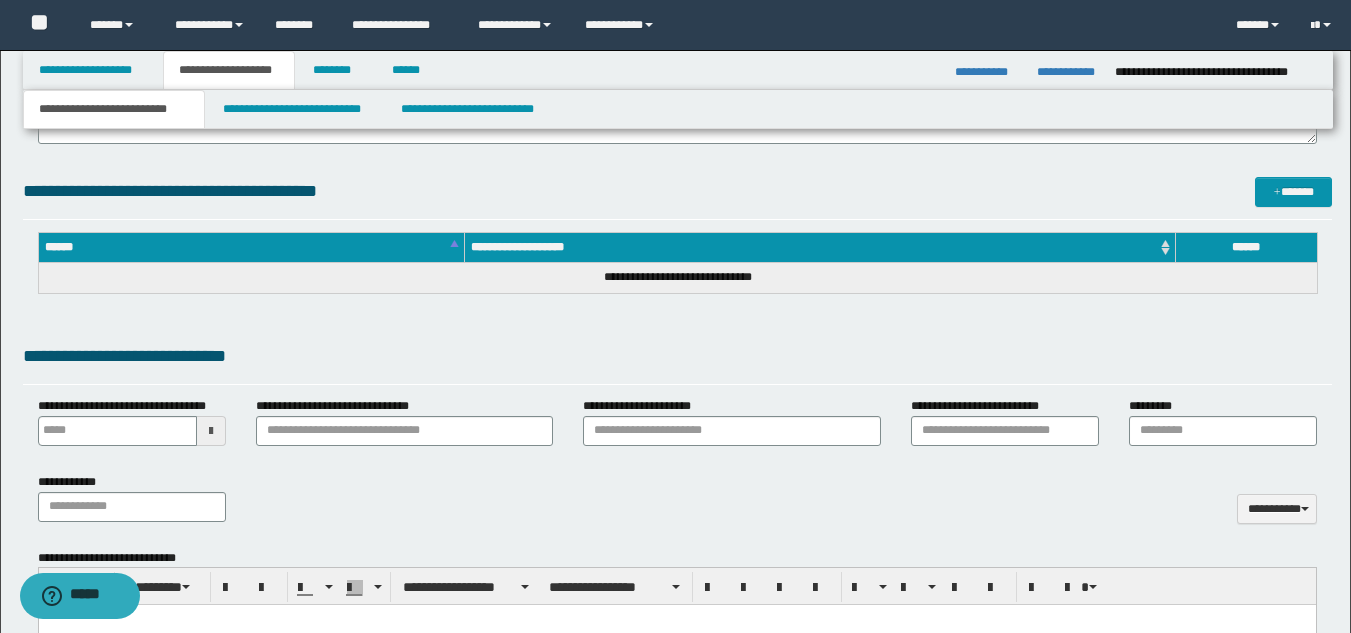 scroll, scrollTop: 200, scrollLeft: 0, axis: vertical 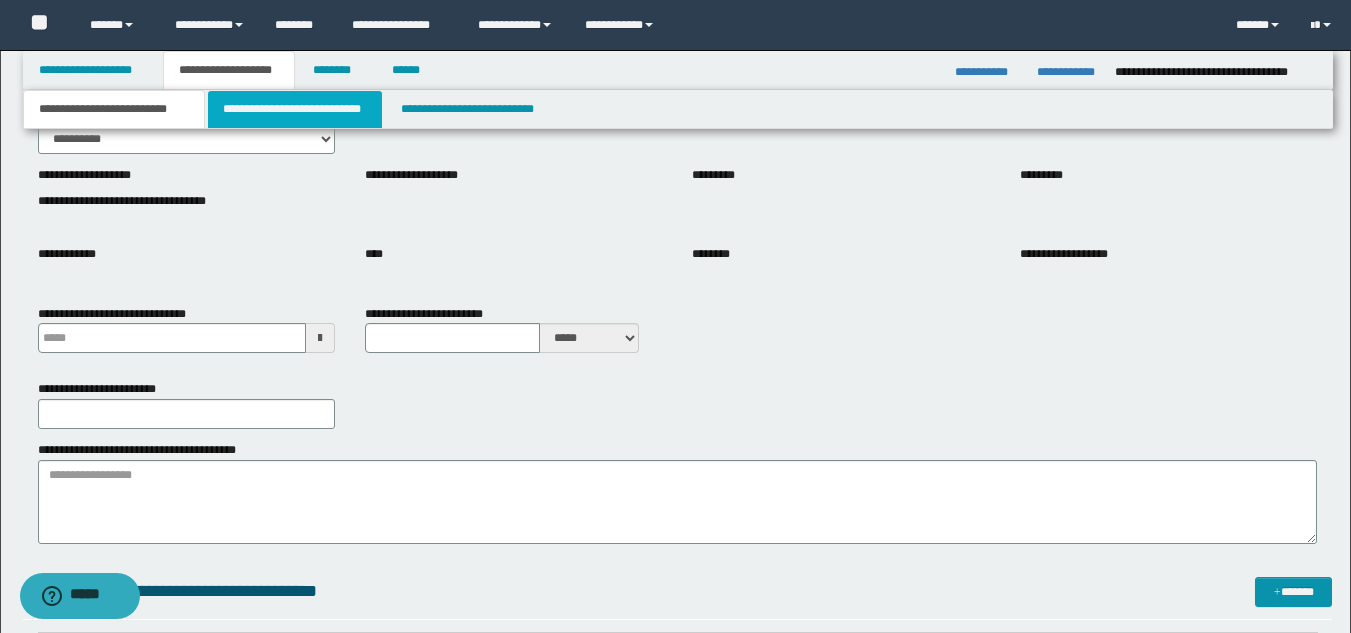 click on "**********" at bounding box center (295, 109) 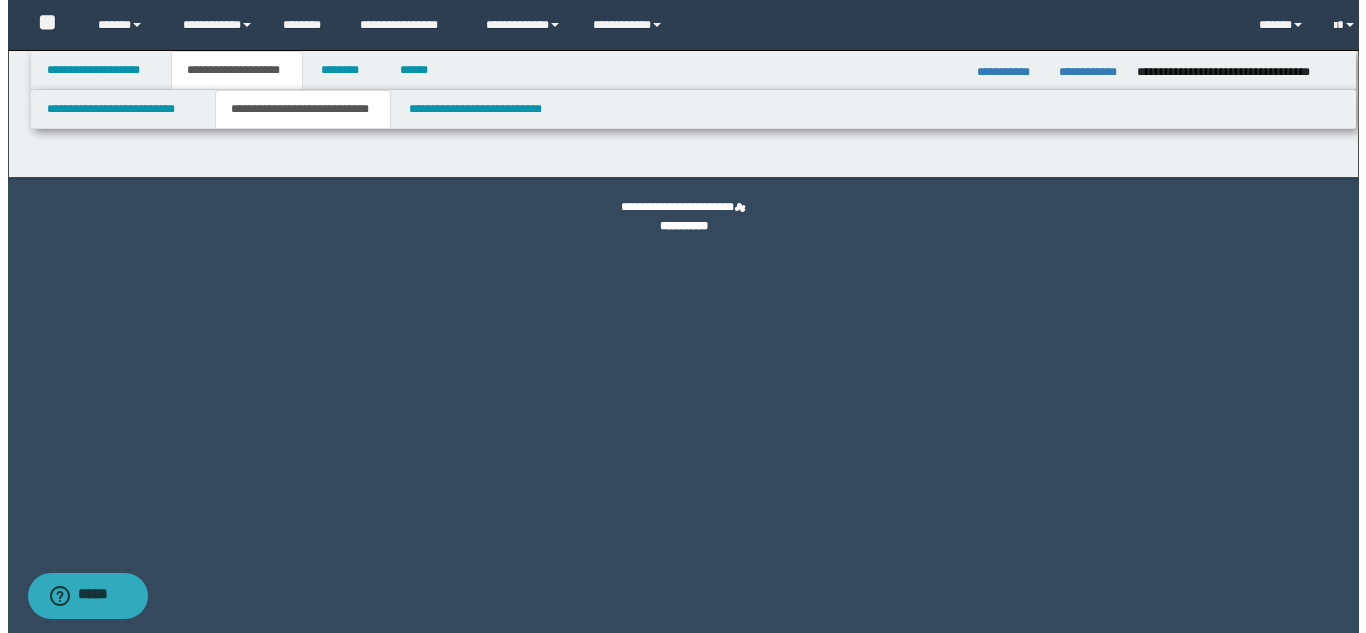 scroll, scrollTop: 0, scrollLeft: 0, axis: both 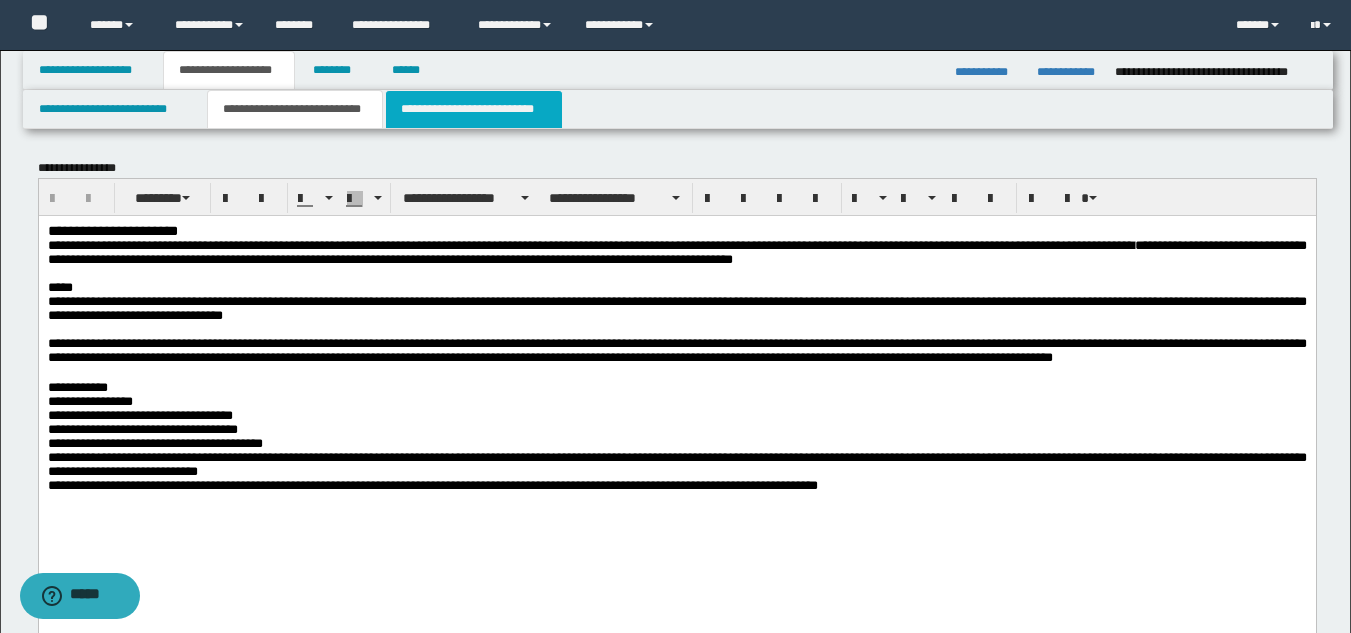 click on "**********" at bounding box center [474, 109] 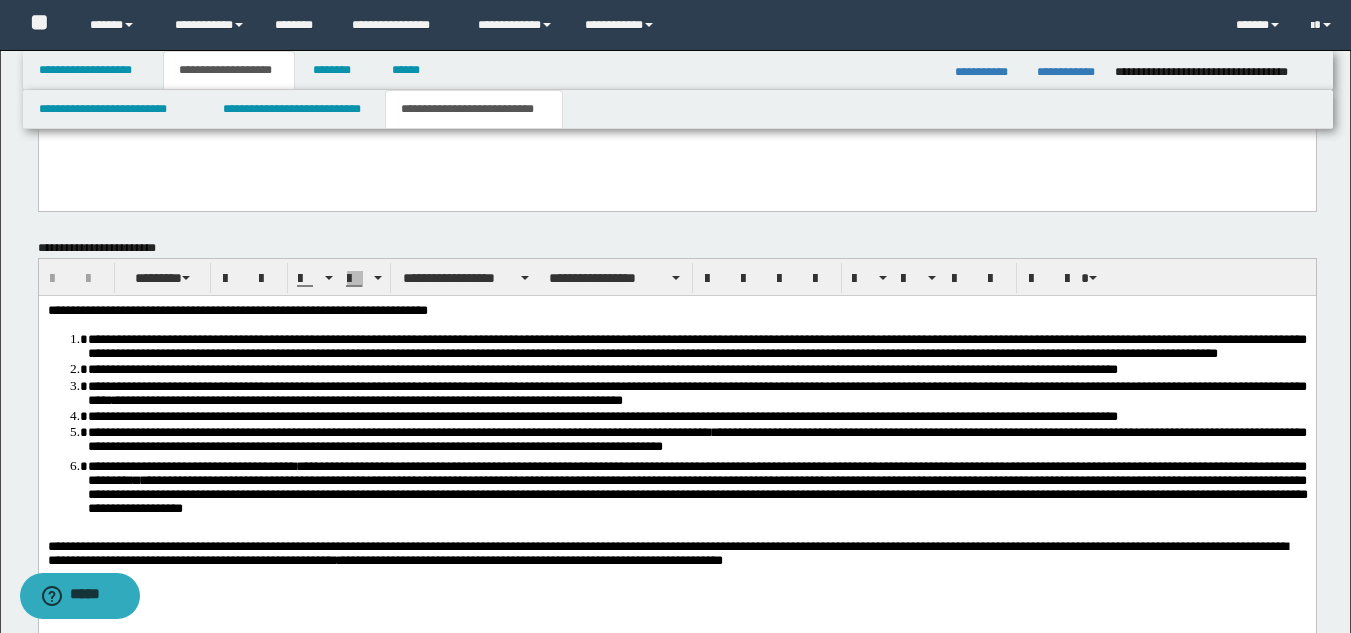 scroll, scrollTop: 800, scrollLeft: 0, axis: vertical 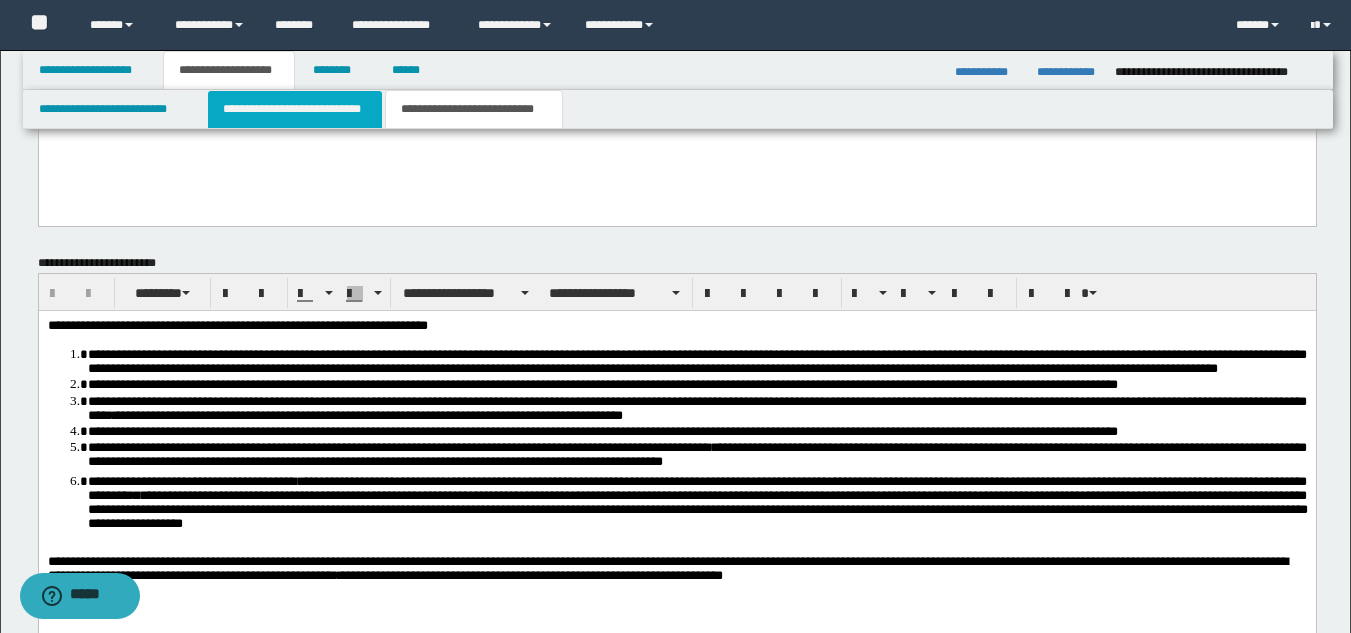 click on "**********" at bounding box center [295, 109] 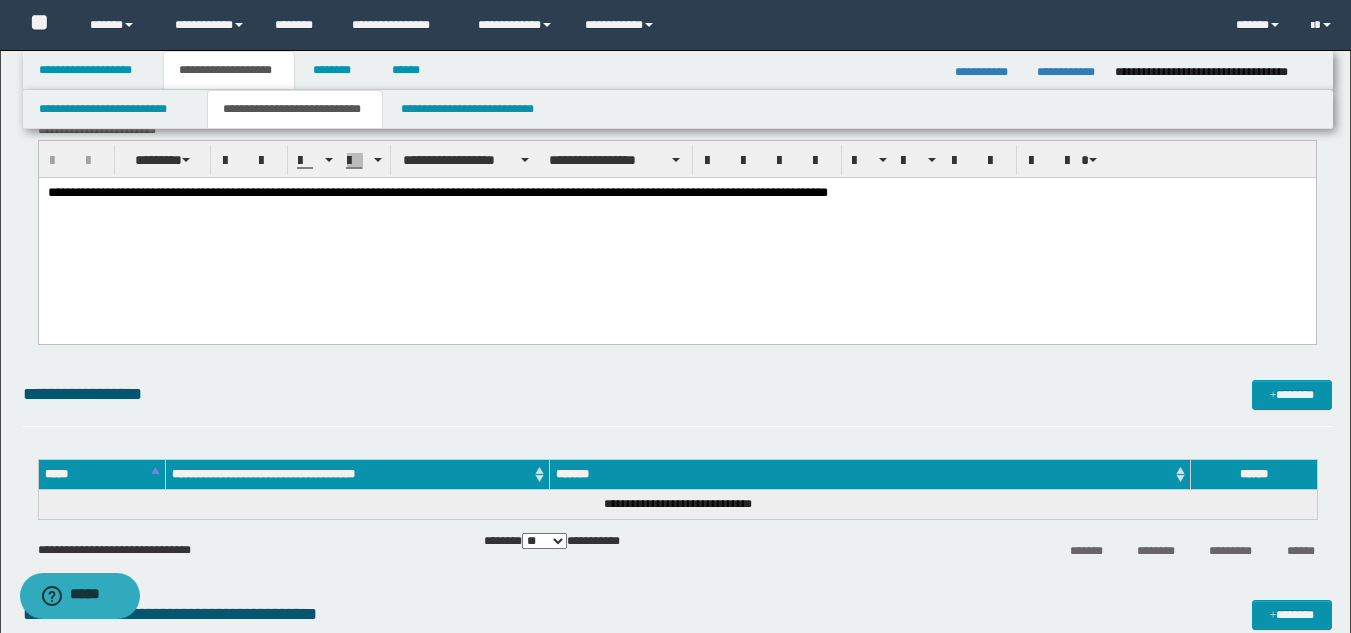 scroll, scrollTop: 600, scrollLeft: 0, axis: vertical 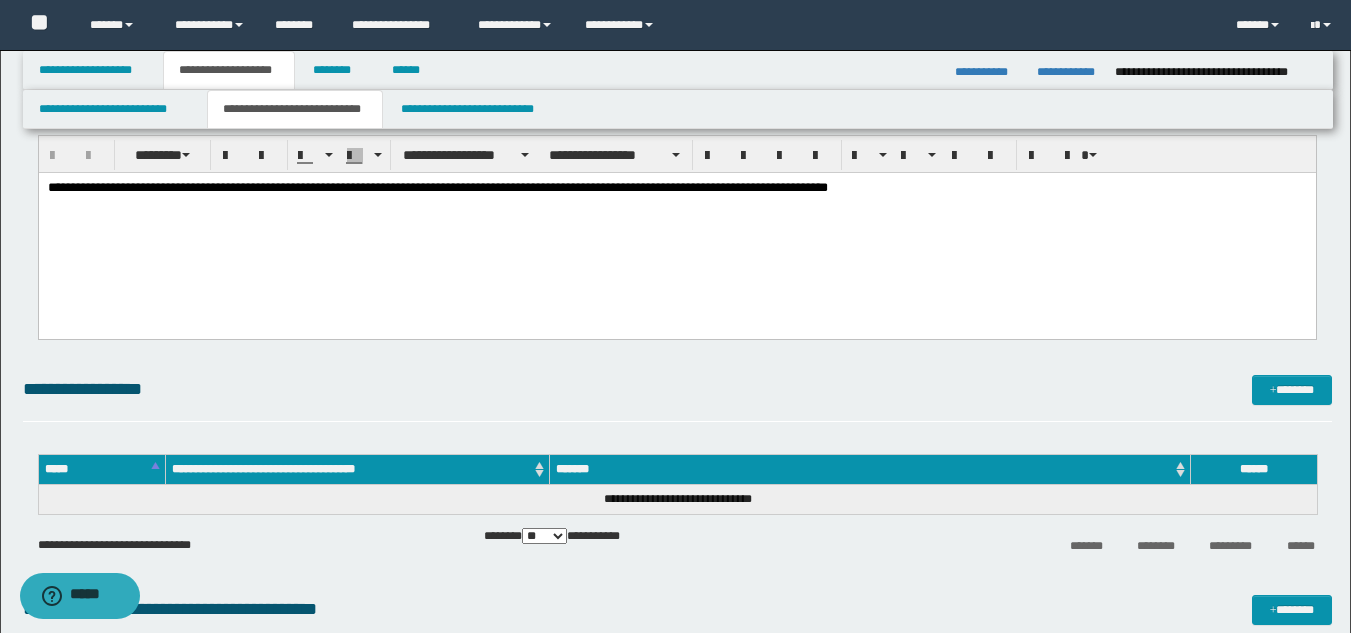 click on "********" at bounding box center (807, 186) 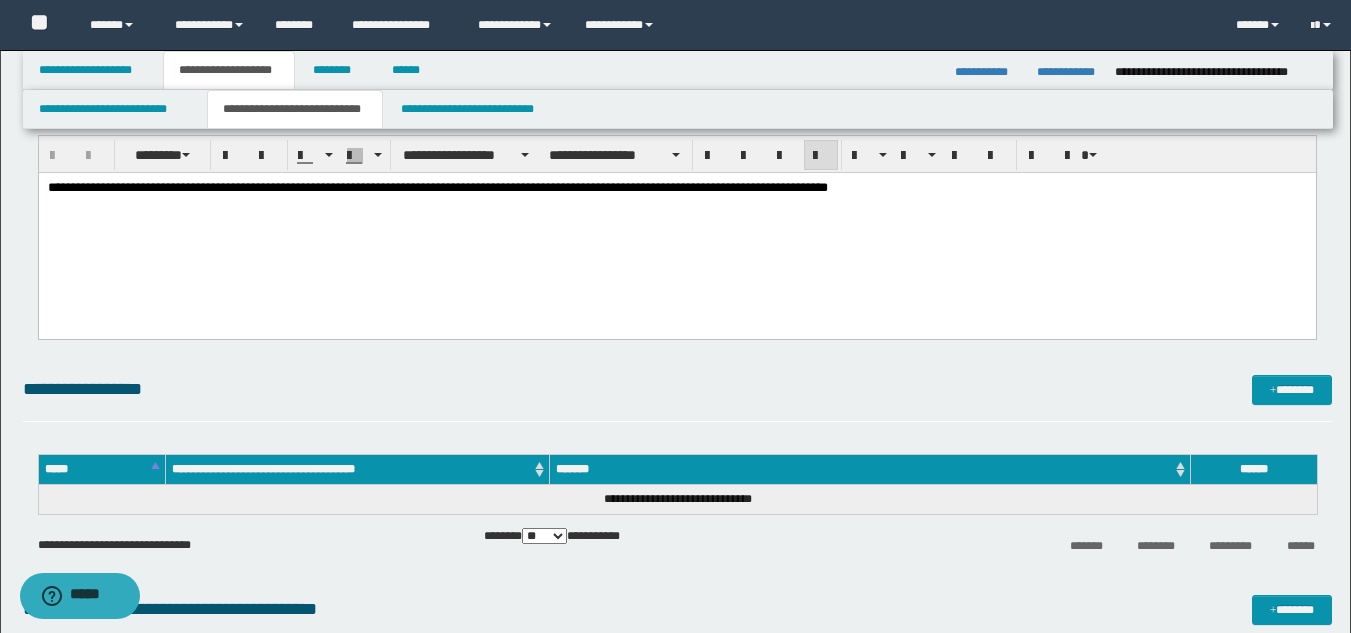 type 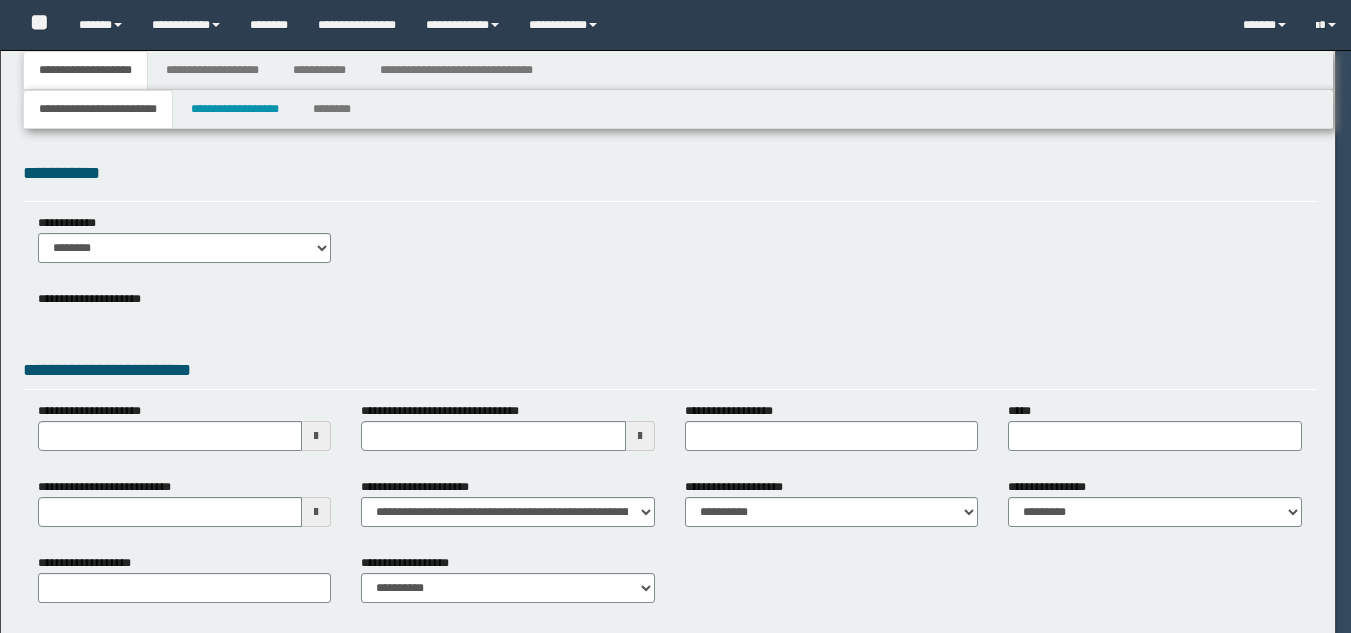 scroll, scrollTop: 0, scrollLeft: 0, axis: both 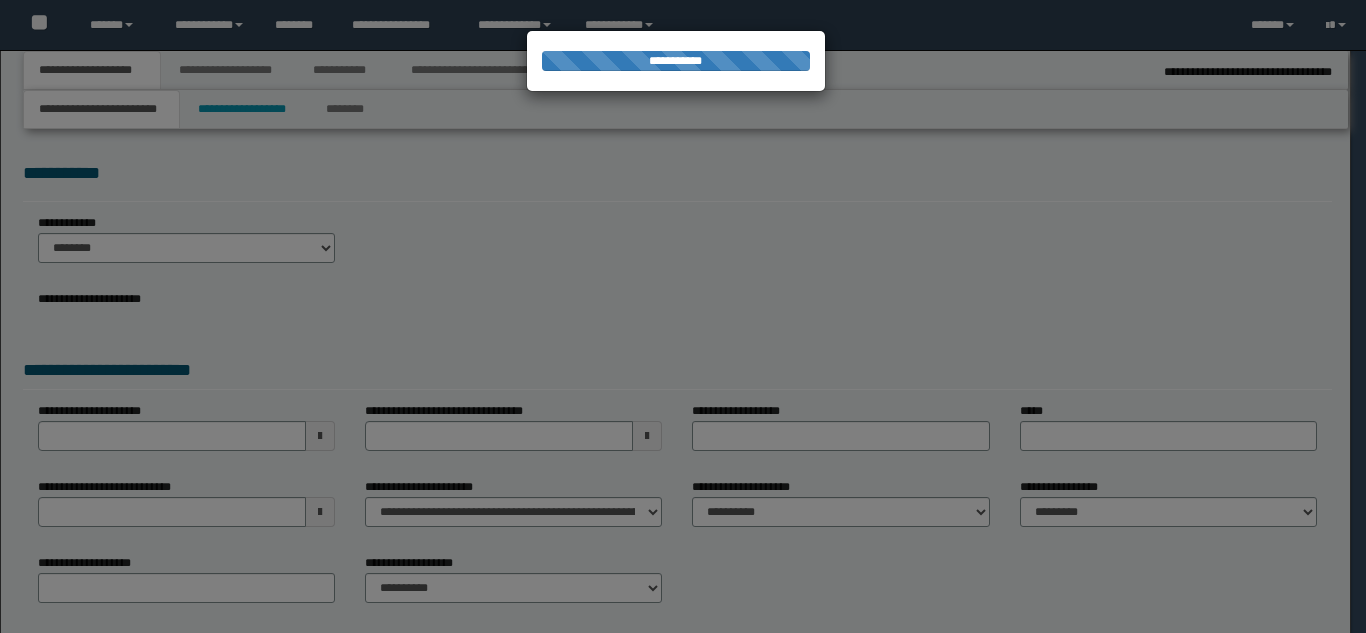 select on "*" 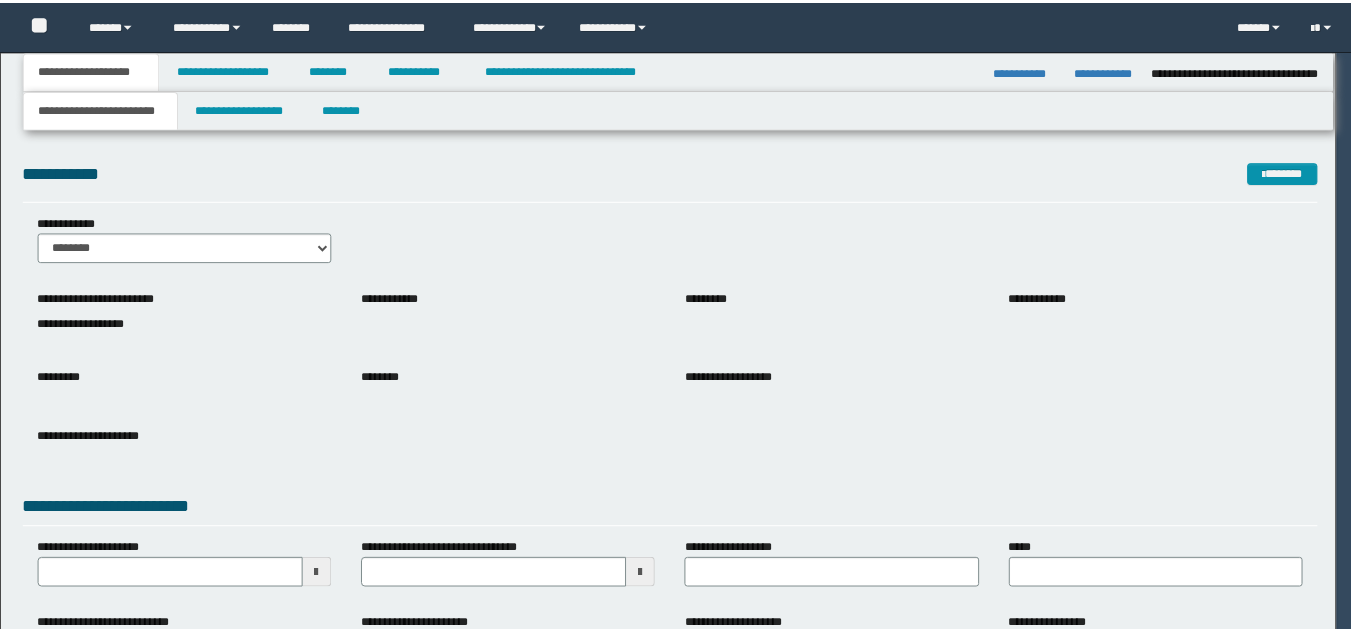 scroll, scrollTop: 0, scrollLeft: 0, axis: both 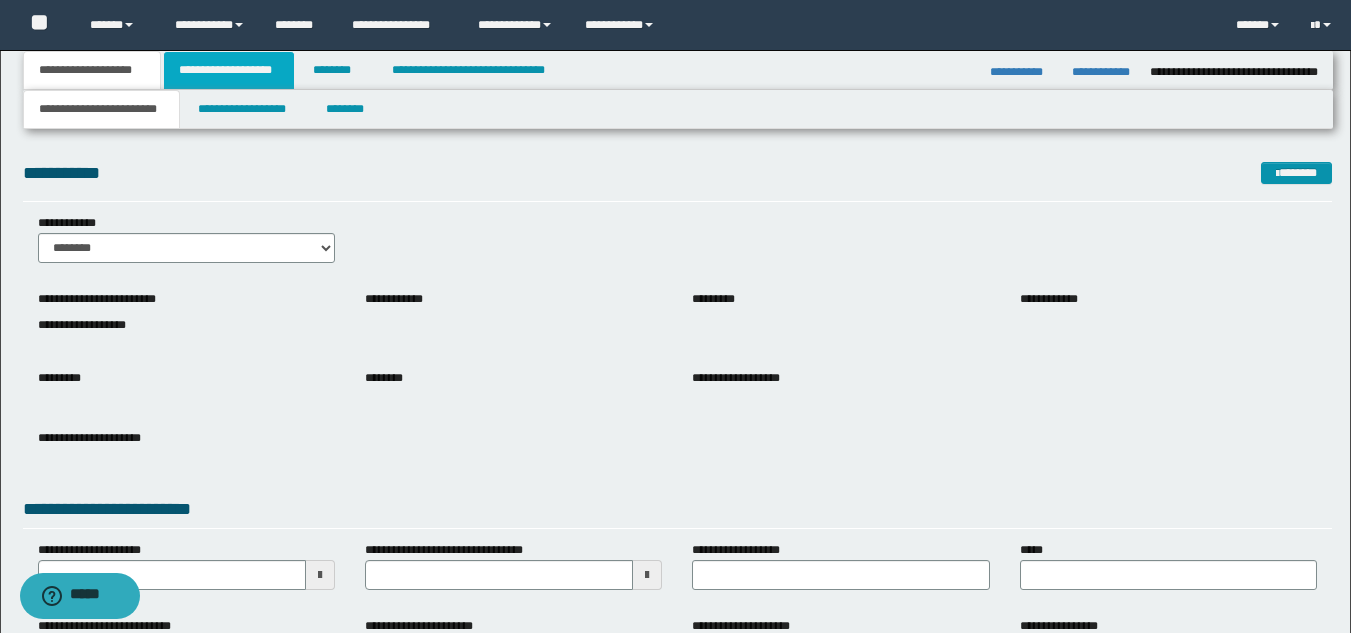 click on "**********" at bounding box center [229, 70] 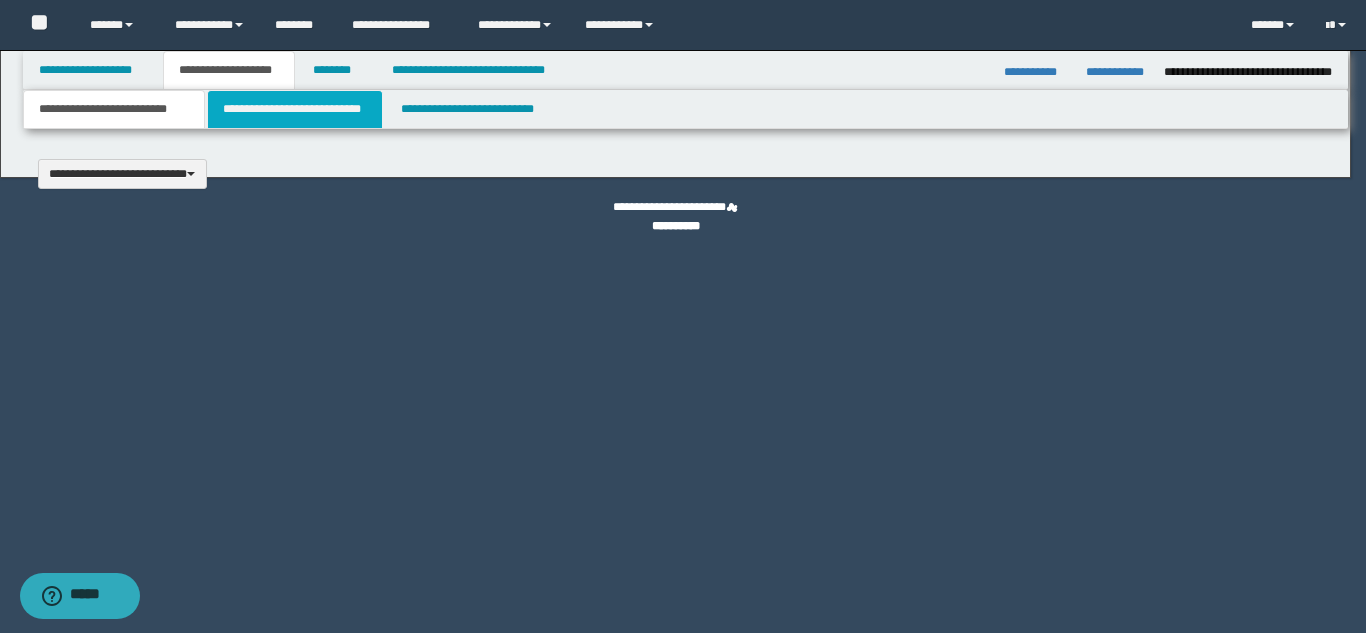 type 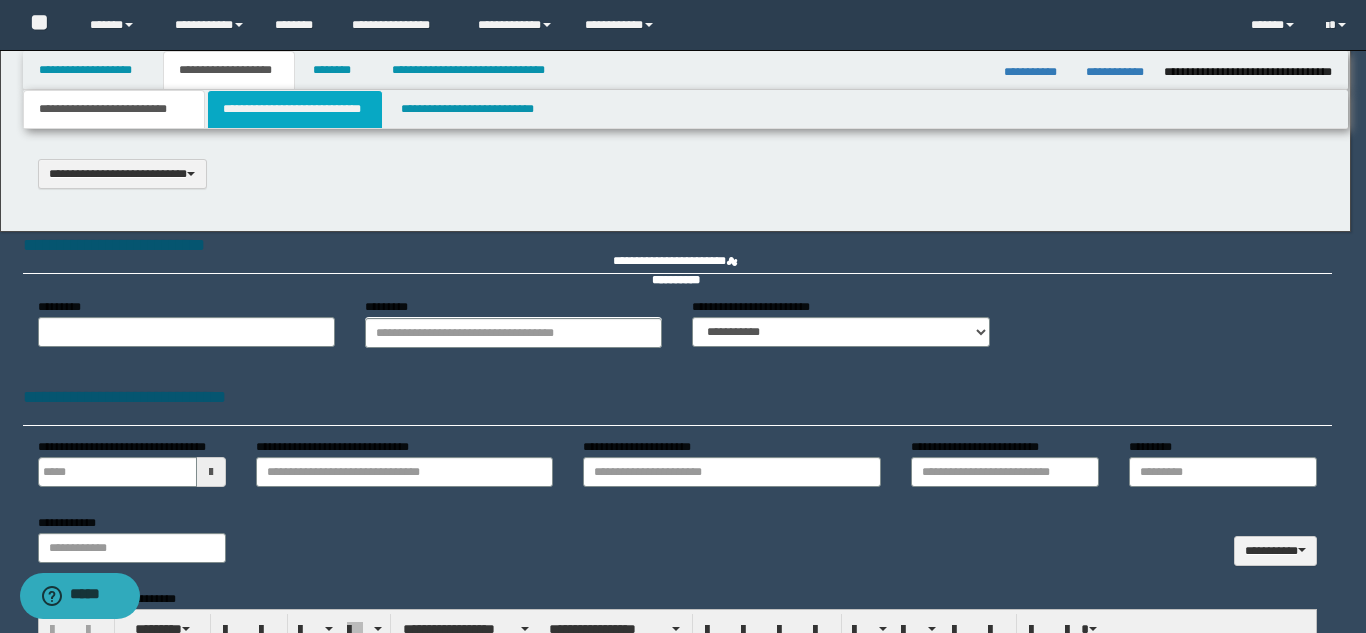 scroll, scrollTop: 0, scrollLeft: 0, axis: both 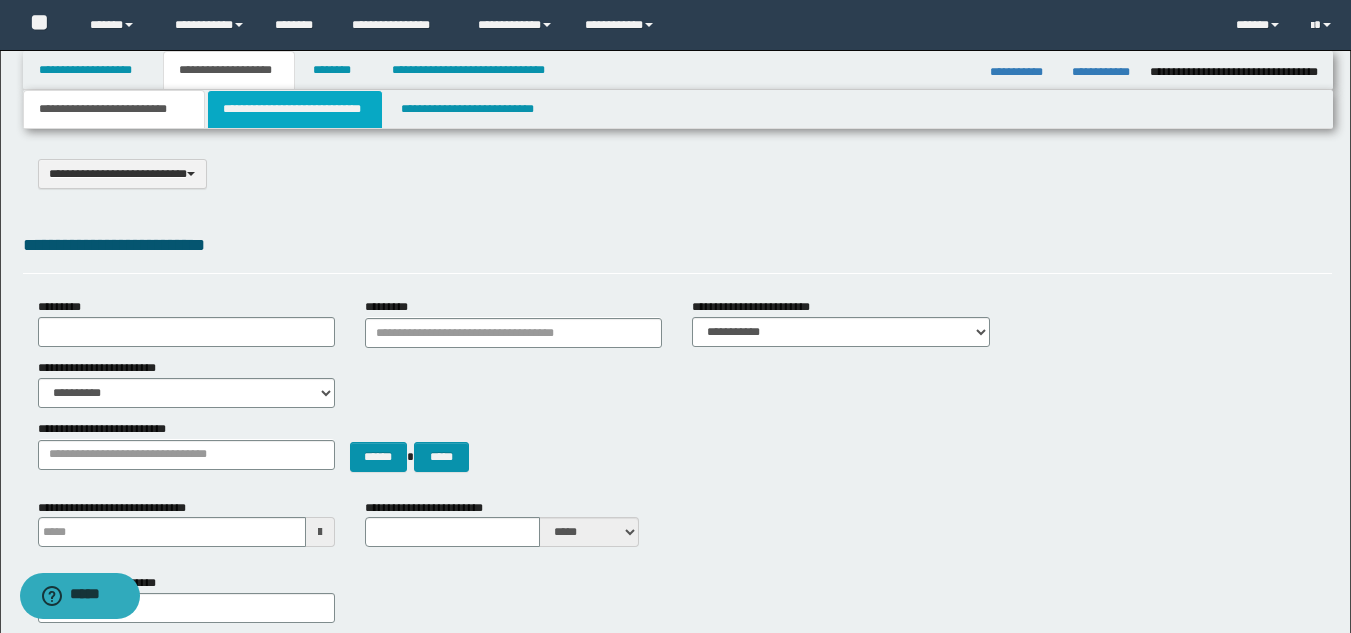 click on "**********" at bounding box center [295, 109] 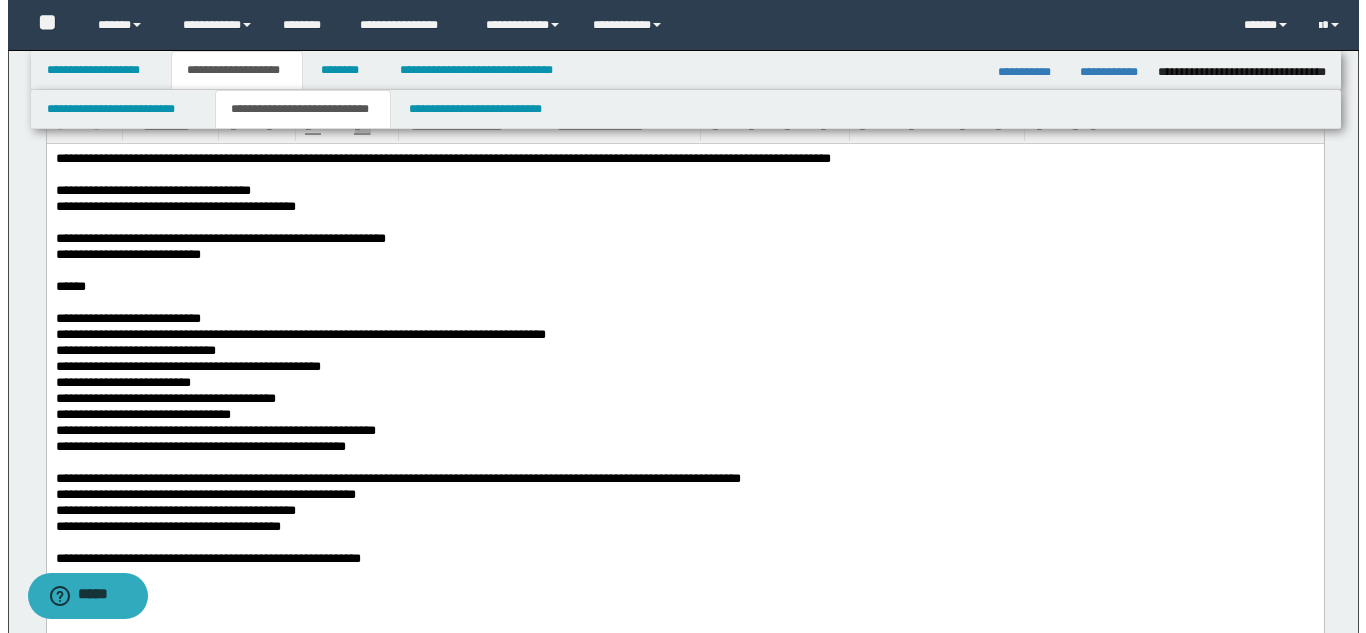 scroll, scrollTop: 0, scrollLeft: 0, axis: both 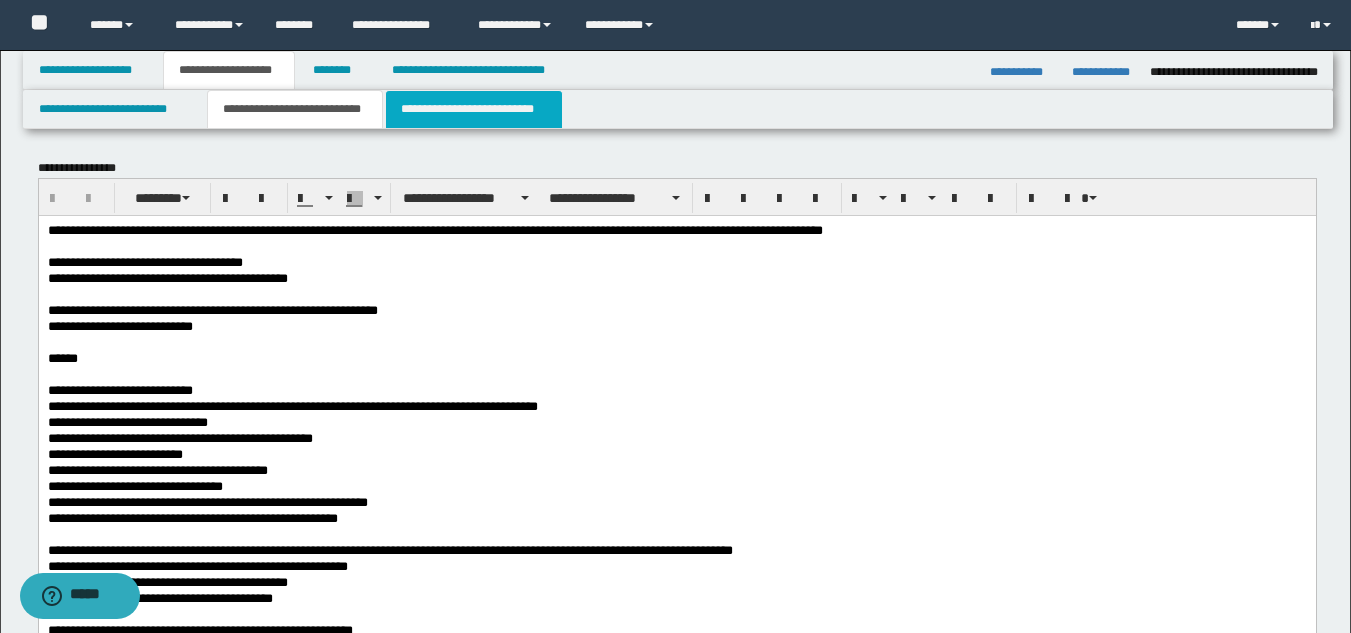 click on "**********" at bounding box center (474, 109) 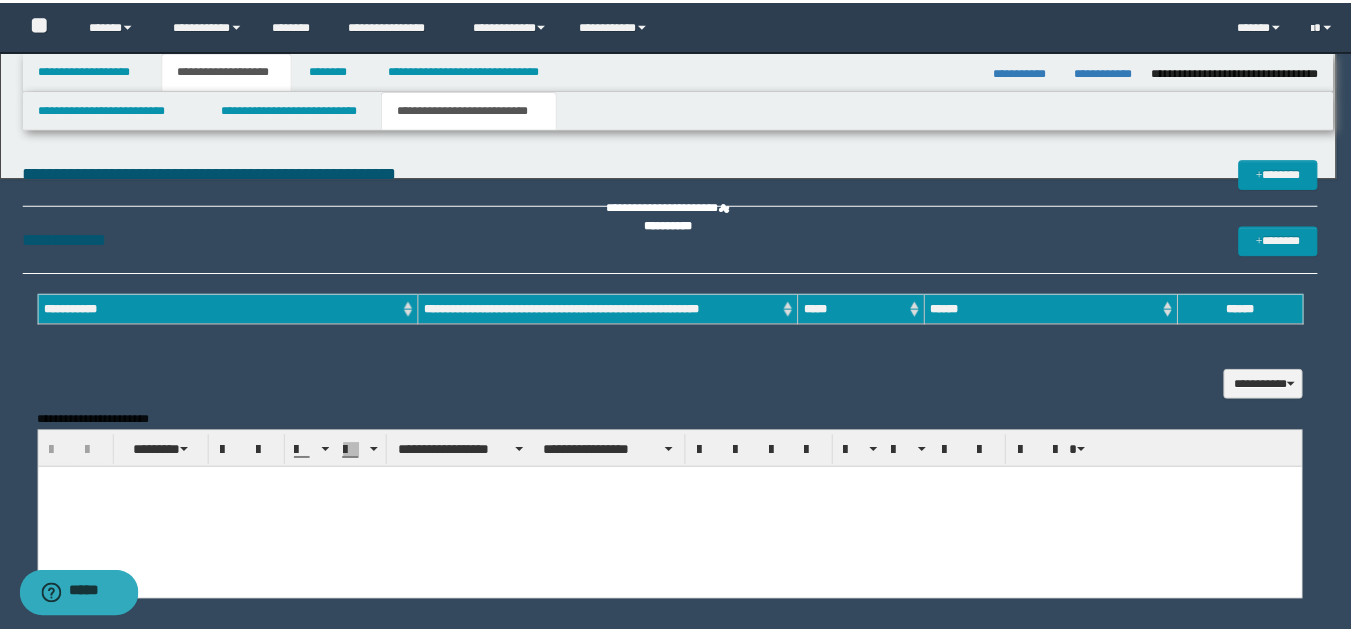 scroll, scrollTop: 0, scrollLeft: 0, axis: both 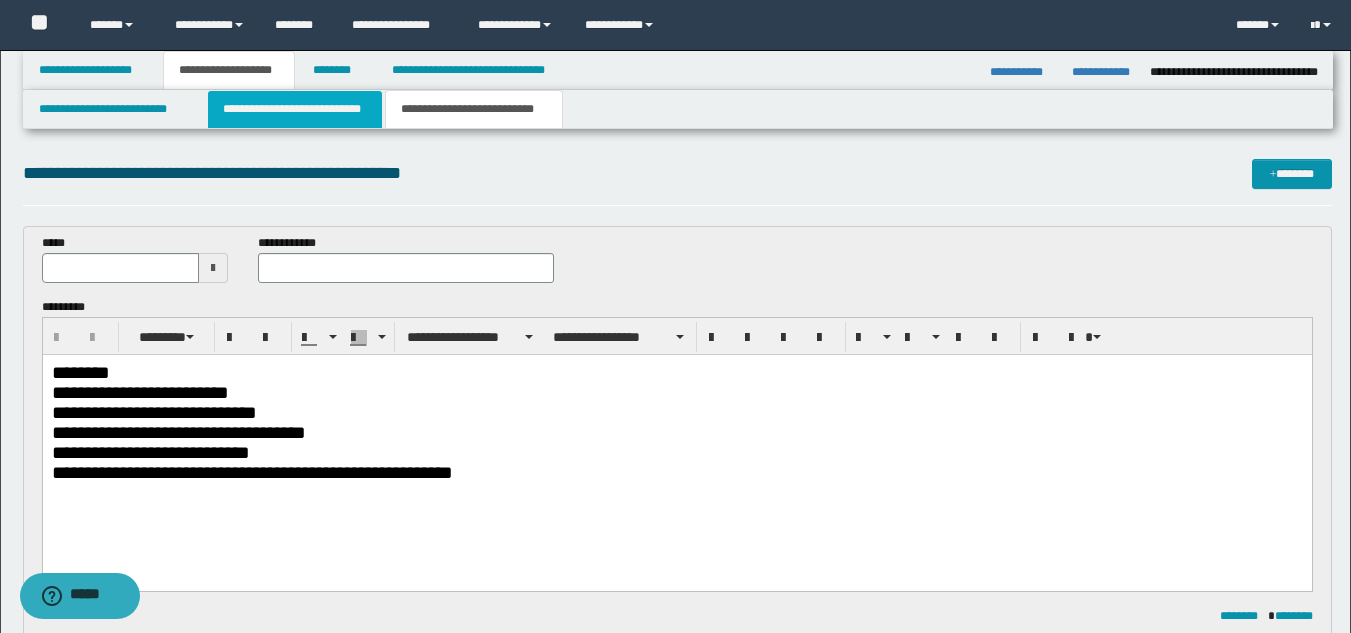 click on "**********" at bounding box center [295, 109] 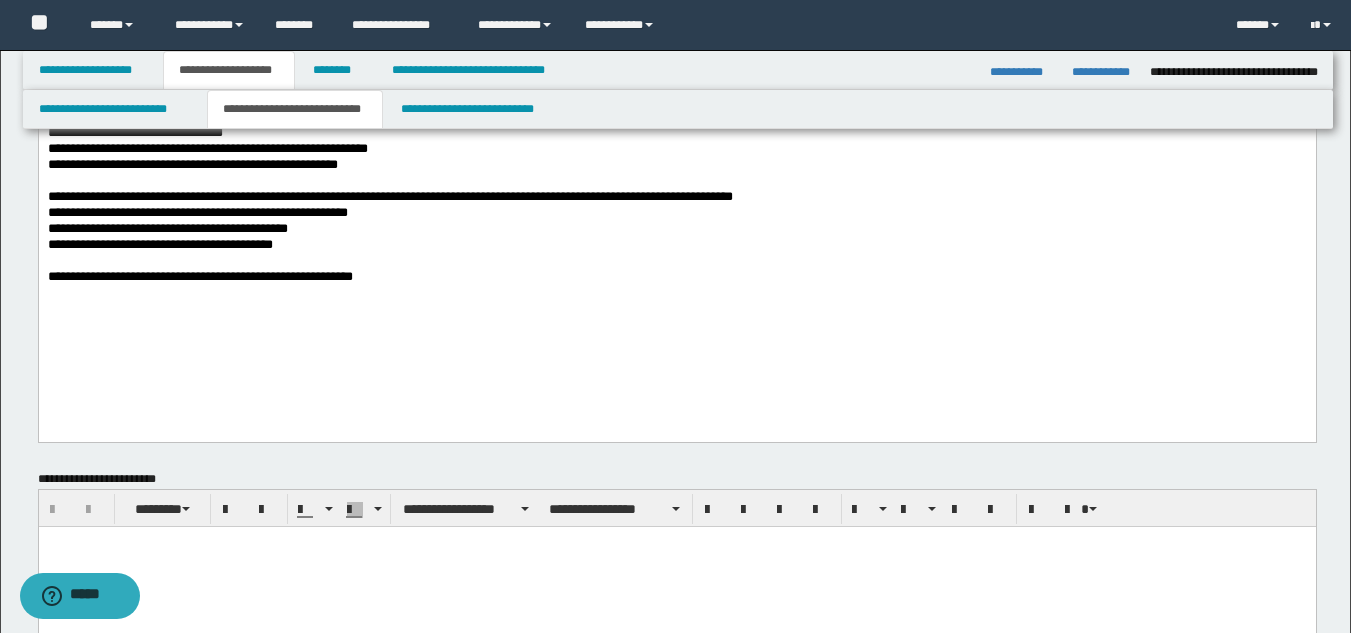scroll, scrollTop: 400, scrollLeft: 0, axis: vertical 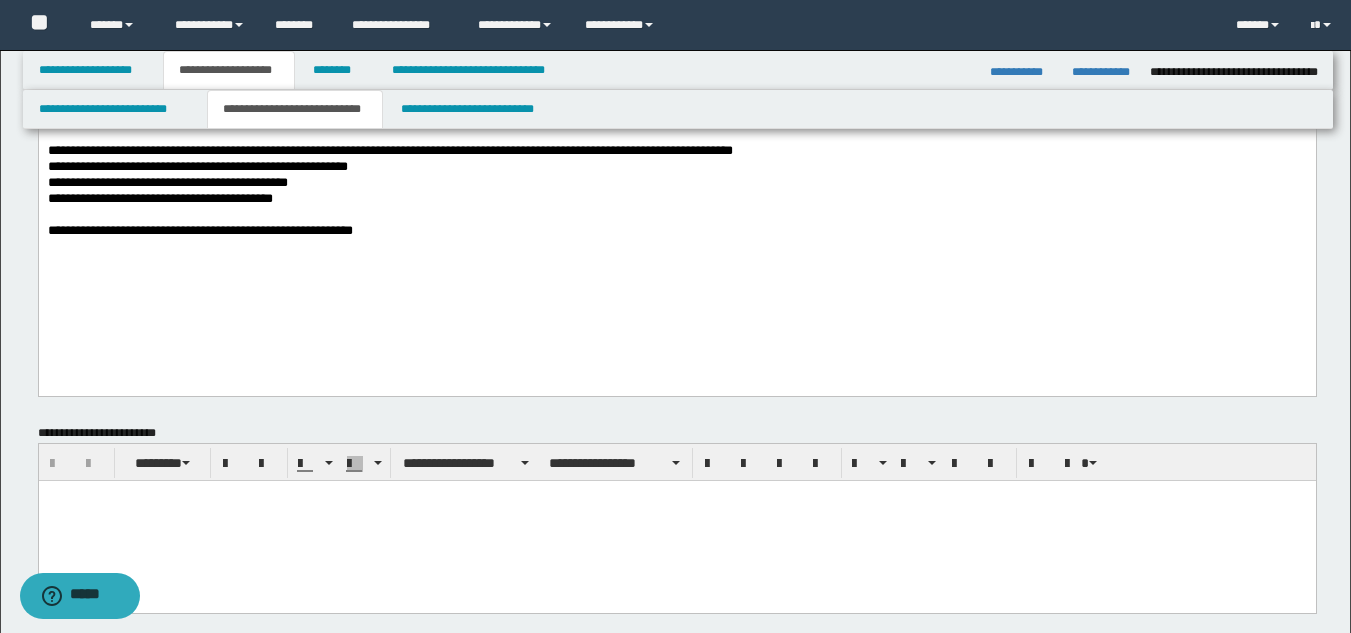 click on "**********" at bounding box center (676, 81) 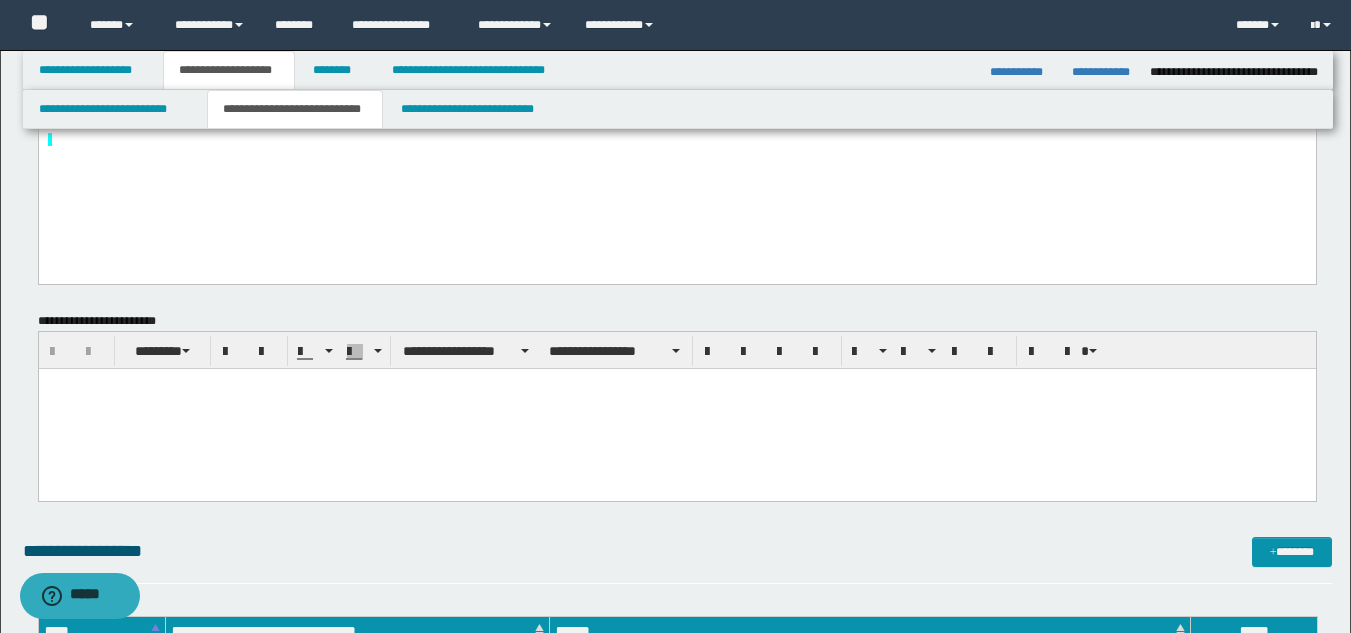 scroll, scrollTop: 700, scrollLeft: 0, axis: vertical 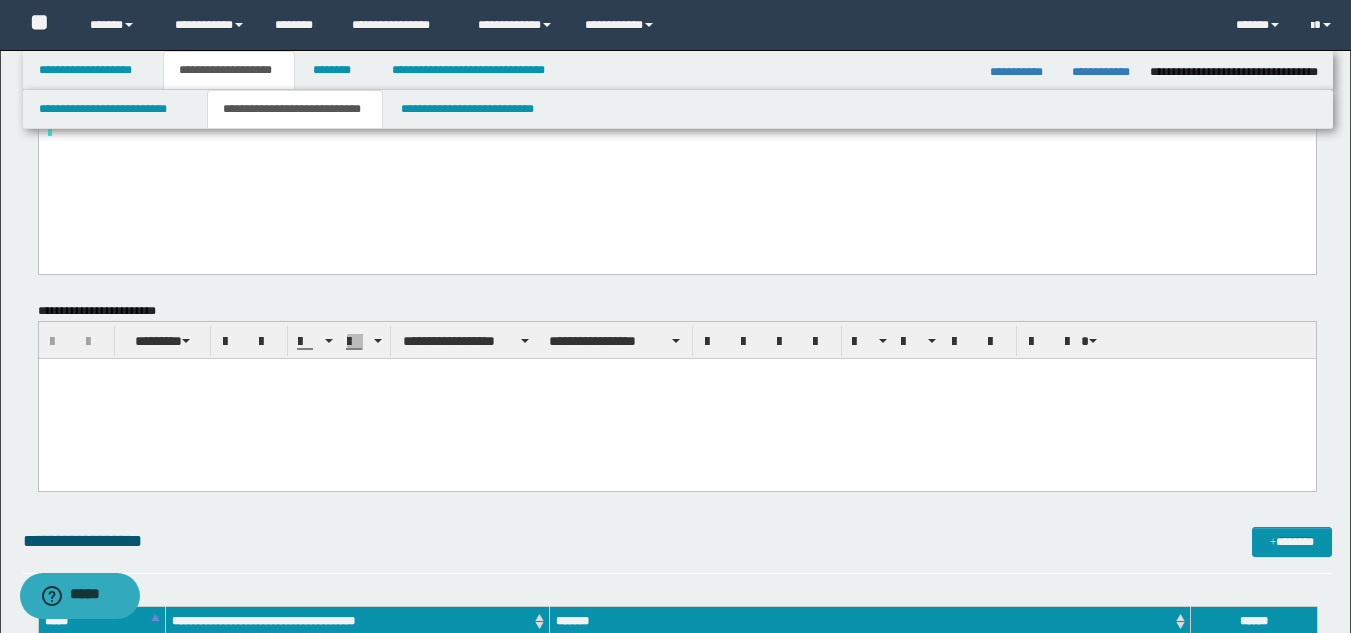 click at bounding box center [676, 398] 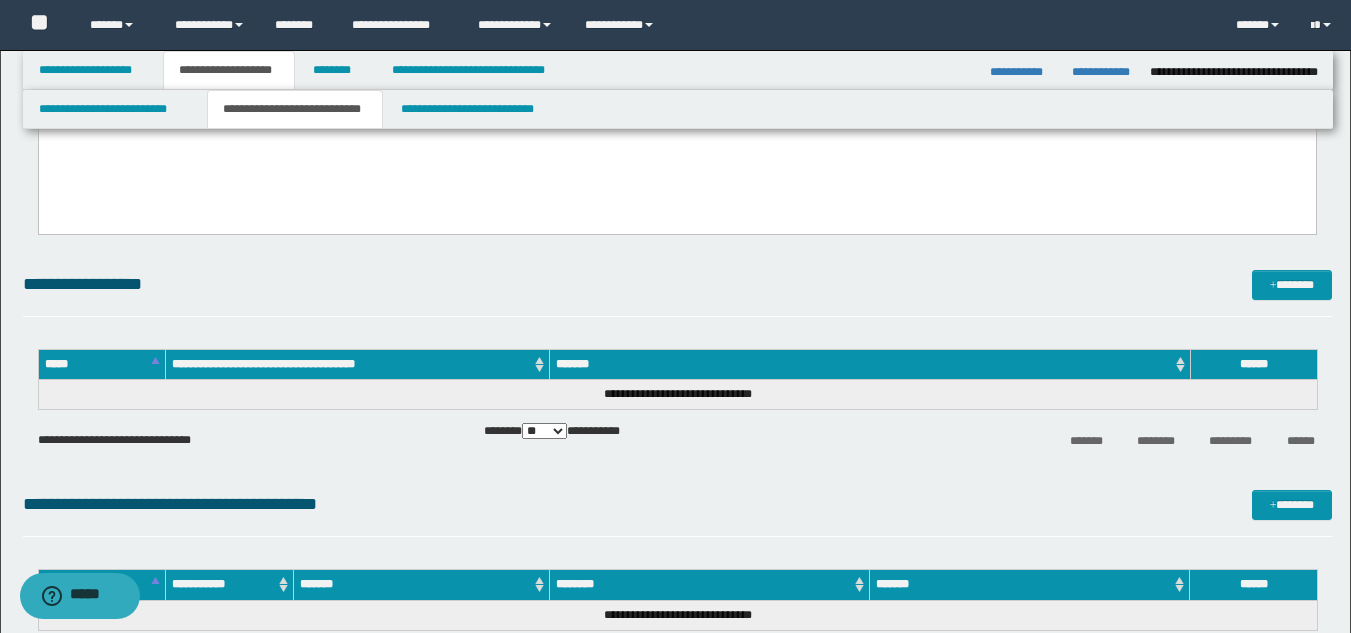 scroll, scrollTop: 800, scrollLeft: 0, axis: vertical 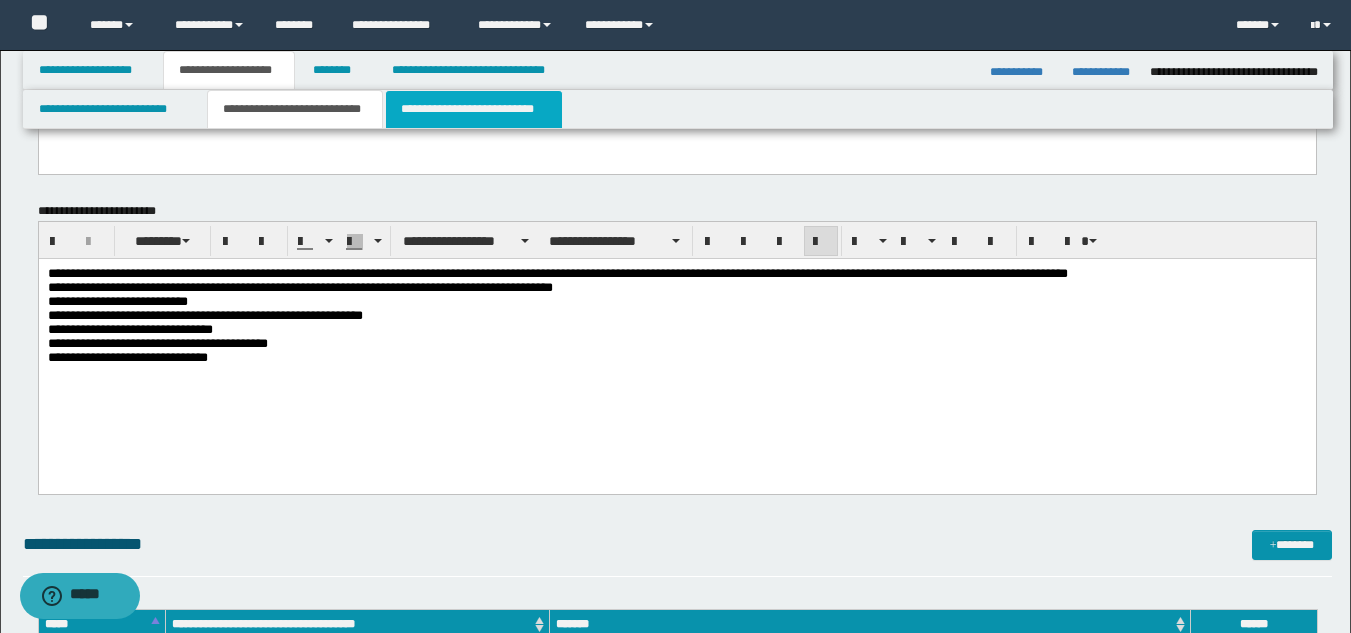 click on "**********" at bounding box center [474, 109] 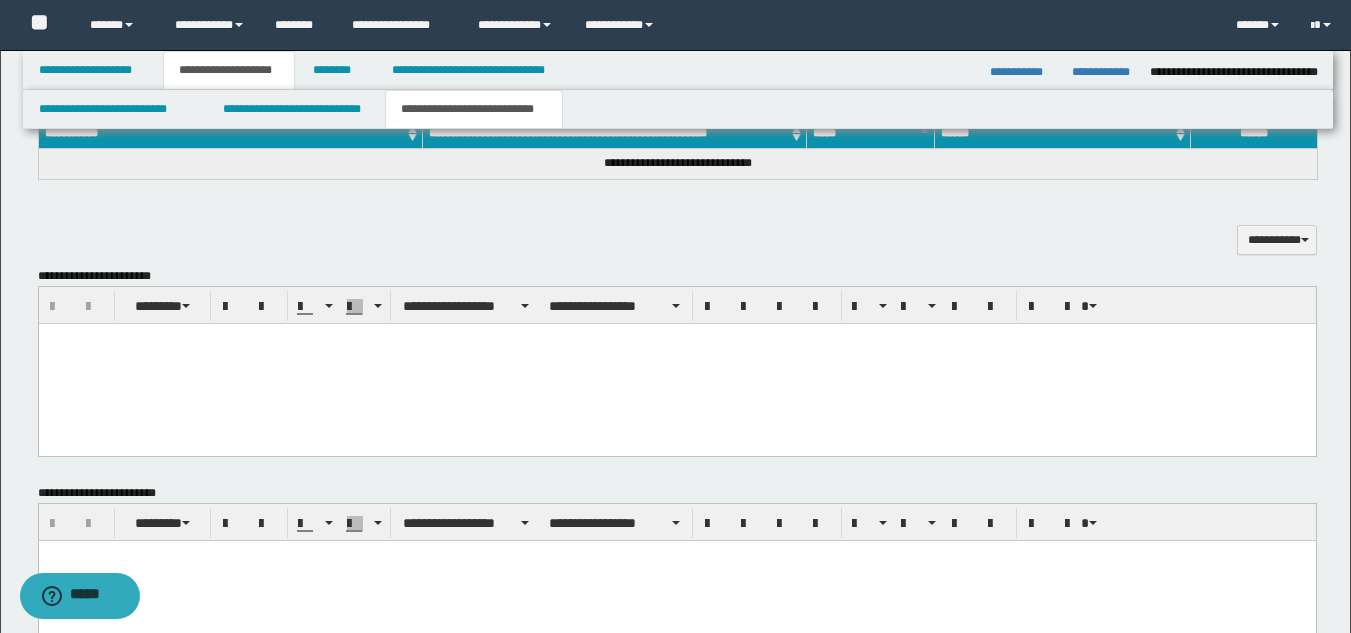 scroll, scrollTop: 600, scrollLeft: 0, axis: vertical 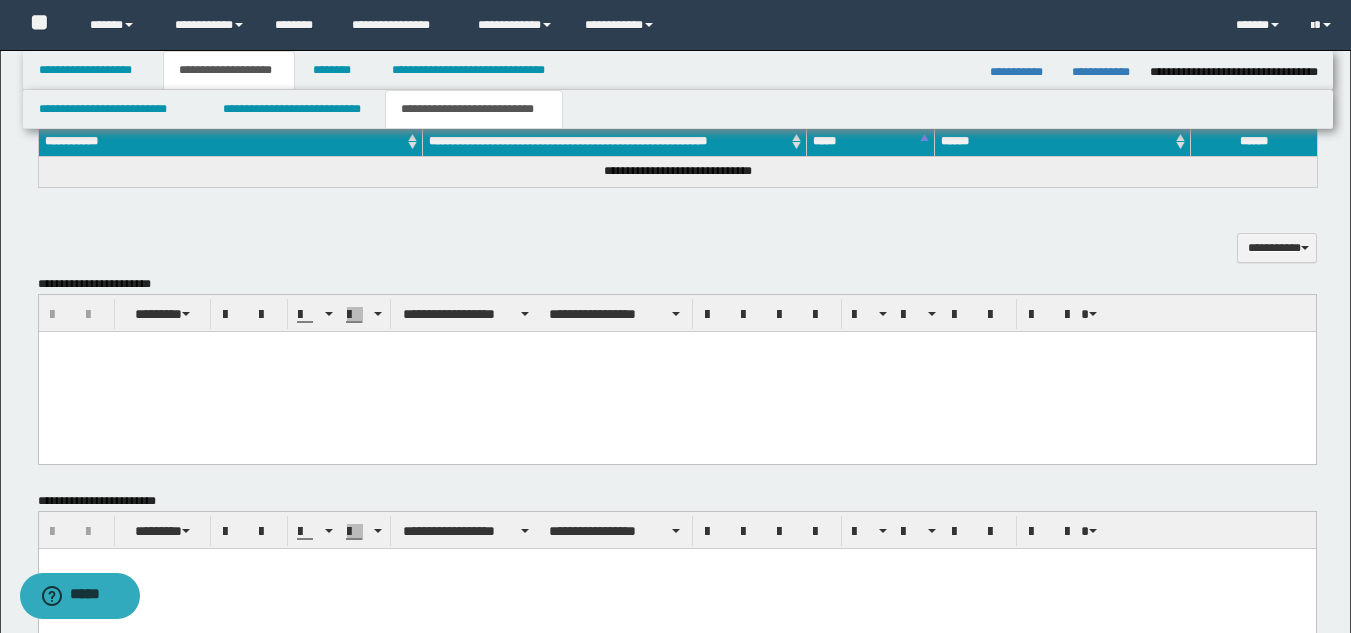 click at bounding box center [676, 372] 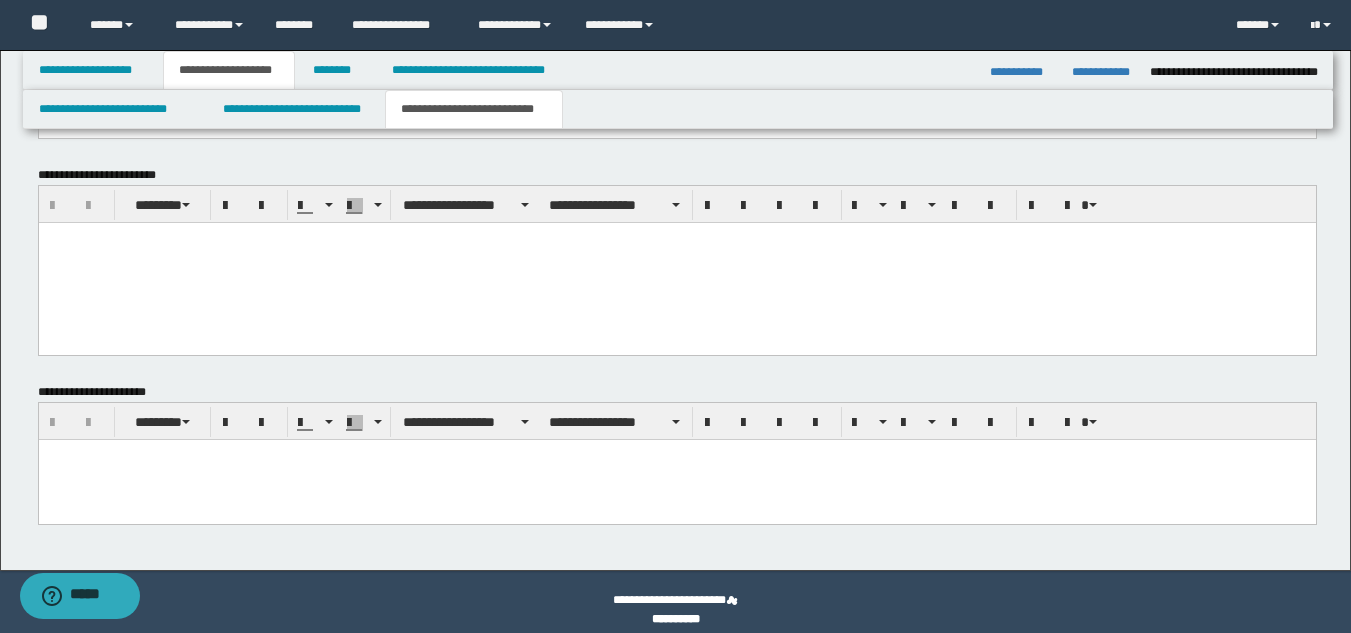 scroll, scrollTop: 959, scrollLeft: 0, axis: vertical 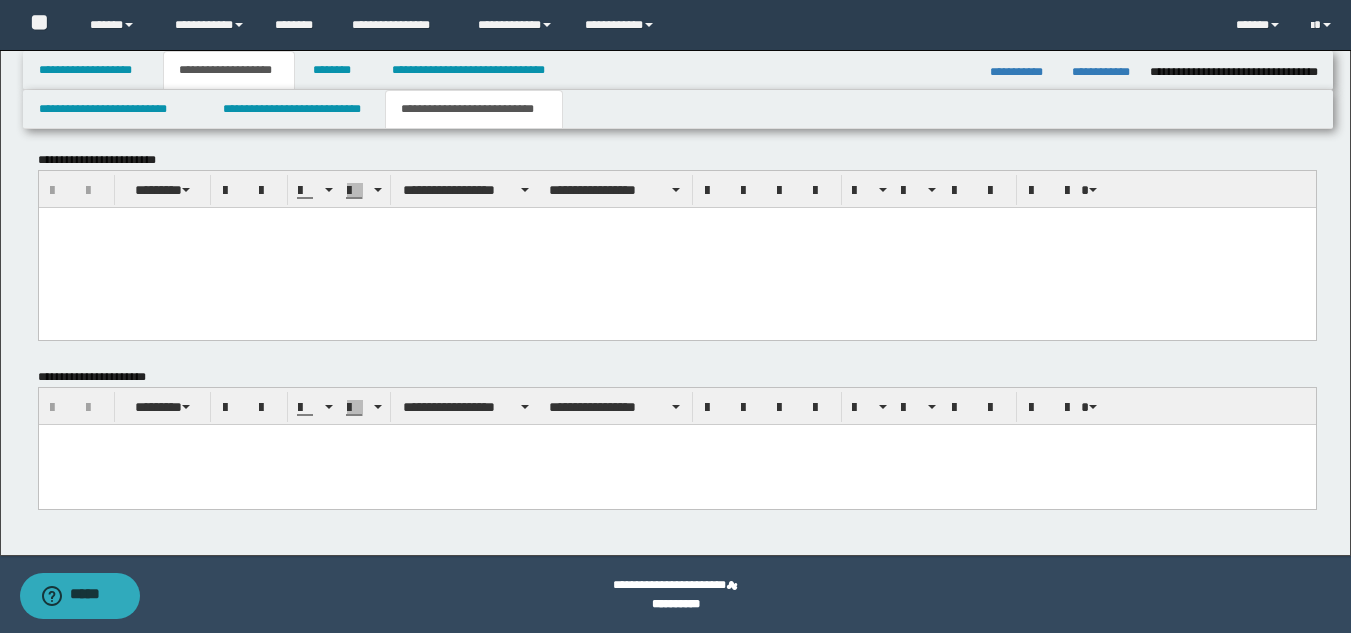 click at bounding box center (676, 247) 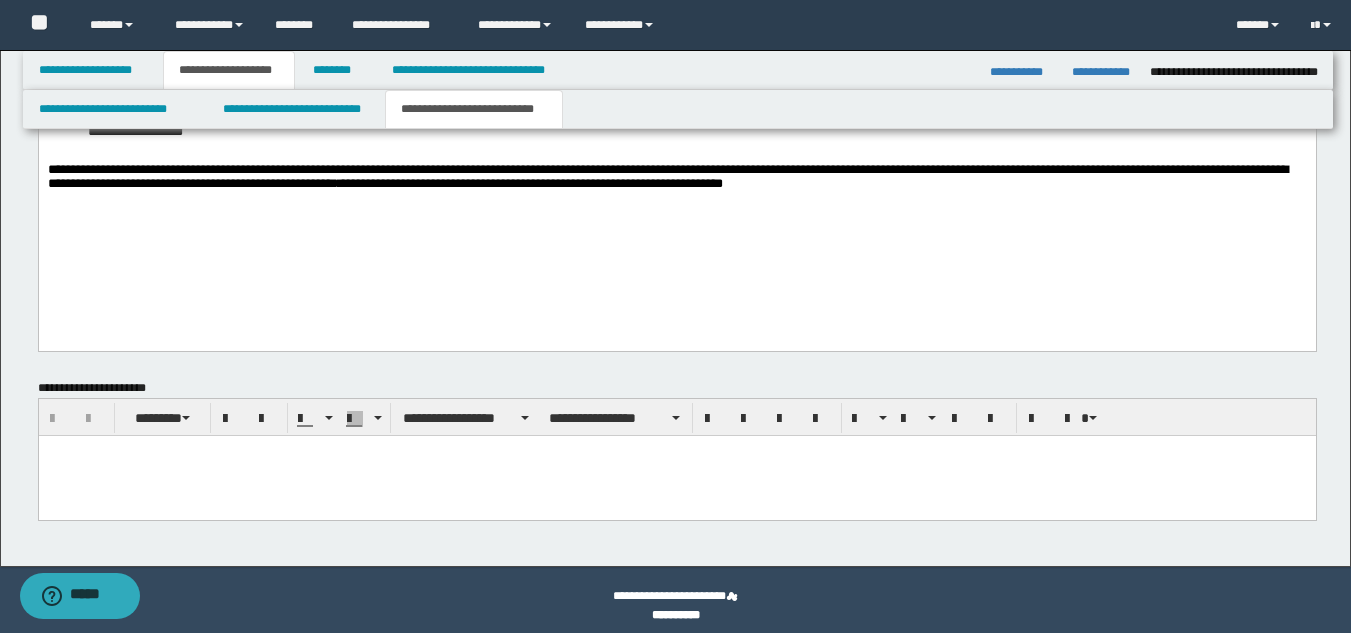 scroll, scrollTop: 1259, scrollLeft: 0, axis: vertical 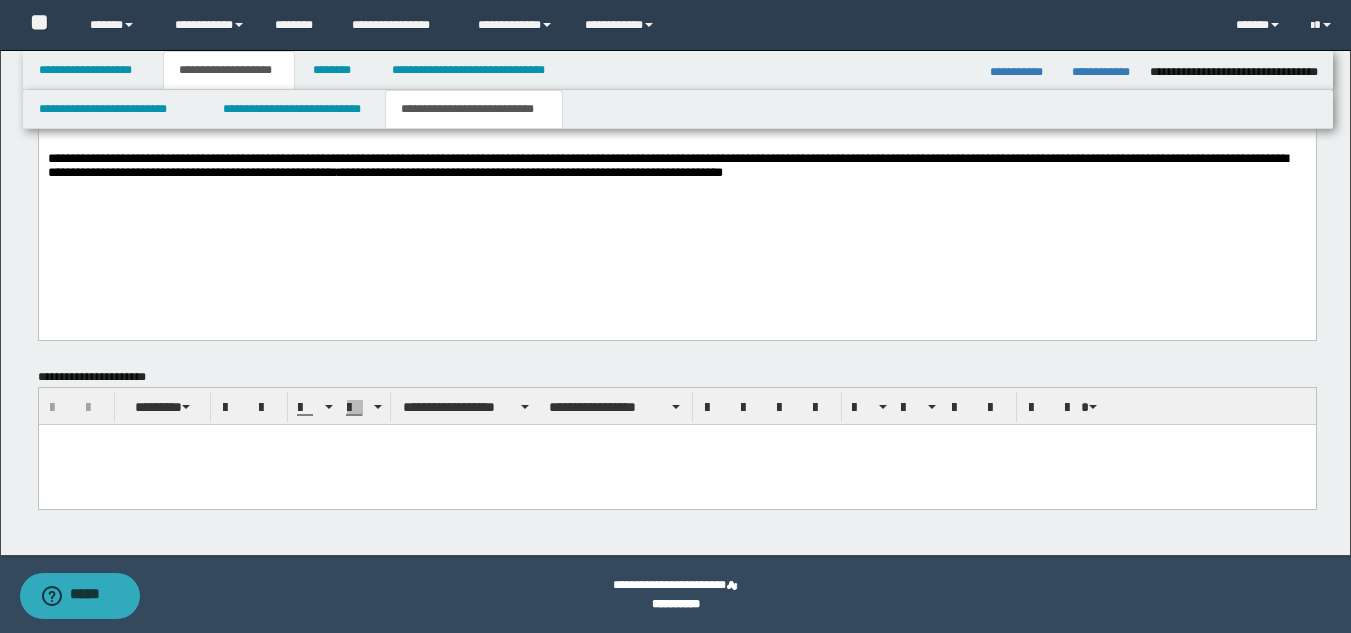 click at bounding box center (676, 464) 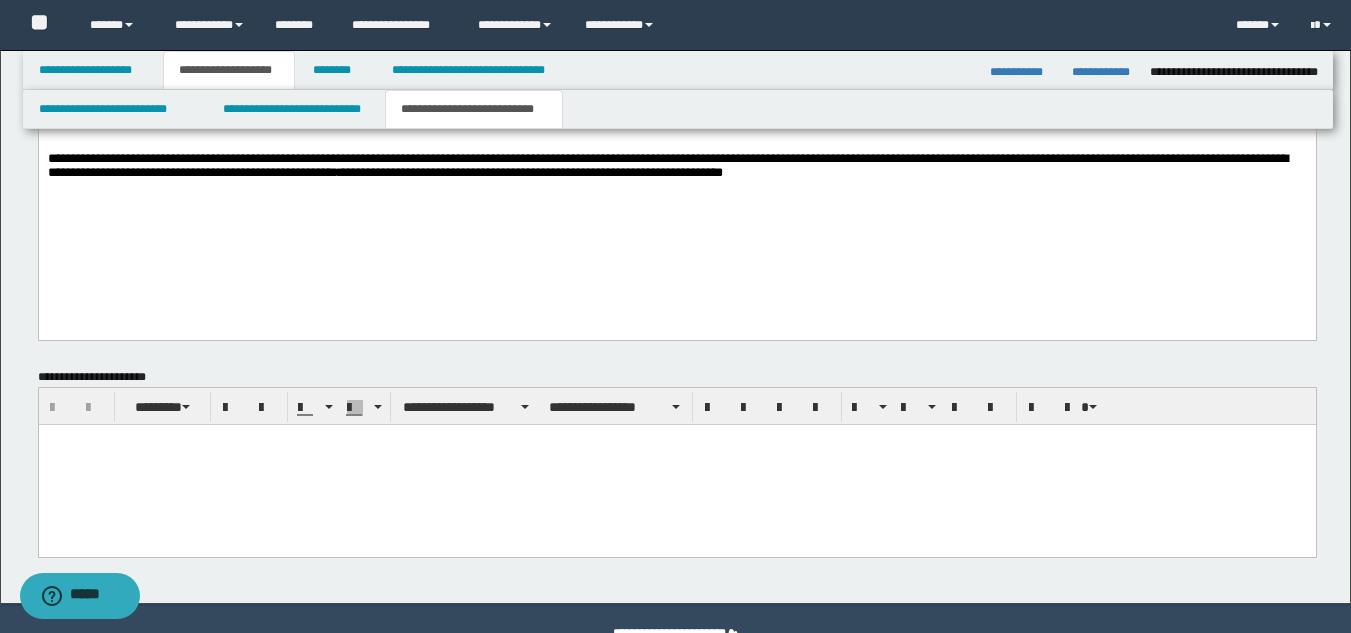 click at bounding box center [676, 464] 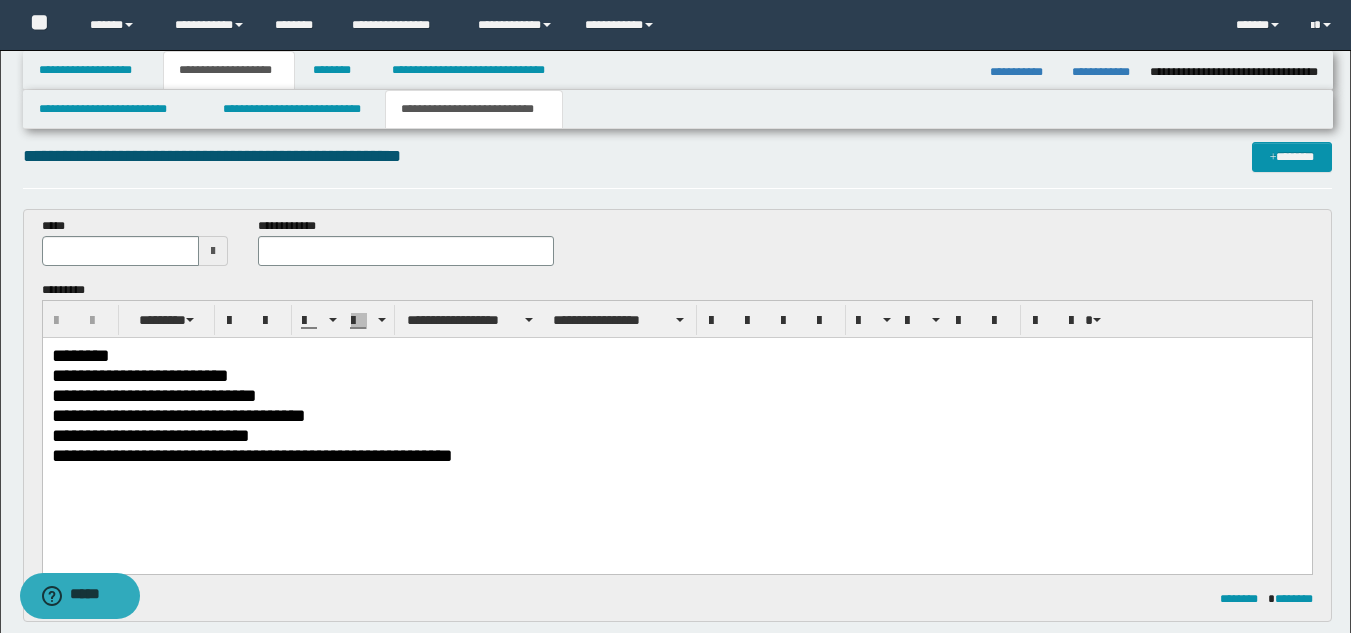 scroll, scrollTop: 0, scrollLeft: 0, axis: both 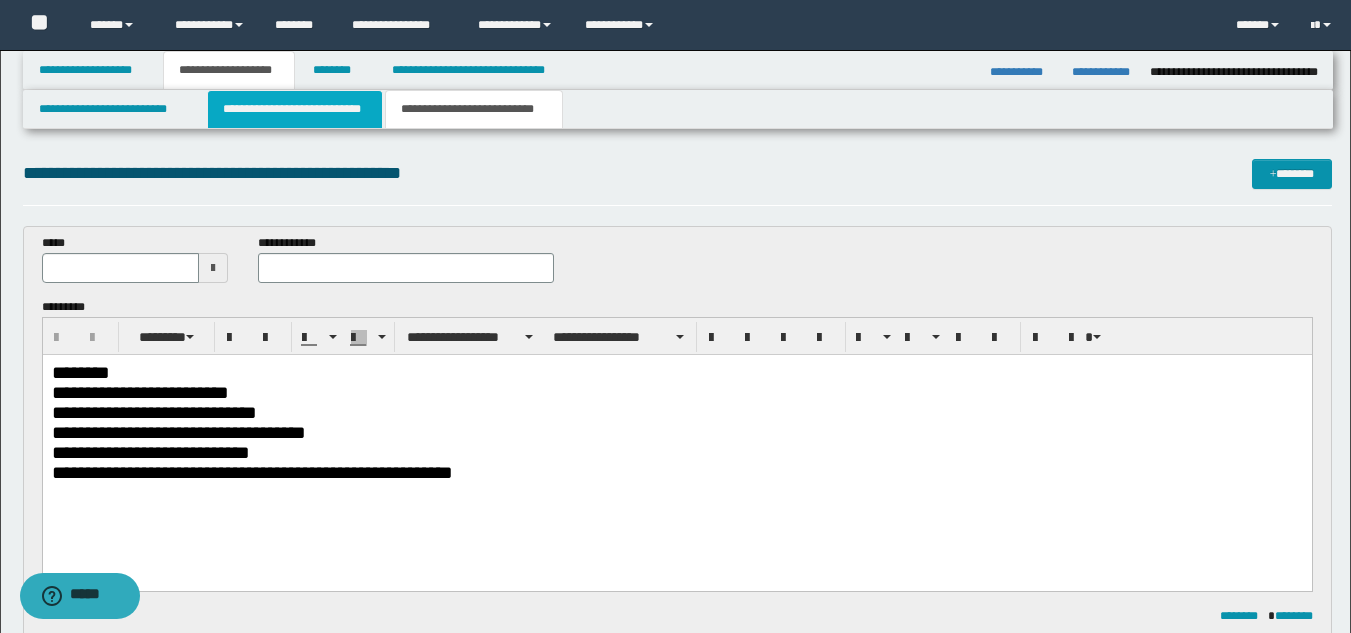 click on "**********" at bounding box center (295, 109) 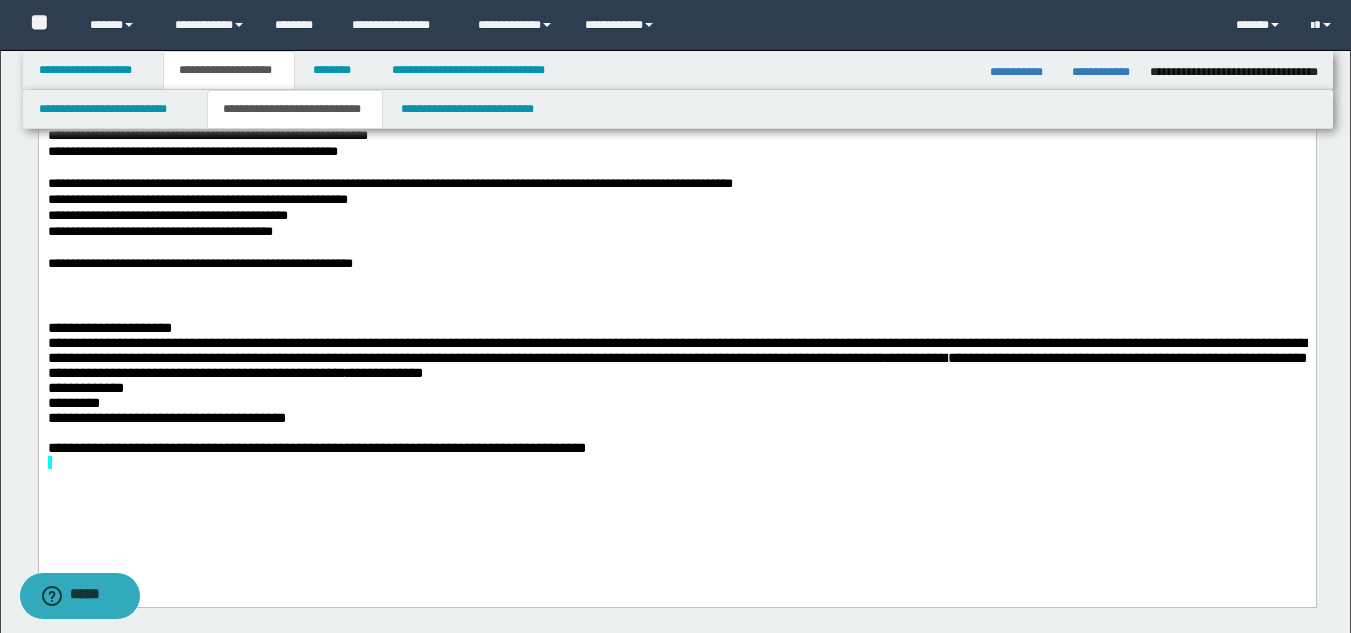 scroll, scrollTop: 400, scrollLeft: 0, axis: vertical 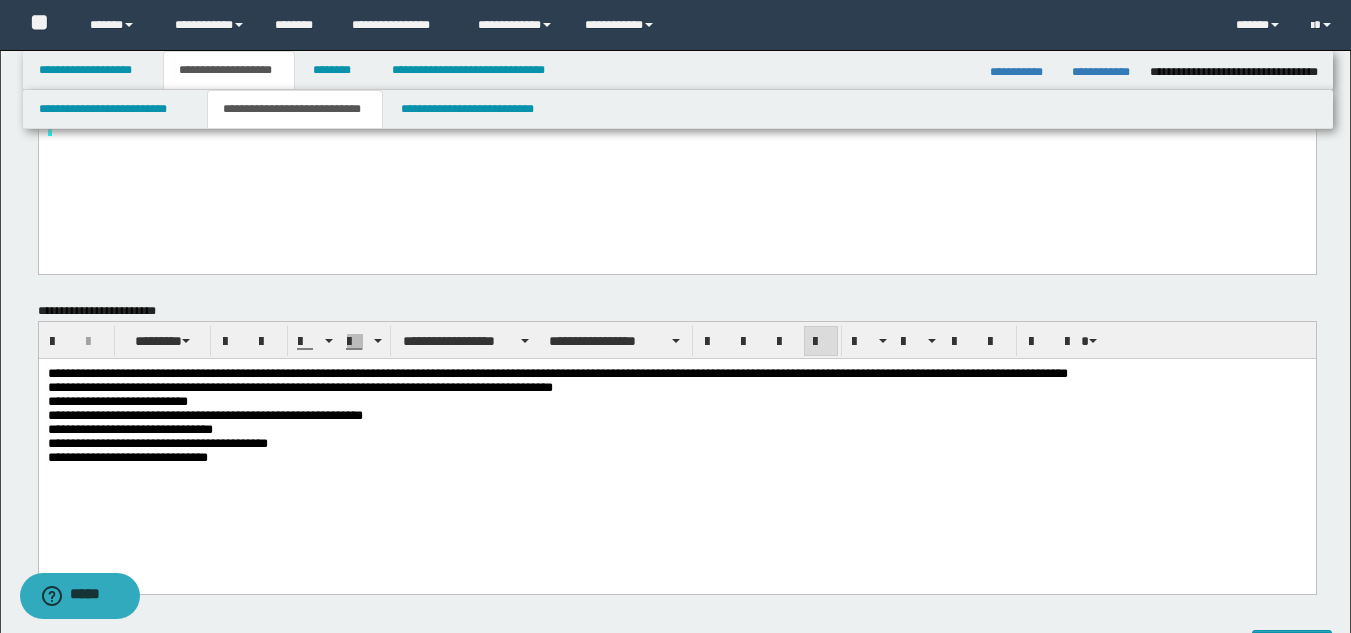 drag, startPoint x: 44, startPoint y: 393, endPoint x: 288, endPoint y: 510, distance: 270.6012 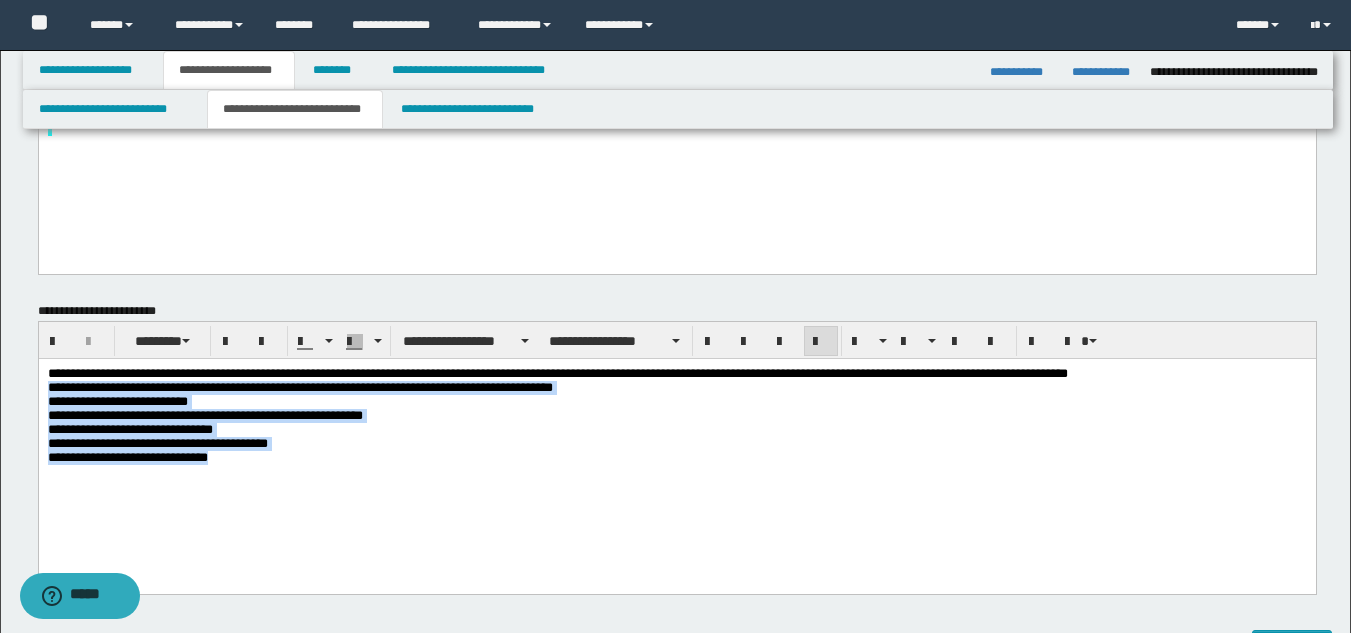 drag, startPoint x: 48, startPoint y: 394, endPoint x: 293, endPoint y: 477, distance: 258.6774 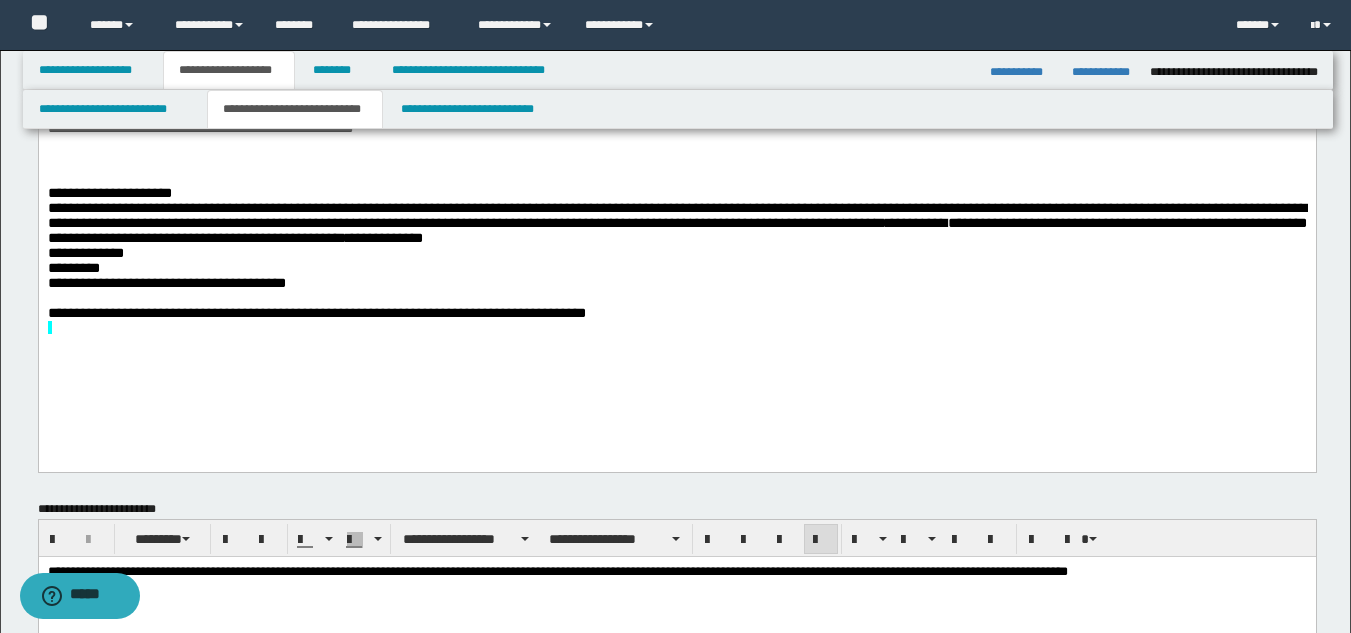 scroll, scrollTop: 500, scrollLeft: 0, axis: vertical 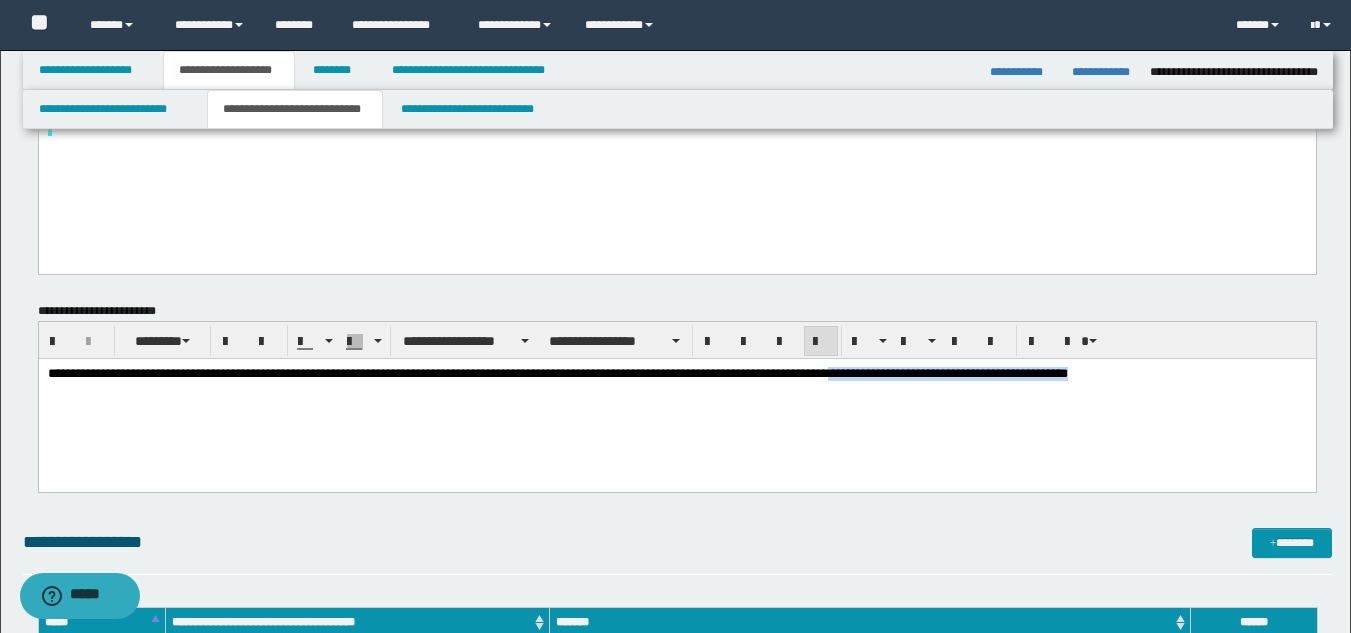 drag, startPoint x: 1253, startPoint y: 374, endPoint x: 944, endPoint y: 382, distance: 309.10355 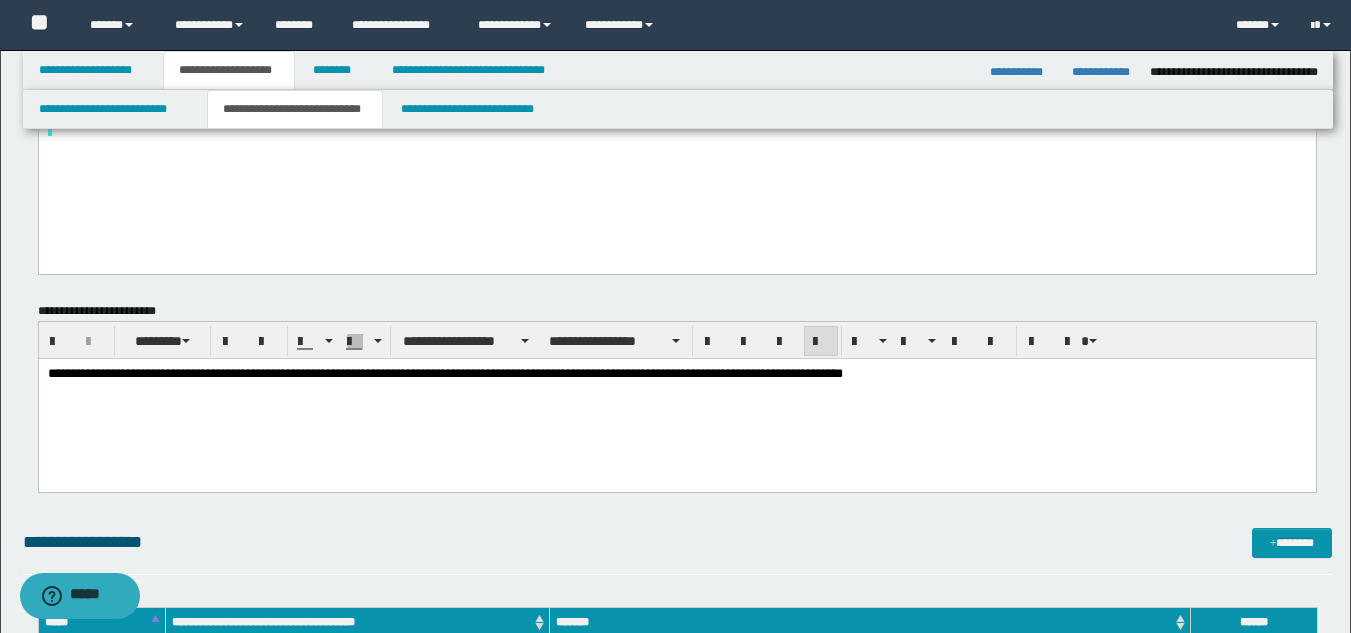 click on "******** ***" at bounding box center (814, 372) 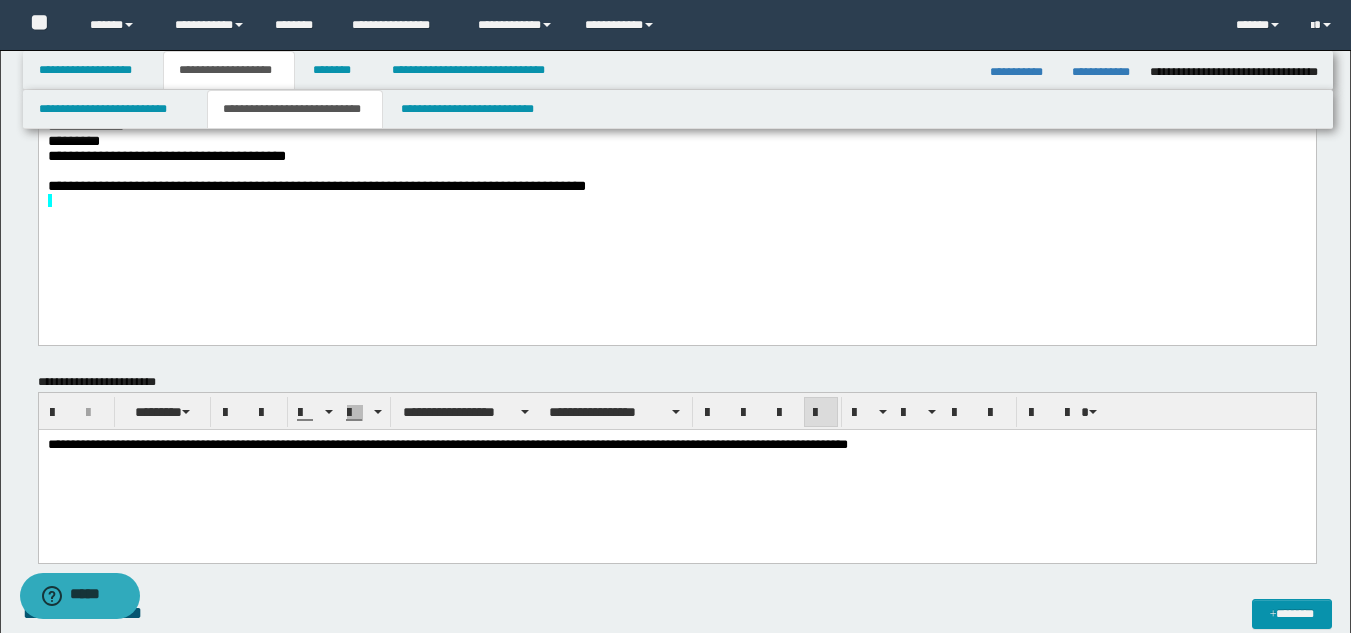 scroll, scrollTop: 500, scrollLeft: 0, axis: vertical 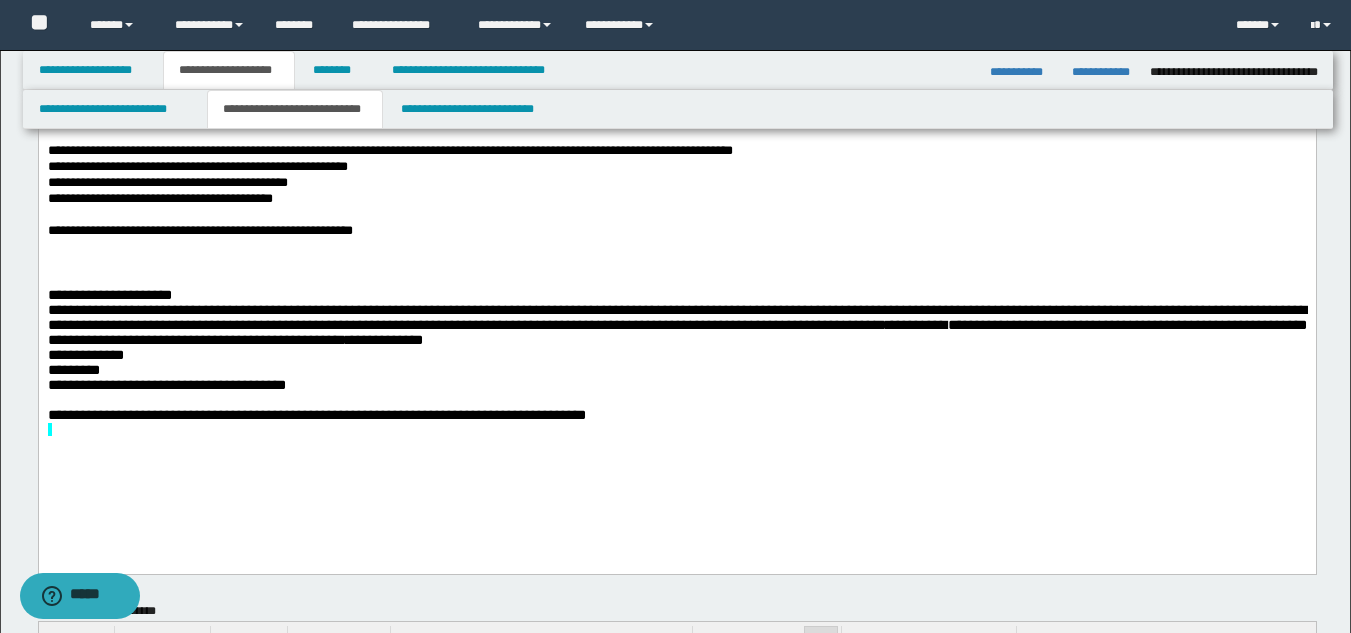 click on "**********" at bounding box center [1275, 310] 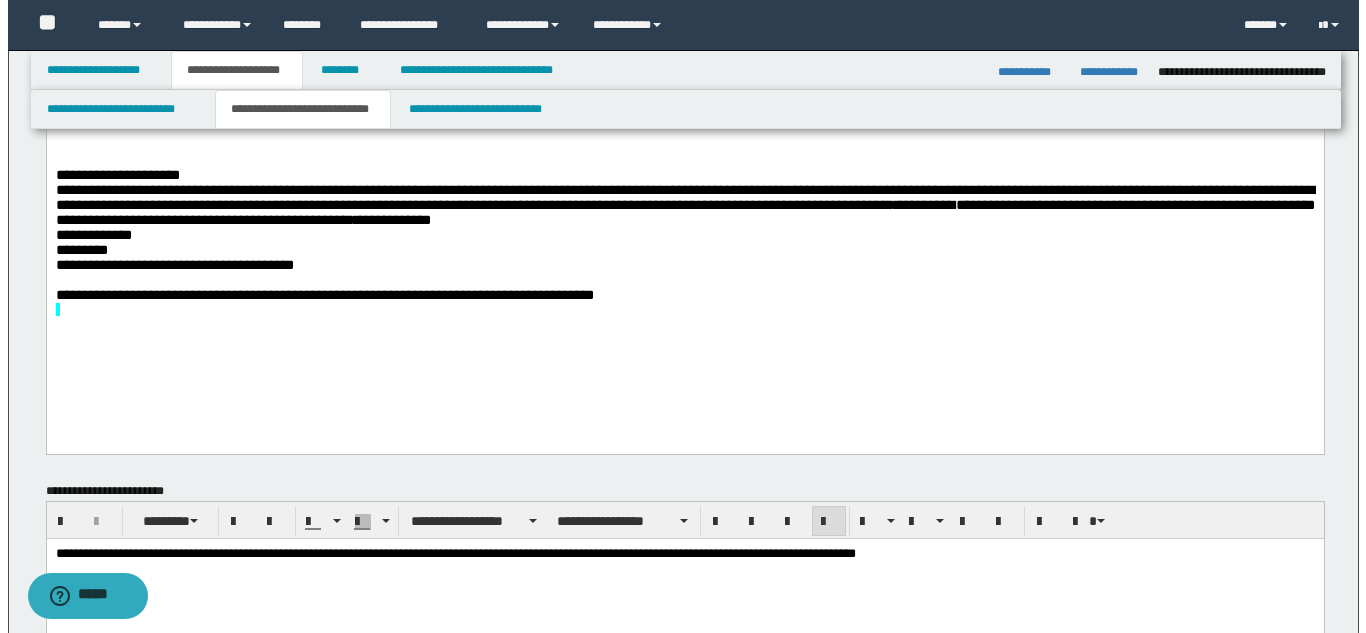 scroll, scrollTop: 800, scrollLeft: 0, axis: vertical 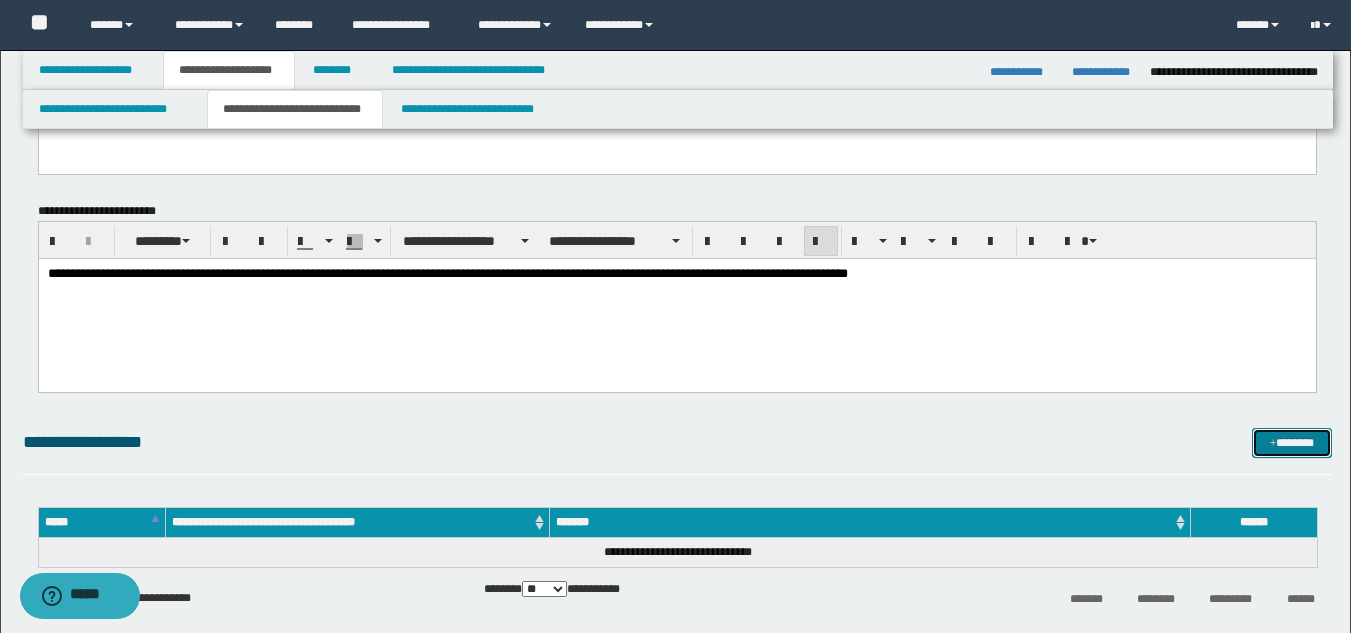 click at bounding box center [1273, 444] 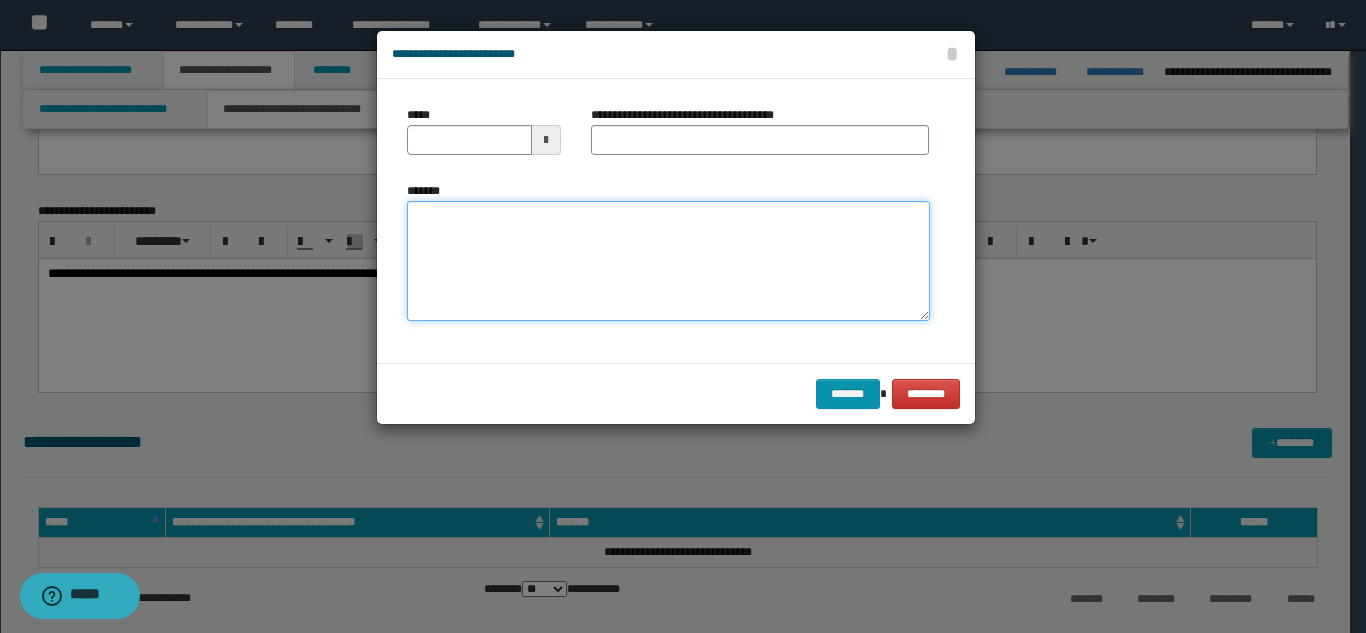 click on "*******" at bounding box center (668, 261) 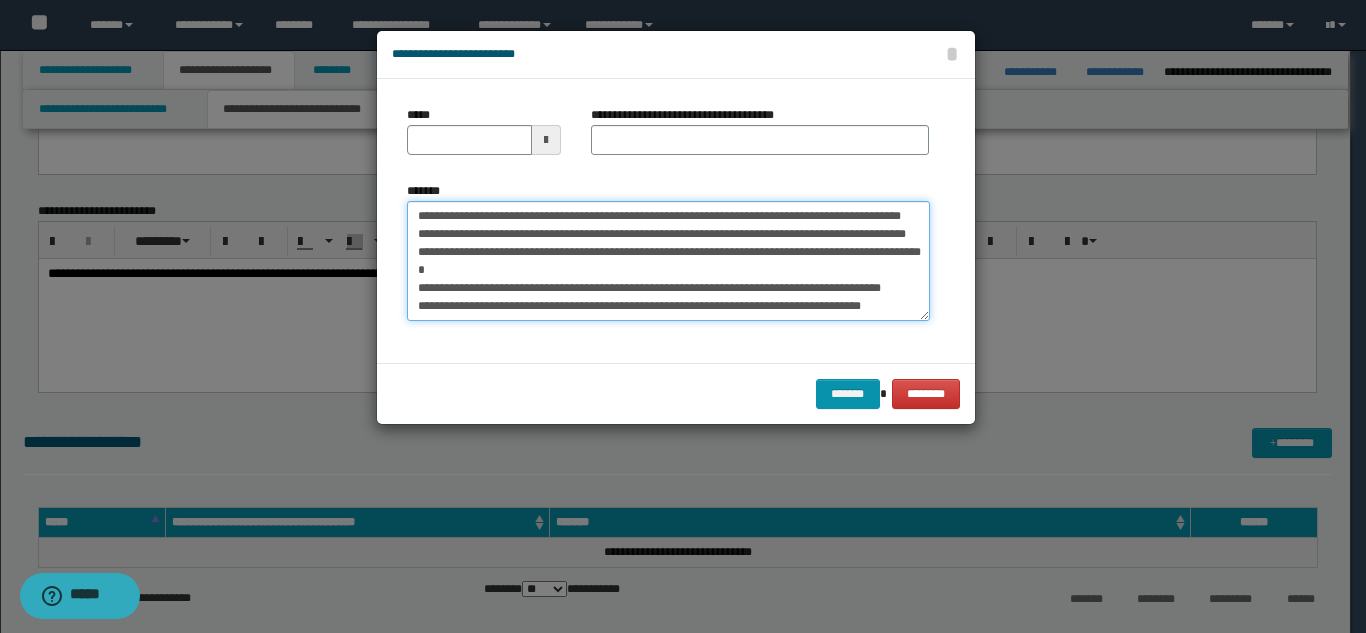 scroll, scrollTop: 0, scrollLeft: 0, axis: both 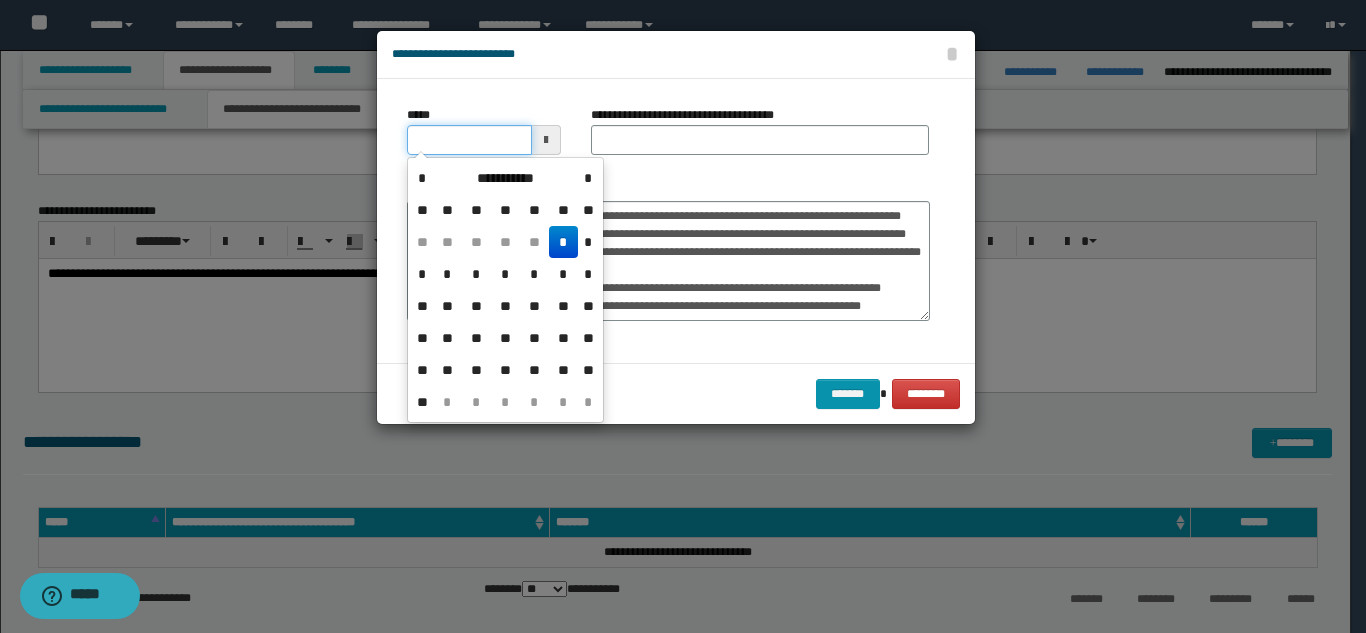 click on "*****" at bounding box center [469, 140] 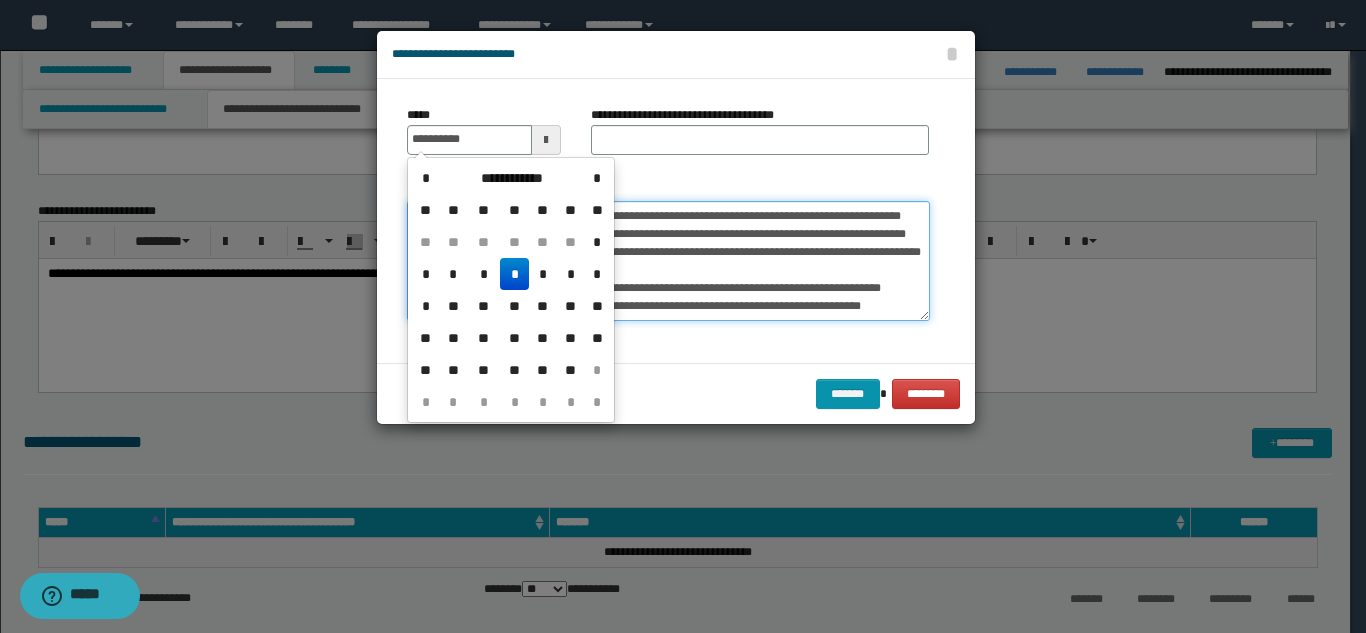 type on "**********" 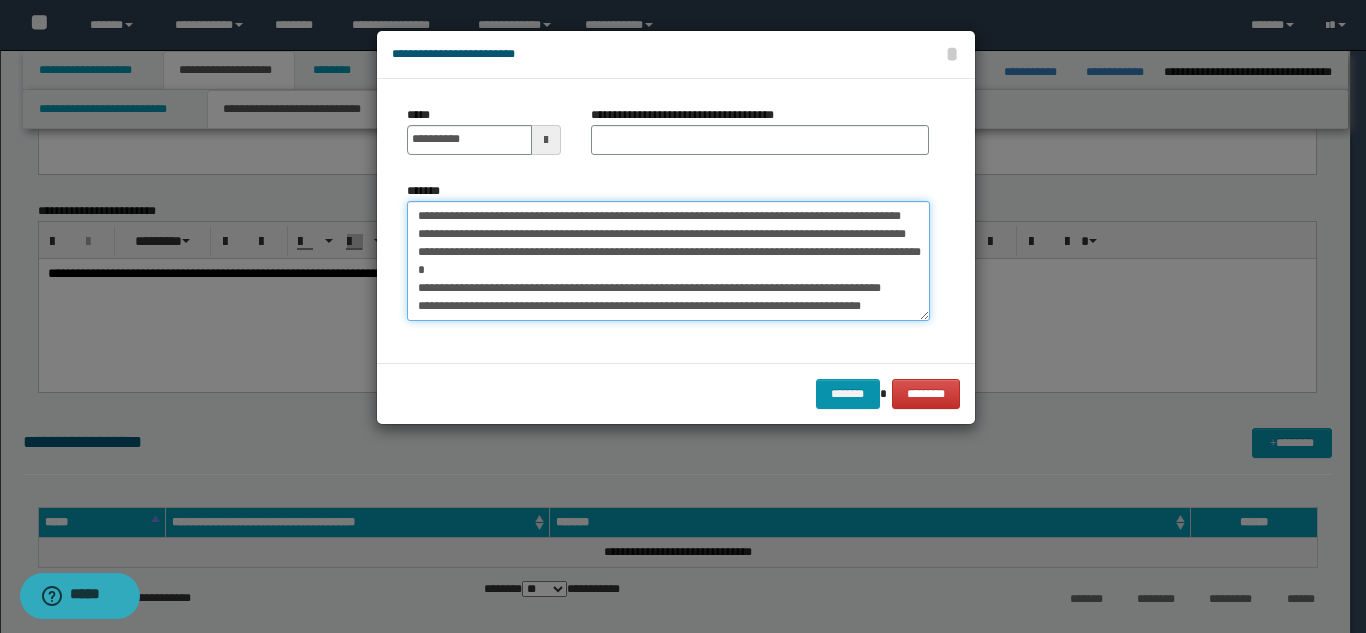 click on "**********" at bounding box center [668, 261] 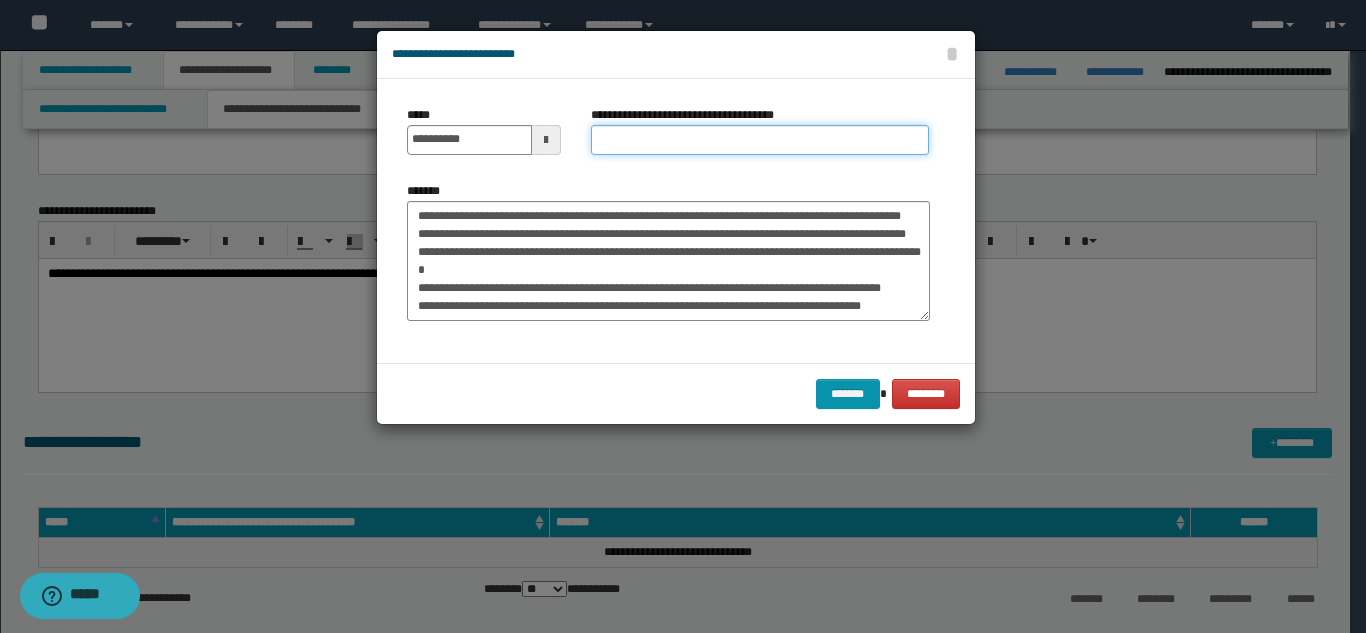click on "**********" at bounding box center (760, 140) 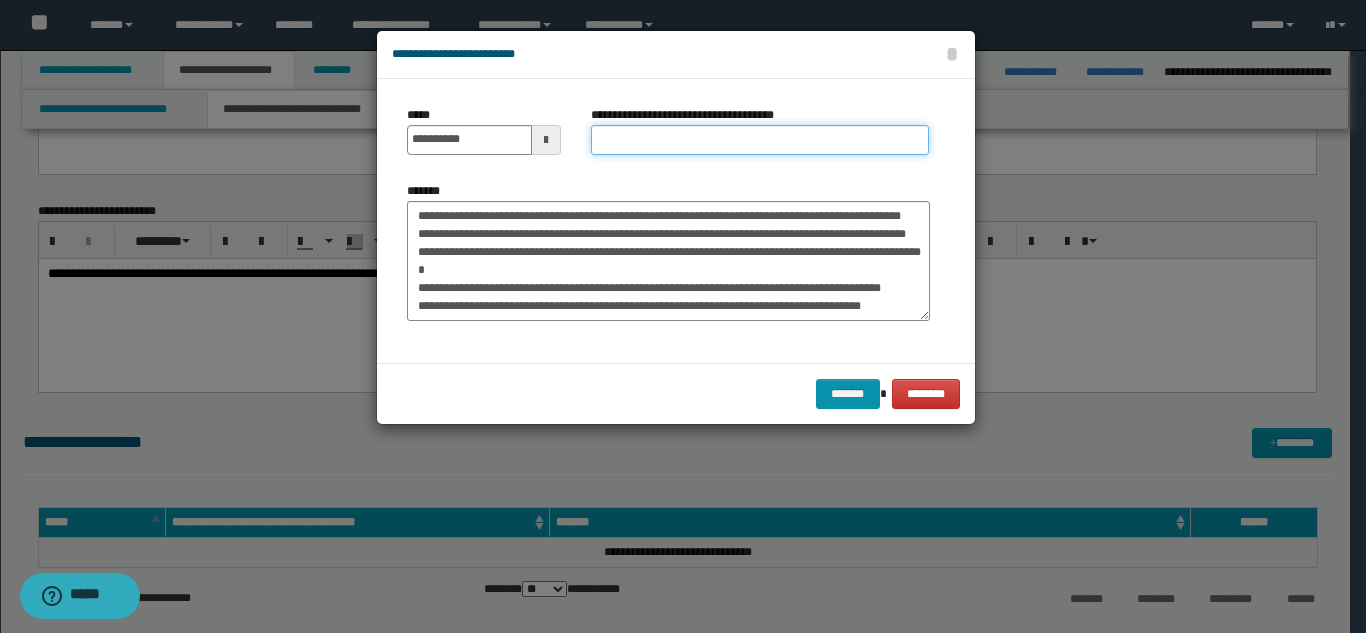 type on "*********" 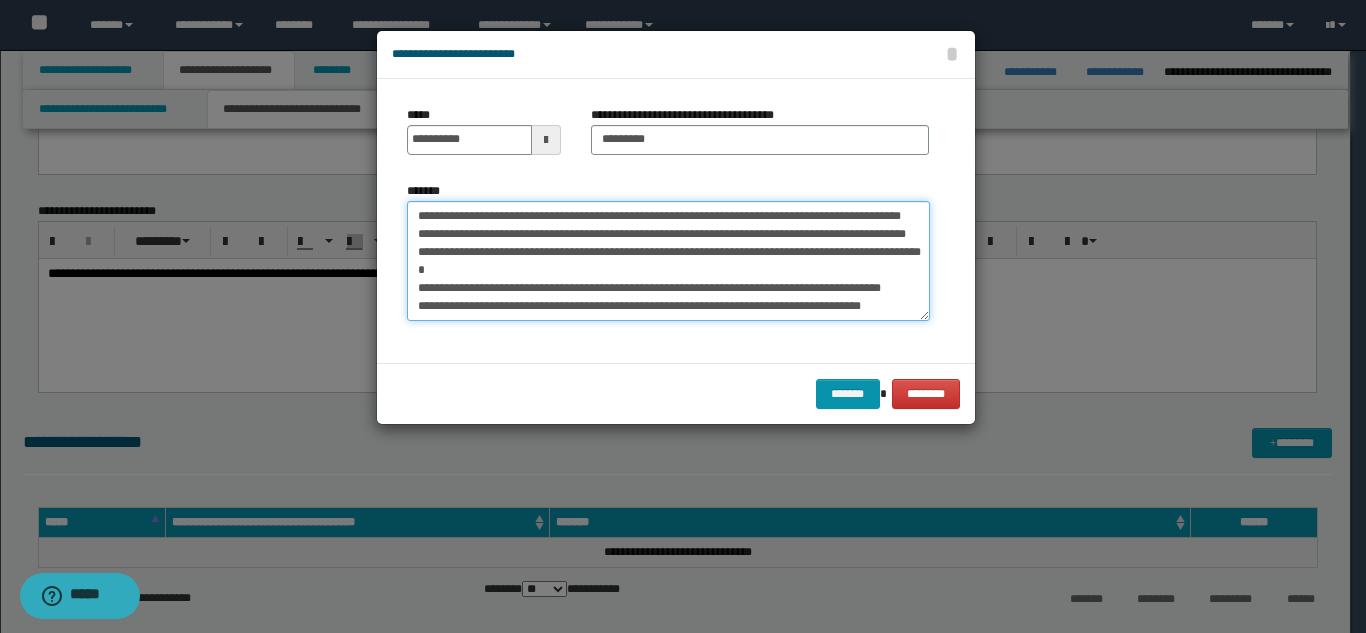 drag, startPoint x: 594, startPoint y: 218, endPoint x: 408, endPoint y: 216, distance: 186.01076 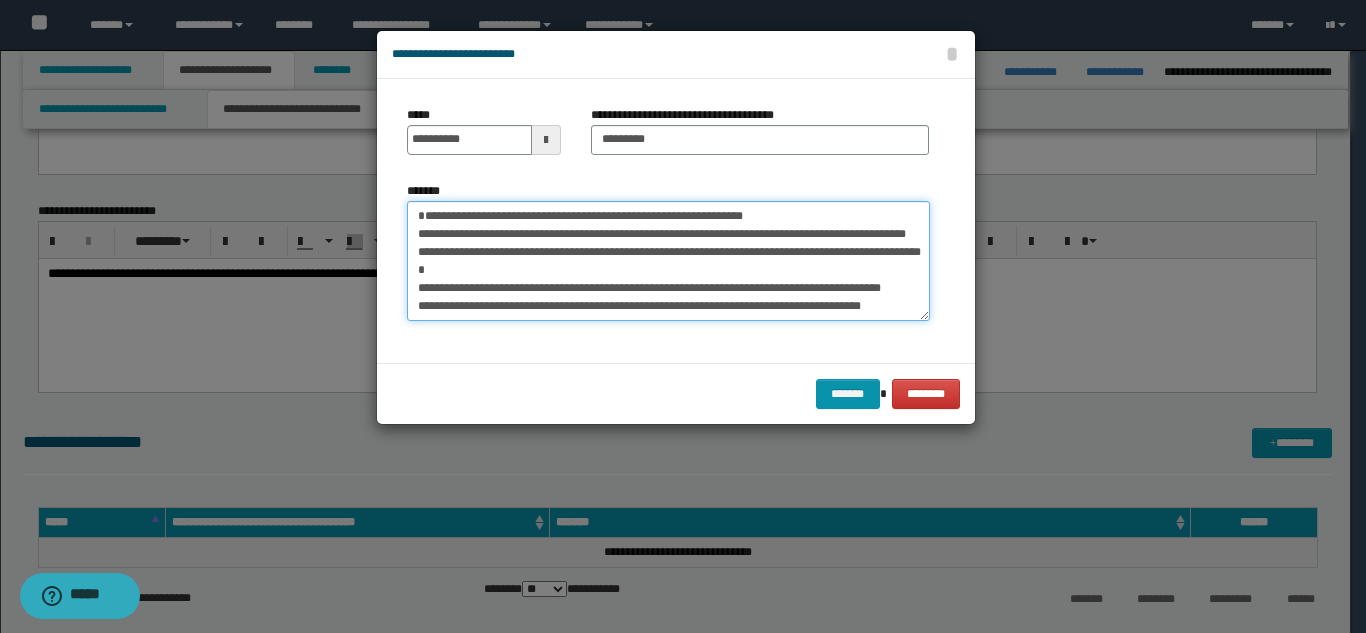scroll, scrollTop: 18, scrollLeft: 0, axis: vertical 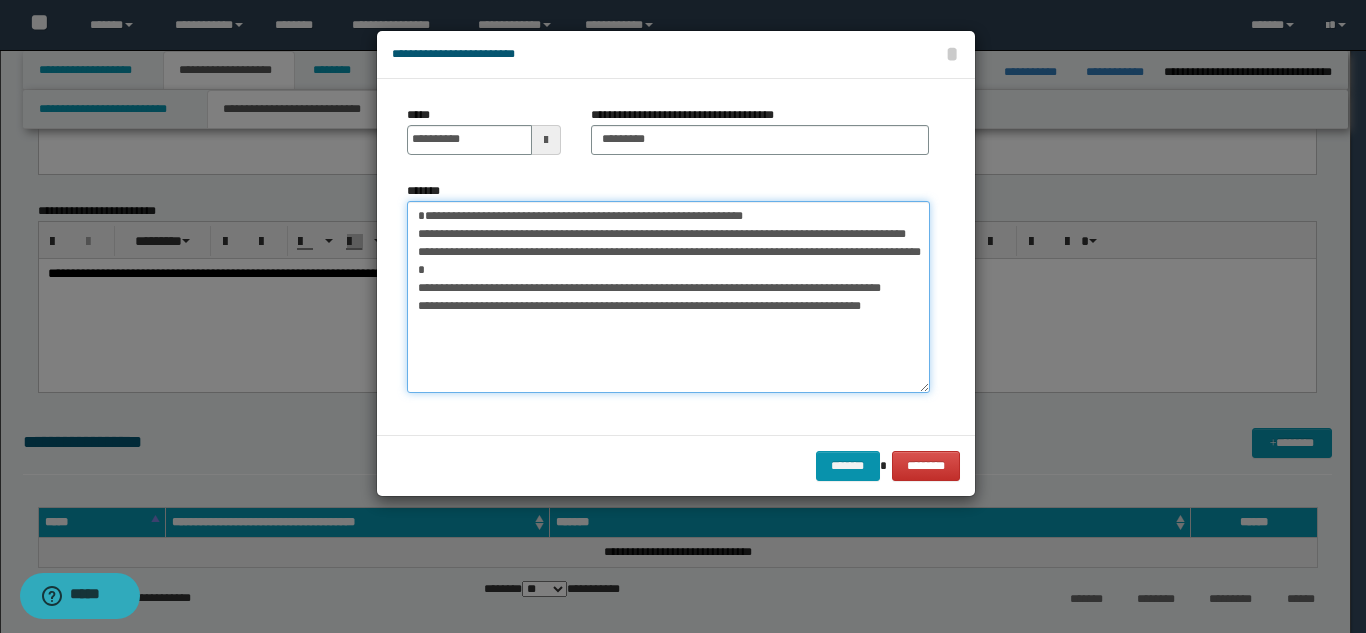 drag, startPoint x: 925, startPoint y: 313, endPoint x: 910, endPoint y: 385, distance: 73.545906 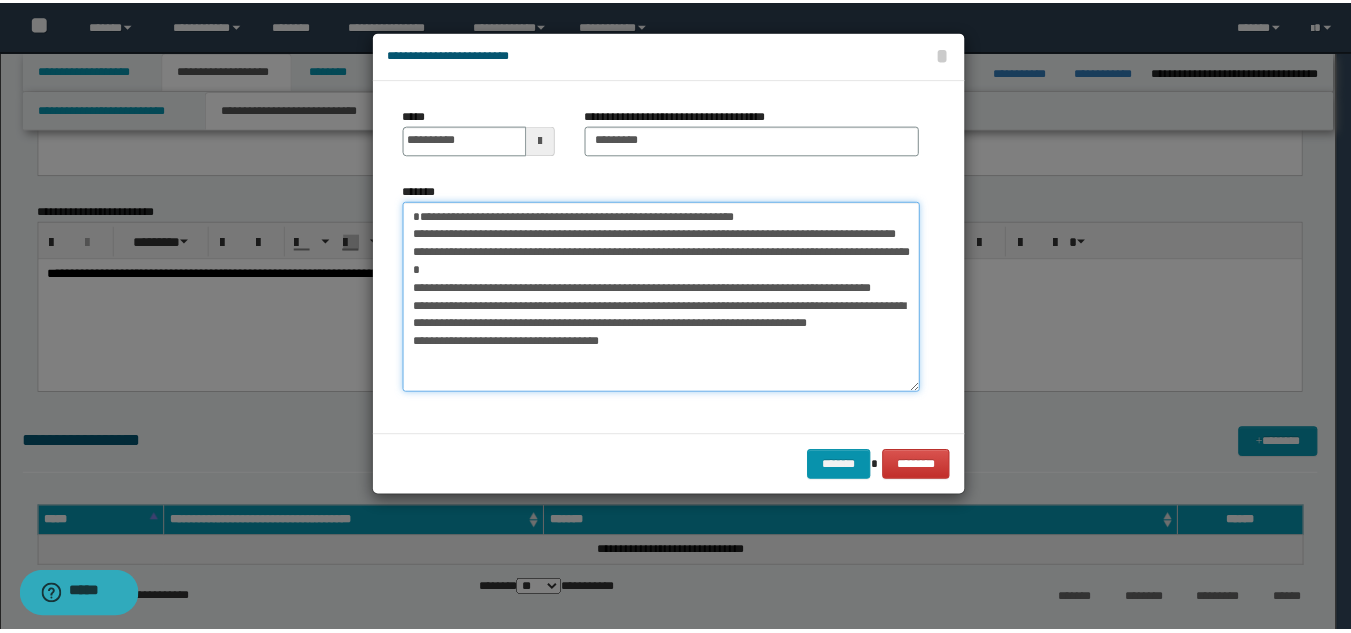 scroll, scrollTop: 12, scrollLeft: 0, axis: vertical 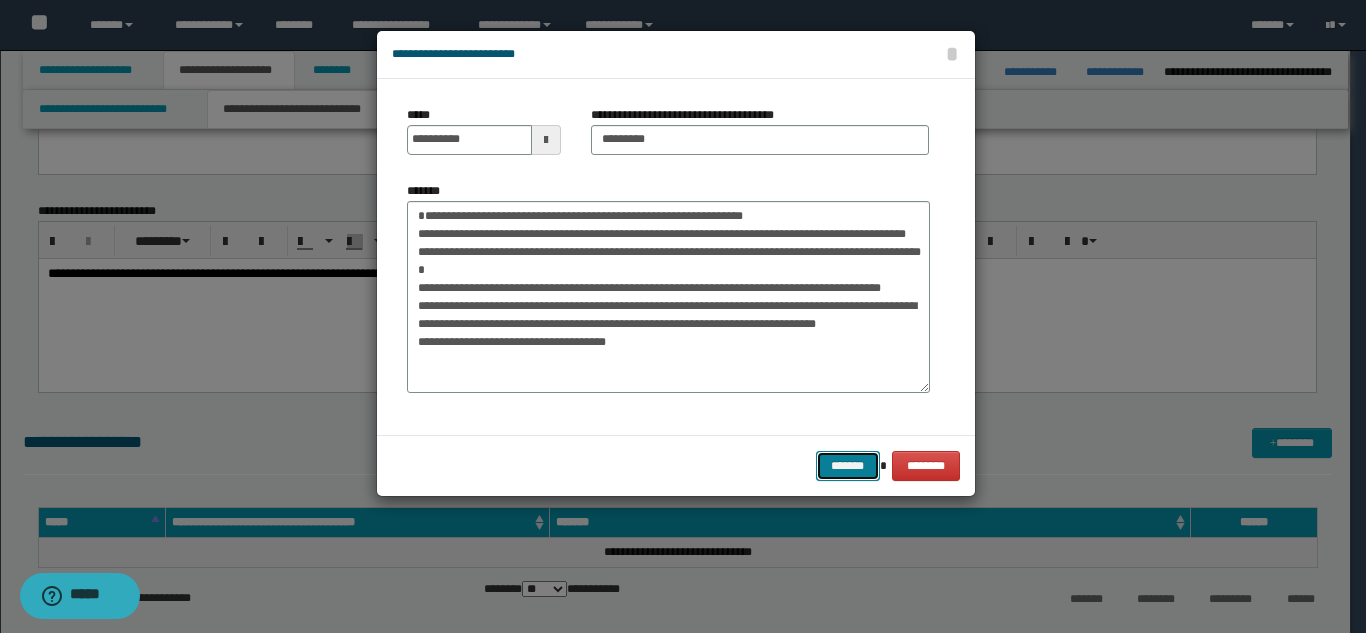 click on "*******" at bounding box center (848, 466) 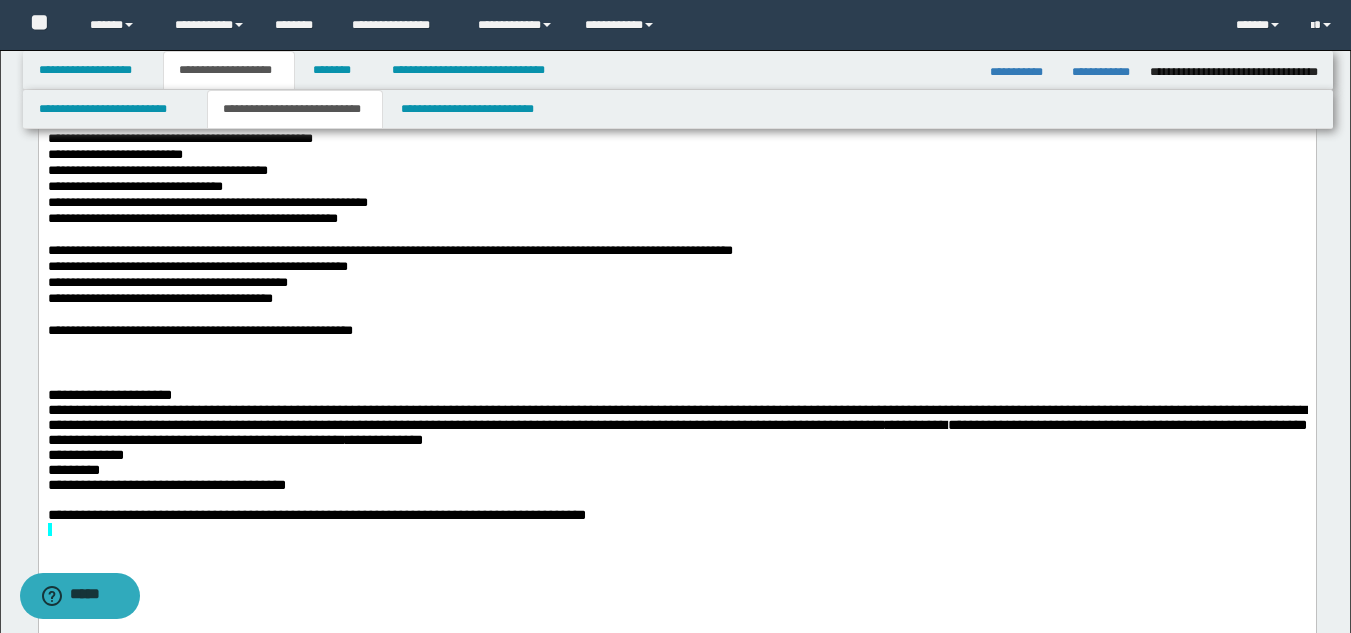 scroll, scrollTop: 400, scrollLeft: 0, axis: vertical 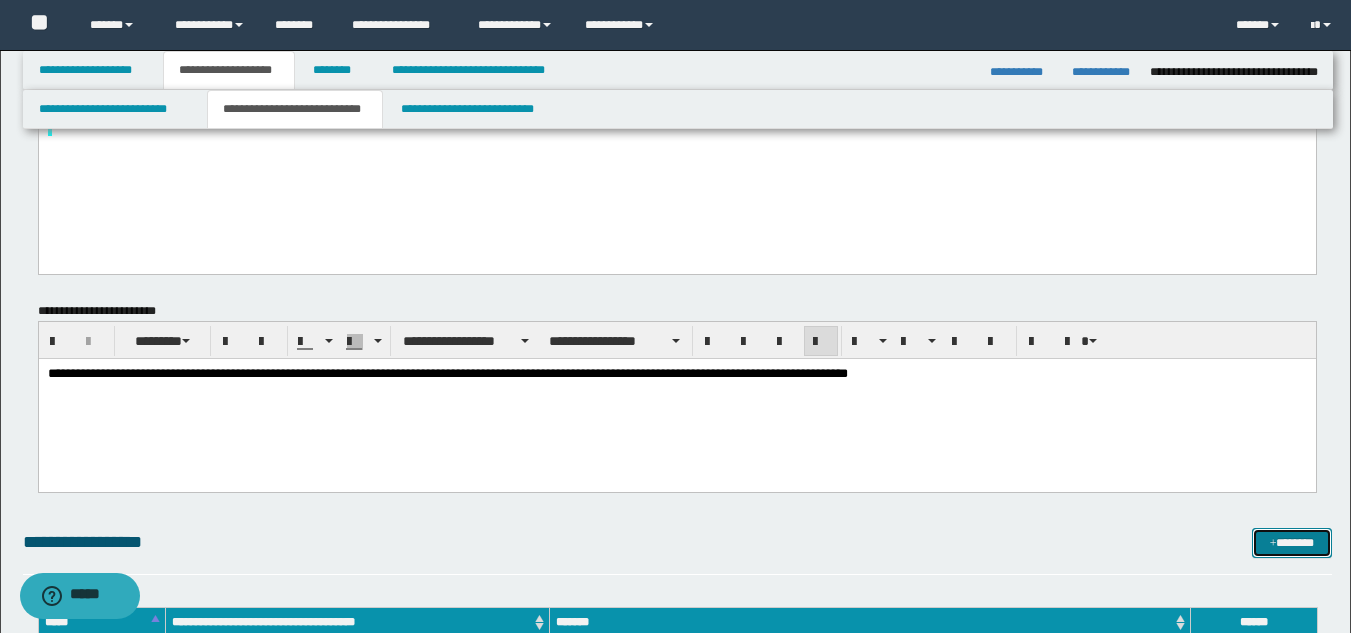 click on "*******" at bounding box center (1292, 543) 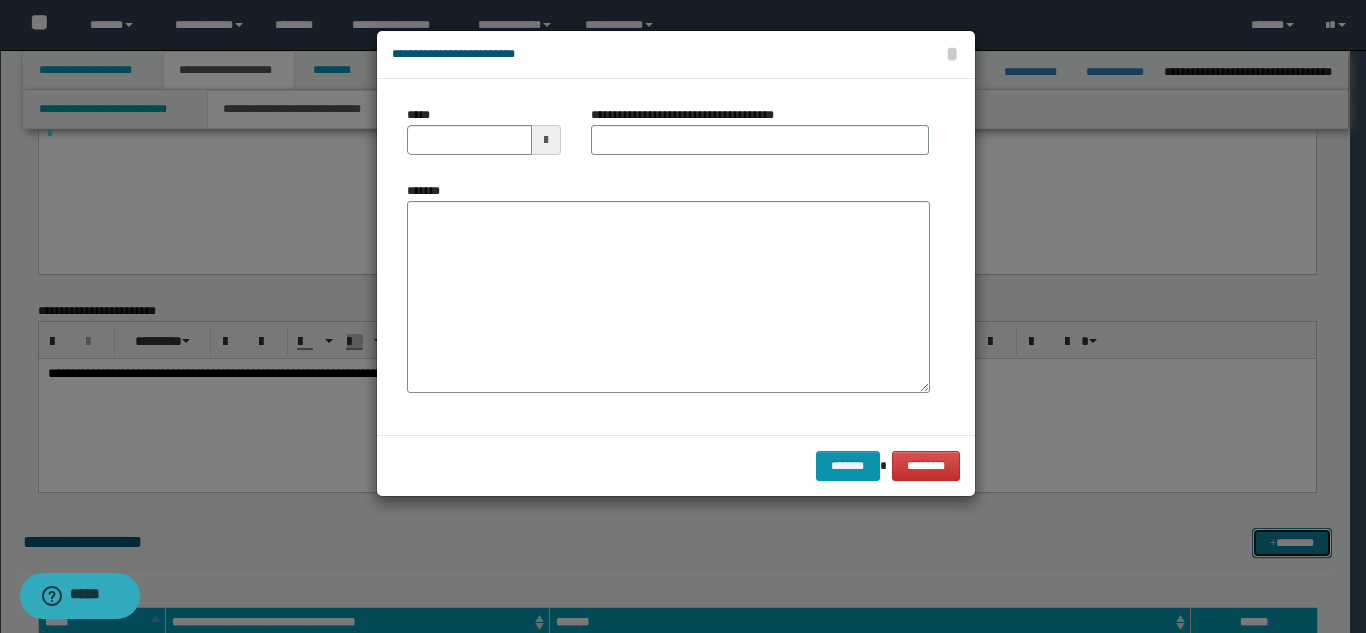 scroll, scrollTop: 0, scrollLeft: 0, axis: both 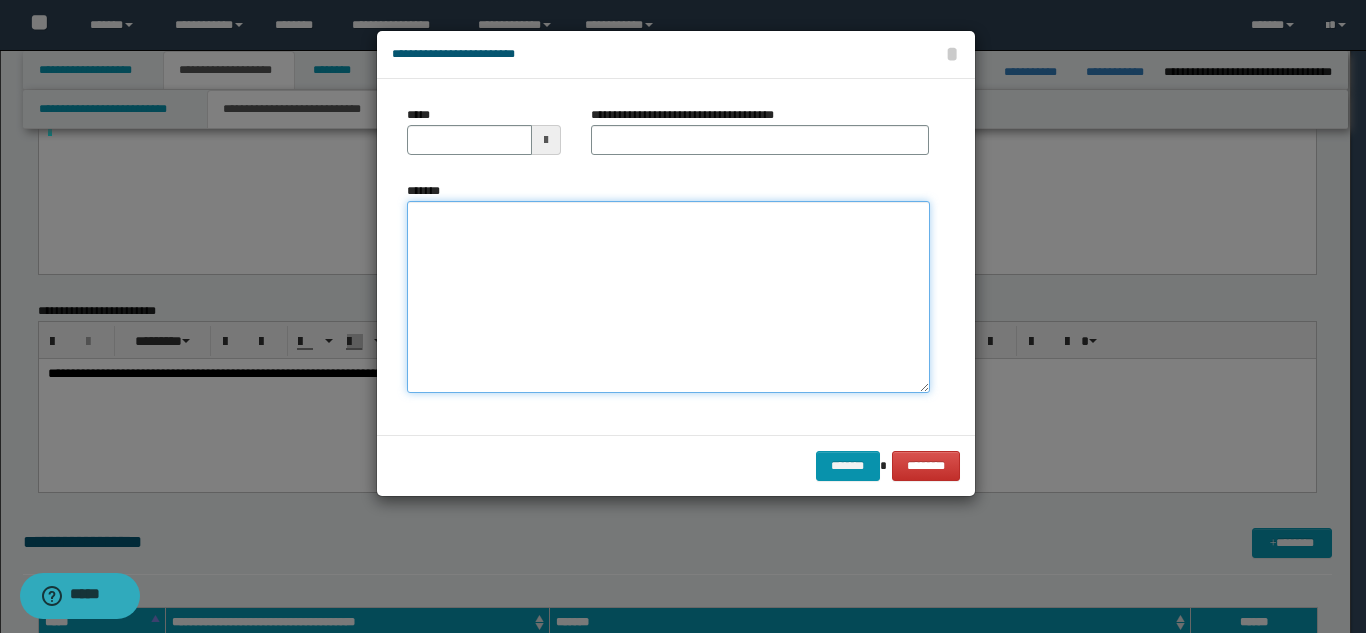 click on "*******" at bounding box center [668, 297] 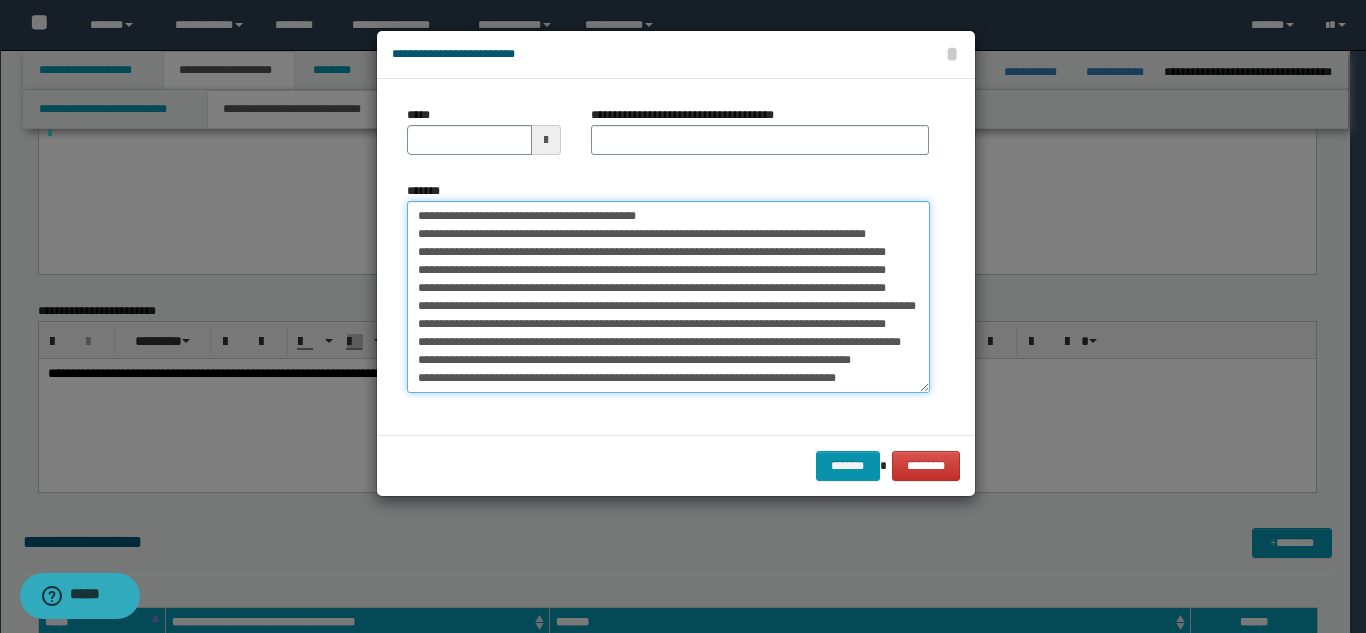 scroll, scrollTop: 0, scrollLeft: 0, axis: both 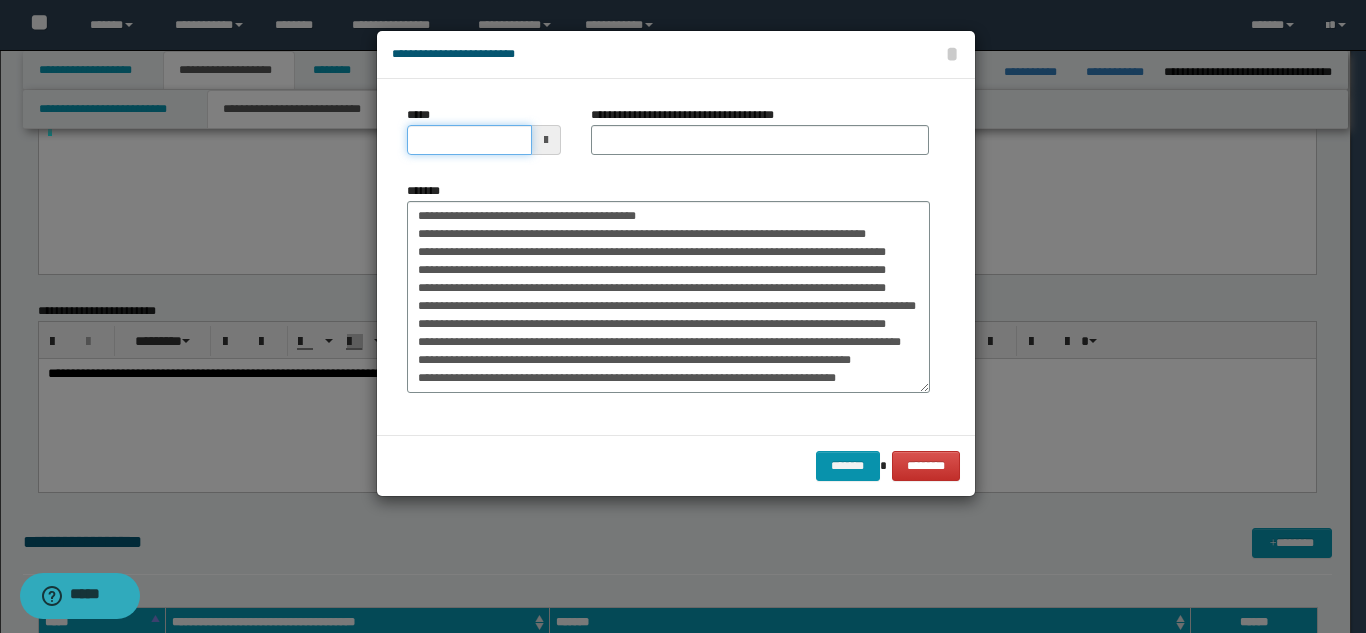 click on "*****" at bounding box center (469, 140) 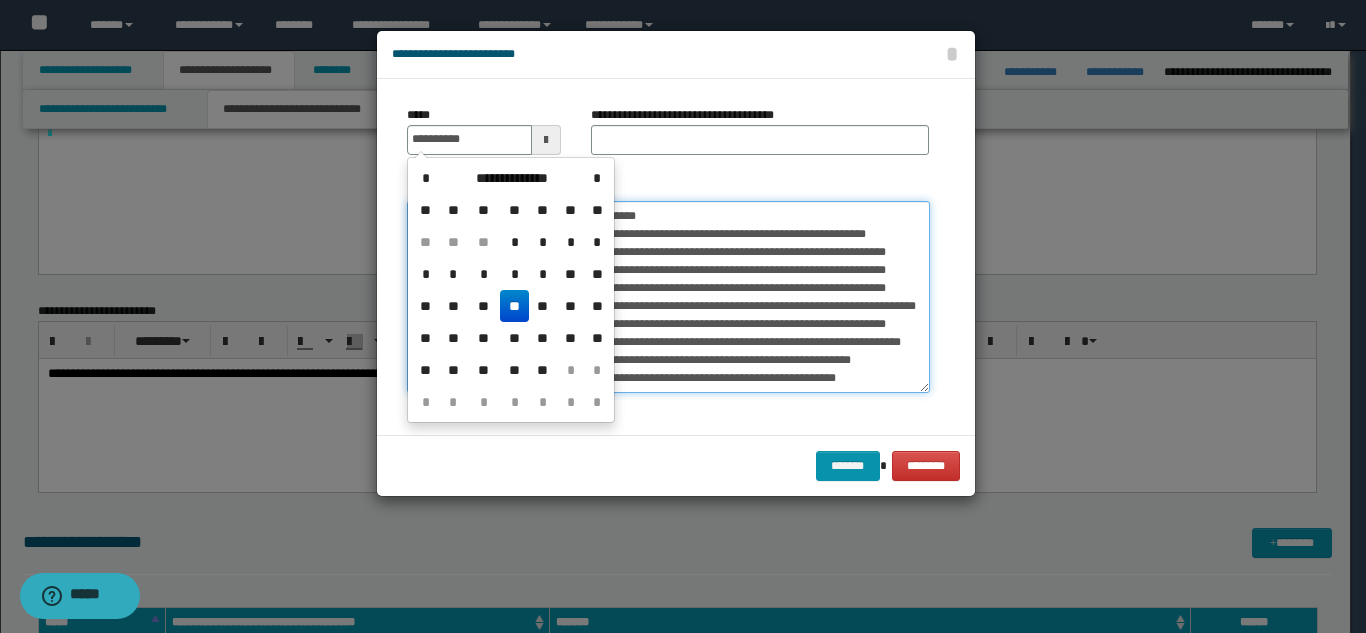 type on "**********" 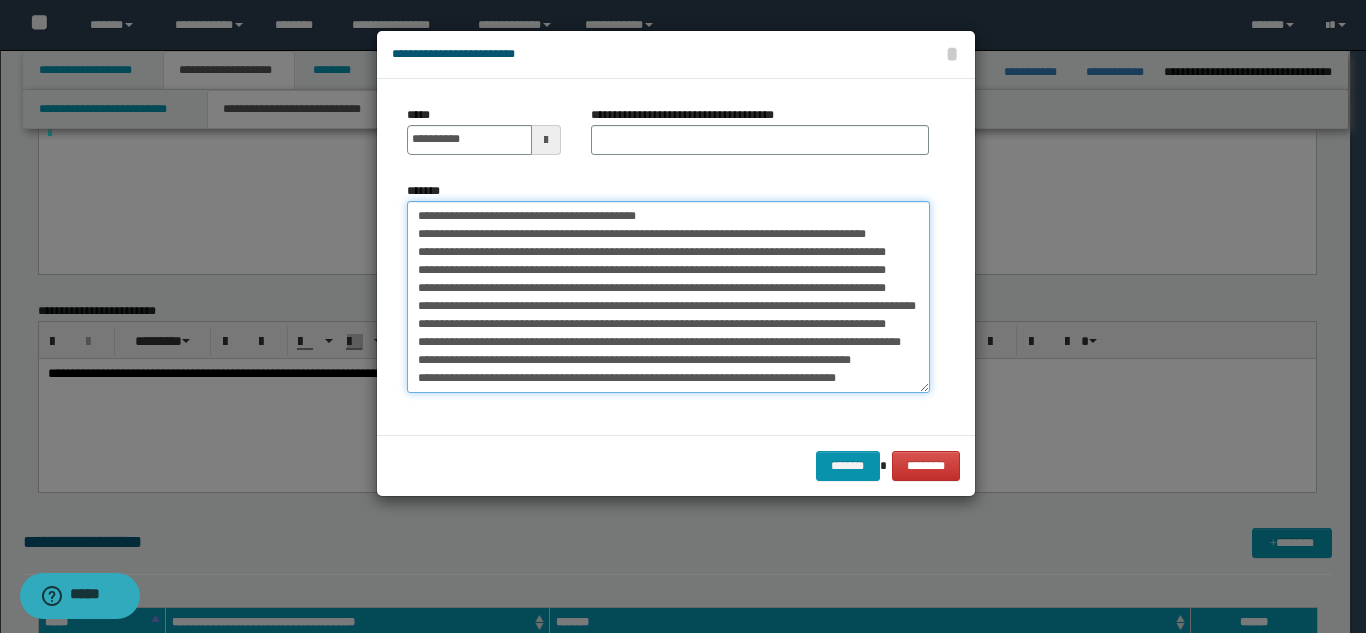 click on "**********" at bounding box center (668, 297) 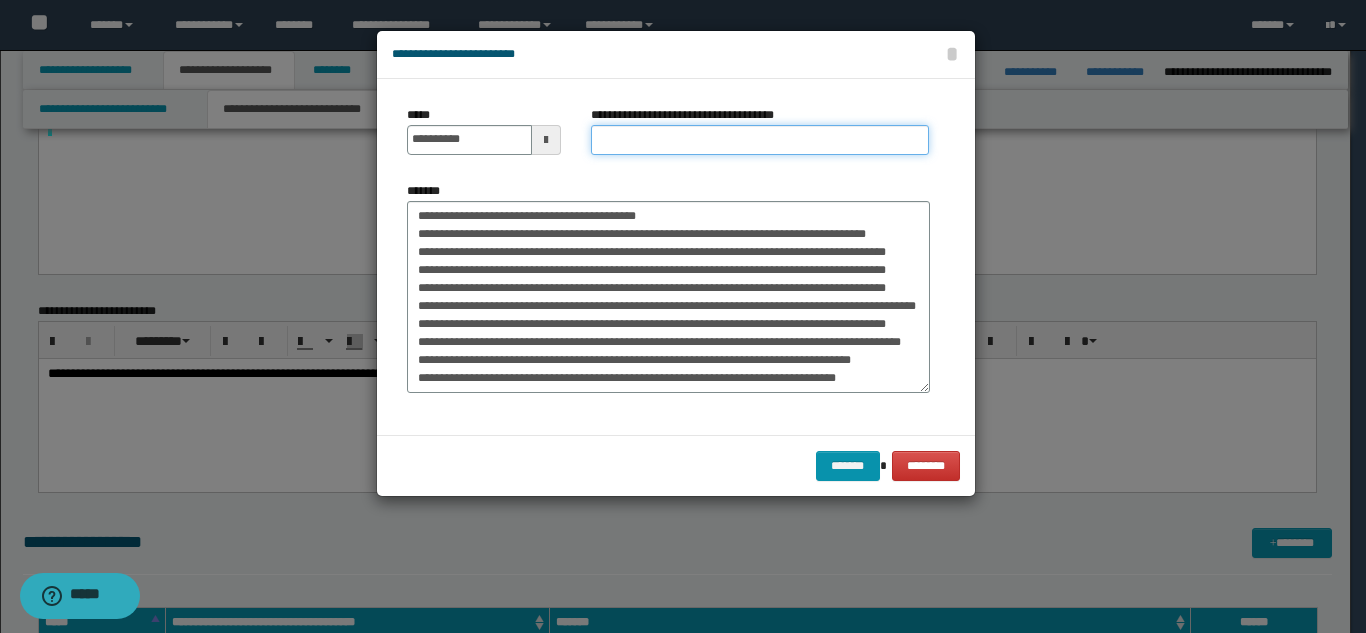 click on "**********" at bounding box center (760, 140) 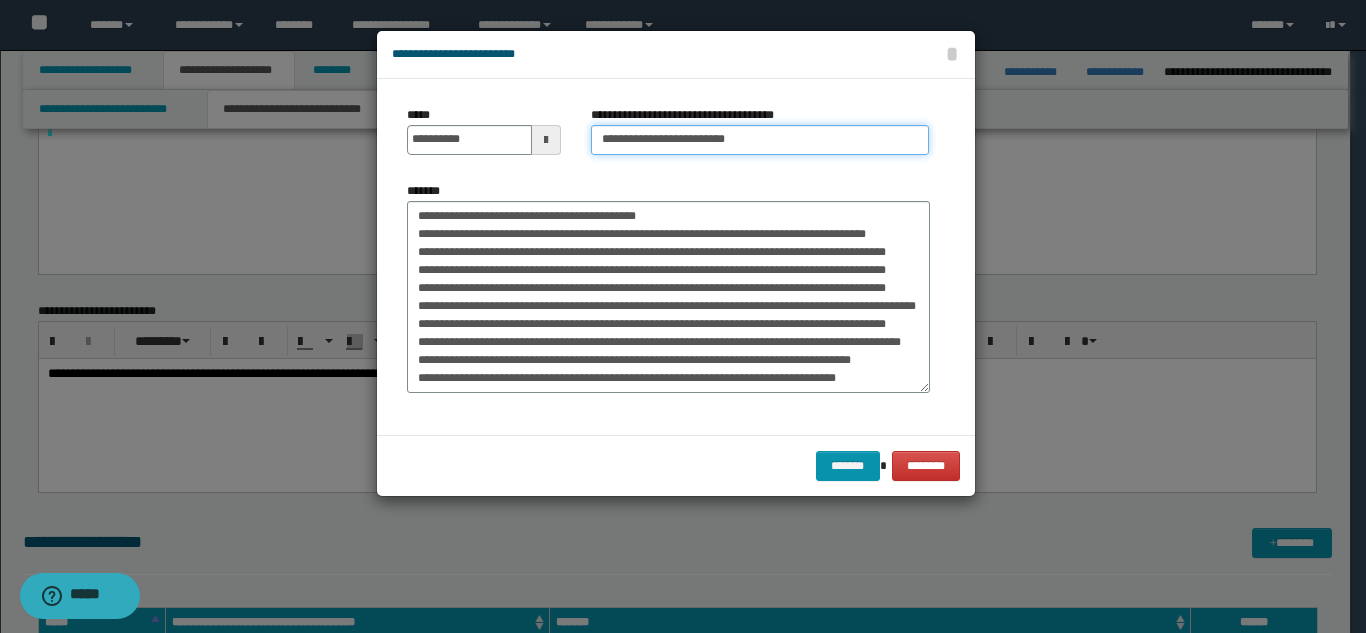 type on "**********" 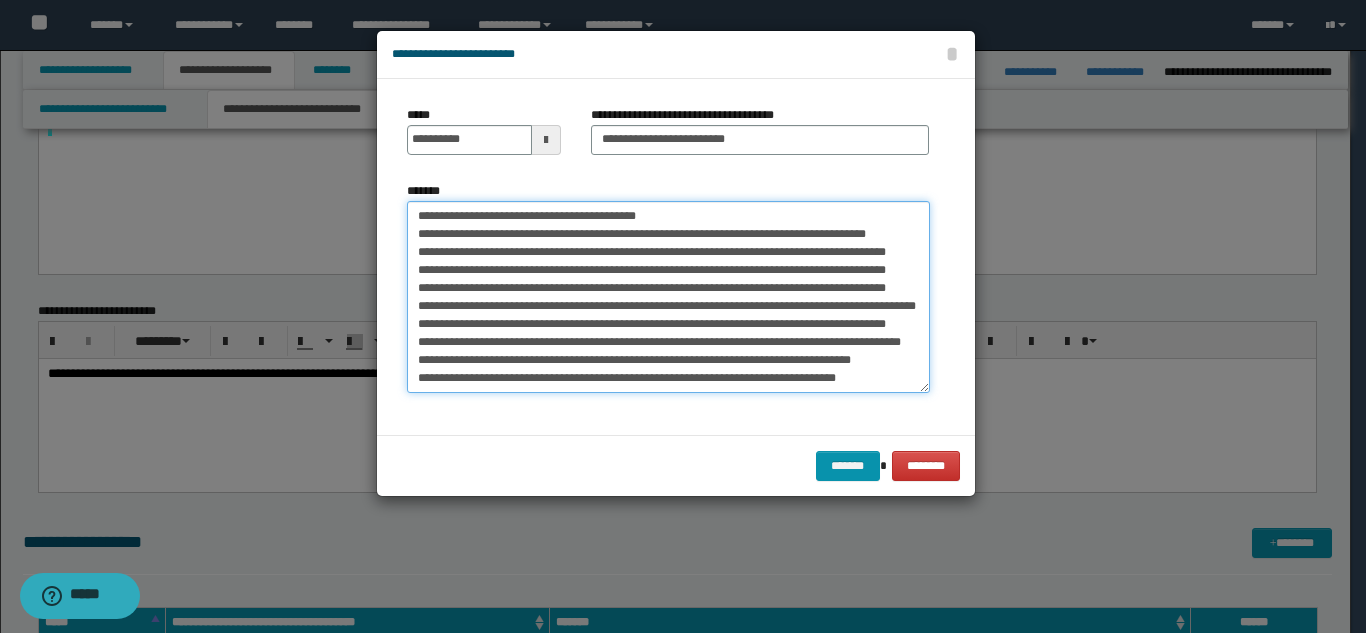 drag, startPoint x: 413, startPoint y: 211, endPoint x: 900, endPoint y: 237, distance: 487.69354 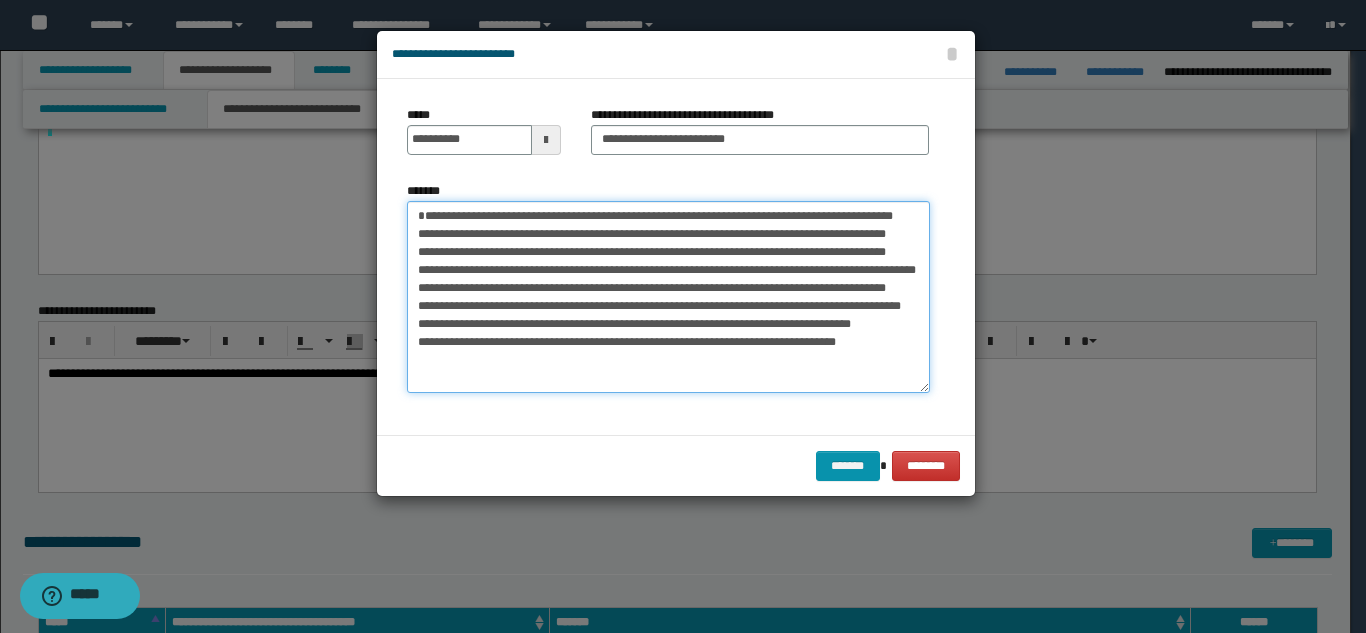 scroll, scrollTop: 72, scrollLeft: 0, axis: vertical 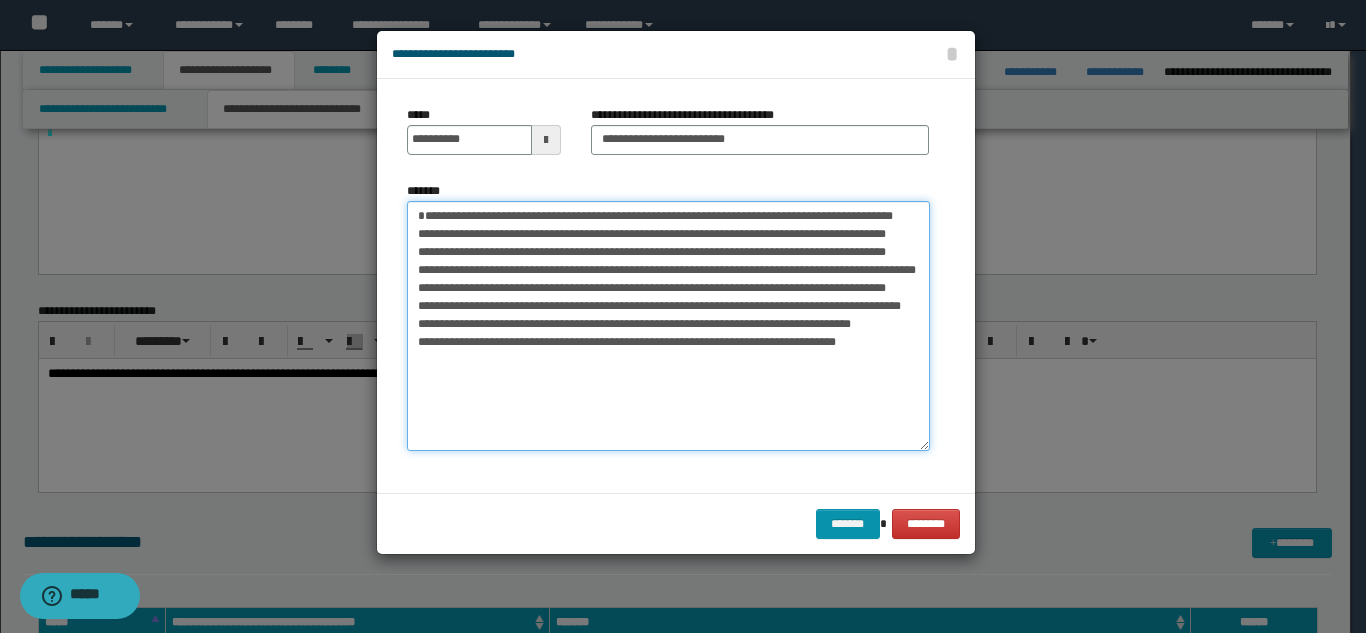 drag, startPoint x: 932, startPoint y: 405, endPoint x: 948, endPoint y: 449, distance: 46.818798 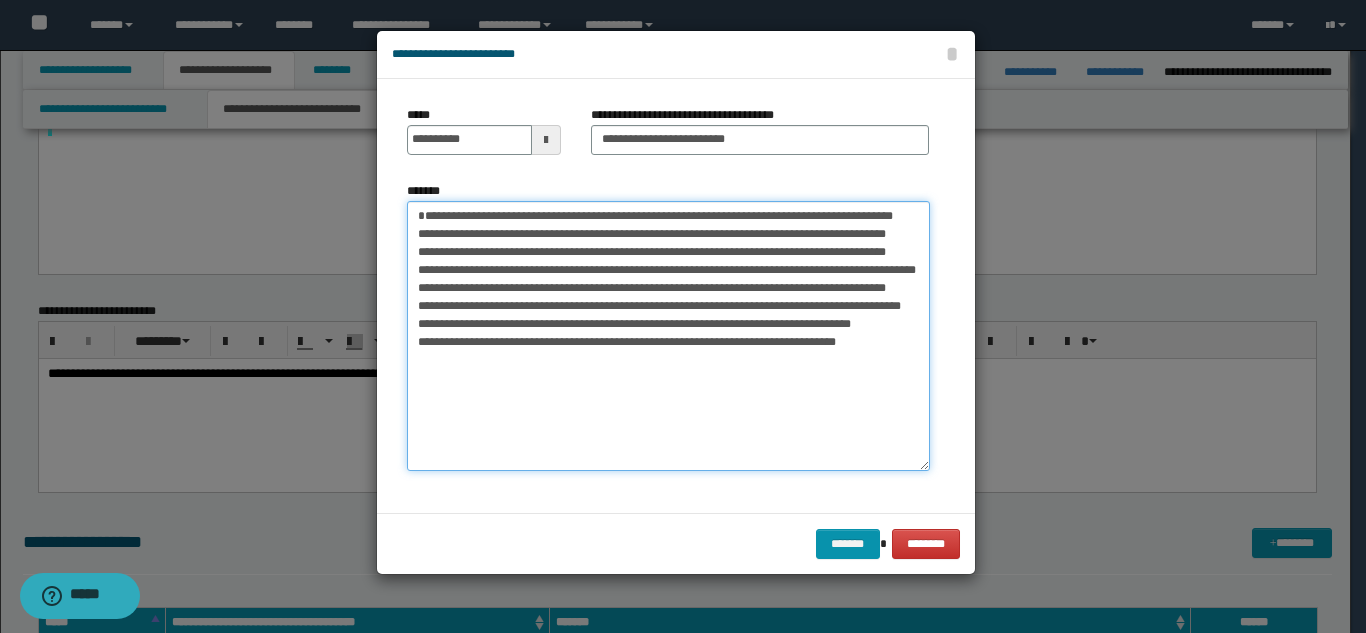 scroll, scrollTop: 0, scrollLeft: 0, axis: both 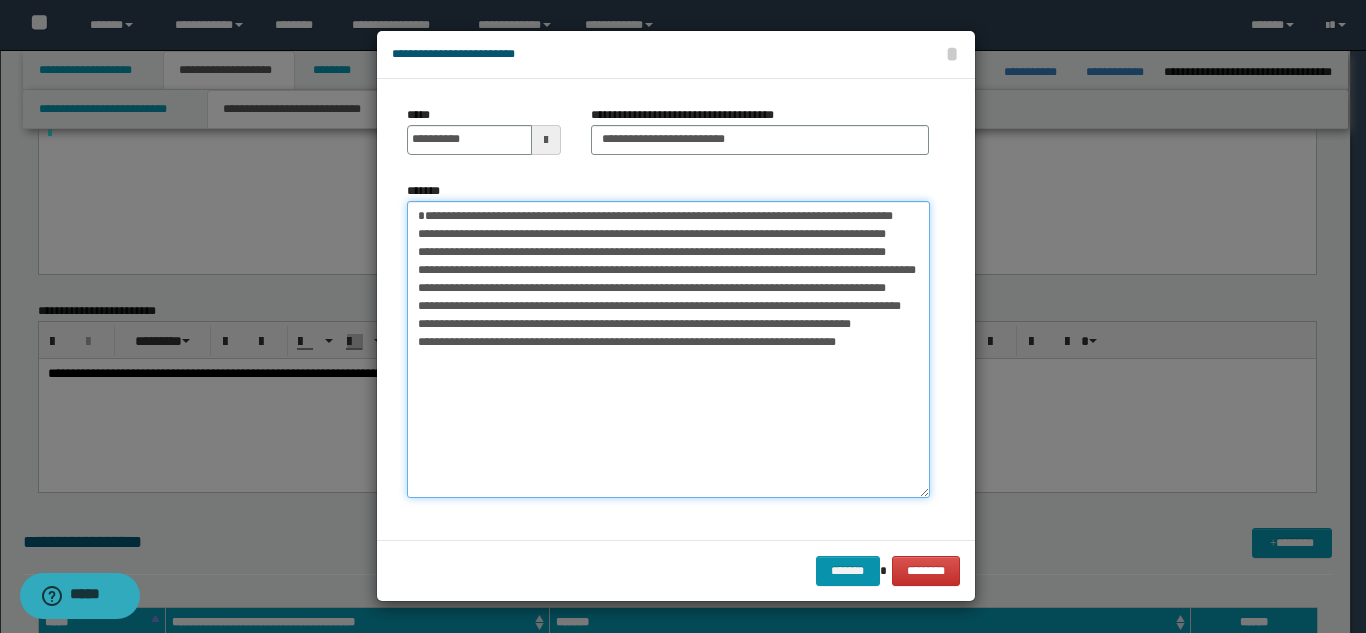 drag, startPoint x: 920, startPoint y: 442, endPoint x: 920, endPoint y: 488, distance: 46 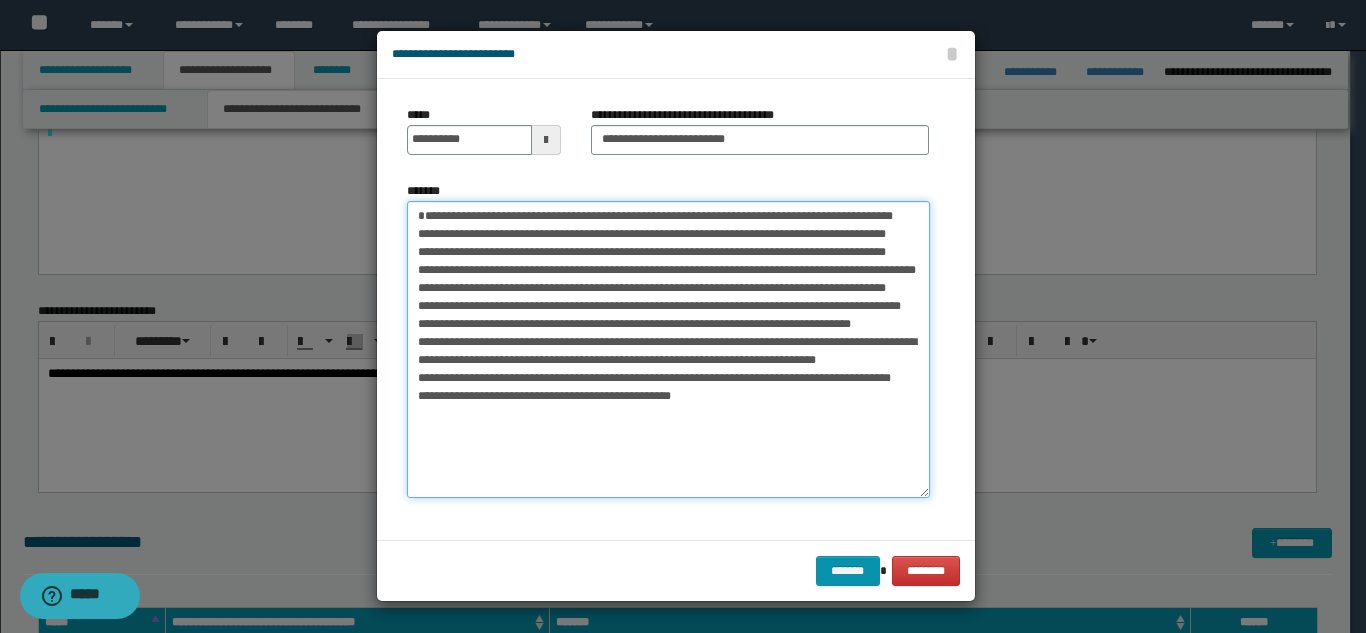scroll, scrollTop: 51, scrollLeft: 0, axis: vertical 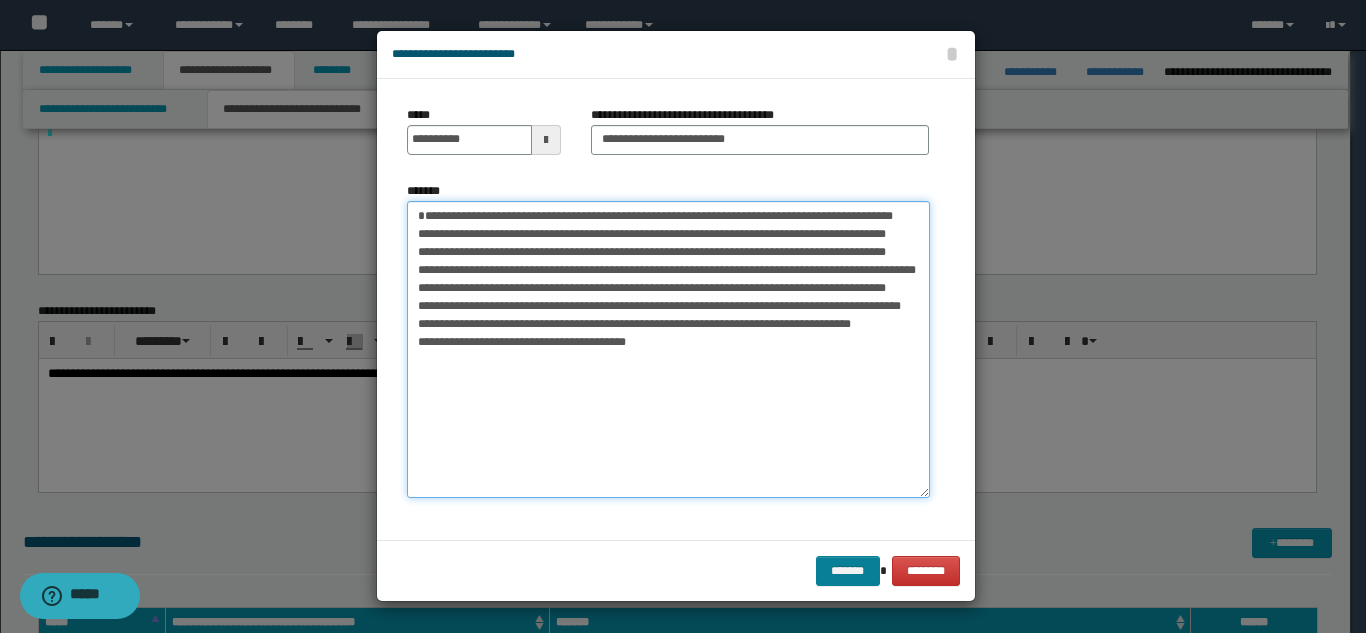 type on "**********" 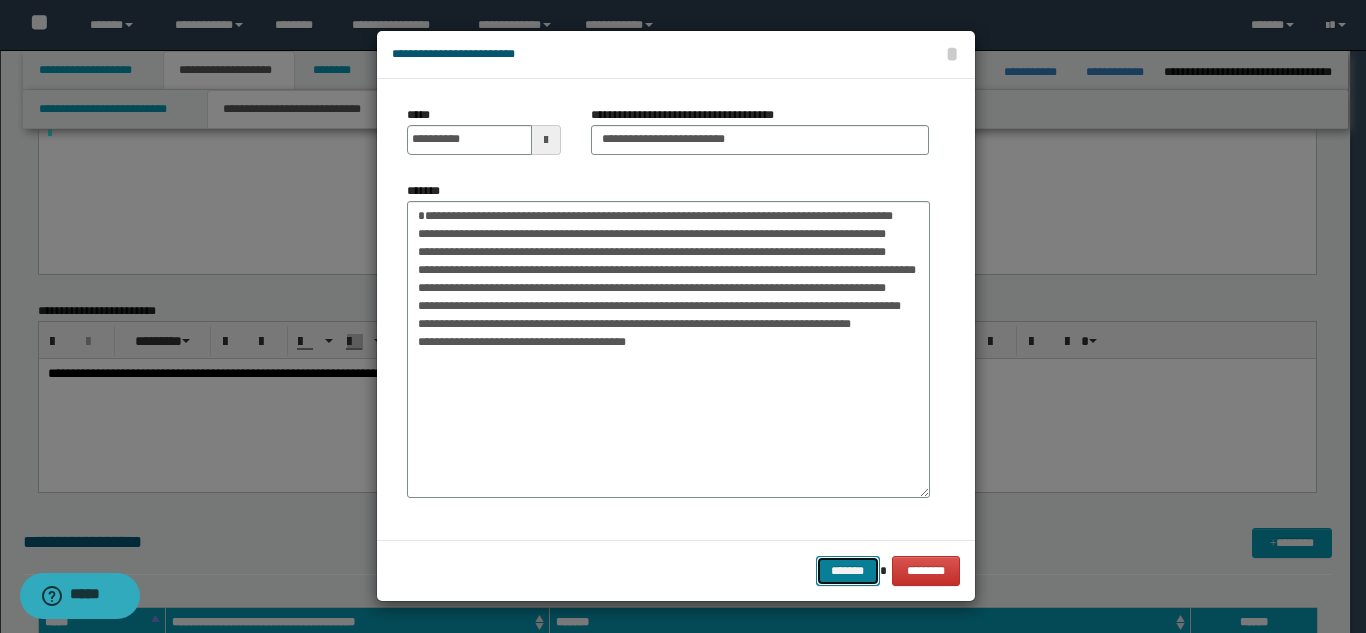 click on "*******" at bounding box center (848, 571) 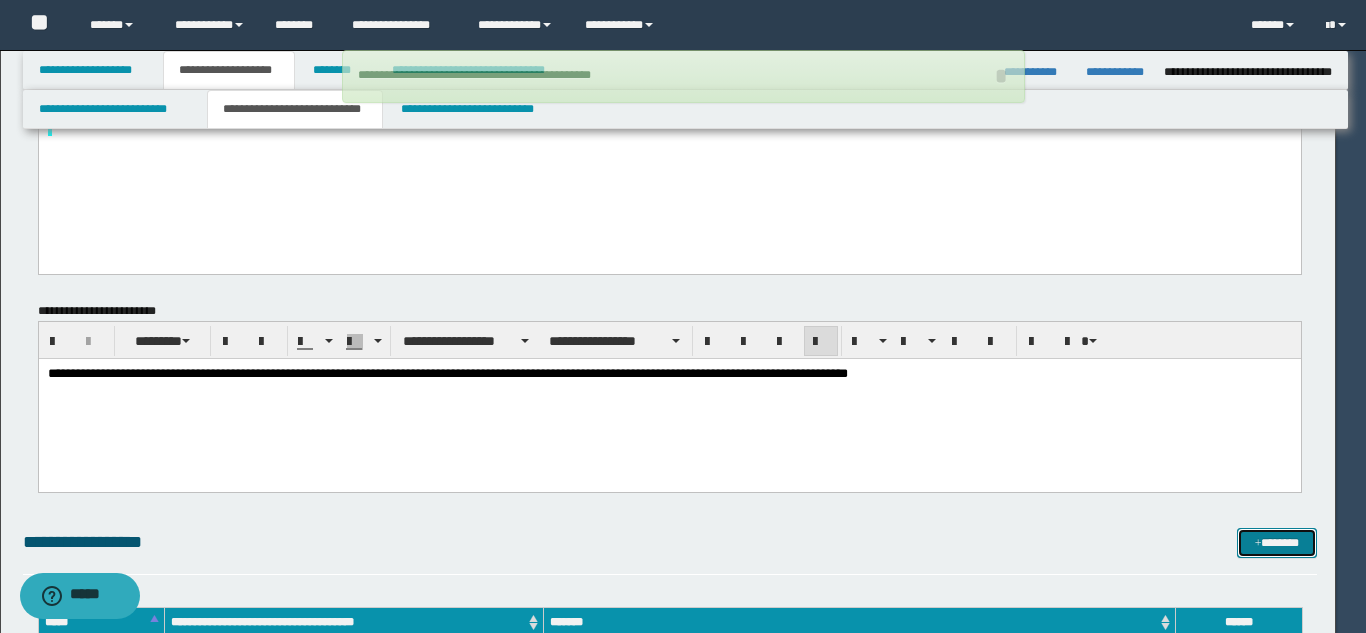 type 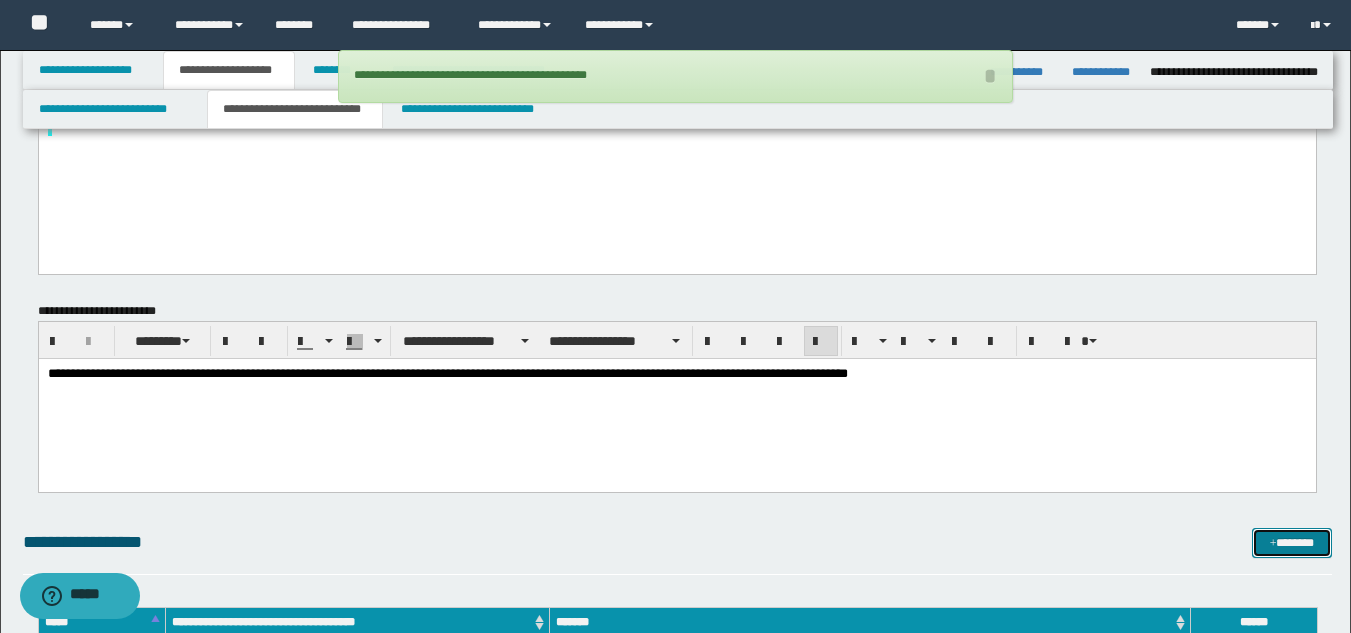 click on "*******" at bounding box center (1292, 543) 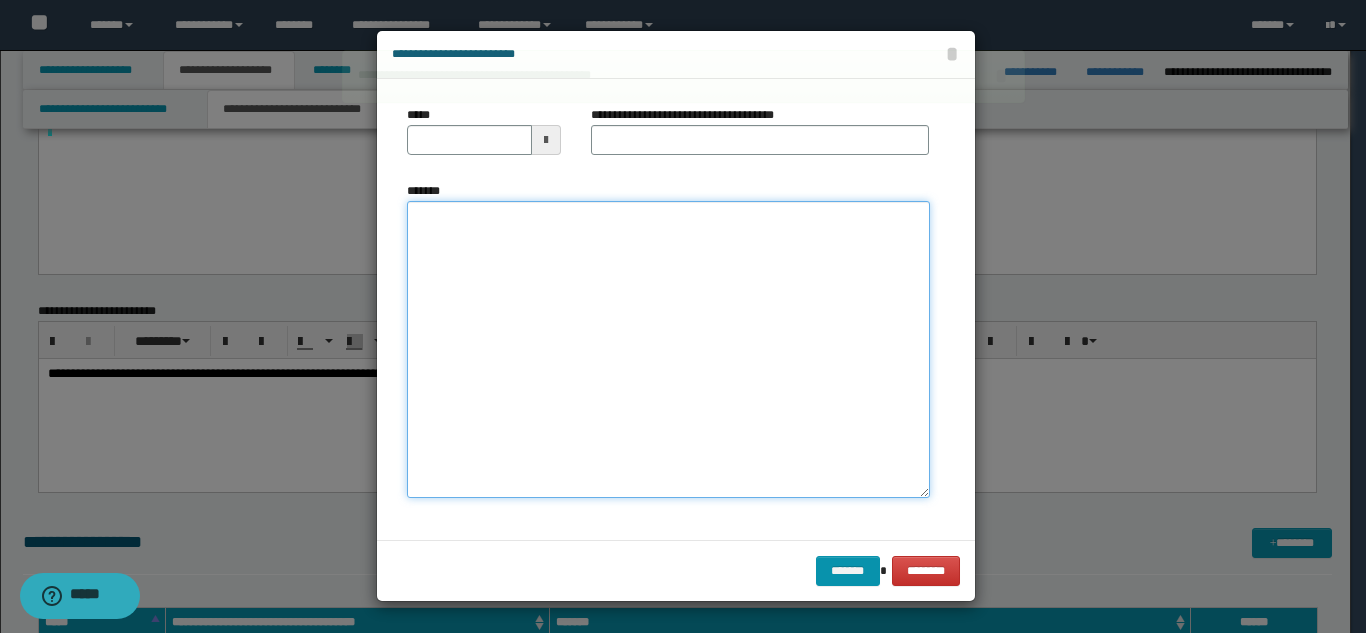 click on "*******" at bounding box center [668, 349] 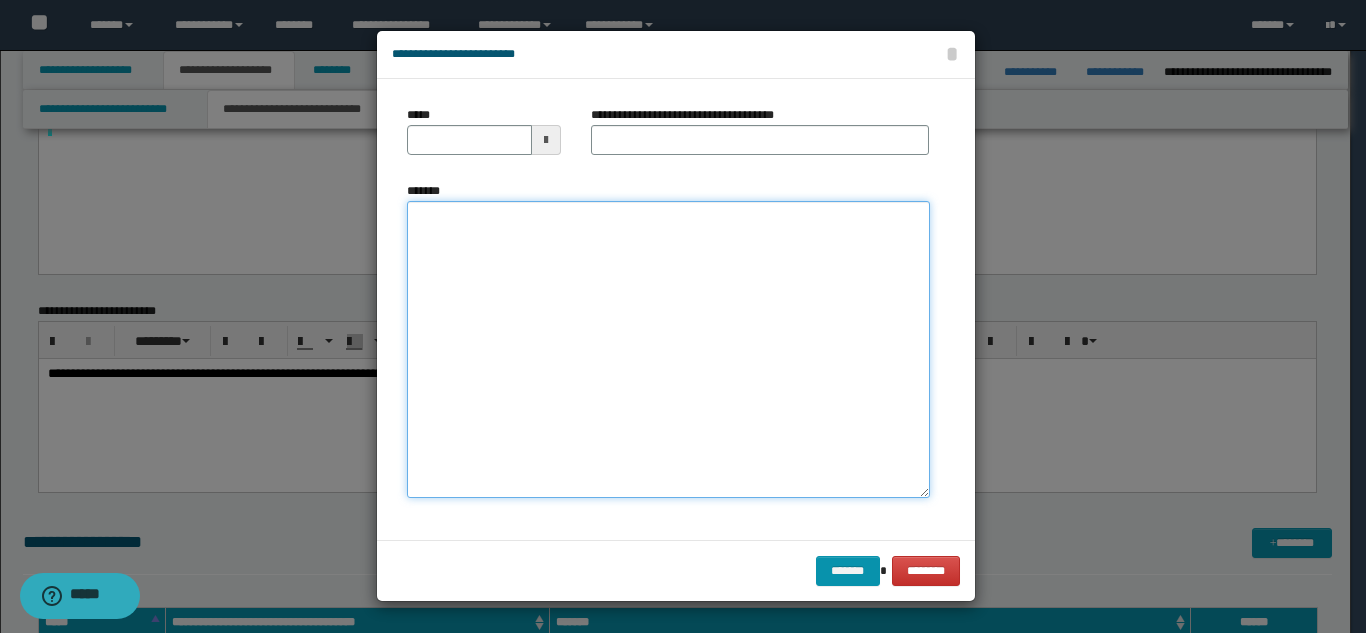 paste on "**********" 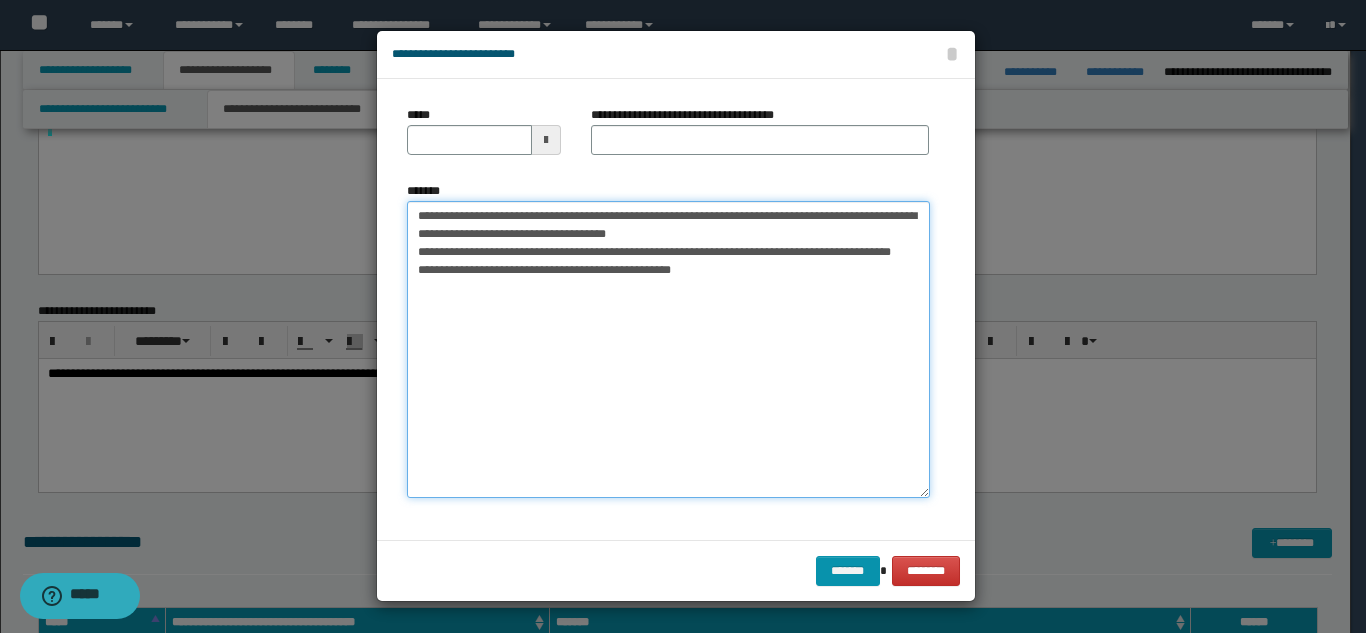 type 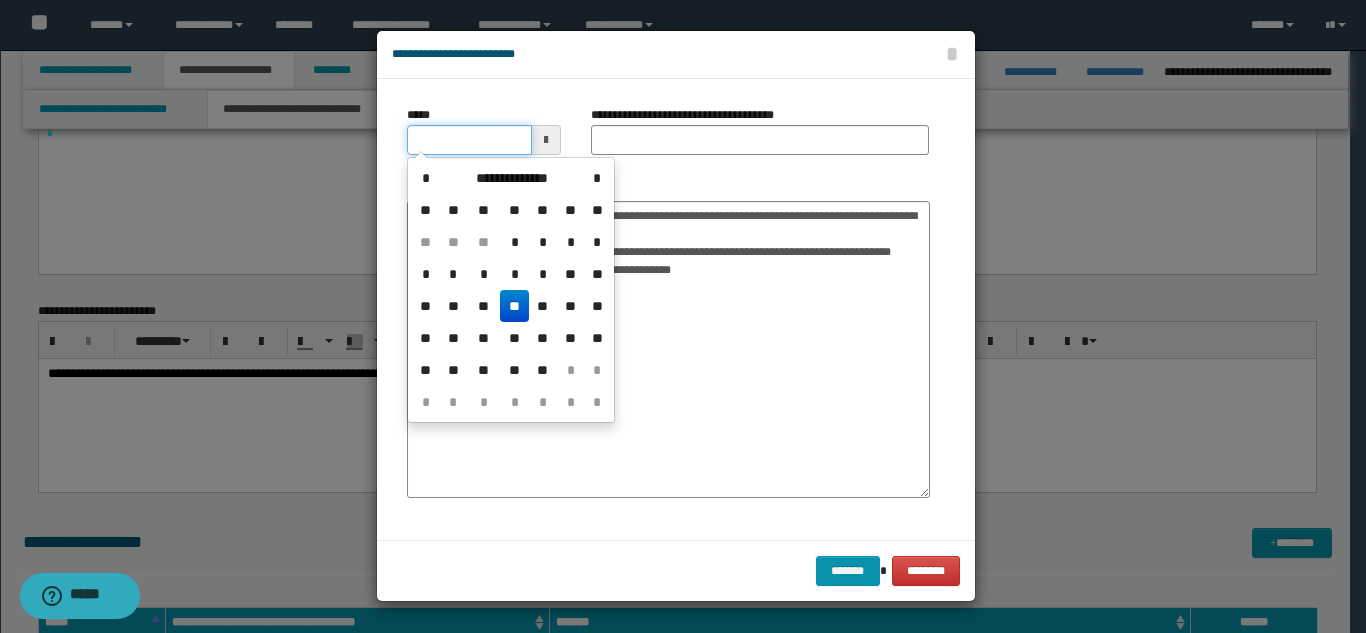 click on "*****" at bounding box center (469, 140) 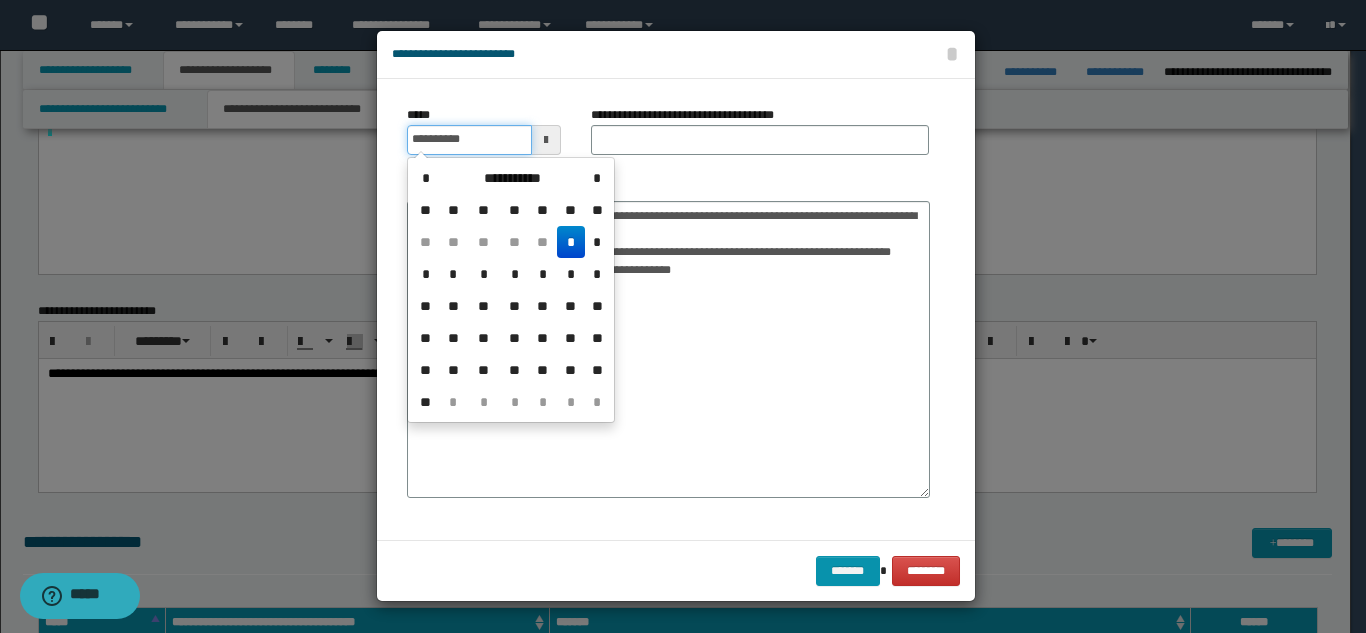 type on "**********" 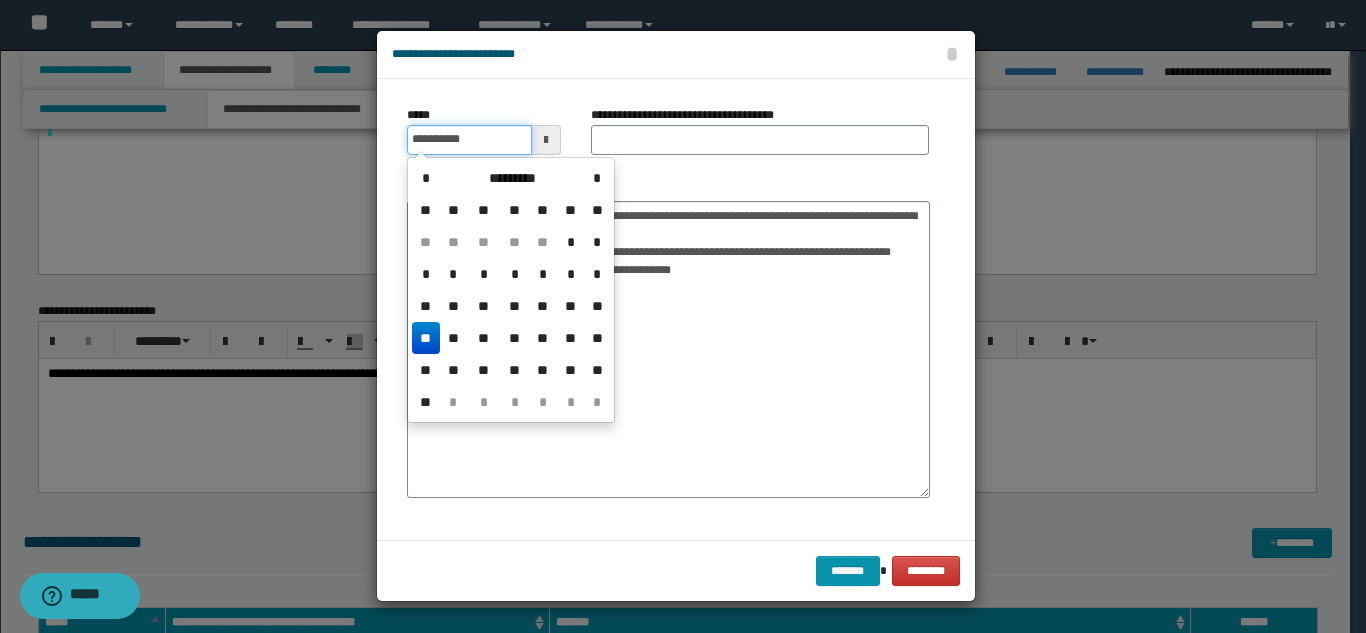 type on "**********" 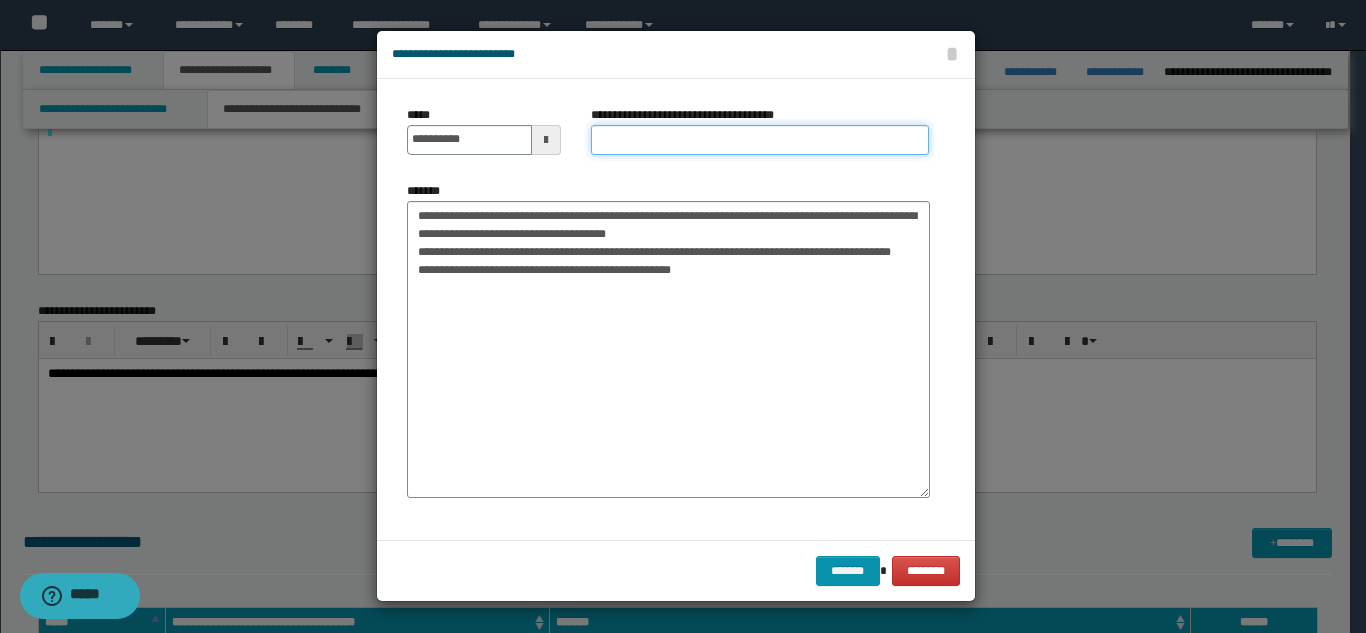 click on "**********" at bounding box center [760, 140] 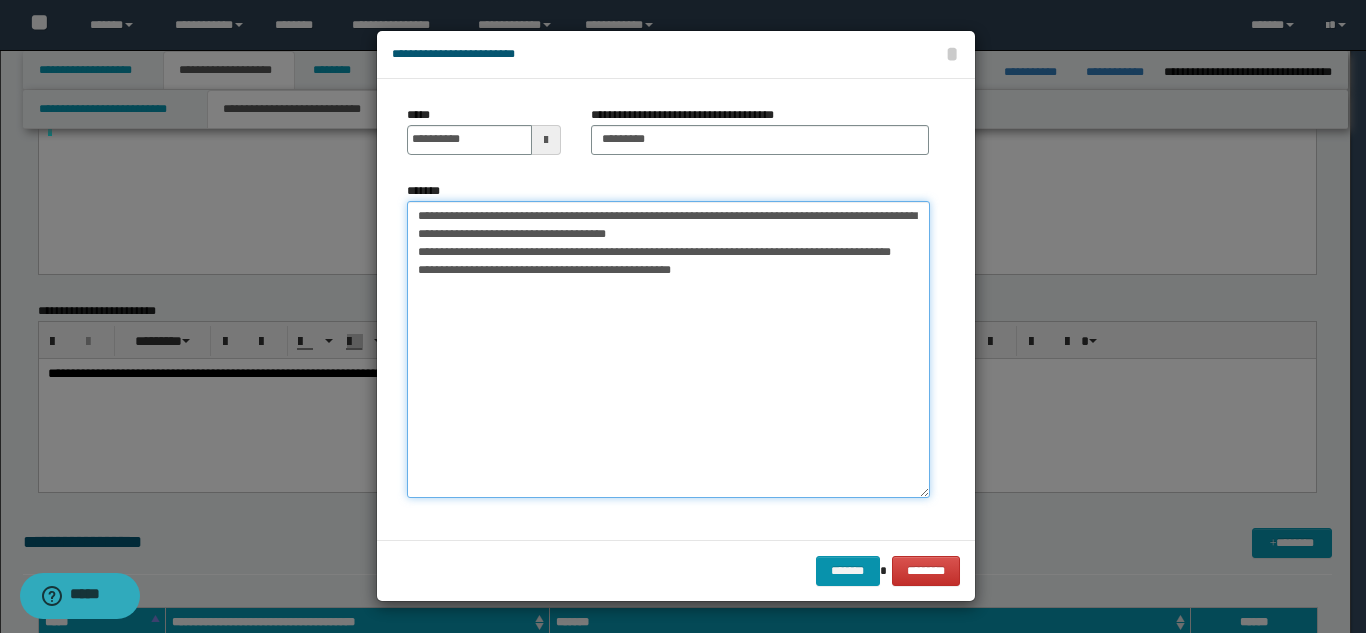 drag, startPoint x: 487, startPoint y: 218, endPoint x: 651, endPoint y: 211, distance: 164.14932 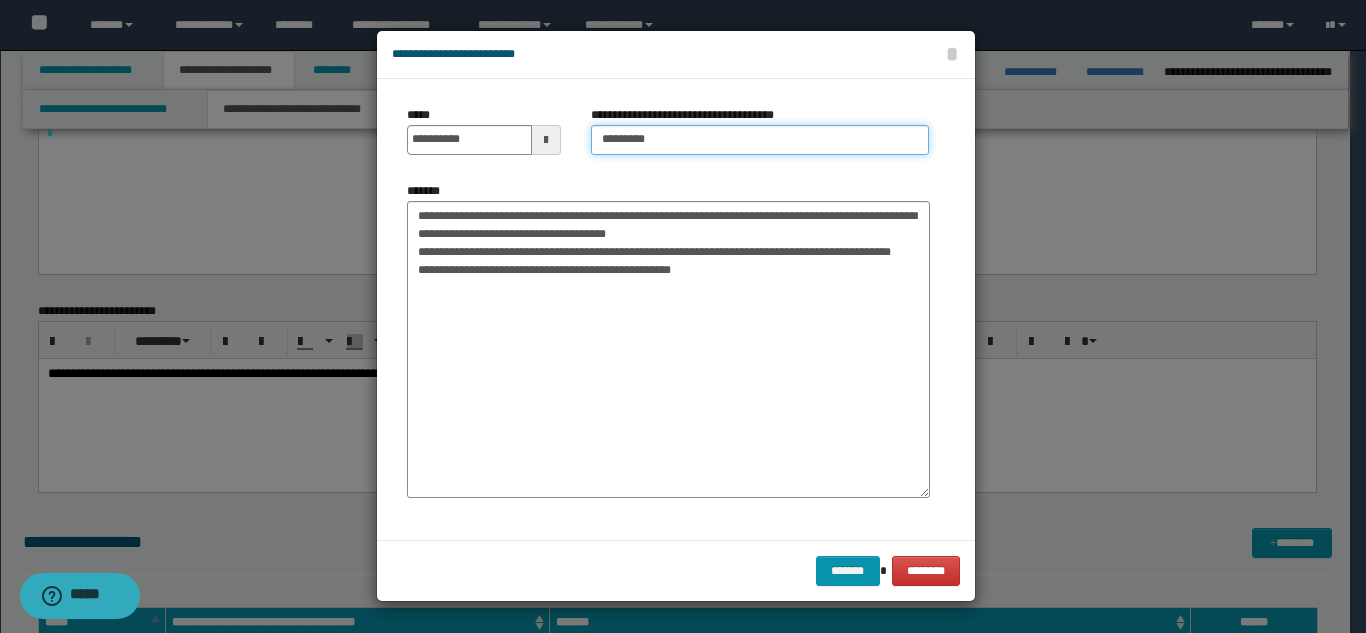 click on "*********" at bounding box center [760, 140] 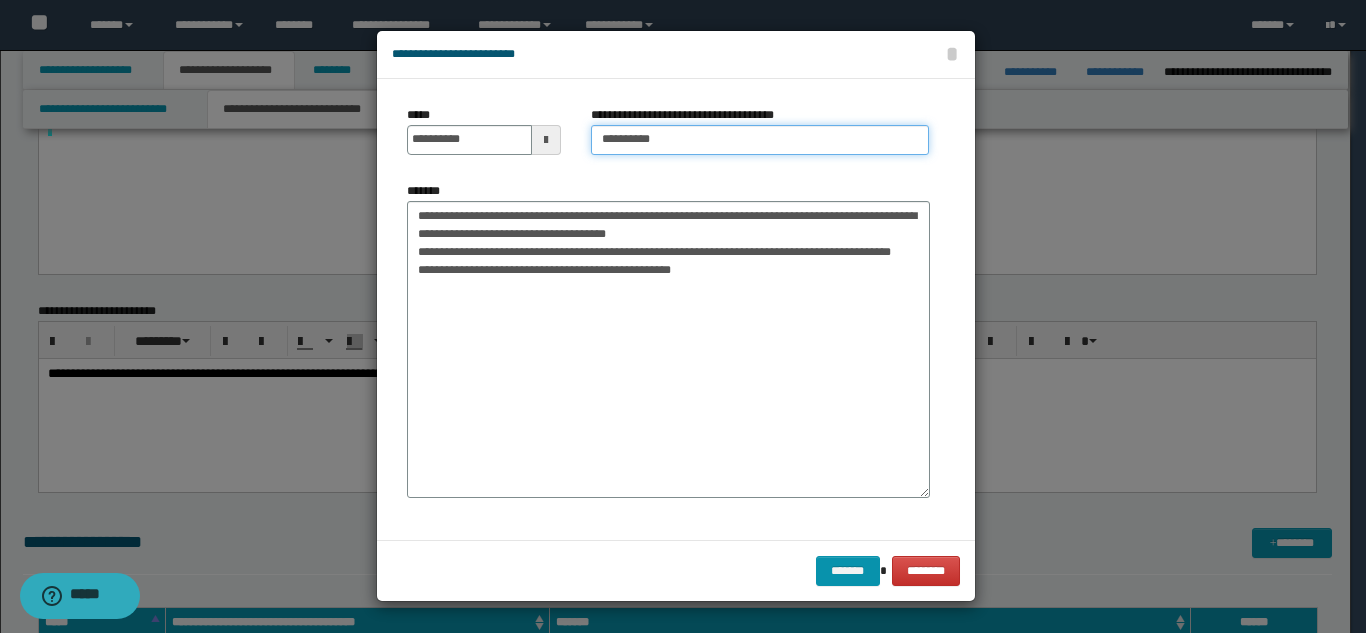 paste on "**********" 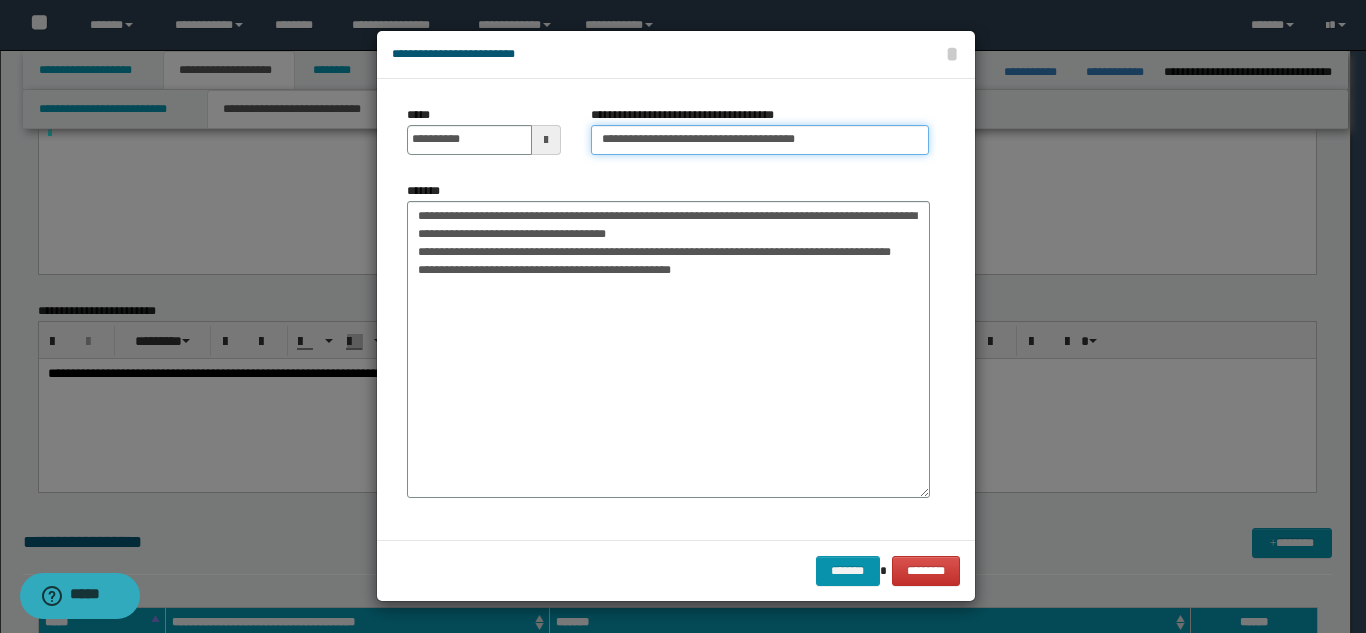 type on "**********" 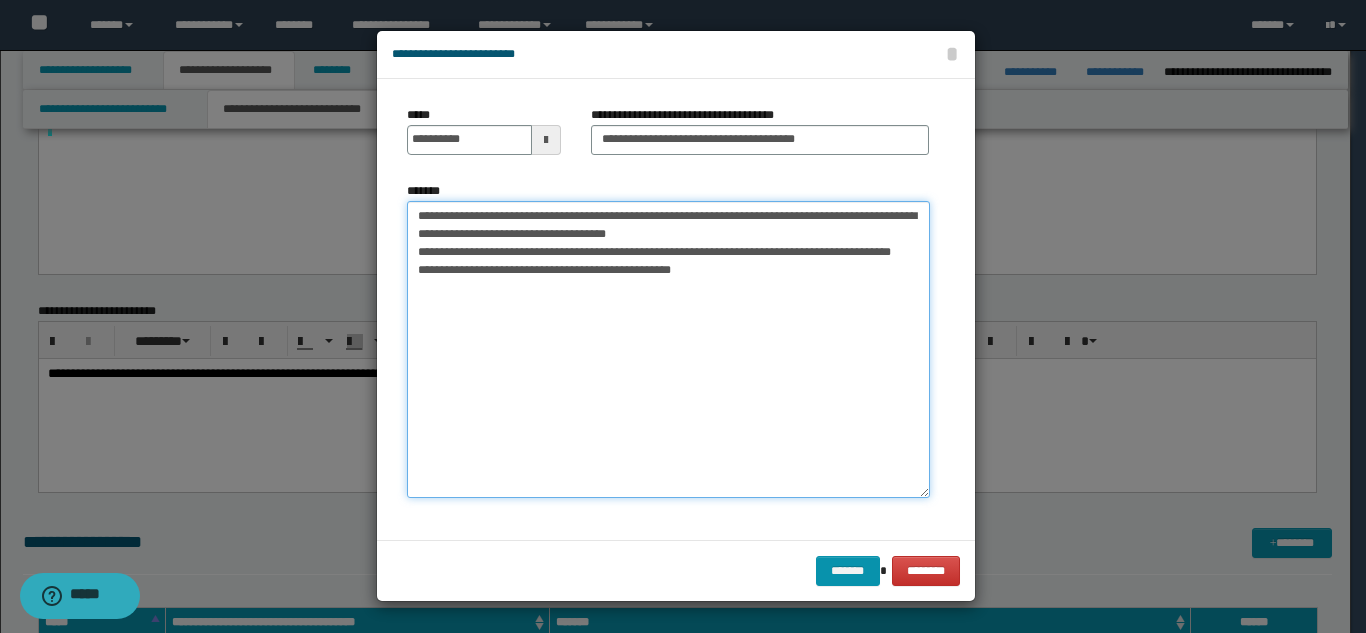 drag, startPoint x: 419, startPoint y: 216, endPoint x: 721, endPoint y: 219, distance: 302.0149 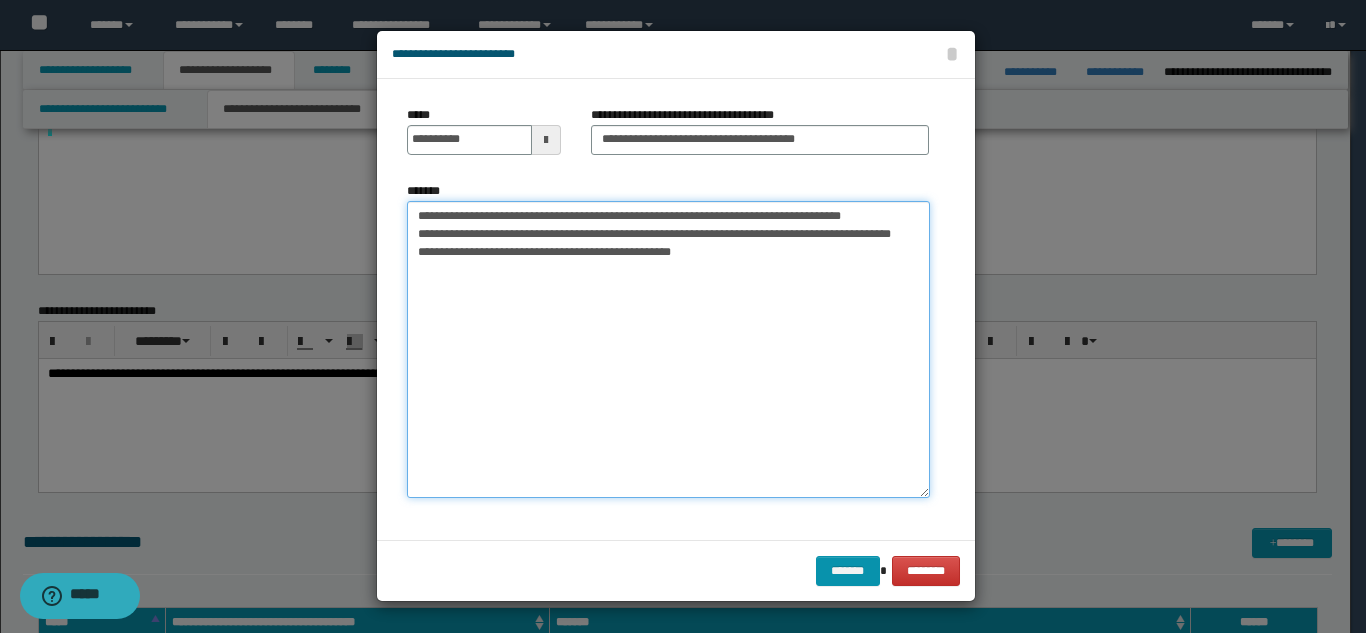 click on "**********" at bounding box center [668, 349] 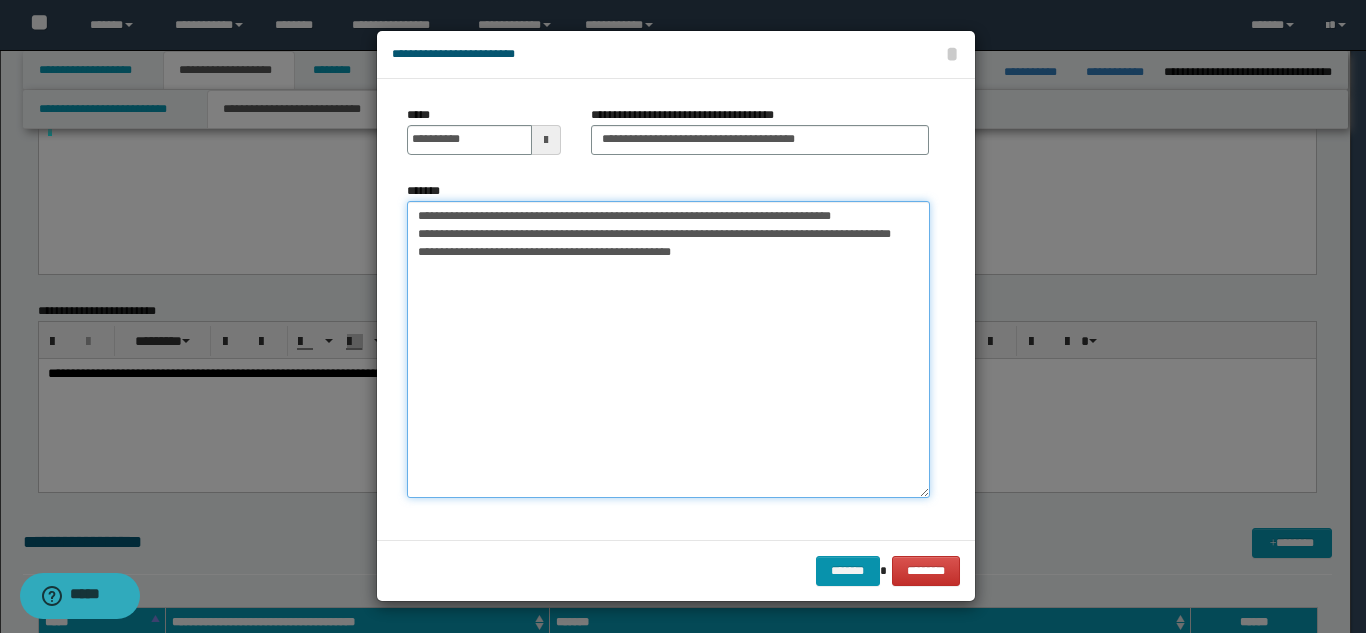 type on "**********" 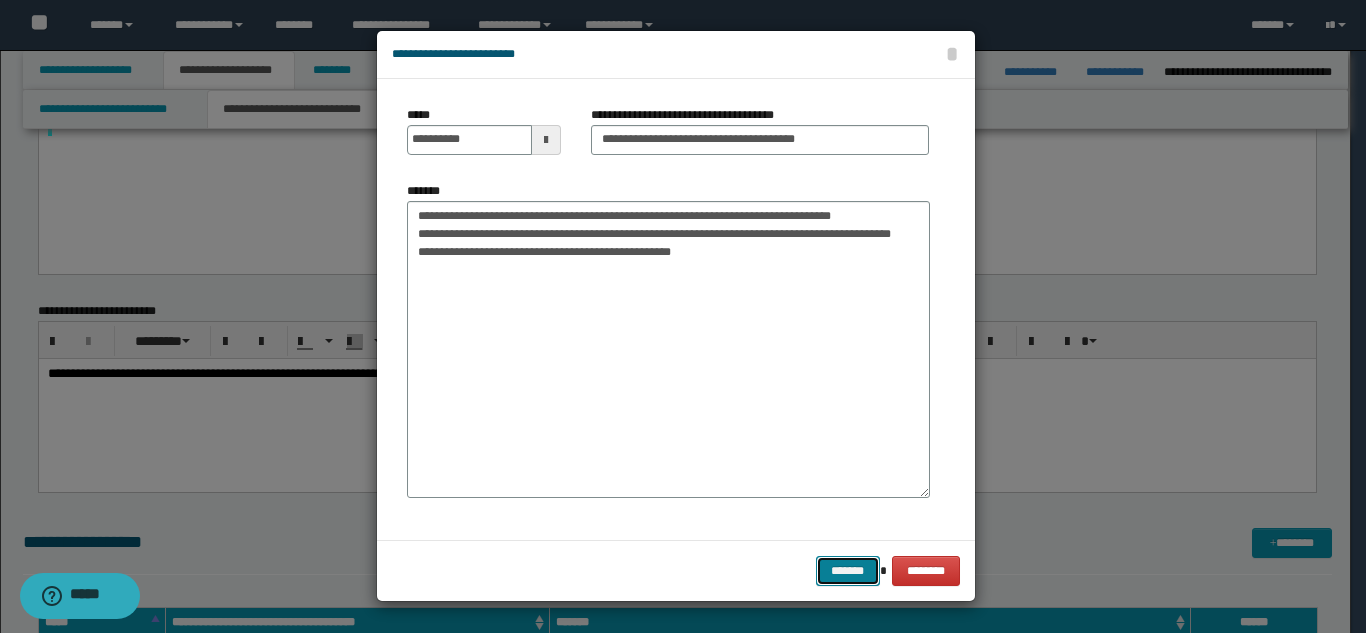click on "*******" at bounding box center (848, 571) 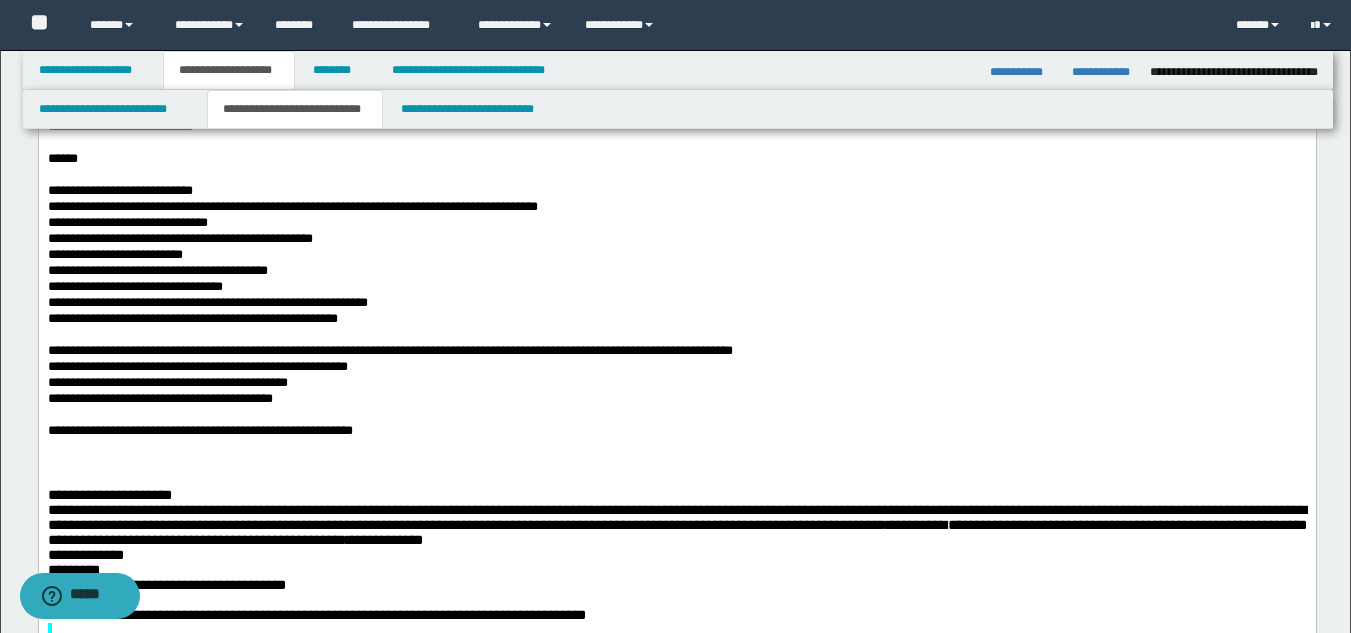 scroll, scrollTop: 500, scrollLeft: 0, axis: vertical 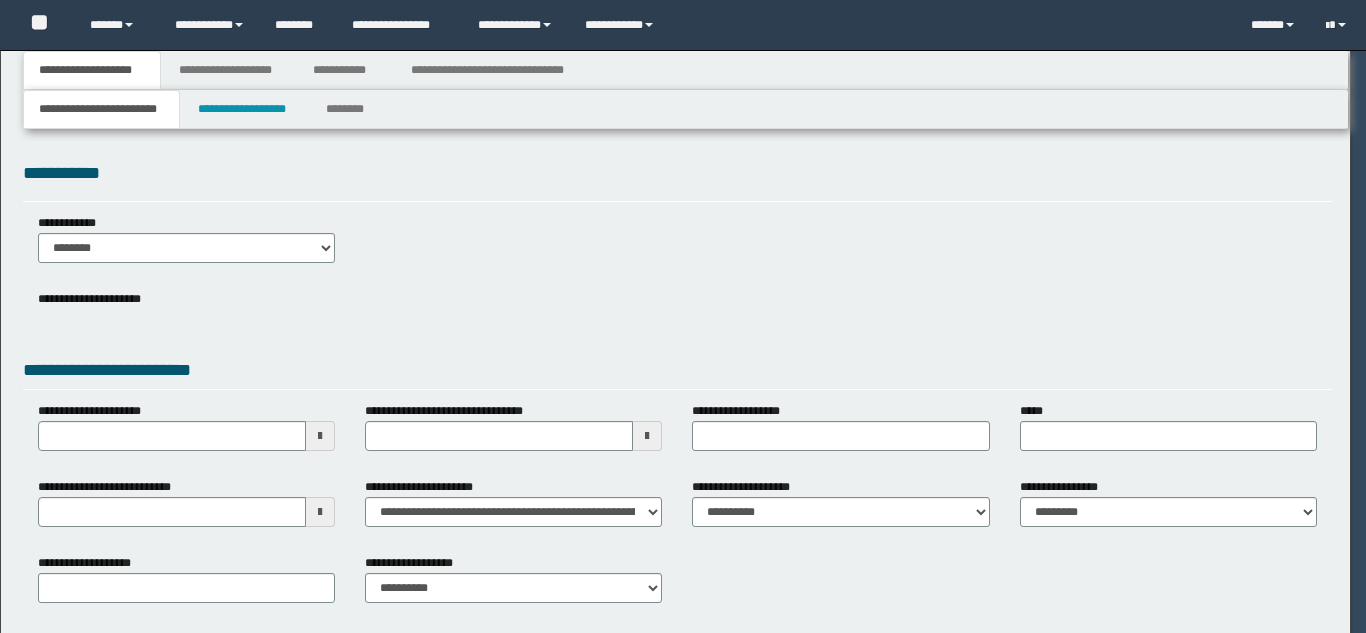 select on "*" 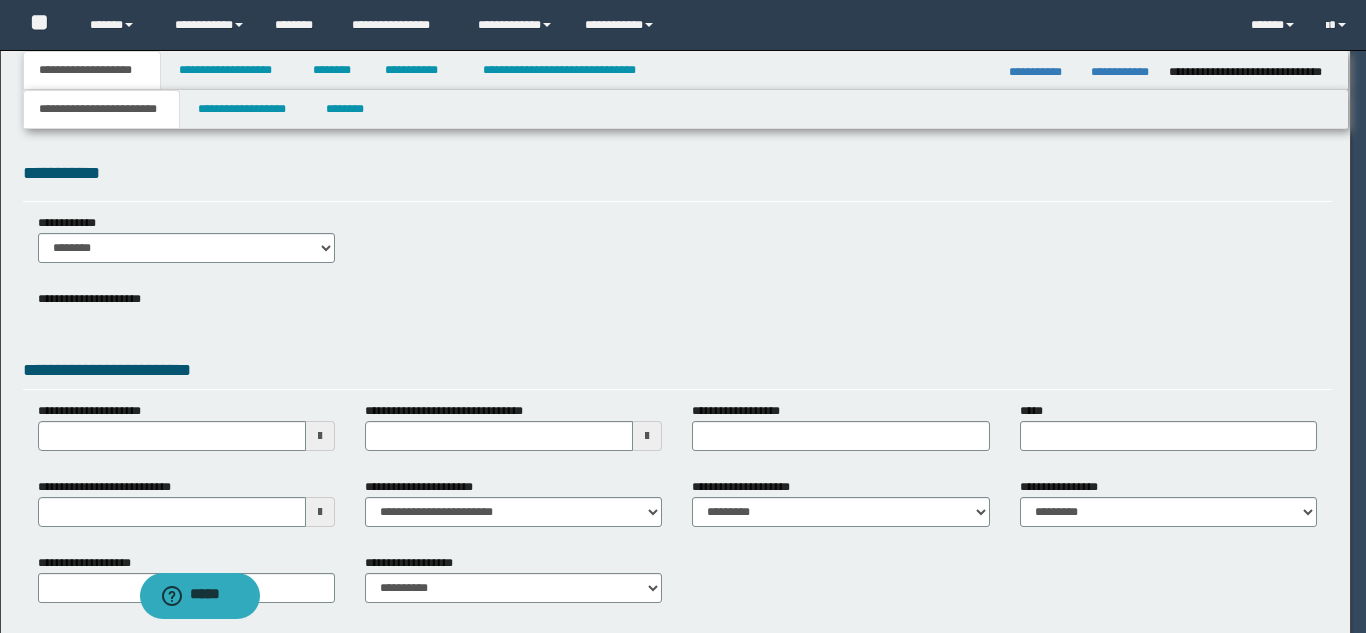 scroll, scrollTop: 0, scrollLeft: 0, axis: both 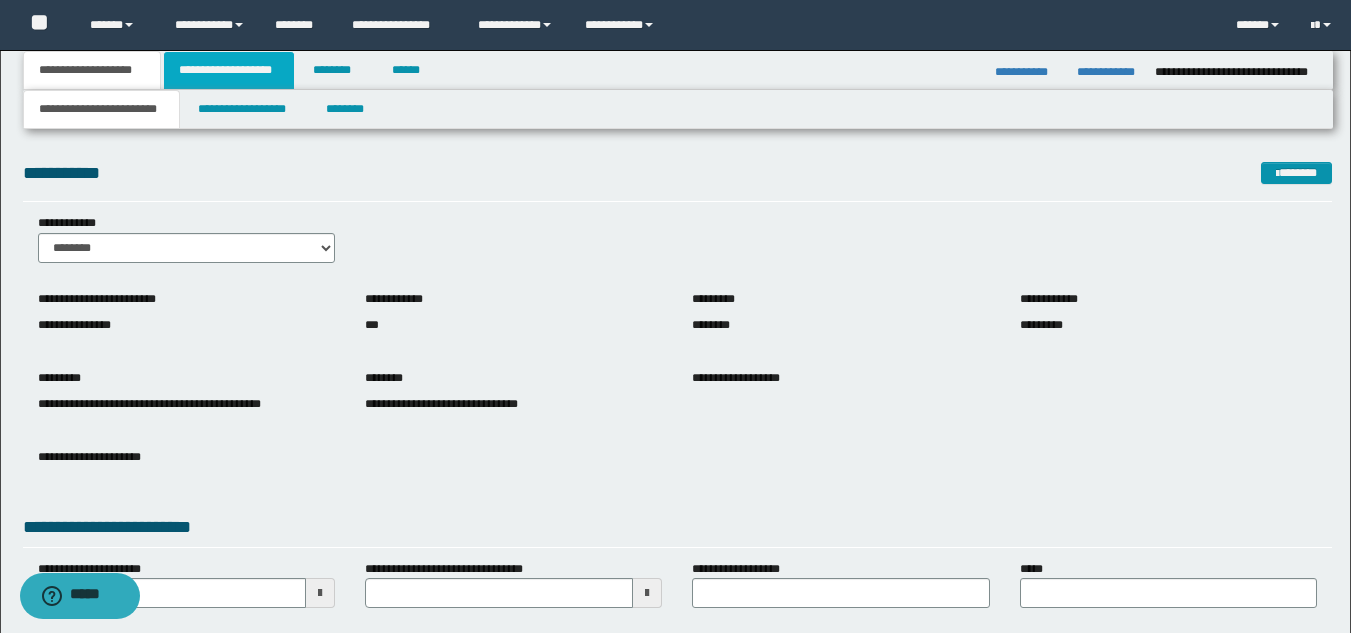 click on "**********" at bounding box center (229, 70) 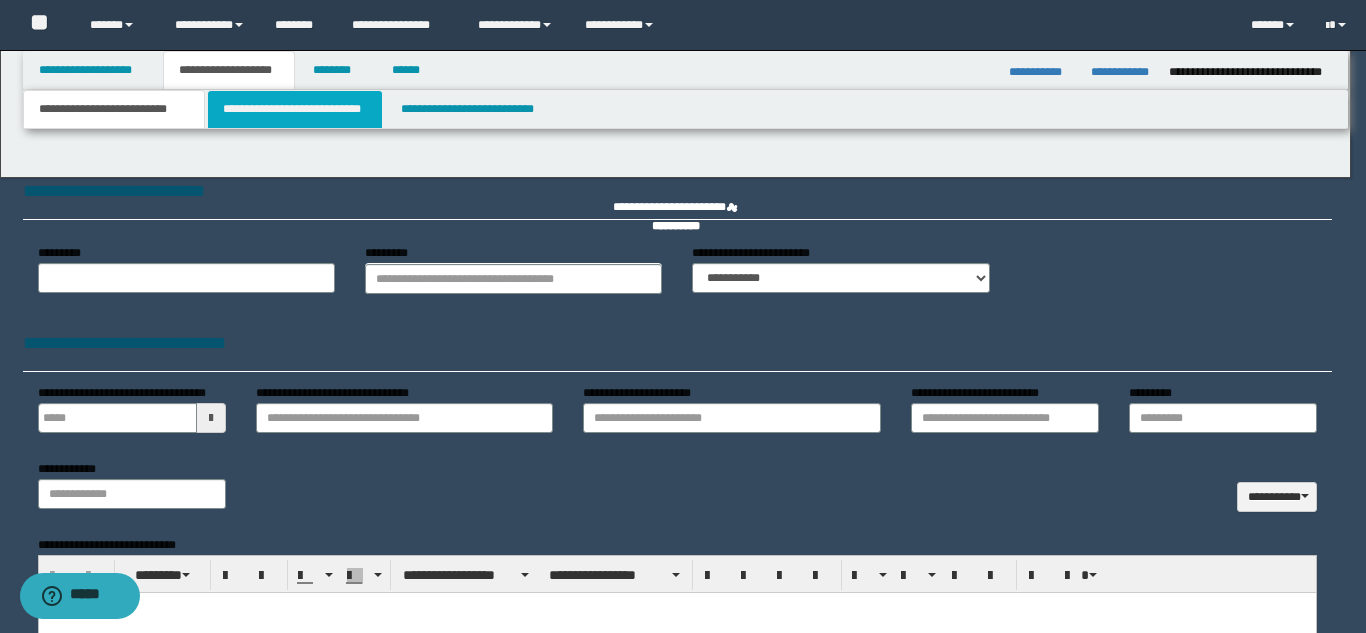 type 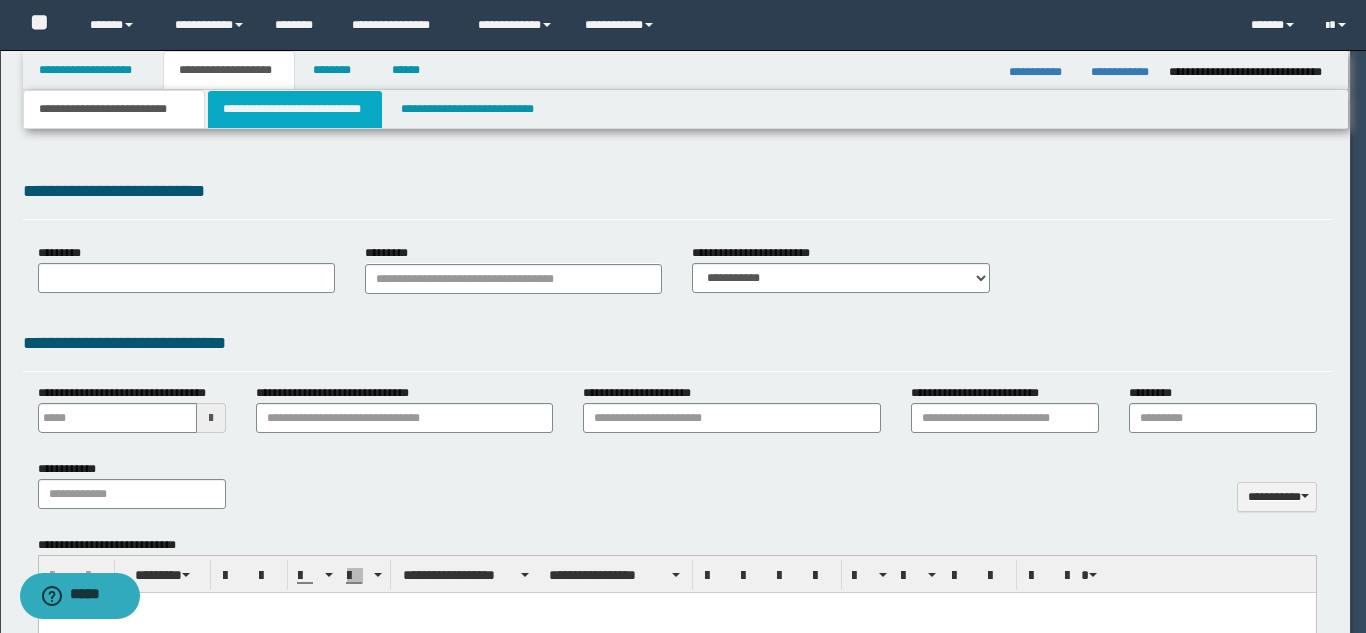 select on "*" 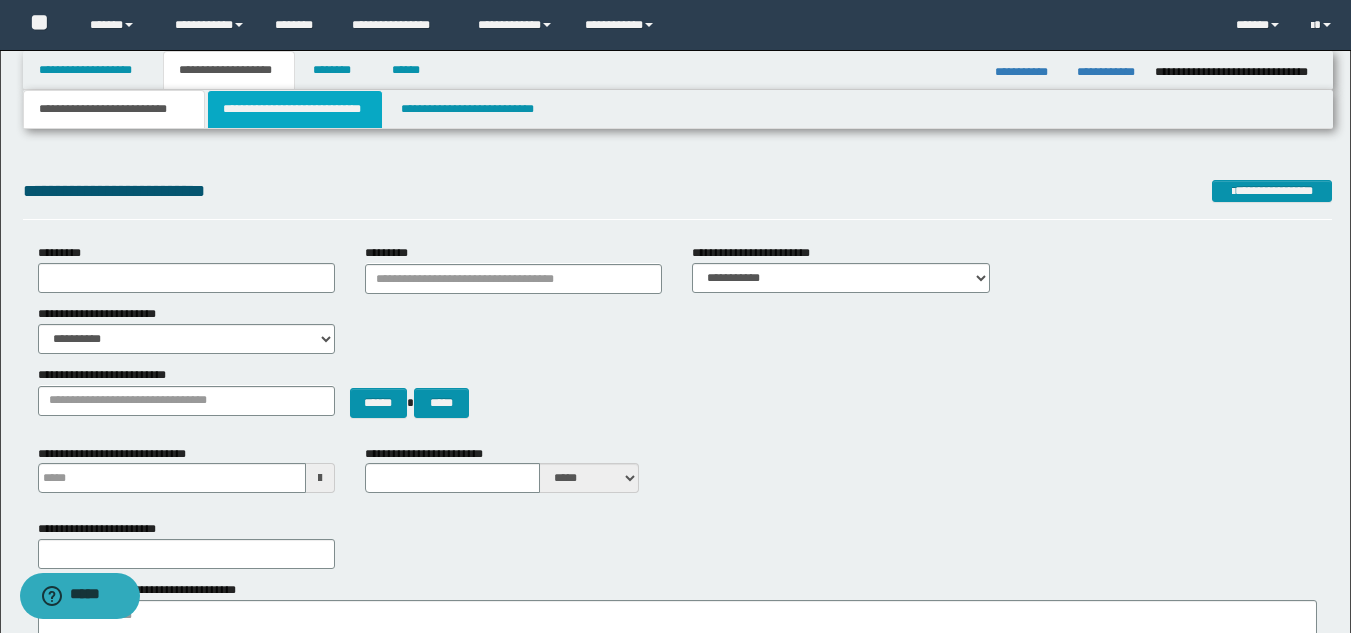 click on "**********" at bounding box center [295, 109] 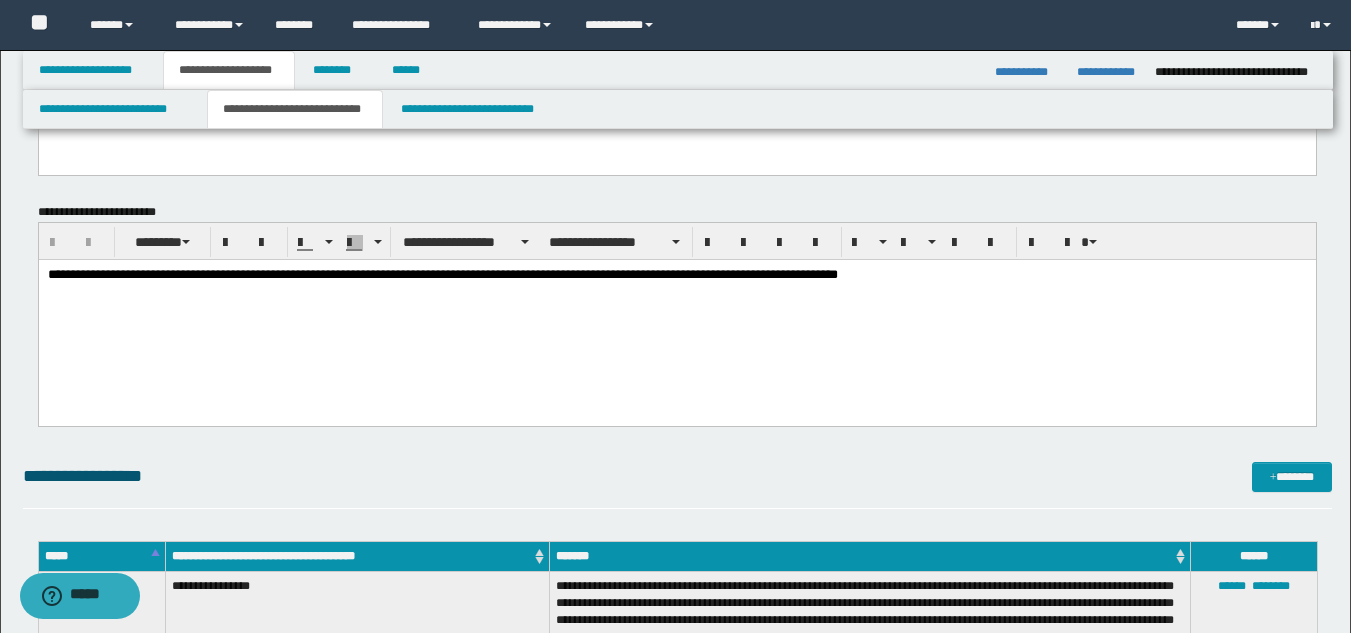 scroll, scrollTop: 0, scrollLeft: 0, axis: both 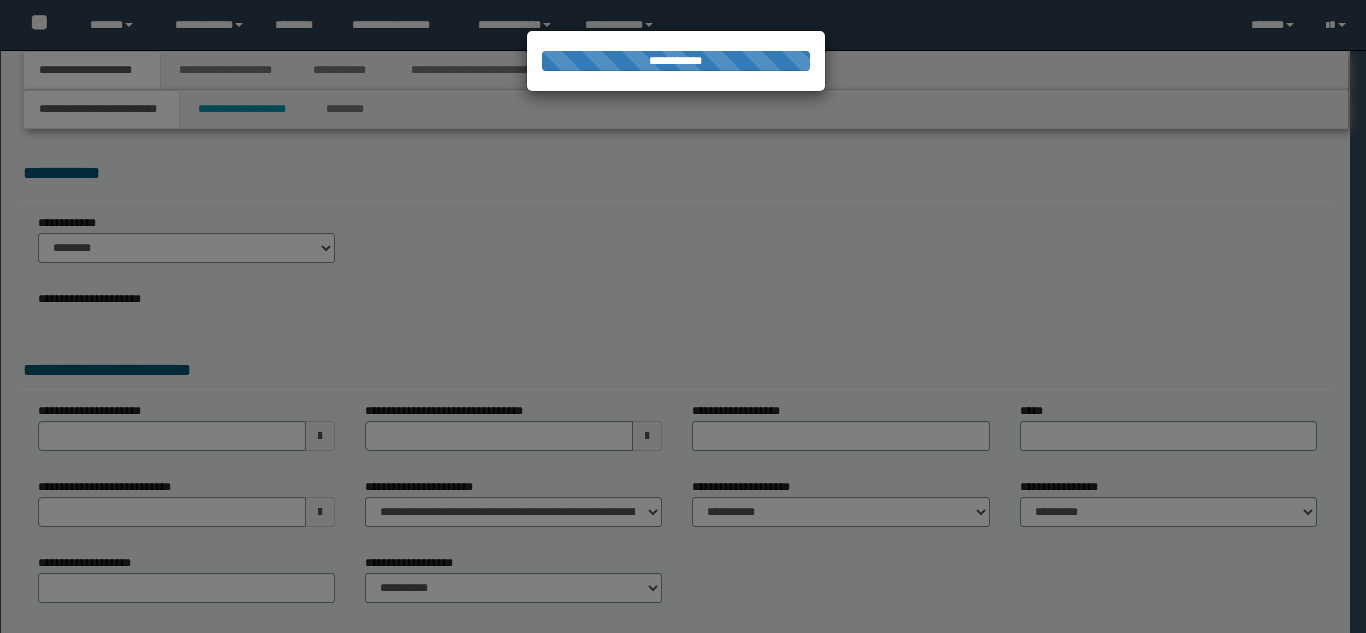 select on "*" 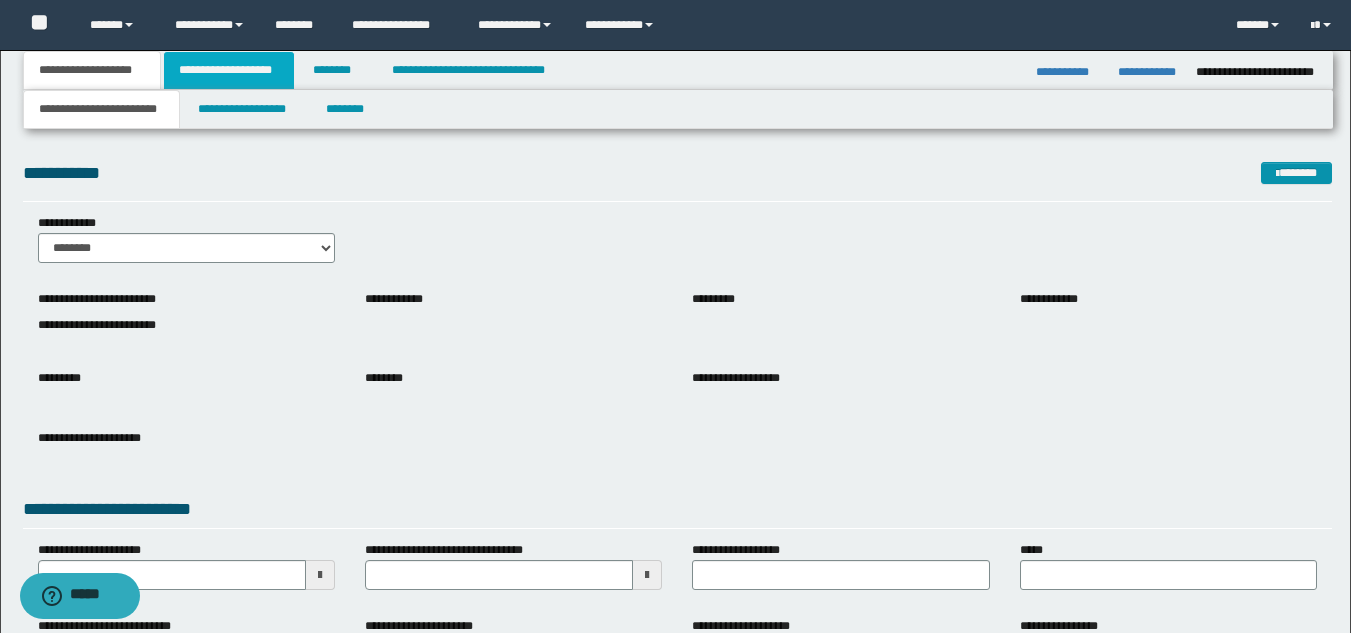 click on "**********" at bounding box center (229, 70) 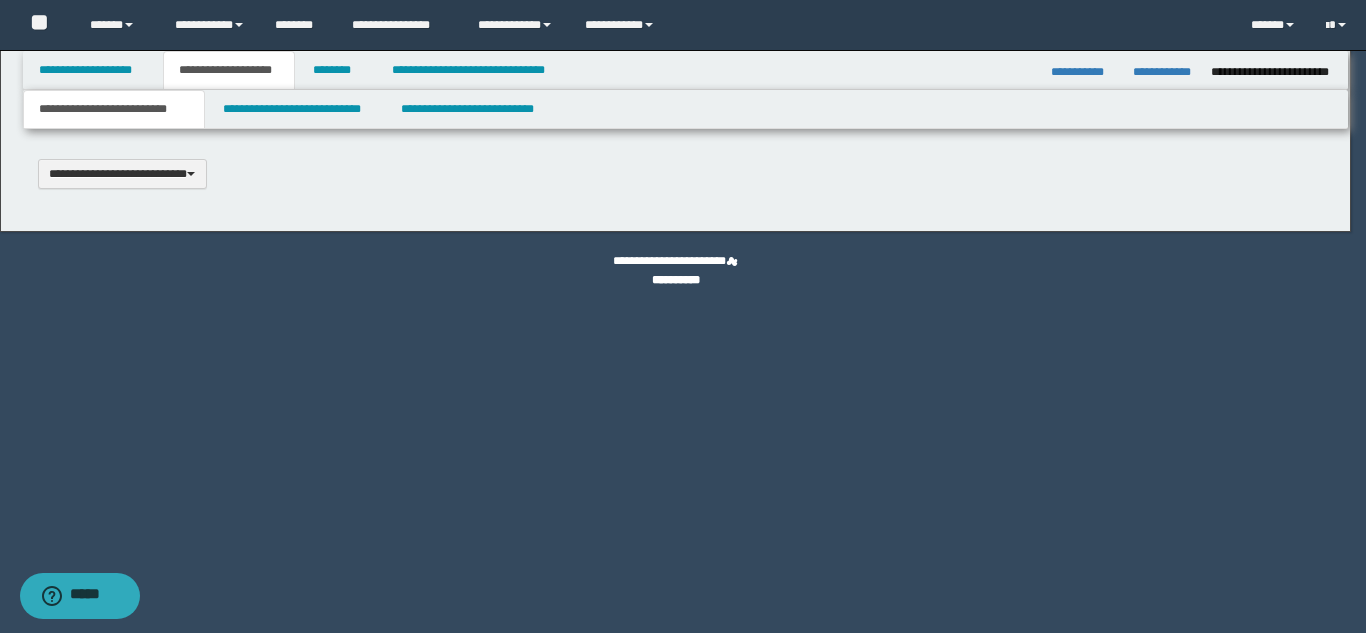 scroll, scrollTop: 0, scrollLeft: 0, axis: both 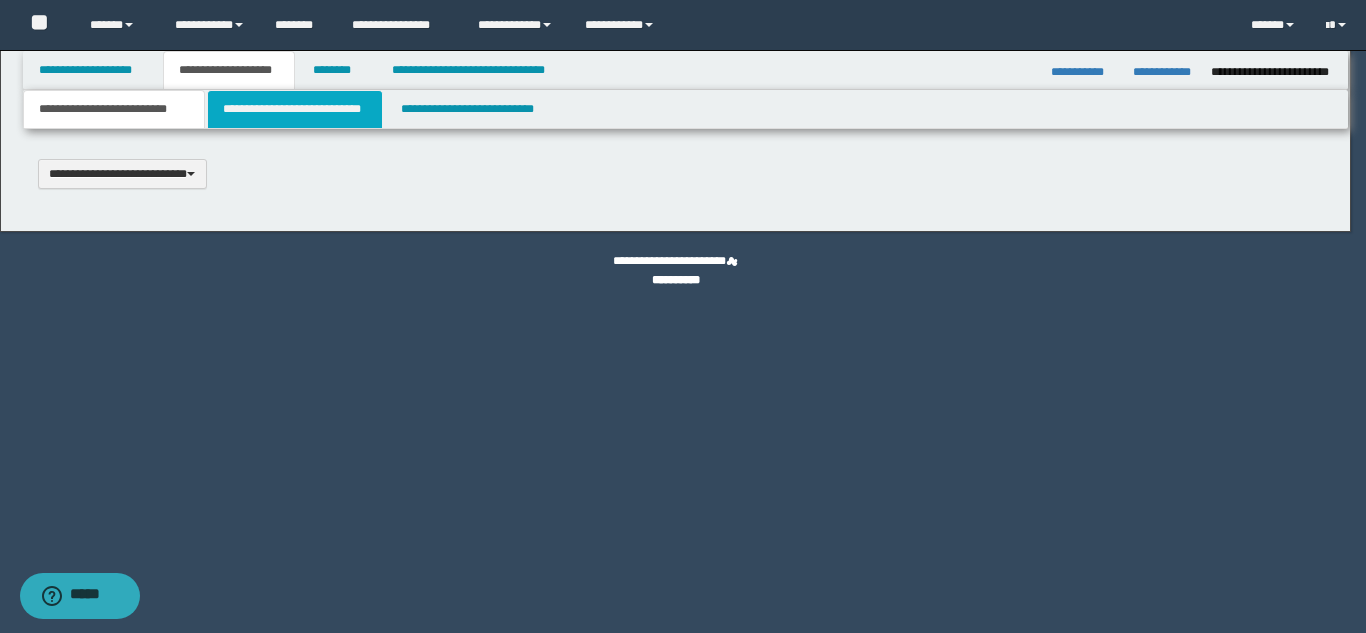 select on "*" 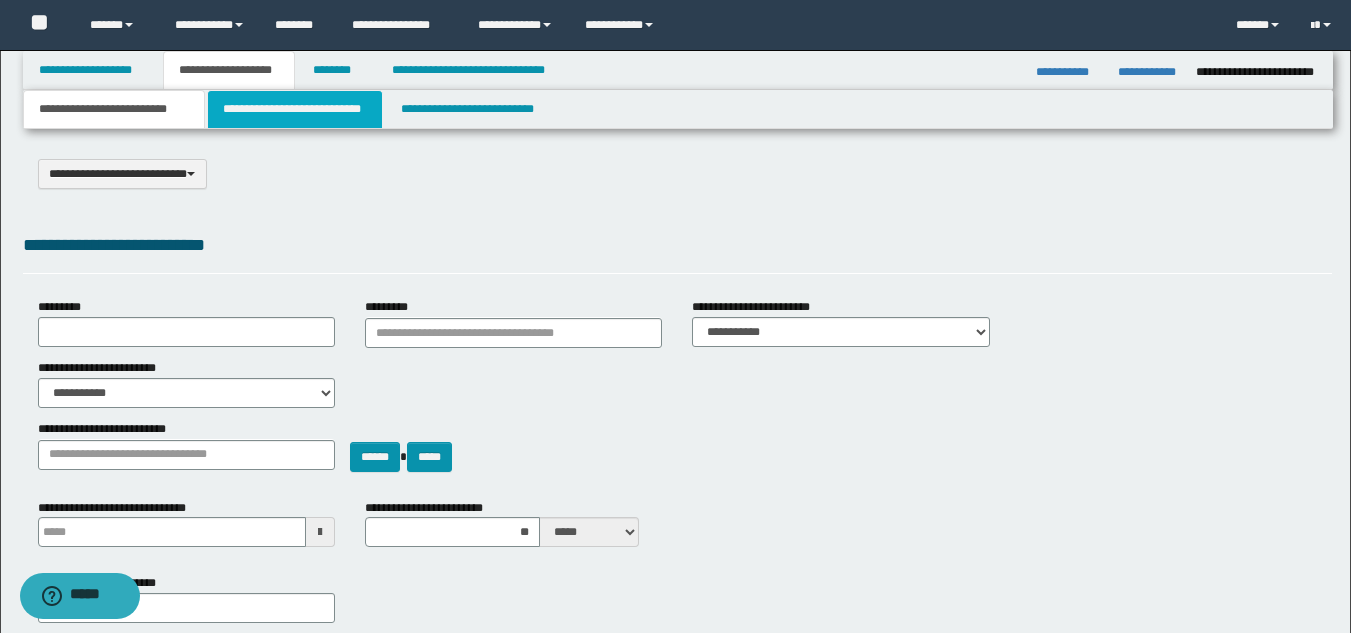 click on "**********" at bounding box center (295, 109) 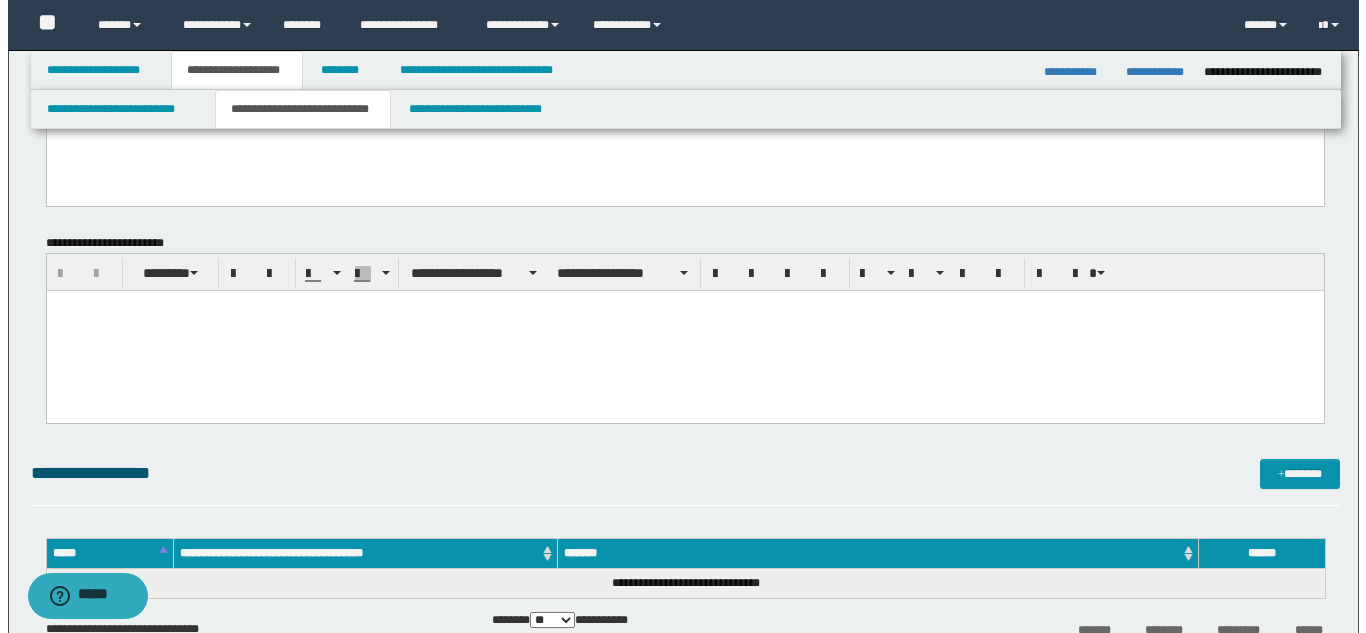 scroll, scrollTop: 0, scrollLeft: 0, axis: both 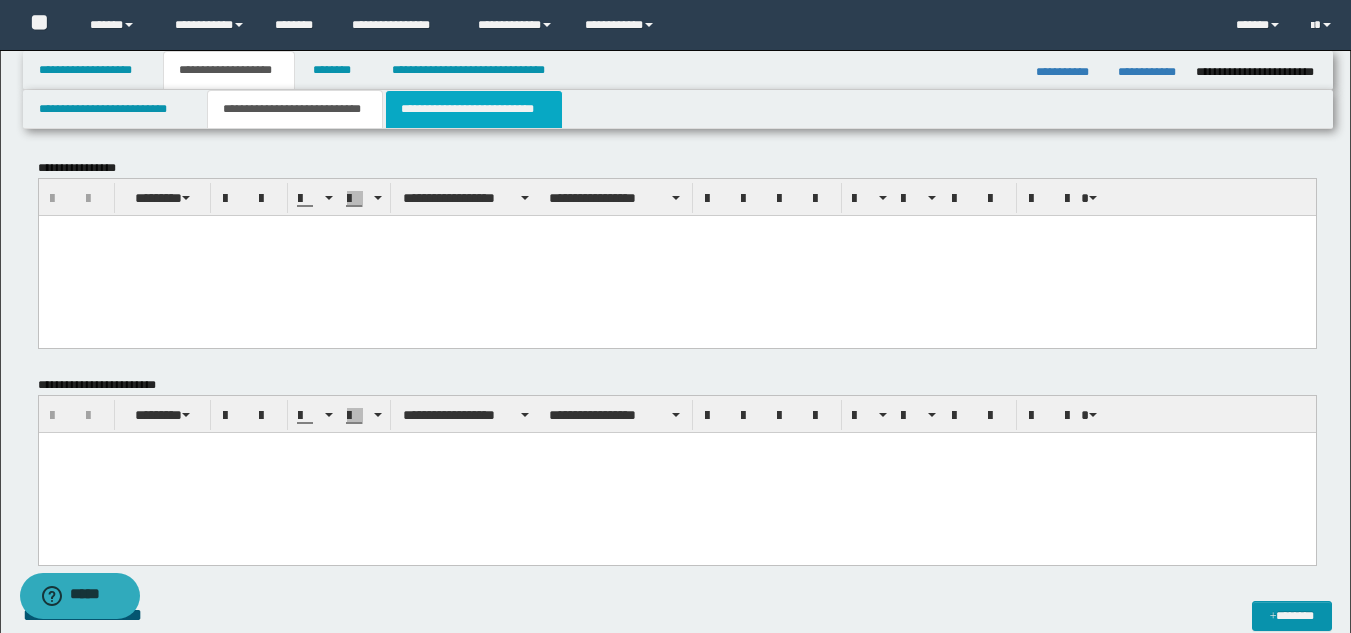 click on "**********" at bounding box center [474, 109] 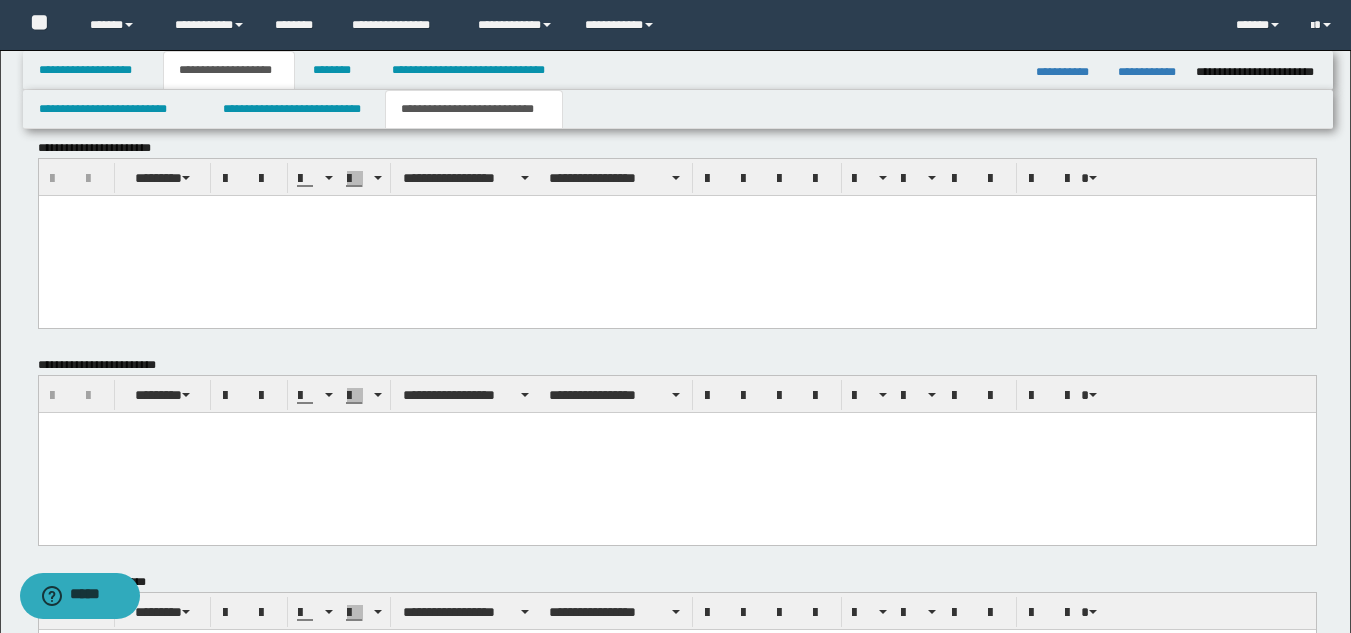 scroll, scrollTop: 885, scrollLeft: 0, axis: vertical 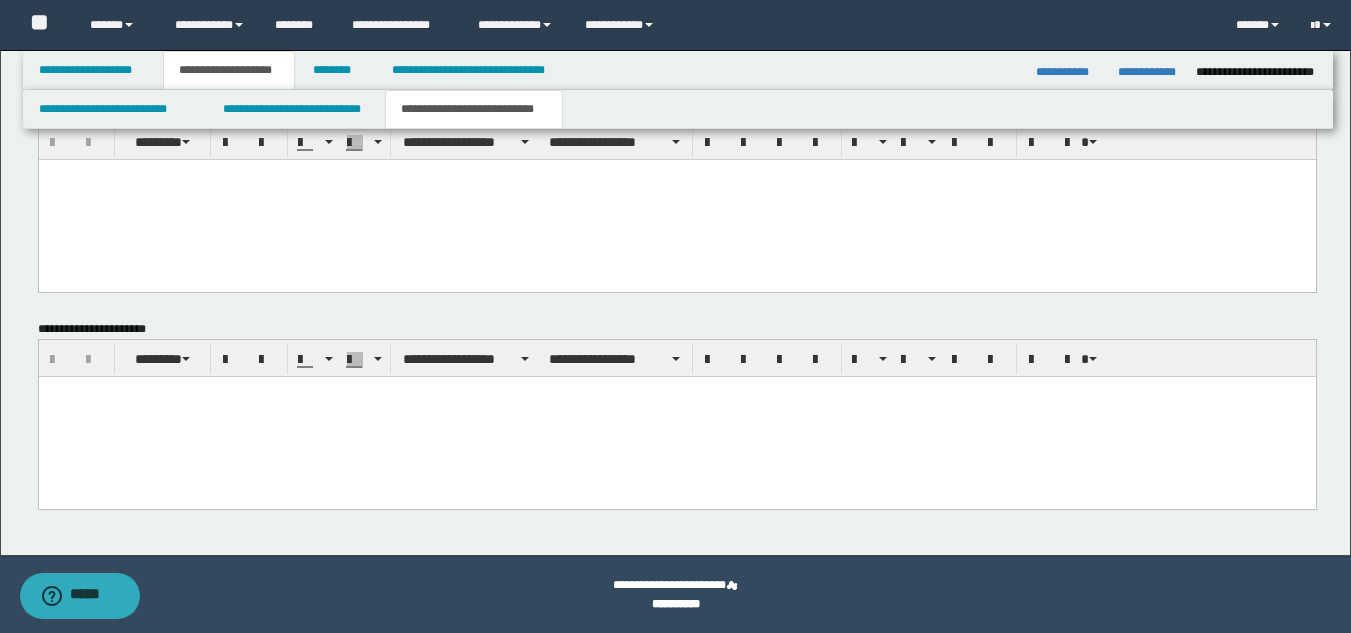 click at bounding box center [676, 416] 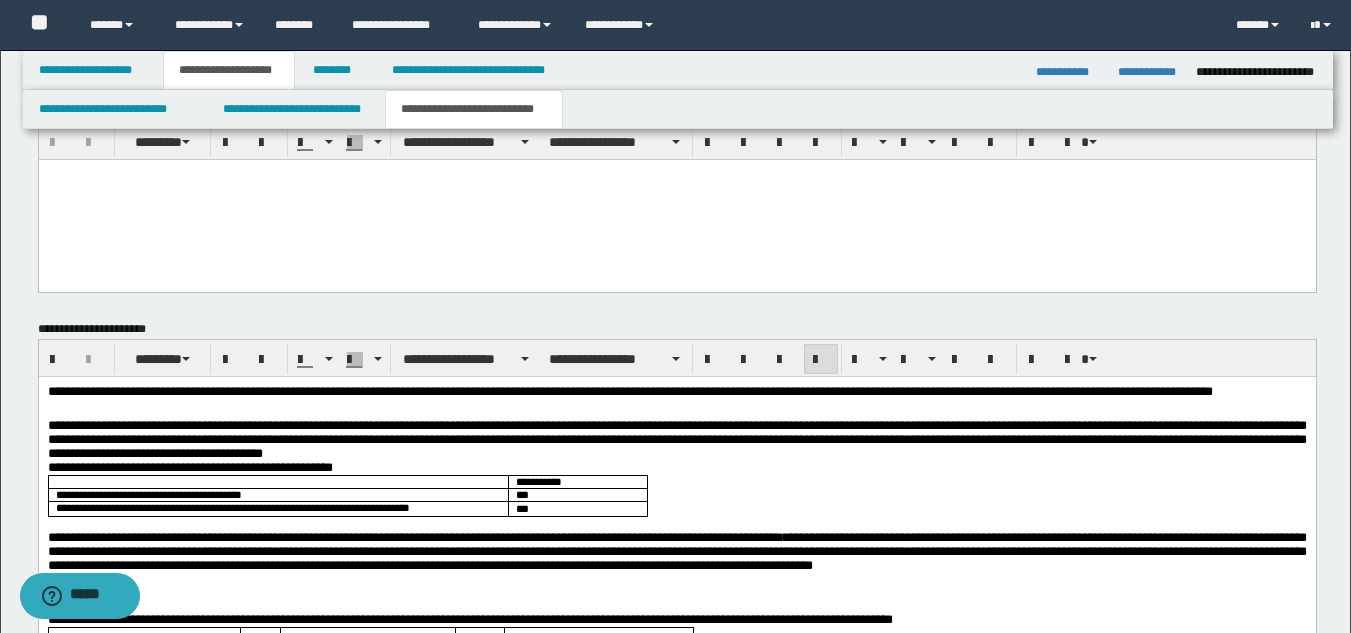 click at bounding box center (676, 199) 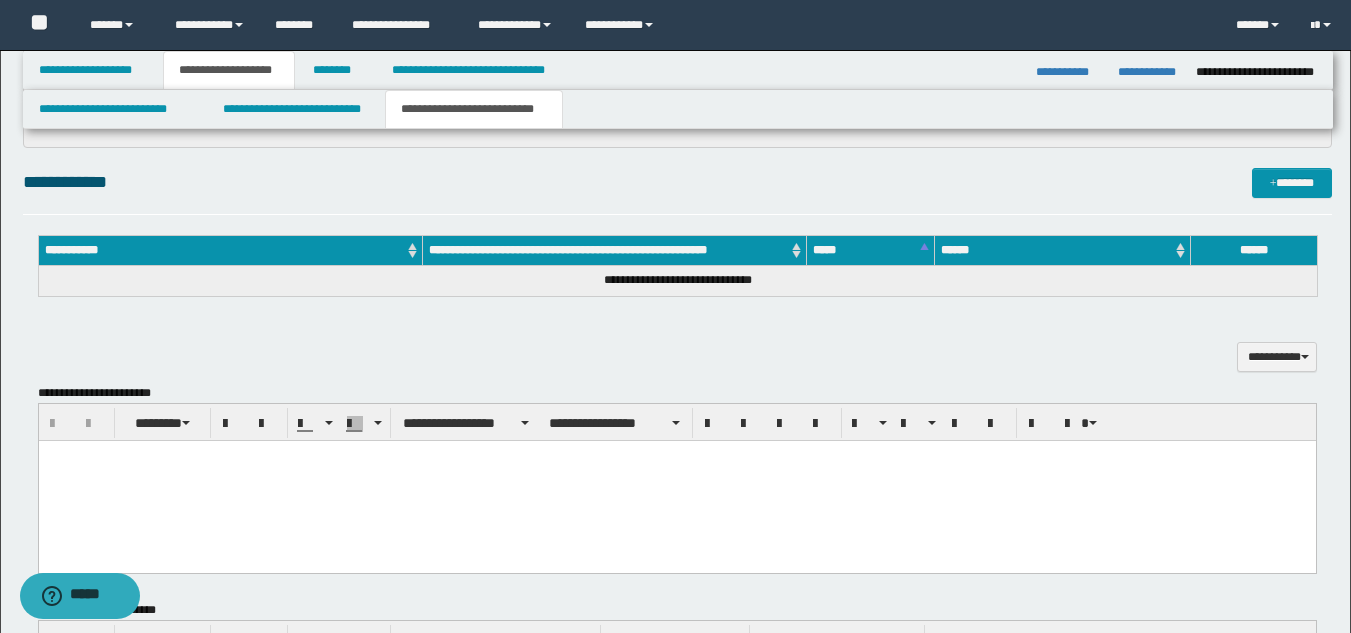 scroll, scrollTop: 385, scrollLeft: 0, axis: vertical 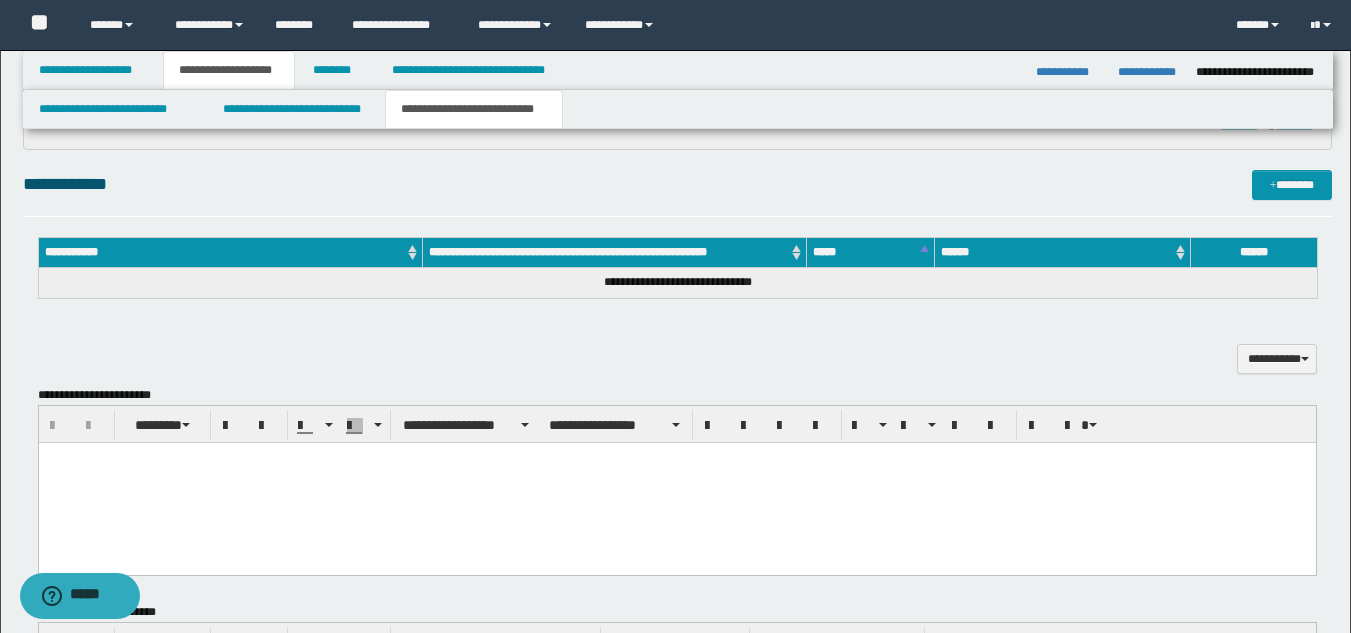 click at bounding box center [676, 483] 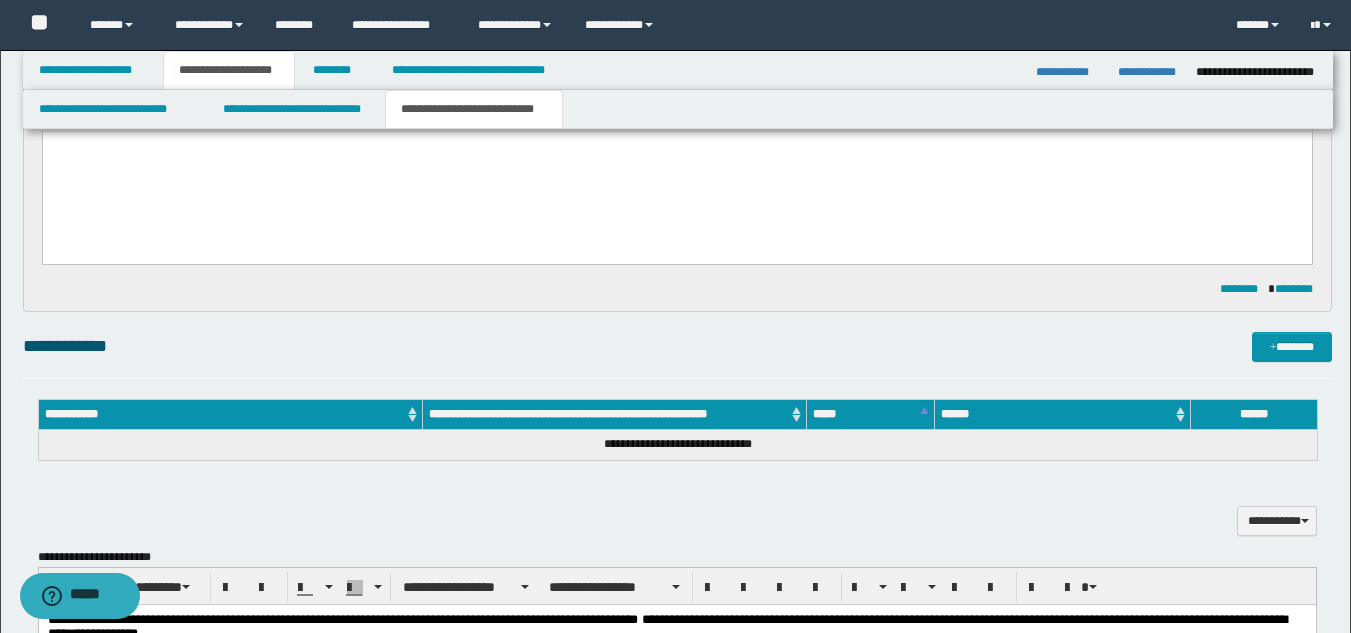 scroll, scrollTop: 0, scrollLeft: 0, axis: both 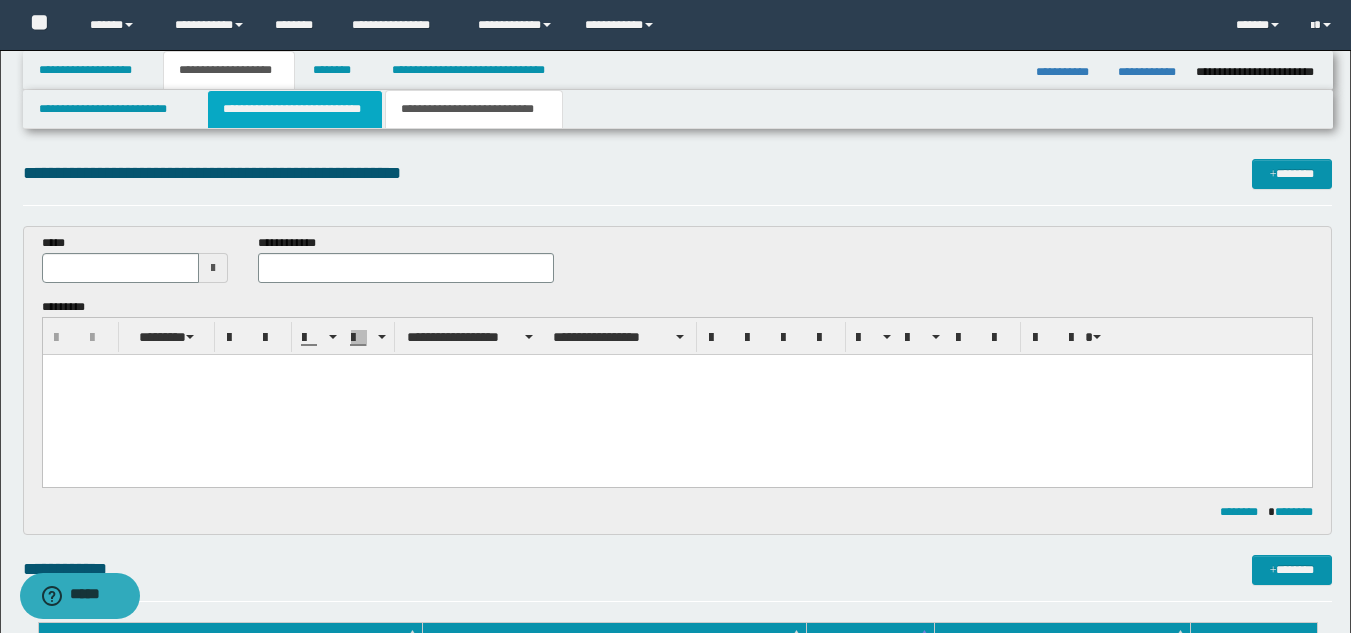 click on "**********" at bounding box center (295, 109) 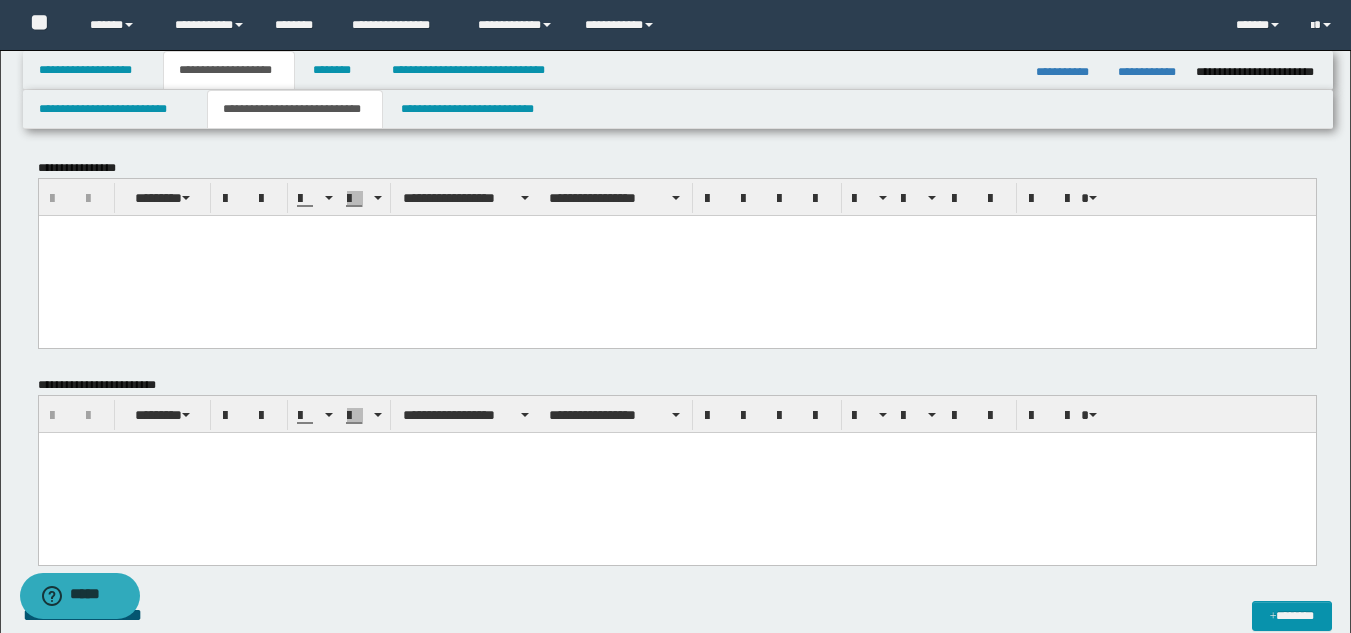 click at bounding box center [676, 472] 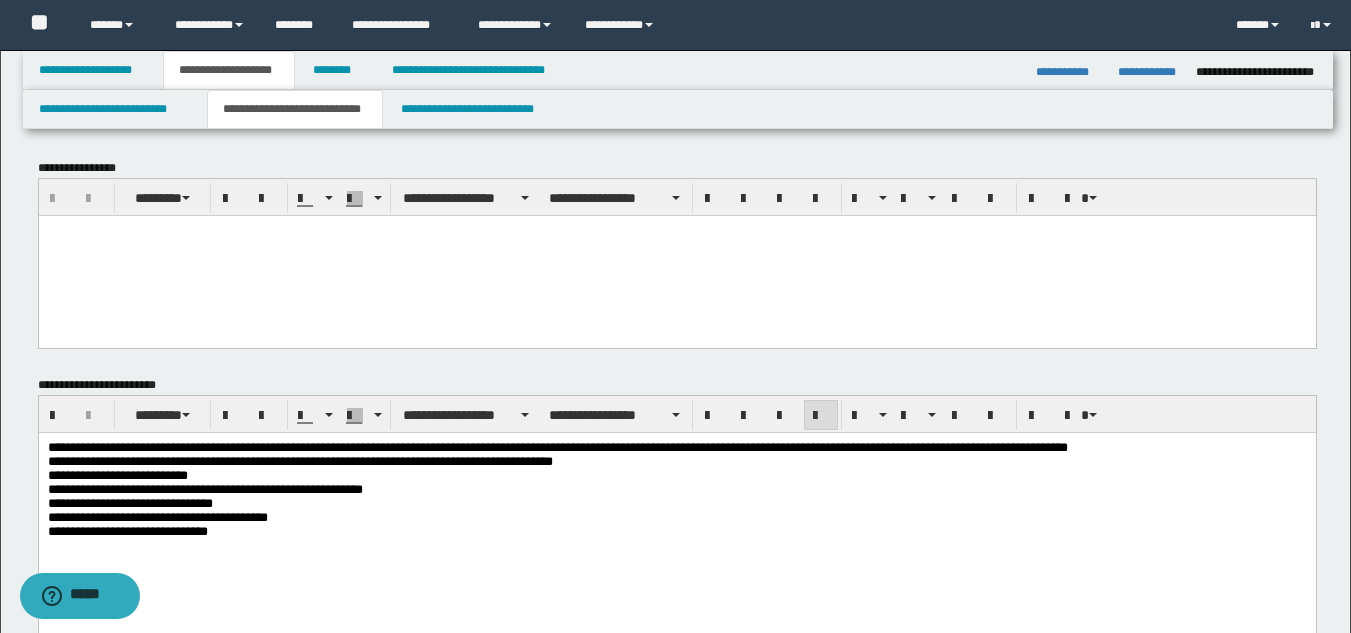 click at bounding box center (676, 255) 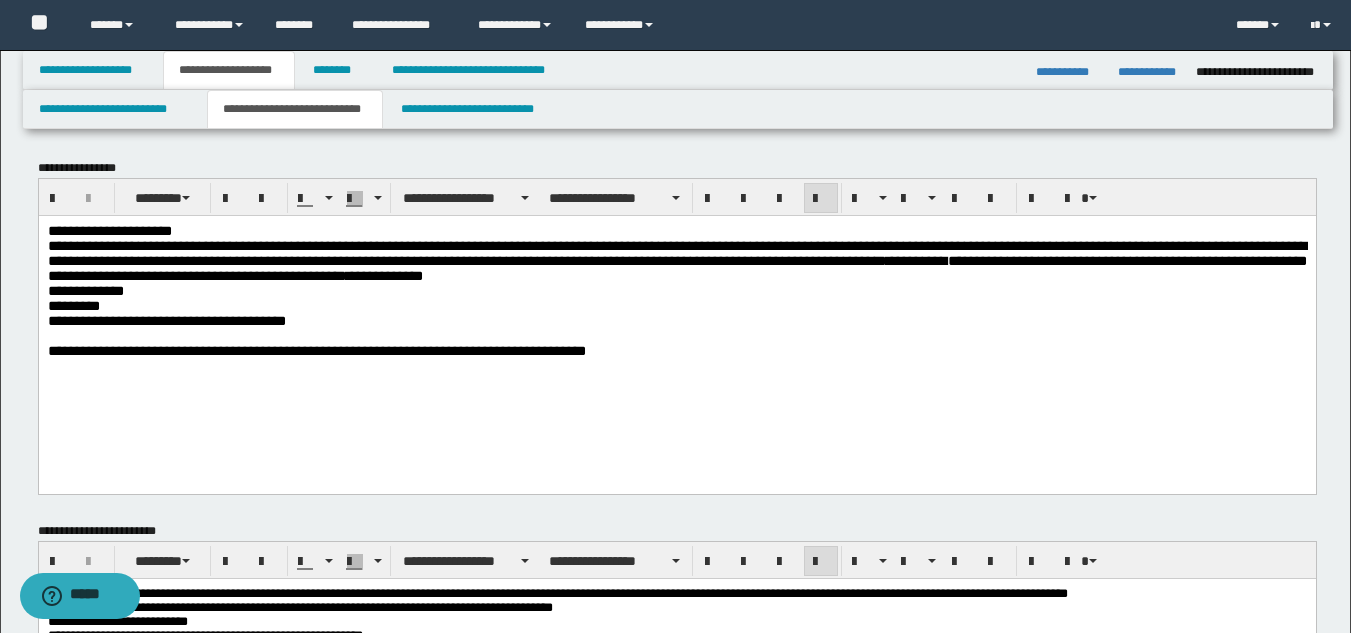 click on "**********" at bounding box center [676, 260] 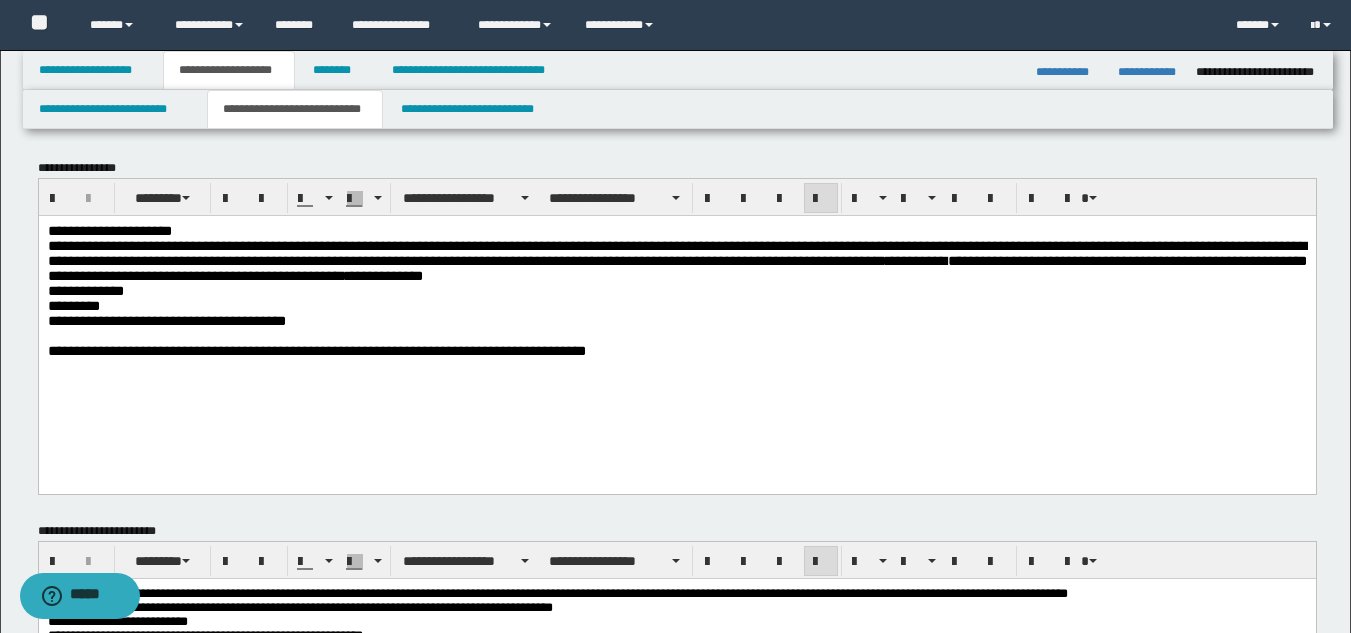 click on "**********" at bounding box center (676, 267) 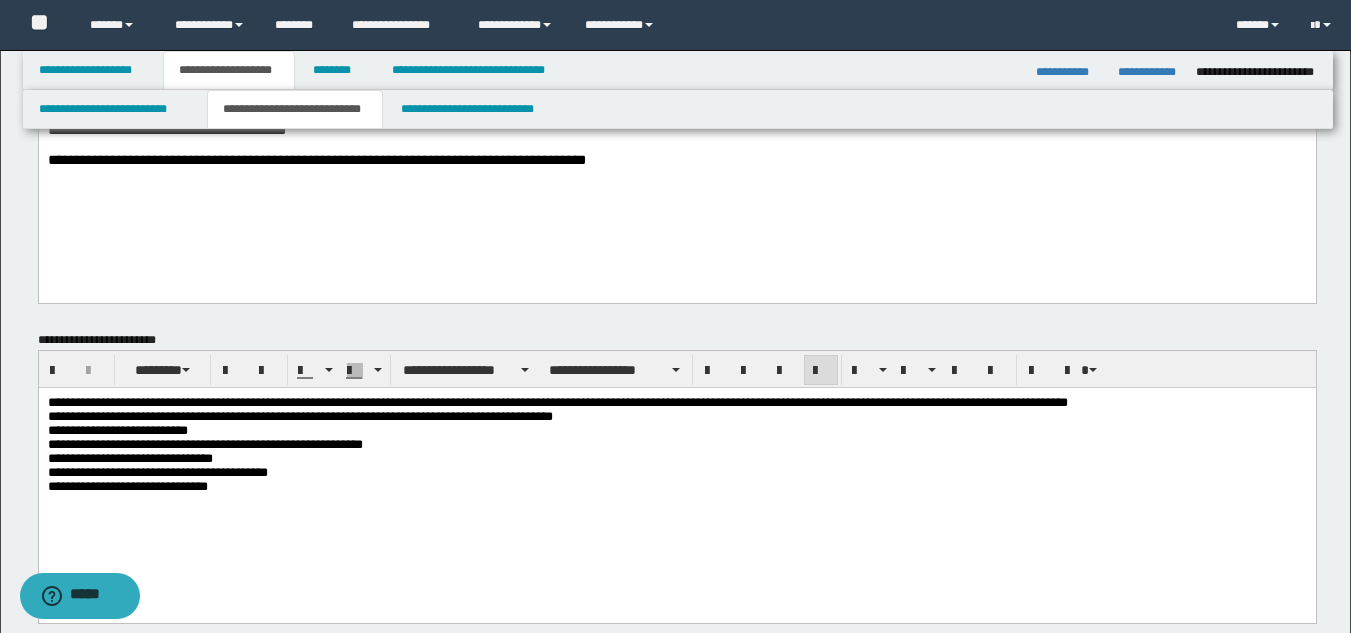 scroll, scrollTop: 200, scrollLeft: 0, axis: vertical 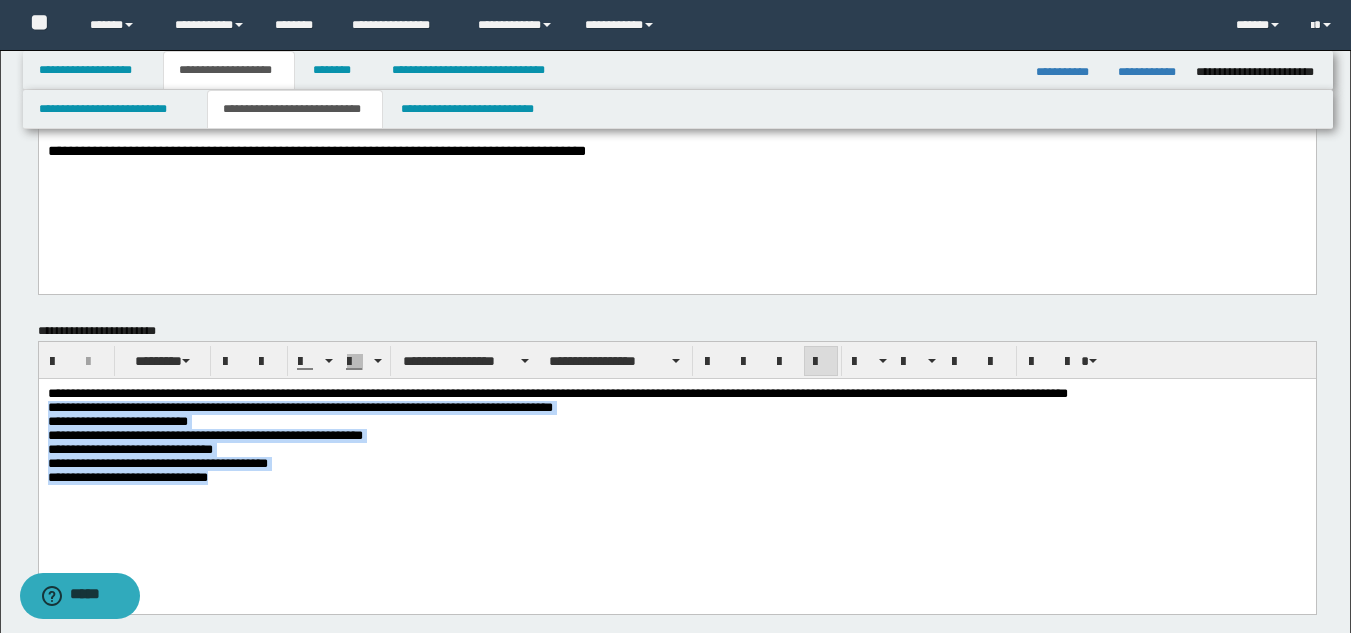 drag, startPoint x: 47, startPoint y: 410, endPoint x: 296, endPoint y: 501, distance: 265.1075 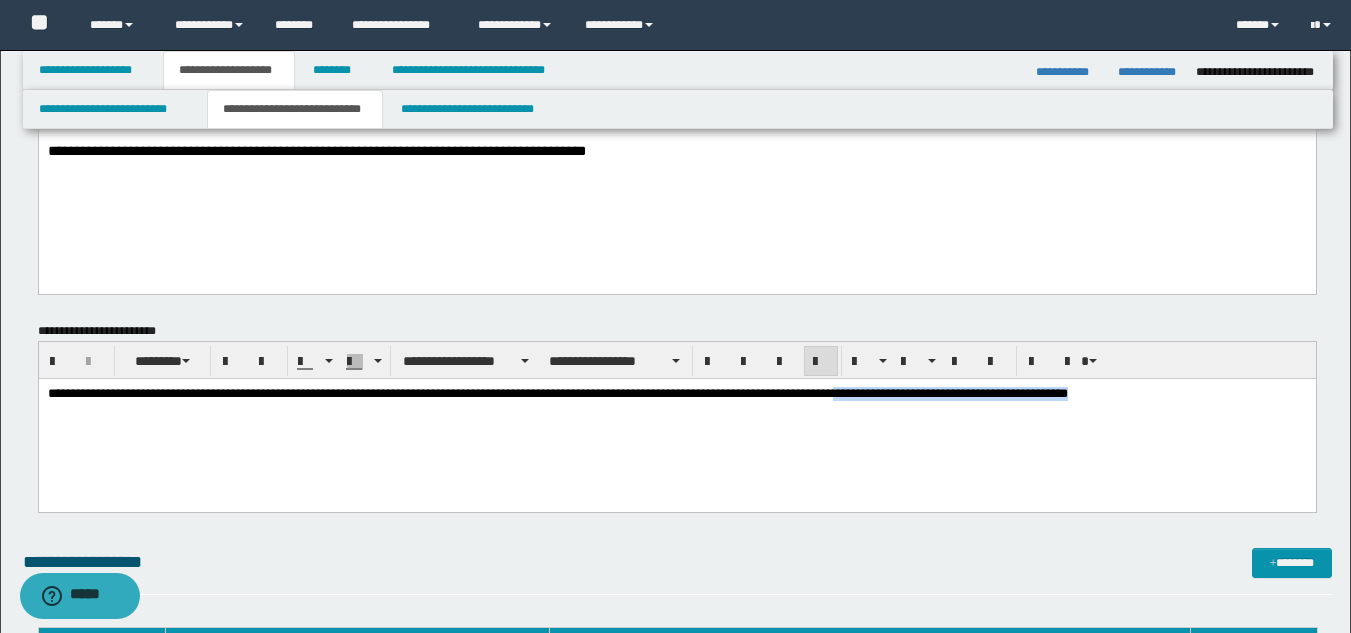 drag, startPoint x: 1256, startPoint y: 399, endPoint x: 950, endPoint y: 398, distance: 306.00165 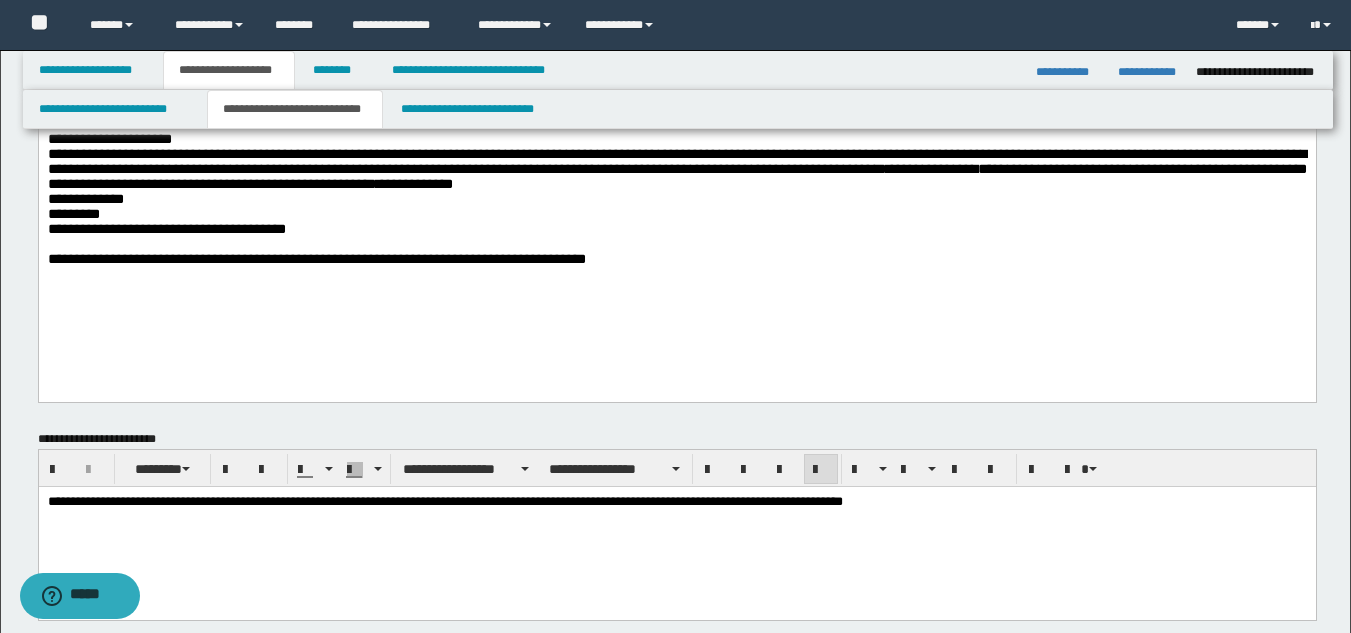 scroll, scrollTop: 0, scrollLeft: 0, axis: both 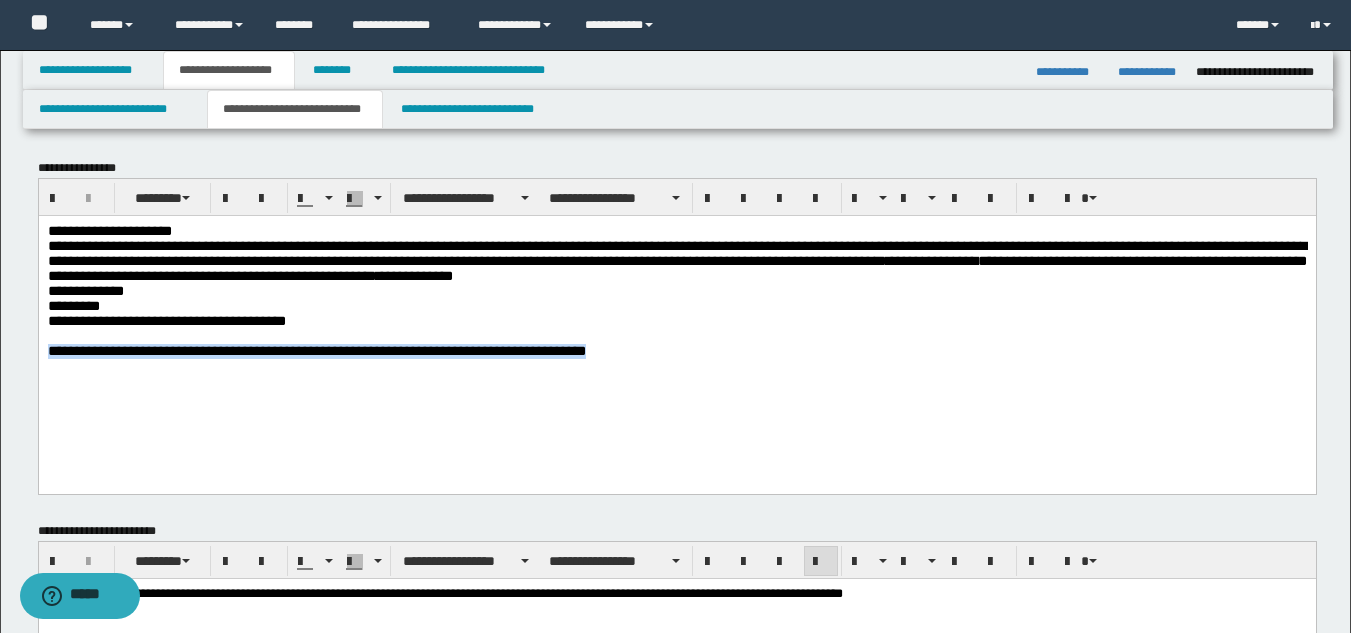 drag, startPoint x: 46, startPoint y: 380, endPoint x: 715, endPoint y: 381, distance: 669.00073 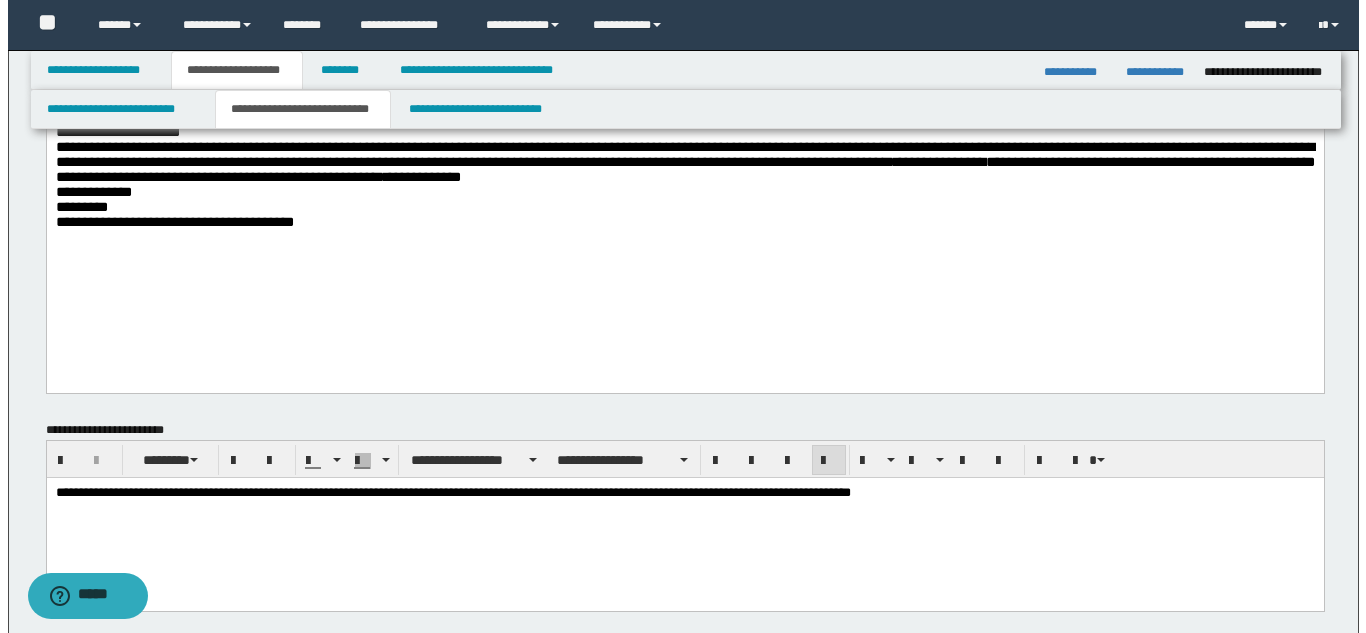 scroll, scrollTop: 200, scrollLeft: 0, axis: vertical 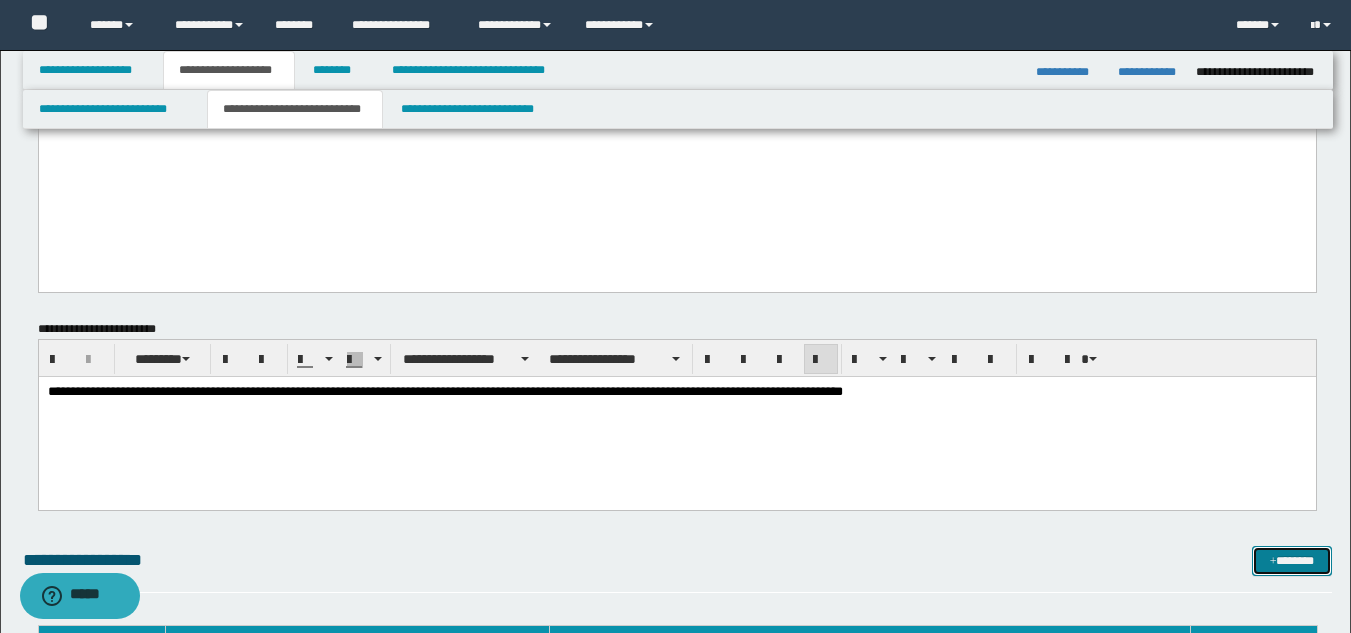 click on "*******" at bounding box center [1292, 561] 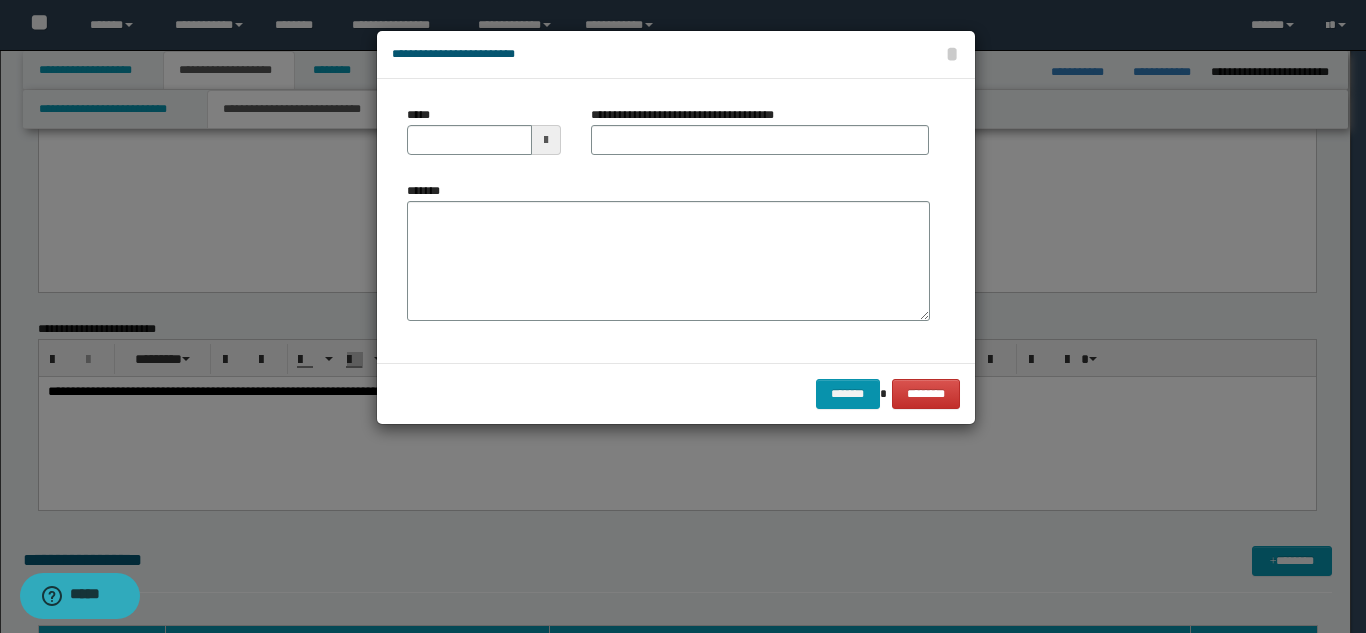 type 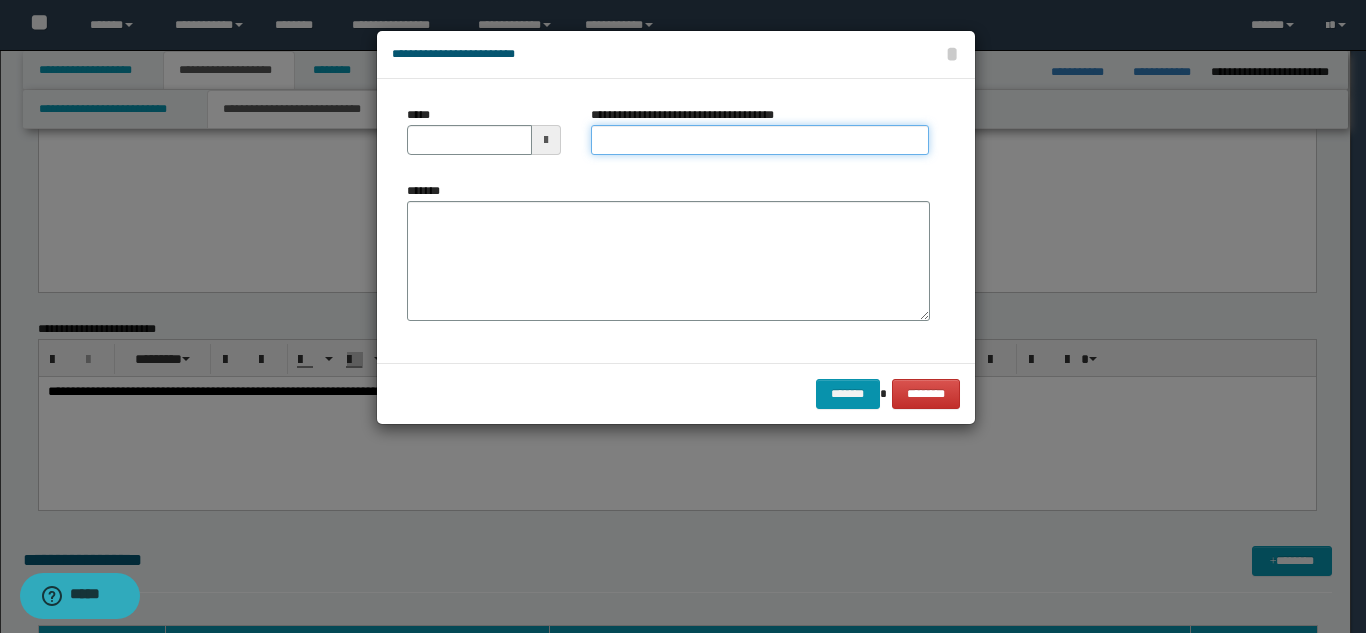 click on "**********" at bounding box center (760, 140) 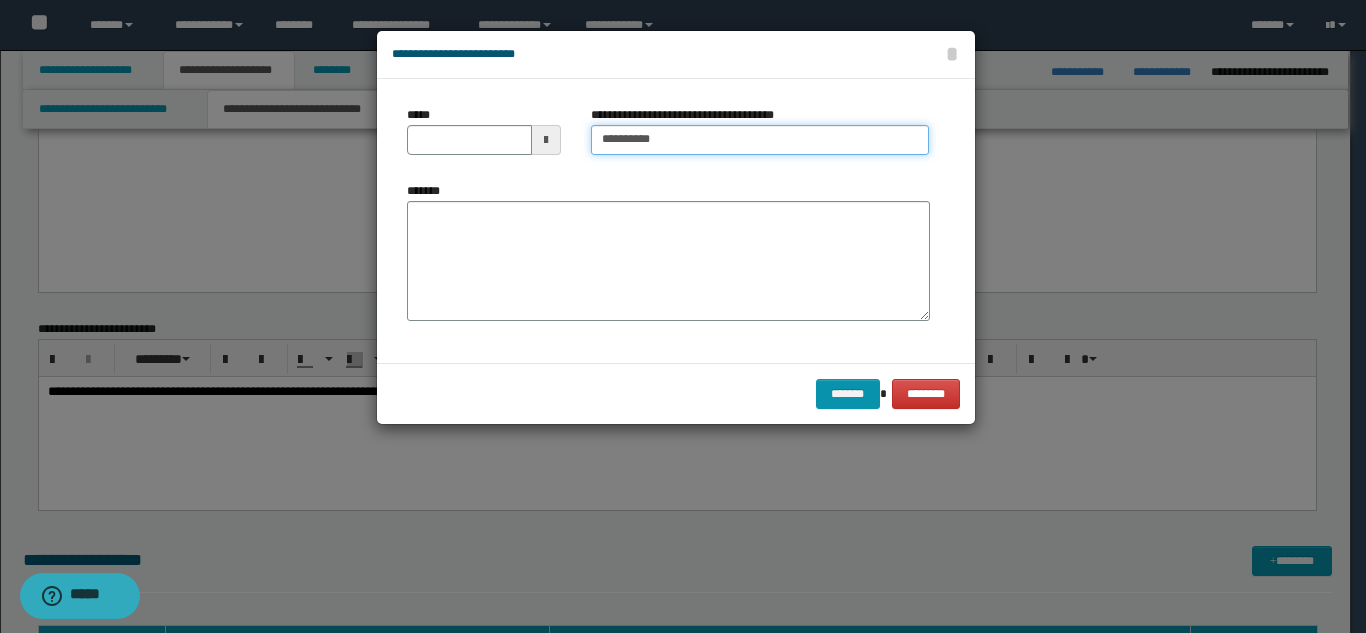 type 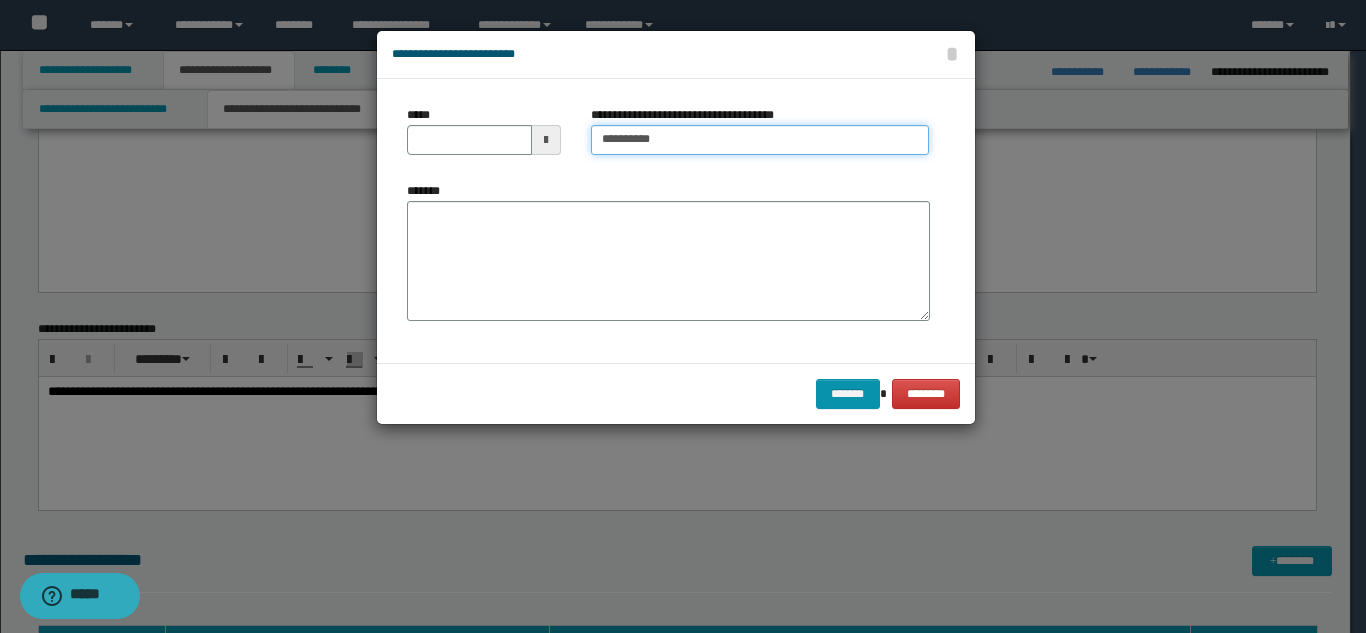 type on "*********" 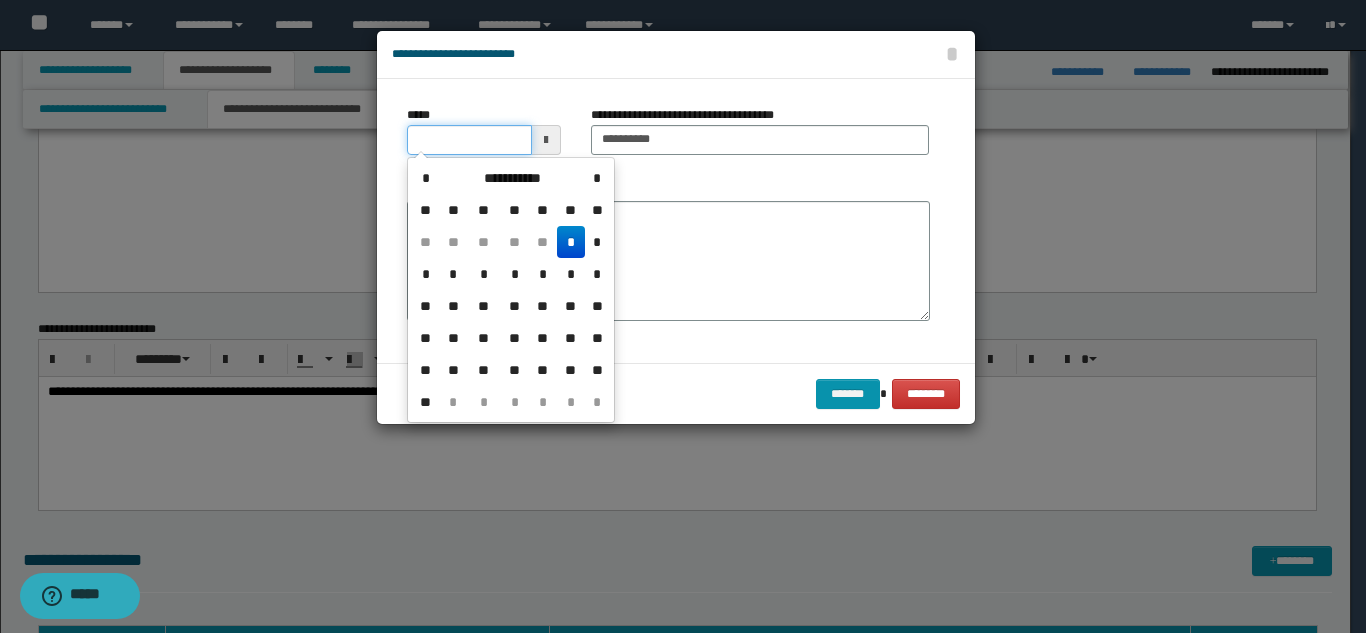 click on "*****" at bounding box center [469, 140] 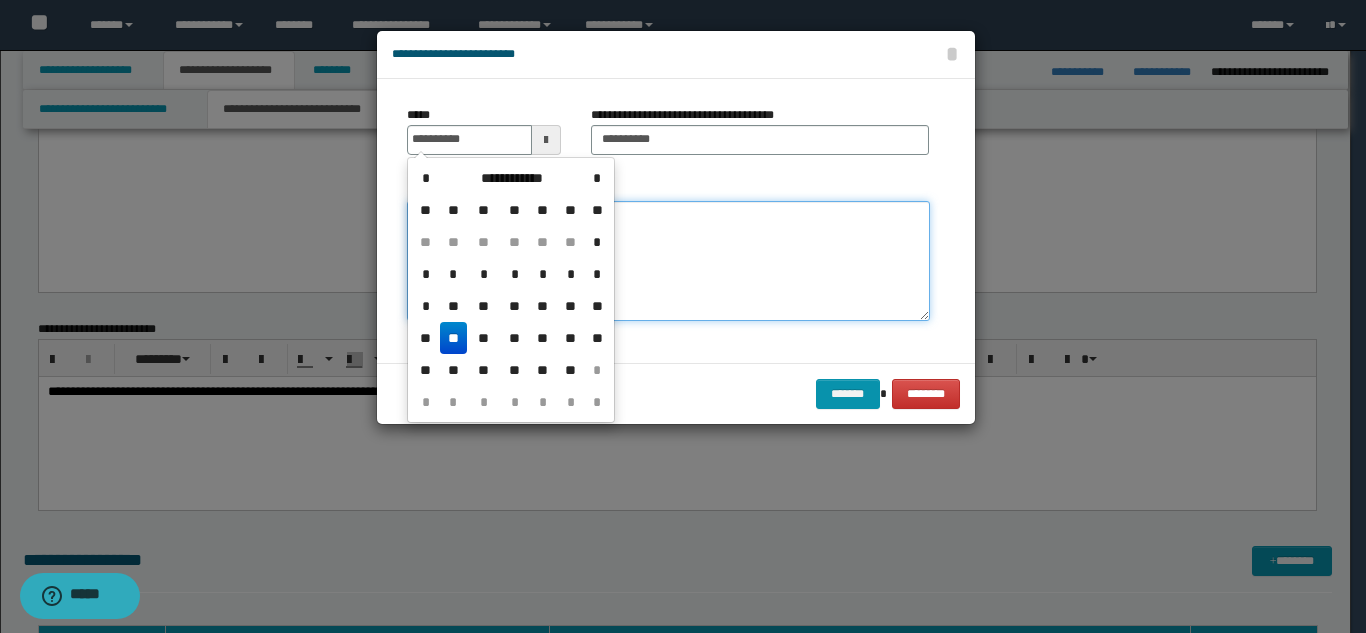 type on "**********" 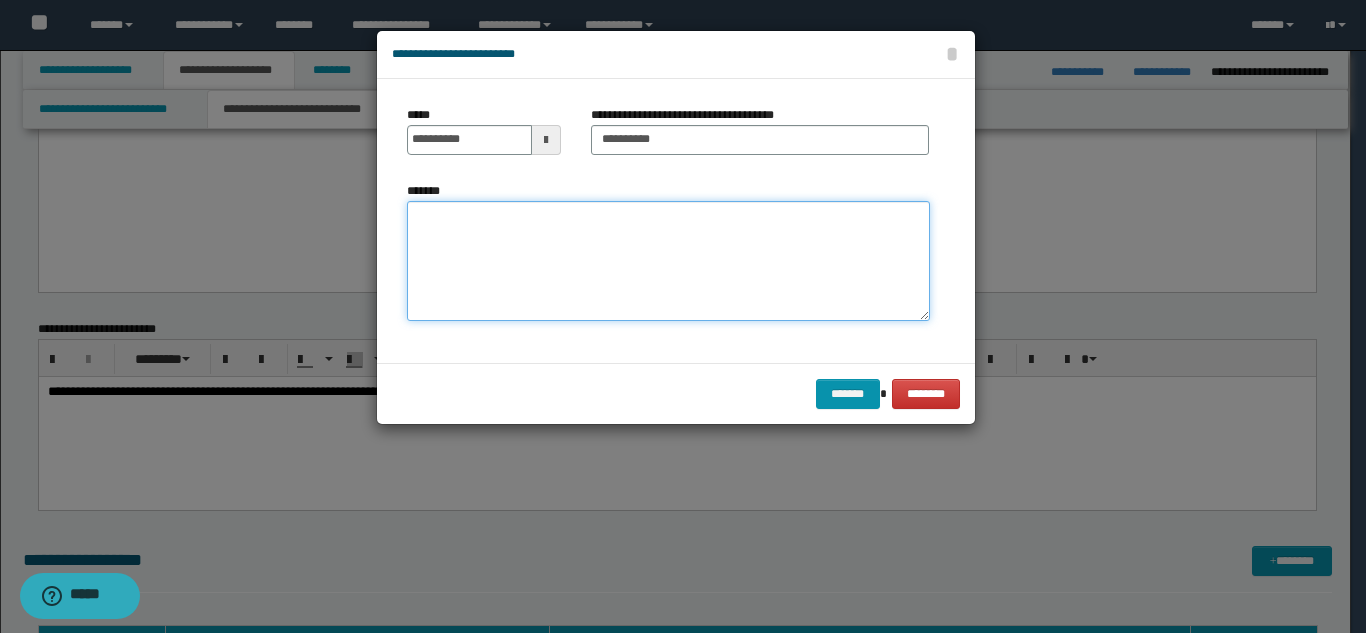 click on "*******" at bounding box center [668, 261] 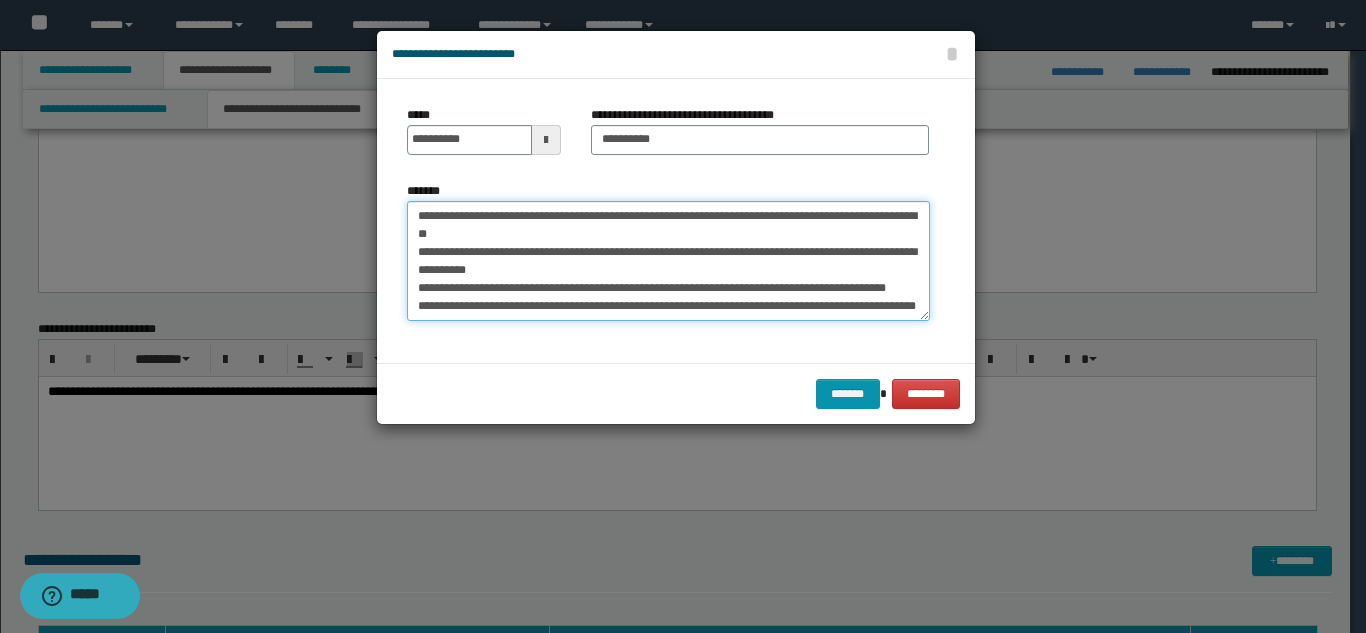 scroll, scrollTop: 66, scrollLeft: 0, axis: vertical 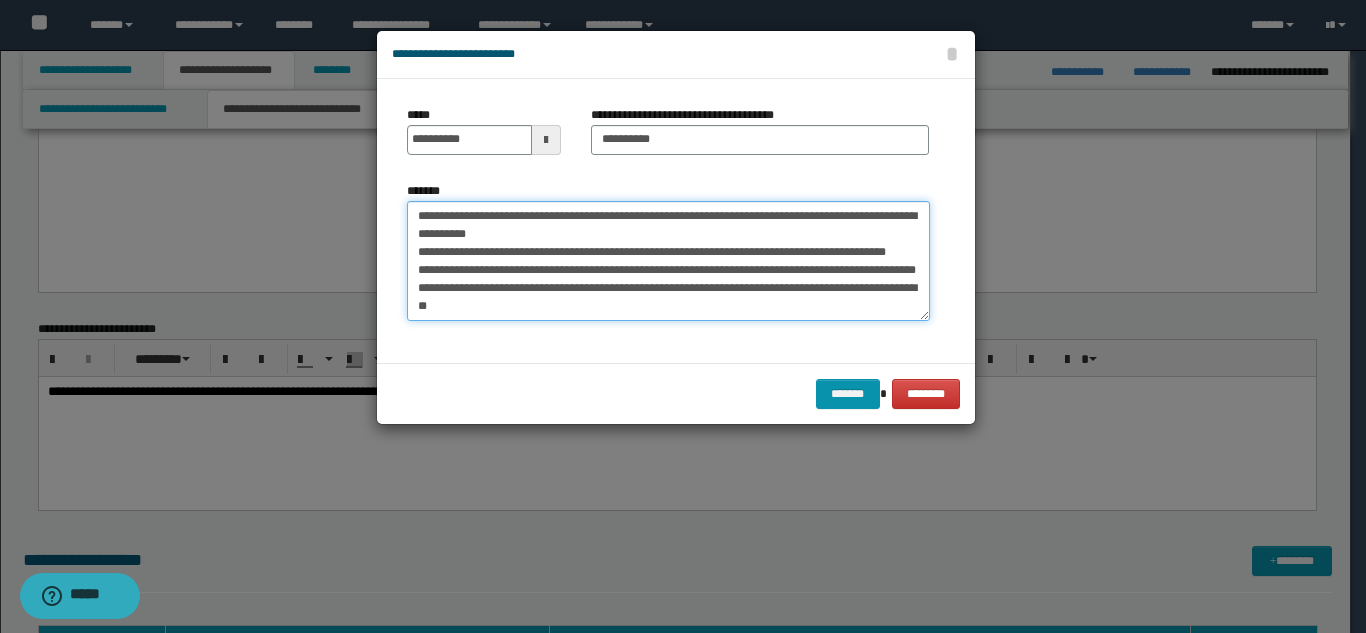 type on "**********" 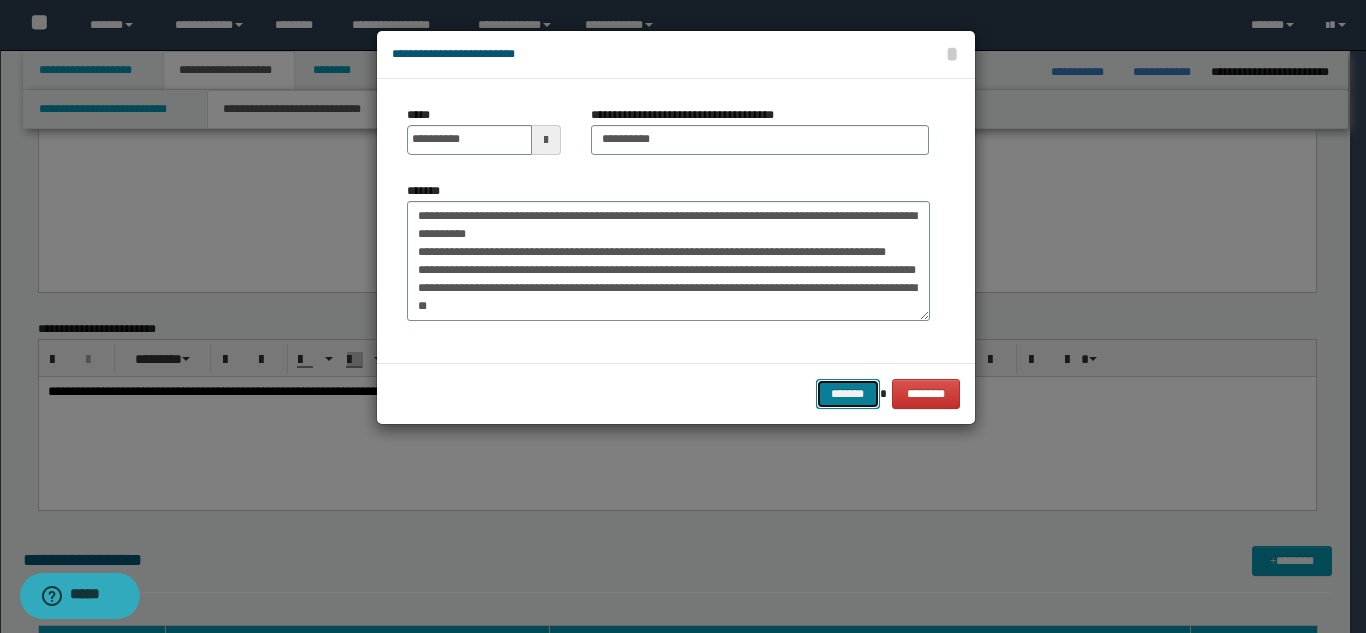 click on "*******" at bounding box center (848, 394) 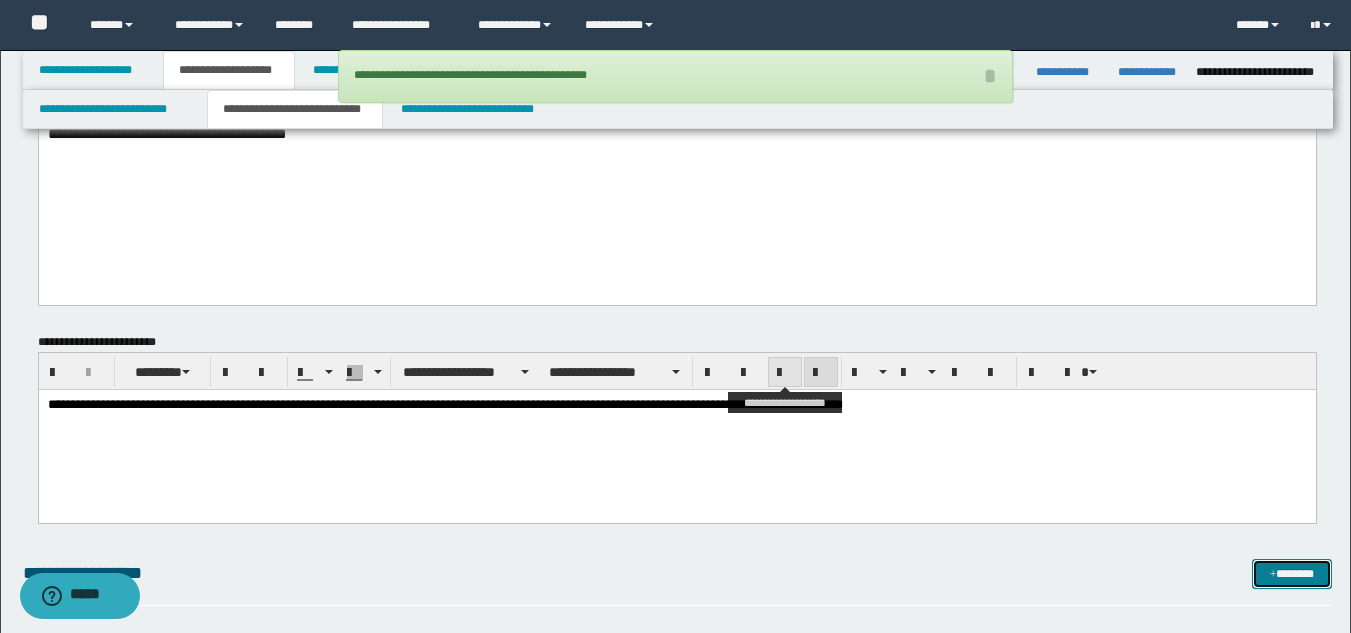 scroll, scrollTop: 0, scrollLeft: 0, axis: both 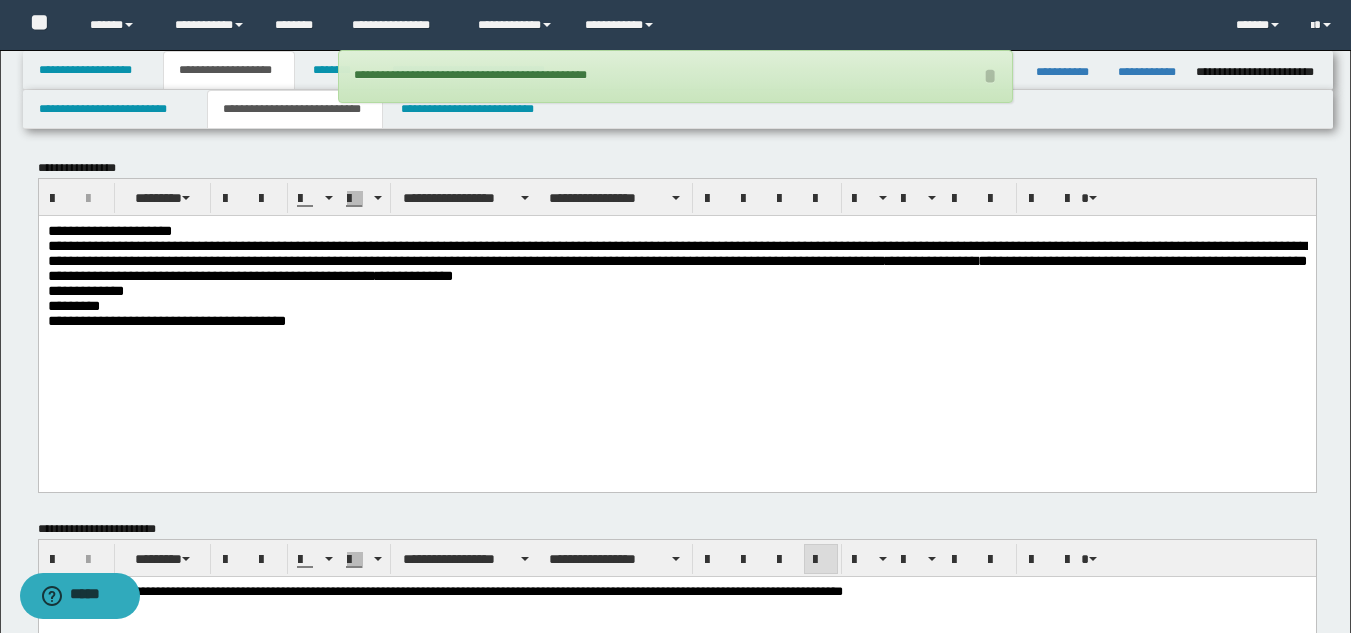 click on "**********" at bounding box center [676, 290] 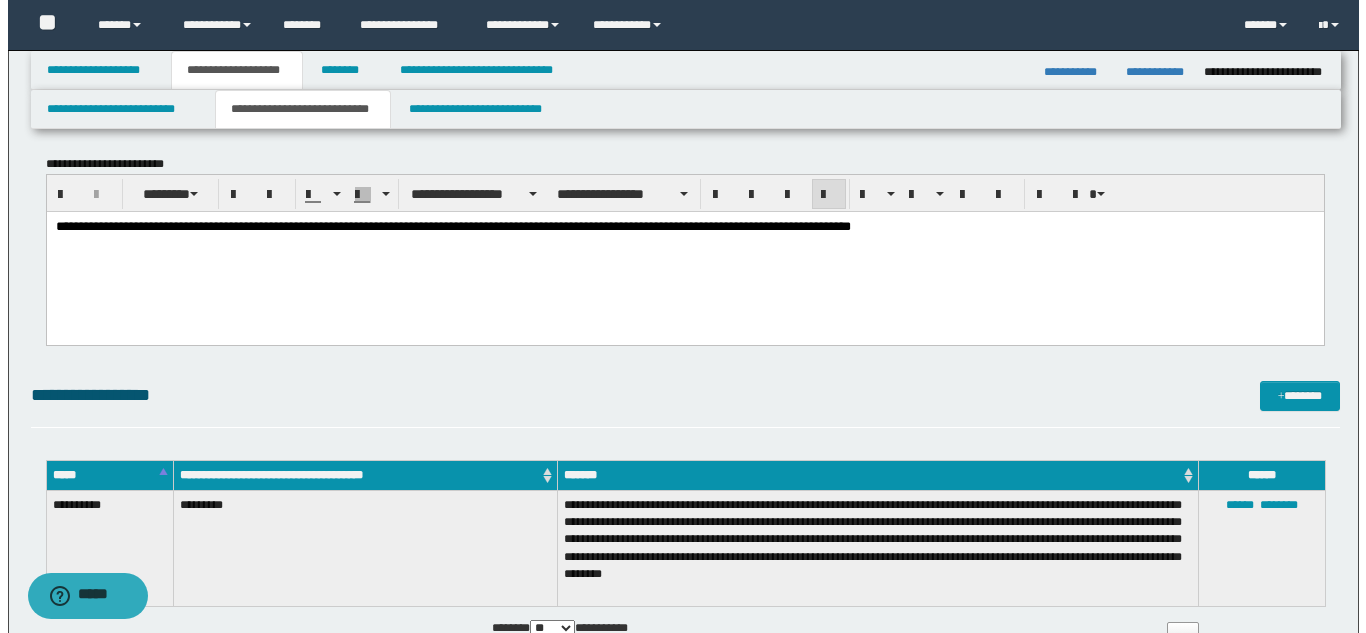 scroll, scrollTop: 400, scrollLeft: 0, axis: vertical 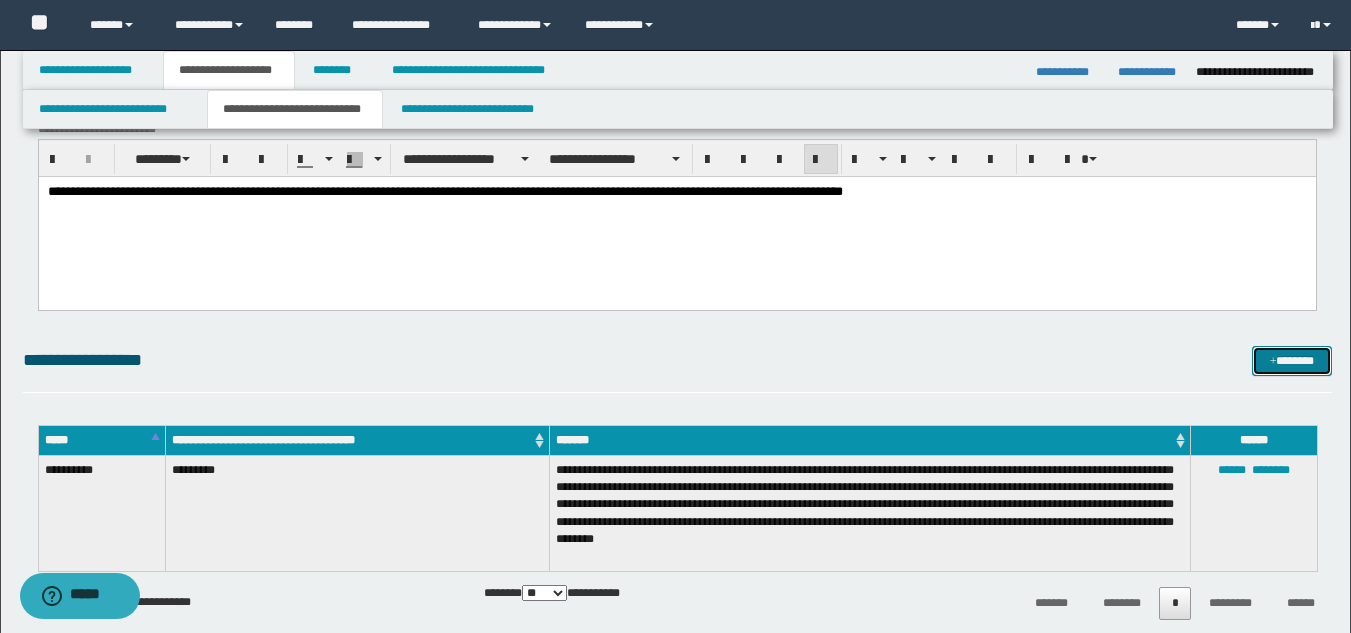 click on "*******" at bounding box center (1292, 361) 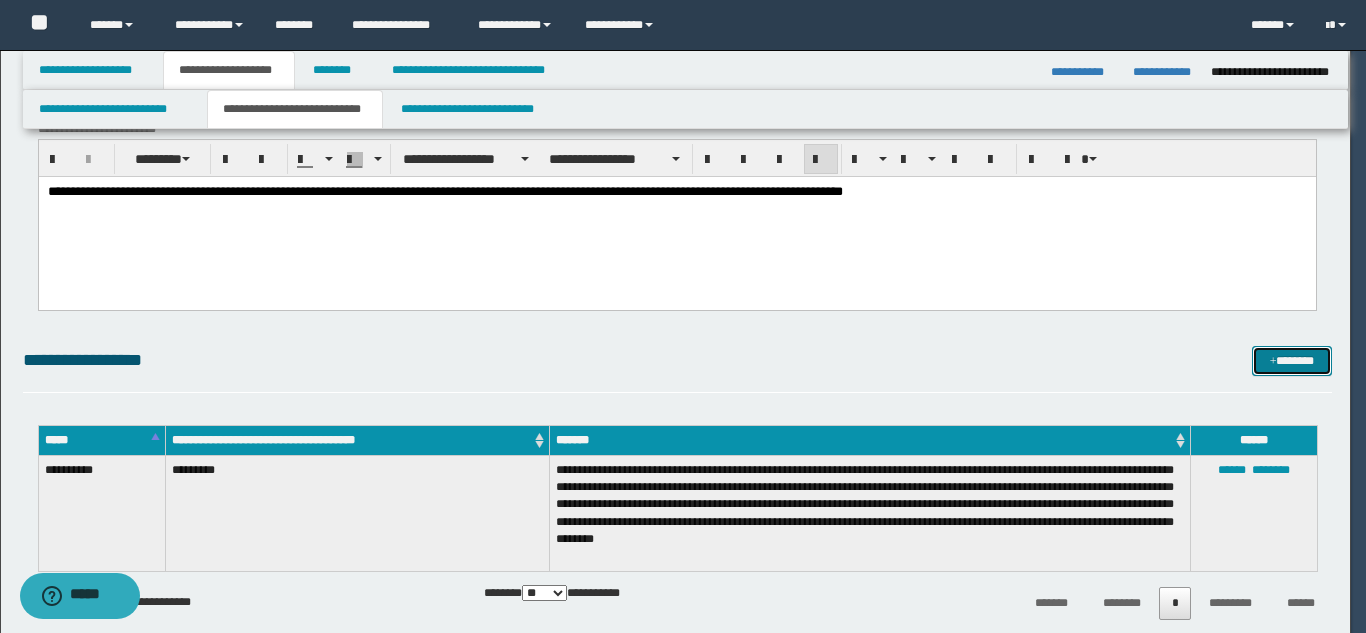 scroll, scrollTop: 0, scrollLeft: 0, axis: both 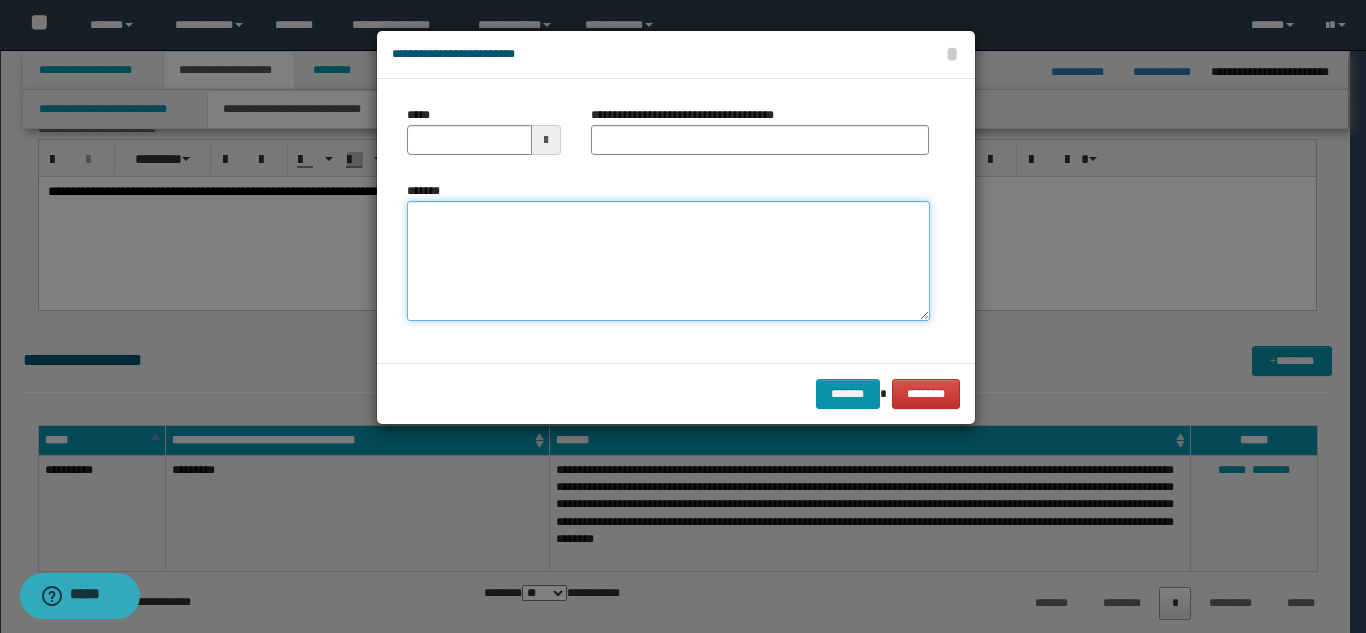 click on "*******" at bounding box center [668, 261] 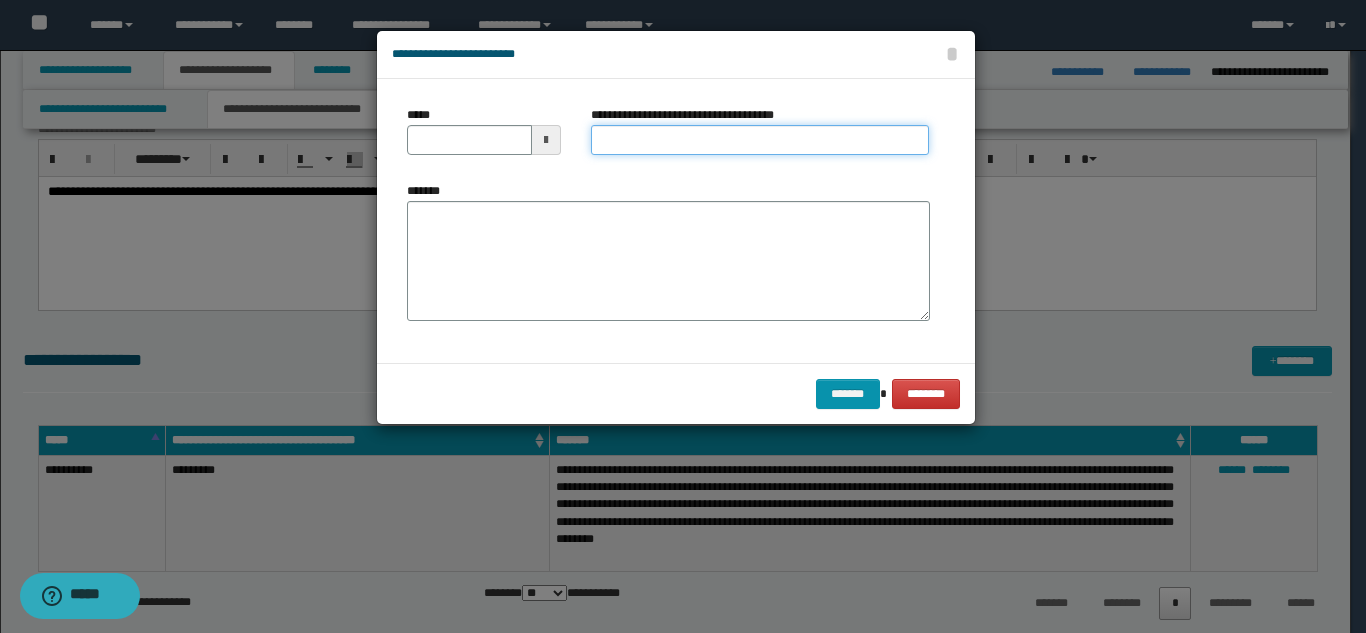 click on "**********" at bounding box center (760, 140) 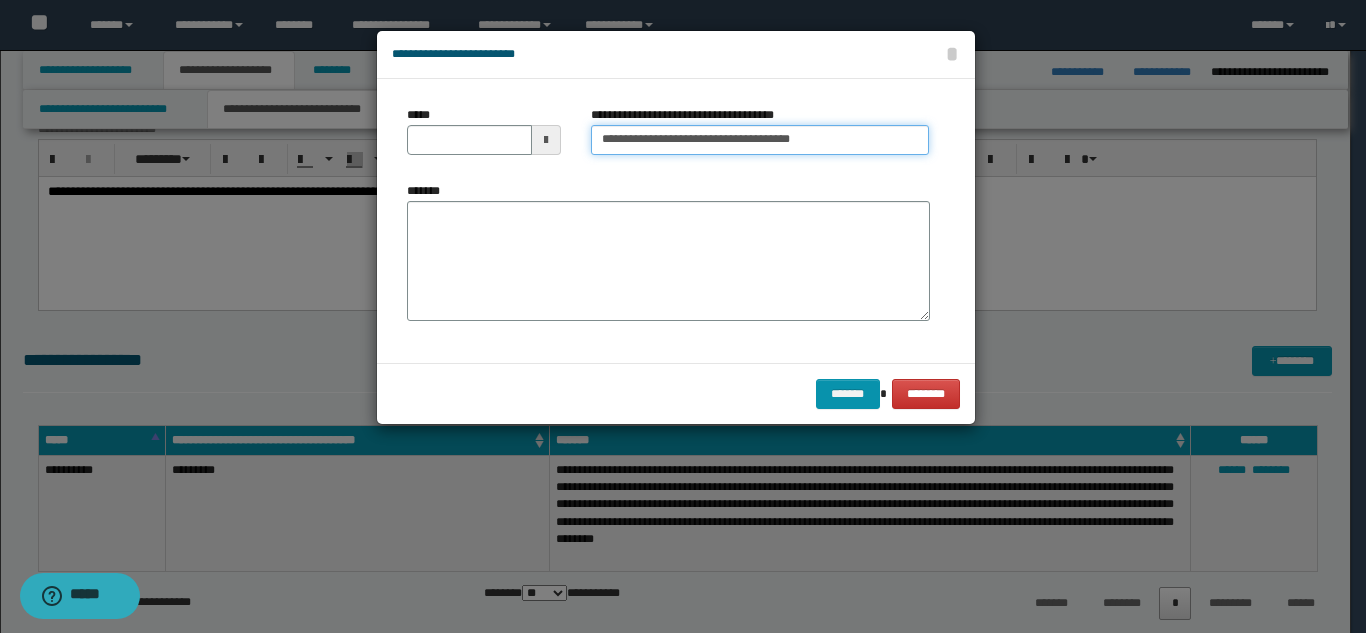 type 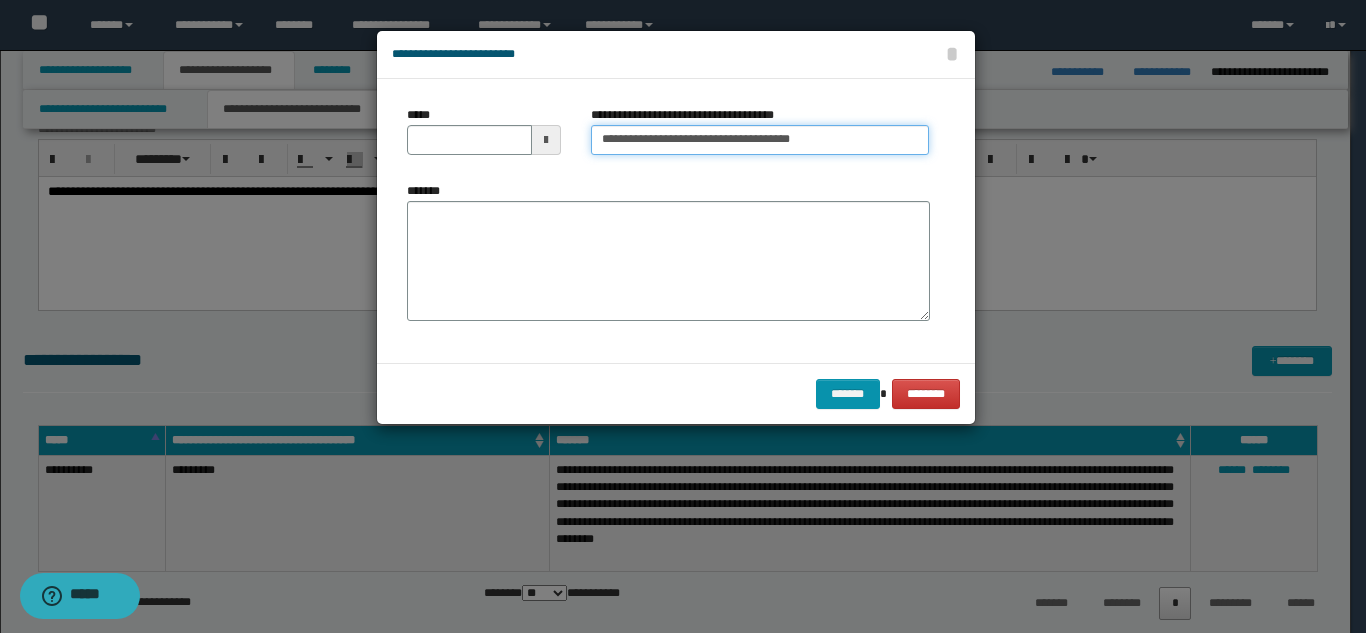 type on "**********" 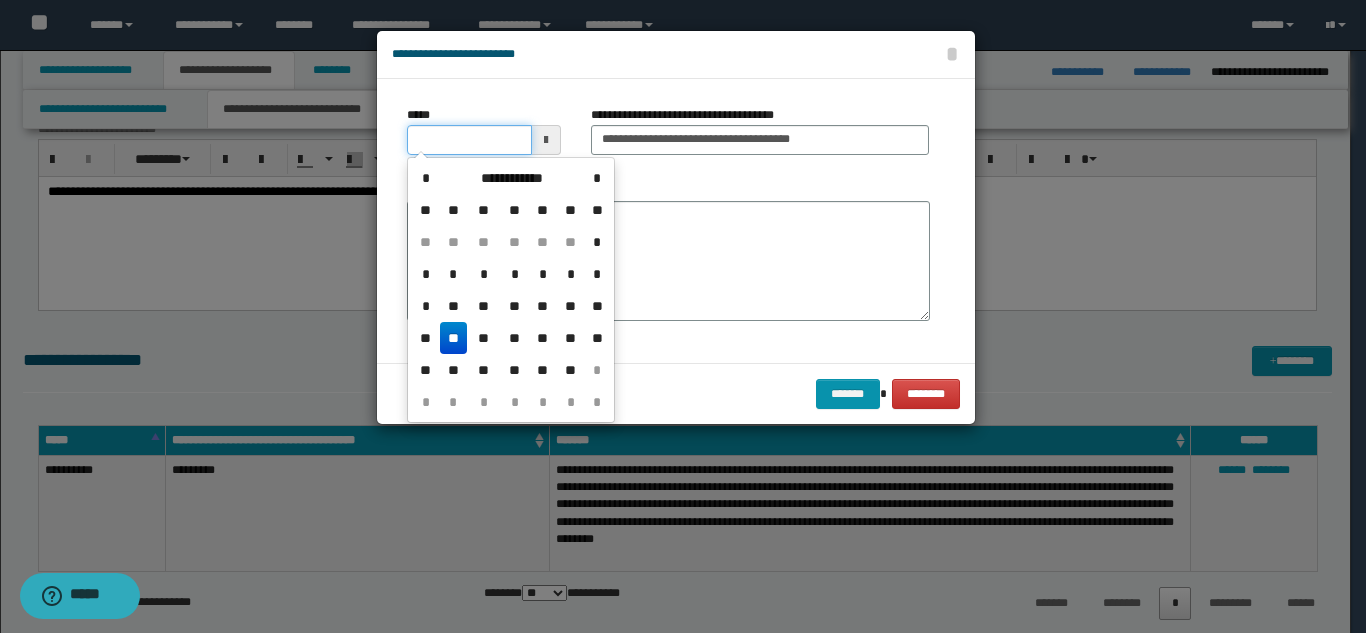 drag, startPoint x: 494, startPoint y: 138, endPoint x: 427, endPoint y: 94, distance: 80.1561 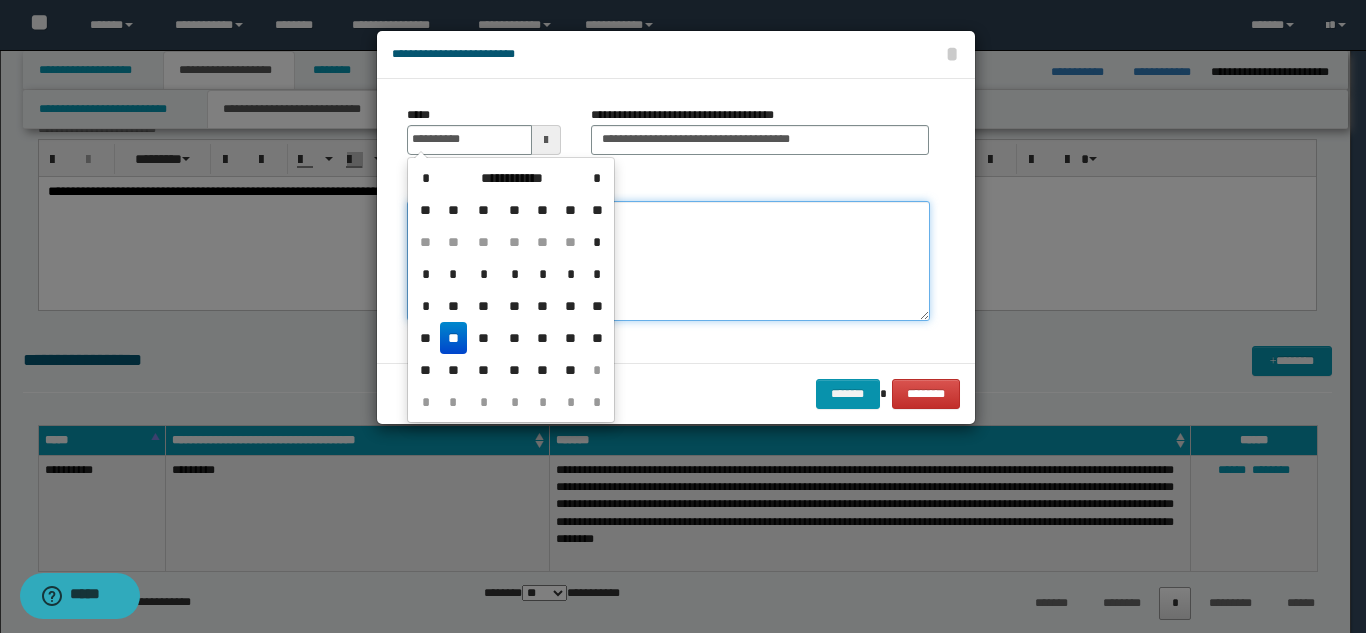 type on "**********" 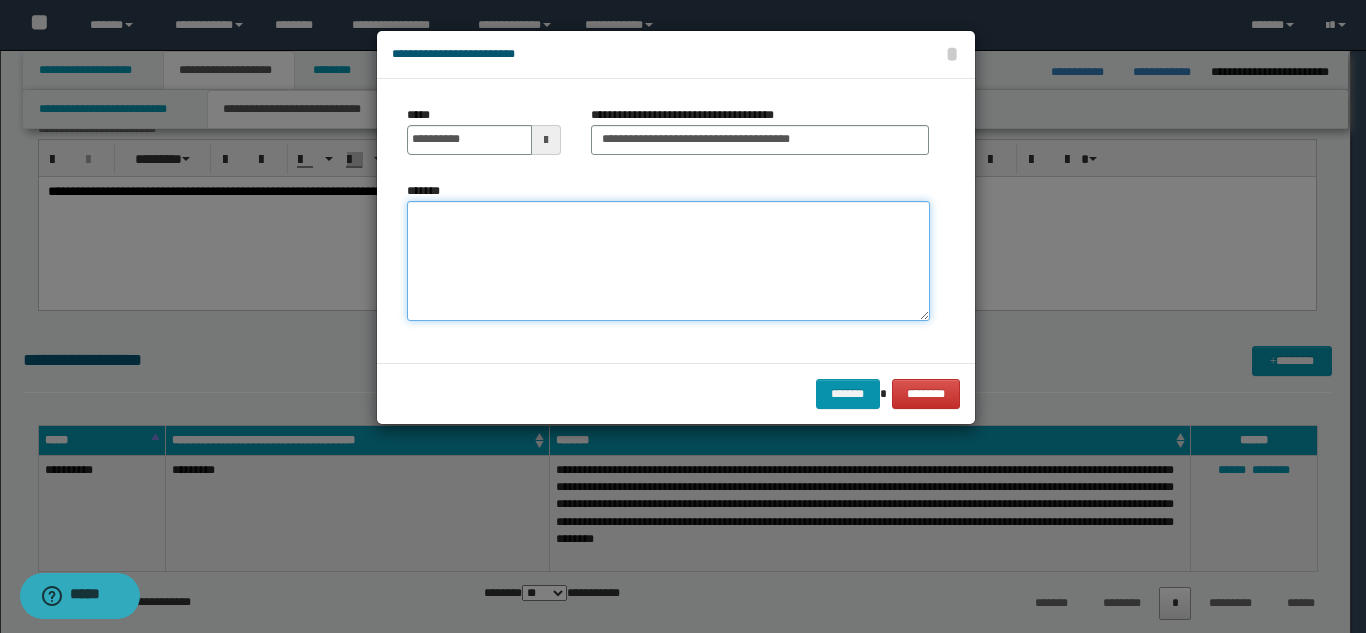 click on "*******" at bounding box center (668, 261) 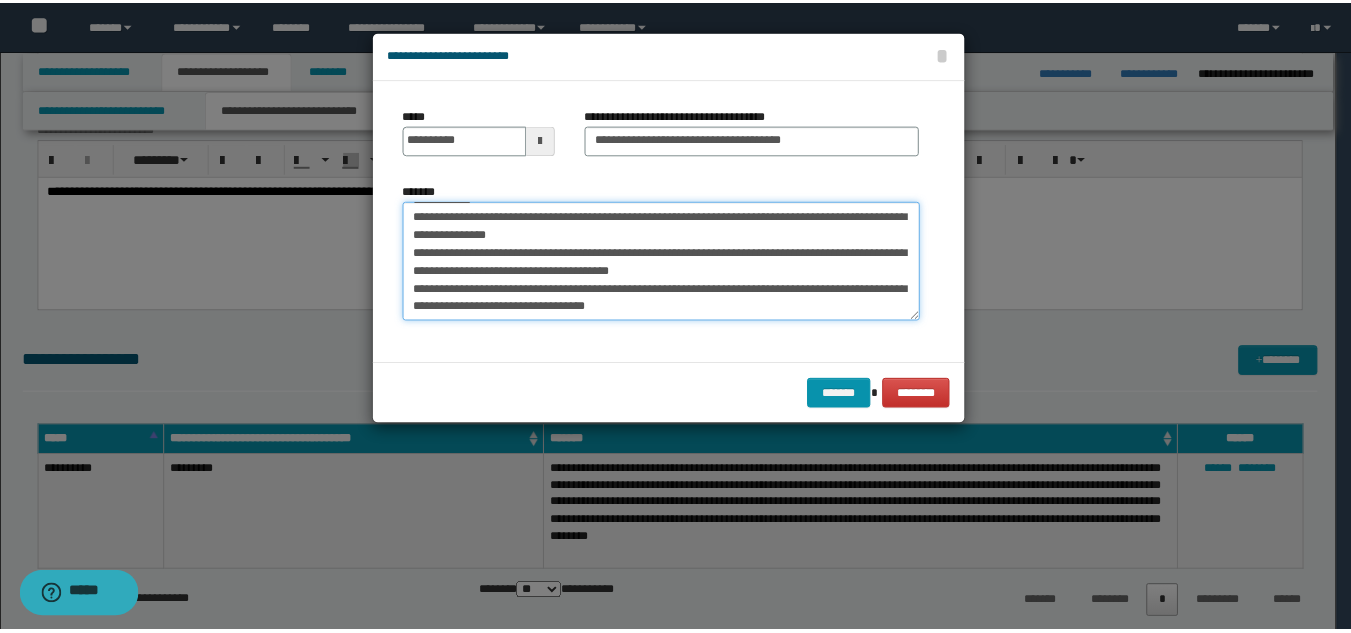 scroll, scrollTop: 36, scrollLeft: 0, axis: vertical 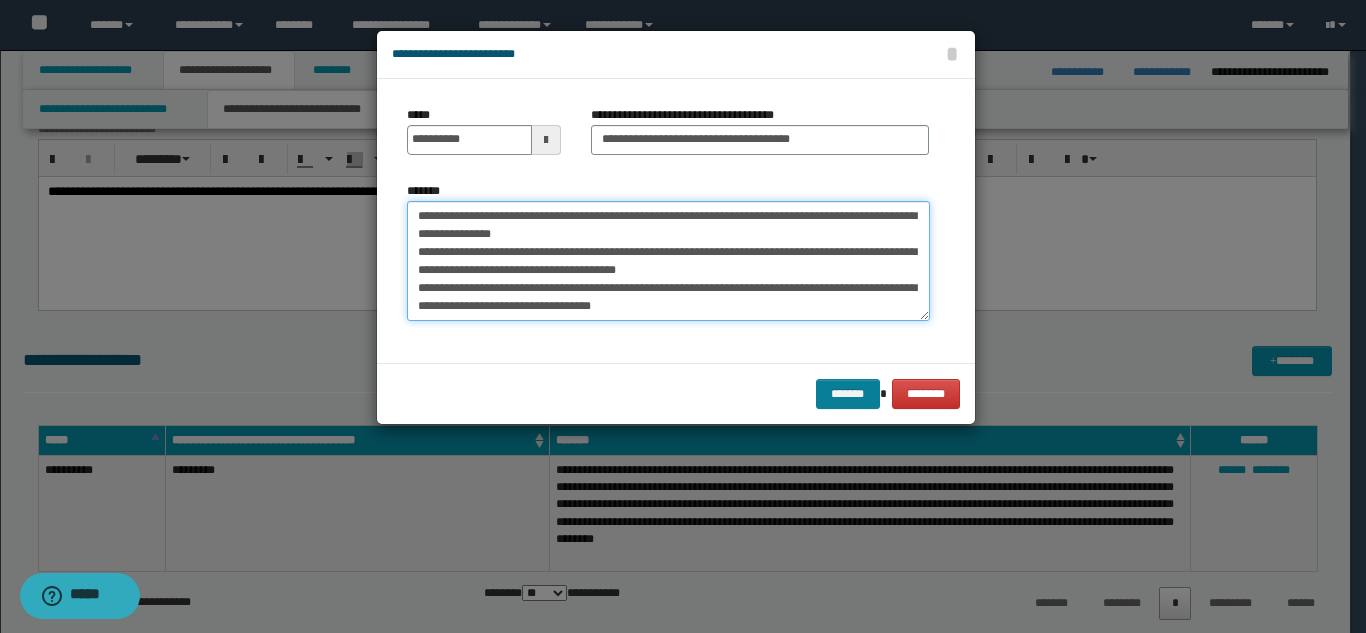 type on "**********" 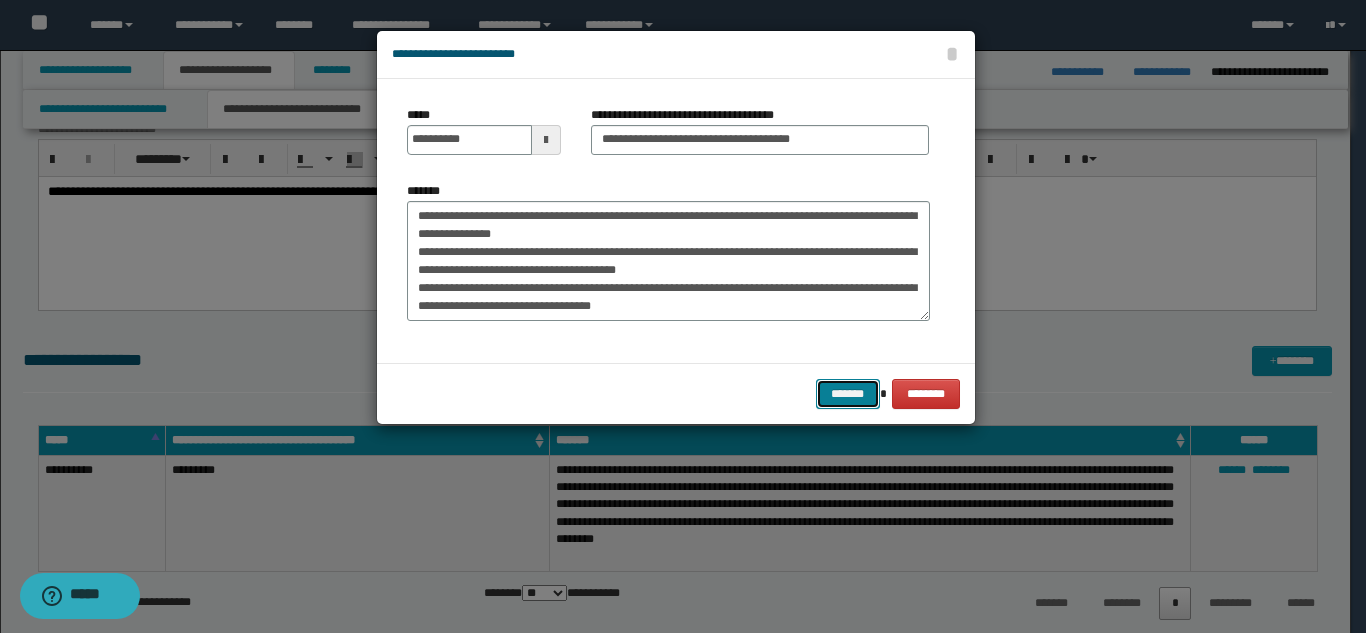 click on "*******" at bounding box center [848, 394] 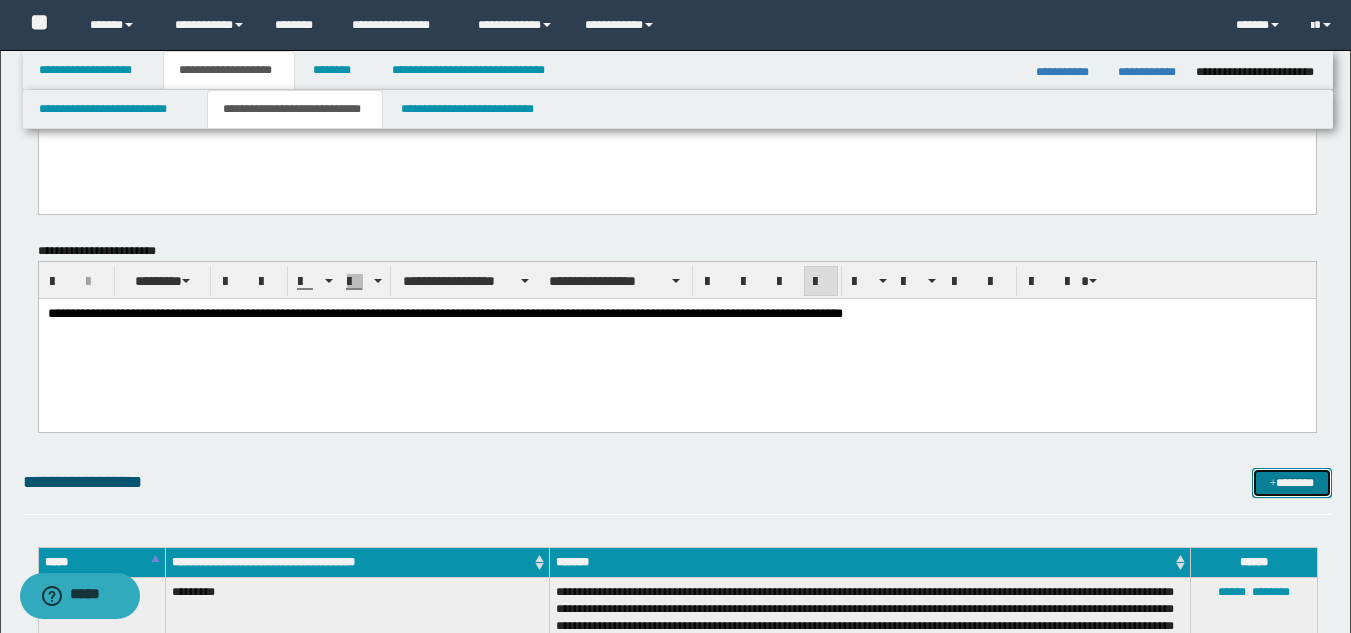 scroll, scrollTop: 0, scrollLeft: 0, axis: both 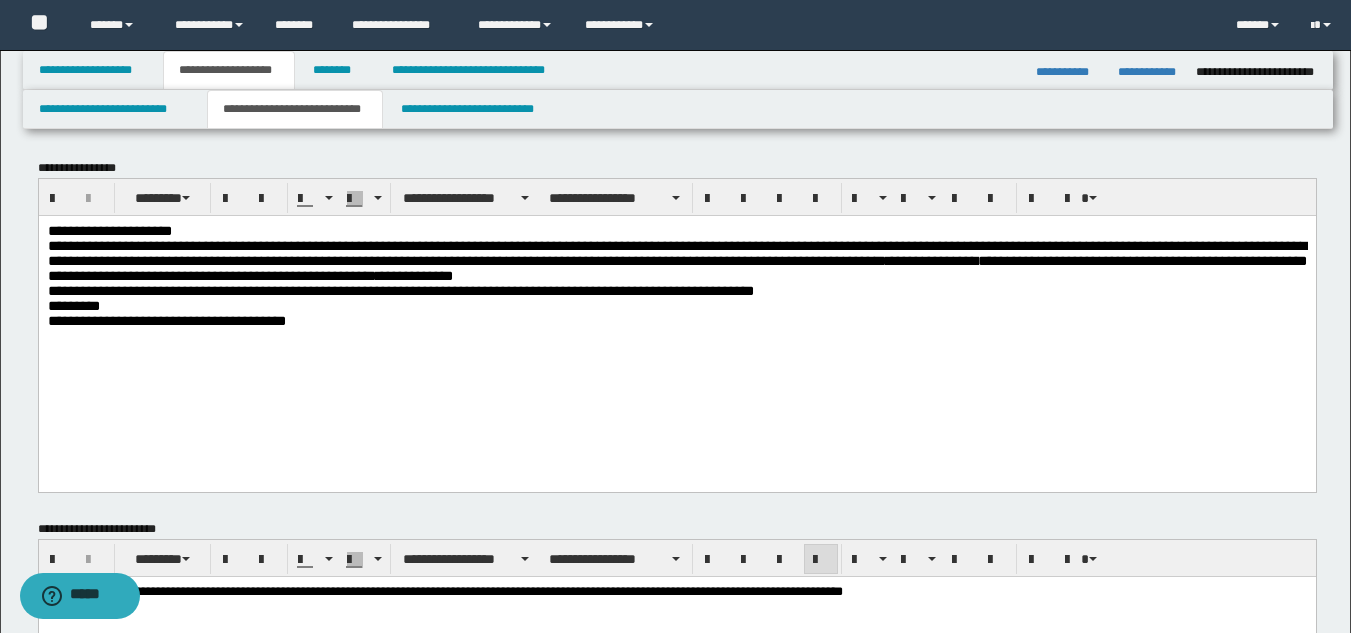 click on "*********" at bounding box center [676, 305] 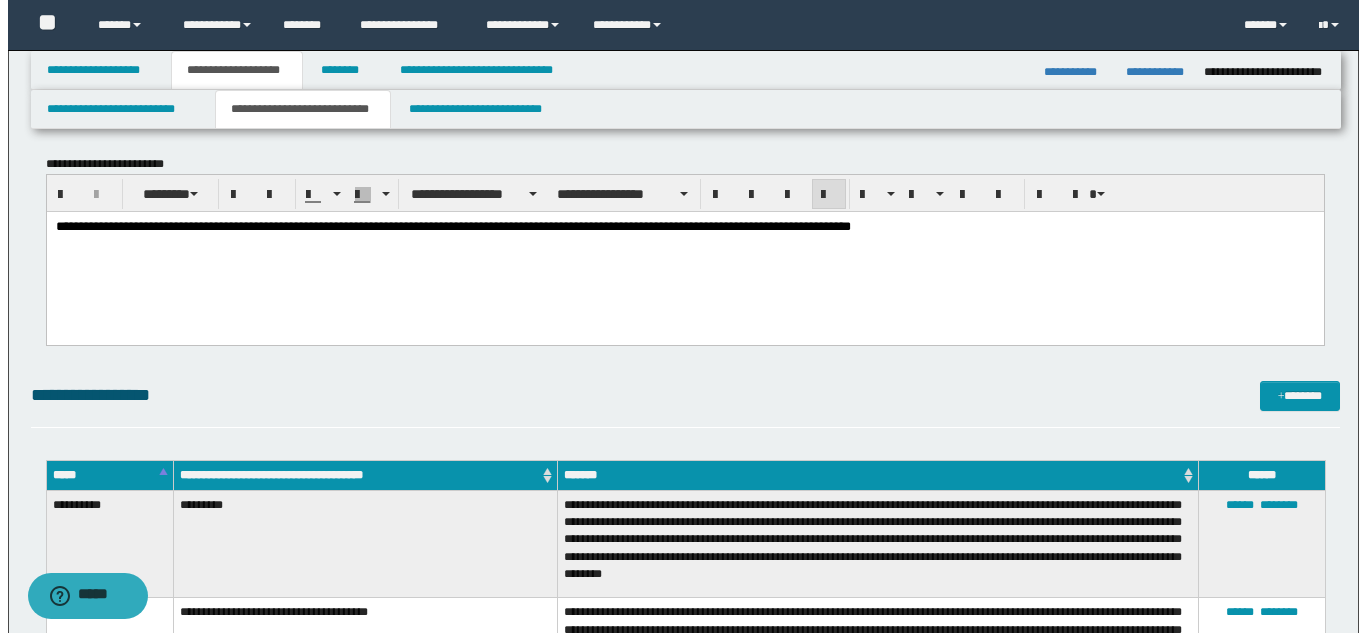scroll, scrollTop: 400, scrollLeft: 0, axis: vertical 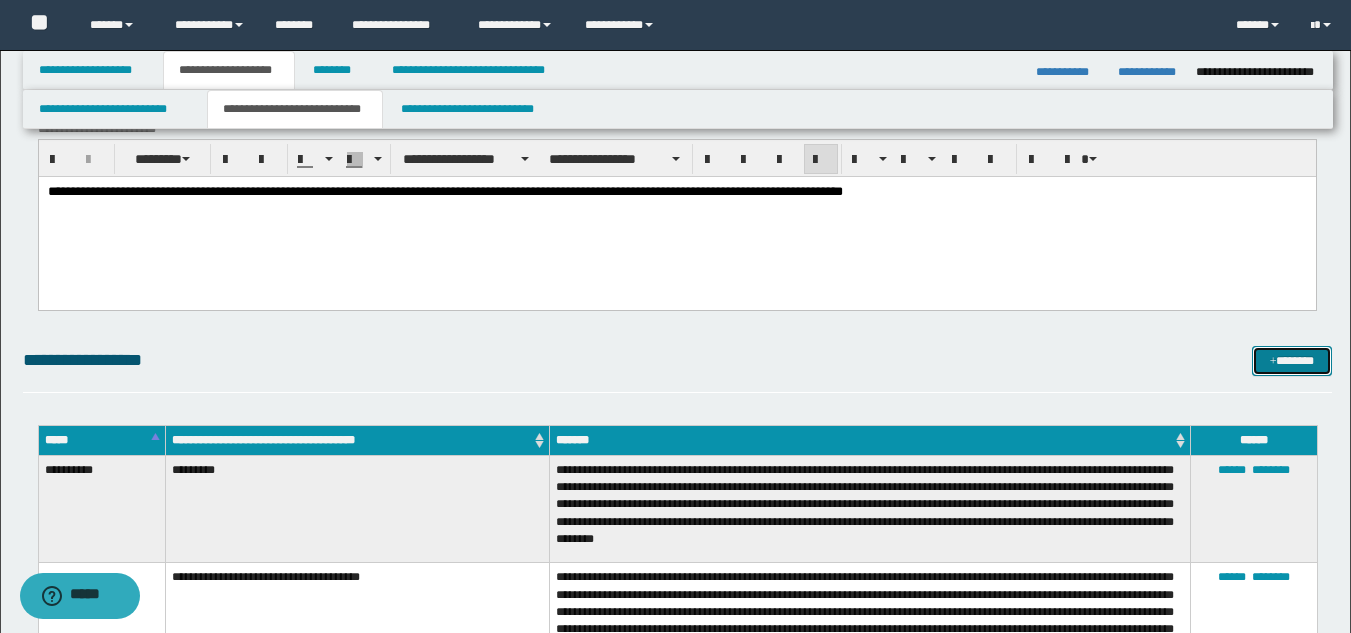 click on "*******" at bounding box center (1292, 361) 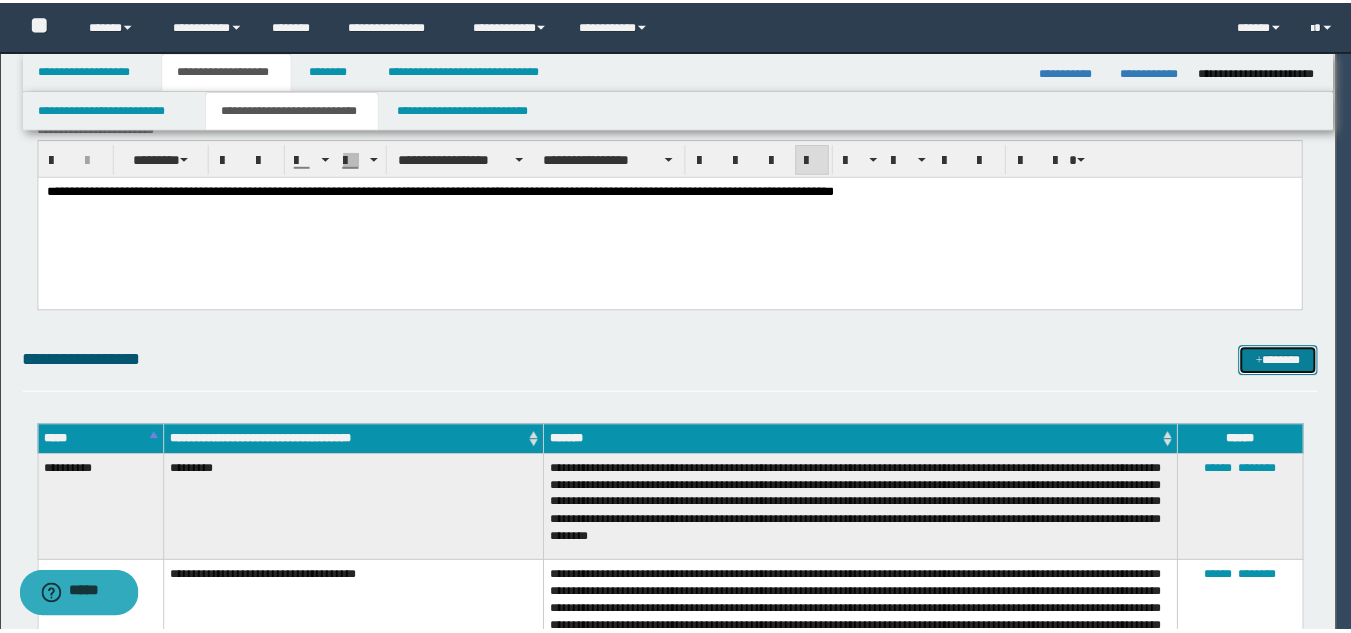 scroll, scrollTop: 0, scrollLeft: 0, axis: both 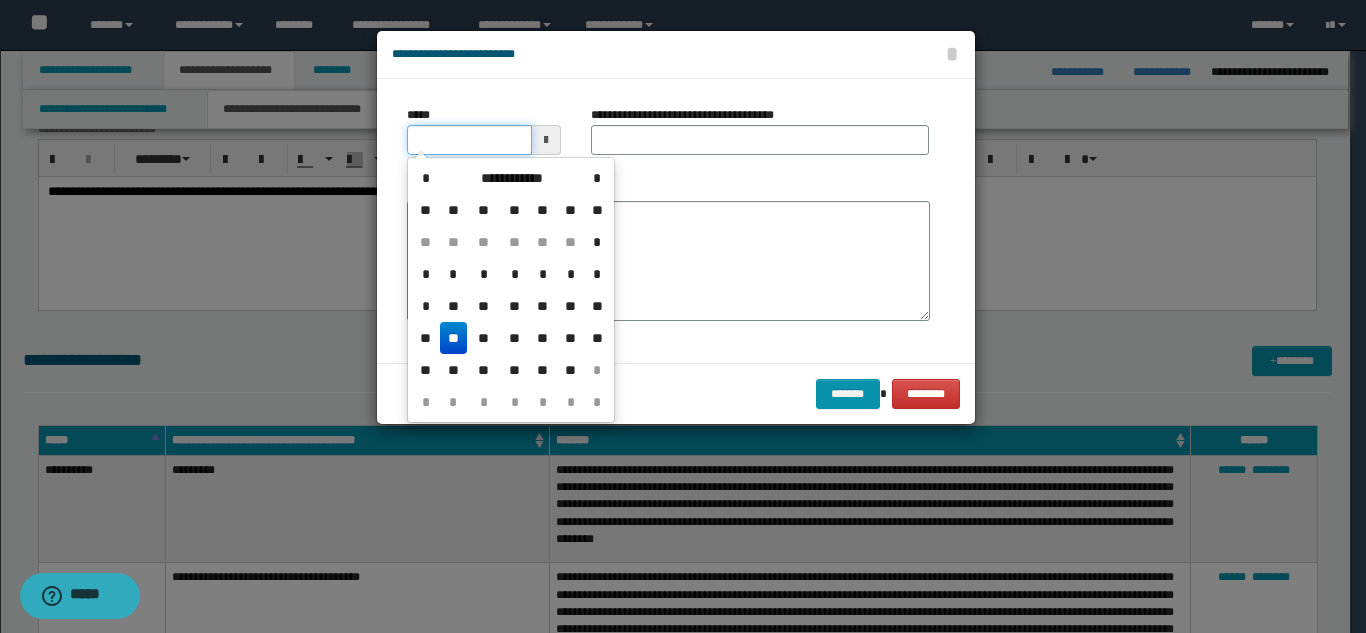 click on "*****" at bounding box center [469, 140] 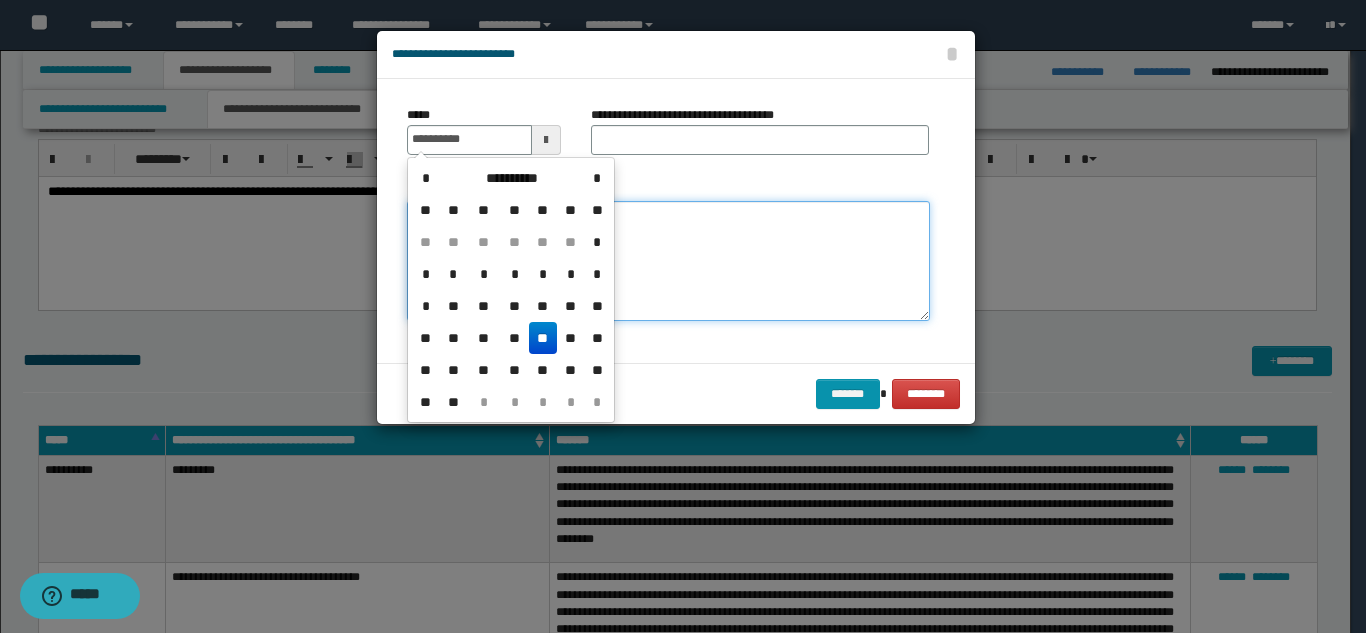 type on "**********" 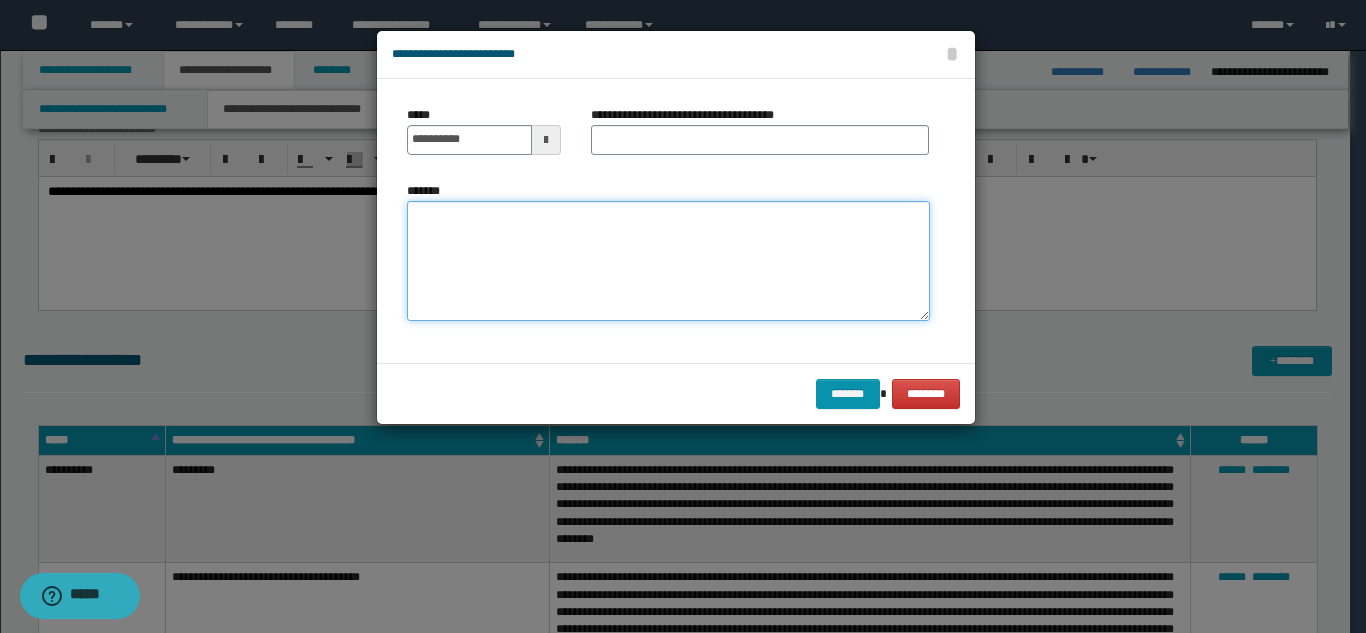 click on "*******" at bounding box center (668, 261) 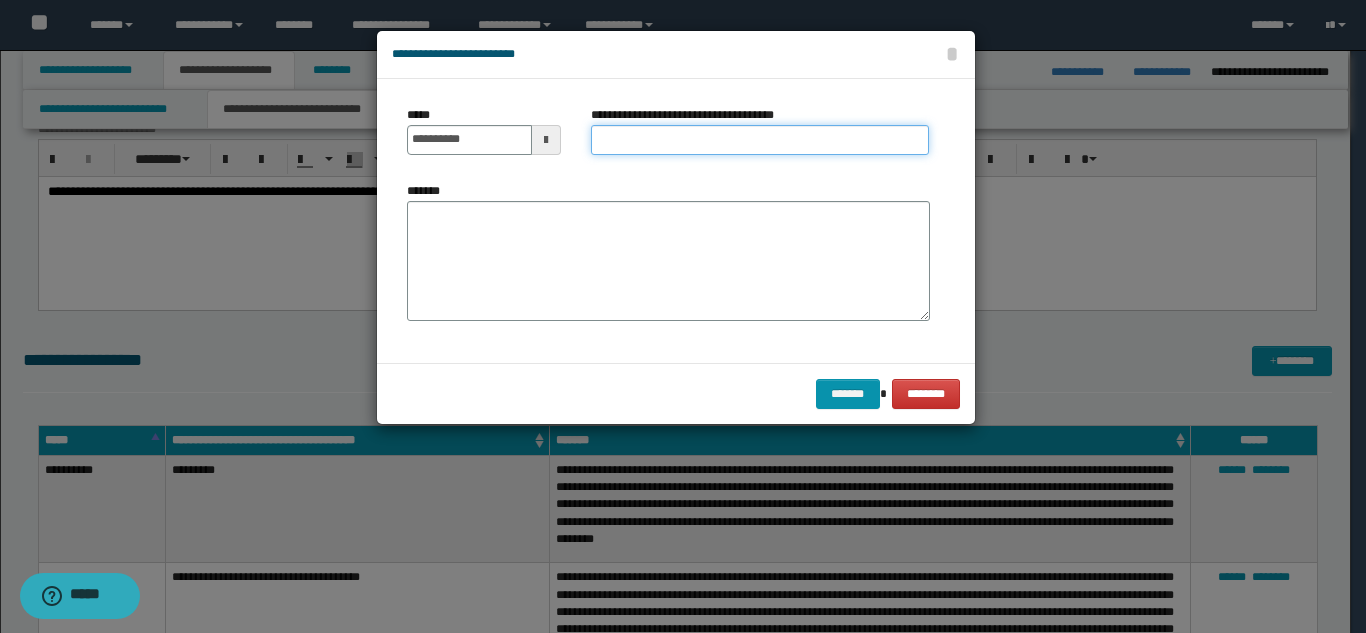 click on "**********" at bounding box center (760, 140) 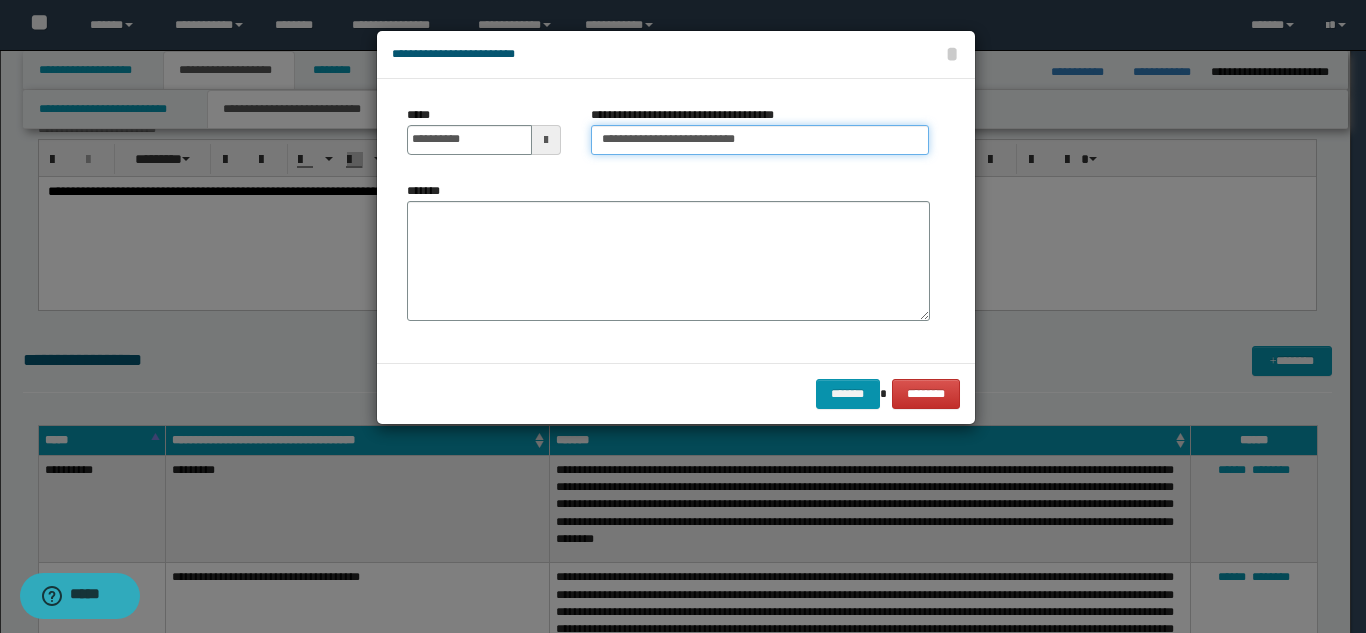 type on "**********" 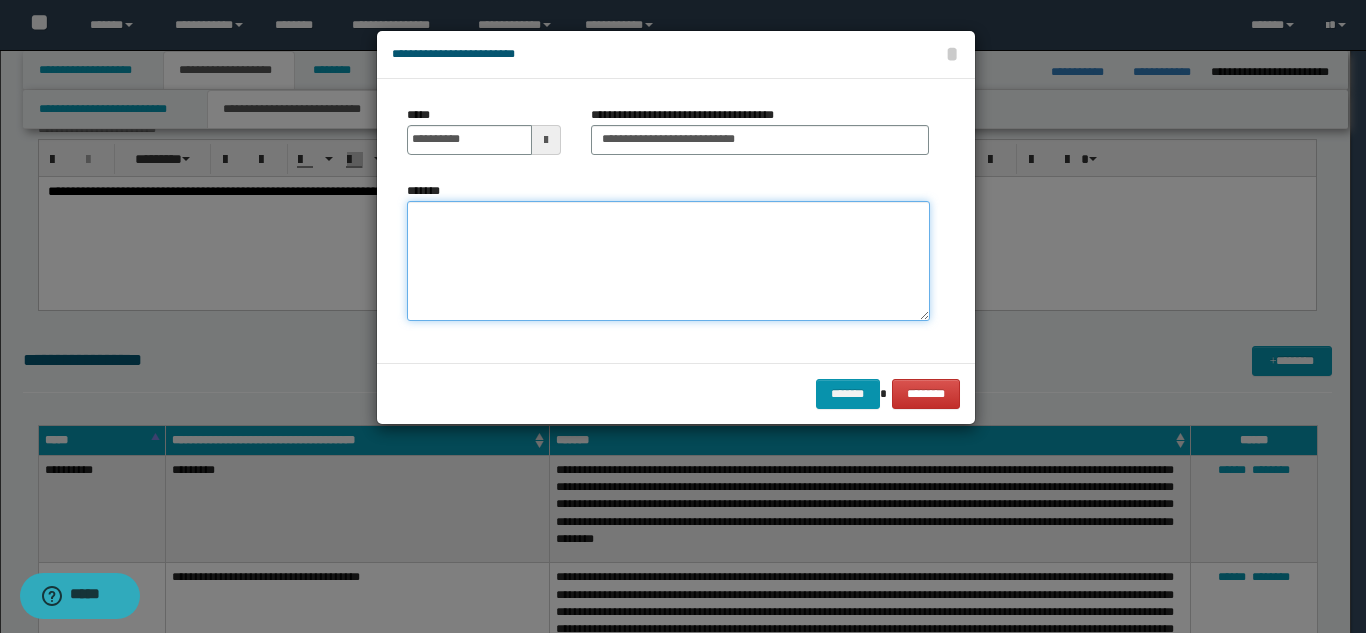 click on "*******" at bounding box center (668, 261) 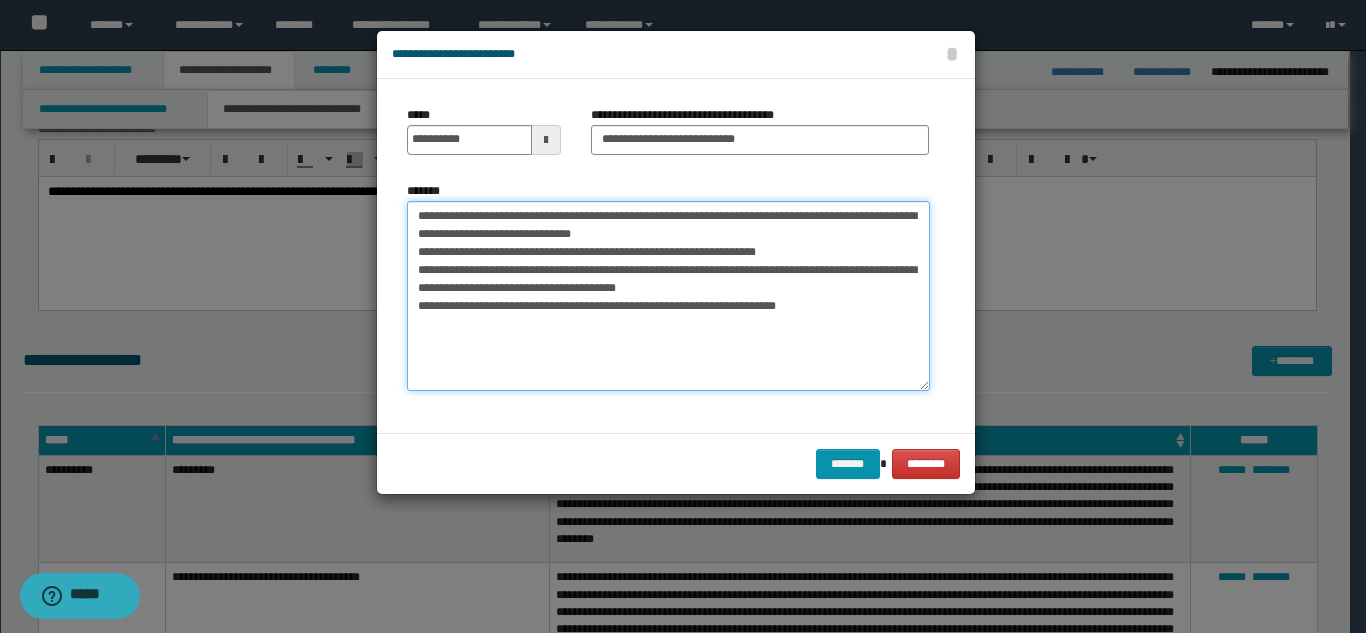 drag, startPoint x: 919, startPoint y: 315, endPoint x: 868, endPoint y: 357, distance: 66.068146 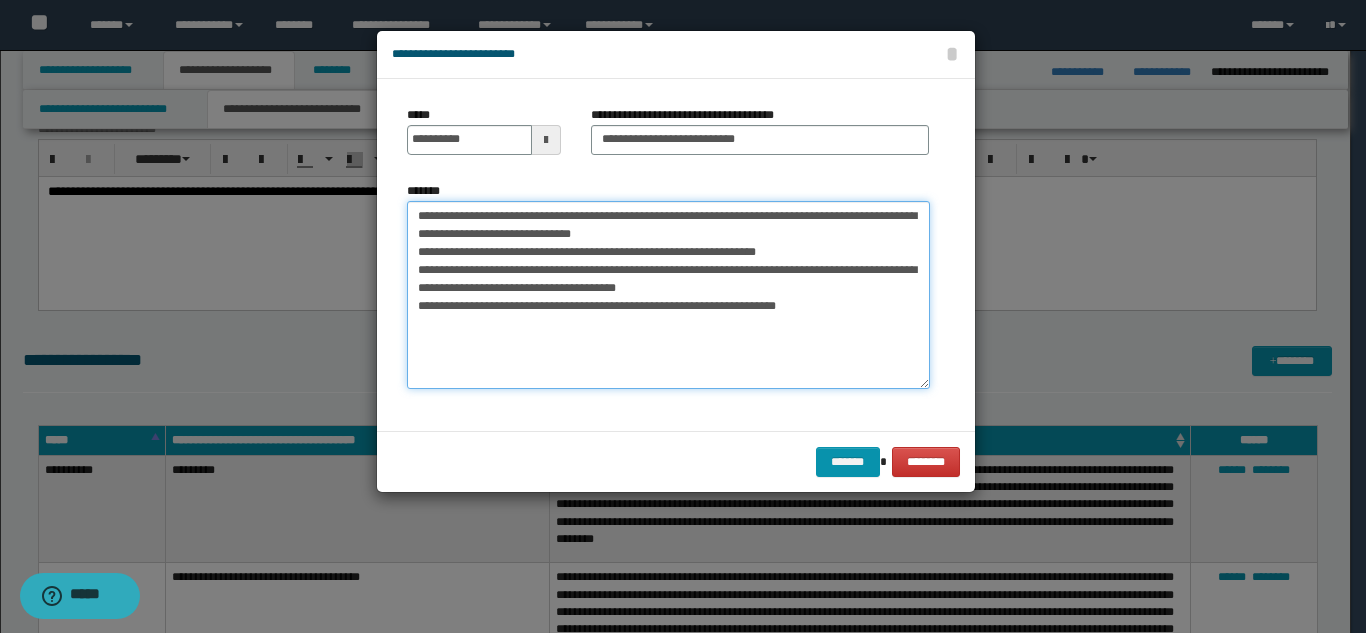 click on "**********" at bounding box center (668, 295) 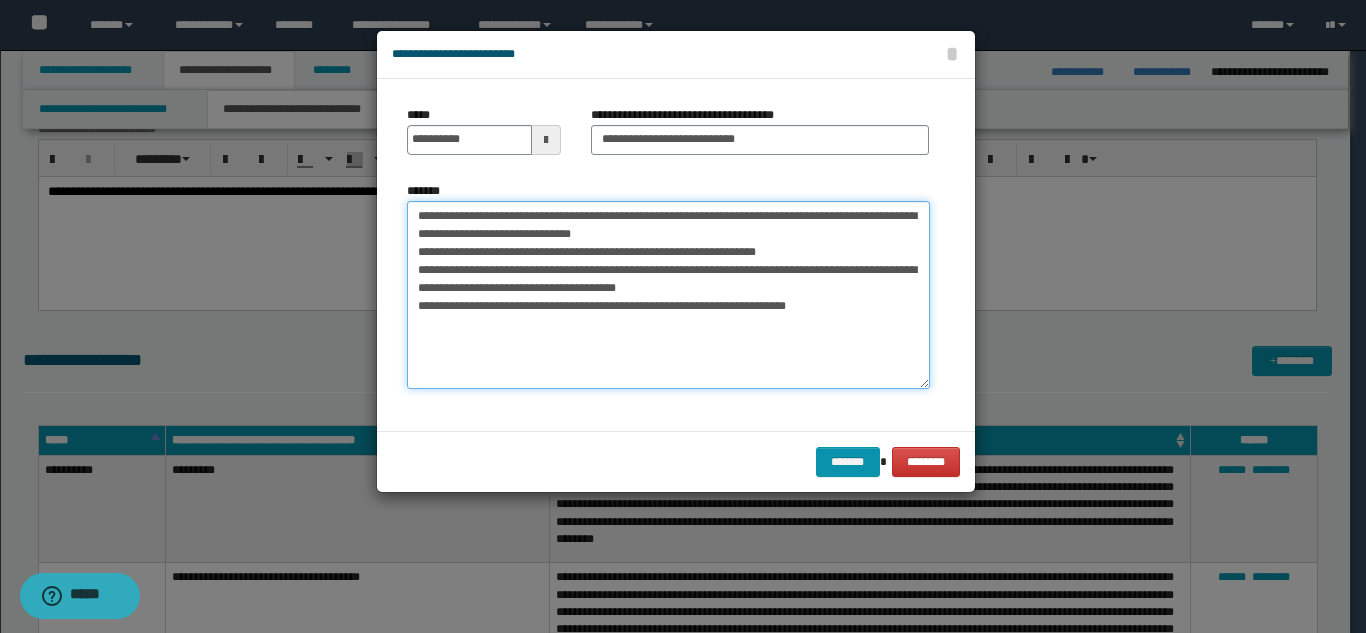 click on "**********" at bounding box center (668, 295) 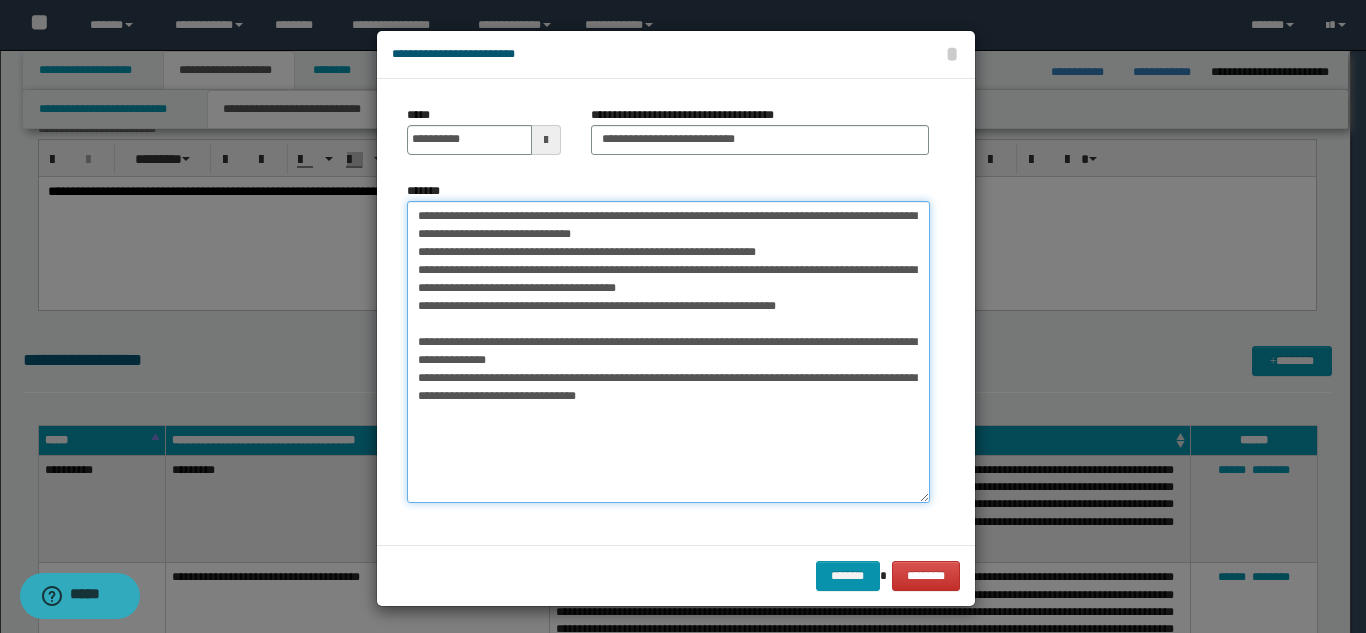 drag, startPoint x: 919, startPoint y: 381, endPoint x: 950, endPoint y: 496, distance: 119.104996 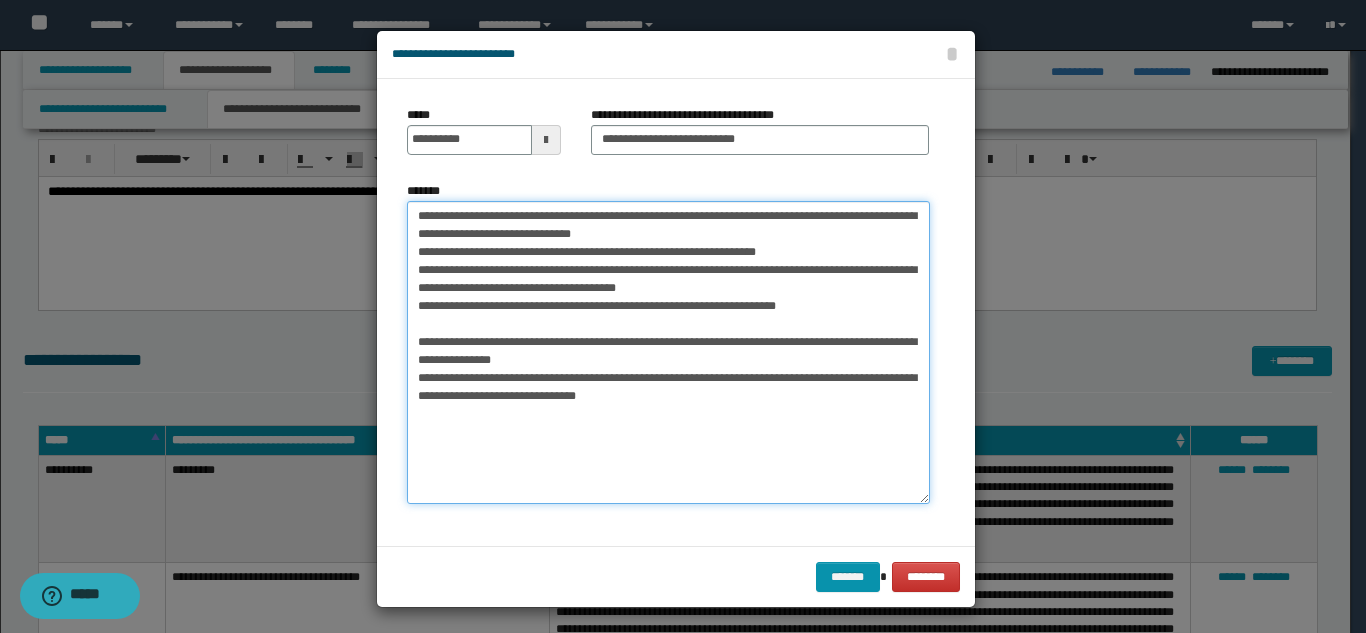 drag, startPoint x: 695, startPoint y: 349, endPoint x: 650, endPoint y: 443, distance: 104.21612 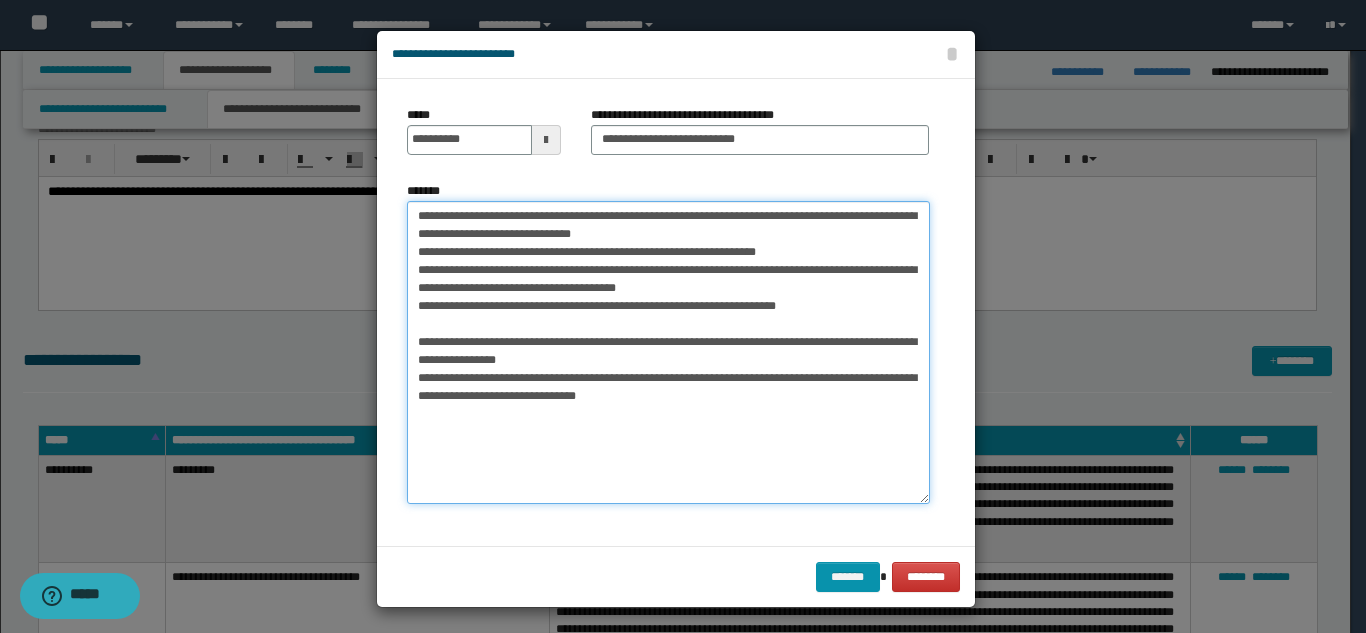 click on "**********" at bounding box center (668, 352) 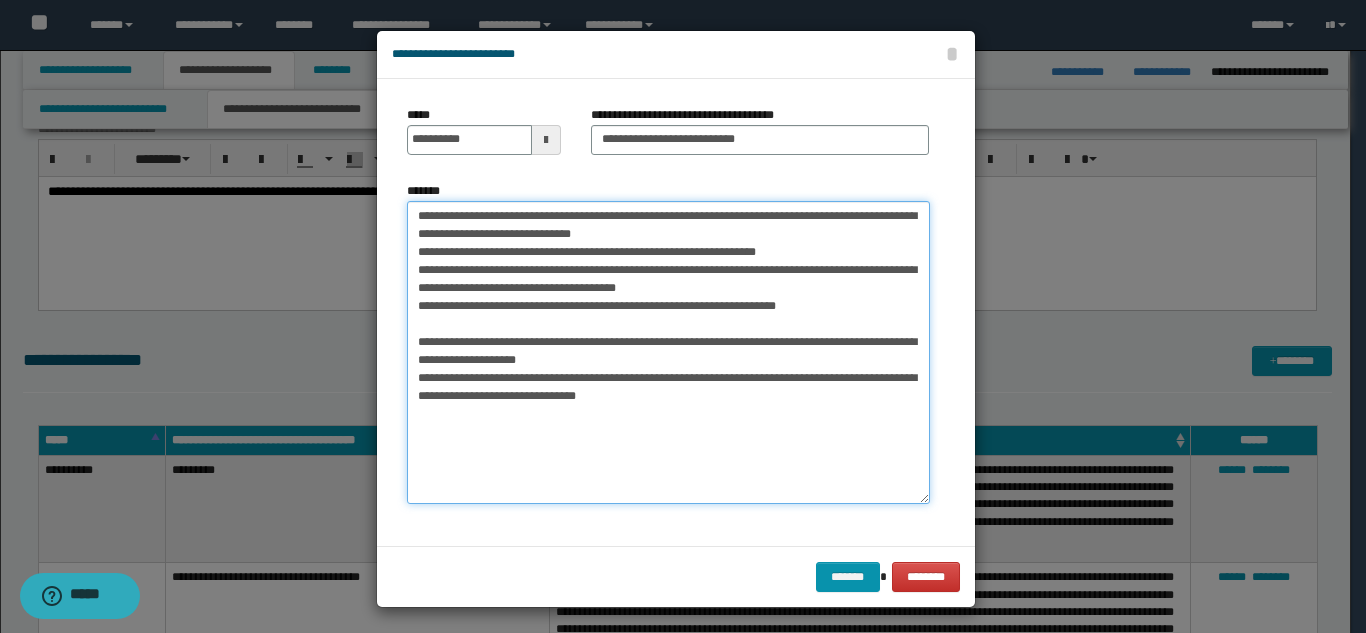 drag, startPoint x: 844, startPoint y: 344, endPoint x: 763, endPoint y: 349, distance: 81.154175 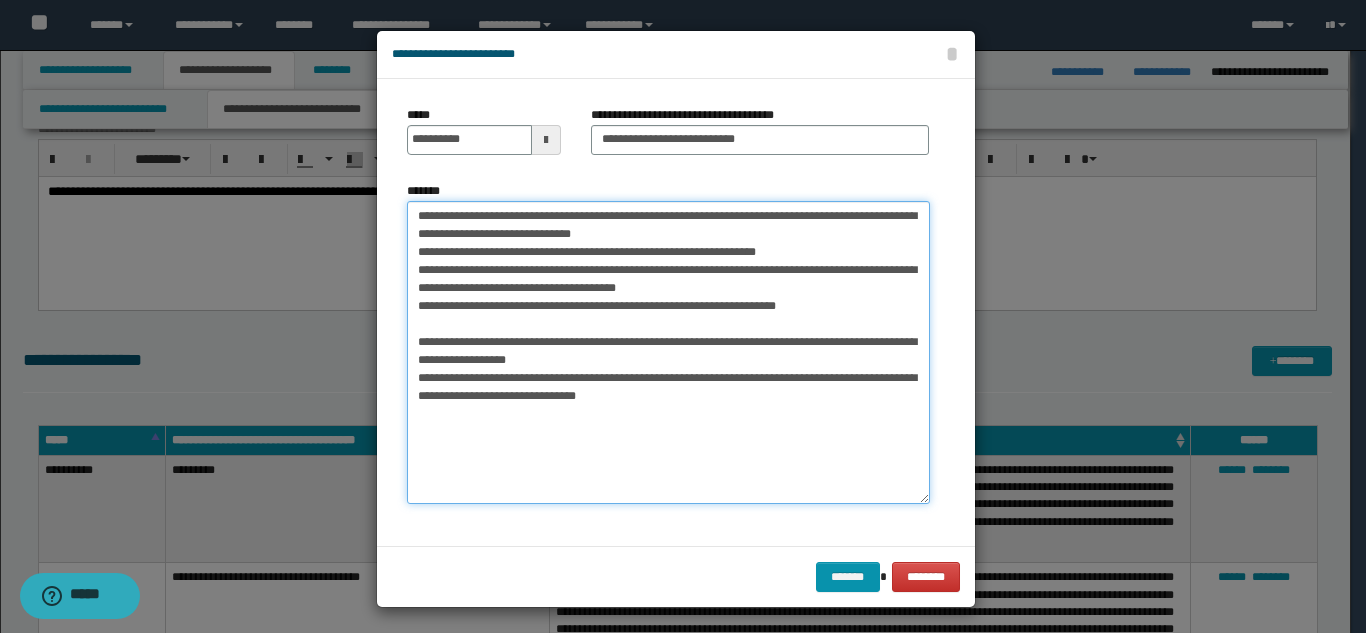 drag, startPoint x: 899, startPoint y: 342, endPoint x: 841, endPoint y: 345, distance: 58.077534 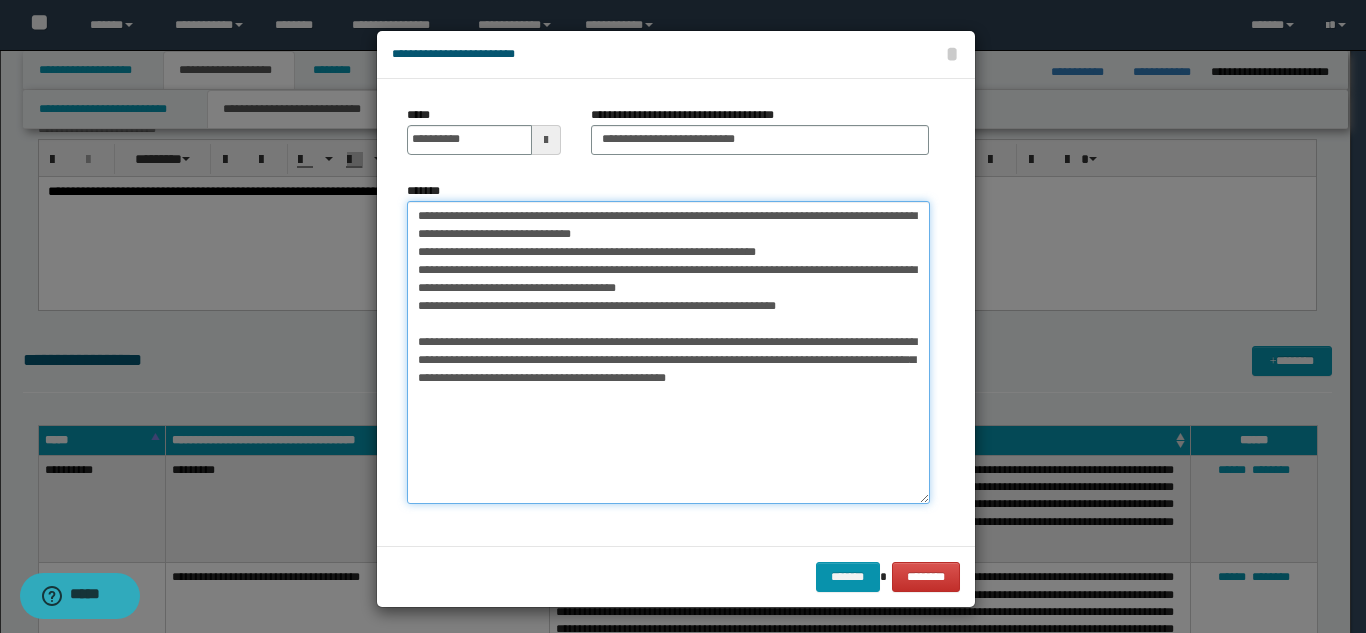 drag, startPoint x: 620, startPoint y: 378, endPoint x: 664, endPoint y: 473, distance: 104.69479 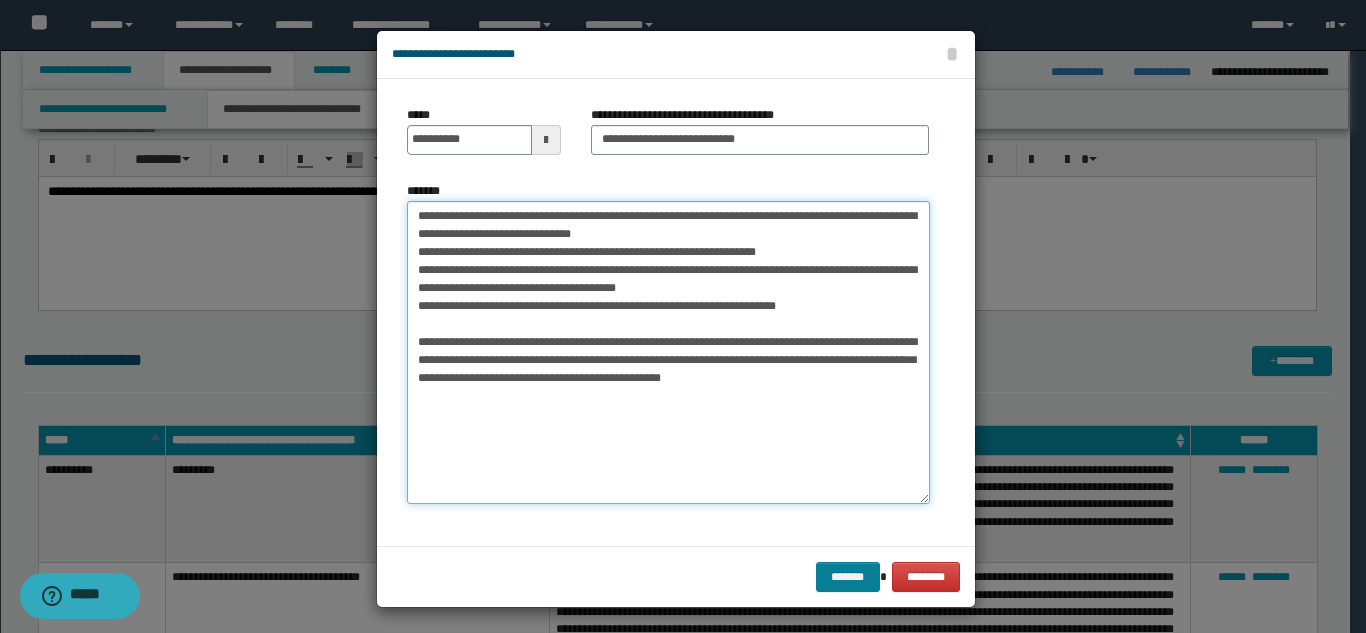 type on "**********" 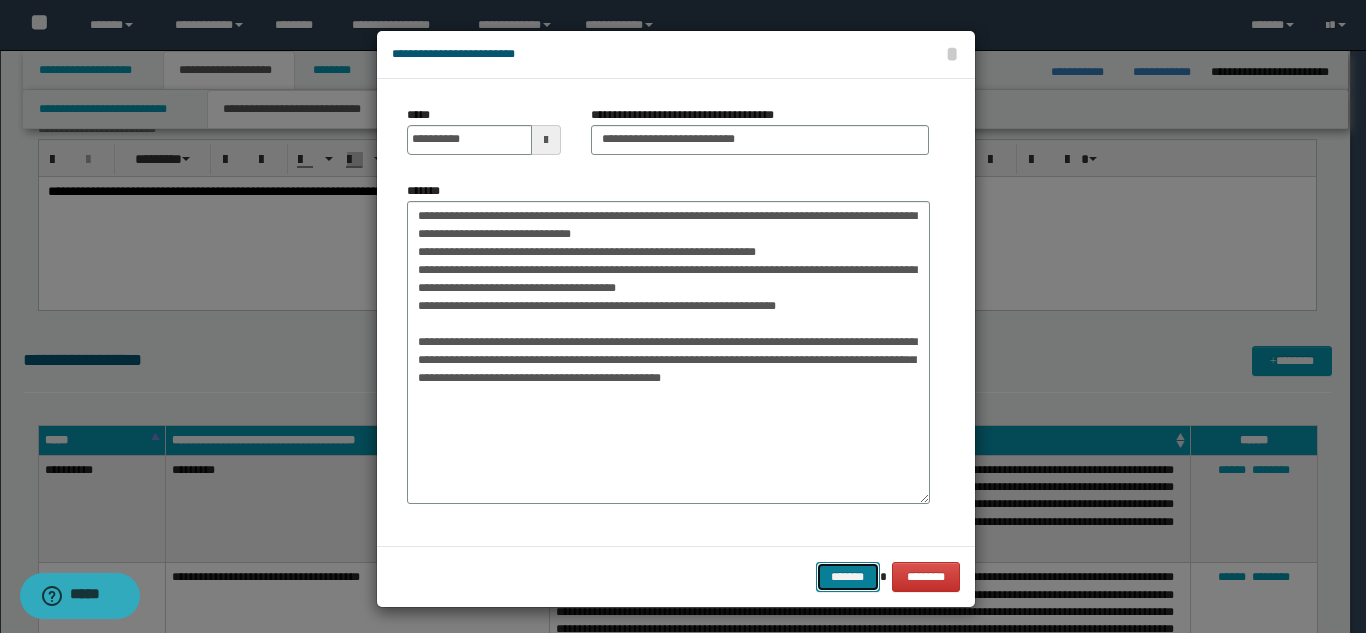 click on "*******" at bounding box center (848, 577) 